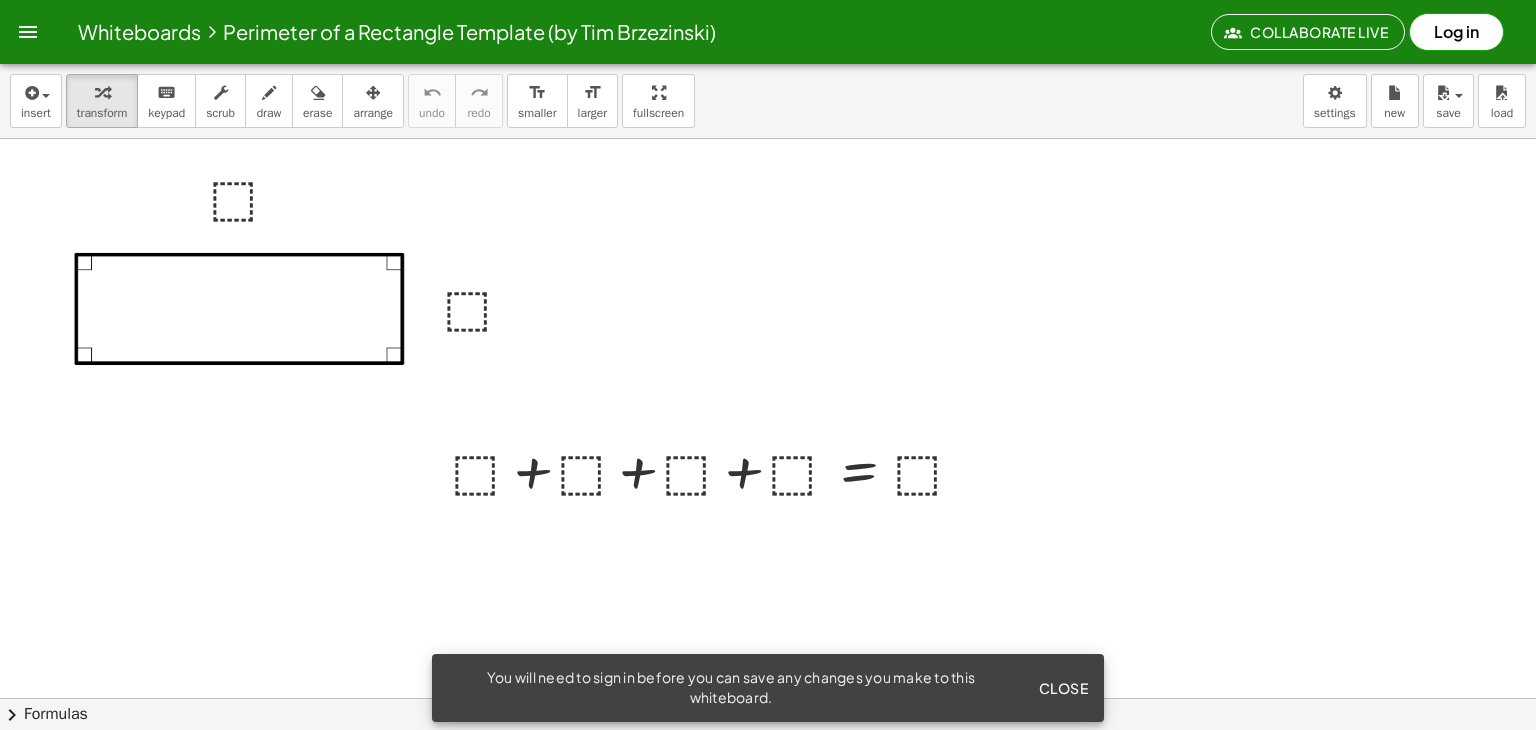 scroll, scrollTop: 0, scrollLeft: 0, axis: both 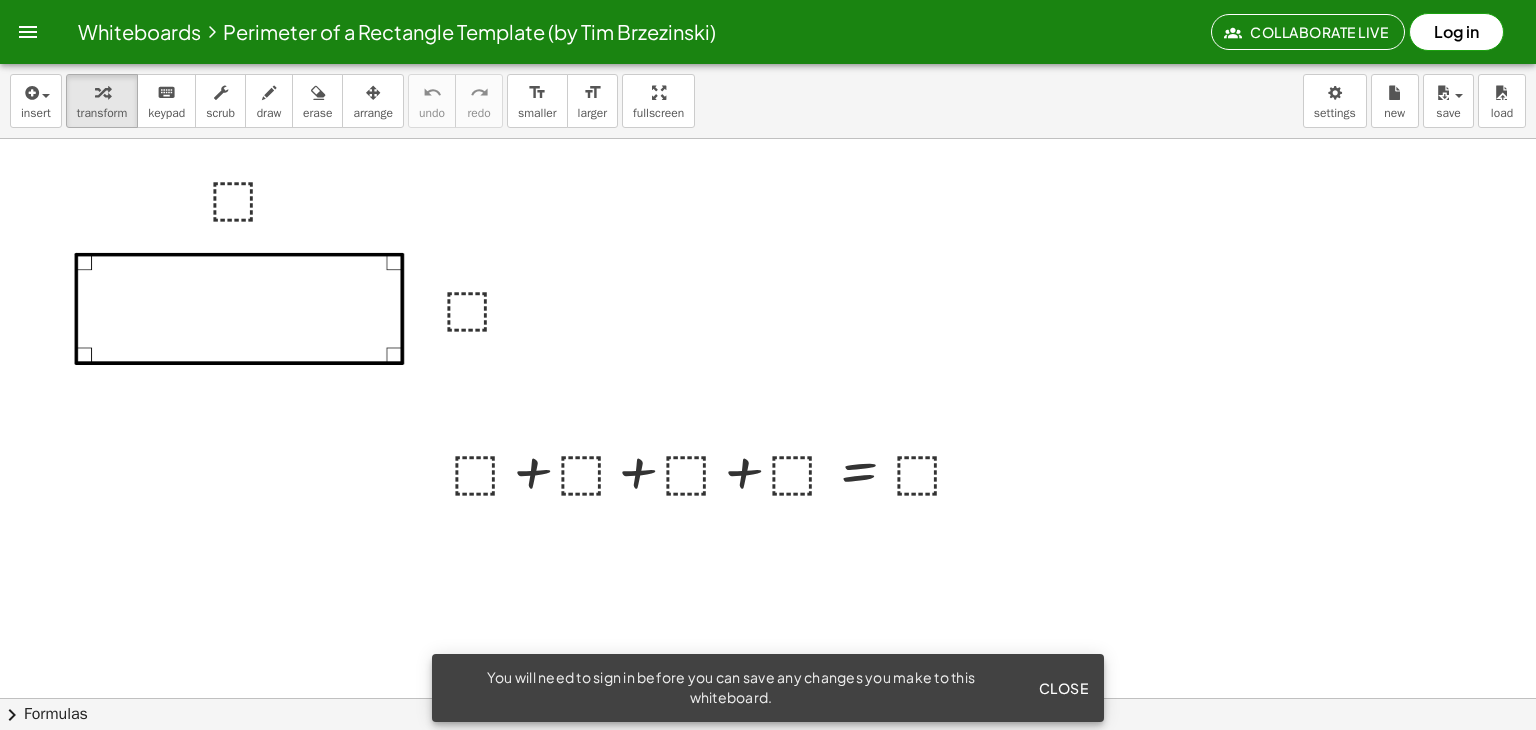 click on "Close" 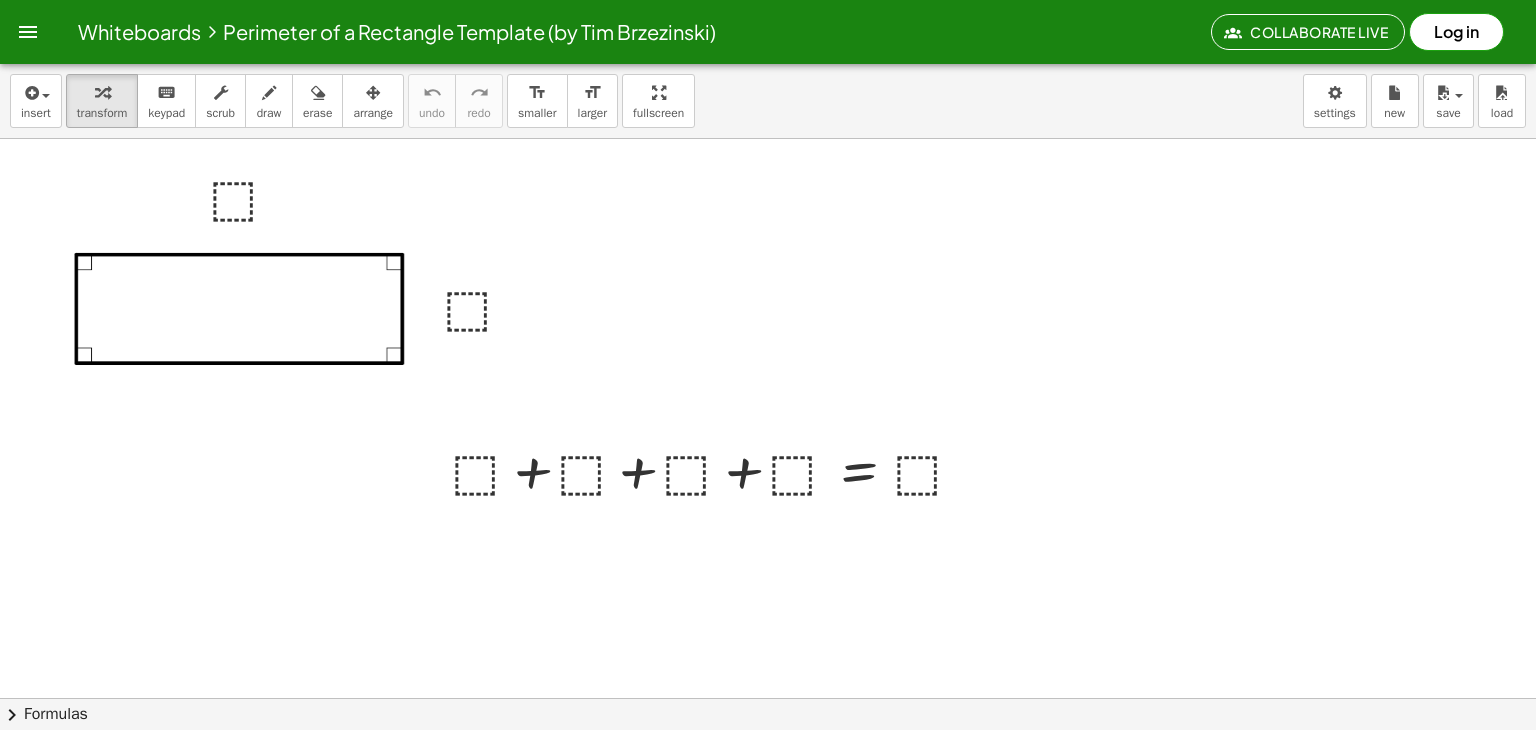 click at bounding box center (768, 762) 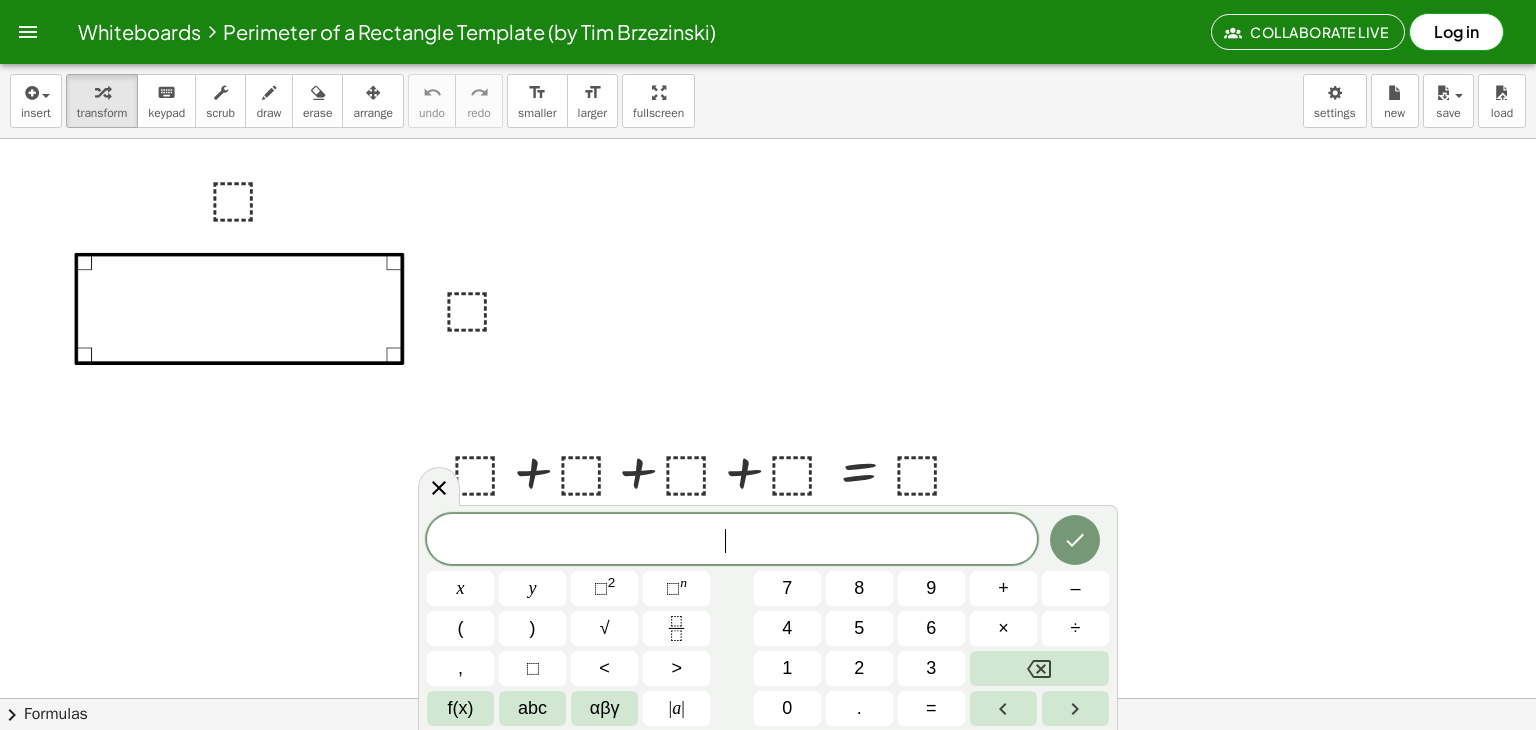 click at bounding box center (768, 762) 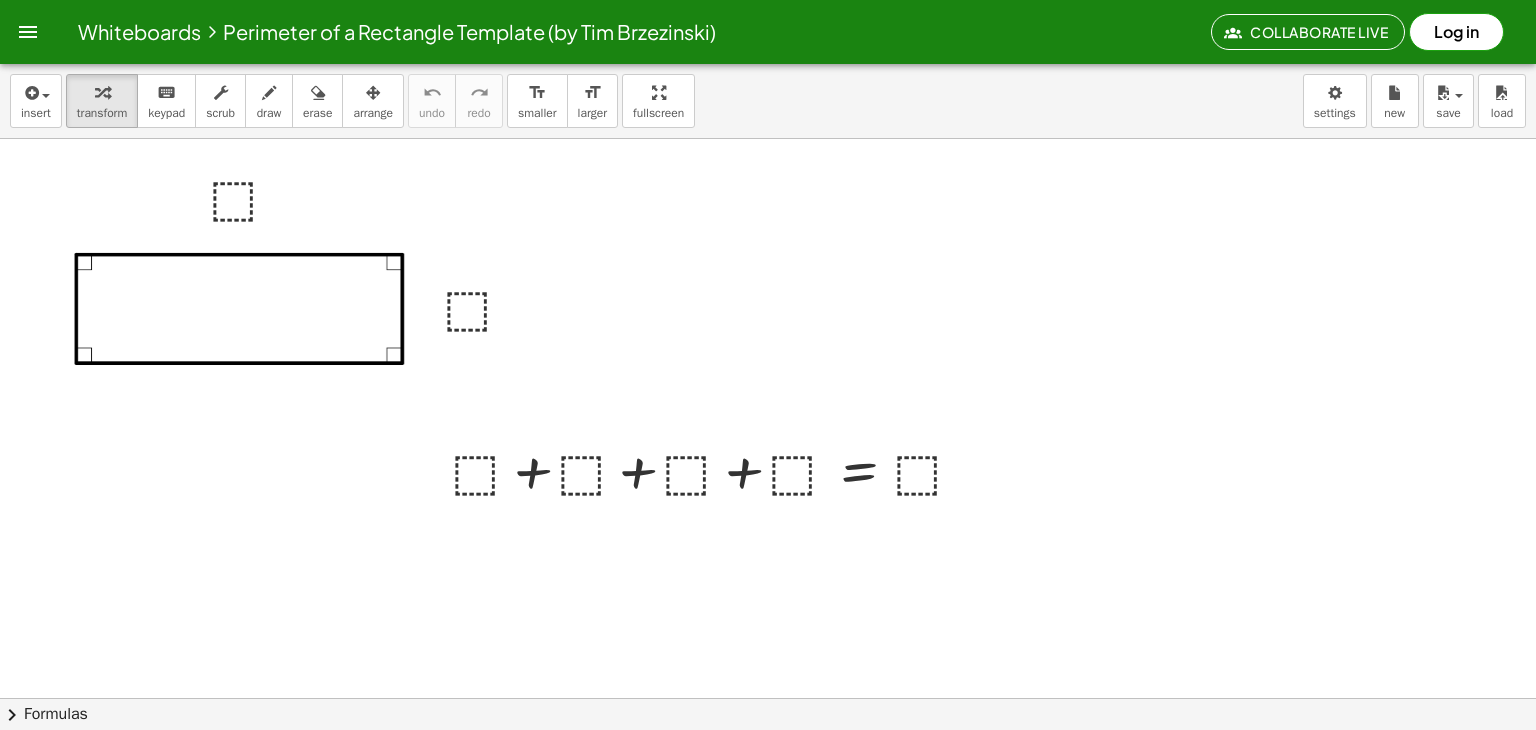 scroll, scrollTop: 0, scrollLeft: 0, axis: both 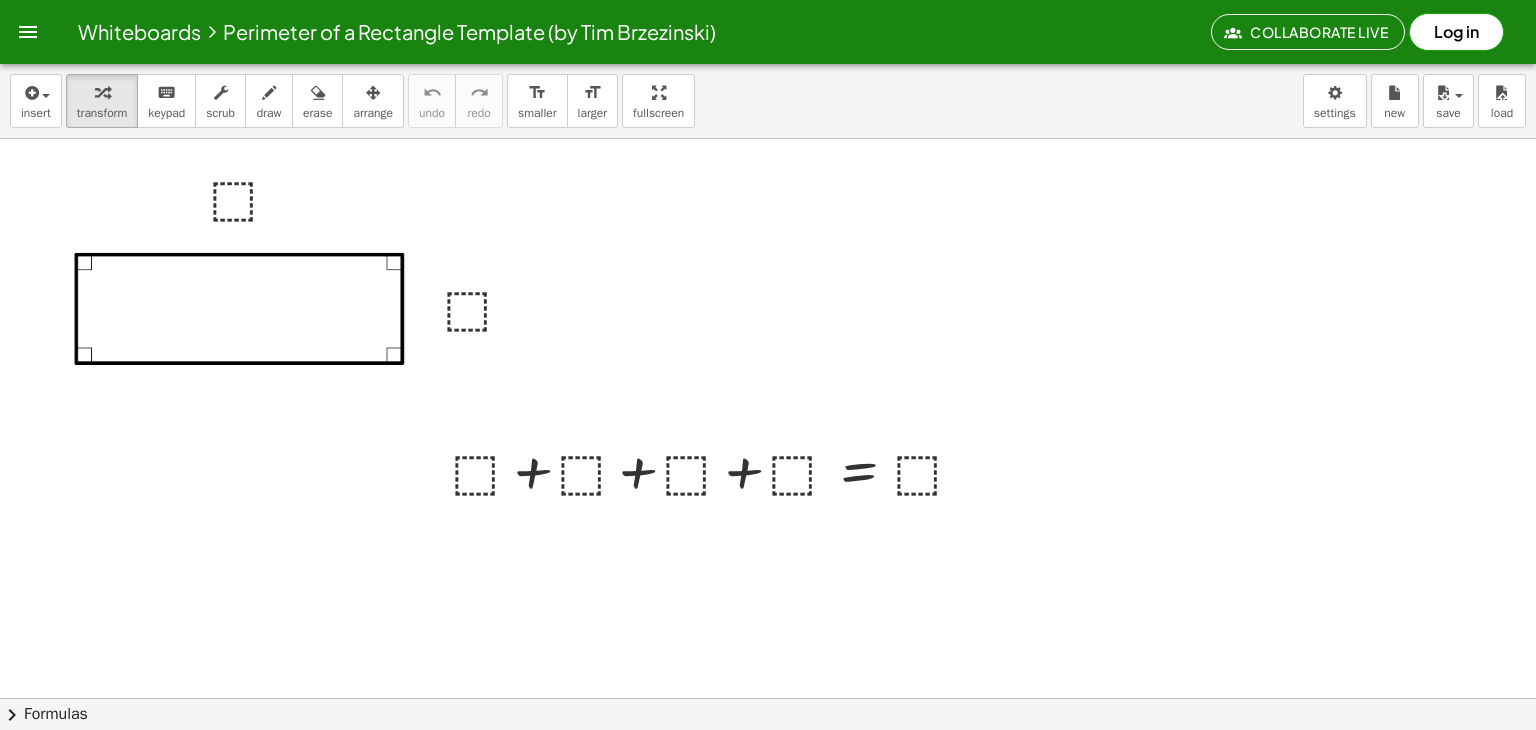 click on "Log in" at bounding box center [1456, 32] 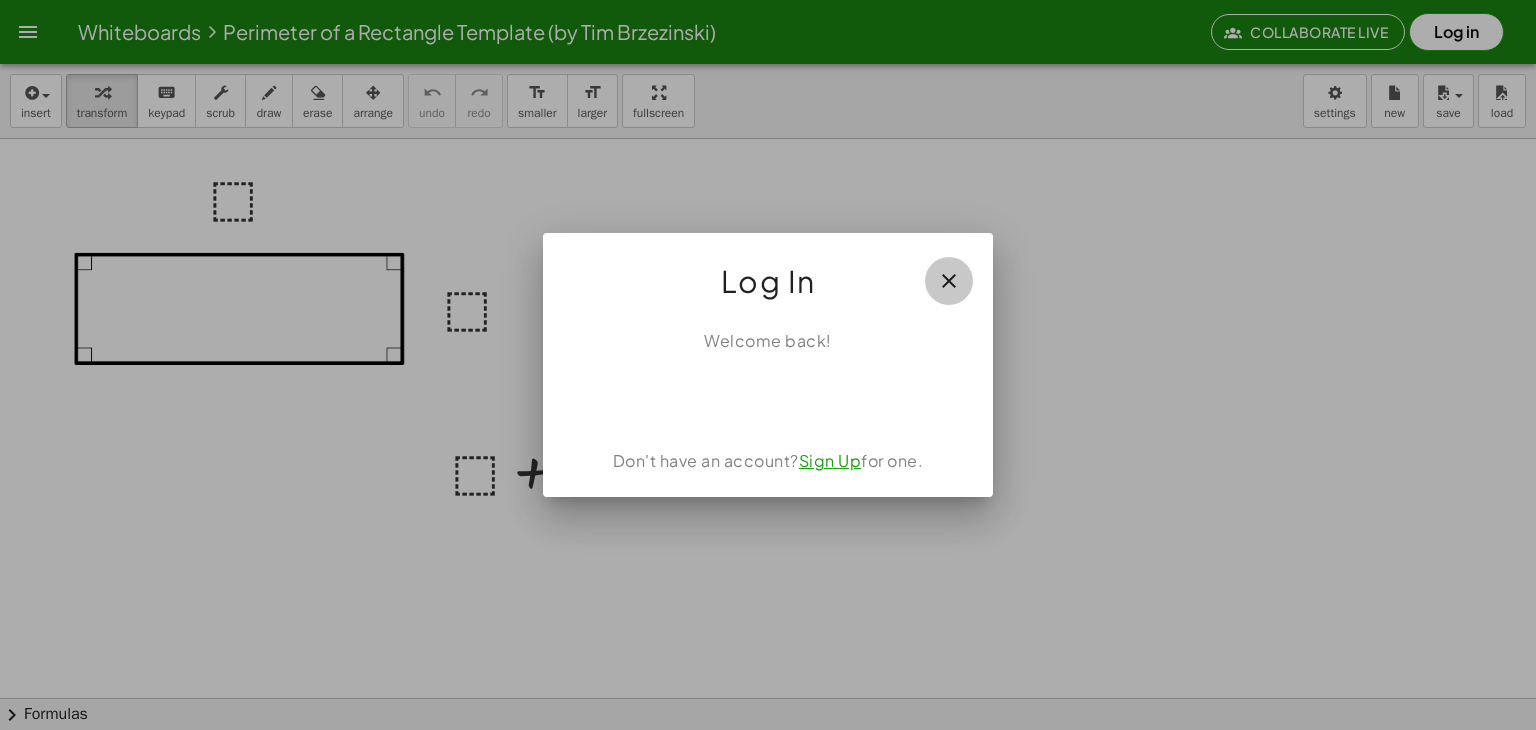 click 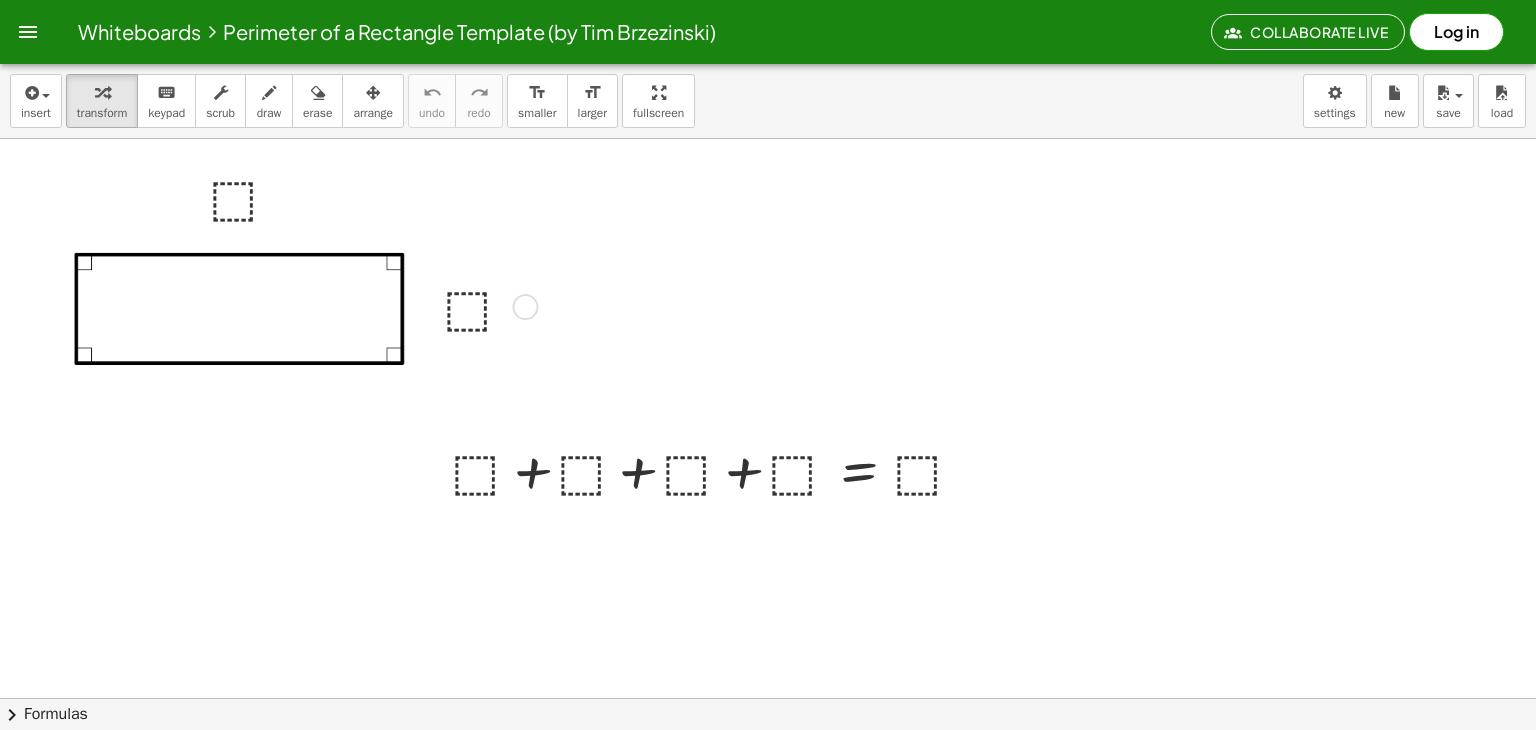 click at bounding box center [487, 305] 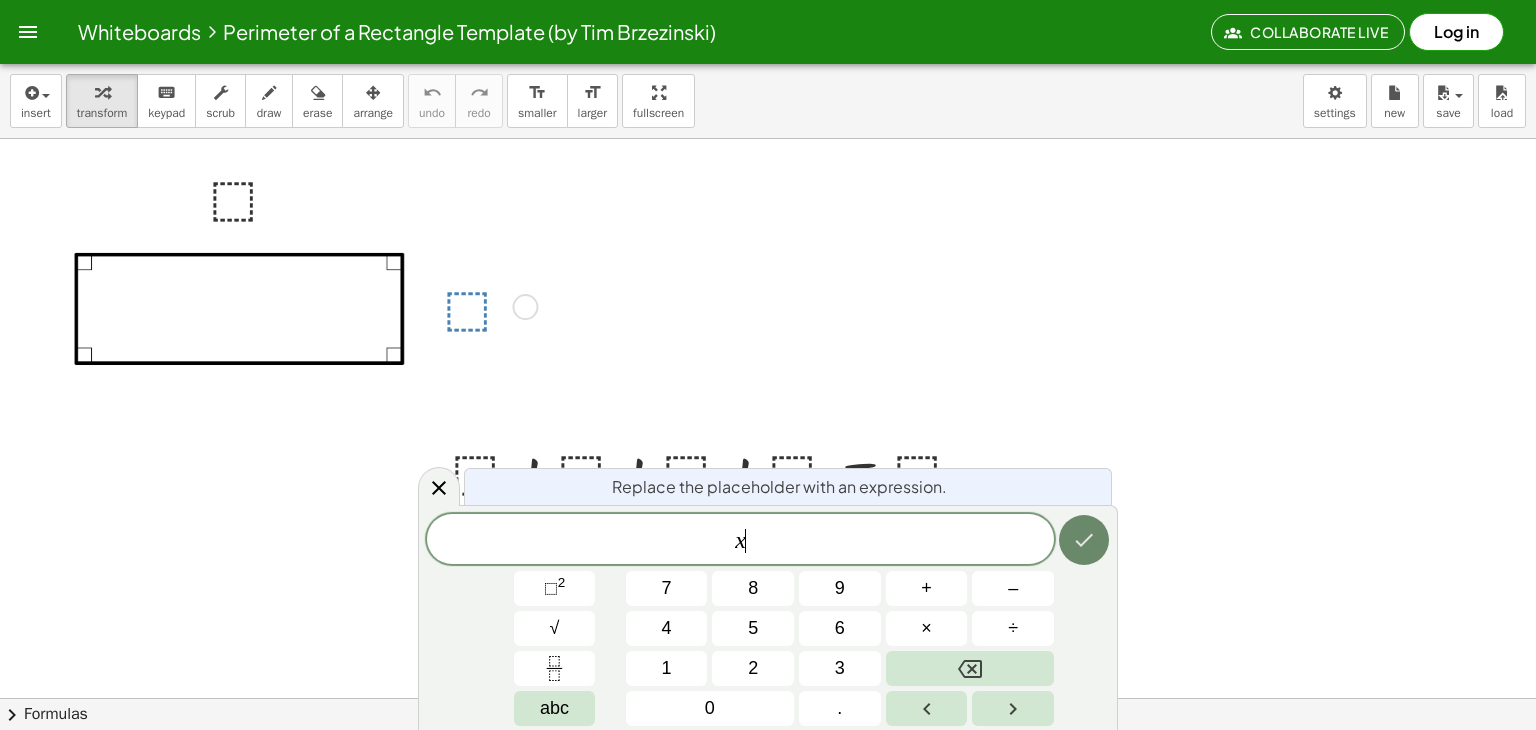 click at bounding box center [1084, 540] 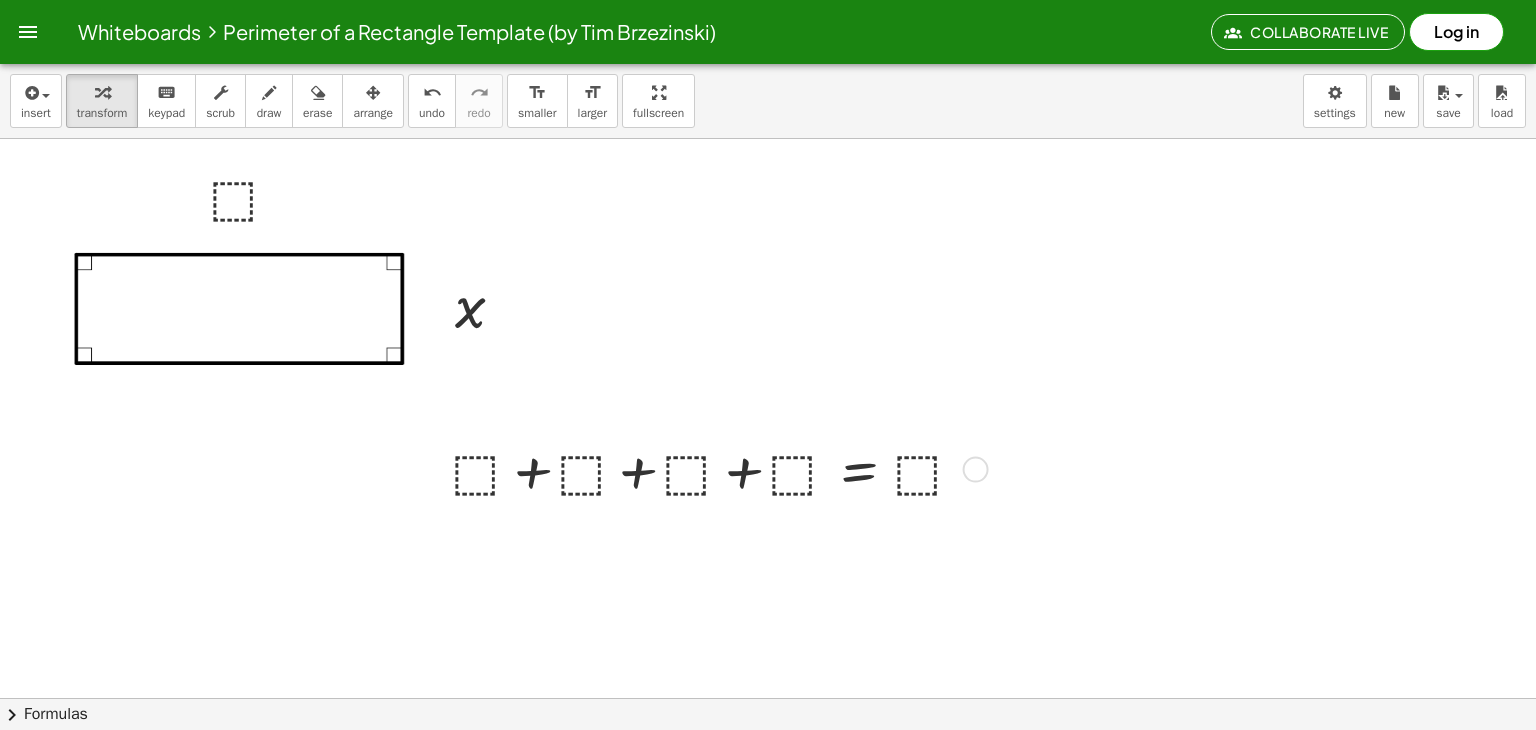 click at bounding box center [716, 468] 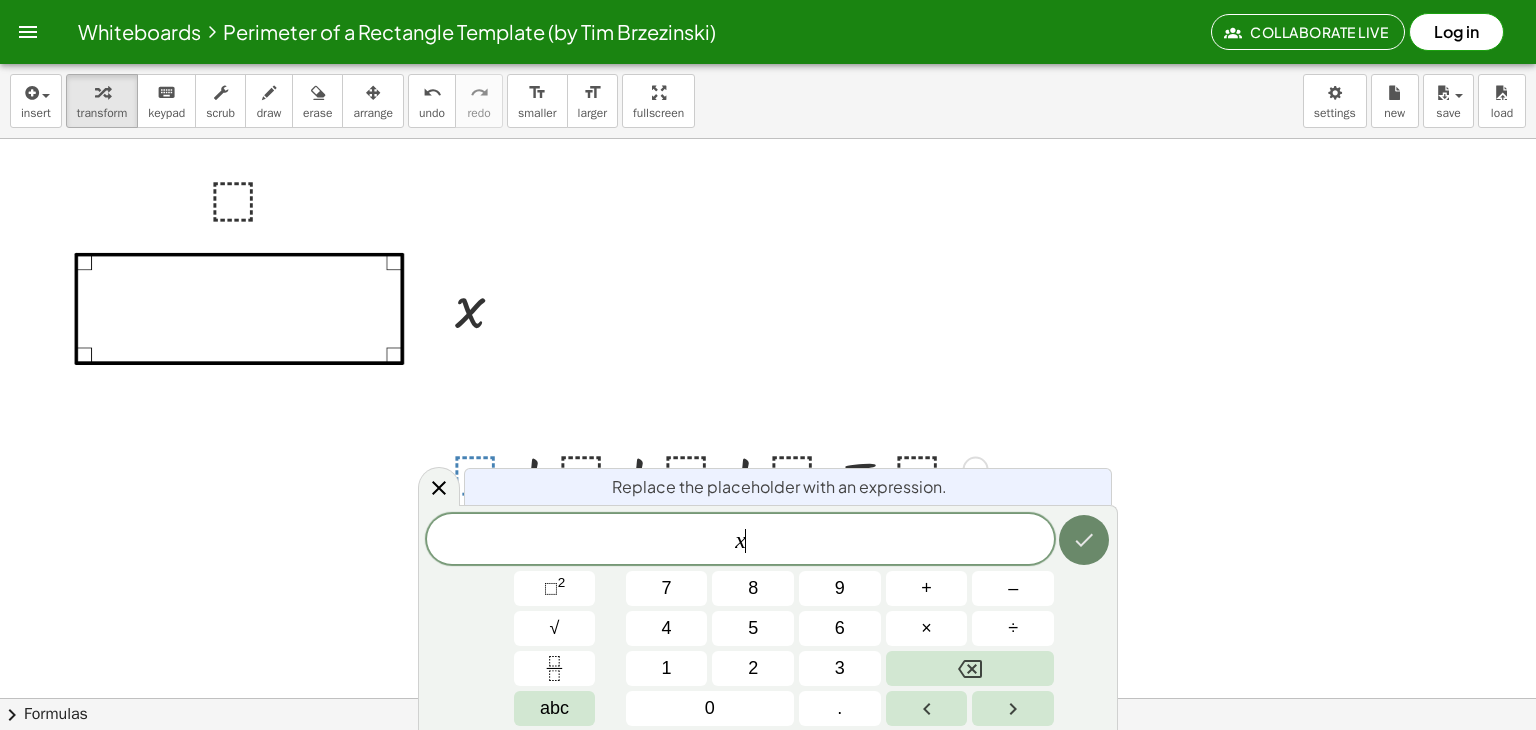 click 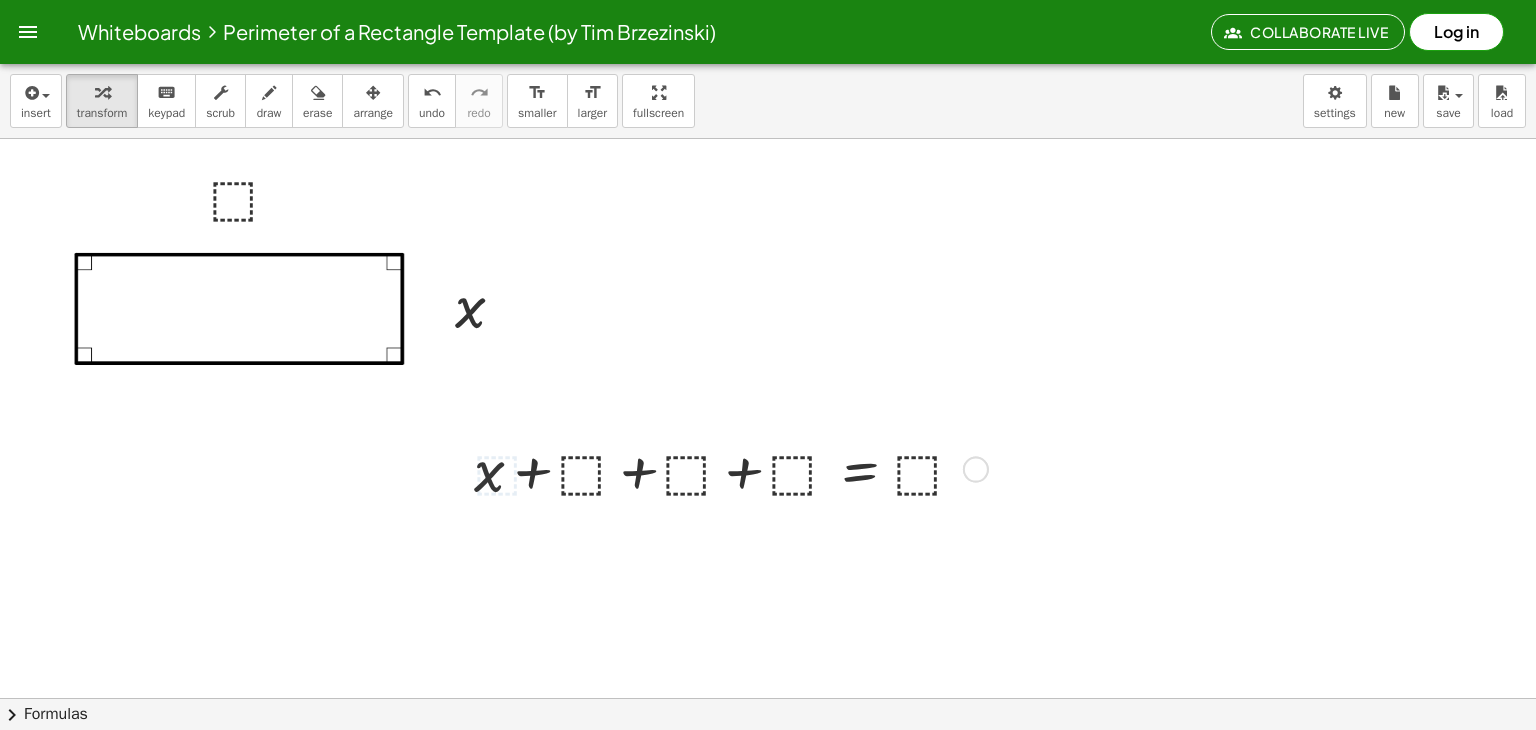 click at bounding box center (727, 468) 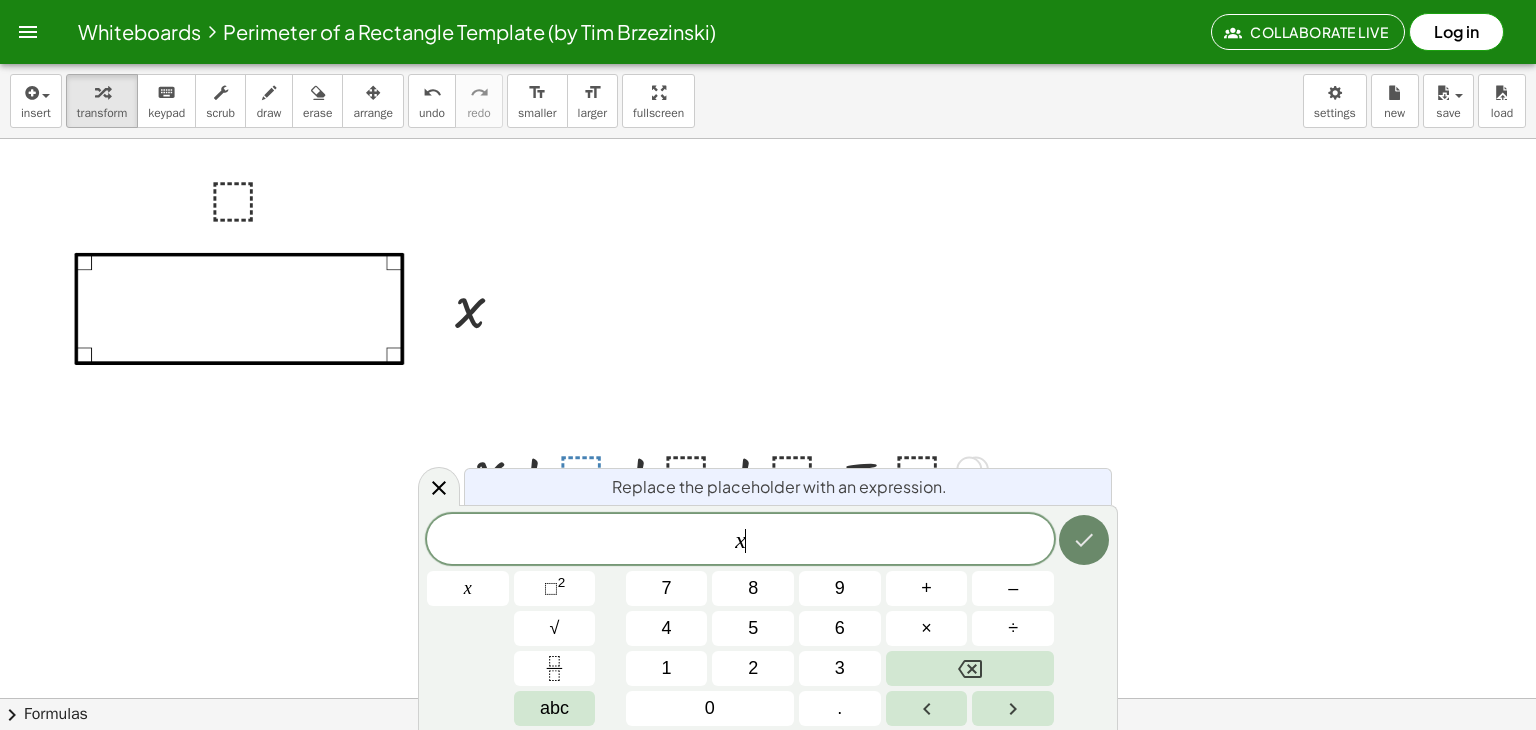click at bounding box center (1084, 540) 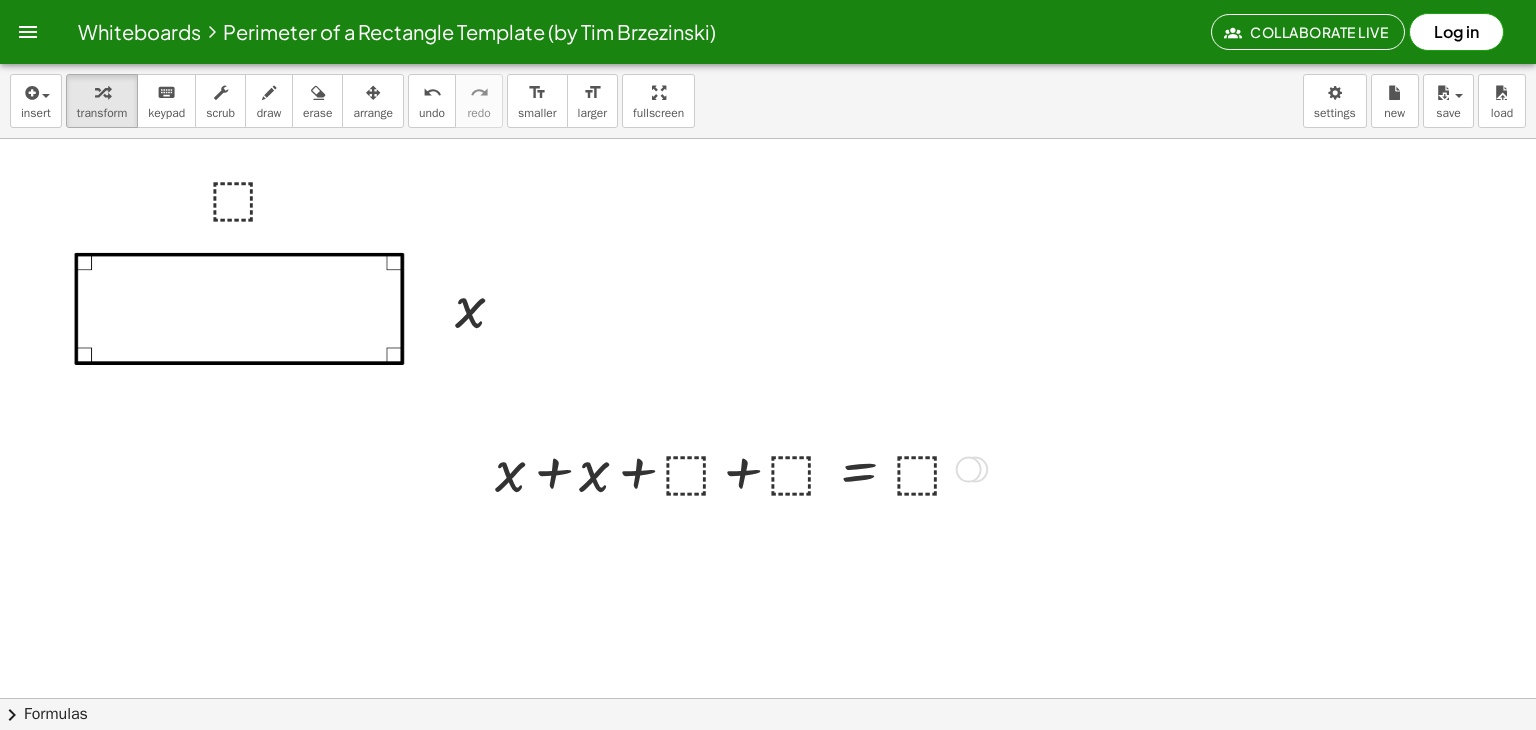 click at bounding box center [737, 468] 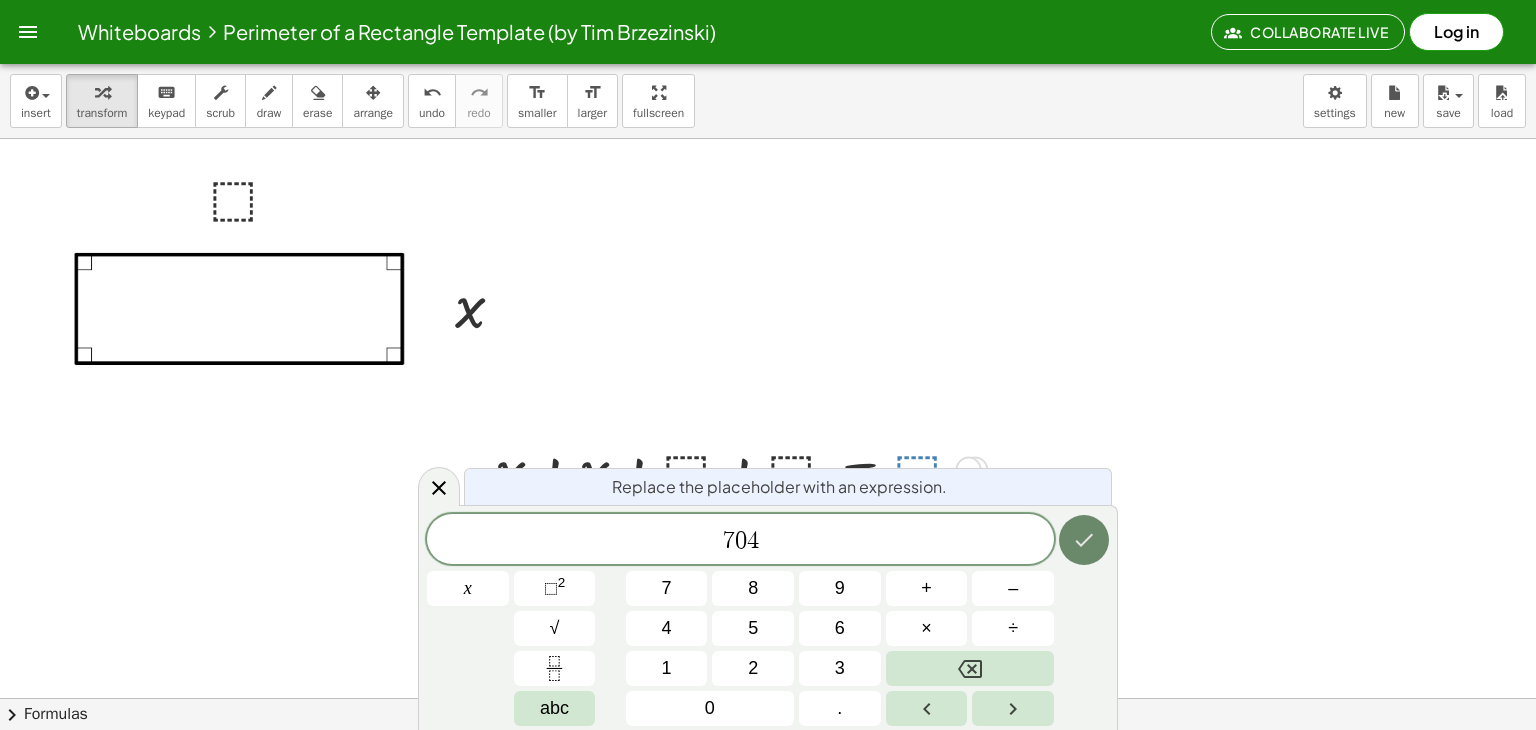 click 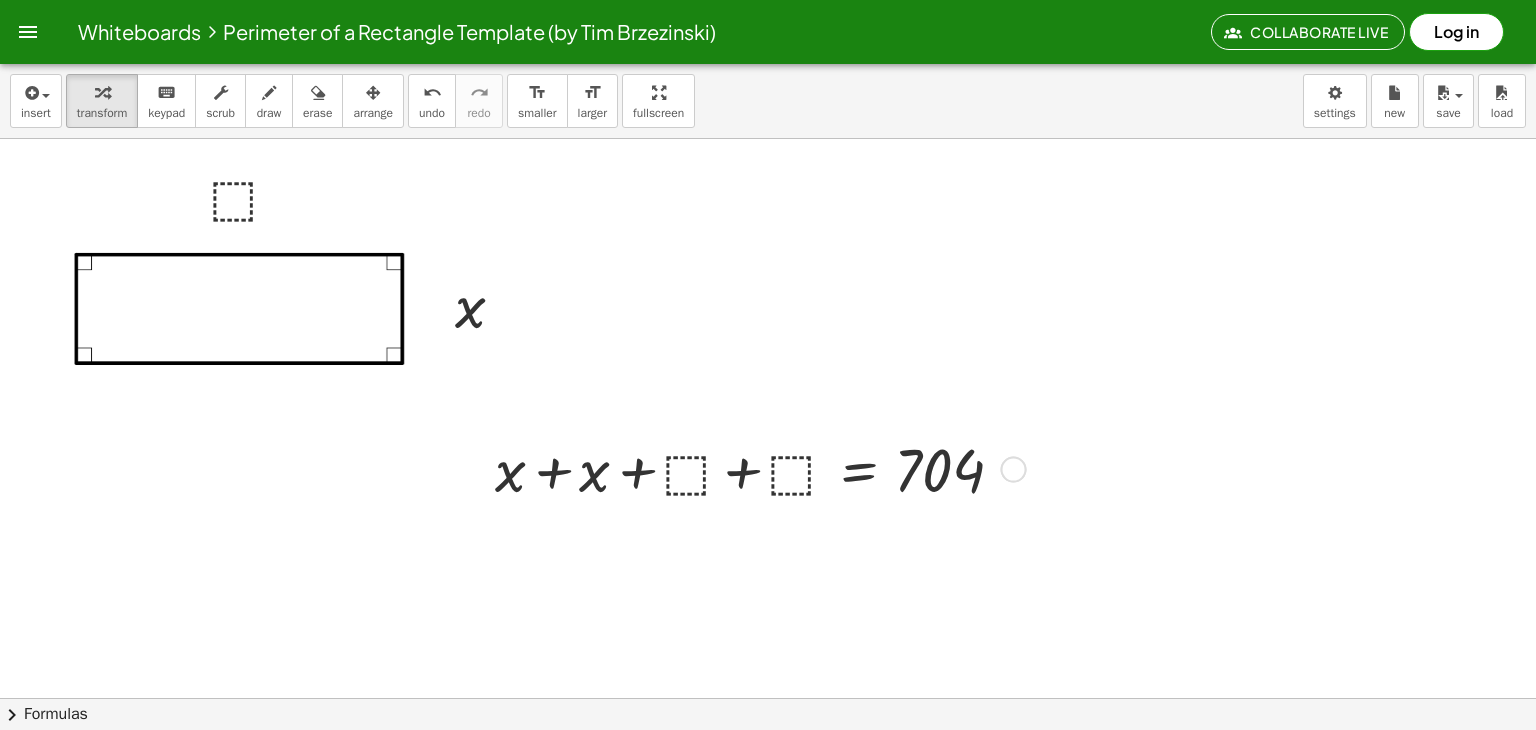 click at bounding box center [768, 762] 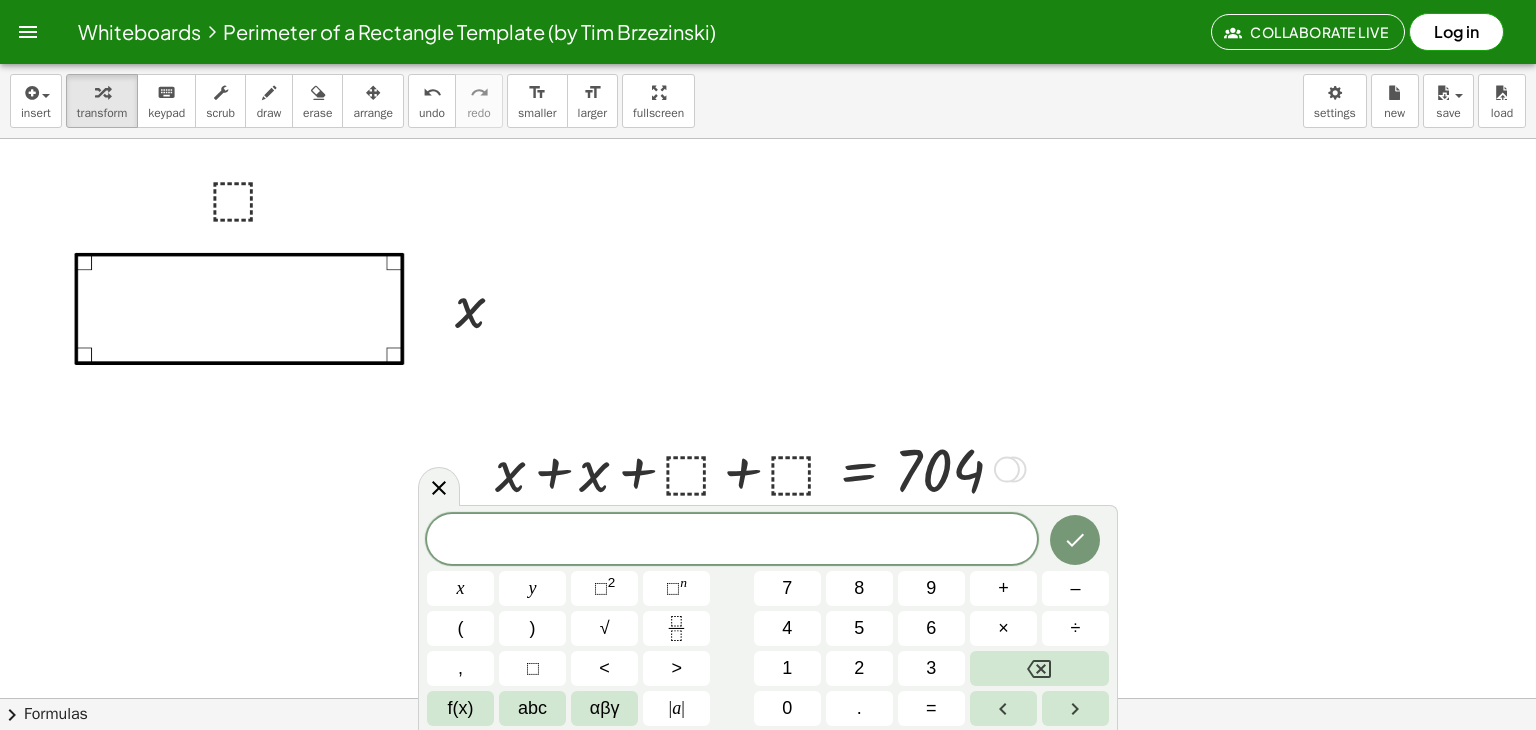 click at bounding box center (1007, 470) 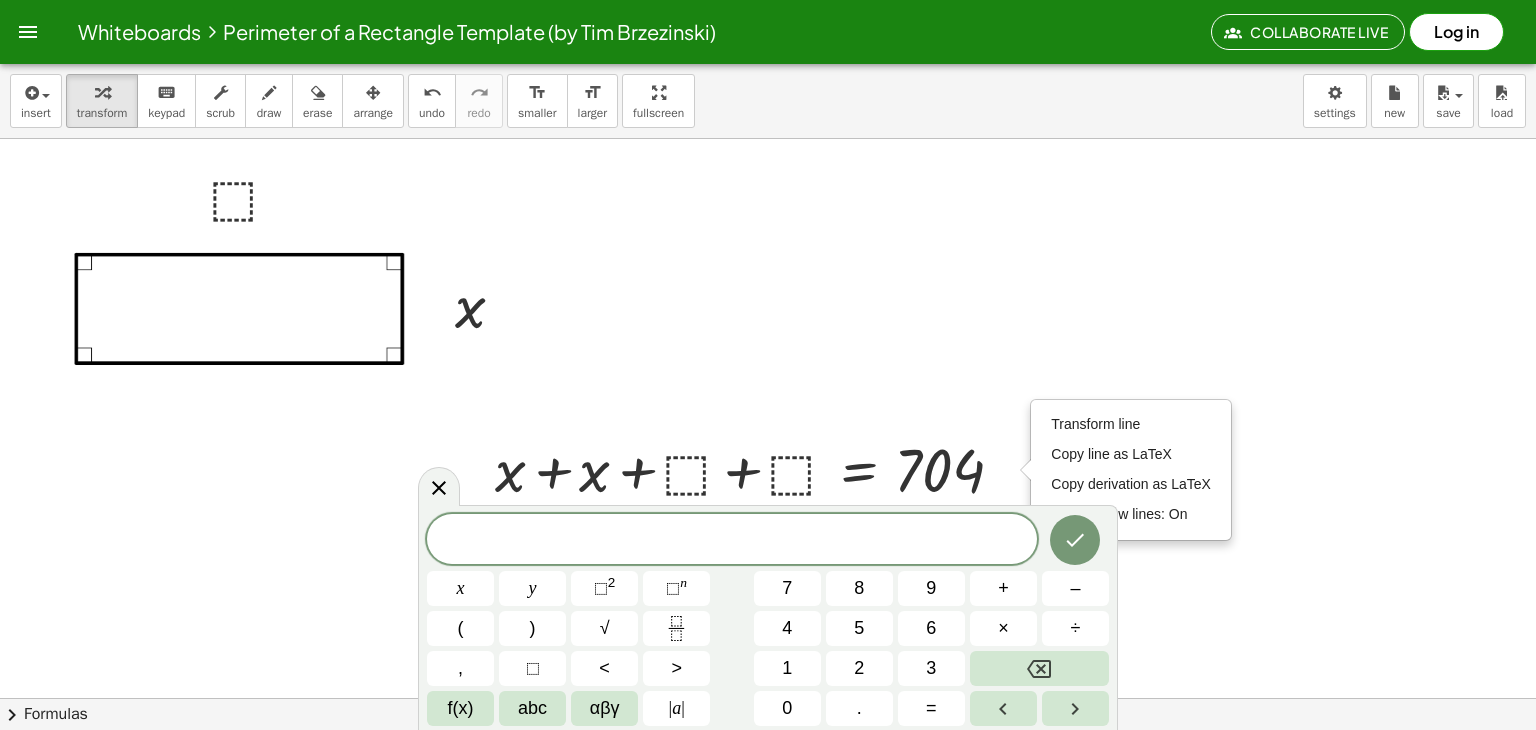click at bounding box center [768, 762] 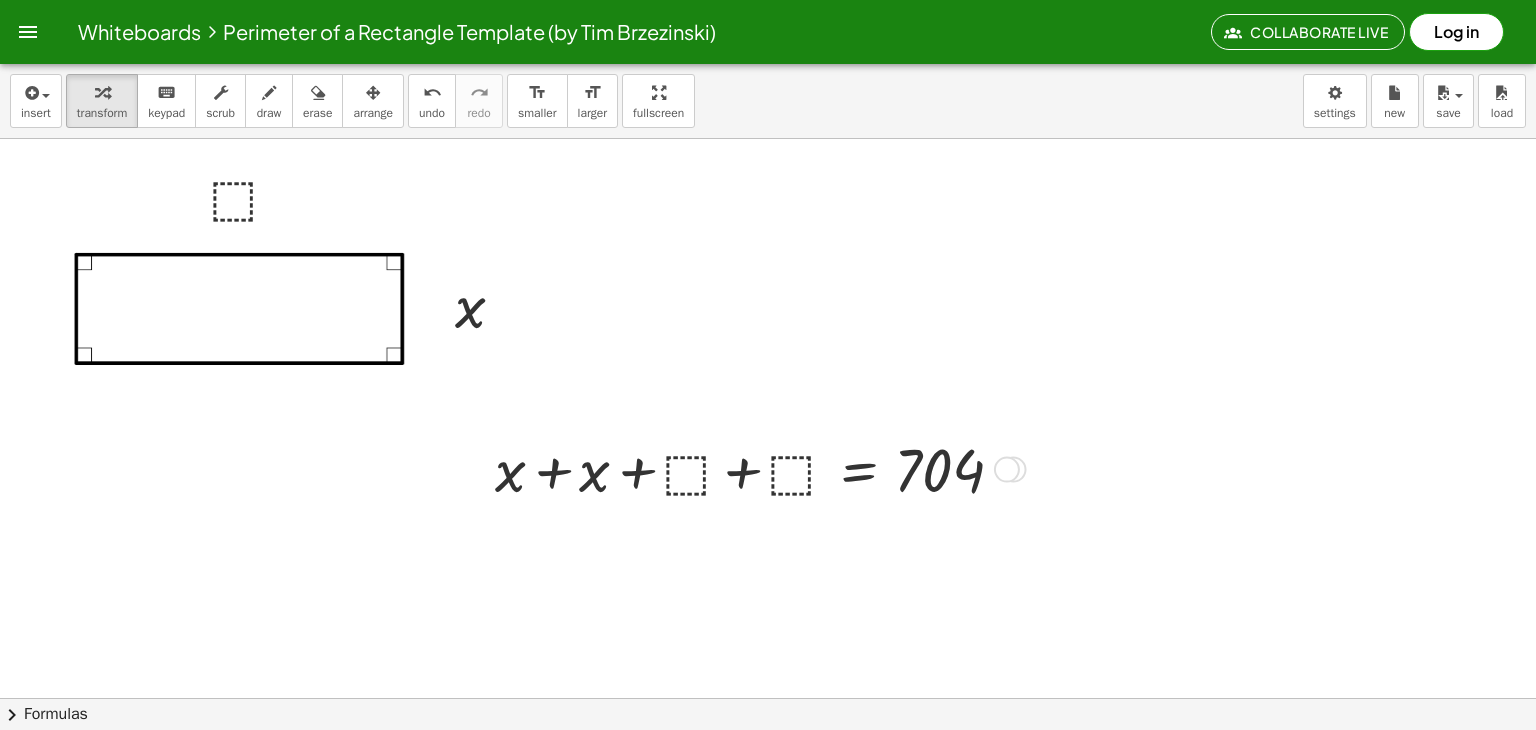 click on "Transform line Copy line as LaTeX Copy derivation as LaTeX Expand new lines: On" at bounding box center (1007, 470) 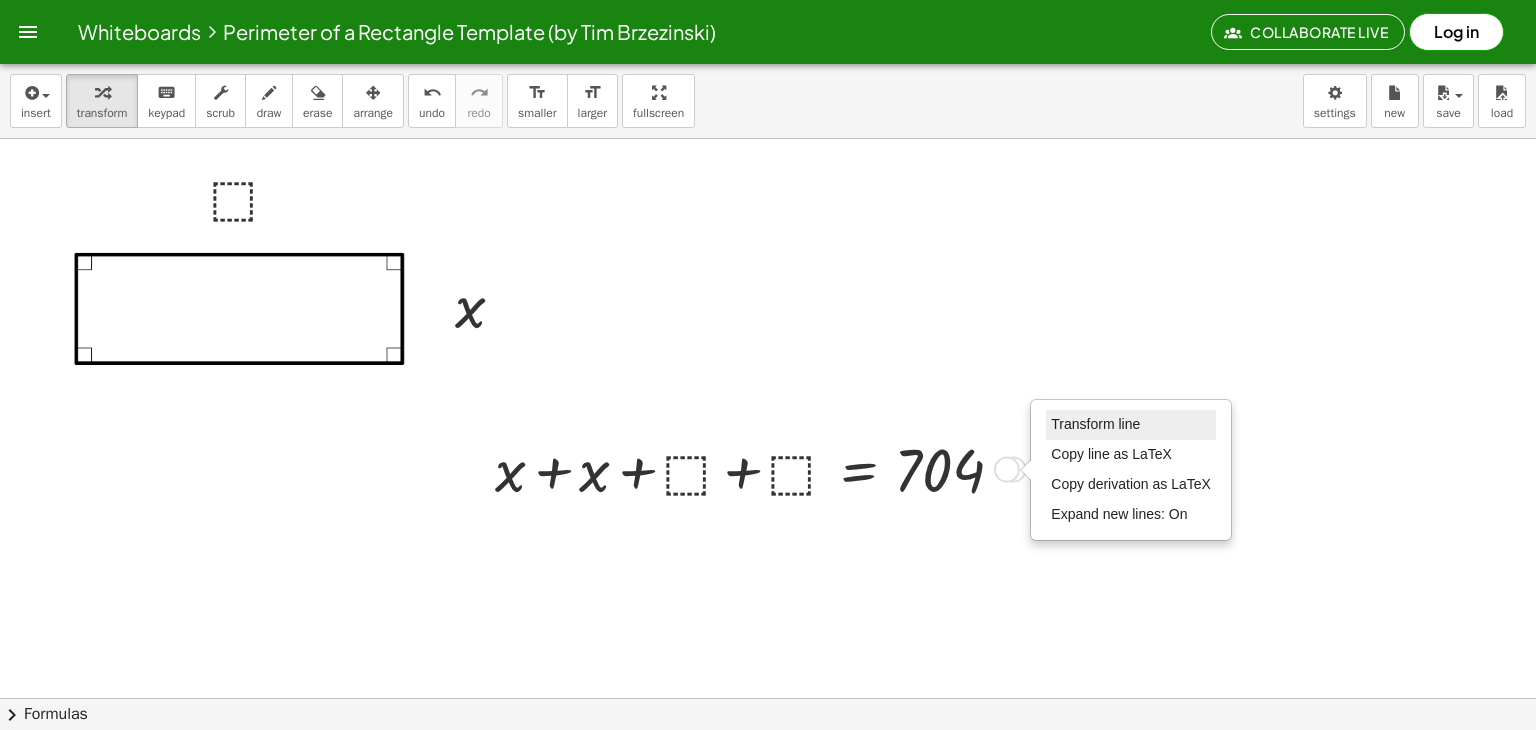 click on "Transform line" at bounding box center [1095, 424] 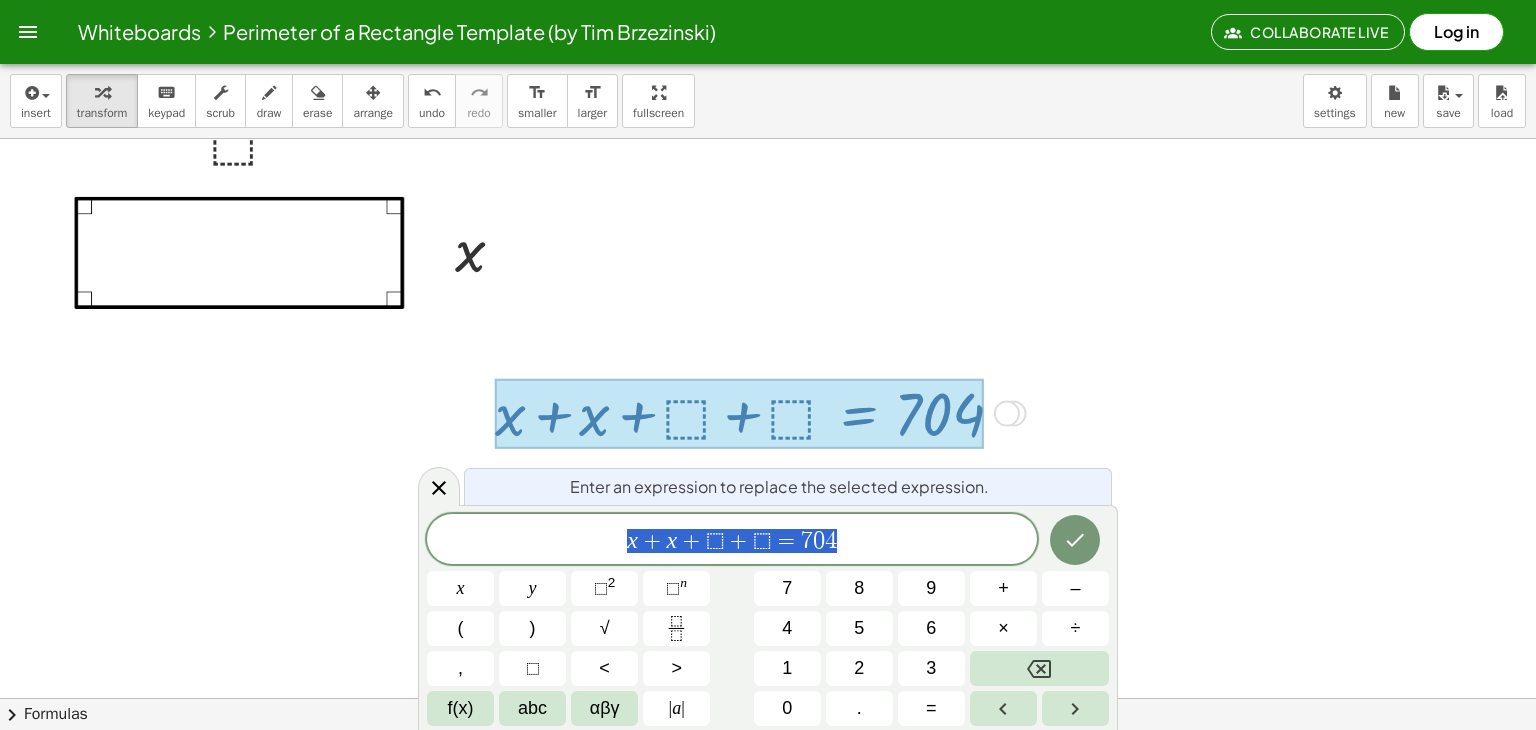 click at bounding box center [768, 706] 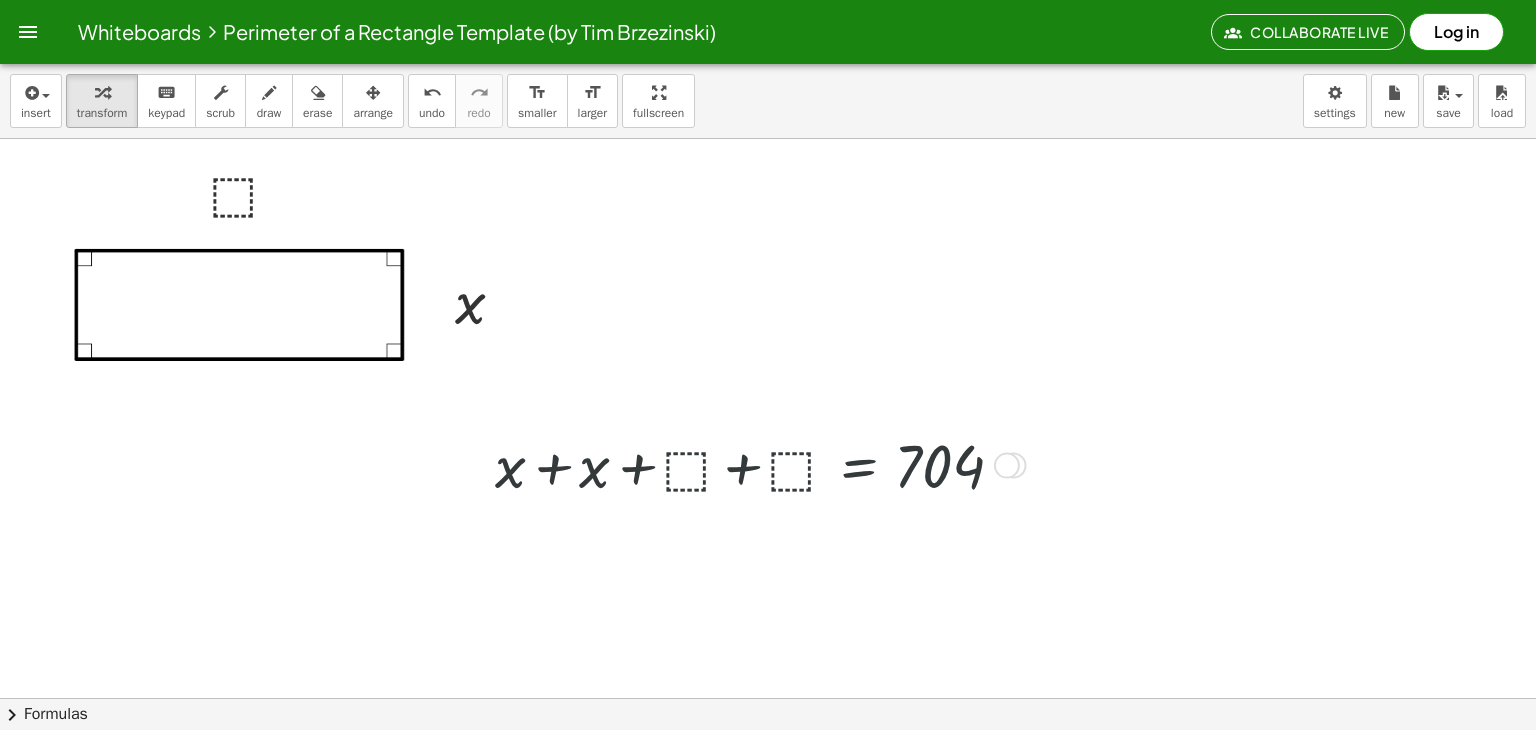 scroll, scrollTop: 0, scrollLeft: 0, axis: both 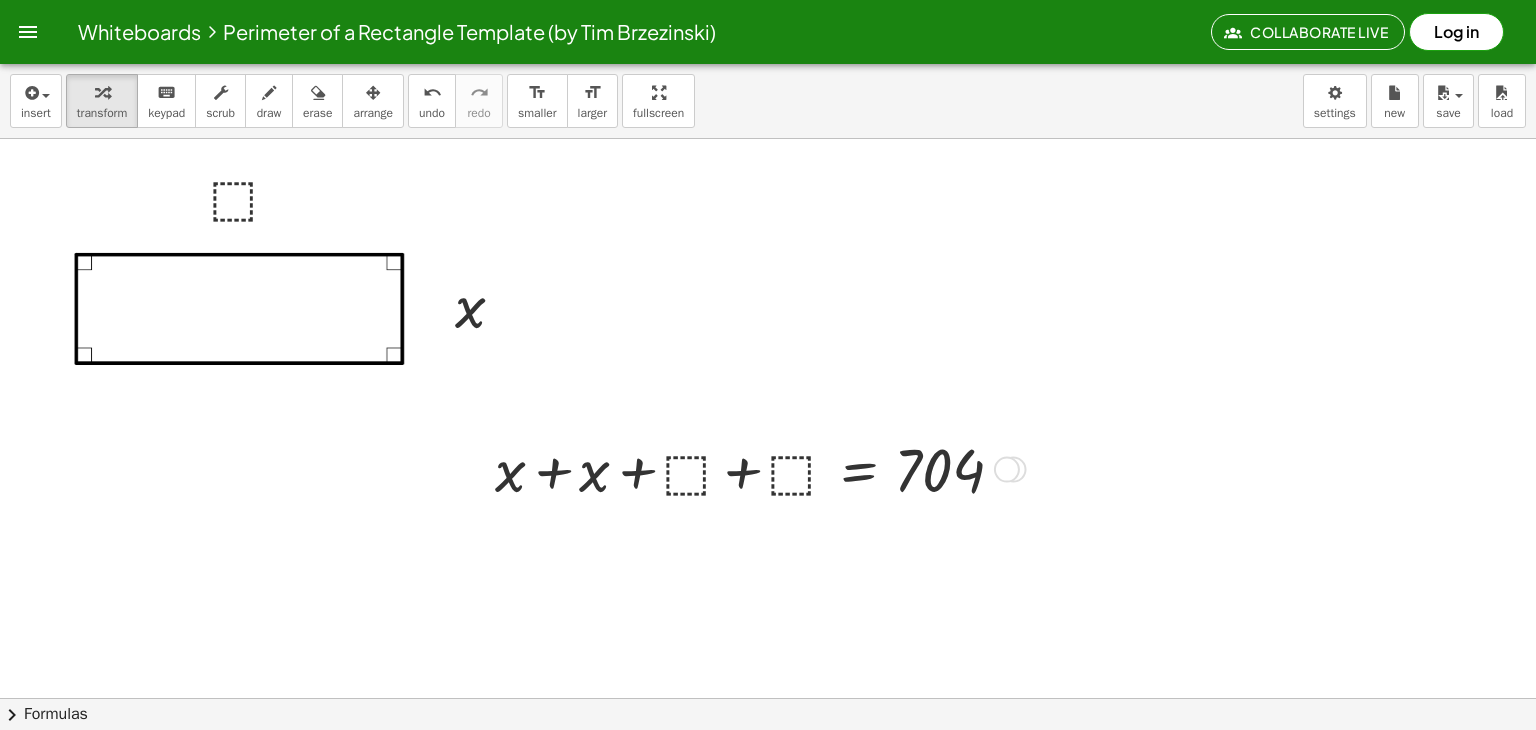 click at bounding box center (757, 468) 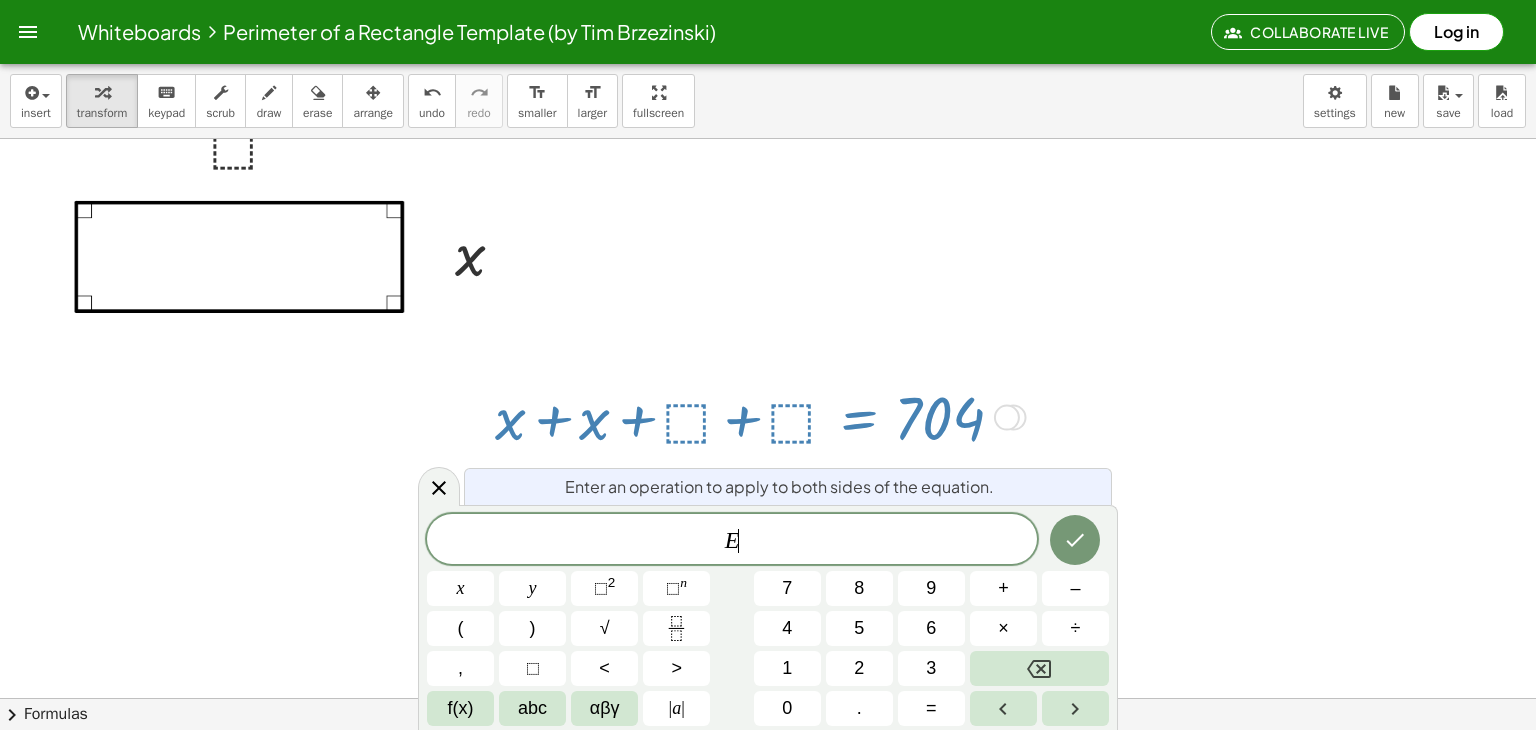 scroll, scrollTop: 56, scrollLeft: 0, axis: vertical 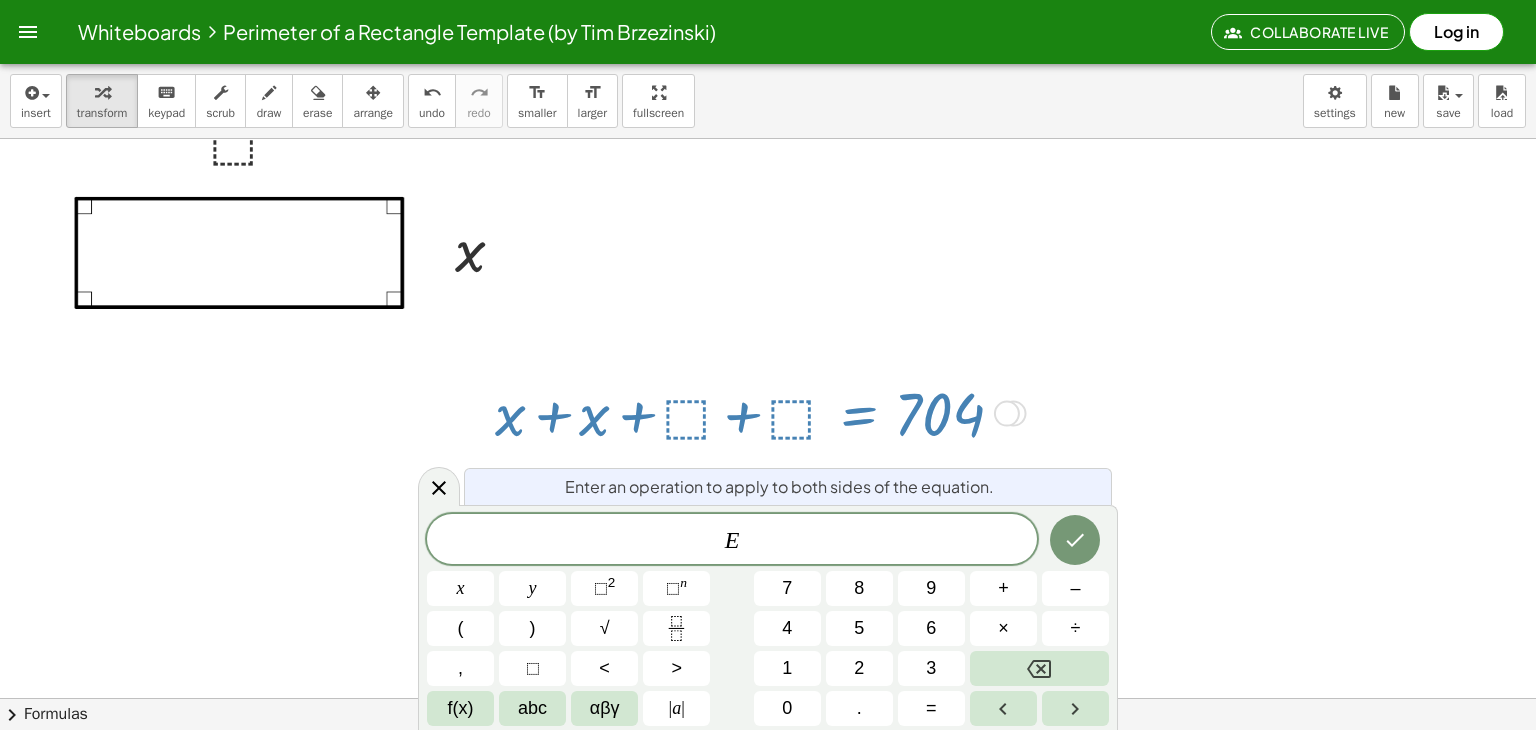 click at bounding box center (1014, 414) 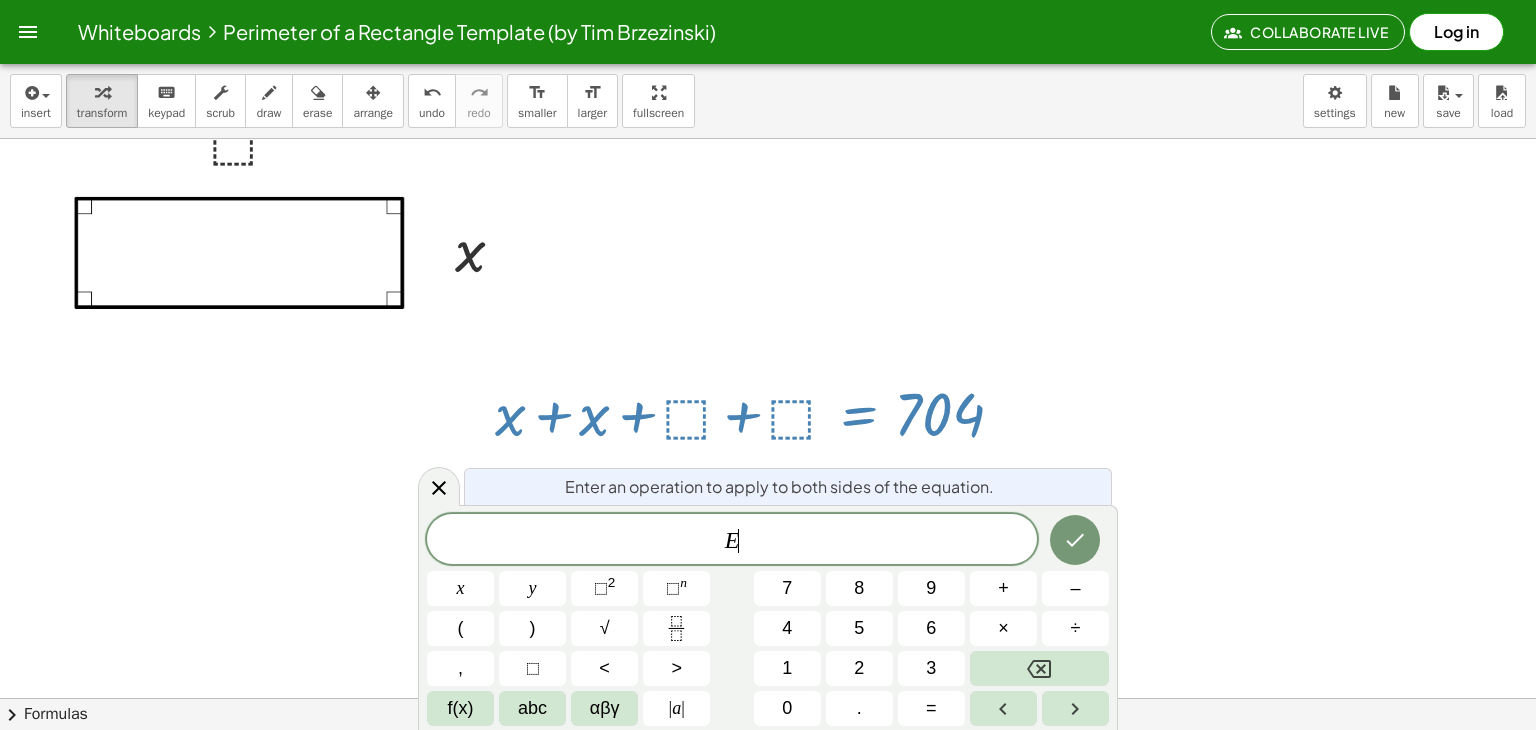 click at bounding box center (768, 706) 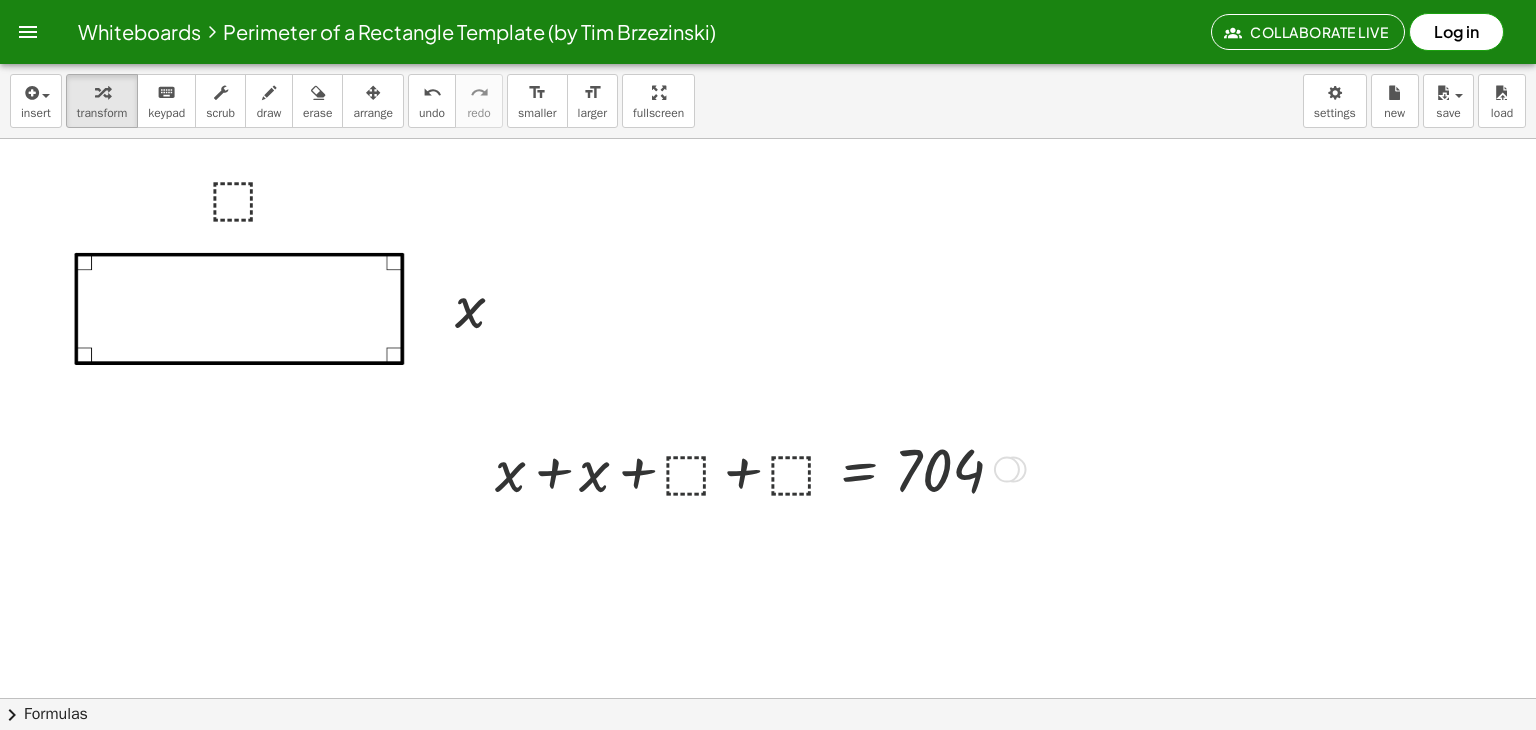 scroll, scrollTop: 0, scrollLeft: 0, axis: both 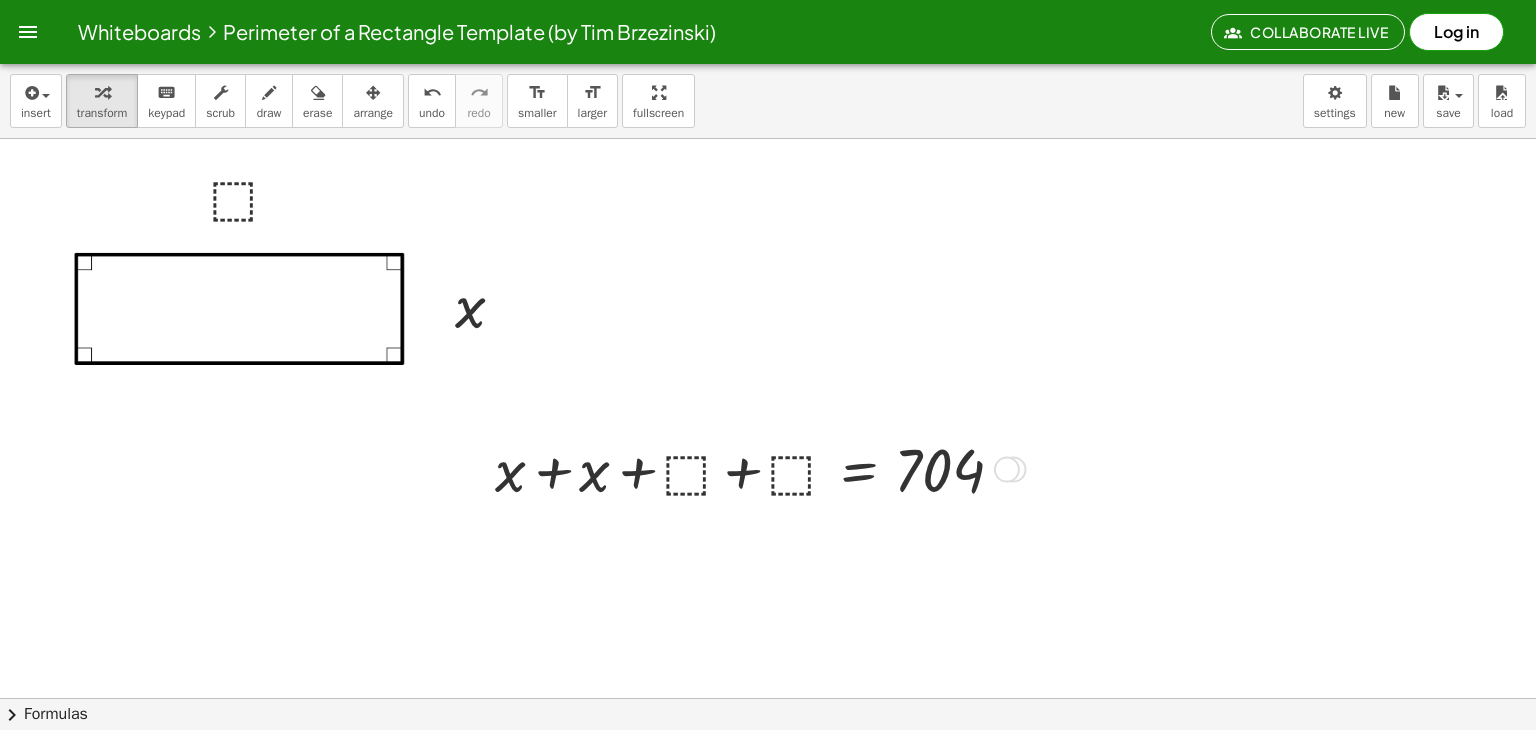 click at bounding box center [757, 468] 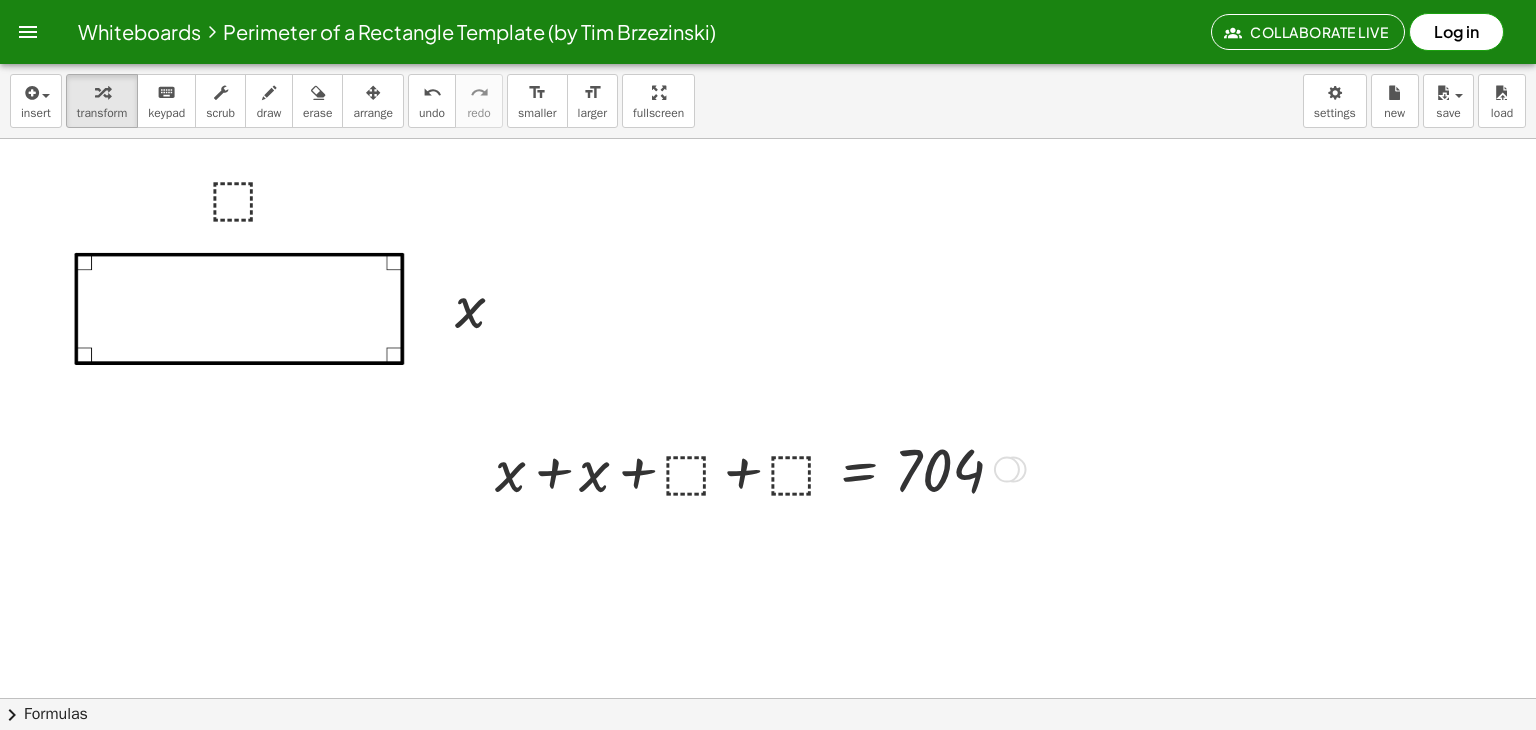 click on "Transform line Copy line as LaTeX Copy derivation as LaTeX Expand new lines: On" at bounding box center [1007, 470] 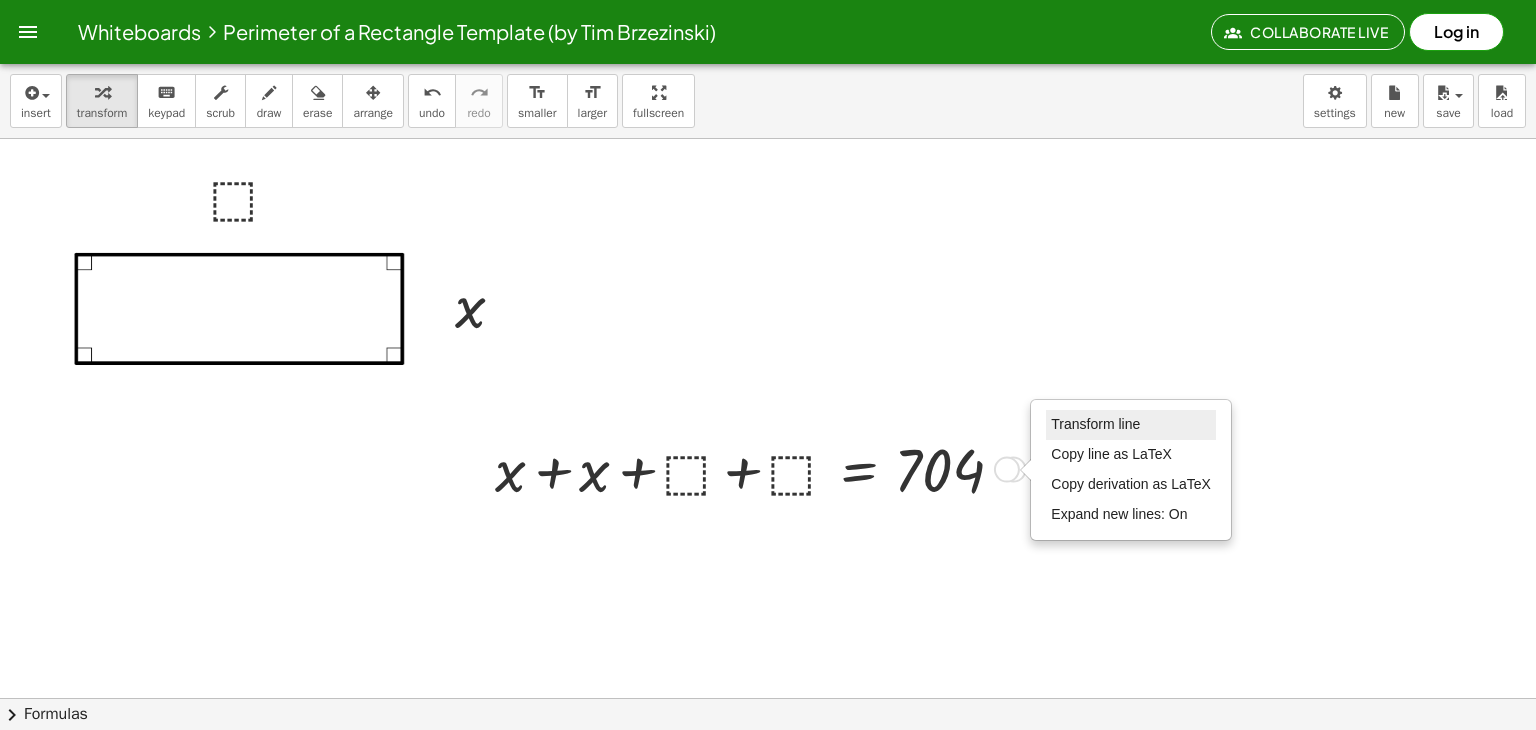 click on "Transform line" at bounding box center [1131, 425] 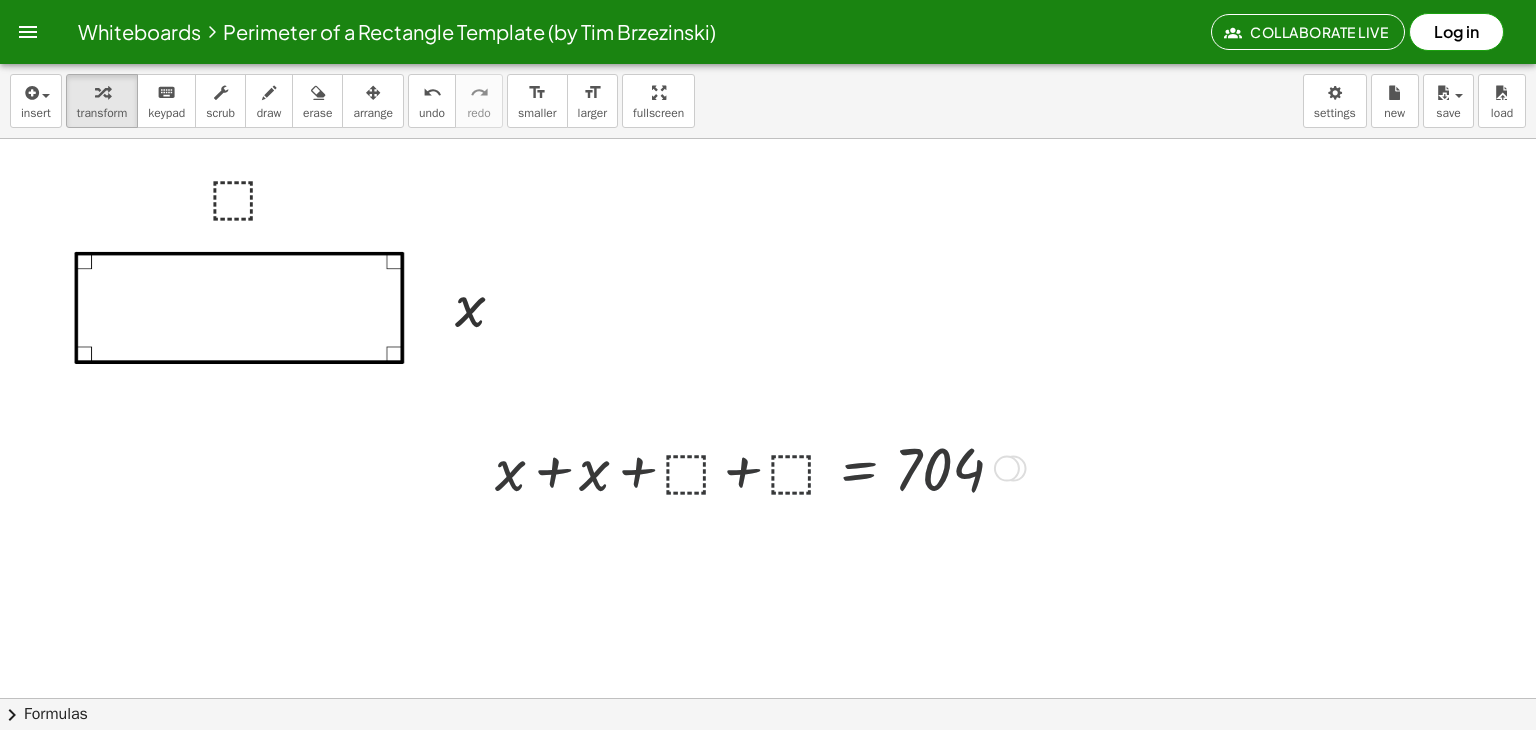 scroll, scrollTop: 0, scrollLeft: 0, axis: both 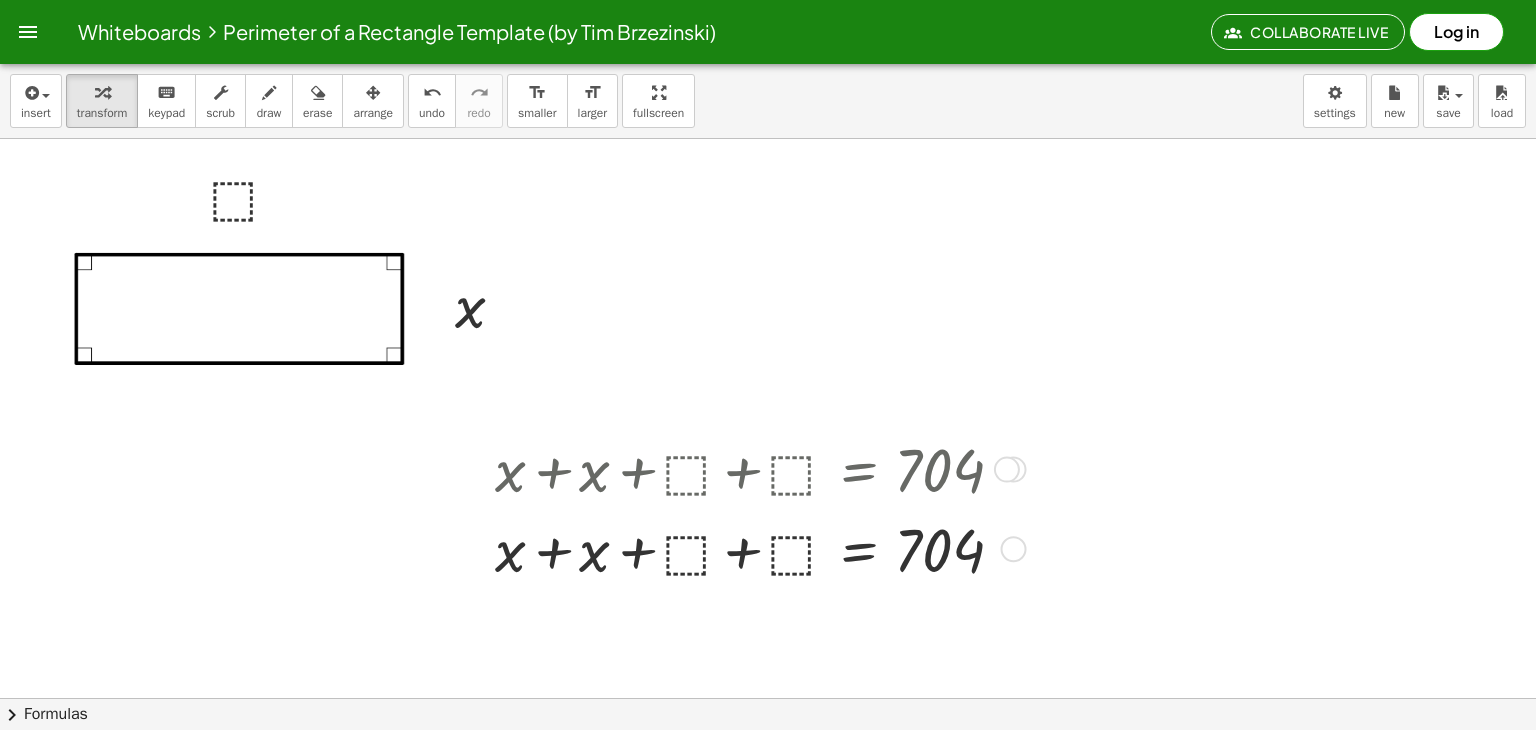 click at bounding box center [1014, 549] 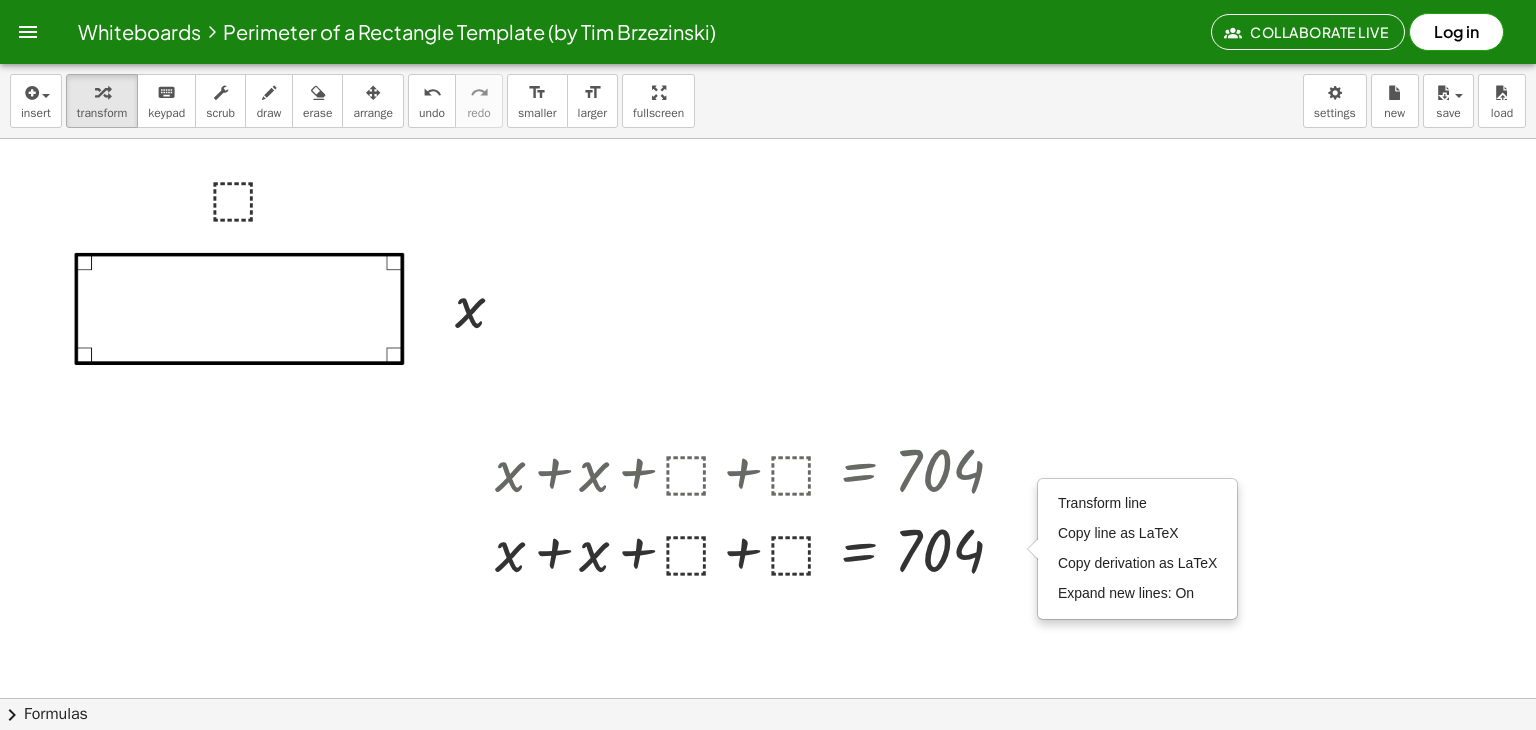 drag, startPoint x: 1074, startPoint y: 442, endPoint x: 1087, endPoint y: 437, distance: 13.928389 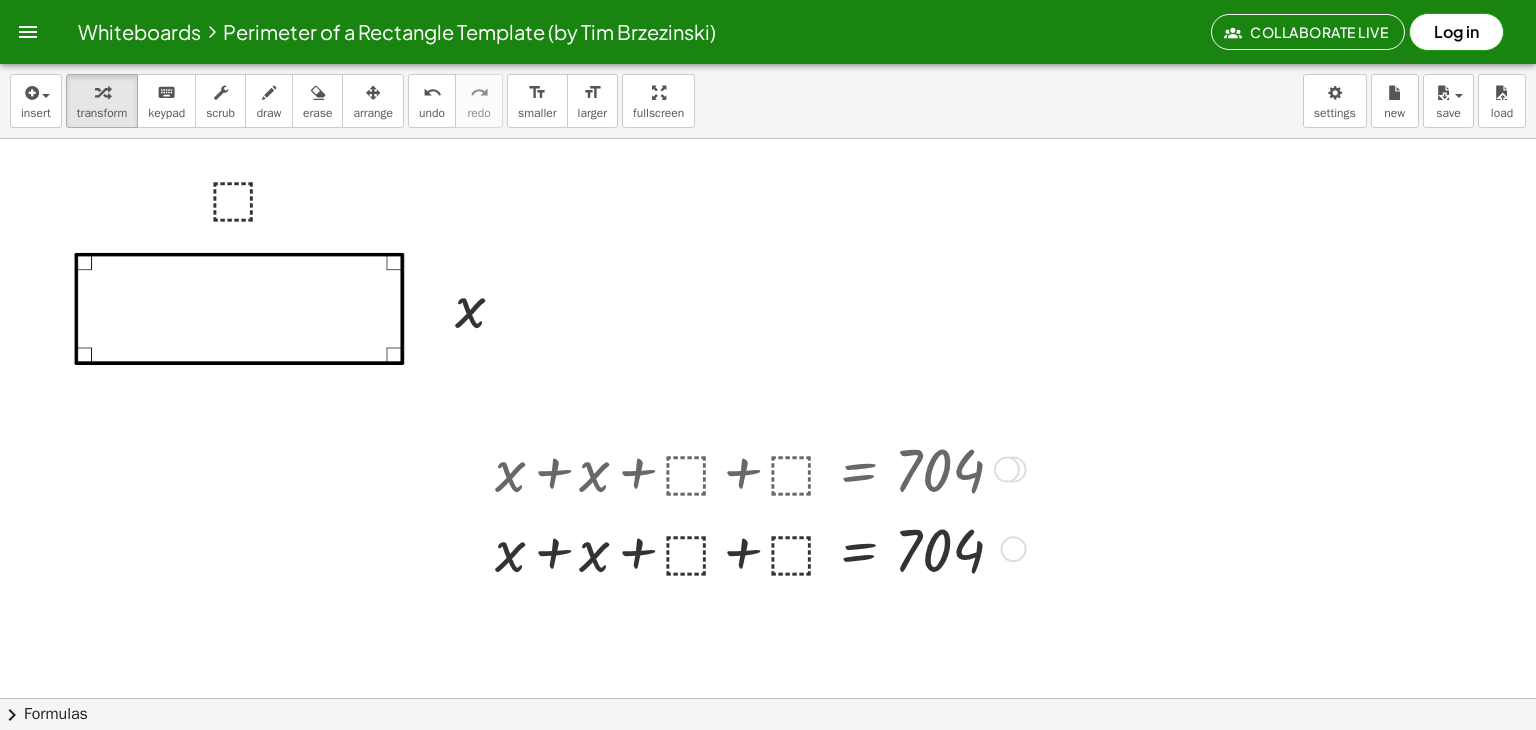 click at bounding box center (757, 468) 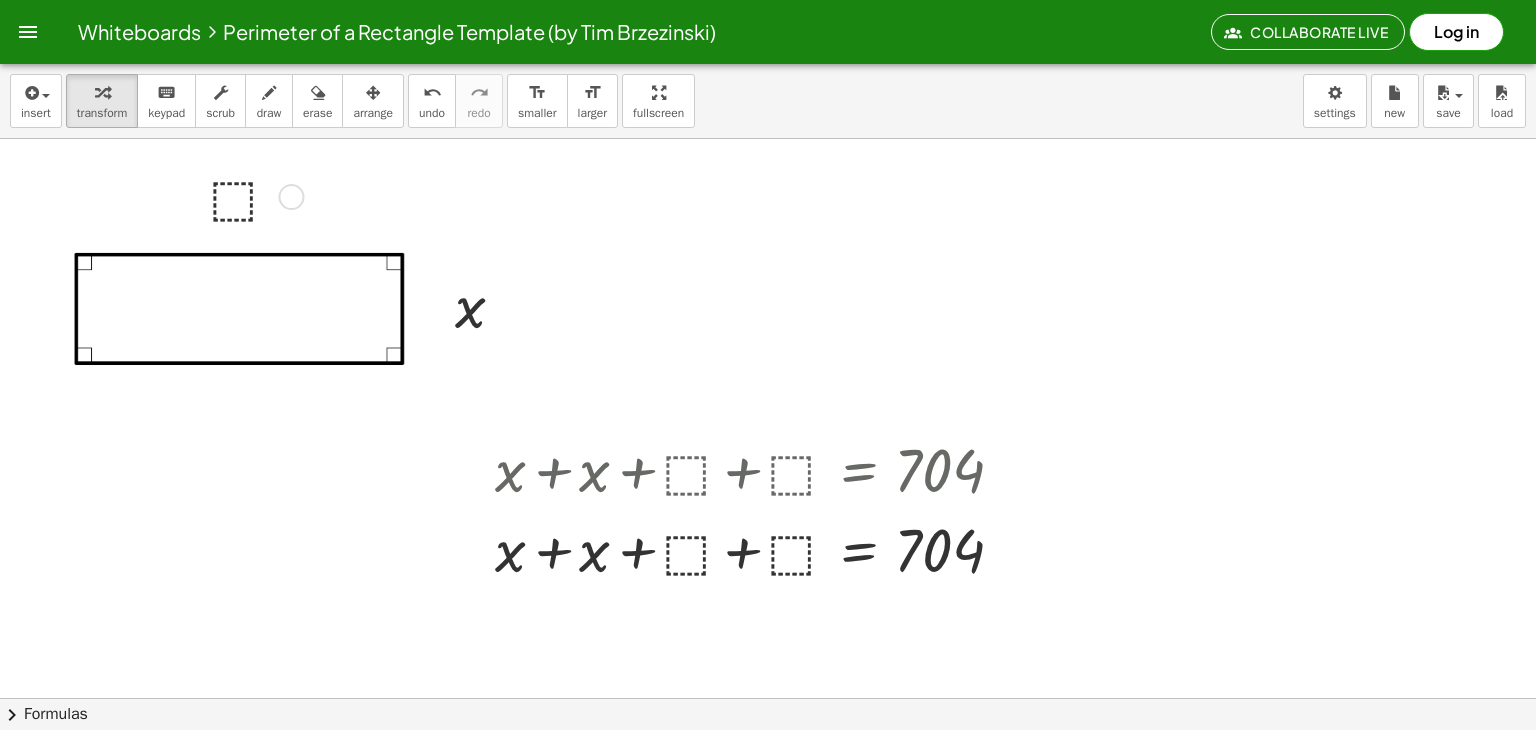 click at bounding box center [253, 195] 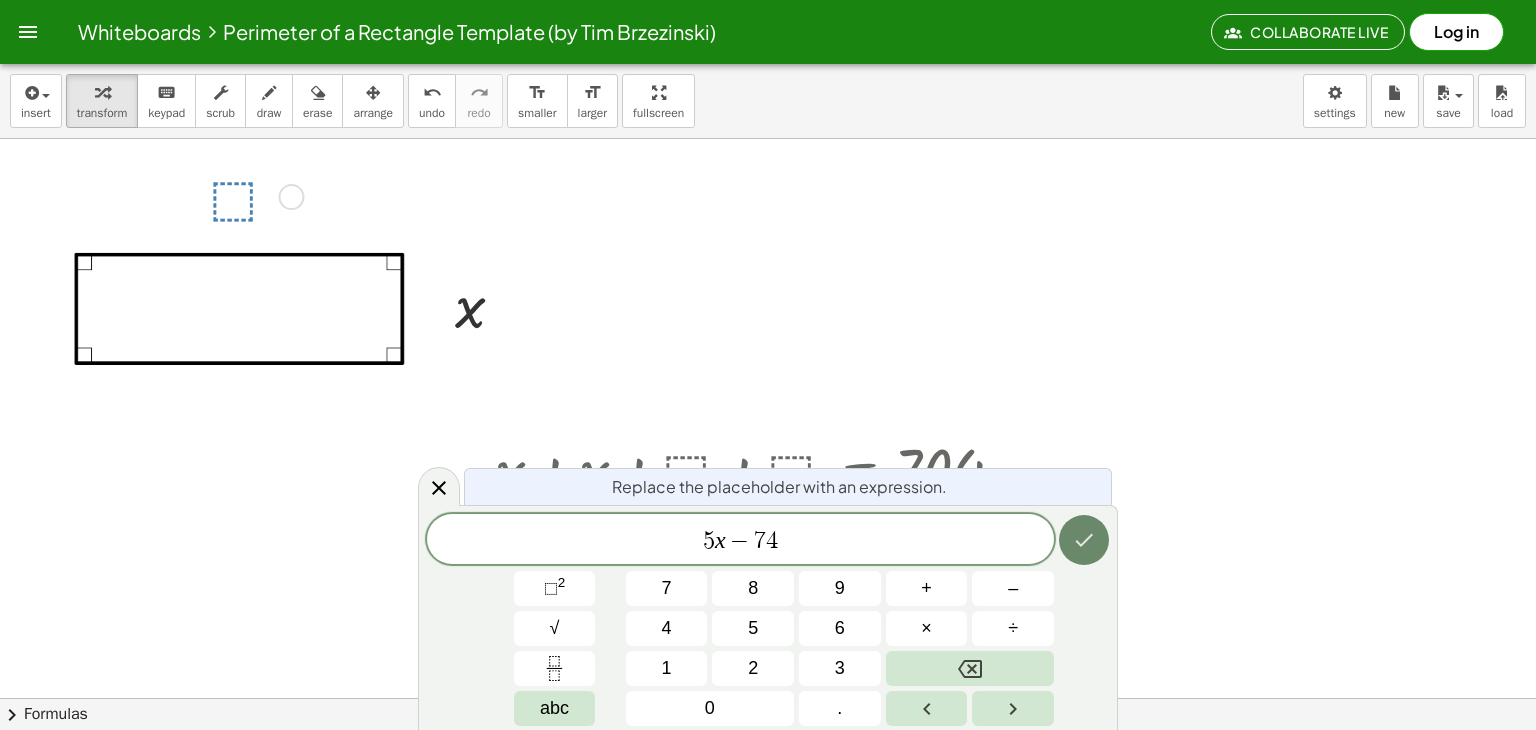 click at bounding box center [1084, 540] 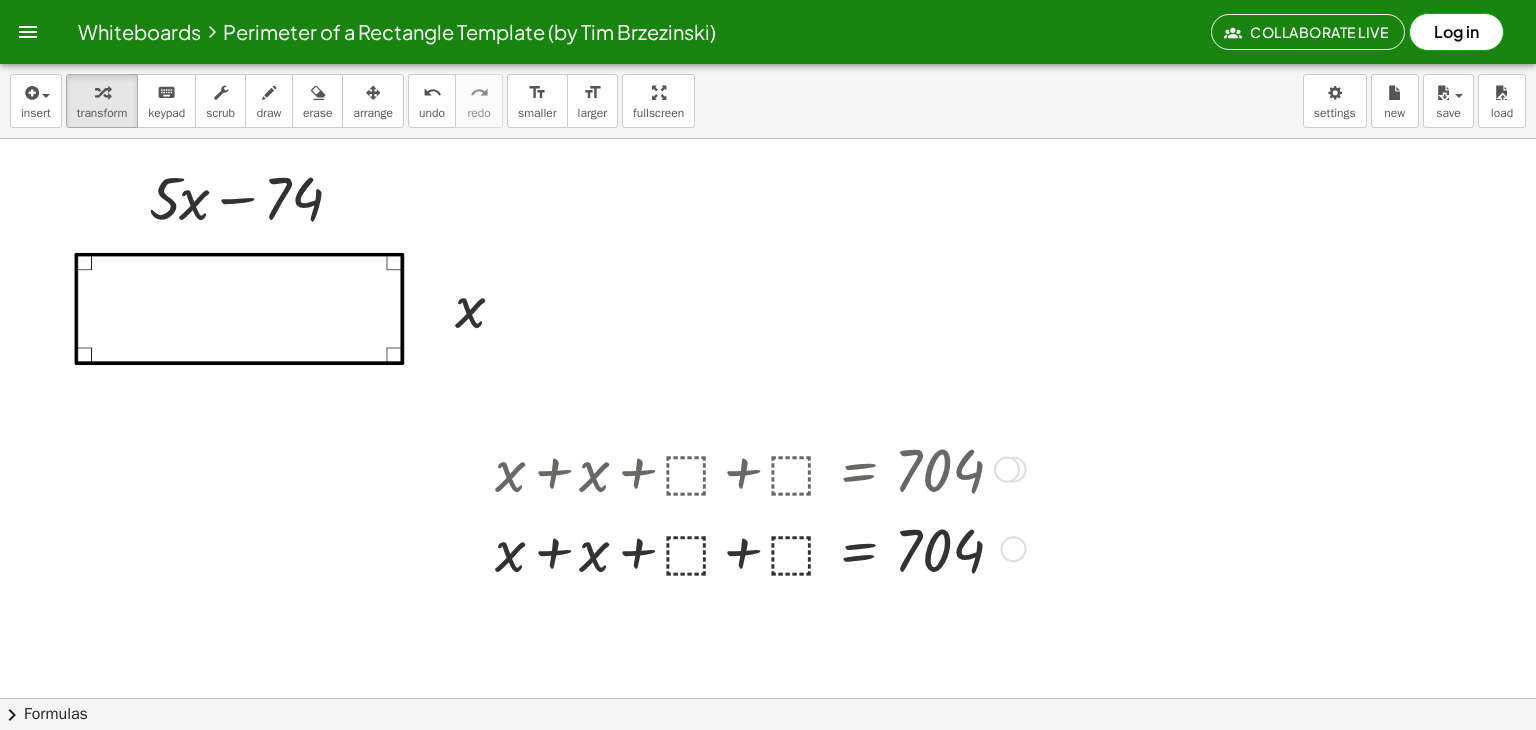 click at bounding box center (757, 468) 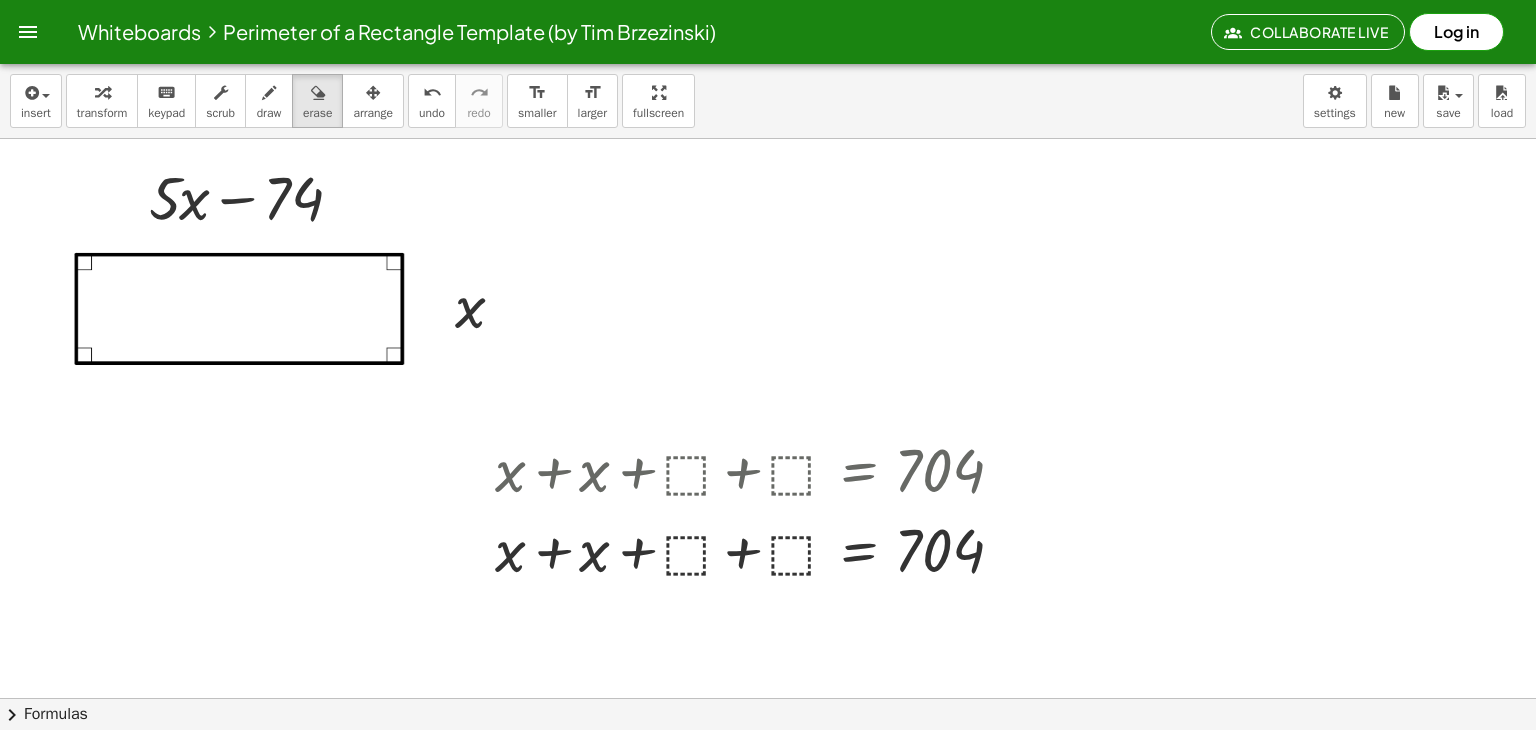 click at bounding box center [768, 762] 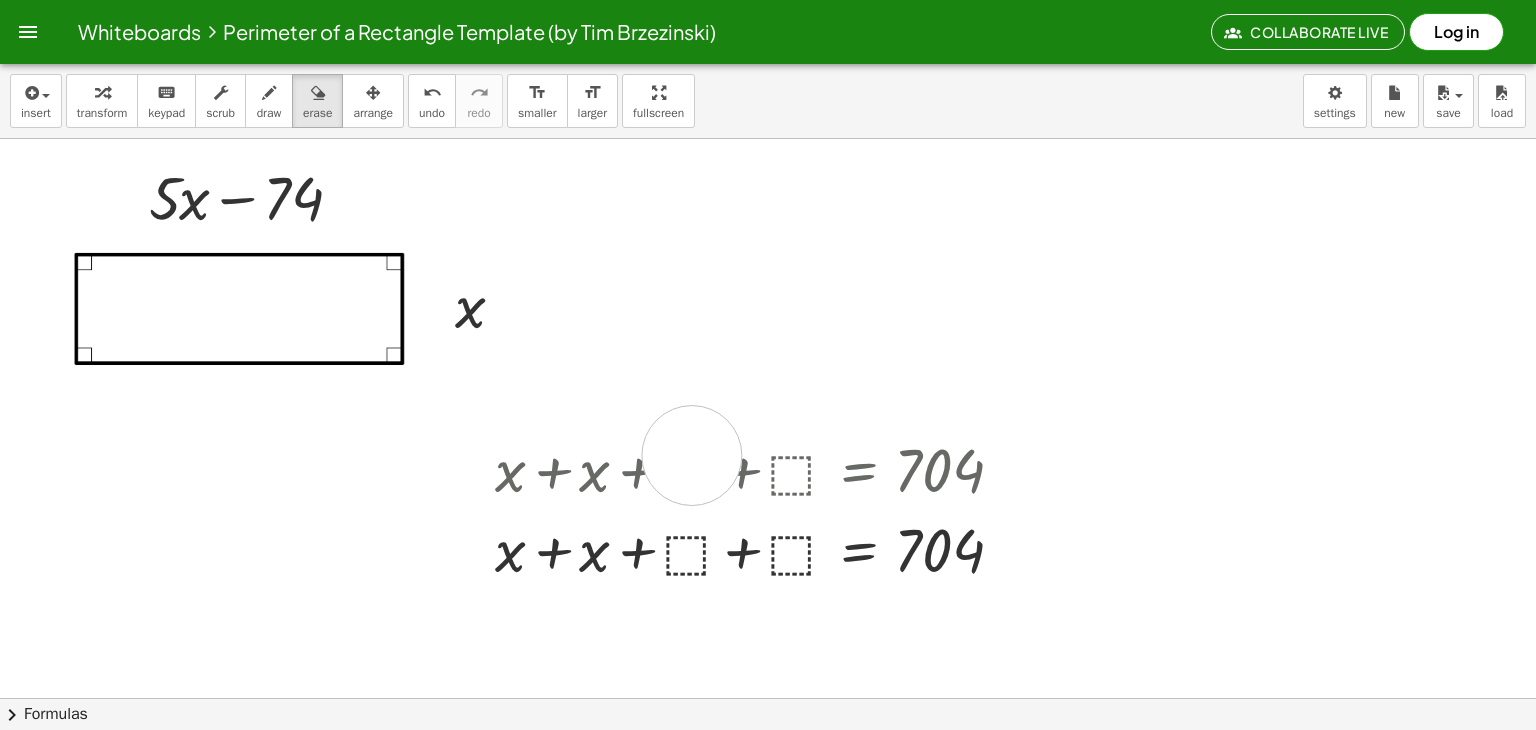 click at bounding box center [768, 762] 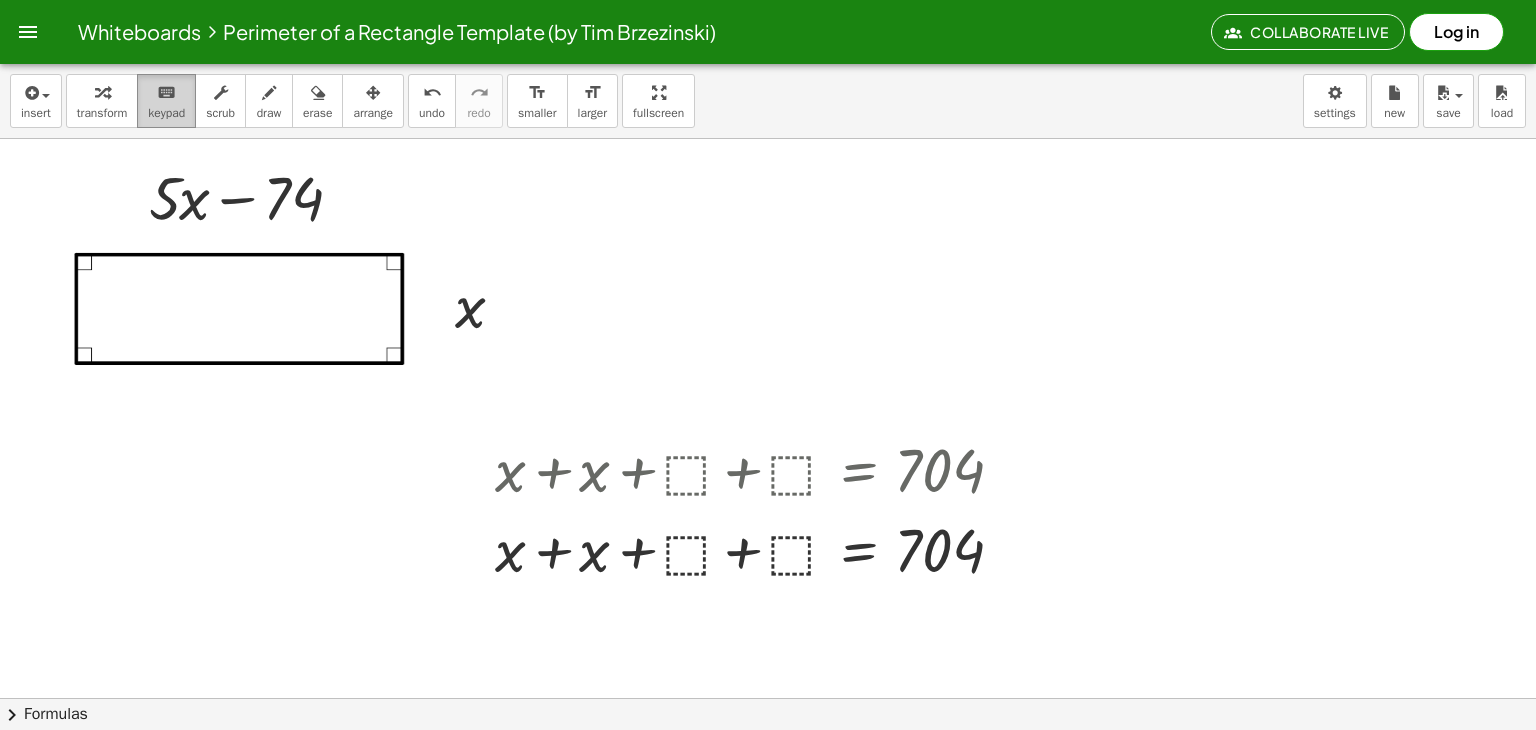 click on "keyboard" at bounding box center (166, 93) 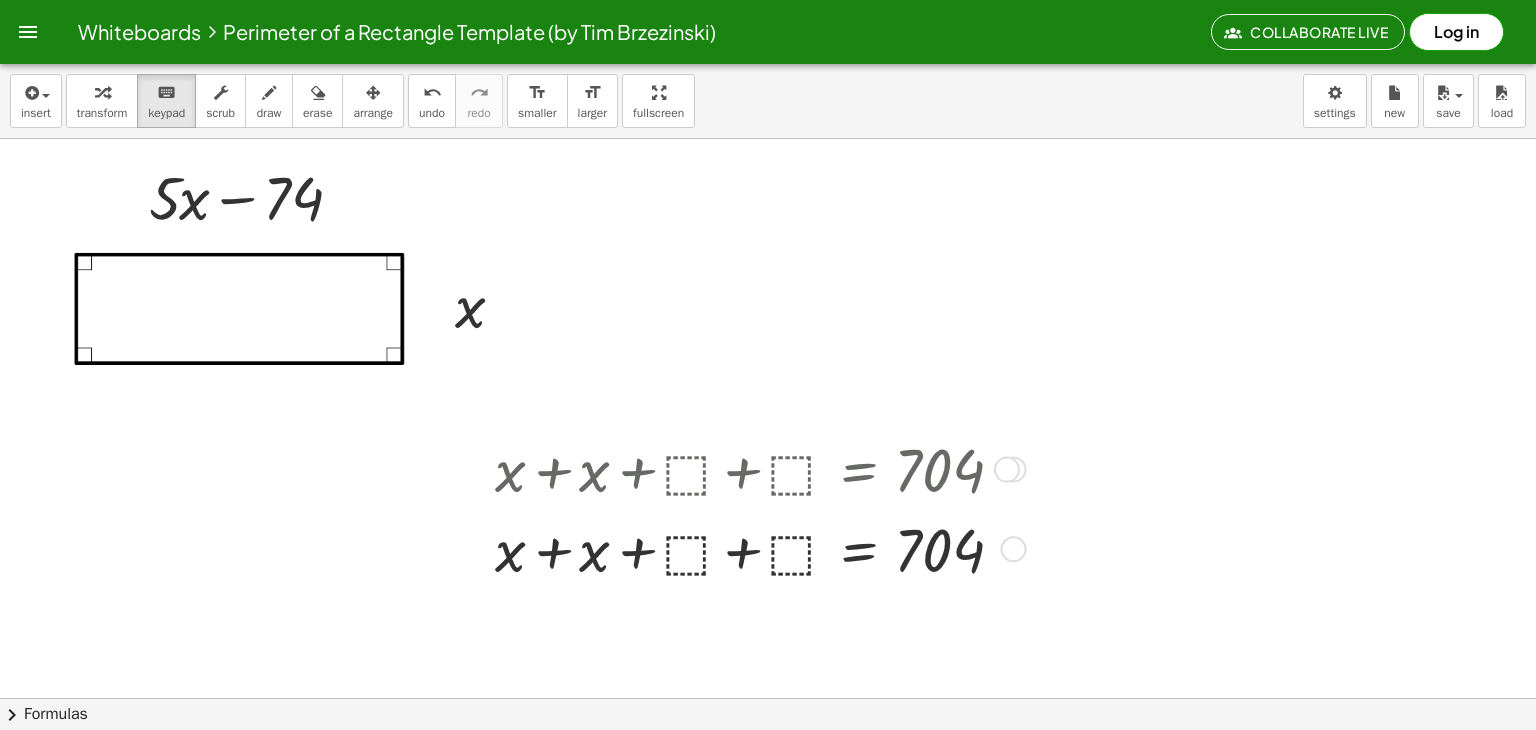 click at bounding box center (757, 468) 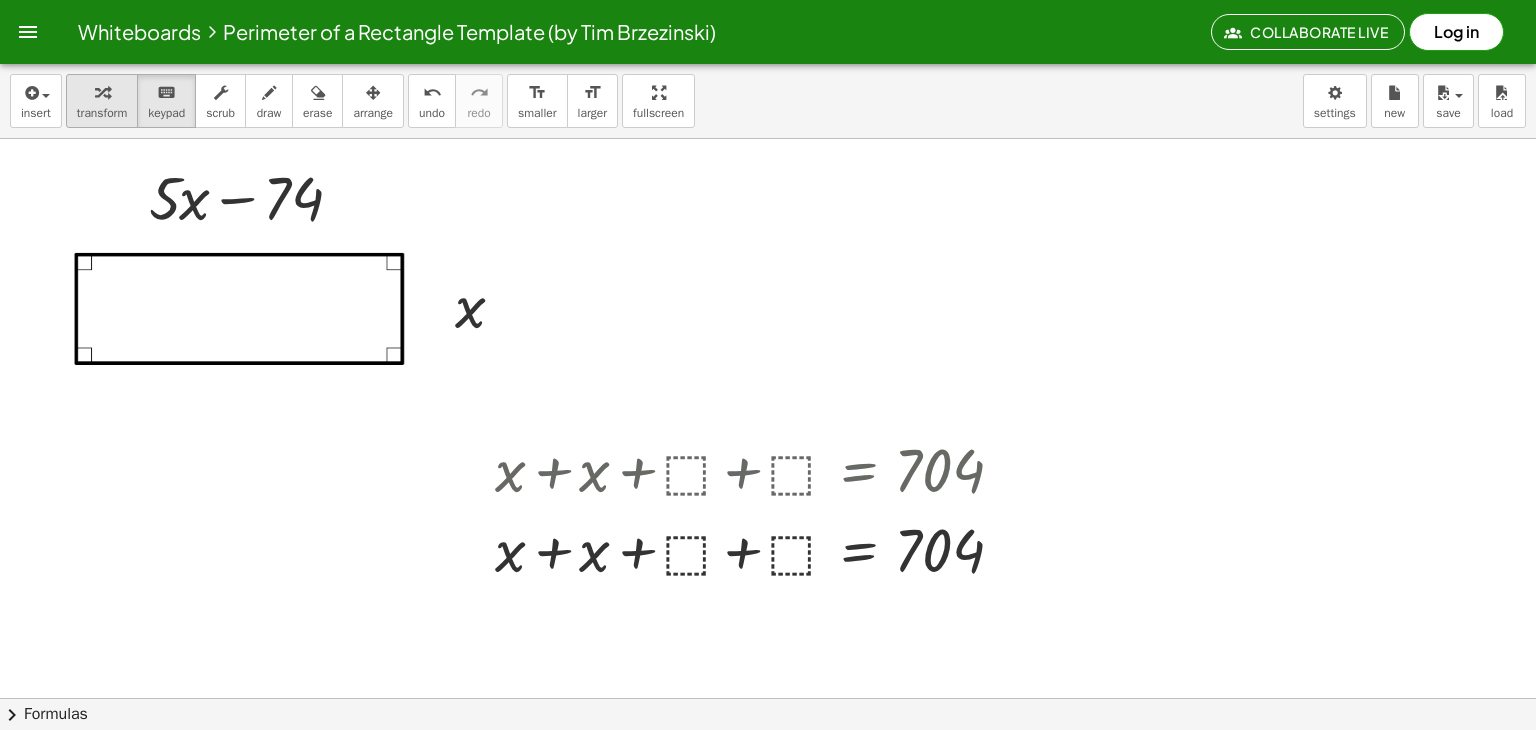 click on "transform" at bounding box center (102, 113) 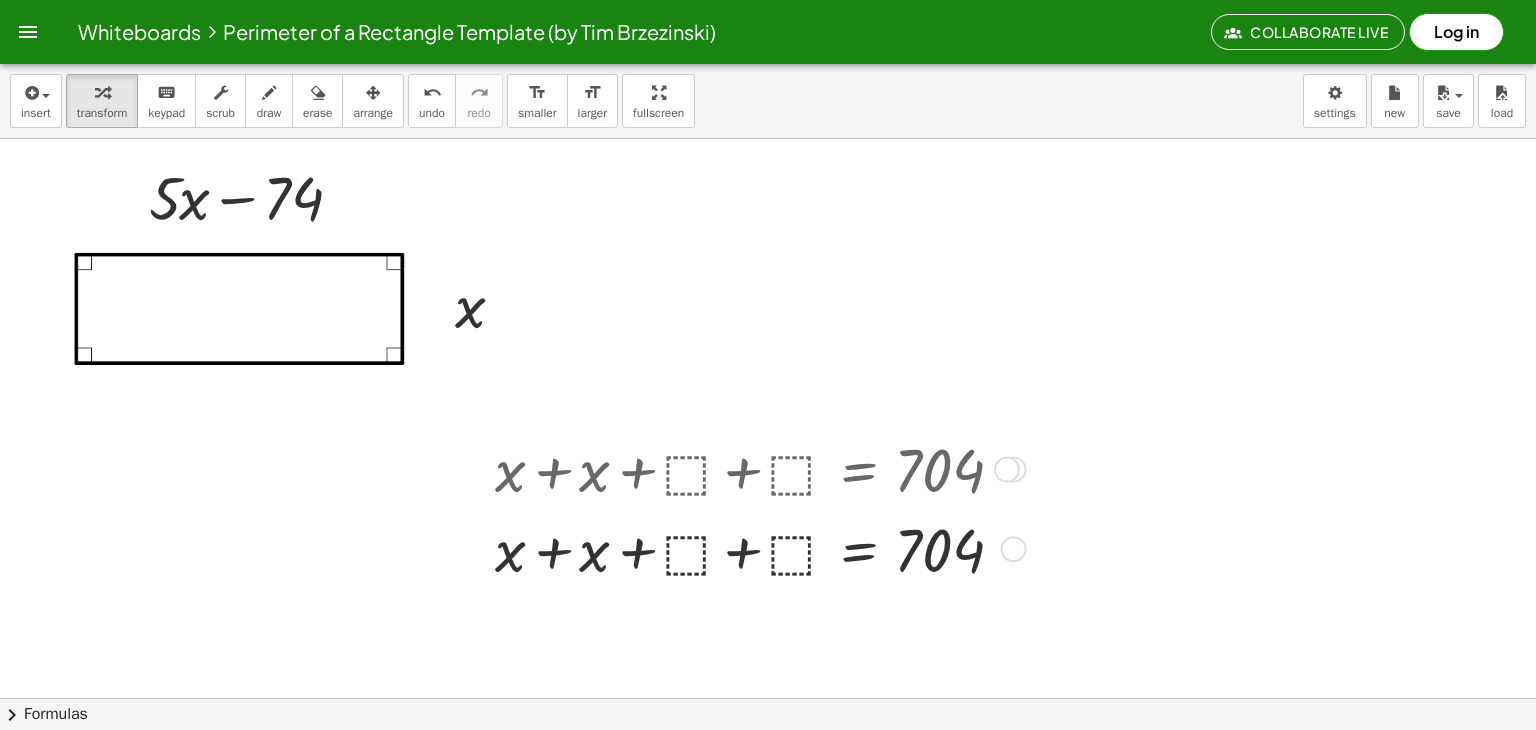 click at bounding box center [757, 468] 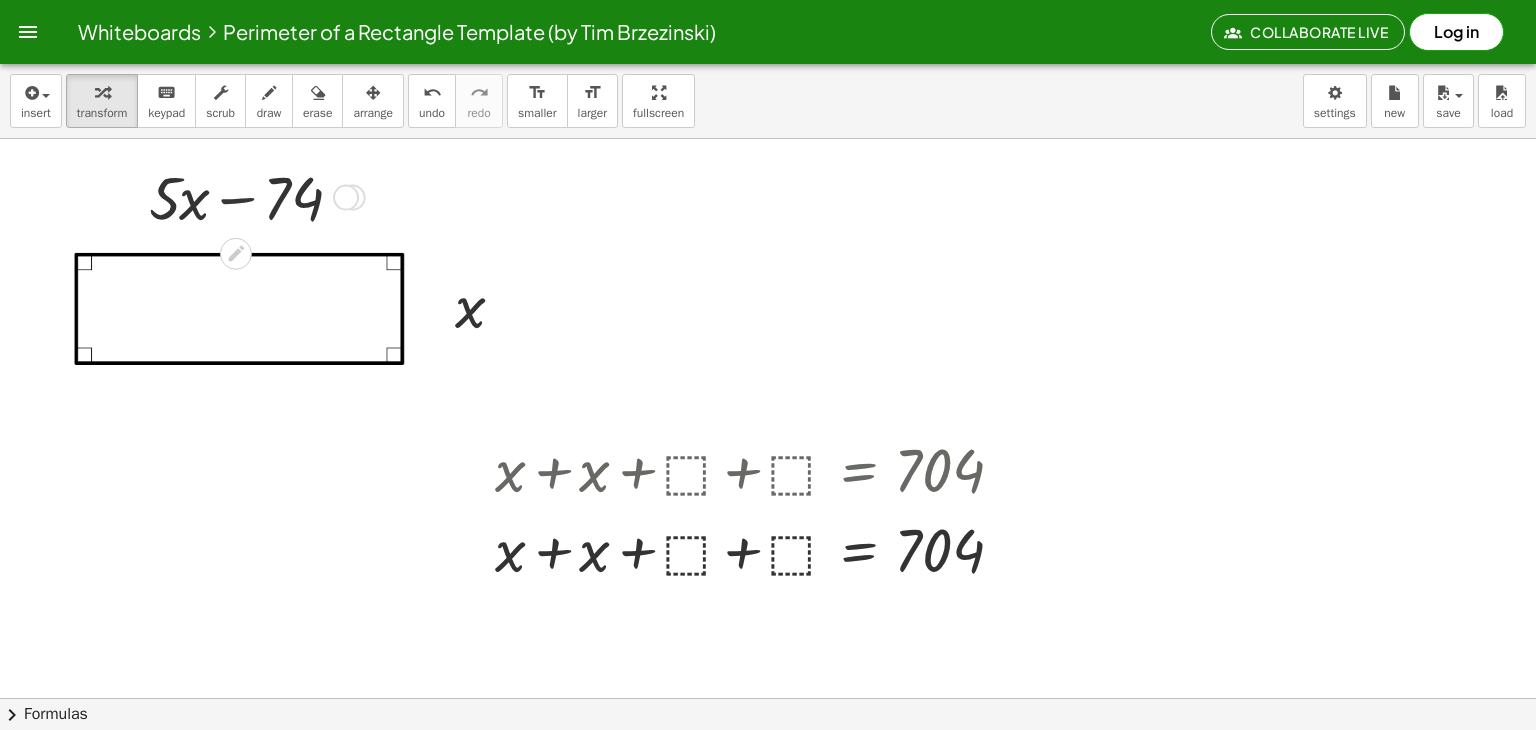 click at bounding box center [253, 196] 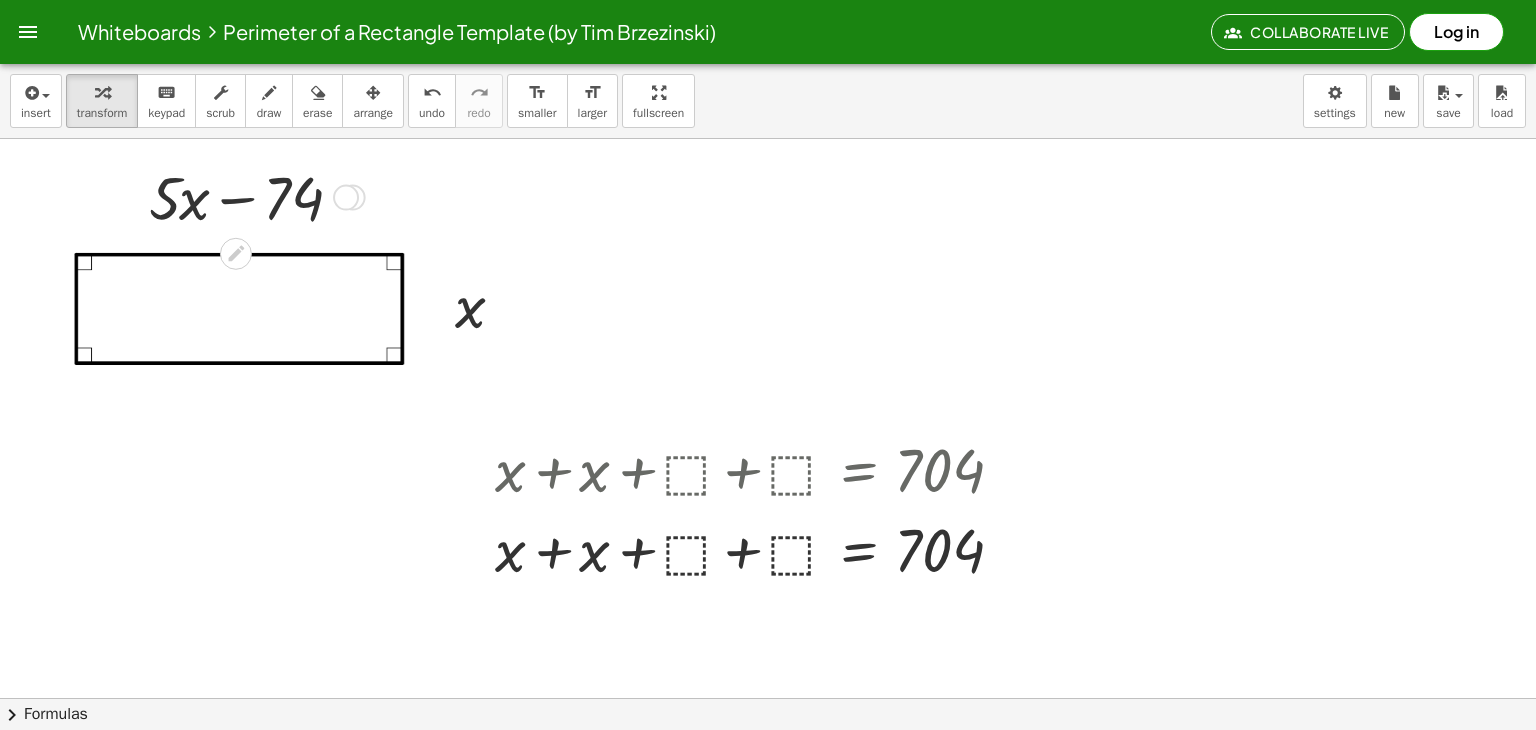 click at bounding box center (244, 251) 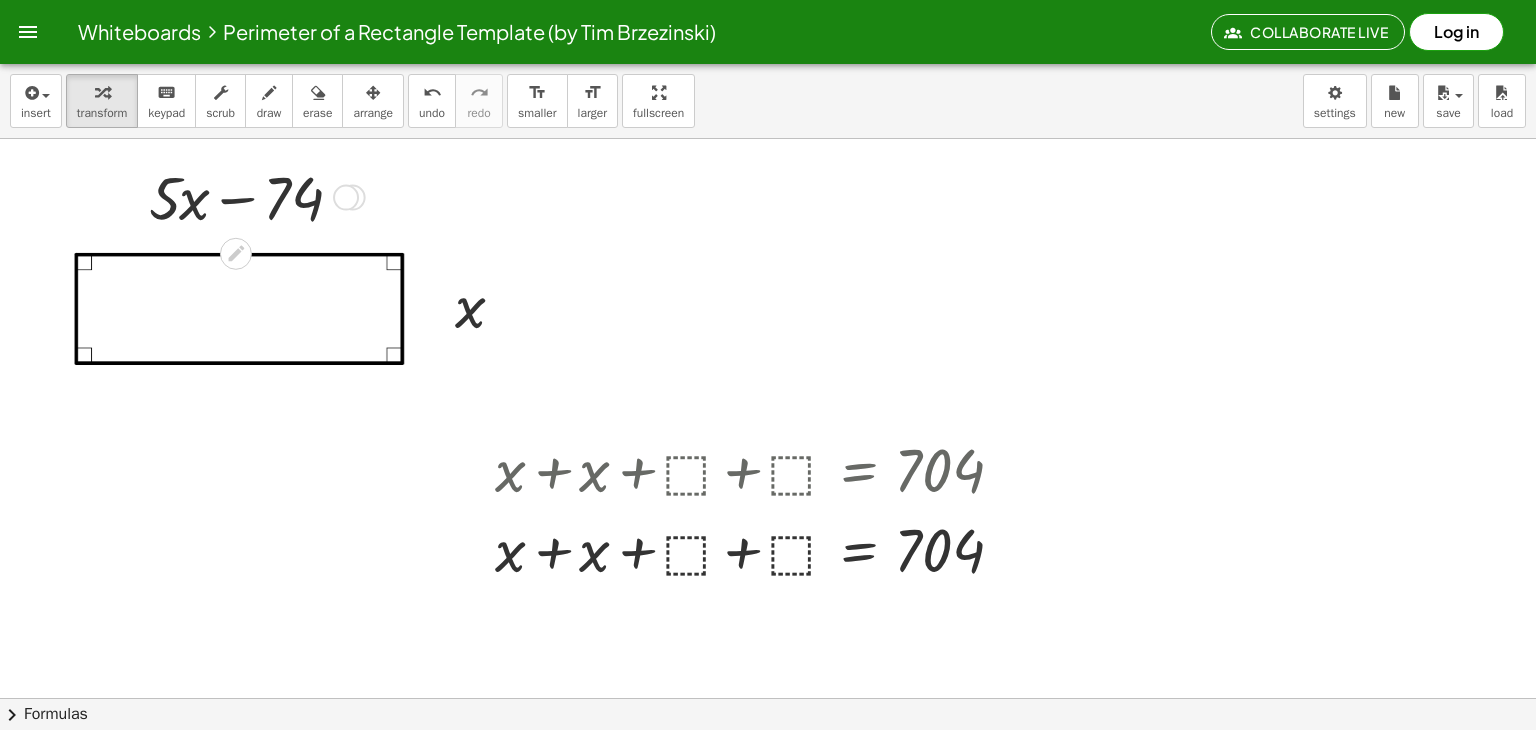 click at bounding box center [346, 198] 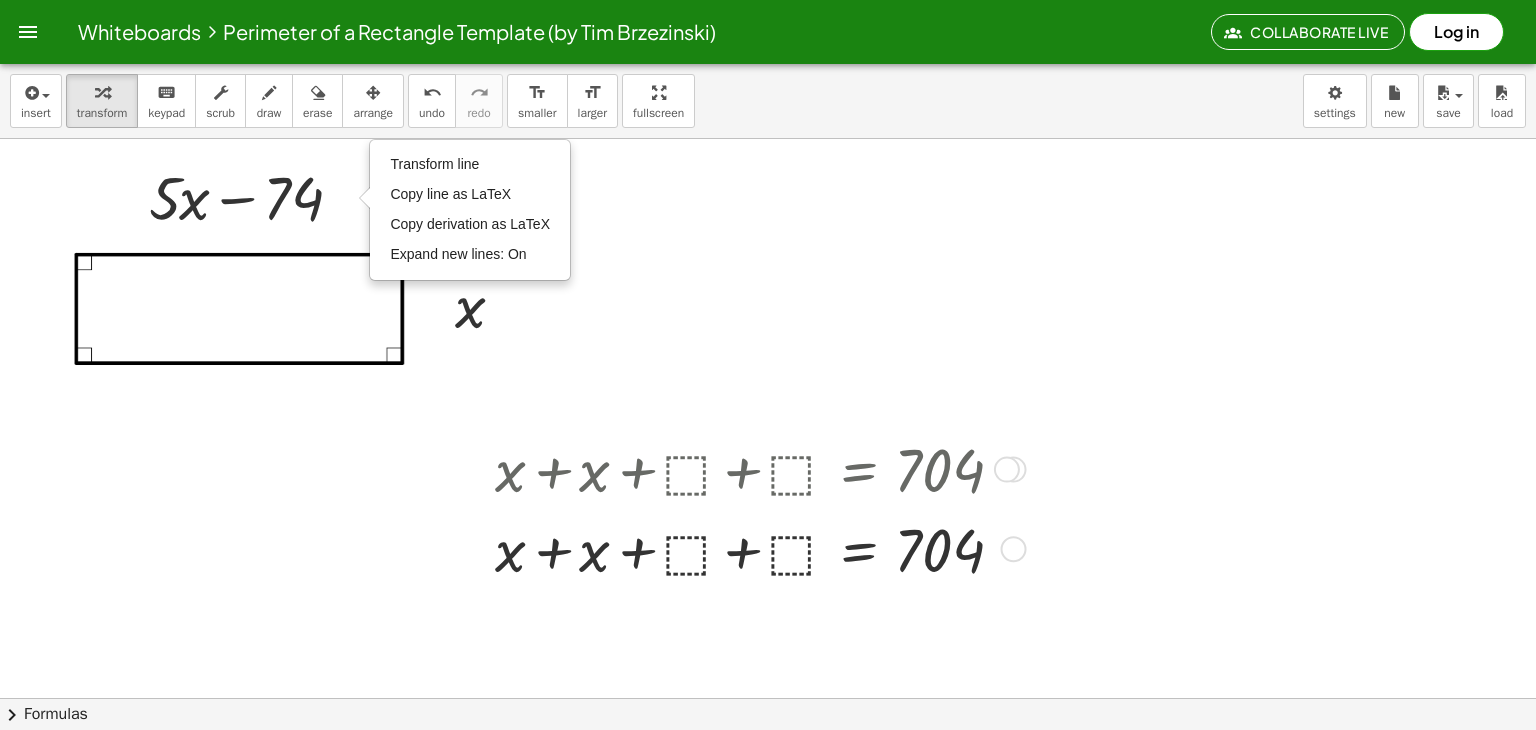 click at bounding box center (757, 468) 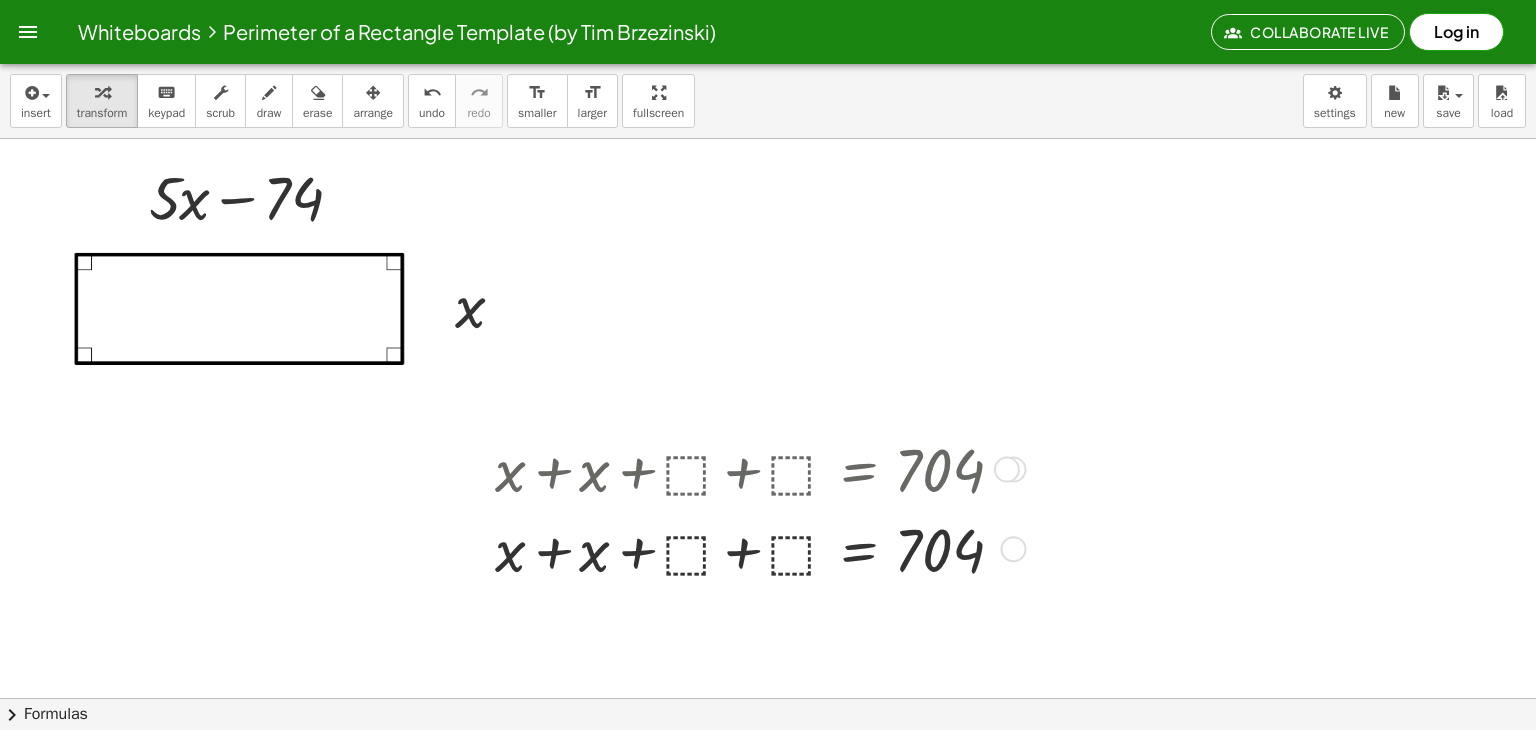 click at bounding box center (757, 468) 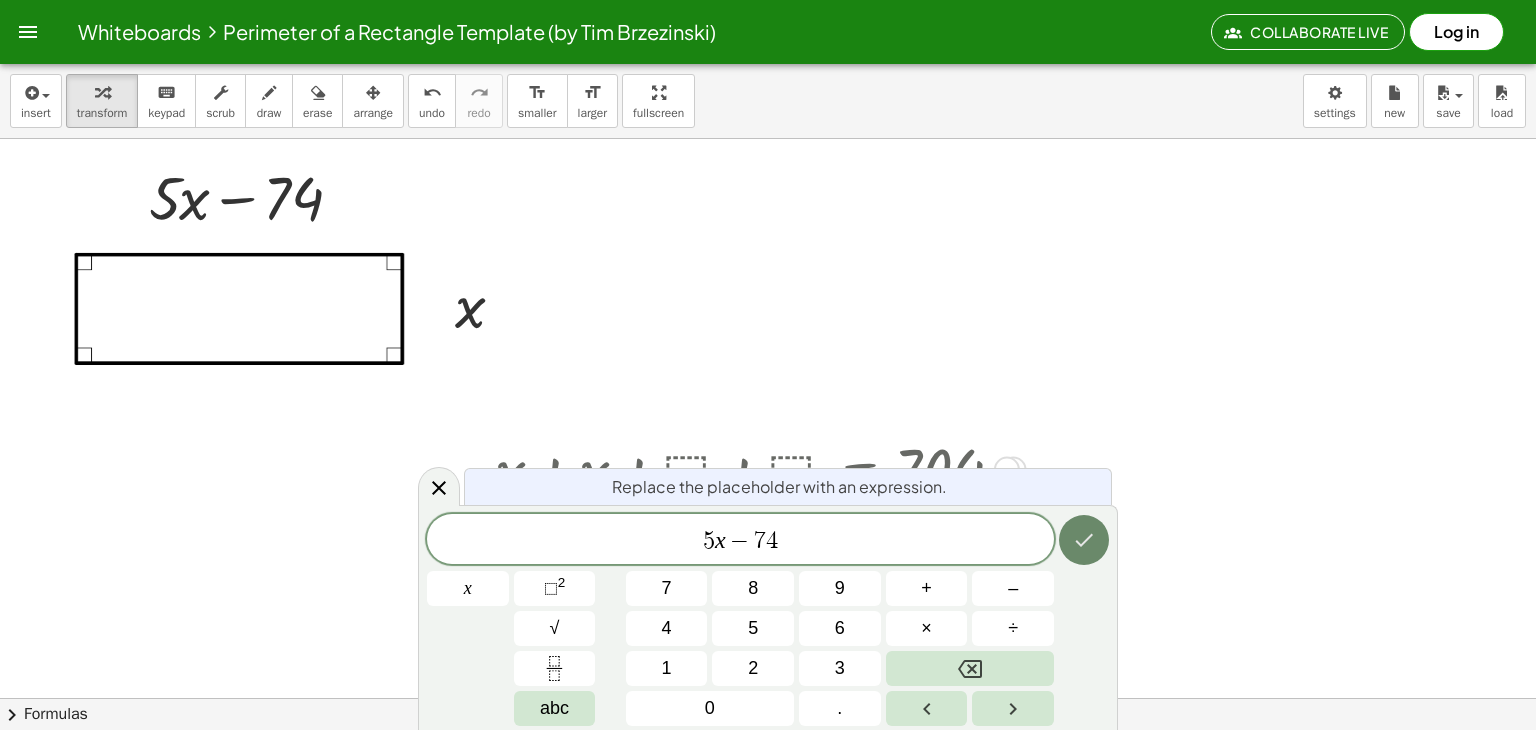 click at bounding box center [1084, 540] 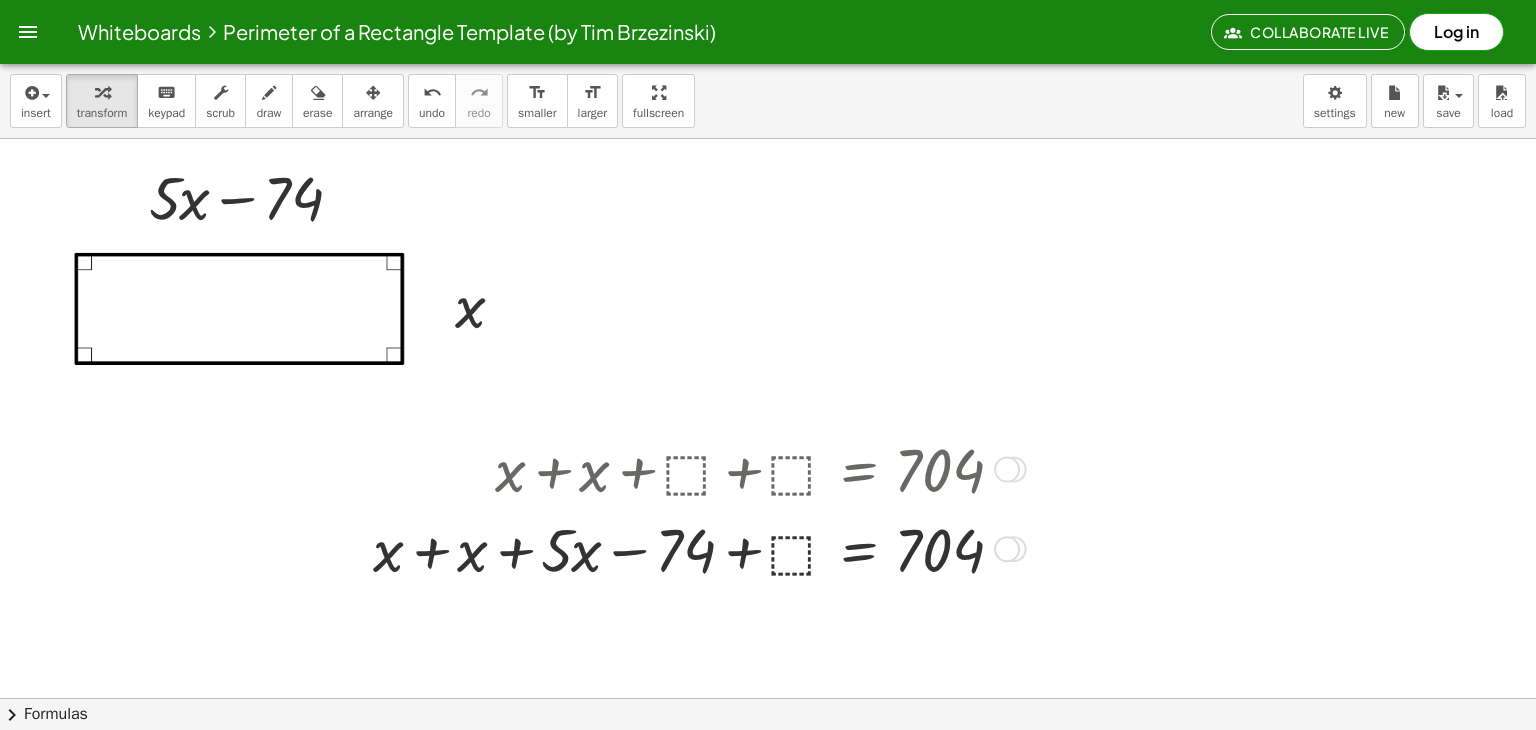 click at bounding box center [696, 548] 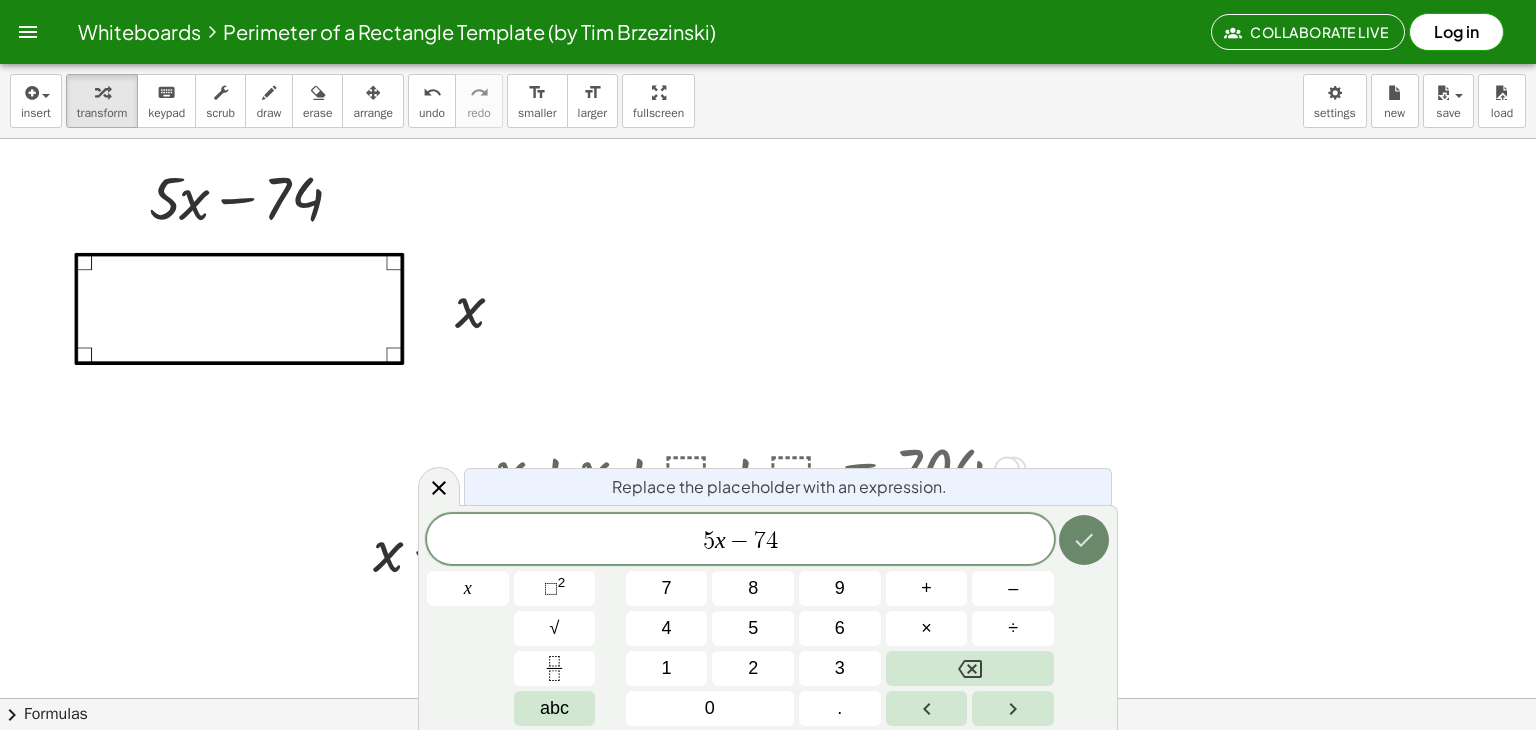 click 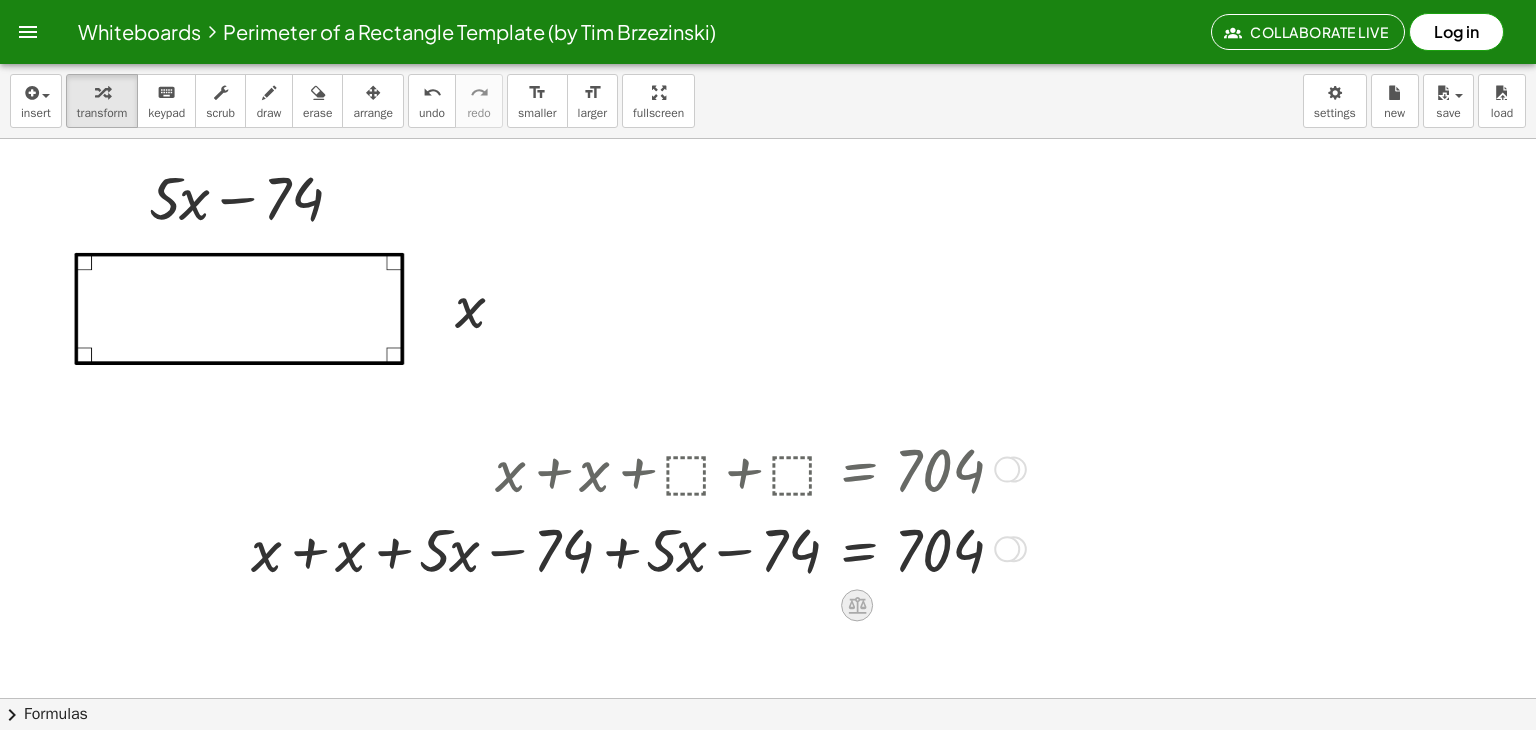 click 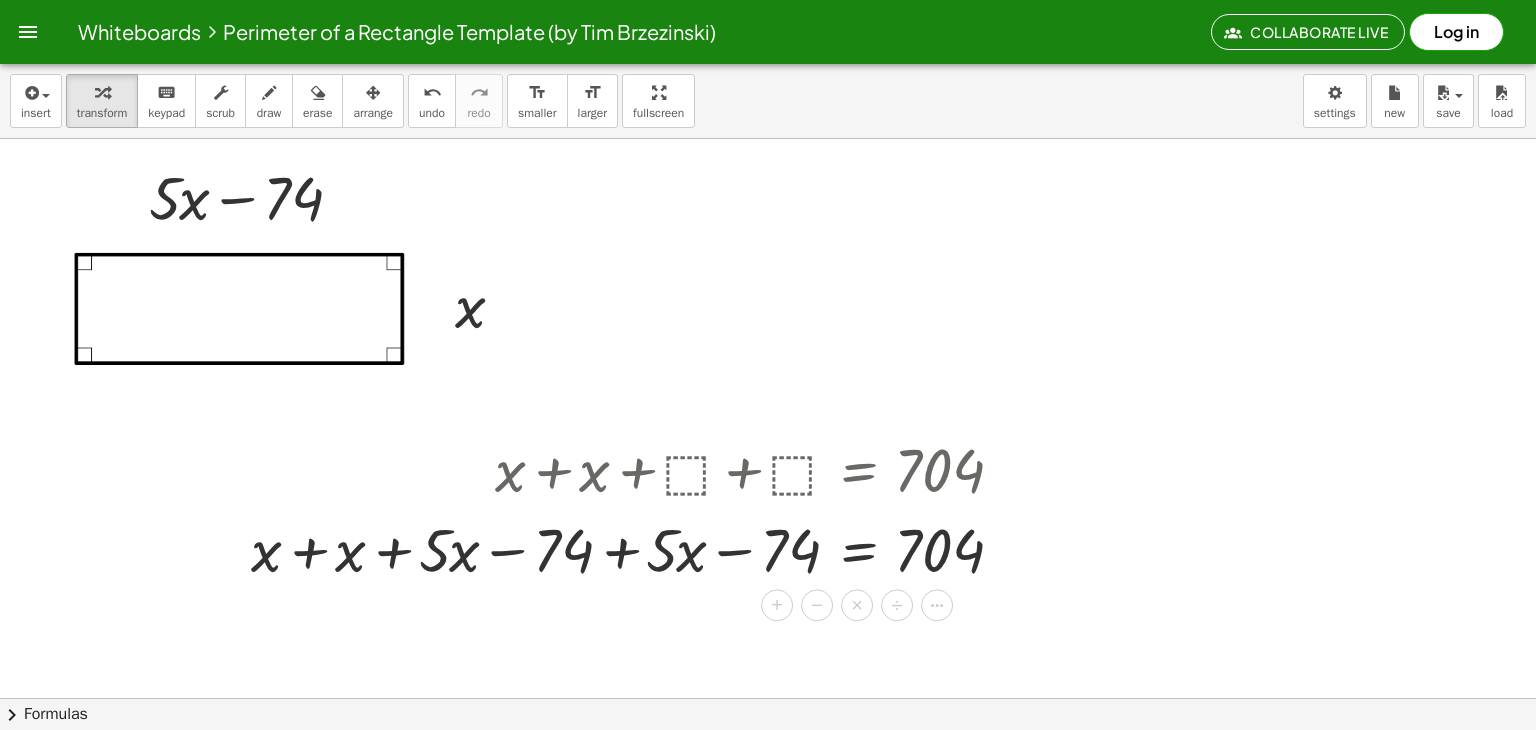 click at bounding box center [768, 762] 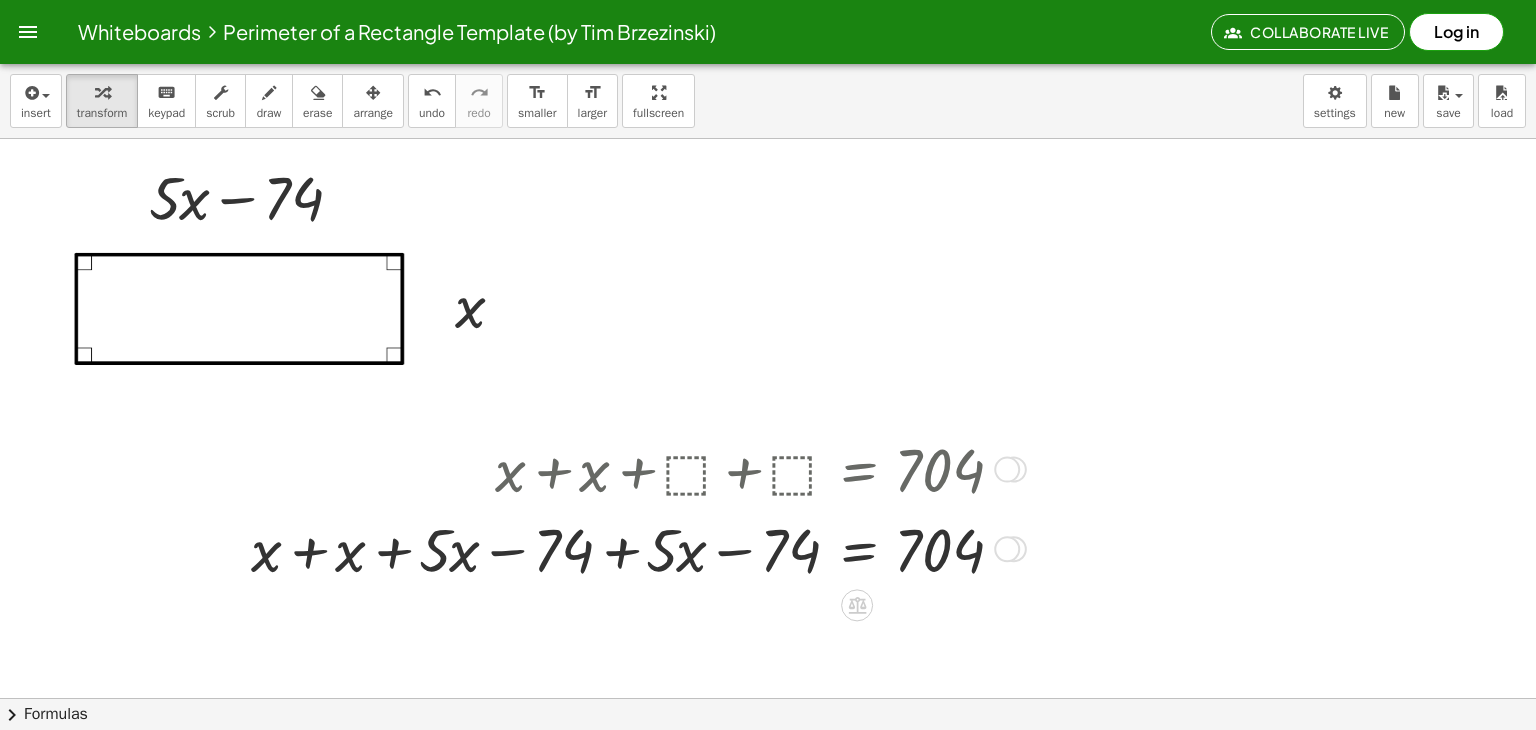 click on "Transform line Copy line as LaTeX Copy derivation as LaTeX Expand new lines: On" at bounding box center (1007, 549) 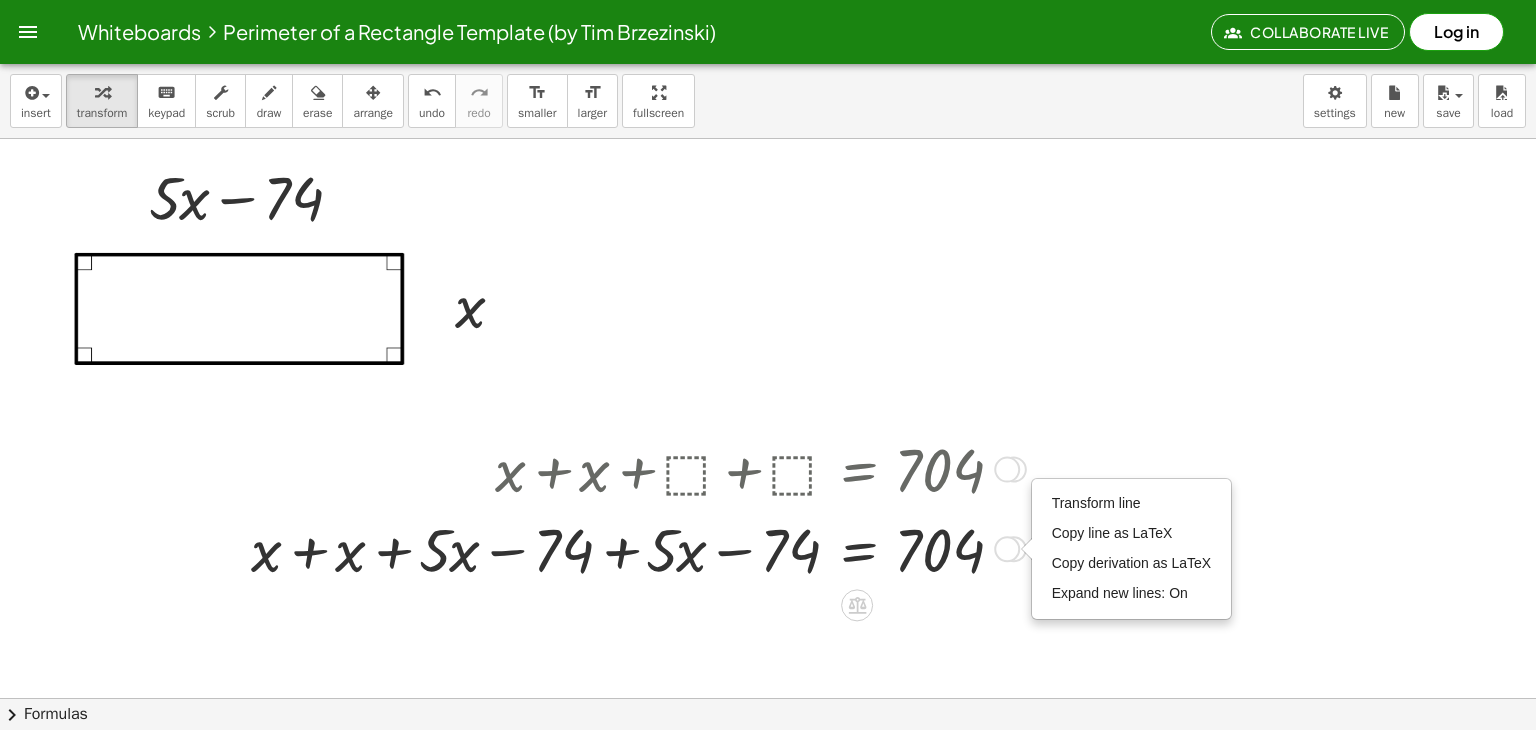 click on "Transform line Copy line as LaTeX Copy derivation as LaTeX Expand new lines: On" at bounding box center (1132, 549) 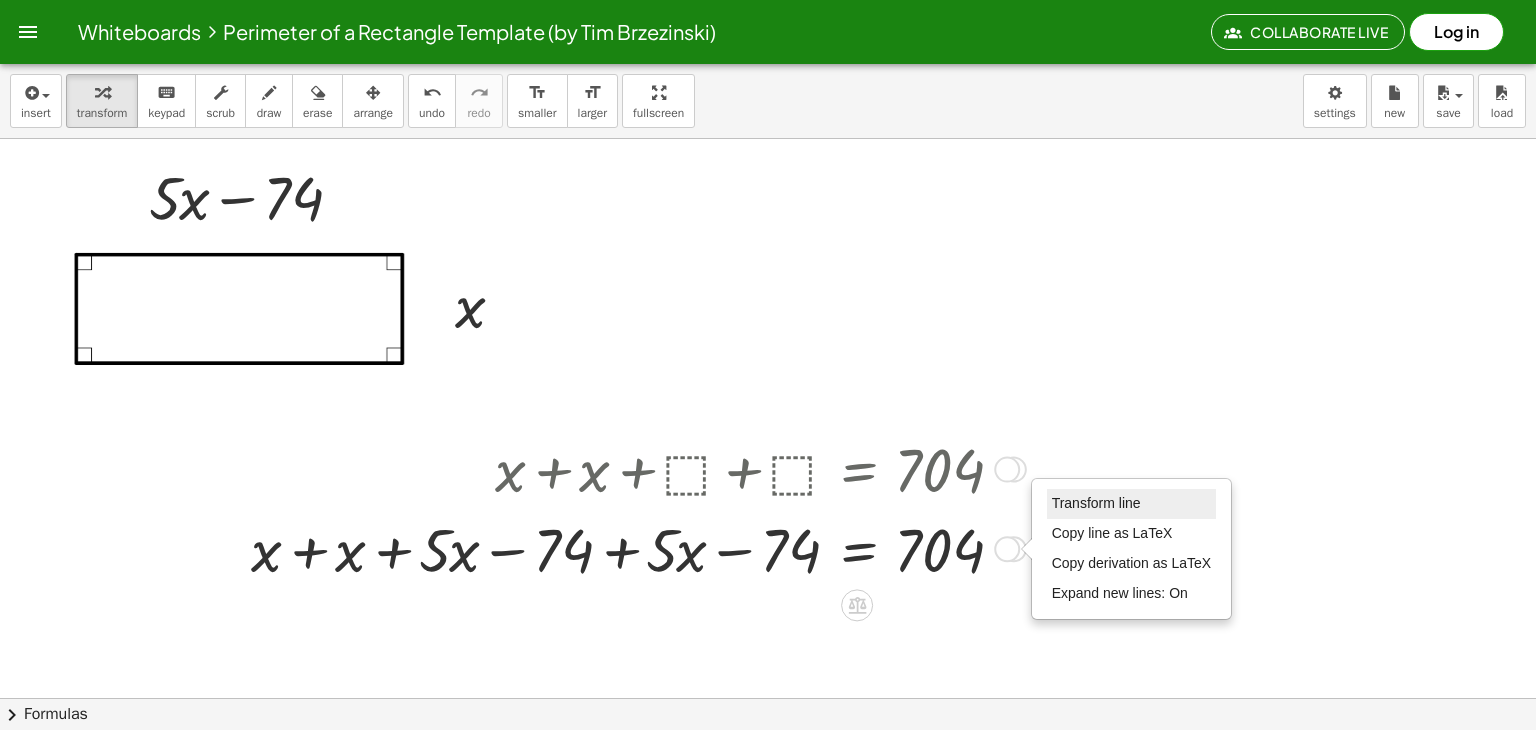 click on "Transform line" at bounding box center [1096, 503] 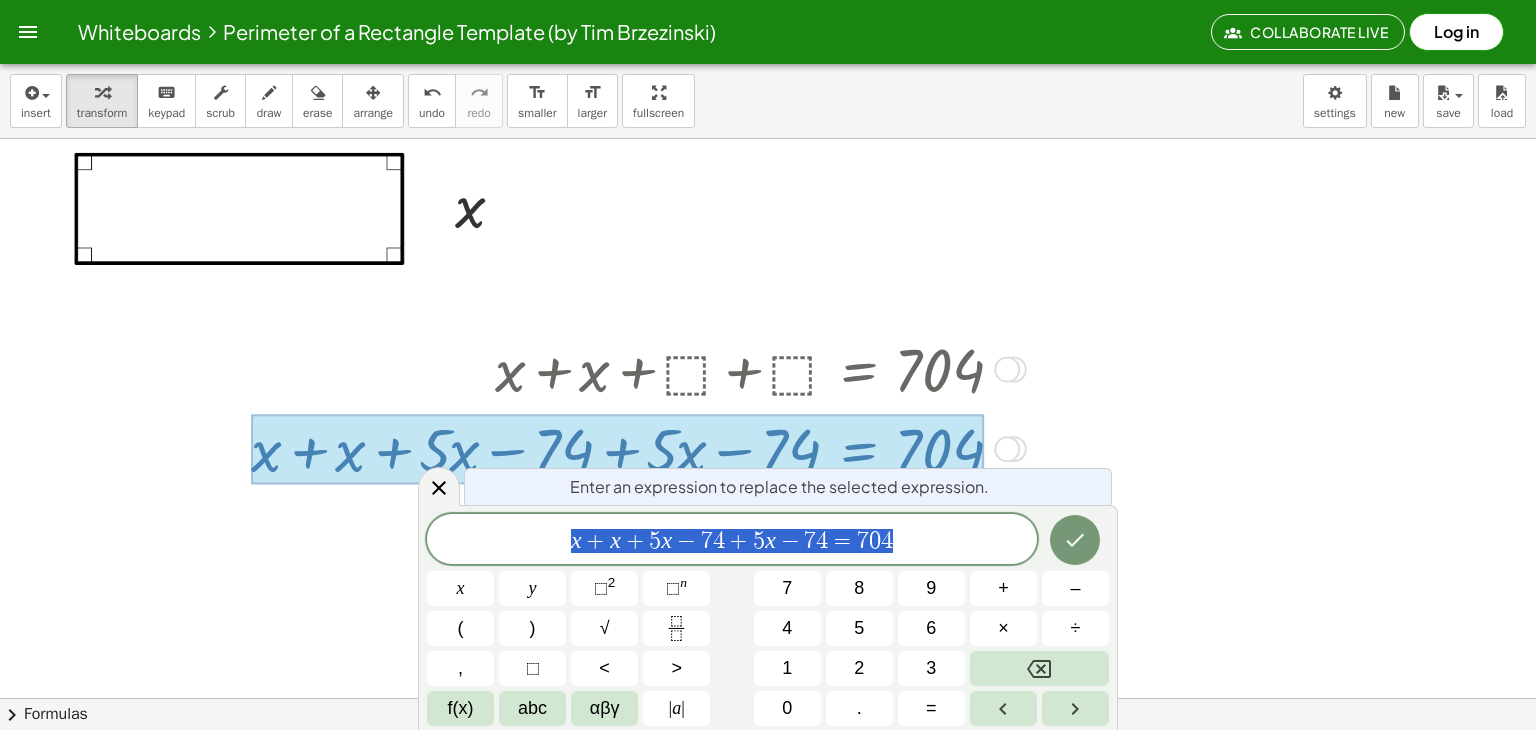 scroll, scrollTop: 136, scrollLeft: 0, axis: vertical 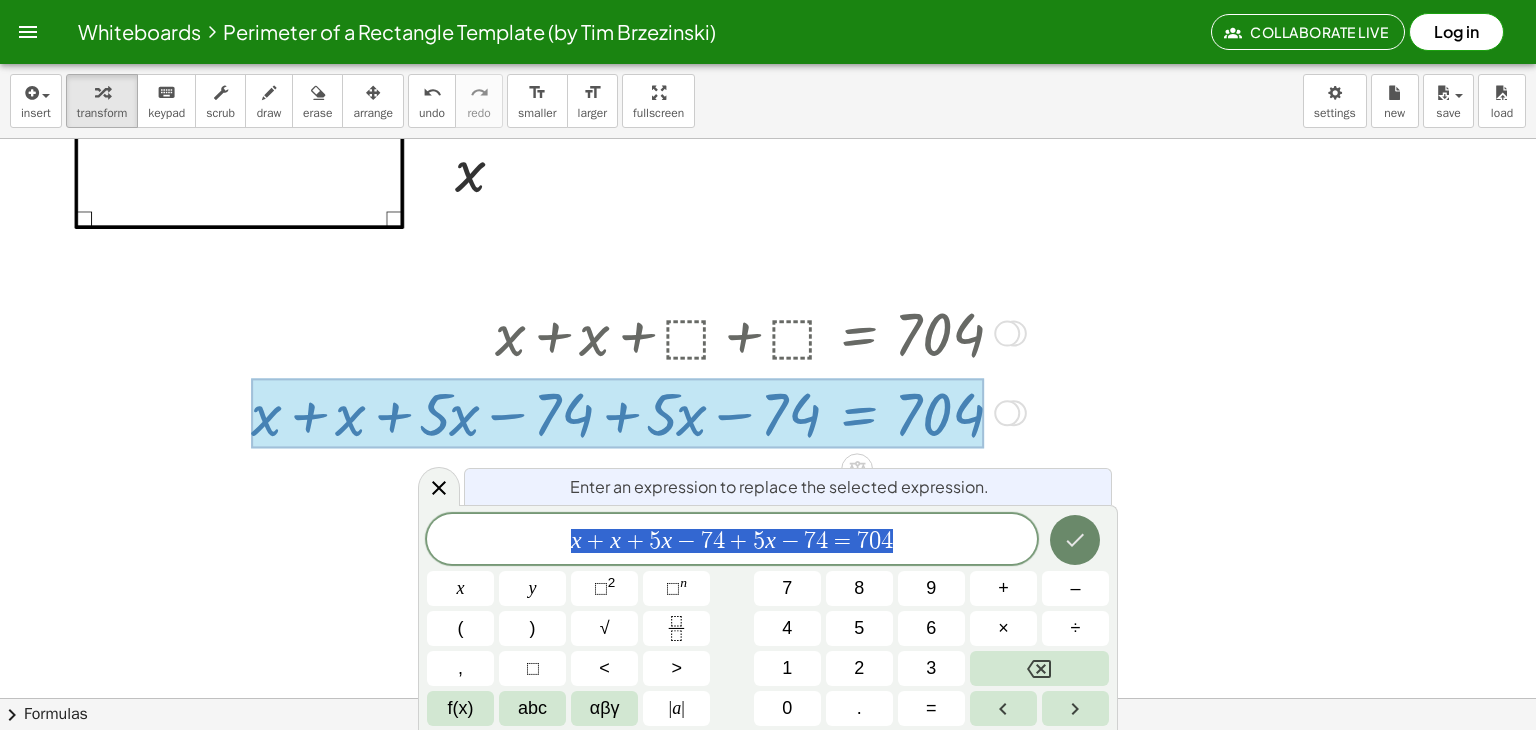 click at bounding box center (1075, 540) 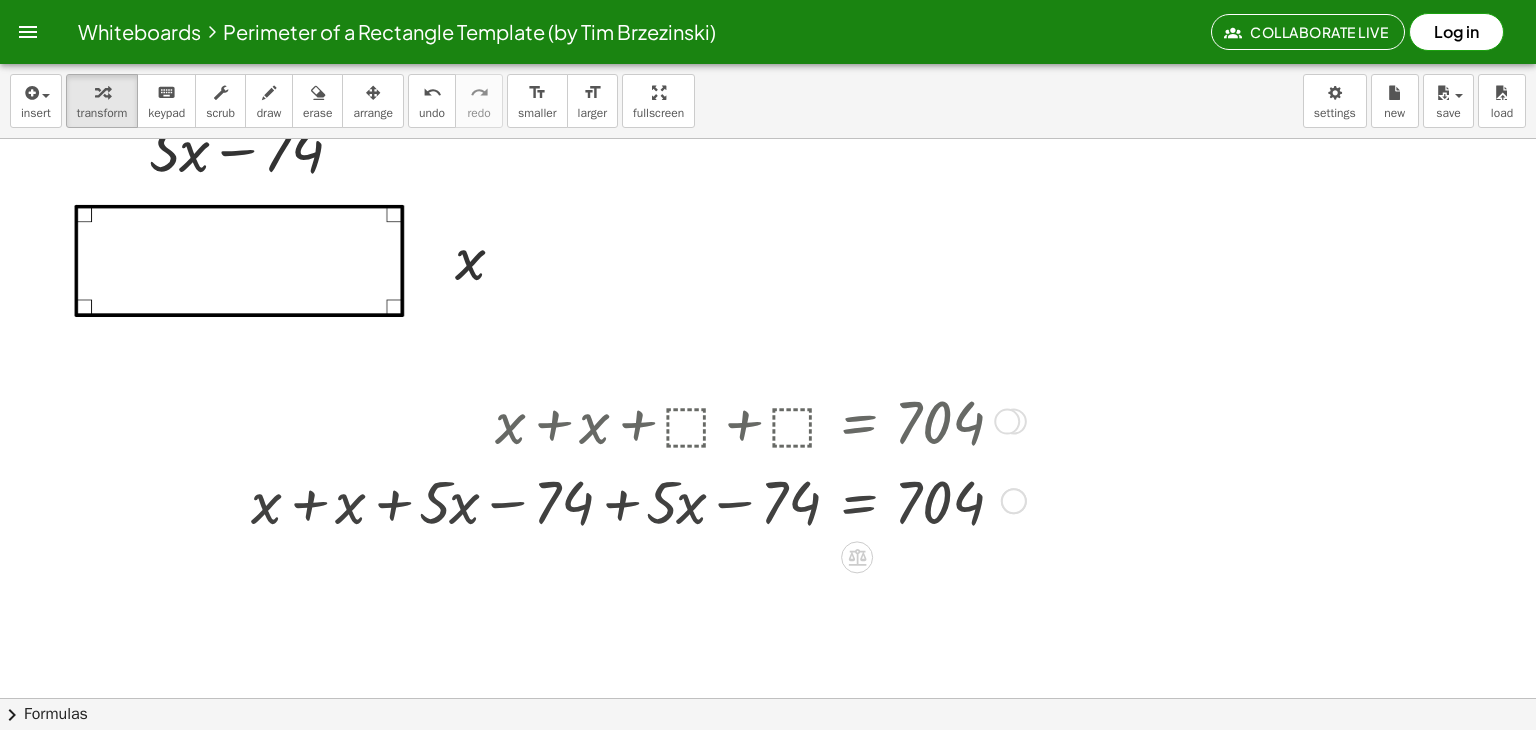 scroll, scrollTop: 0, scrollLeft: 0, axis: both 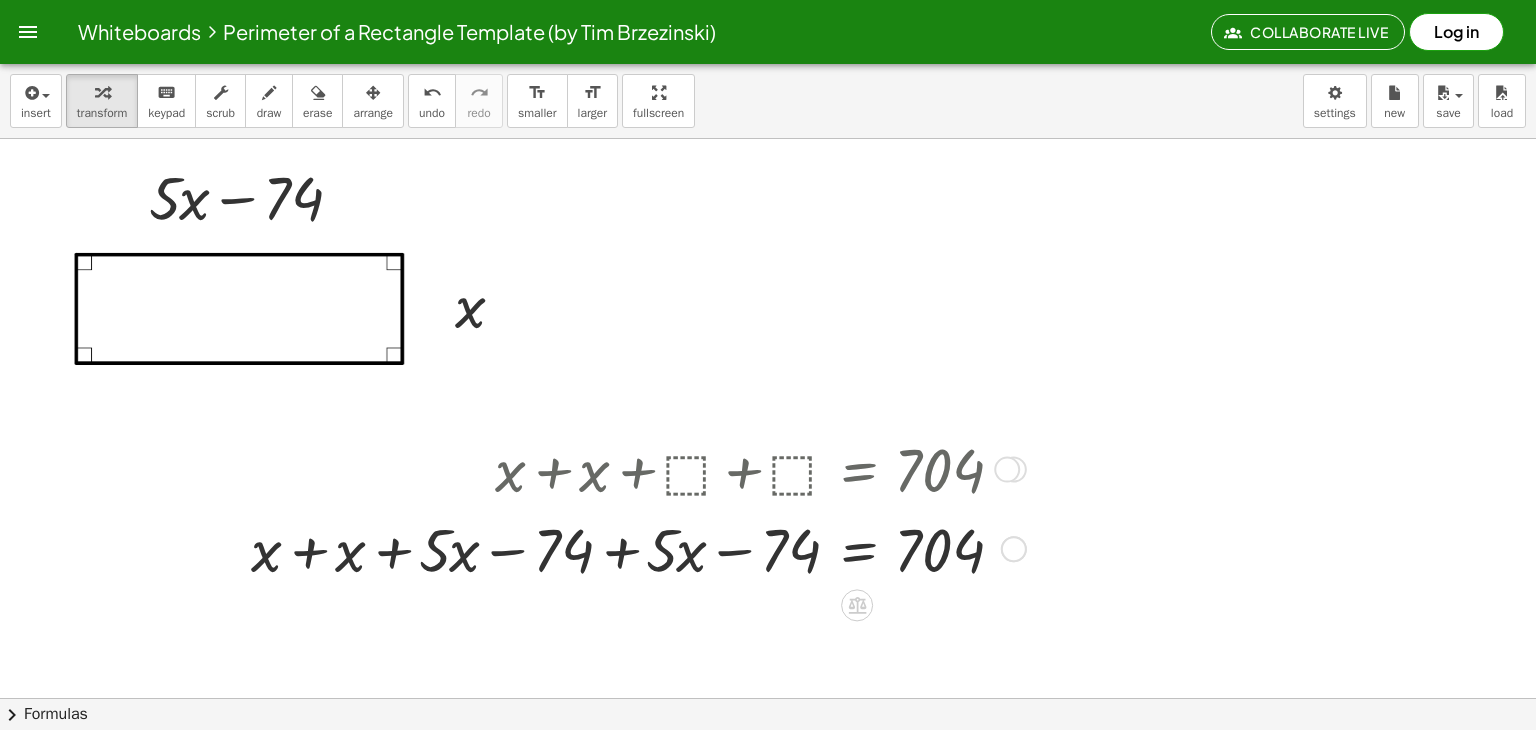 click at bounding box center [1014, 549] 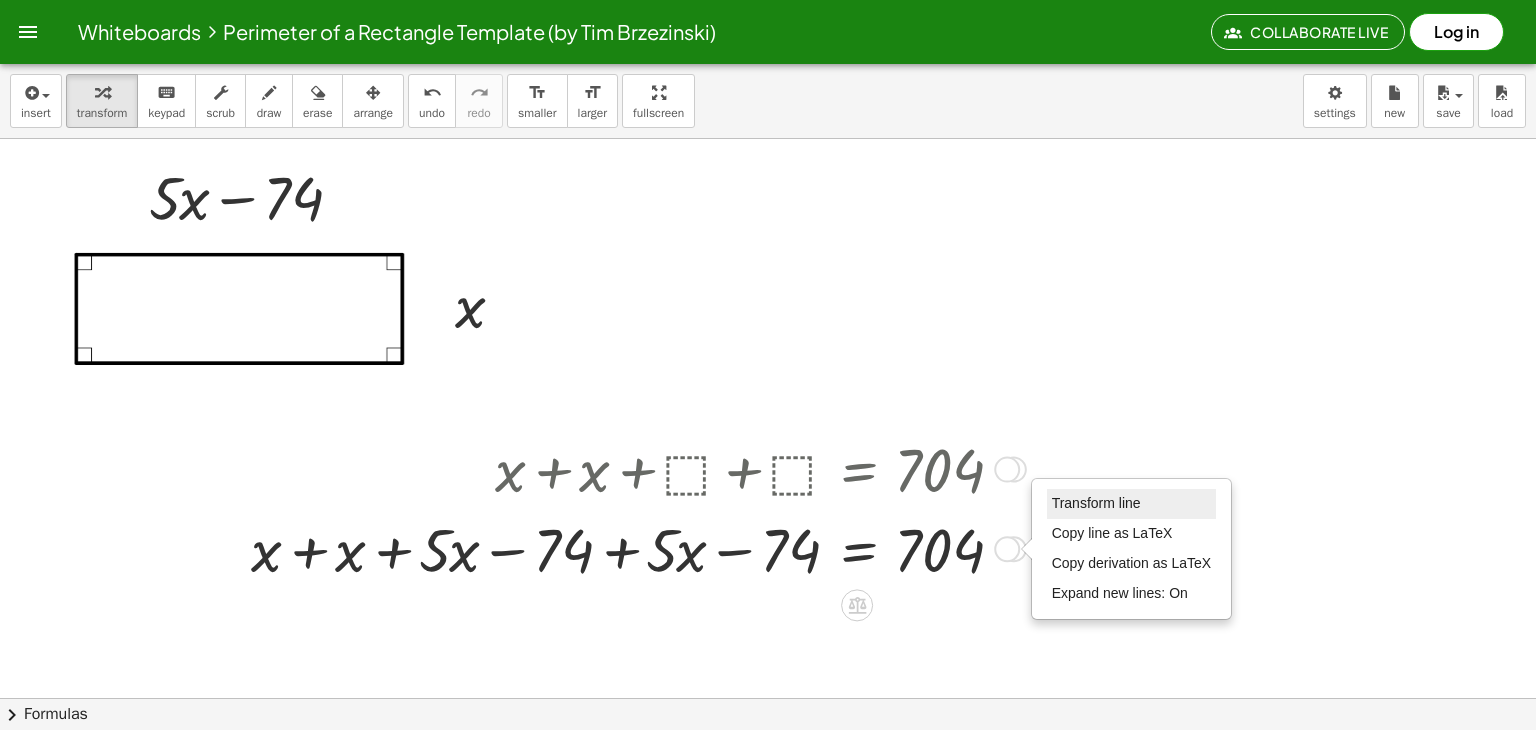 click on "Transform line" at bounding box center (1096, 503) 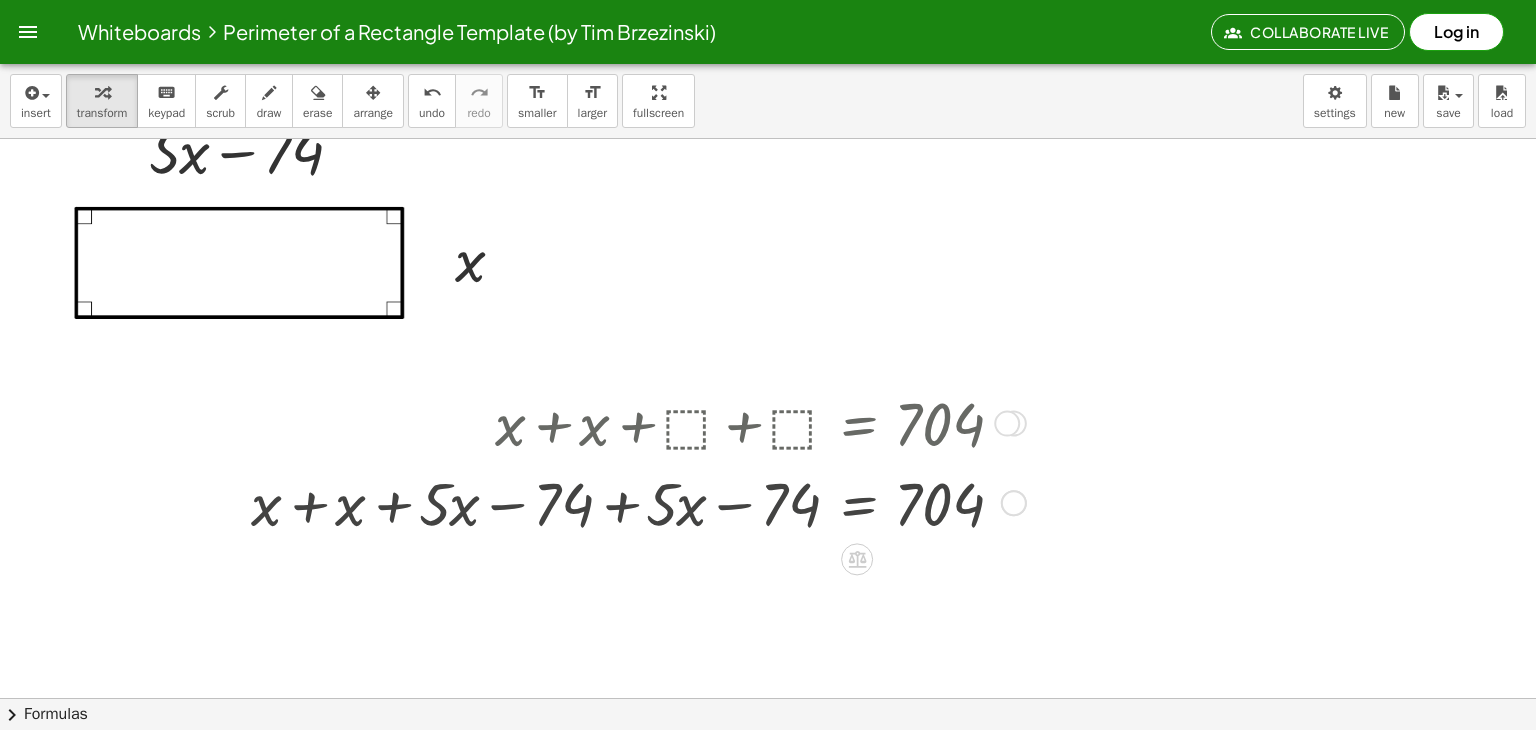 scroll, scrollTop: 0, scrollLeft: 0, axis: both 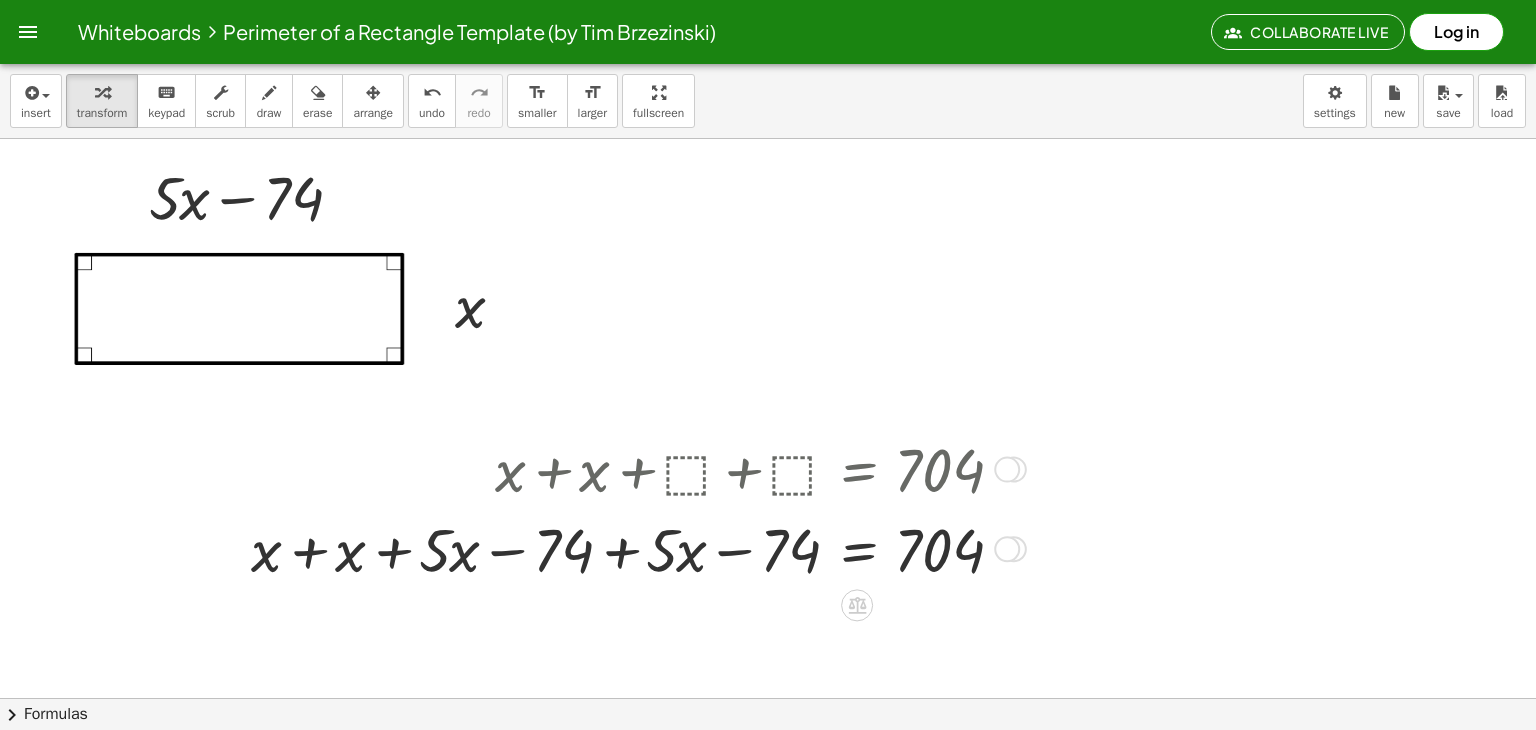 click at bounding box center (1007, 549) 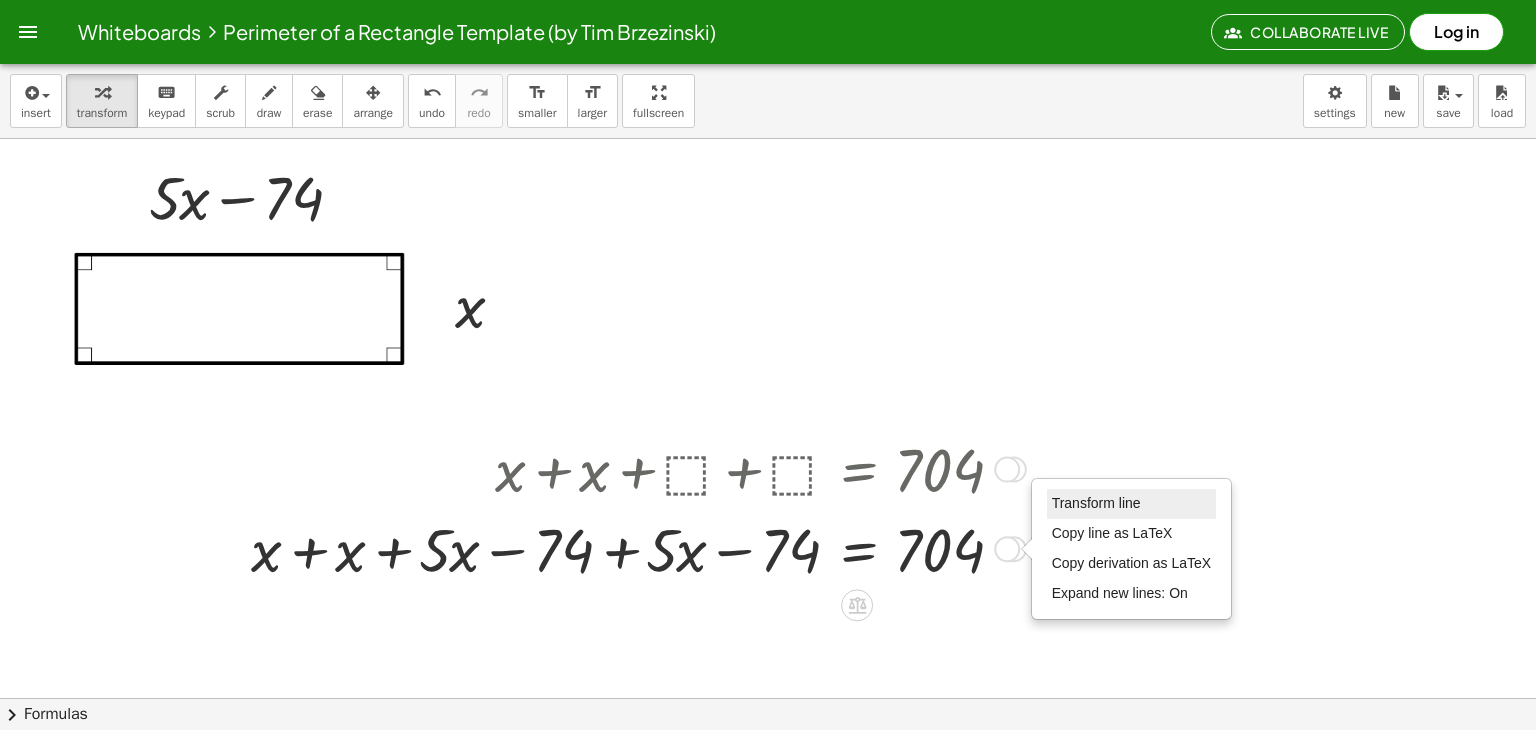 click on "Transform line" at bounding box center (1096, 503) 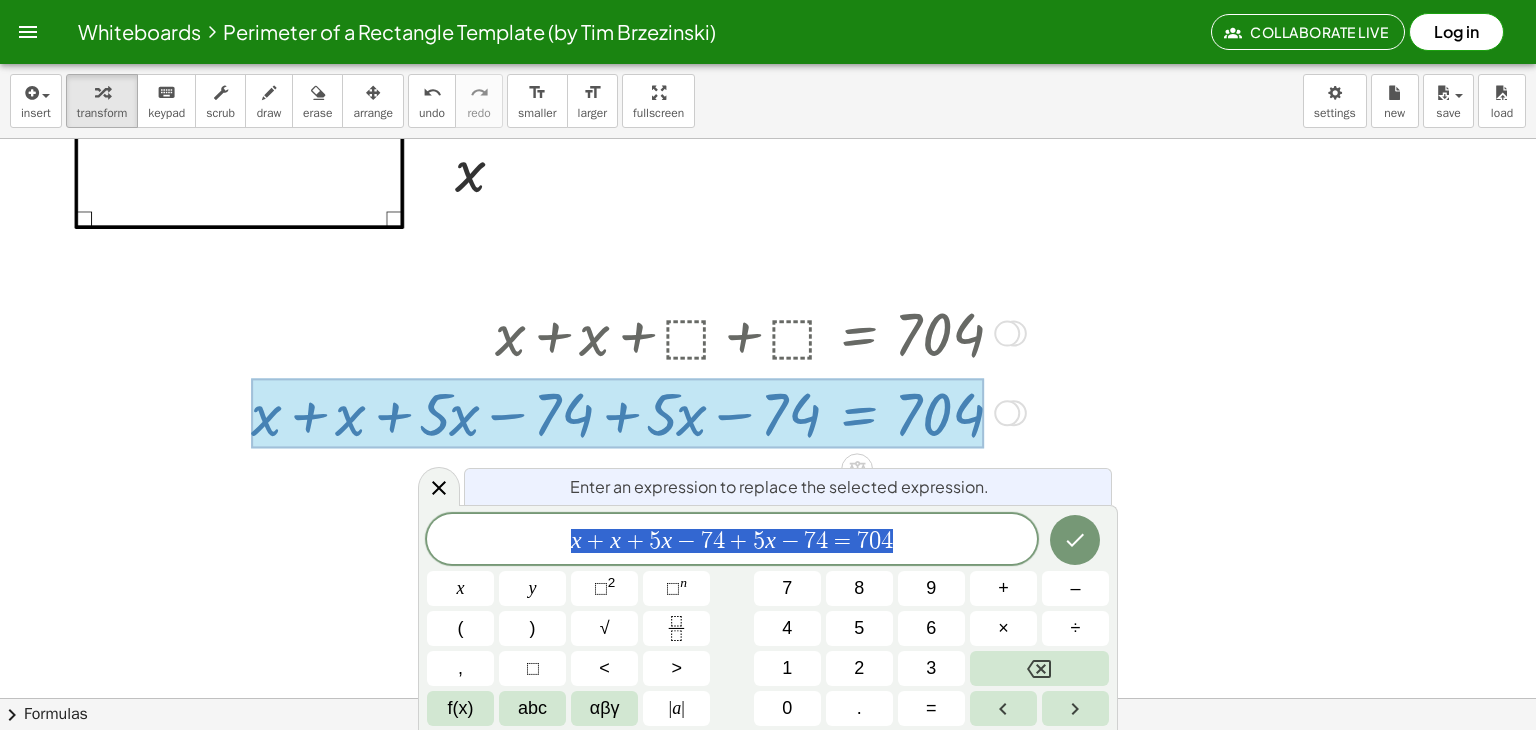 scroll, scrollTop: 136, scrollLeft: 0, axis: vertical 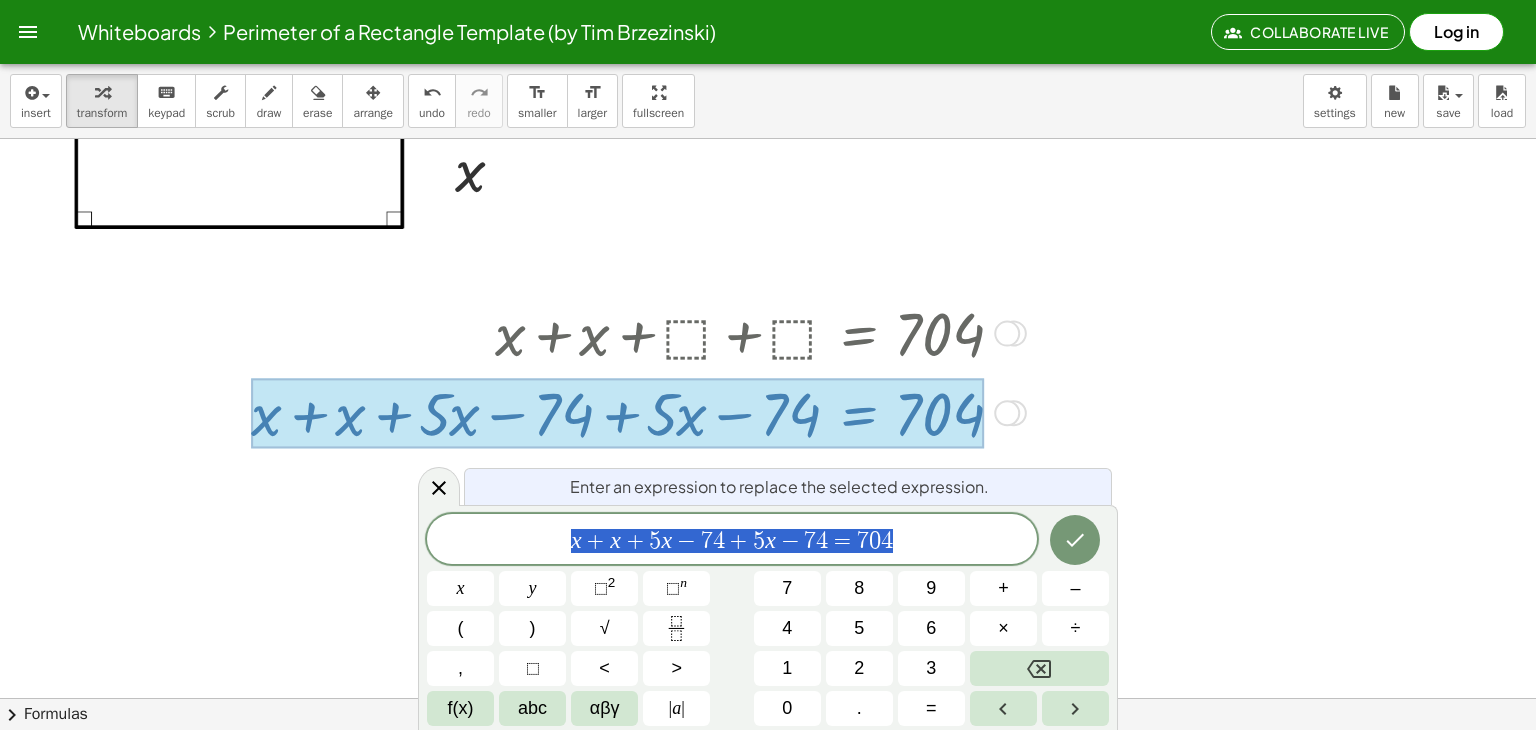 click at bounding box center (1007, 334) 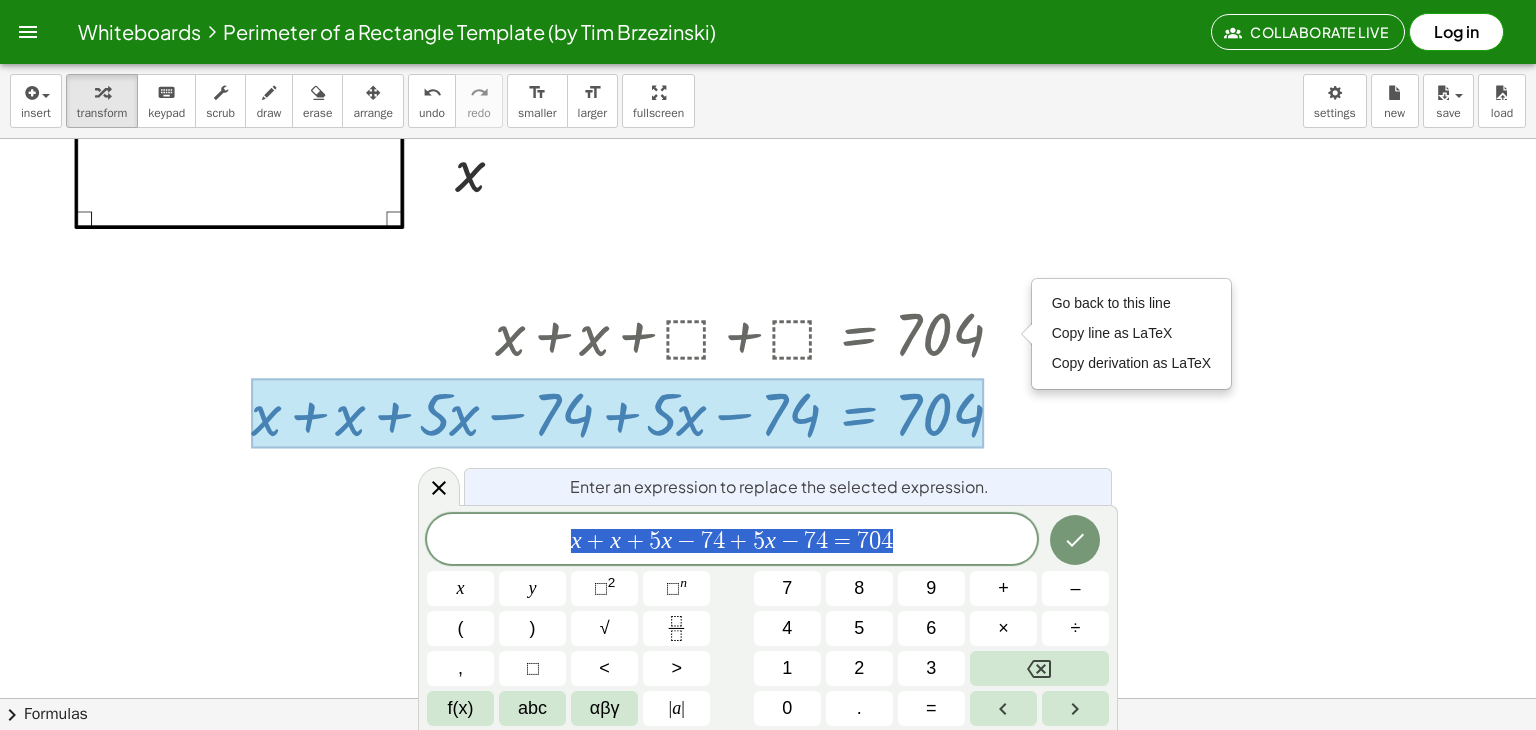click at bounding box center [768, 626] 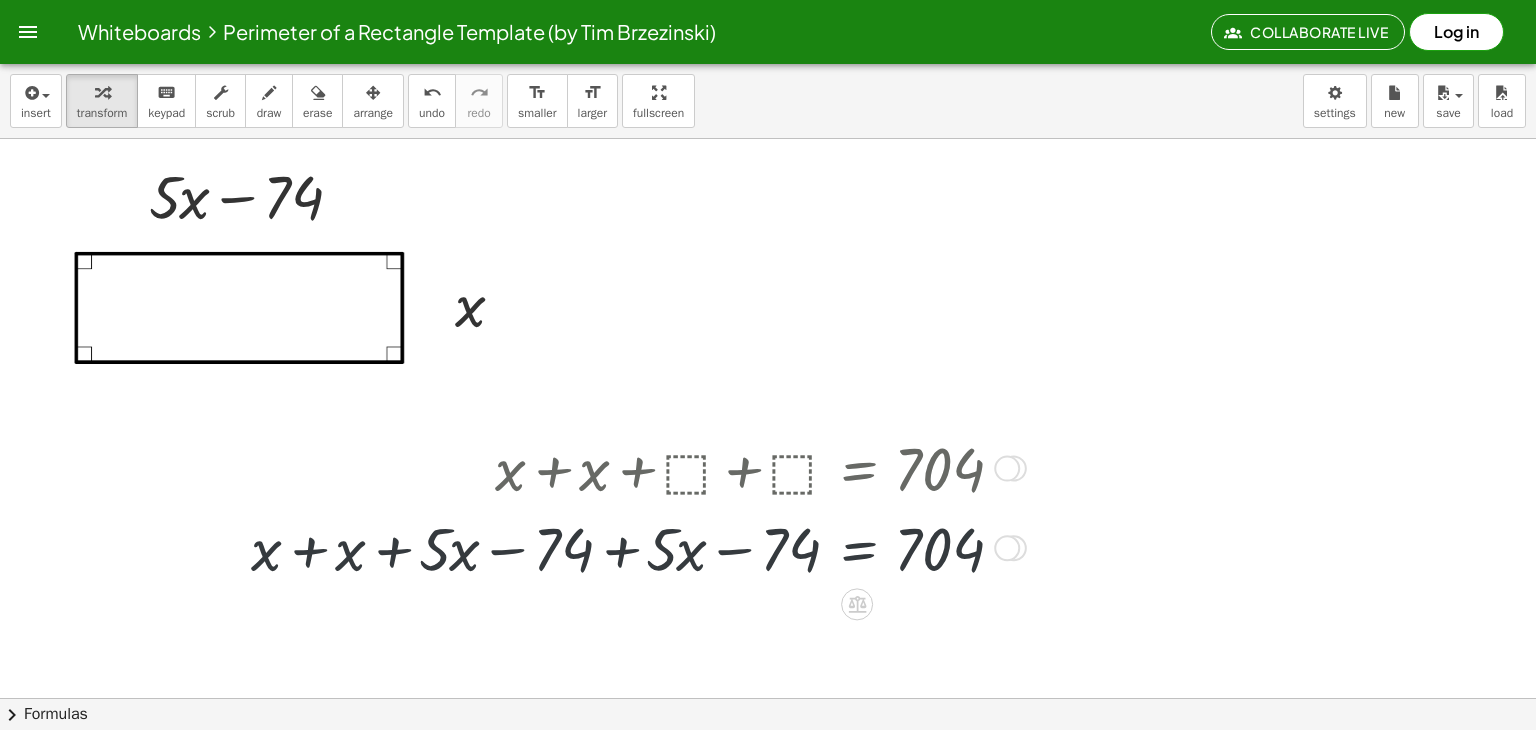 scroll, scrollTop: 0, scrollLeft: 0, axis: both 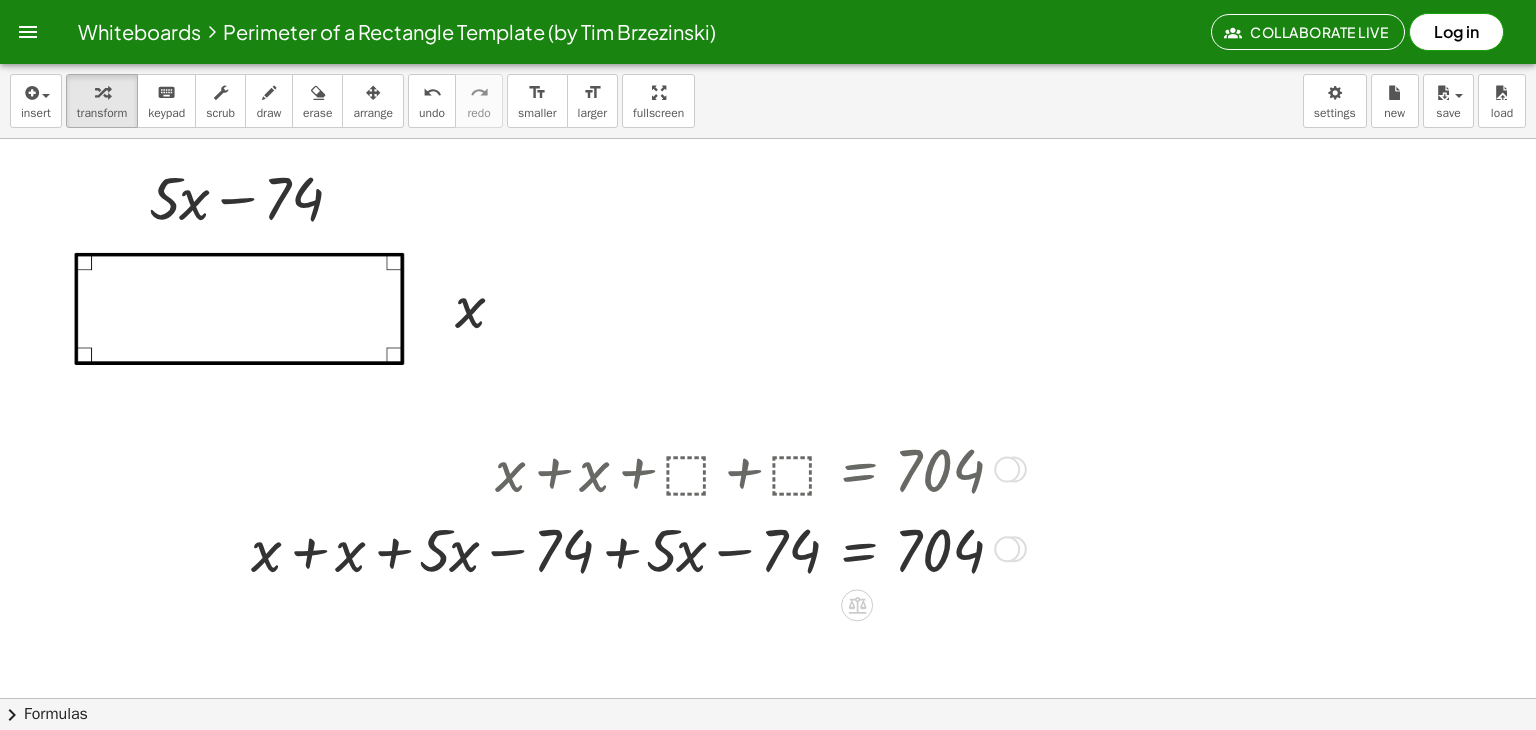 click at bounding box center (1014, 549) 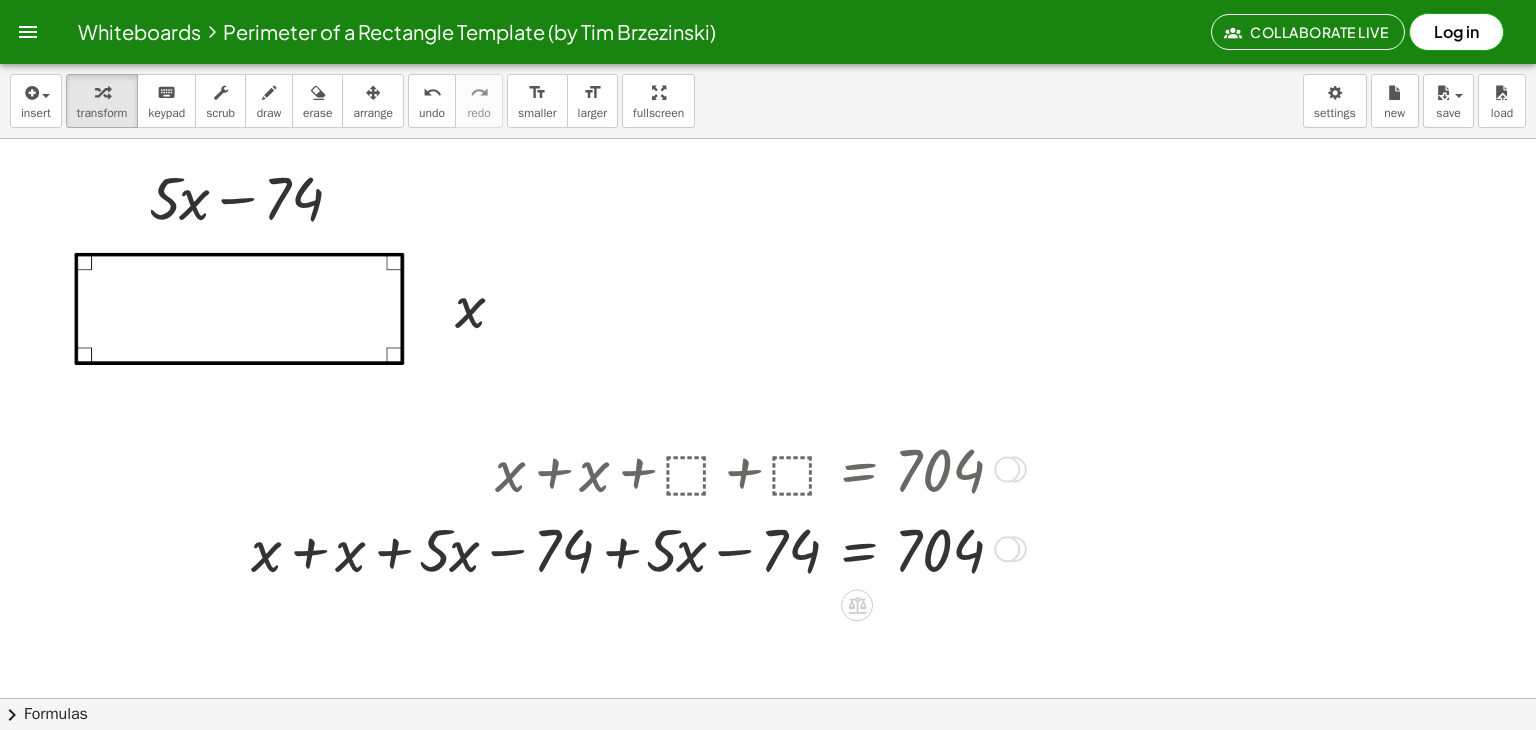 click on "Transform line Copy line as LaTeX Copy derivation as LaTeX Expand new lines: On" at bounding box center (1007, 549) 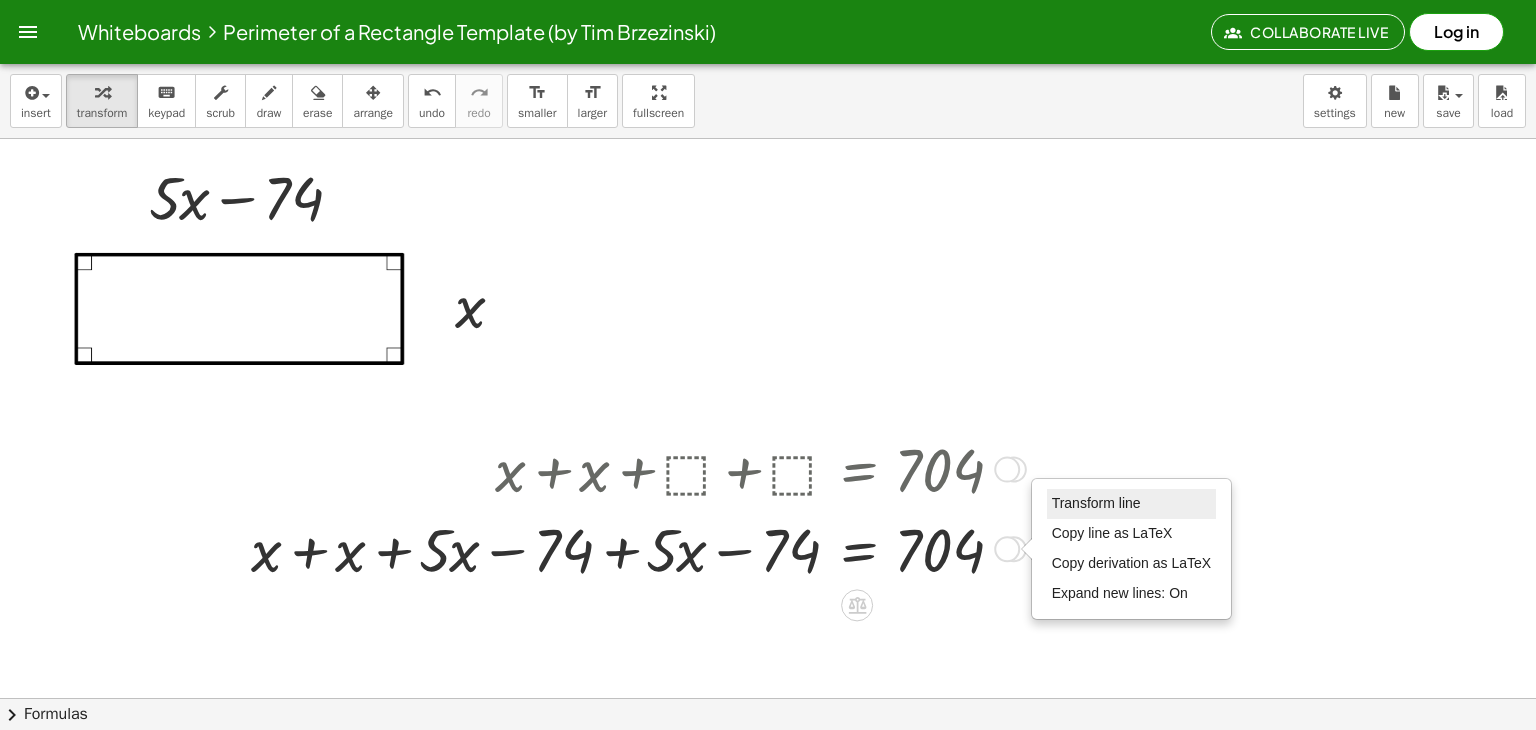 click on "Transform line" at bounding box center (1132, 504) 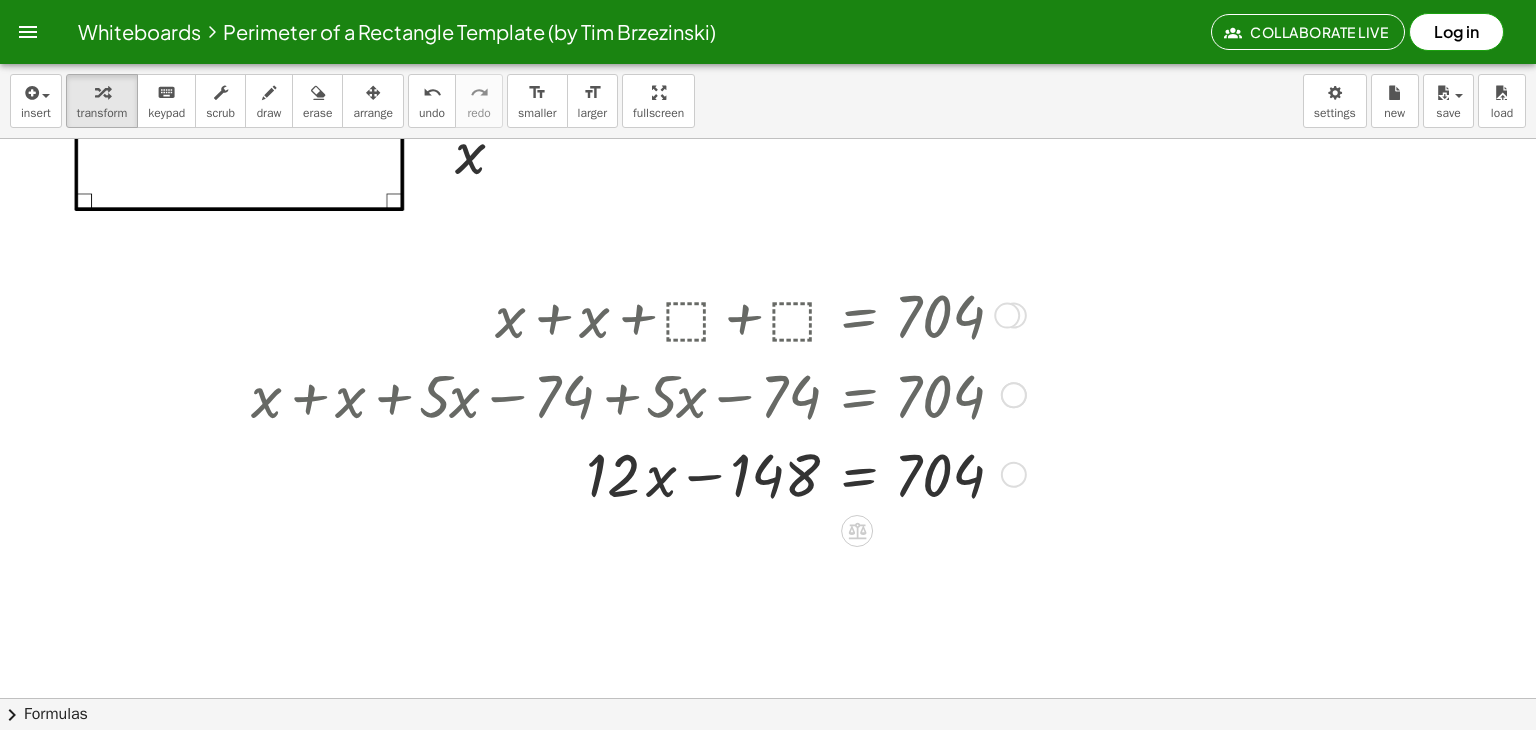 scroll, scrollTop: 200, scrollLeft: 0, axis: vertical 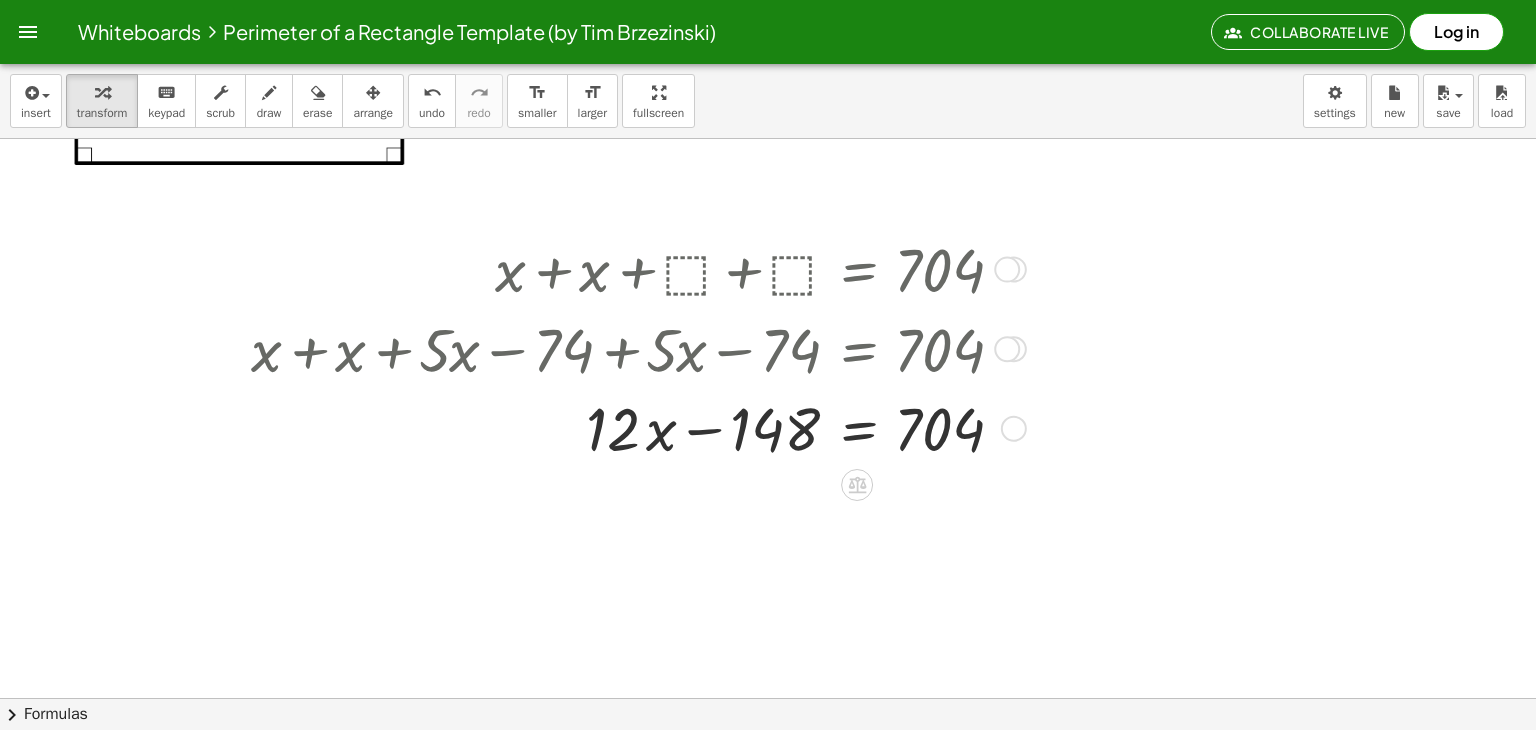 click at bounding box center [1014, 429] 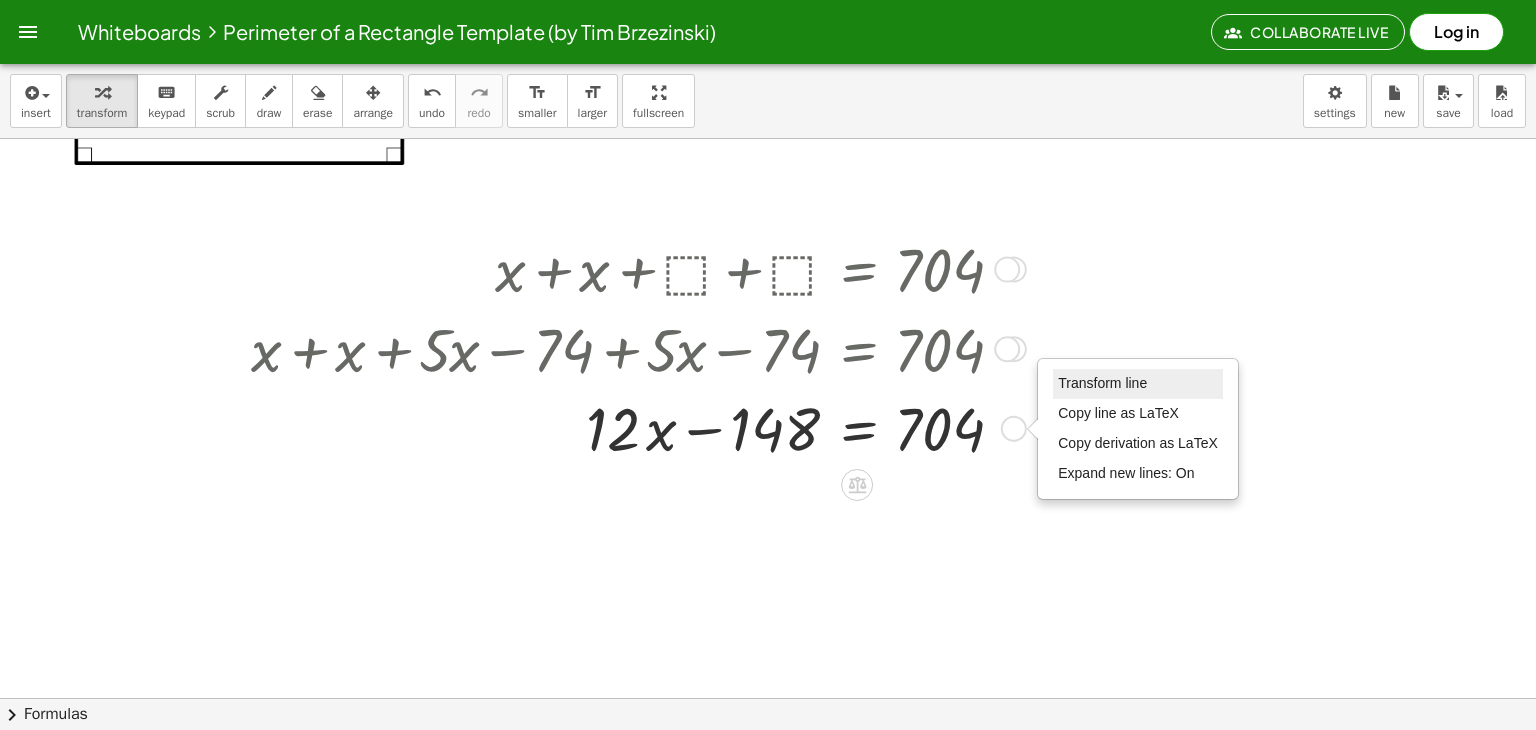 click on "Transform line" at bounding box center (1138, 384) 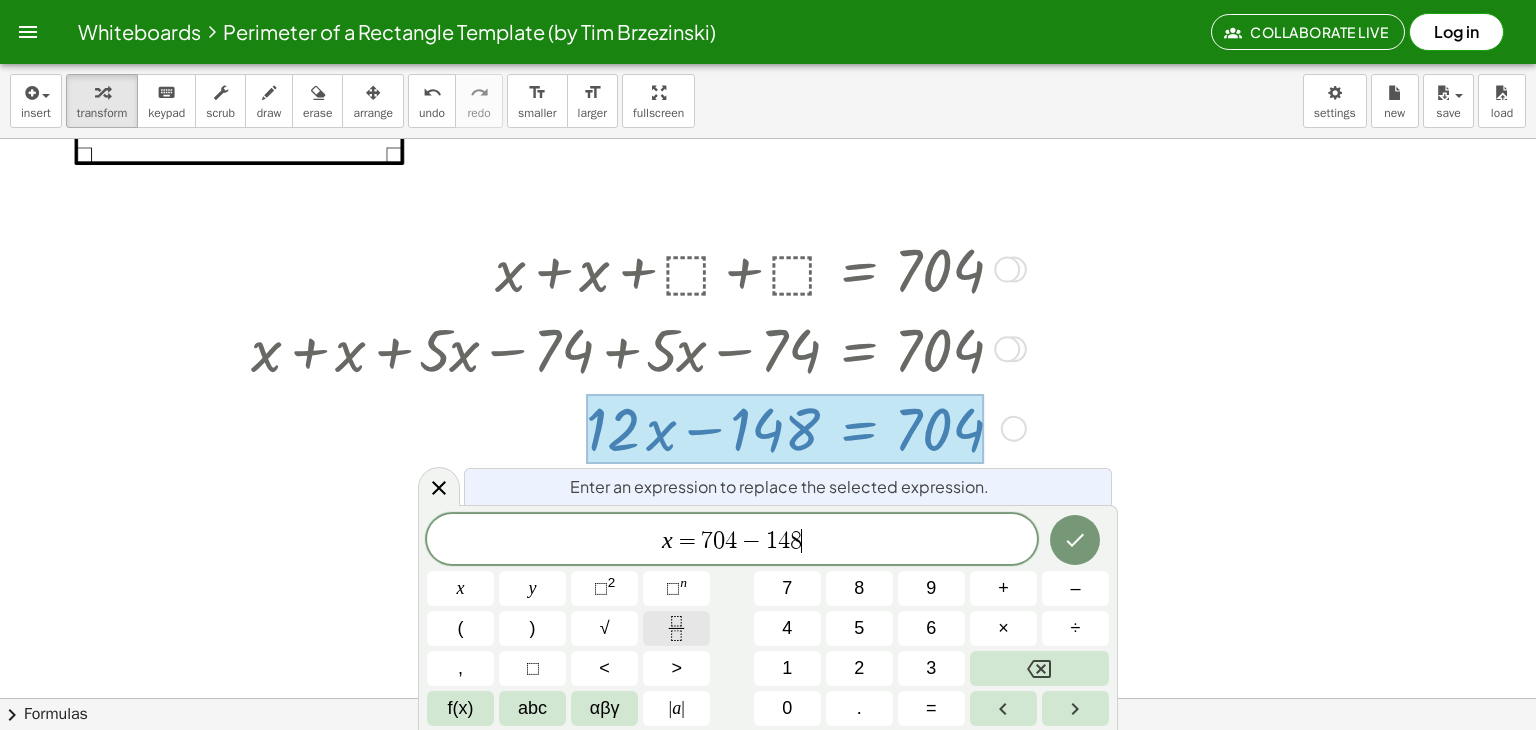 click 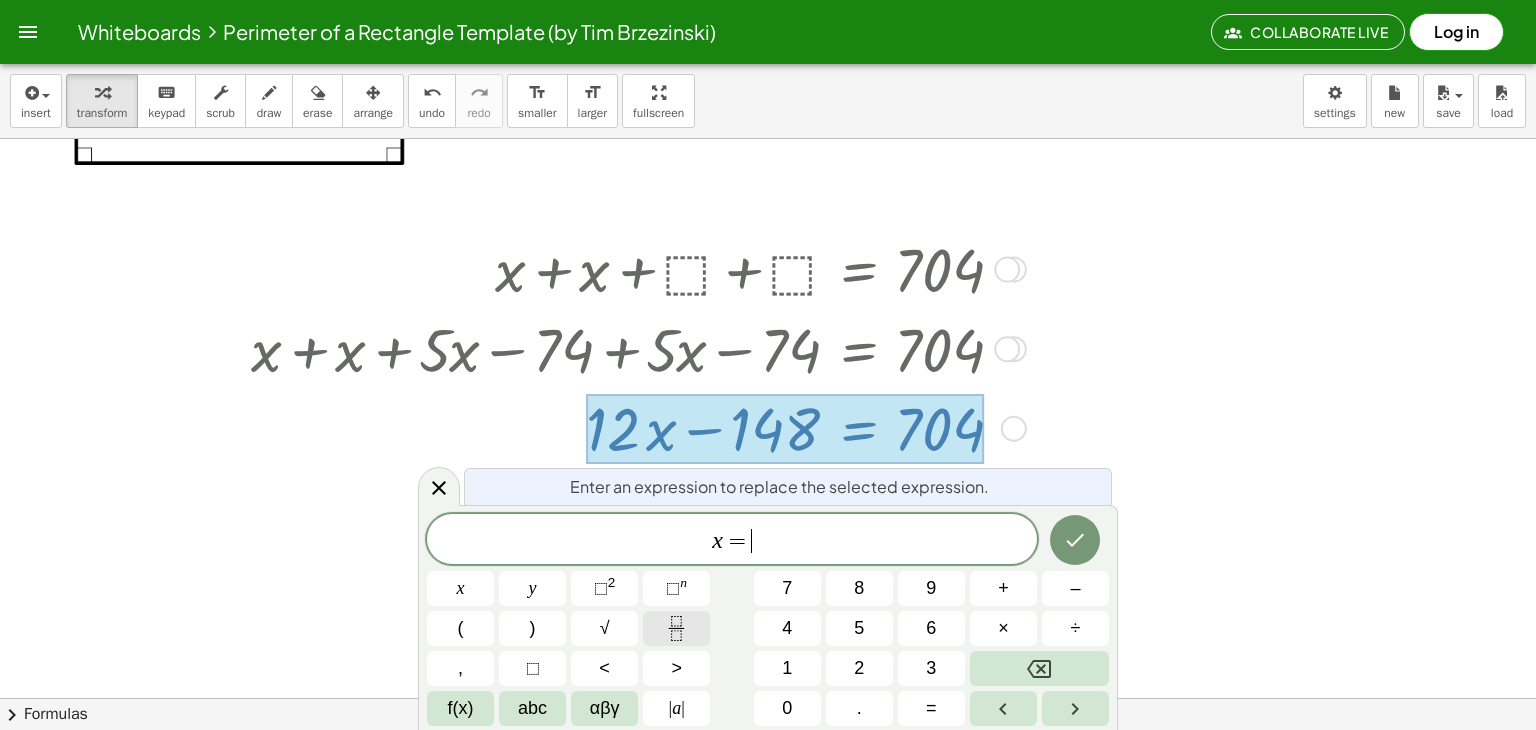 click 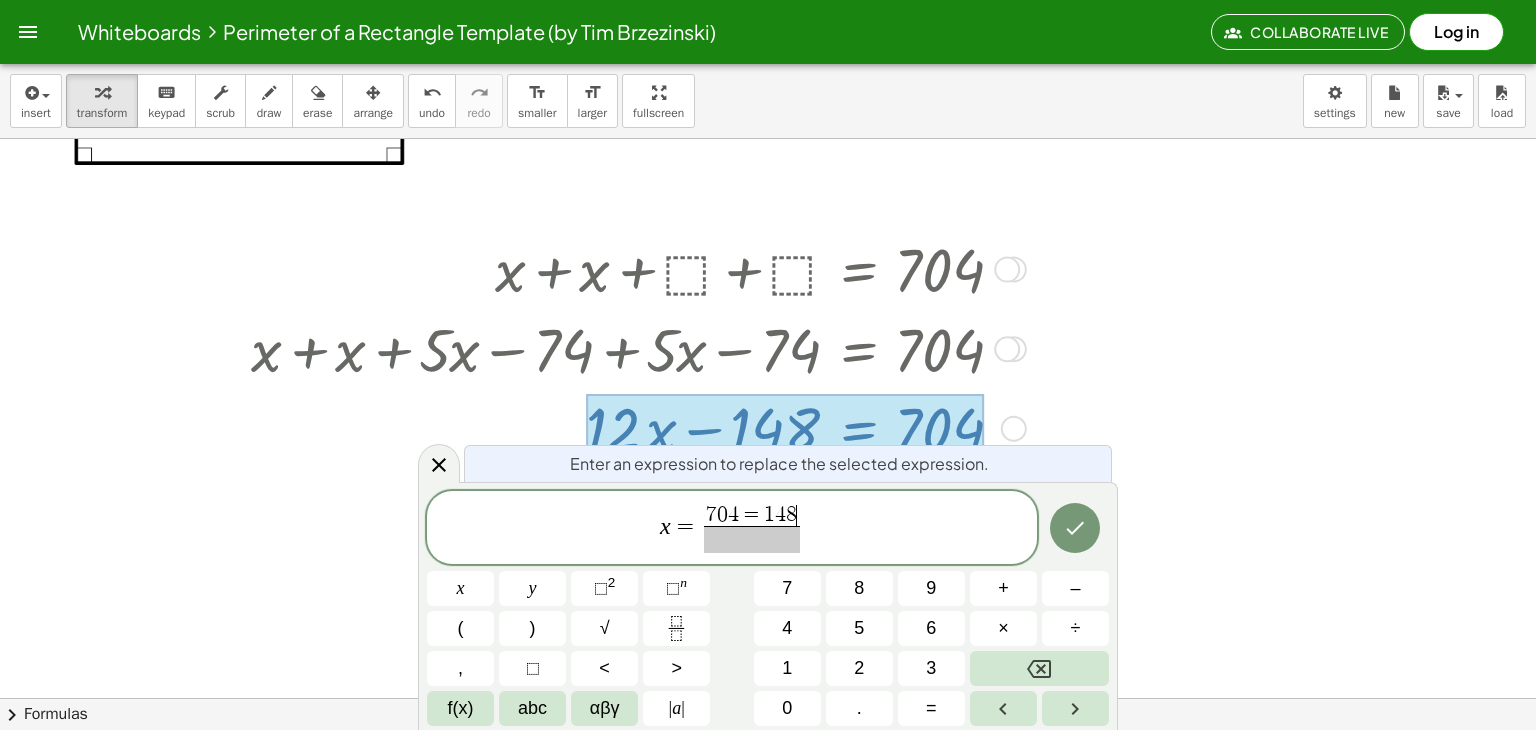 click at bounding box center [752, 539] 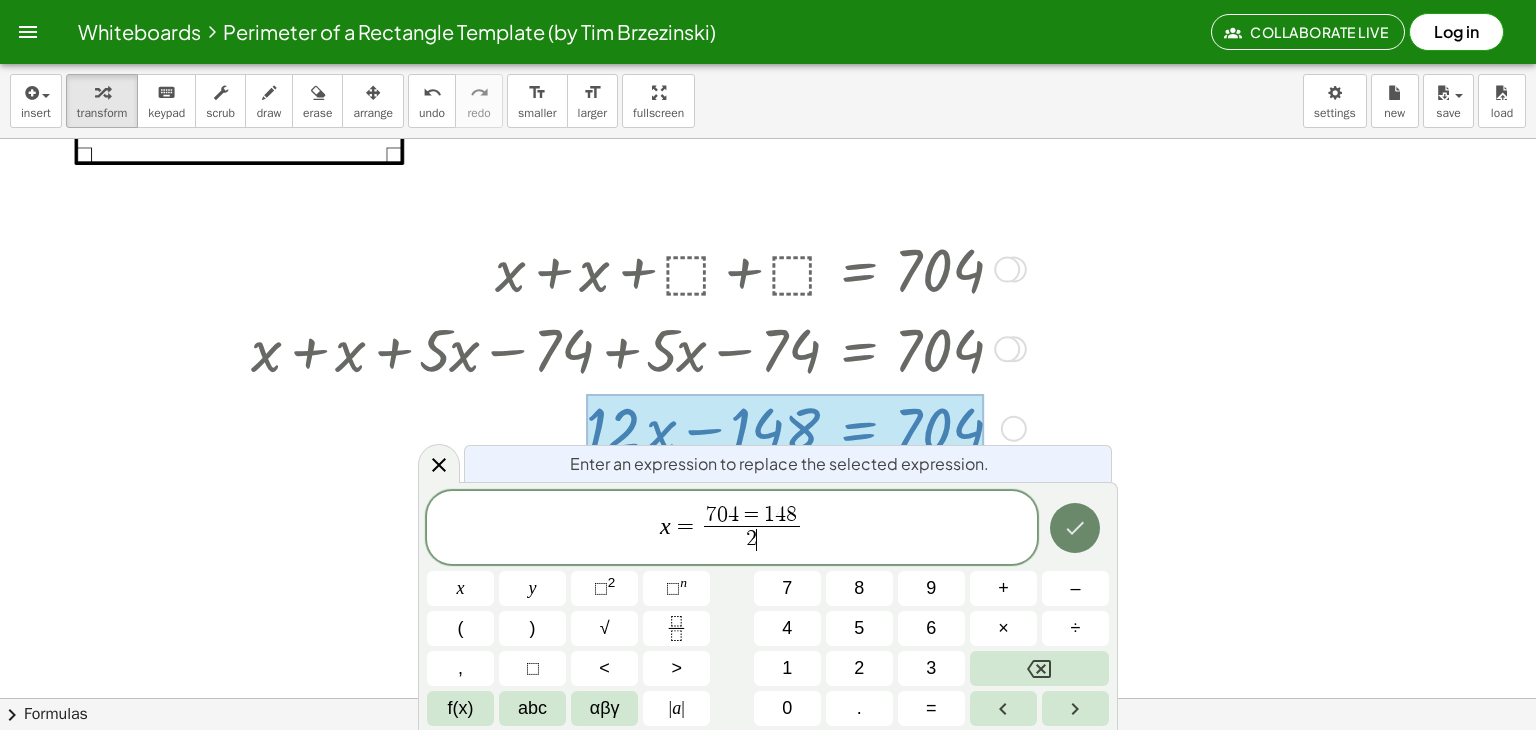click at bounding box center (1075, 528) 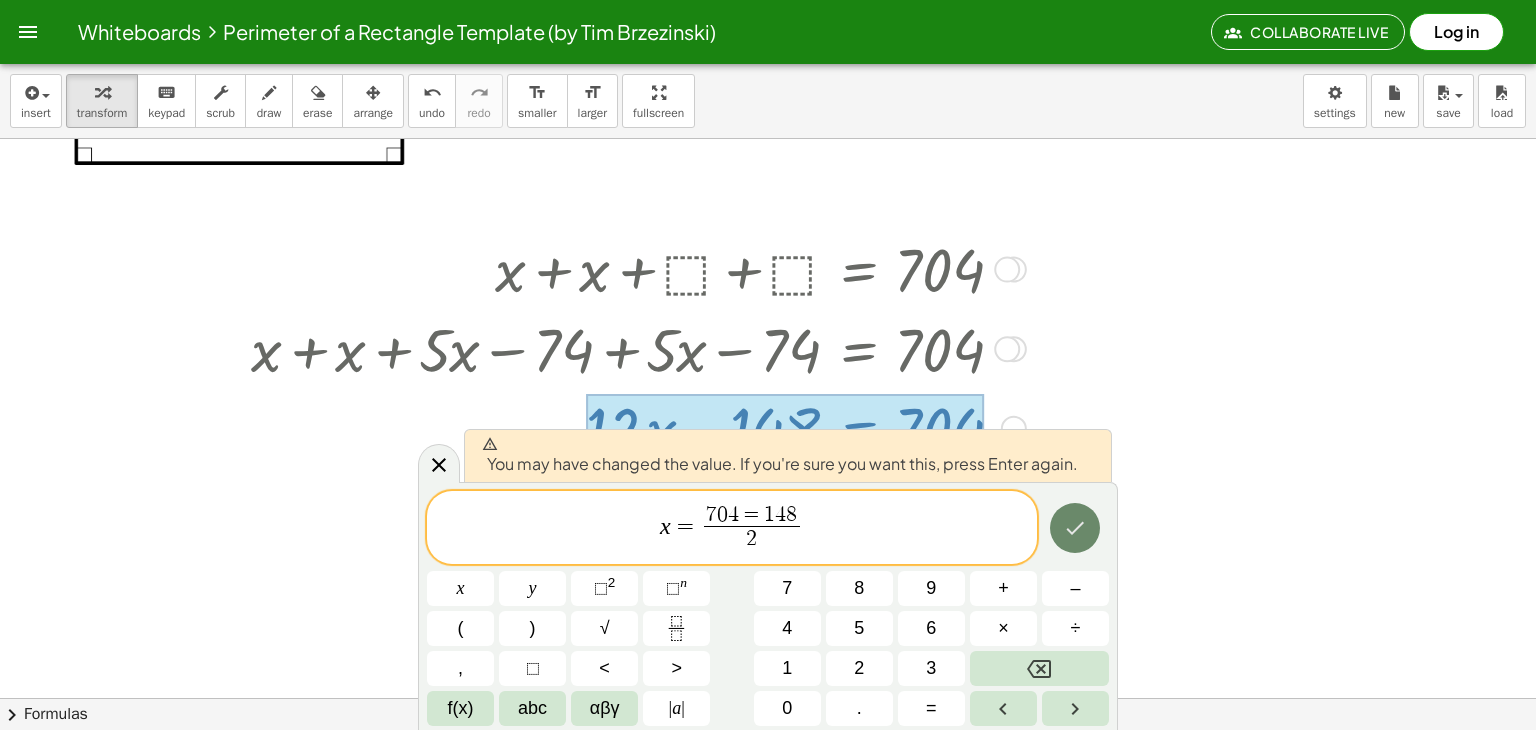 click 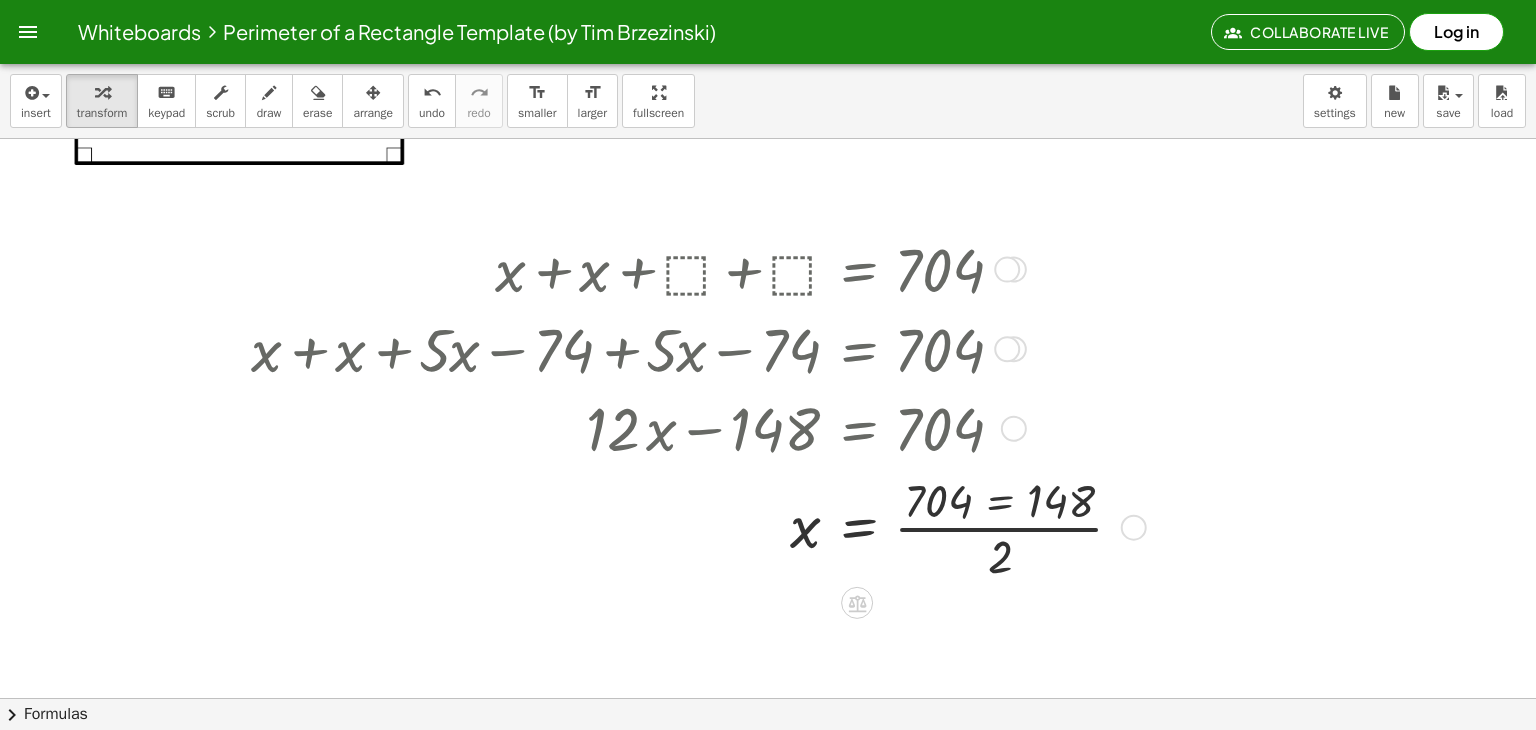 click on "Transform line Copy line as LaTeX Copy derivation as LaTeX Expand new lines: On" at bounding box center (1134, 528) 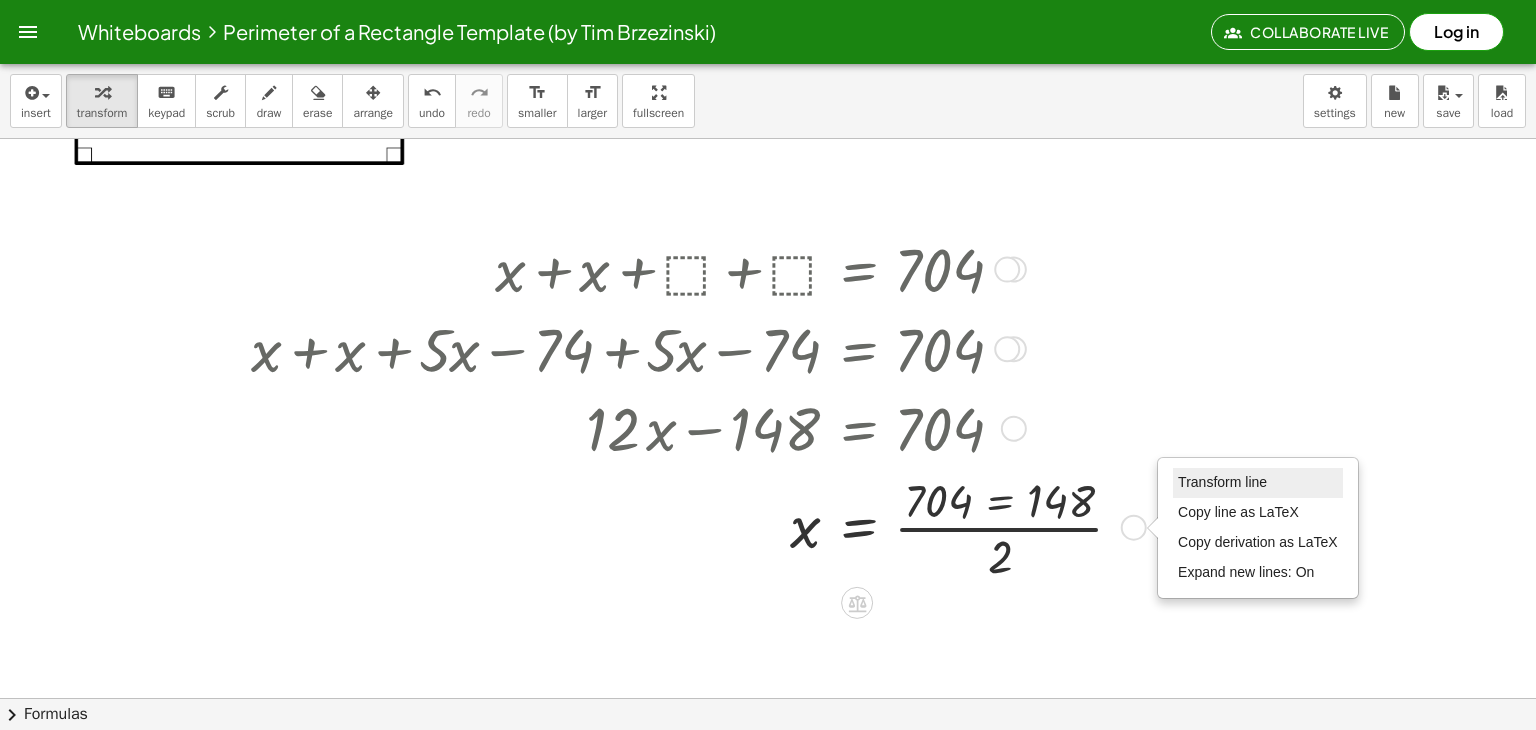 click on "Transform line" at bounding box center (1222, 482) 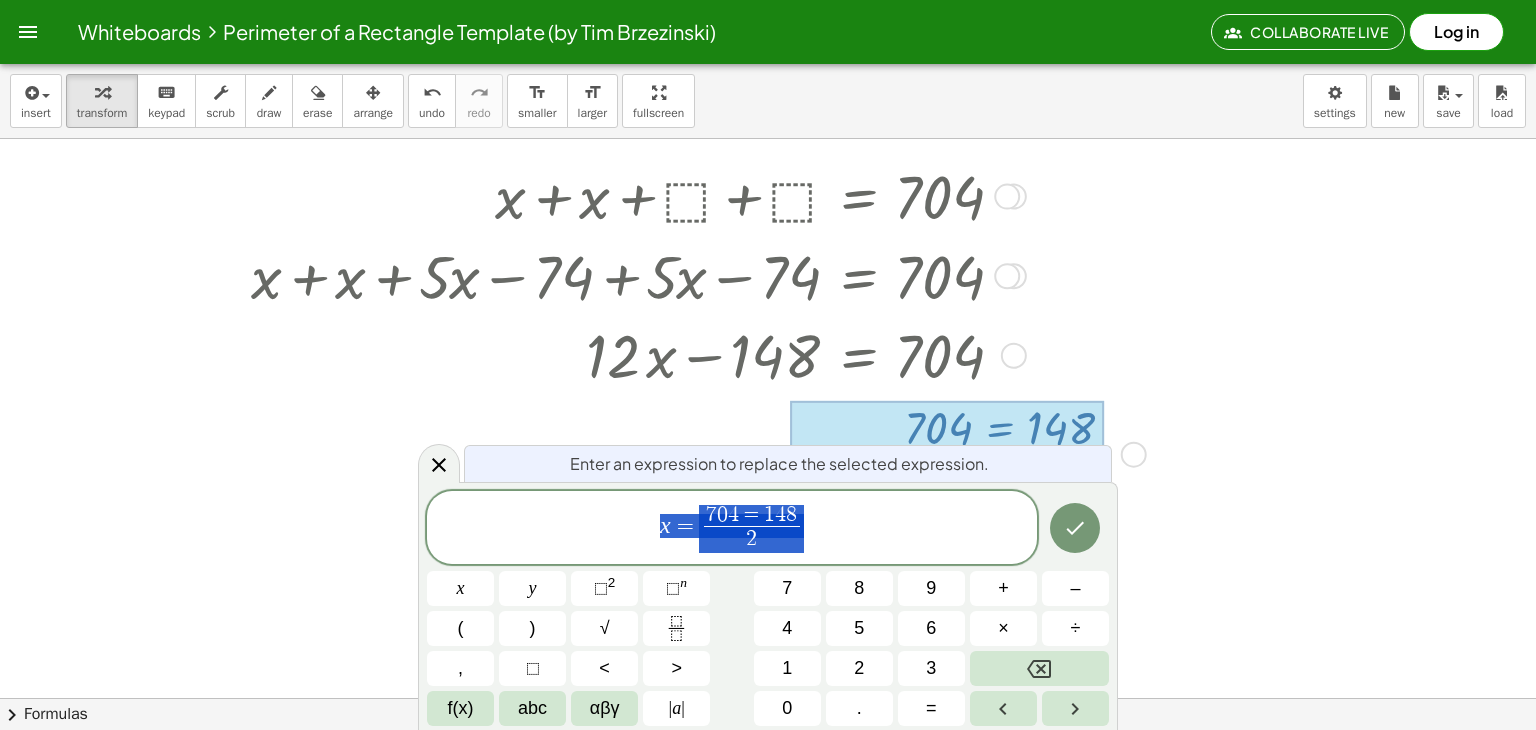 scroll, scrollTop: 274, scrollLeft: 0, axis: vertical 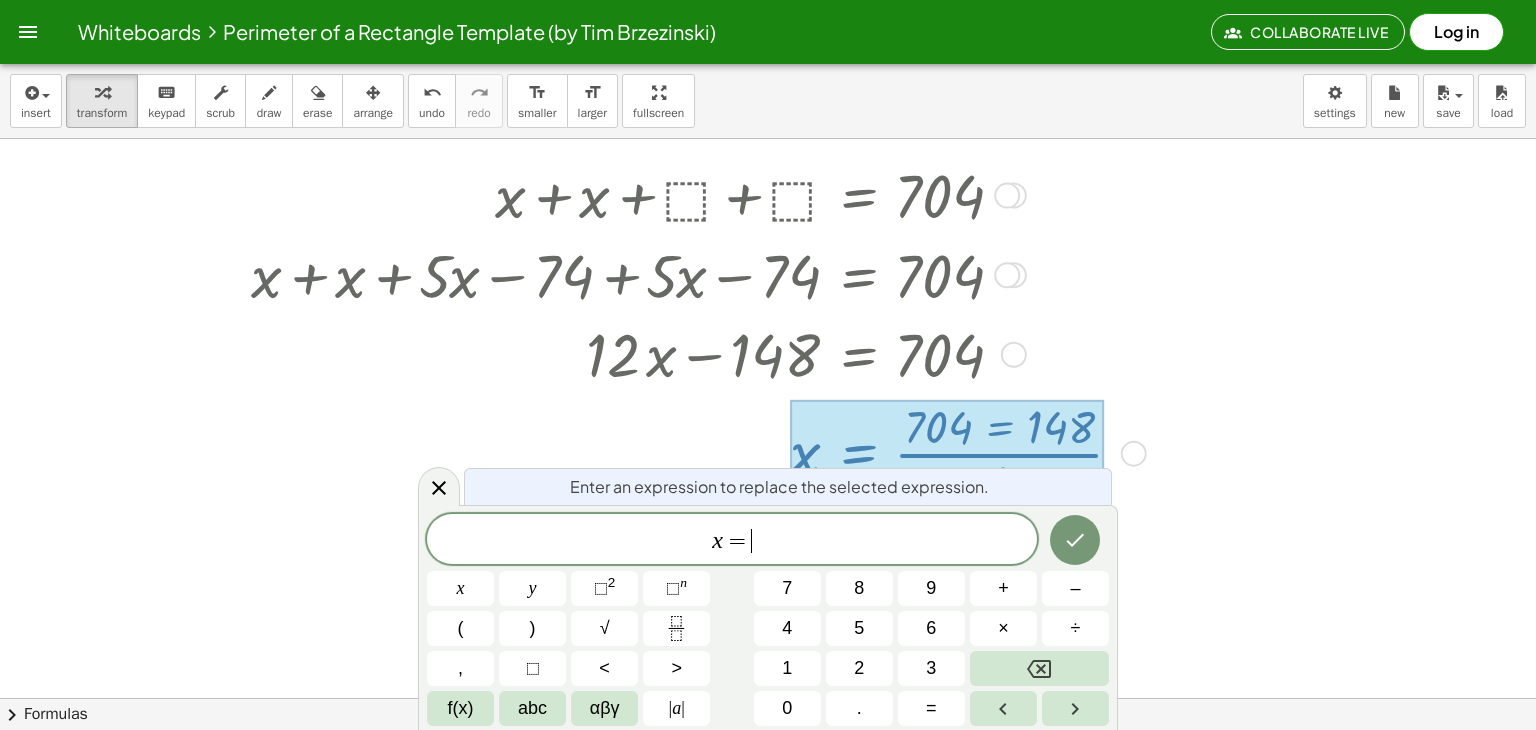 click at bounding box center (768, 488) 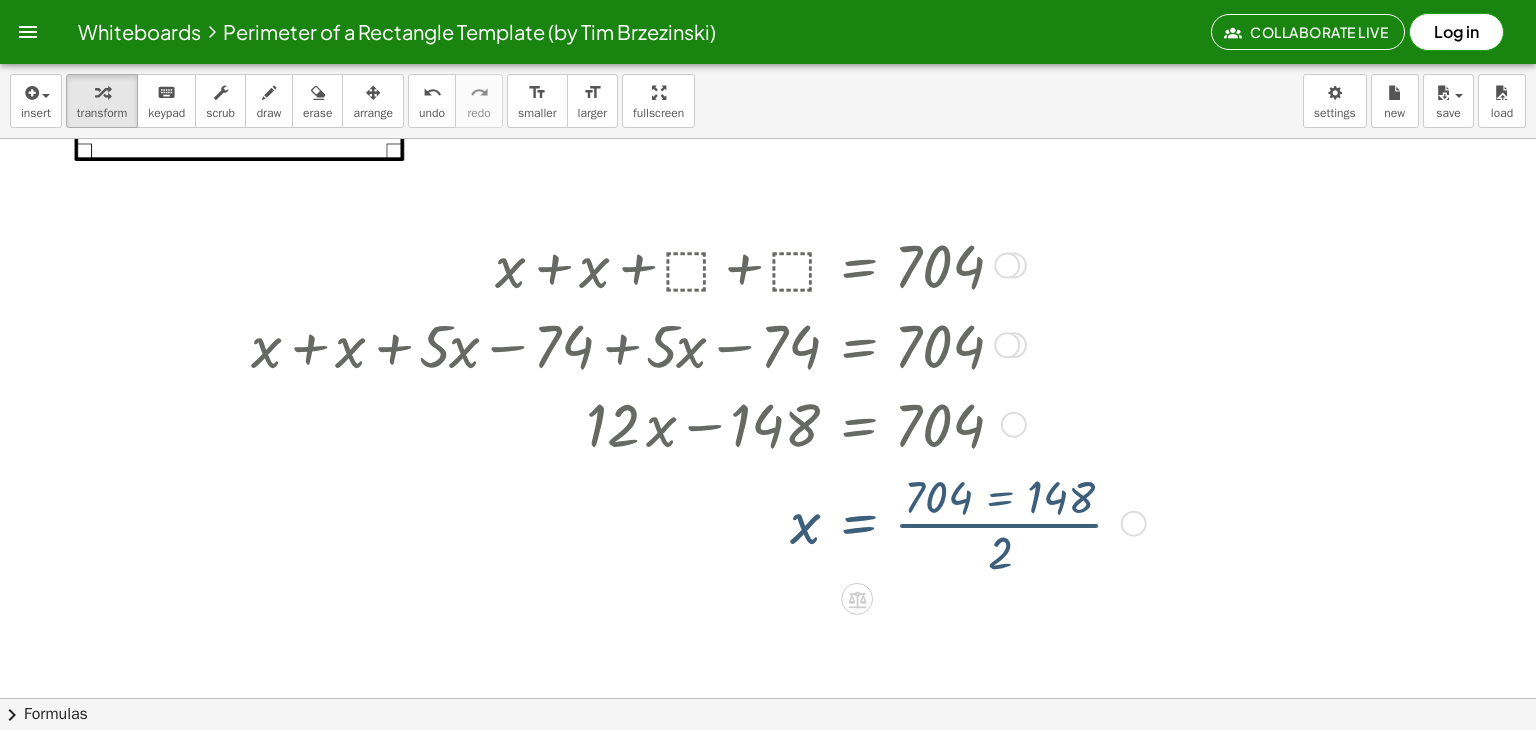 click on "+ ⬚ + ⬚ + ⬚ + ⬚ = ⬚ + x + ⬚ + ⬚ + ⬚ = ⬚ + x + x + ⬚ + ⬚ = ⬚ + x + x + ⬚ + ⬚ = 704 Go back to this line Copy line as LaTeX Copy derivation as LaTeX + x + x + ⬚ + ⬚ = 704 + x + x + · 5 · x − 74 + ⬚ = 704 + x + x + · 5 · x − 74 + · 5 · x − 74 = 704 + · 12 · x − 148 = 704 x = · ( 704 = 148 ) · 2 Transform line Copy line as LaTeX Copy derivation as LaTeX Expand new lines: On Transform line Copy line as LaTeX Copy derivation as LaTeX Expand new lines: On" at bounding box center (857, 266) 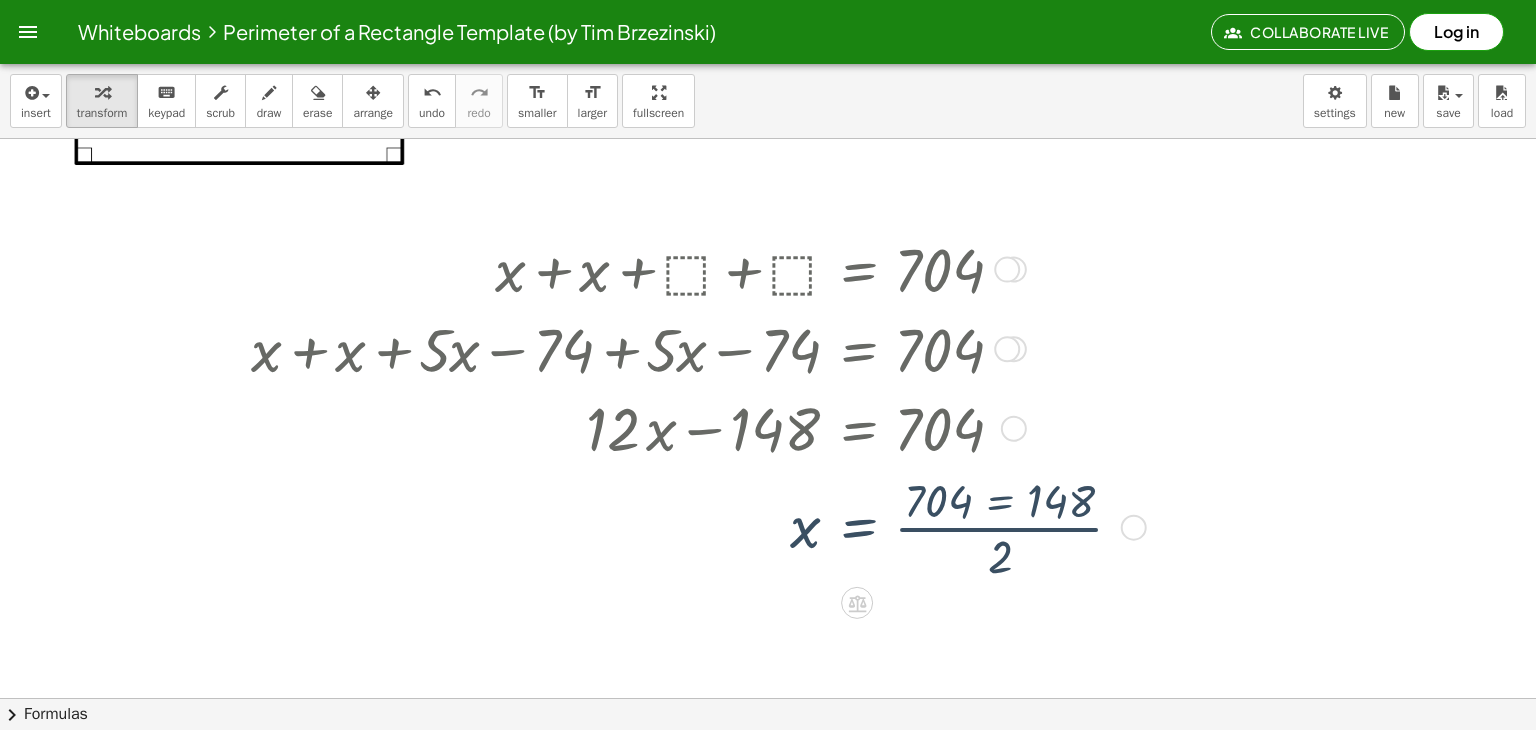 scroll, scrollTop: 200, scrollLeft: 0, axis: vertical 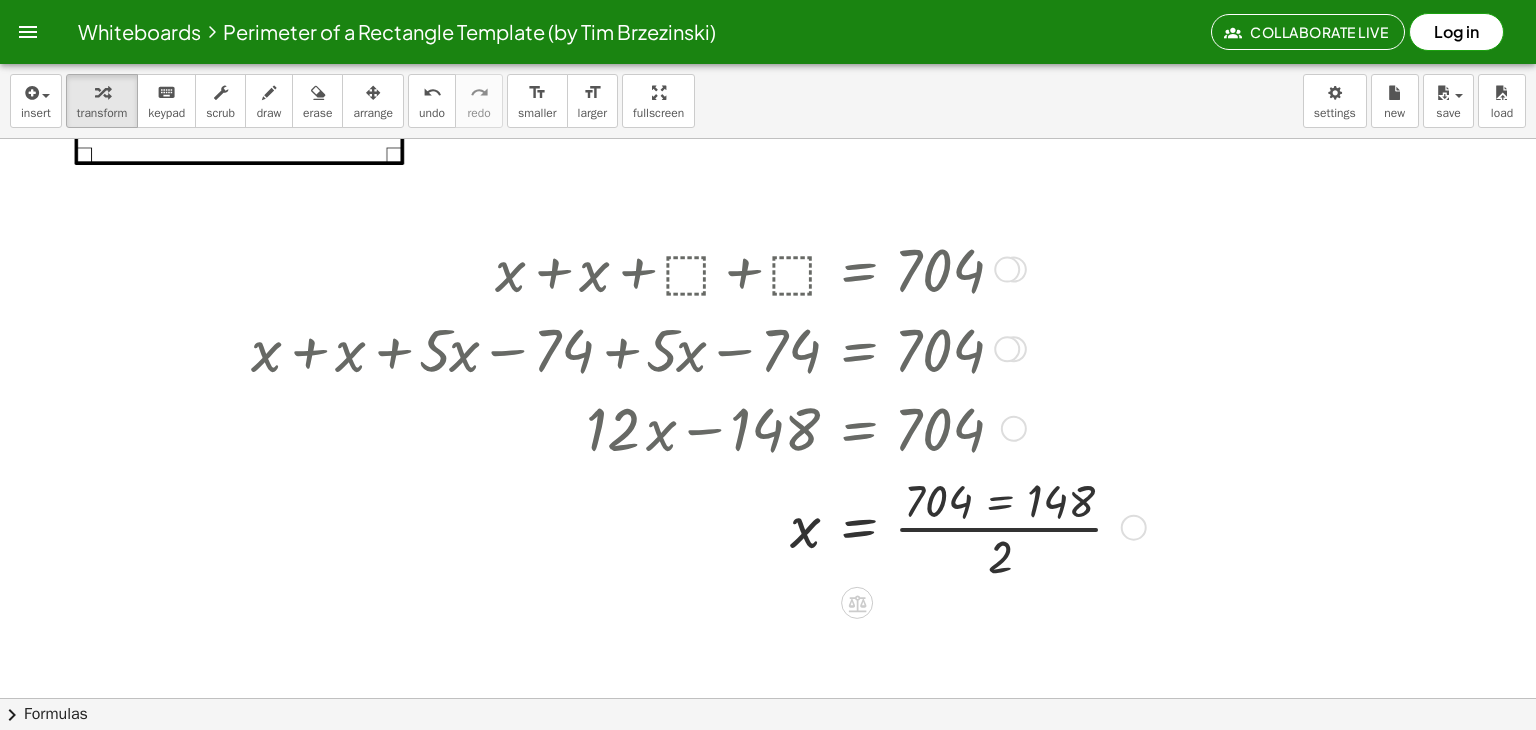 click on "+ ⬚ + ⬚ + ⬚ + ⬚ = ⬚ + x + ⬚ + ⬚ + ⬚ = ⬚ + x + x + ⬚ + ⬚ = ⬚ + x + x + ⬚ + ⬚ = 704 Go back to this line Copy line as LaTeX Copy derivation as LaTeX + x + x + ⬚ + ⬚ = 704 + x + x + · 5 · x − 74 + ⬚ = 704 + x + x + · 5 · x − 74 + · 5 · x − 74 = 704 + · 12 · x − 148 = 704 x = · ( 704 = 148 ) · 2 Transform line Copy line as LaTeX Copy derivation as LaTeX Expand new lines: On Transform line Copy line as LaTeX Copy derivation as LaTeX Expand new lines: On" at bounding box center [692, 406] 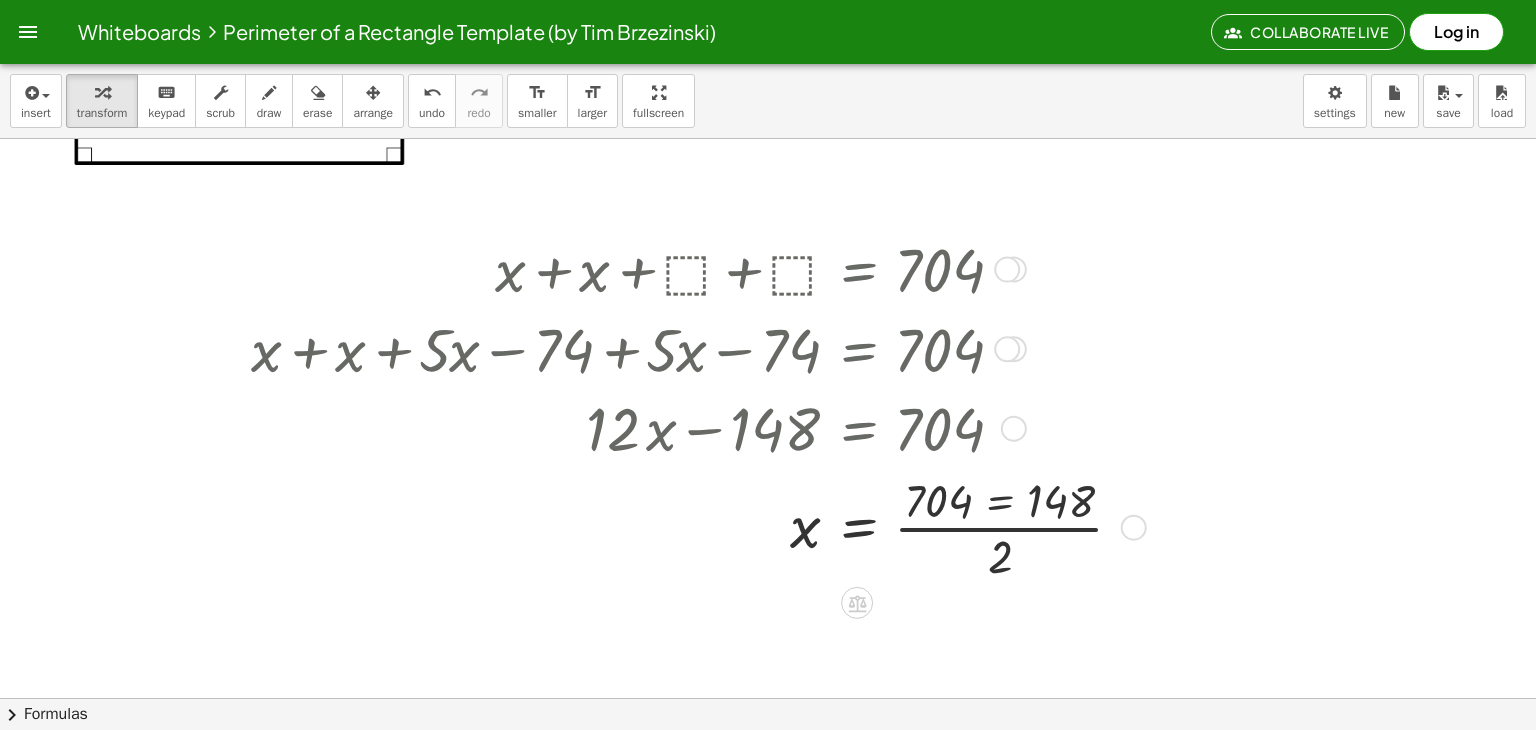 click on "Transform line Copy line as LaTeX Copy derivation as LaTeX Expand new lines: On" at bounding box center [1134, 528] 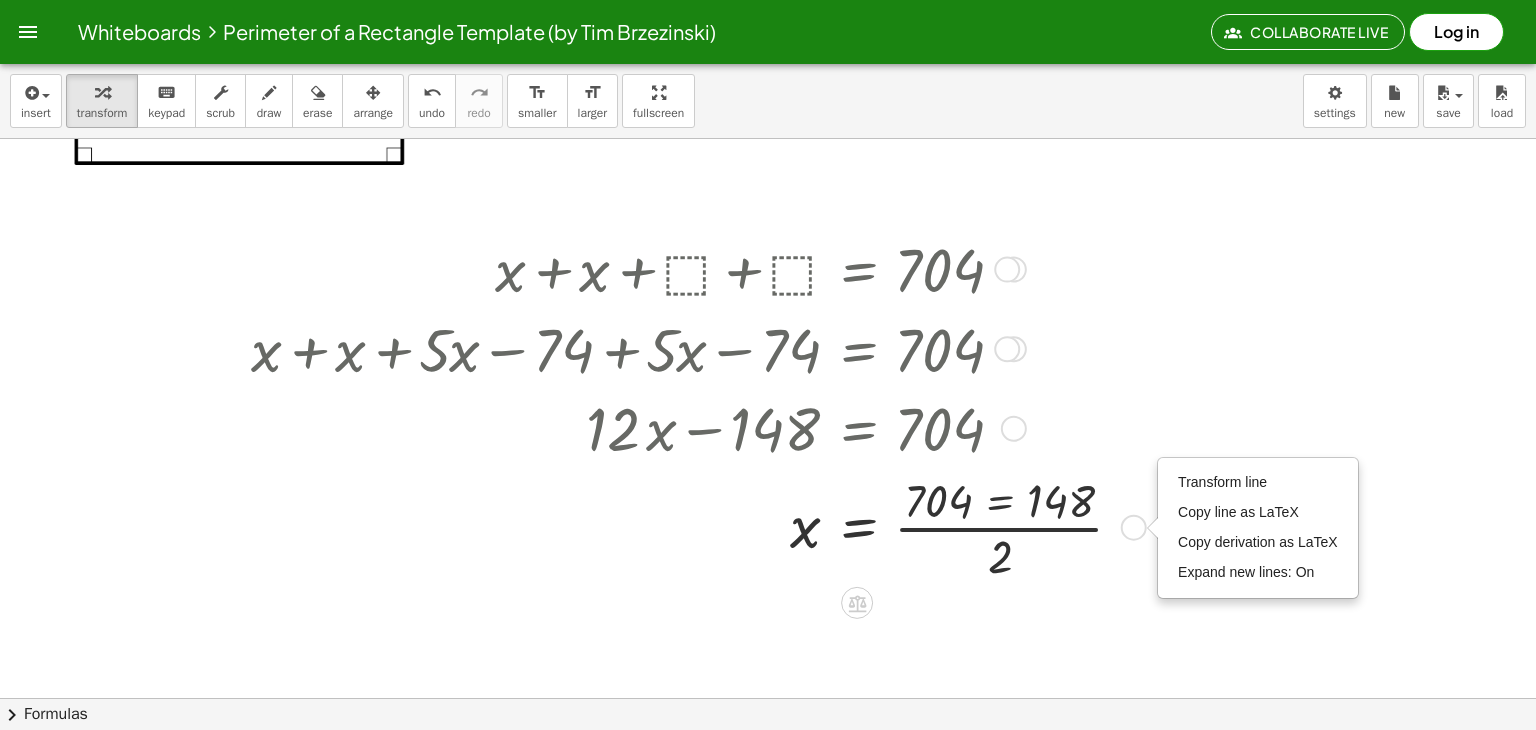 click at bounding box center (695, 526) 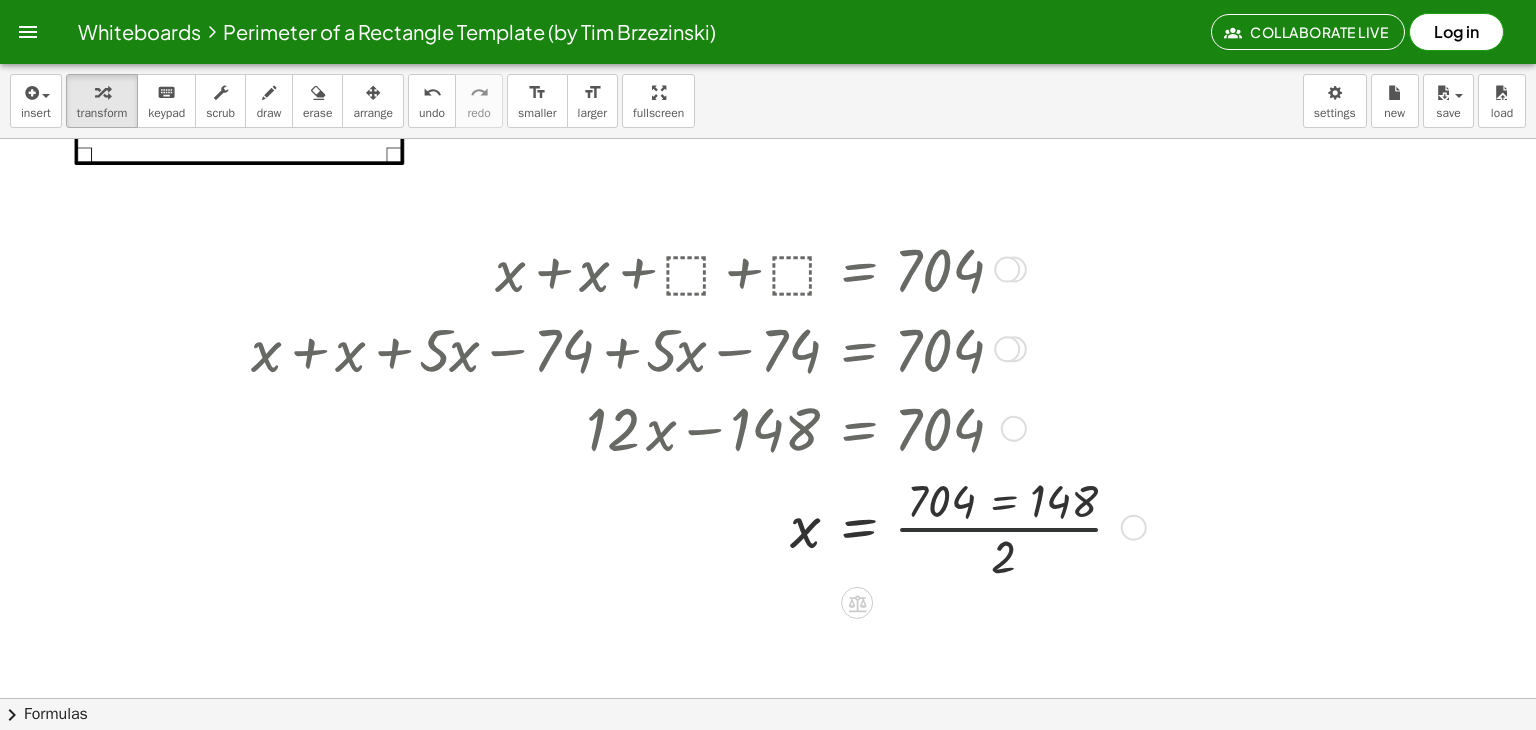 click at bounding box center (695, 526) 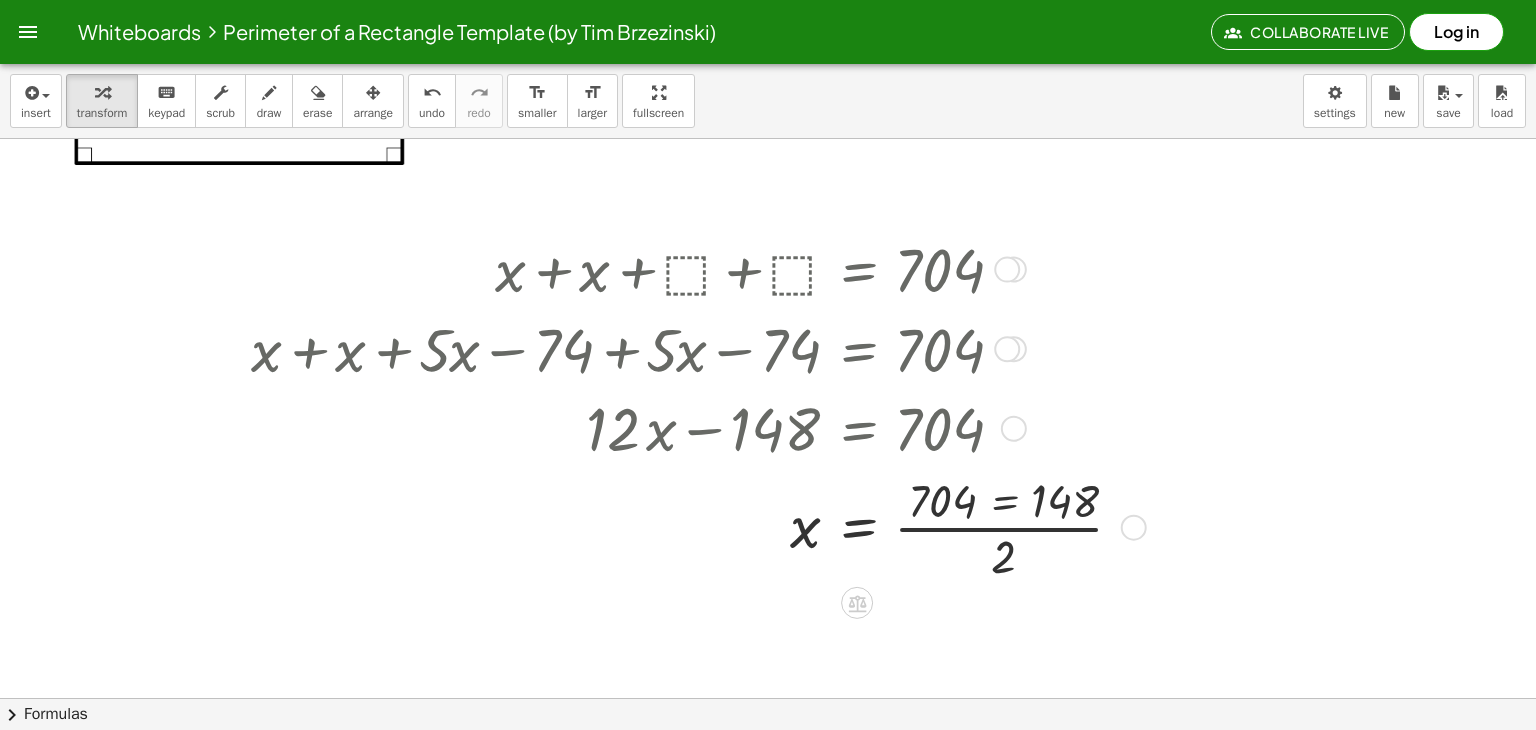 click at bounding box center [695, 526] 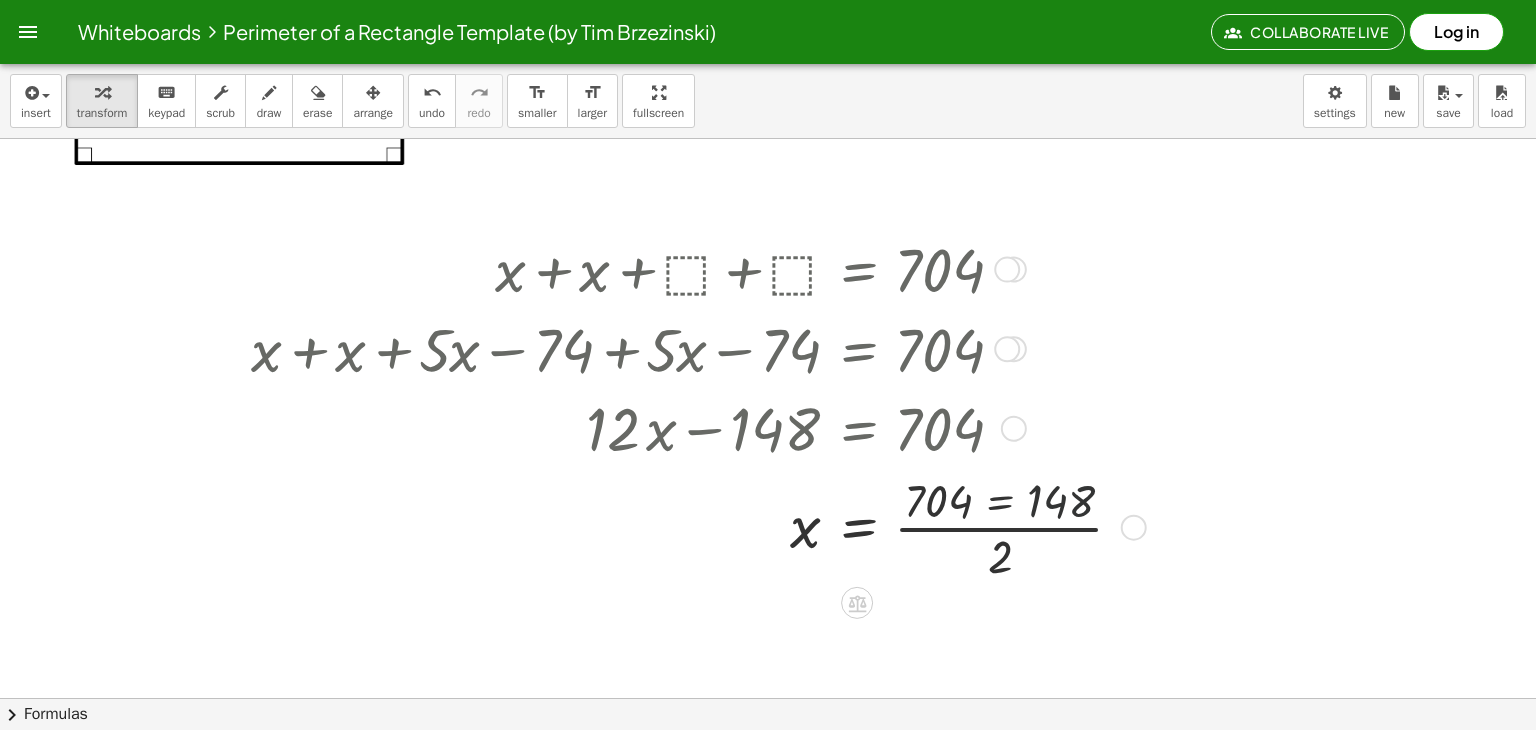 click at bounding box center (695, 526) 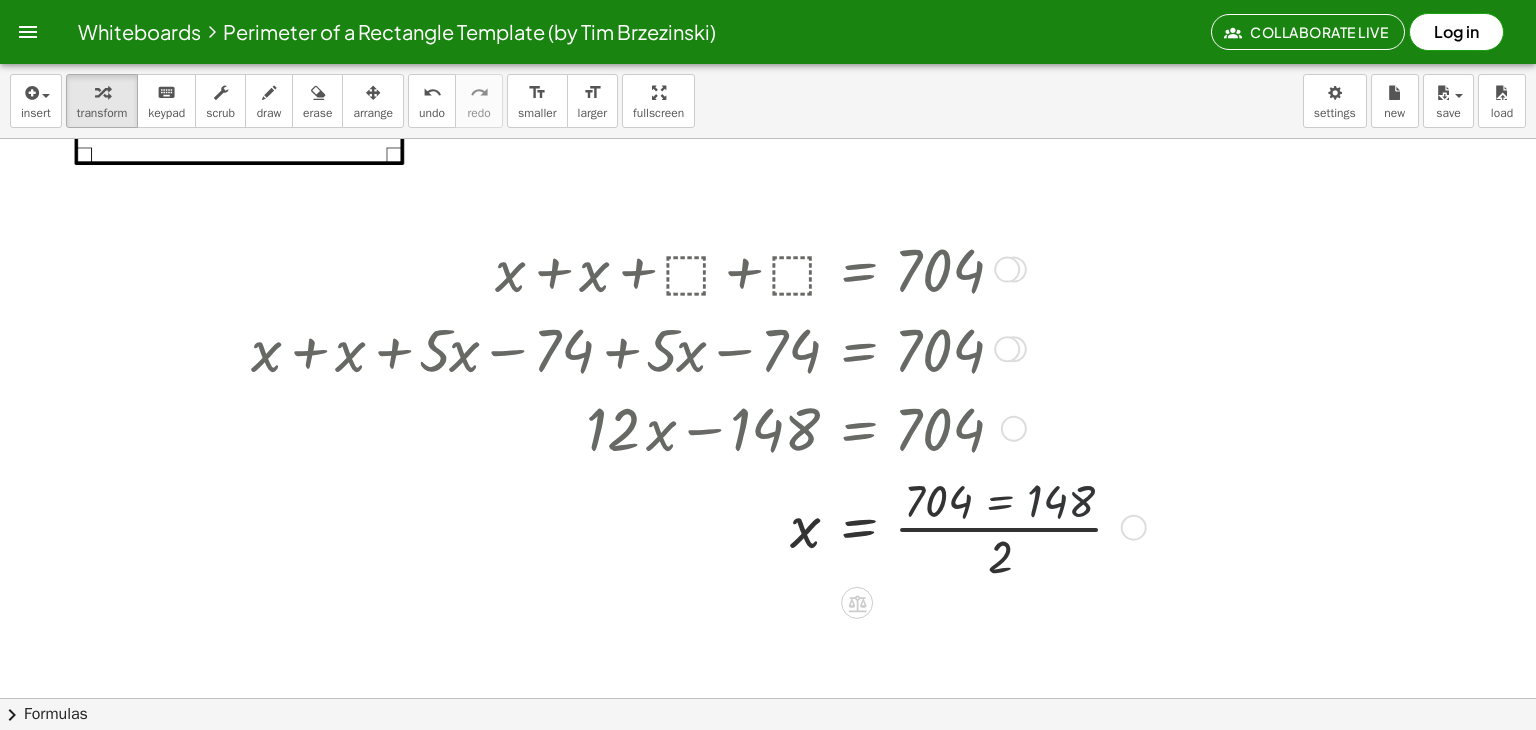 click at bounding box center [695, 526] 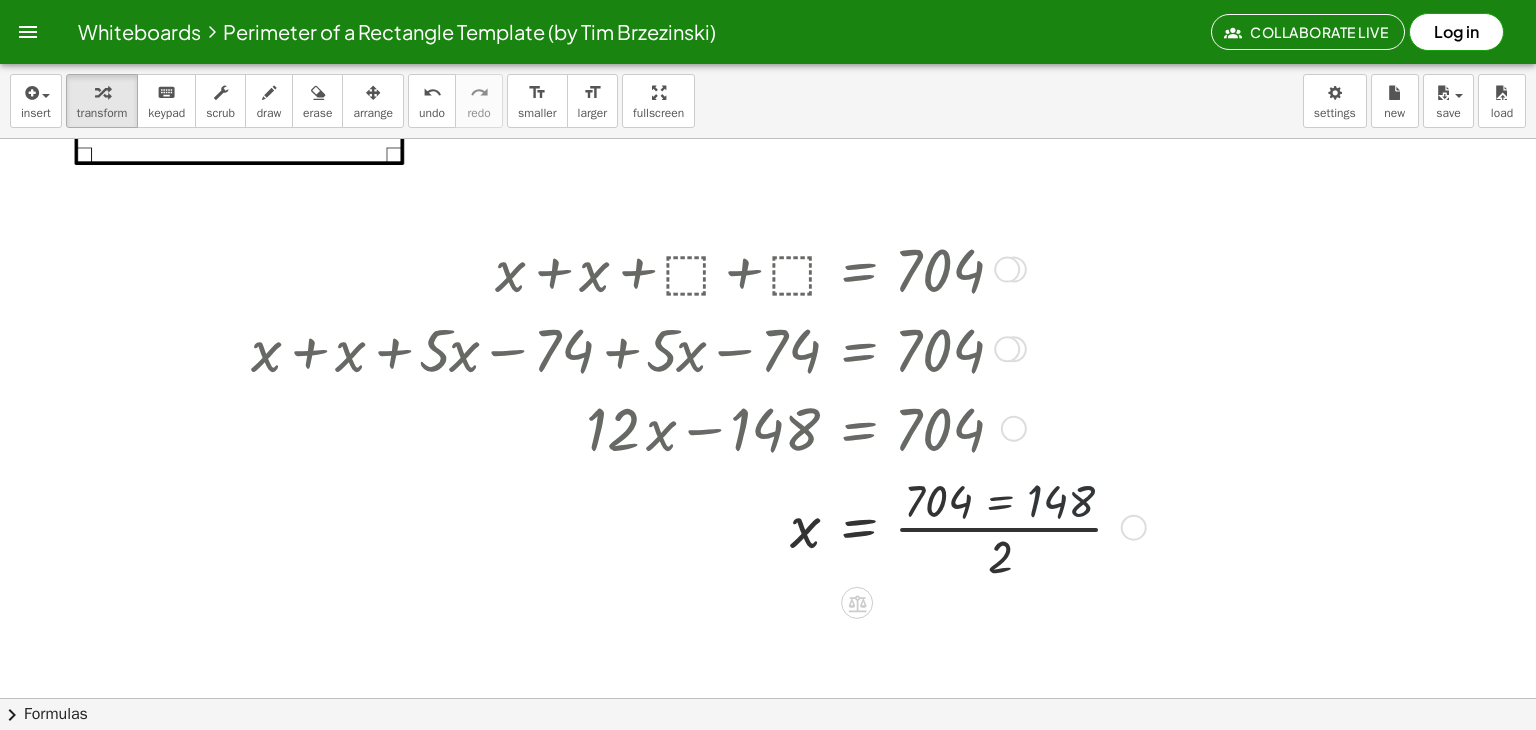 click at bounding box center [695, 526] 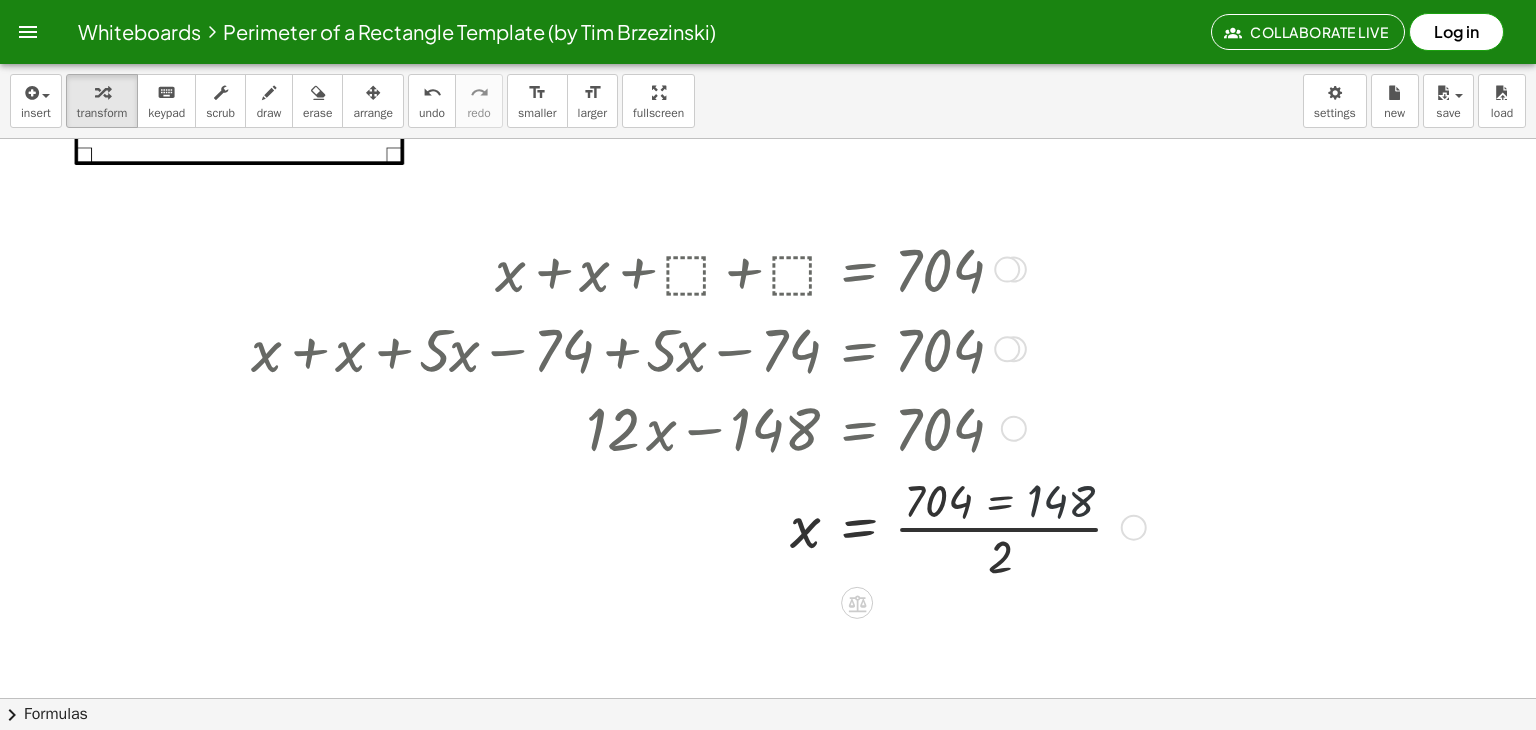 click at bounding box center (695, 526) 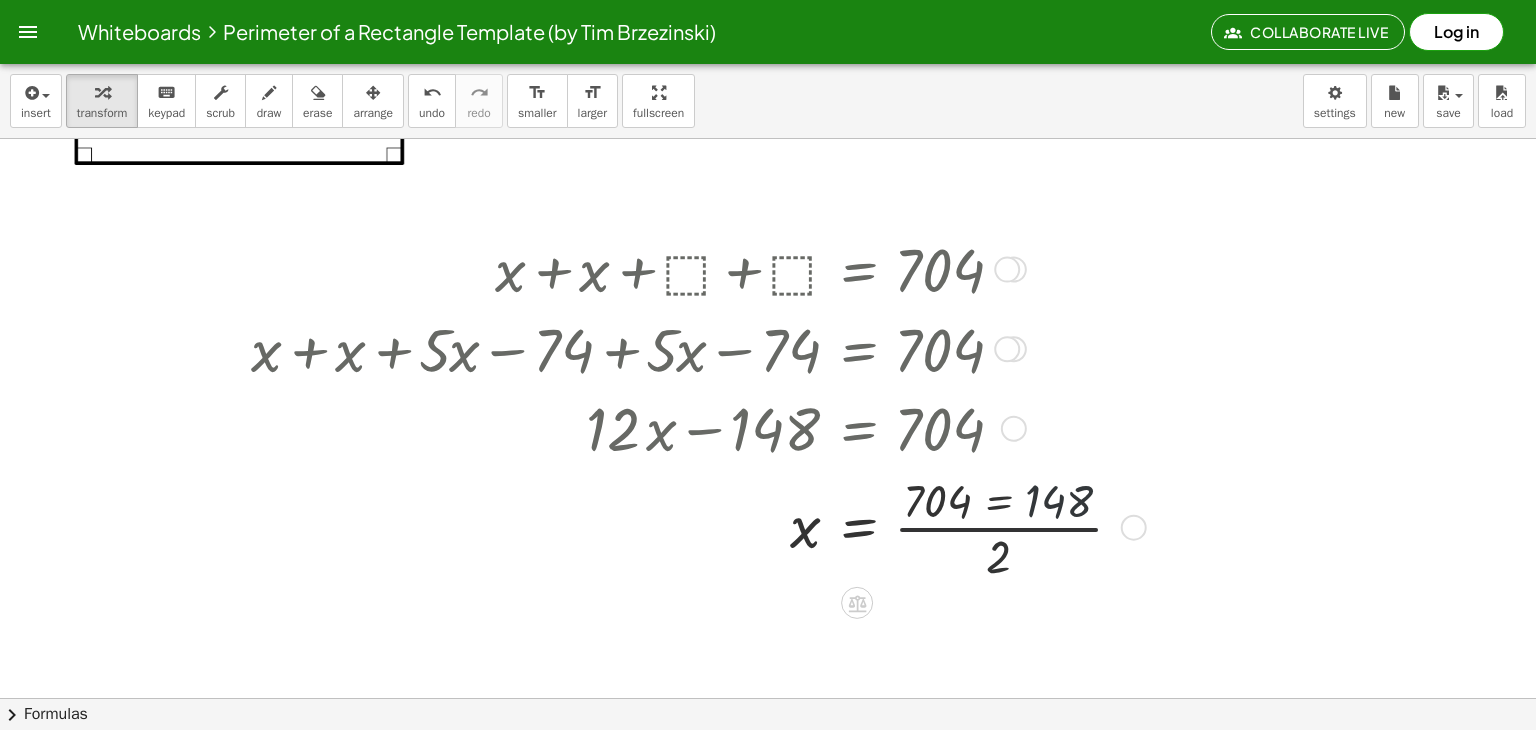 click at bounding box center (695, 526) 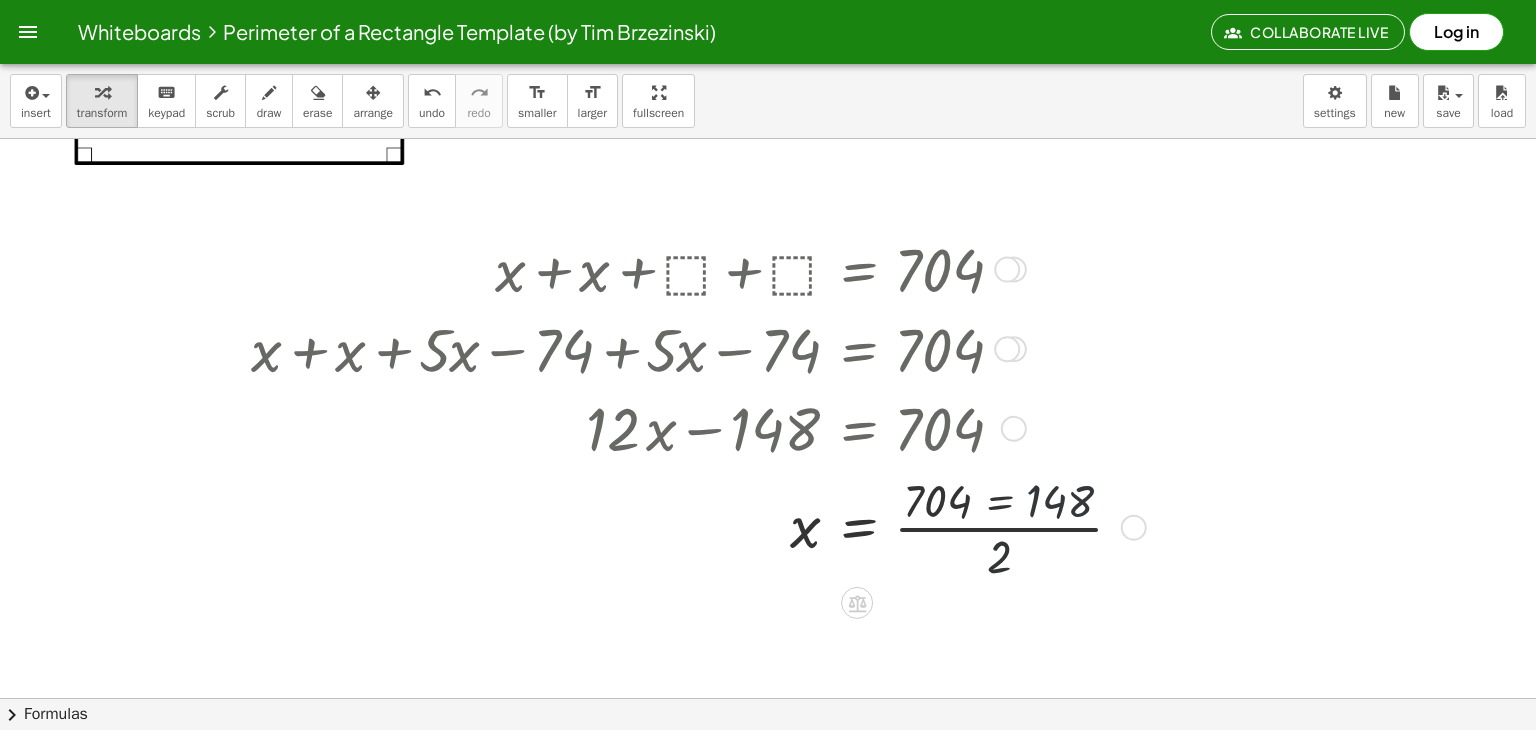 click at bounding box center [695, 526] 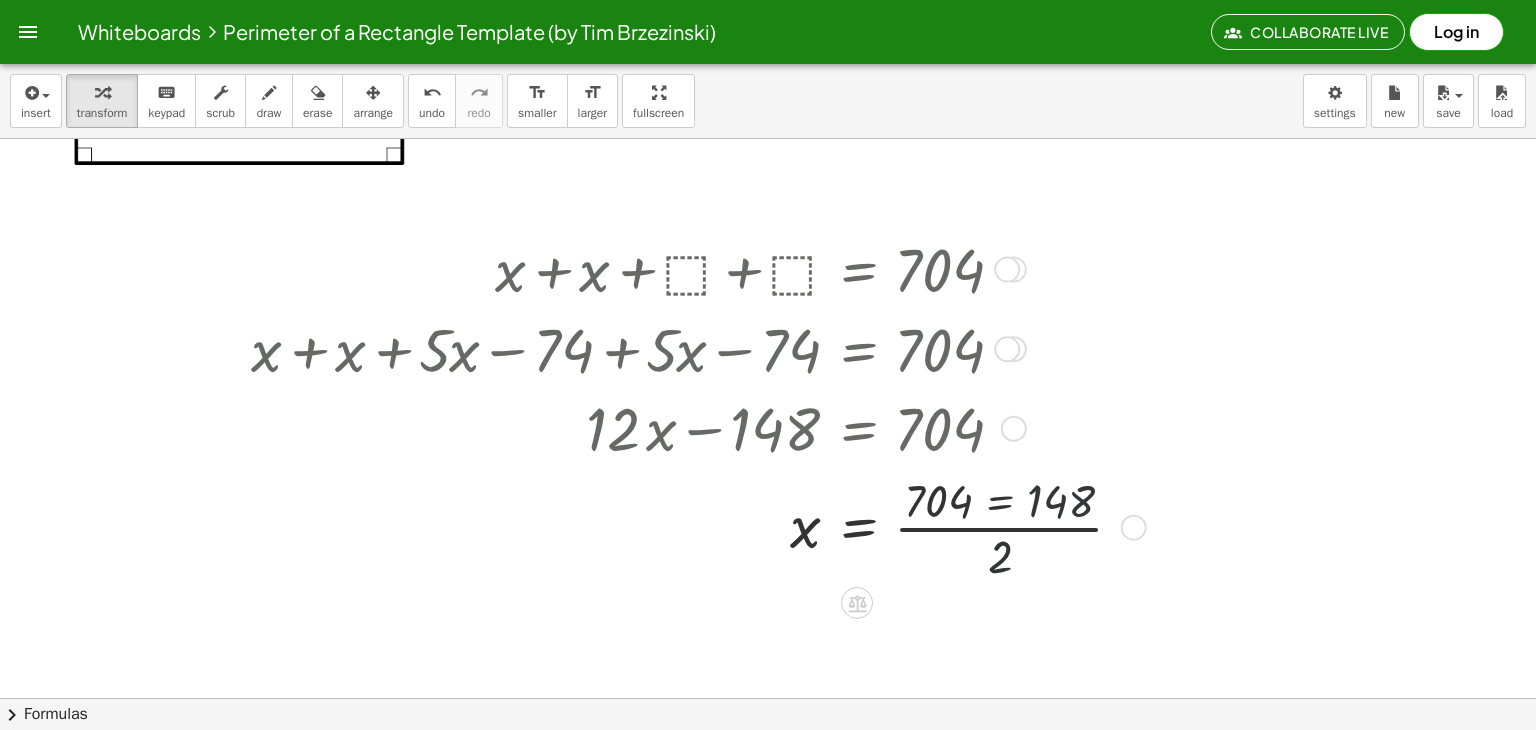 drag, startPoint x: 1009, startPoint y: 573, endPoint x: 1013, endPoint y: 557, distance: 16.492422 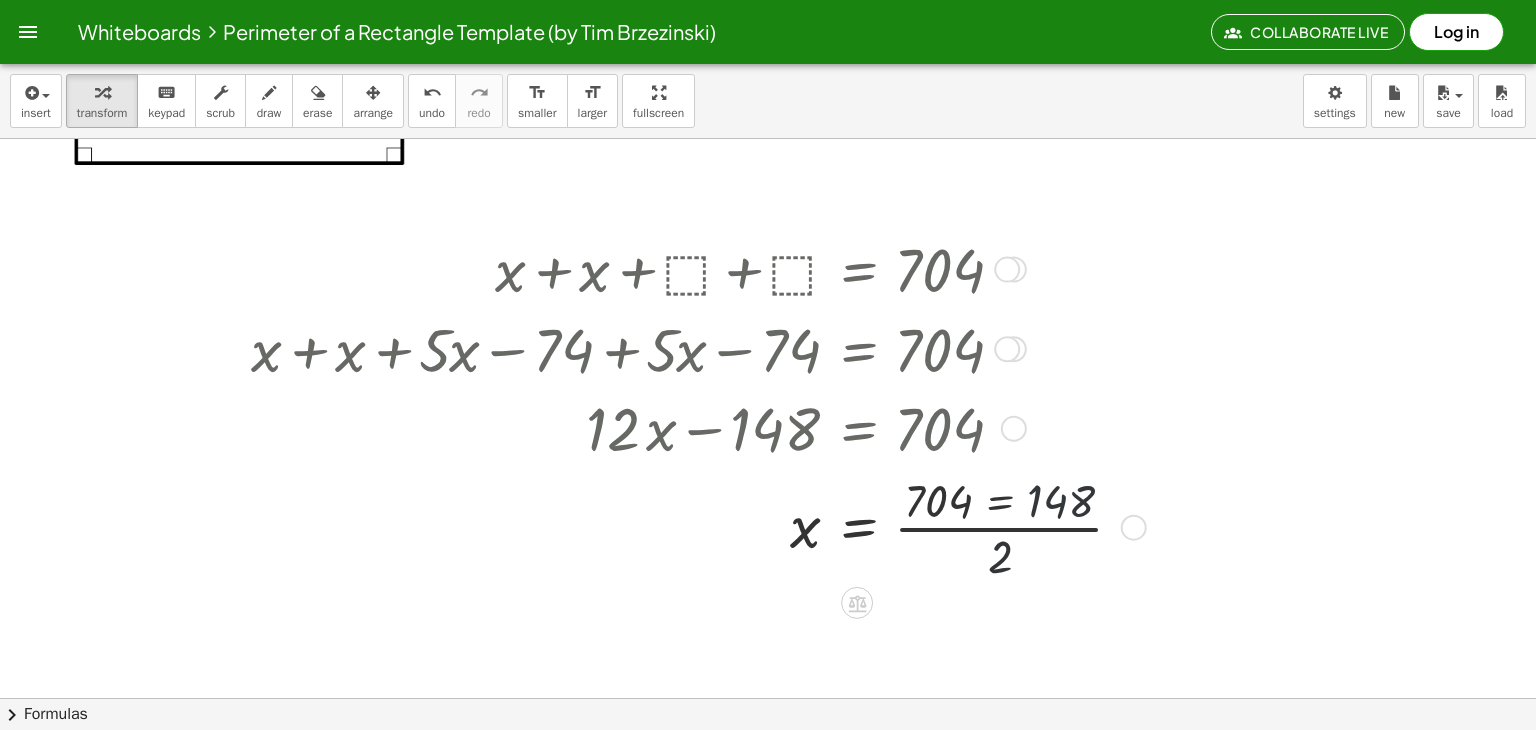 click at bounding box center (695, 526) 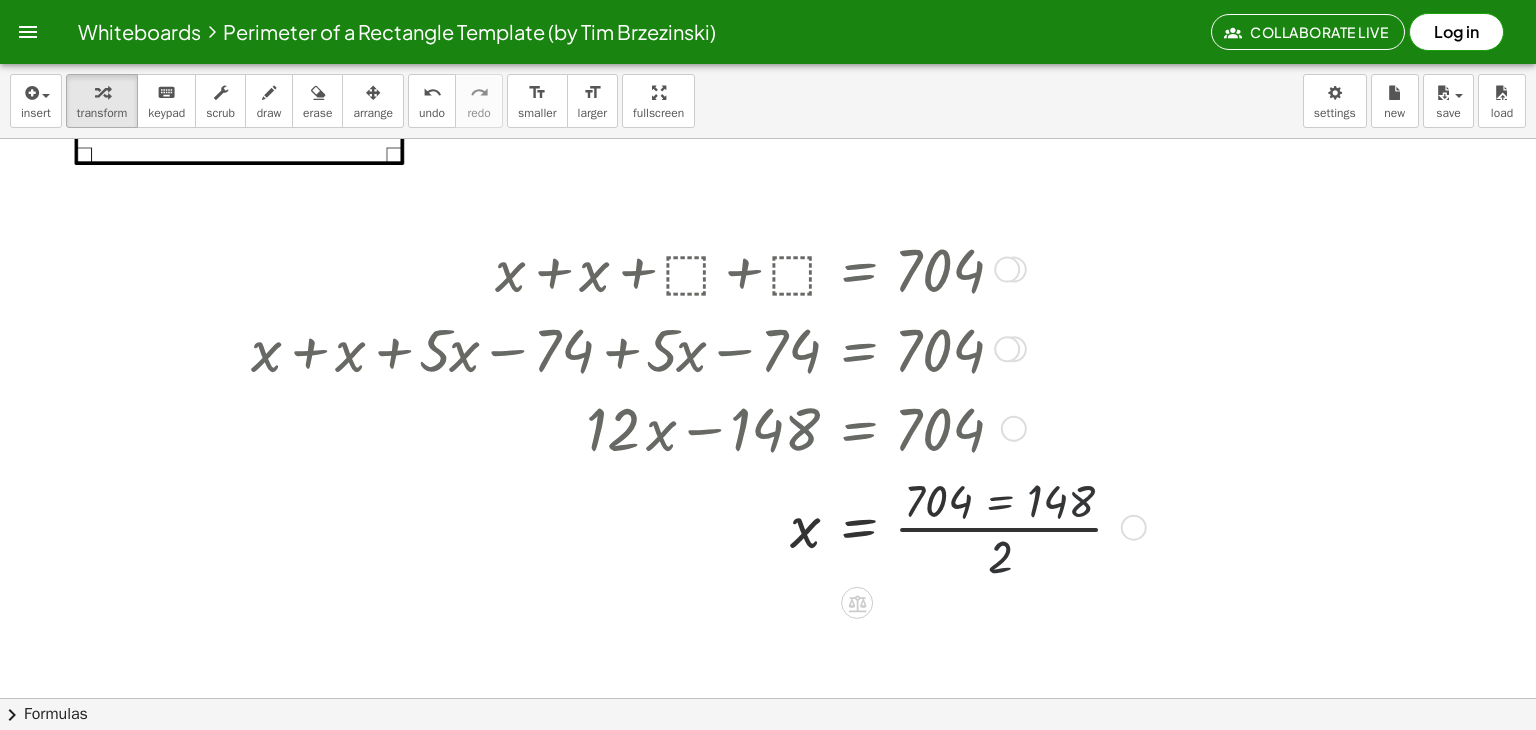 click at bounding box center [695, 526] 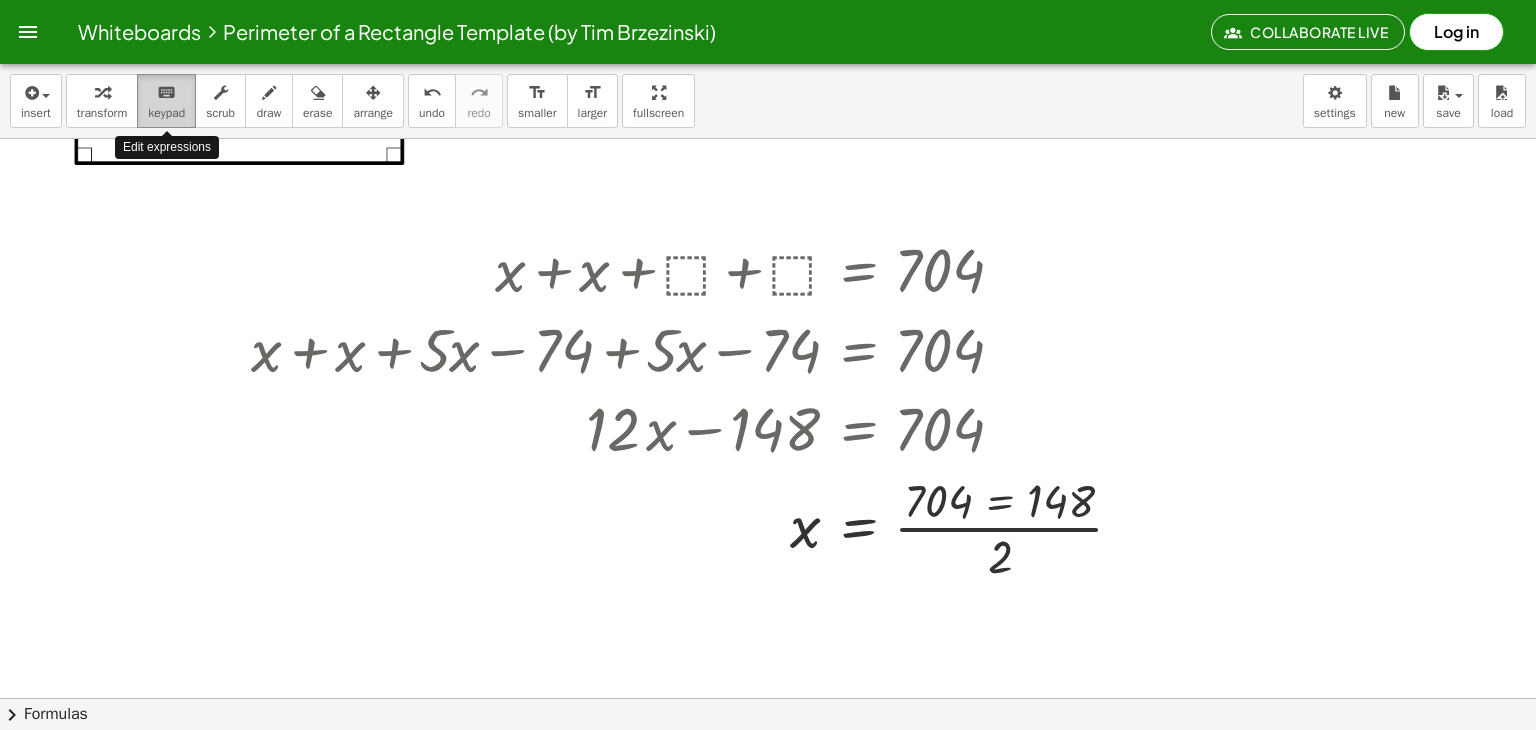 click on "keypad" at bounding box center (166, 113) 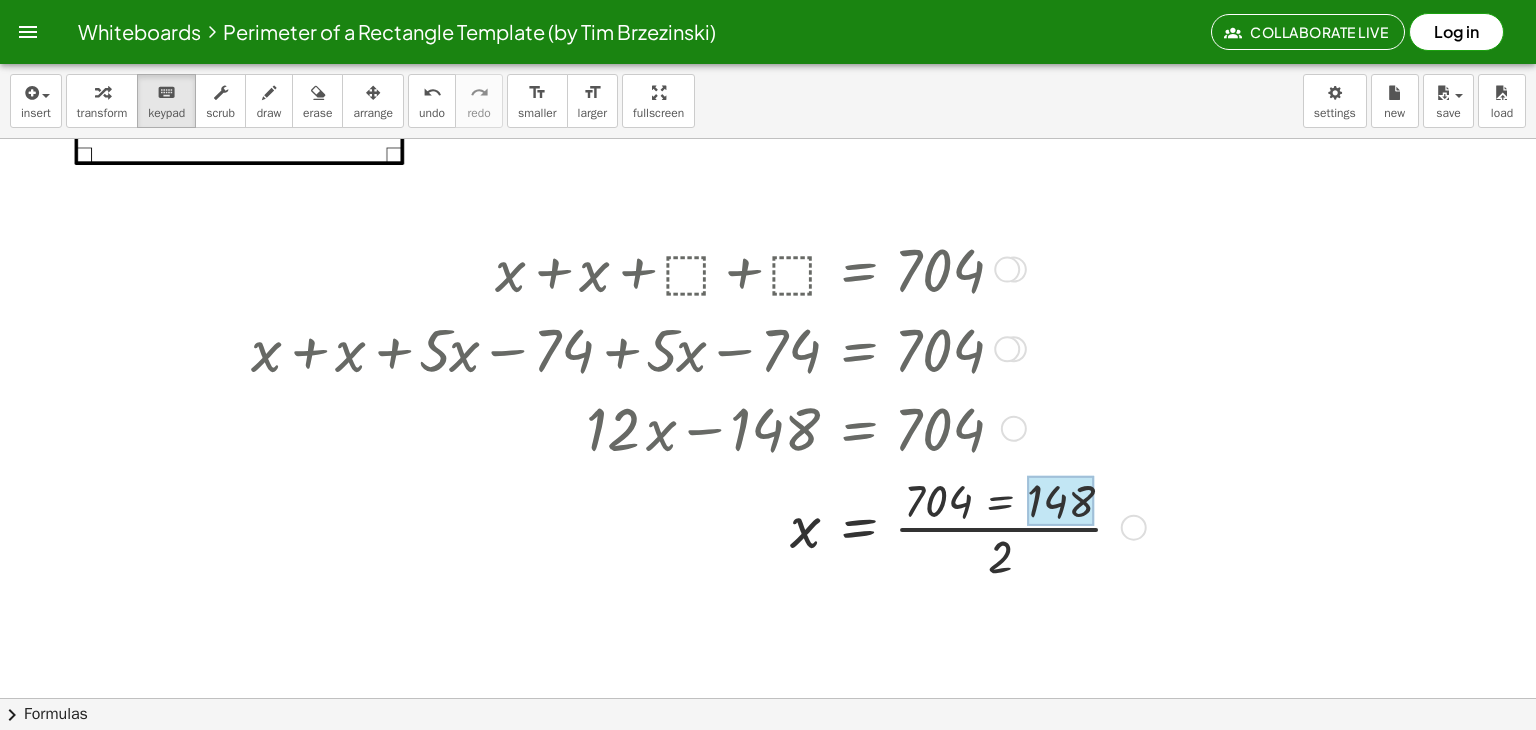 click at bounding box center (1061, 501) 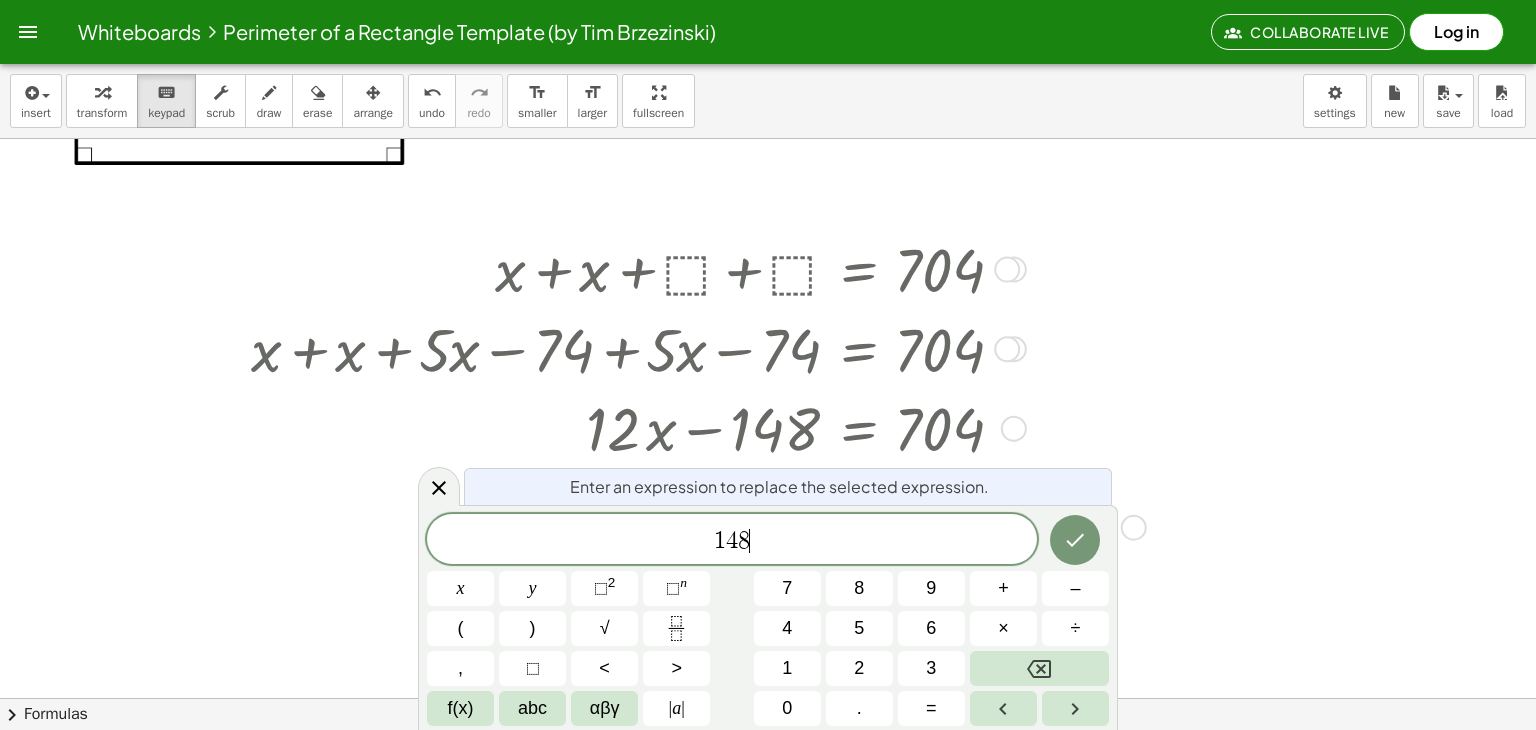 click on "1 4 8 ​" at bounding box center [732, 541] 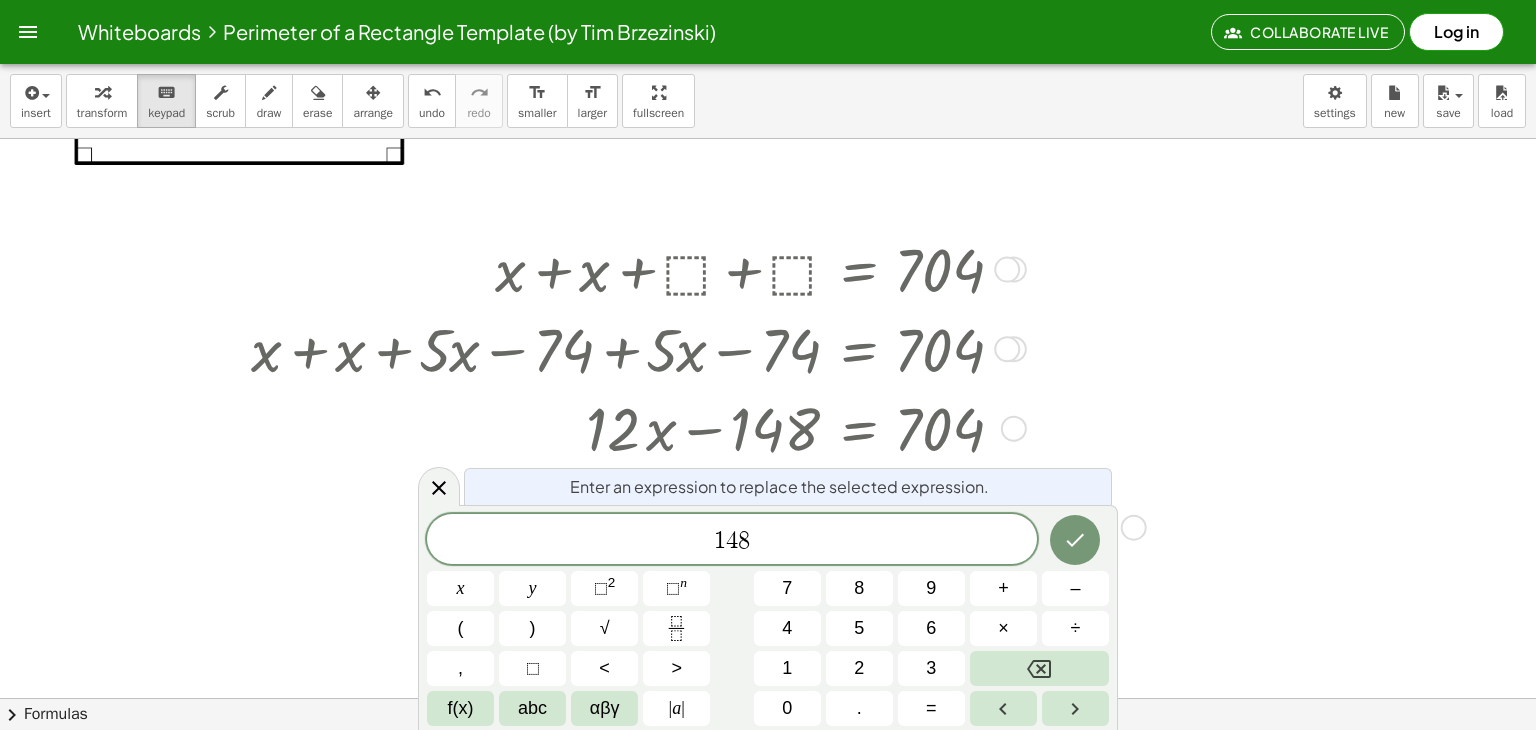 click at bounding box center (695, 427) 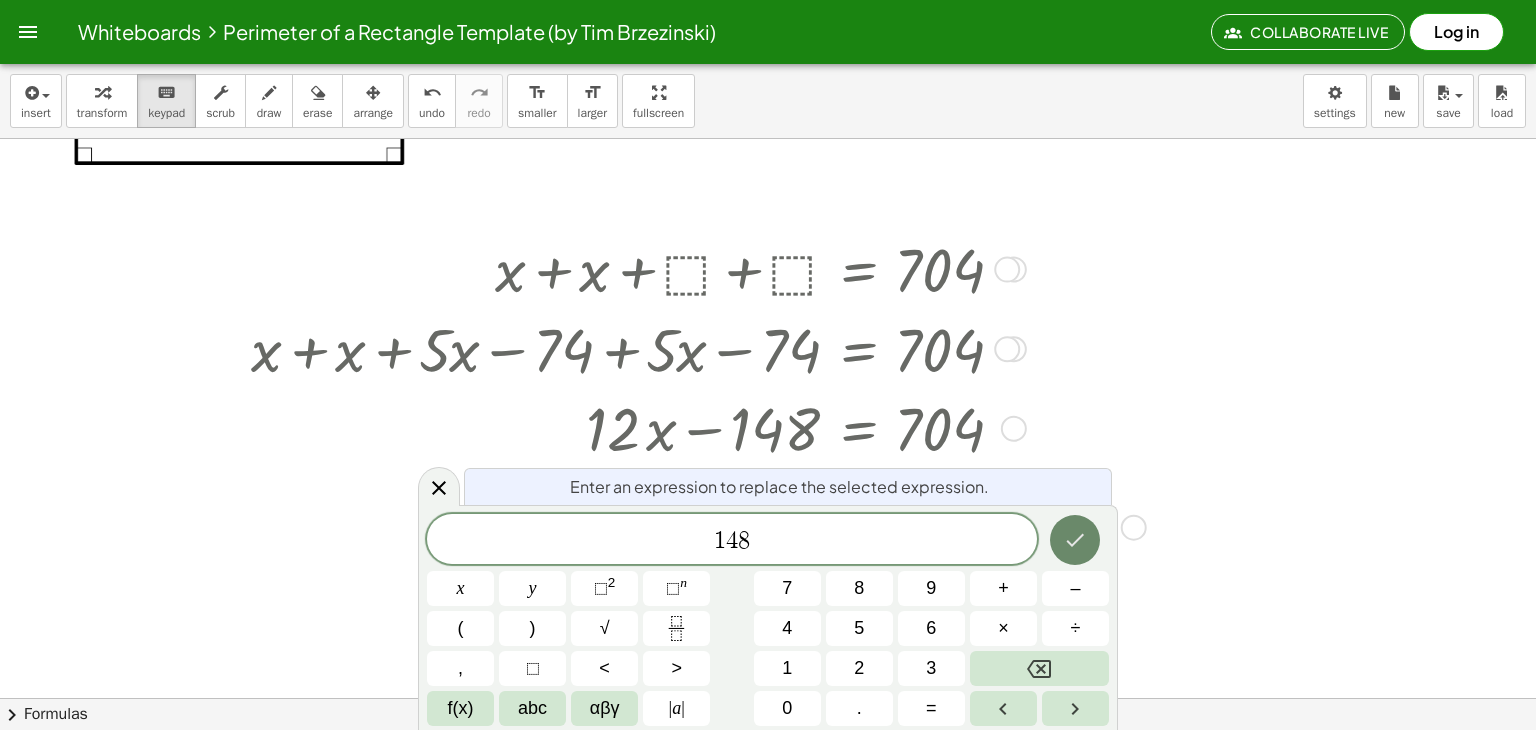 click 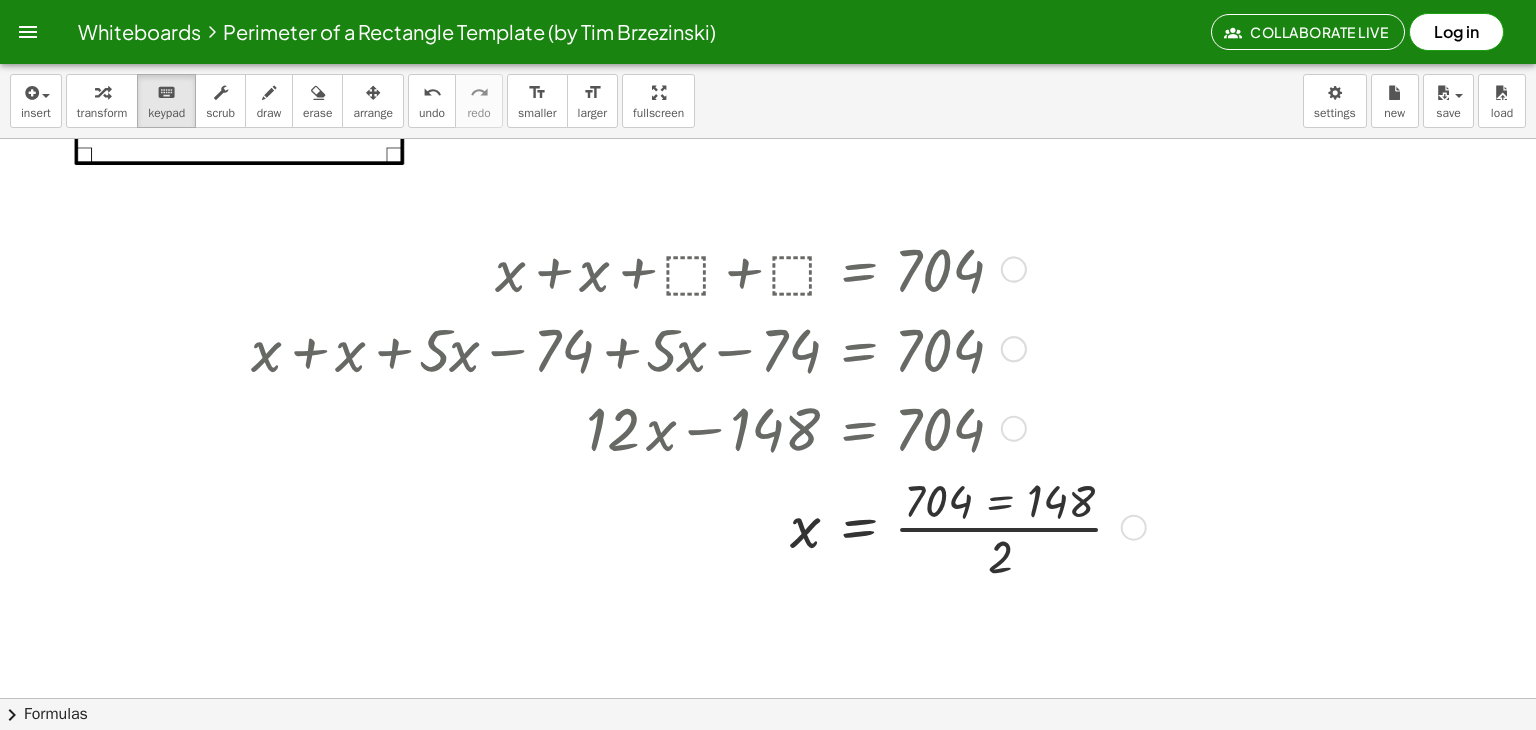 click at bounding box center [695, 526] 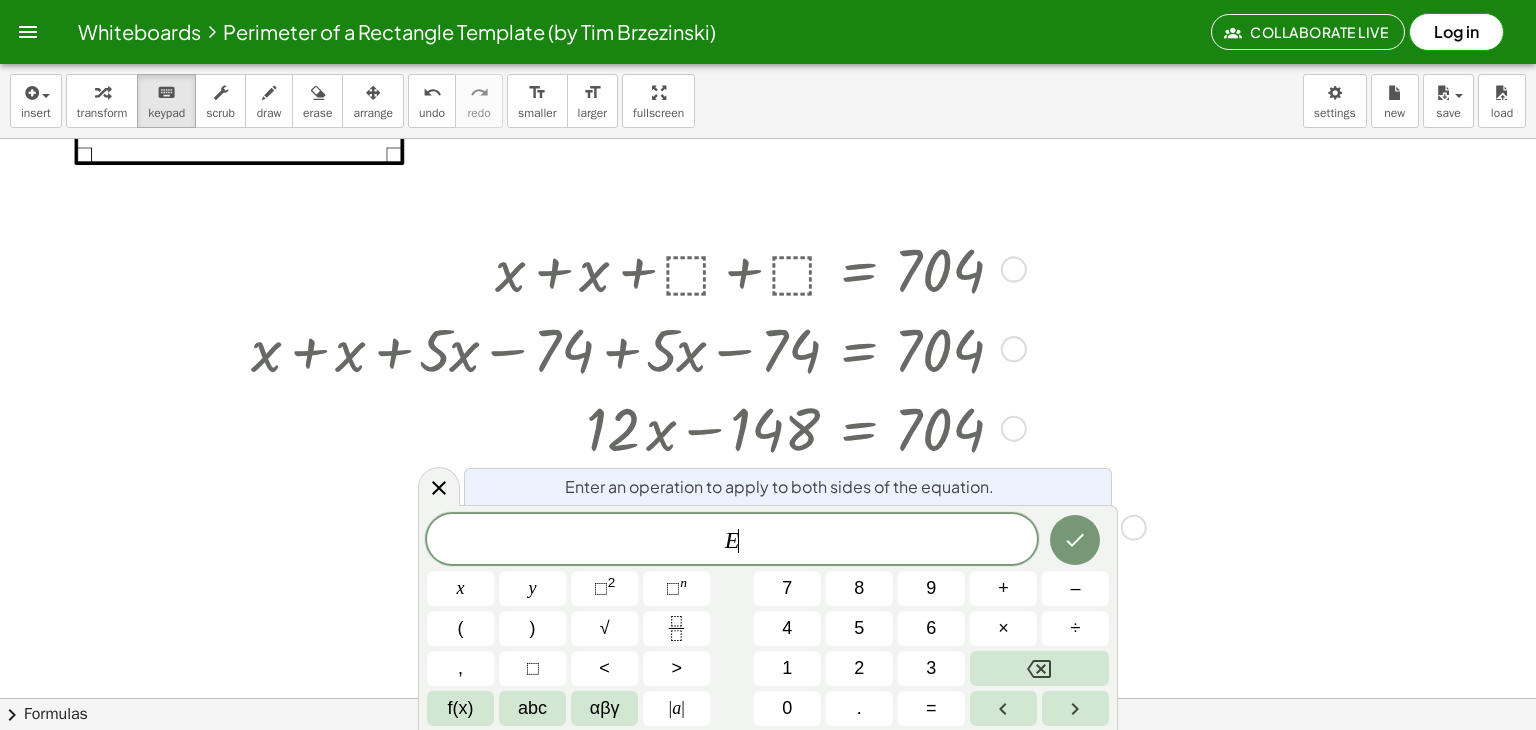 click on "Enter an operation to apply to both sides of the equation." at bounding box center (788, 486) 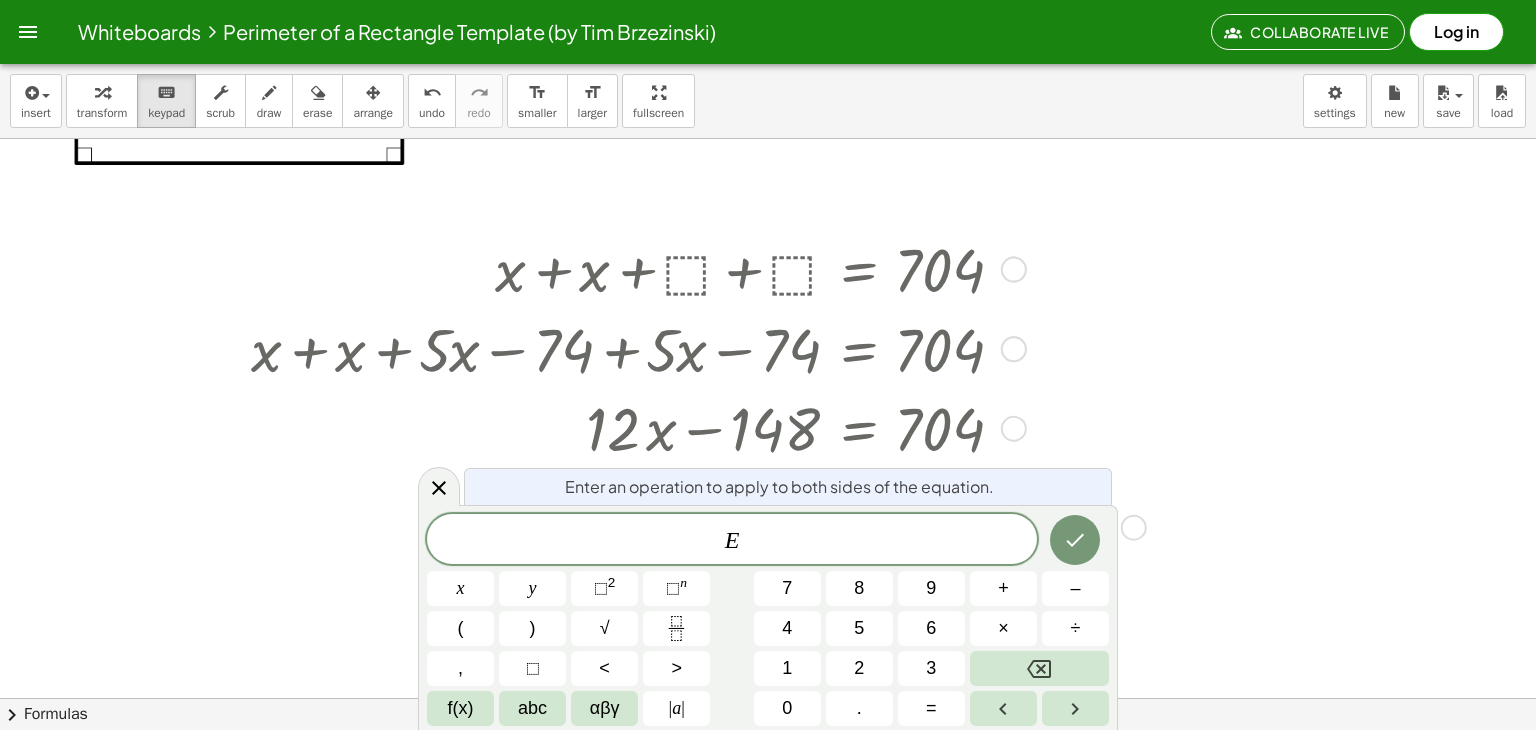 click on "E" at bounding box center [732, 541] 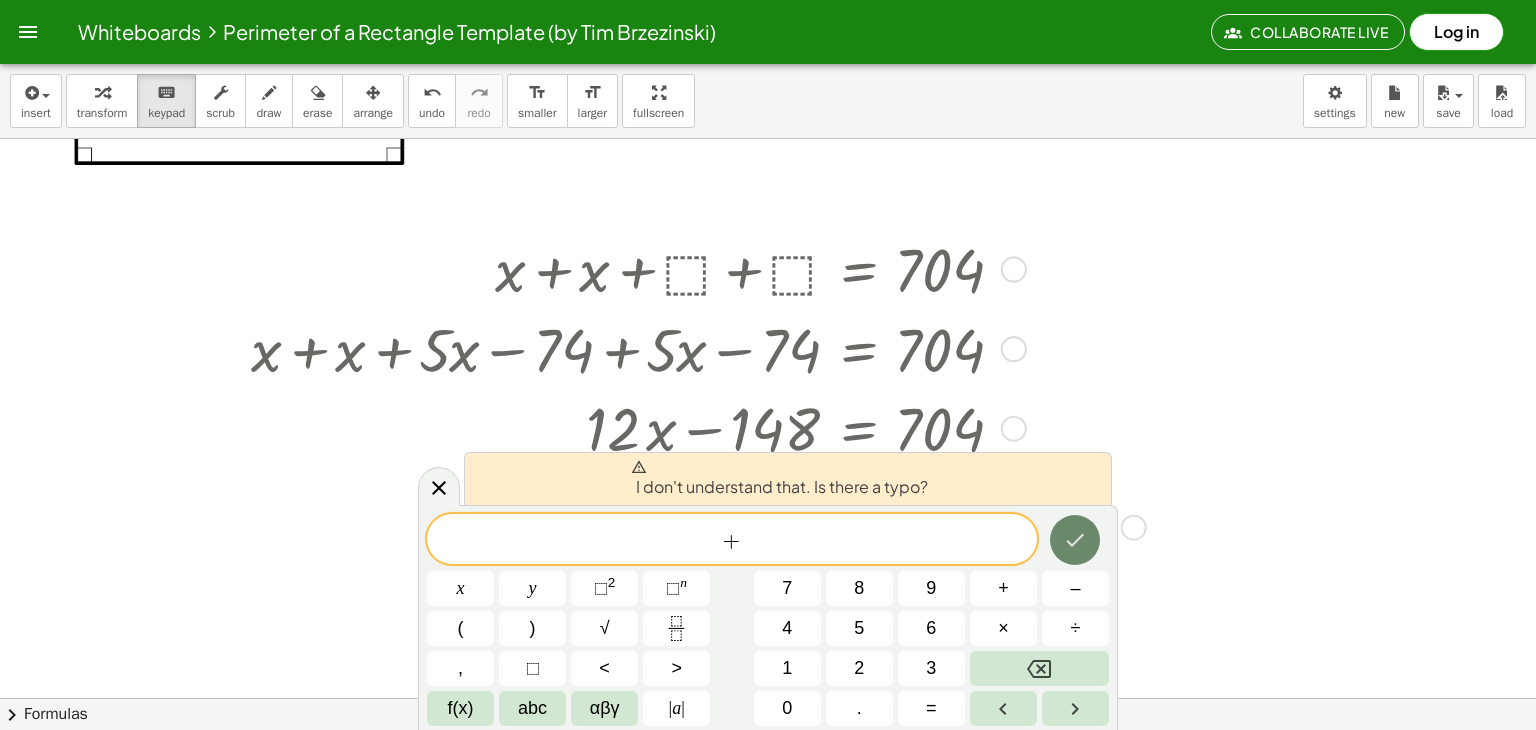 click at bounding box center [1075, 540] 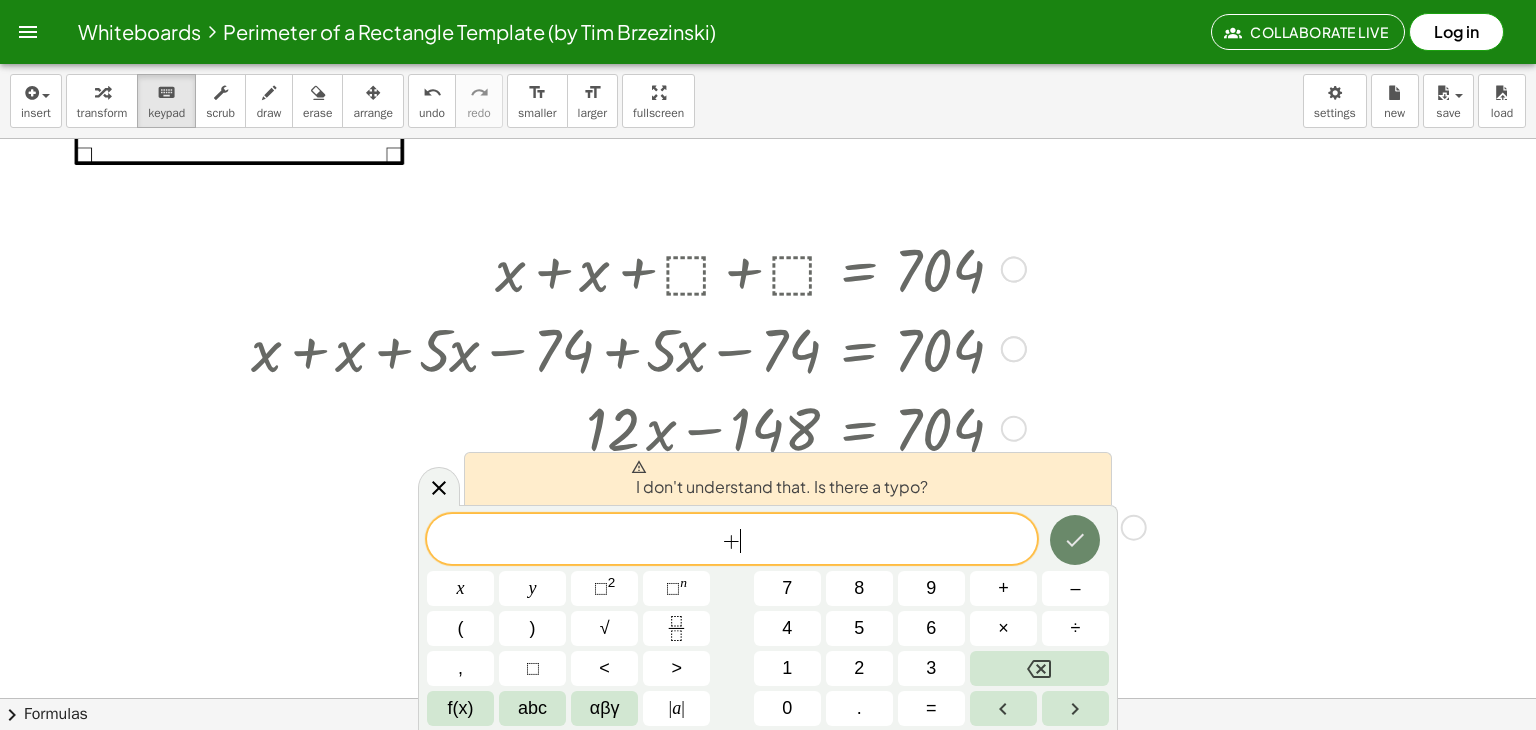click at bounding box center [1075, 540] 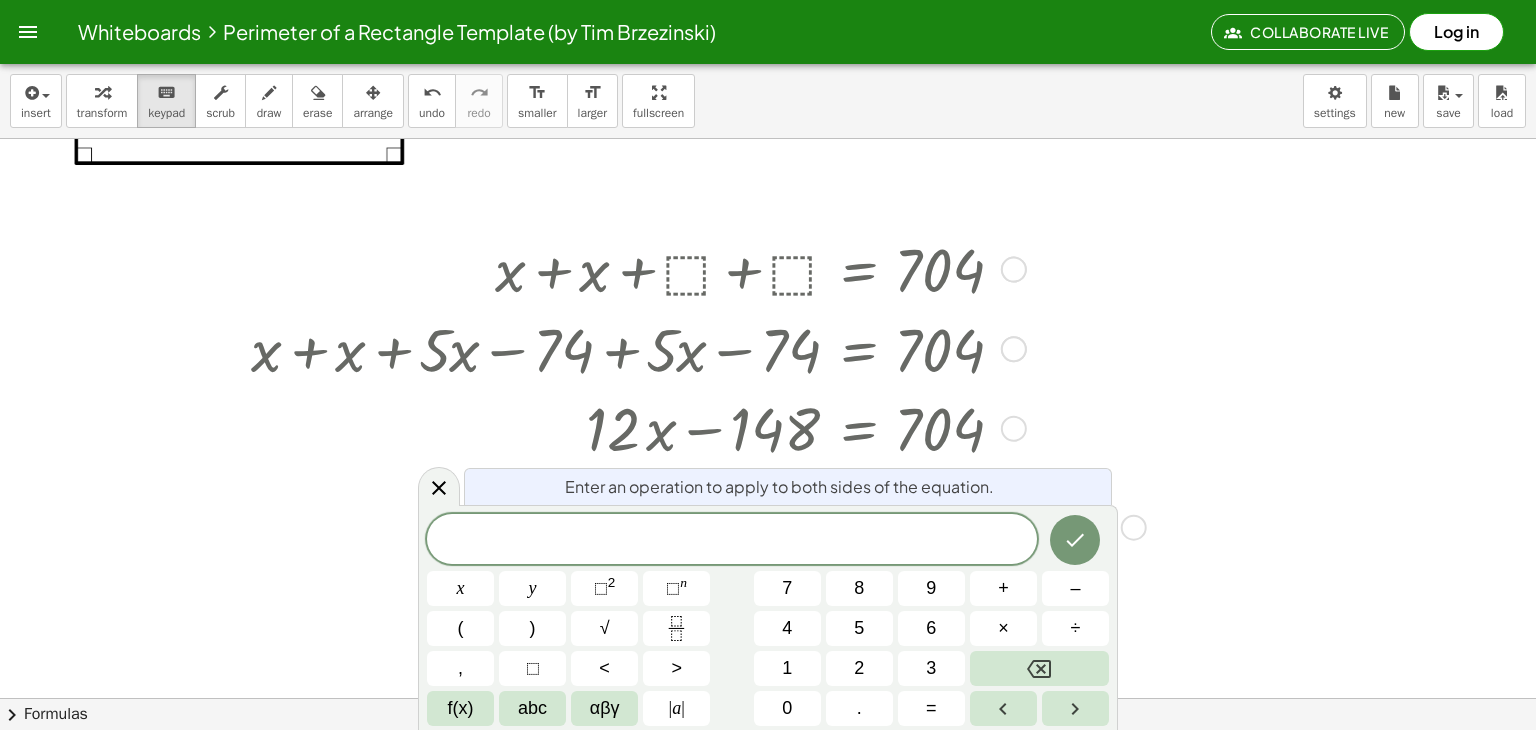 click at bounding box center (768, 562) 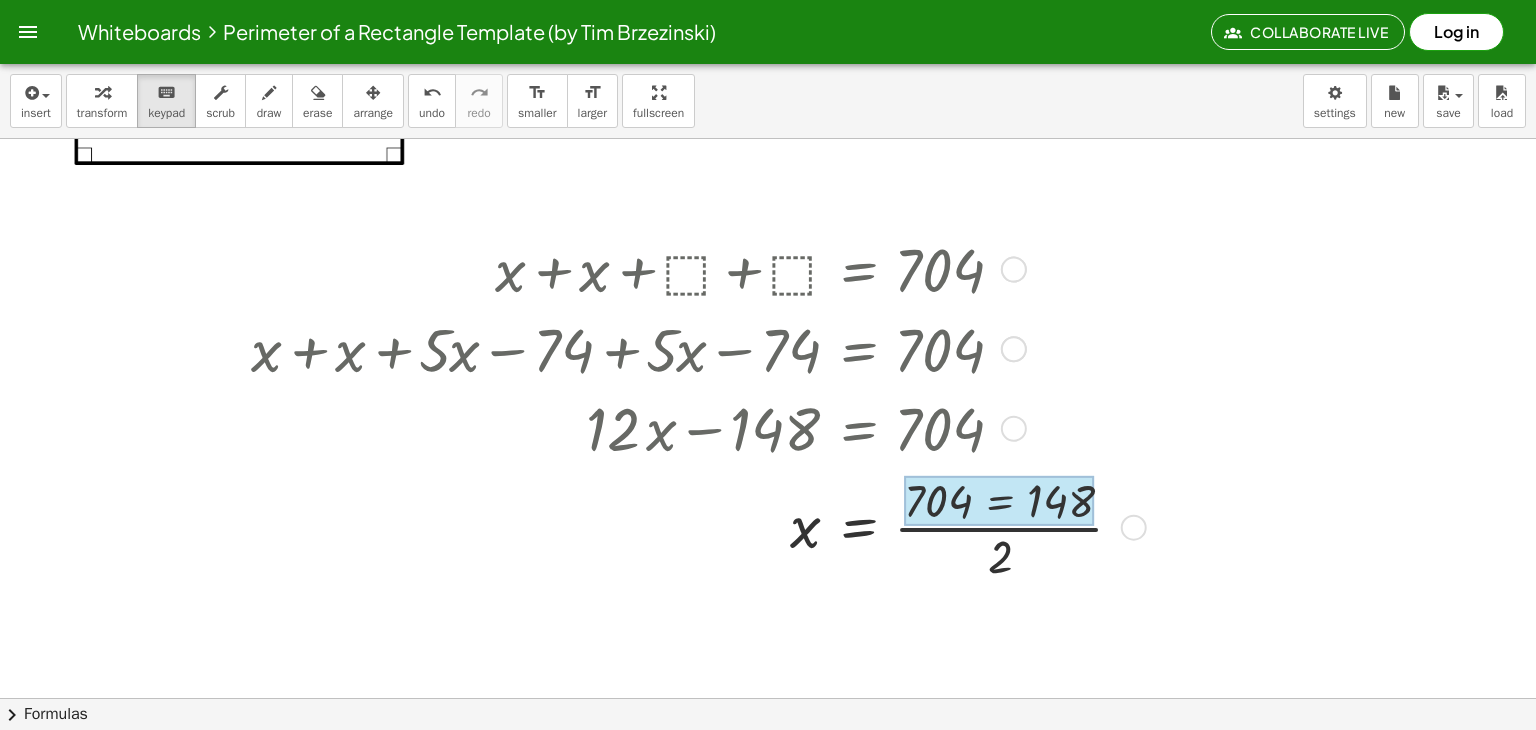 click at bounding box center (999, 501) 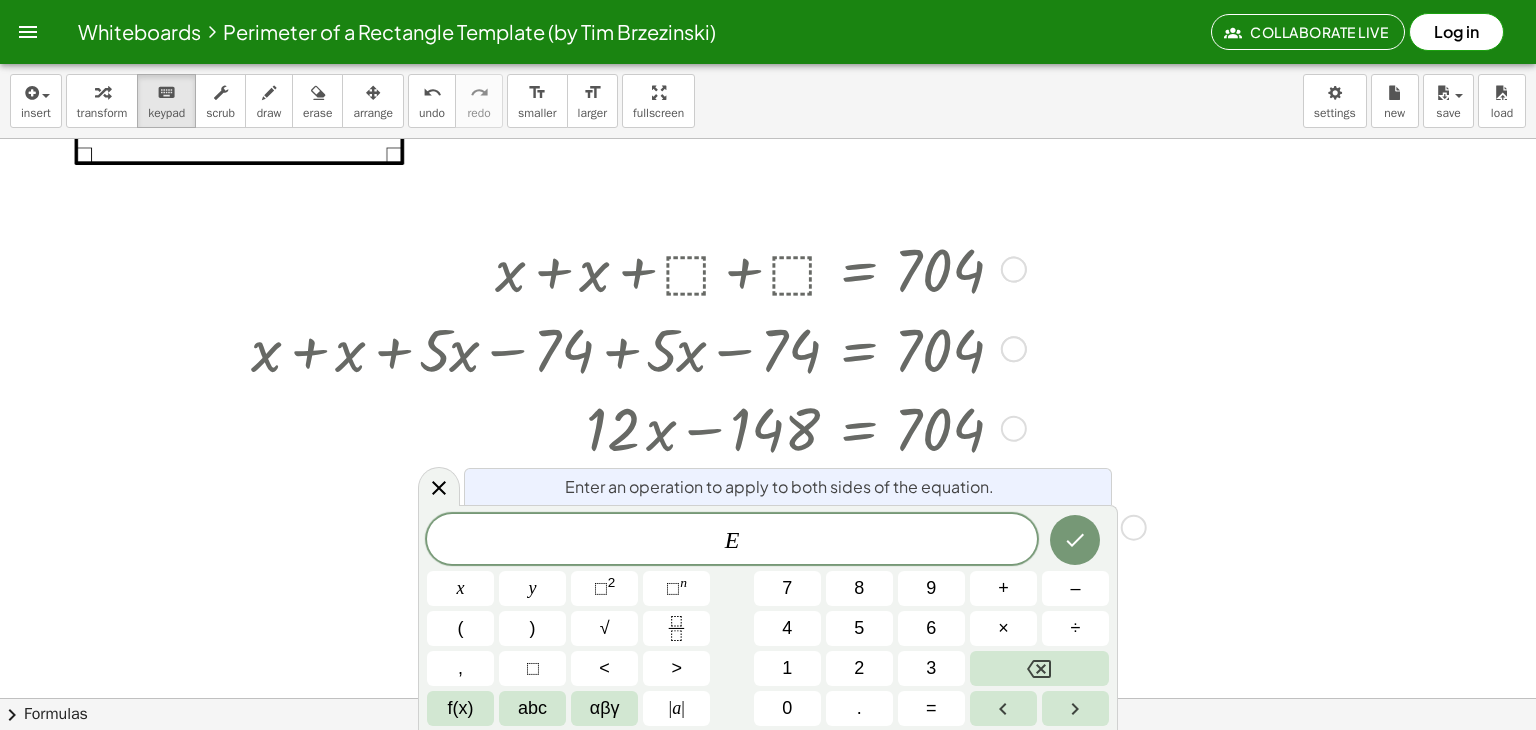 click on "Enter an operation to apply to both sides of the equation." at bounding box center (788, 486) 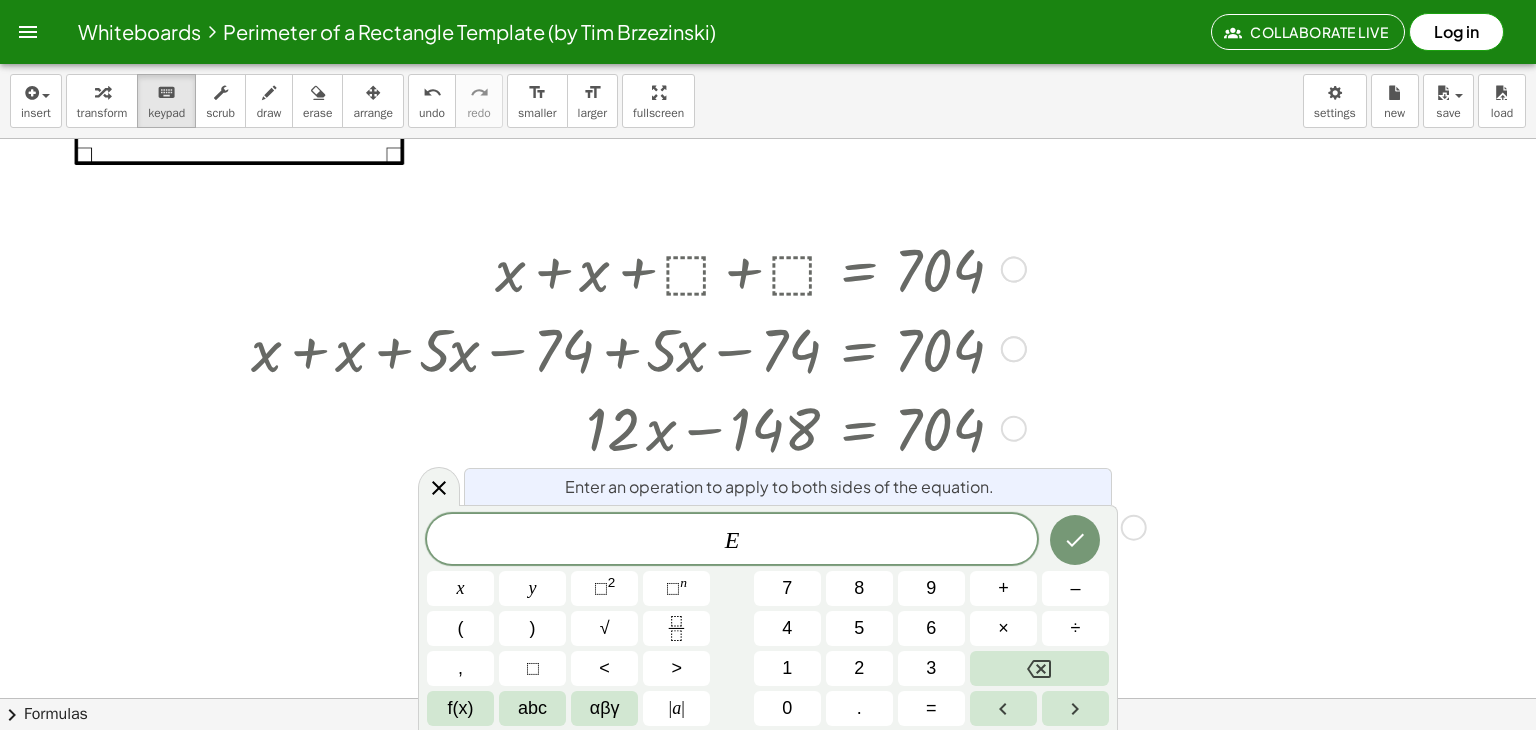 click on "E" at bounding box center [732, 541] 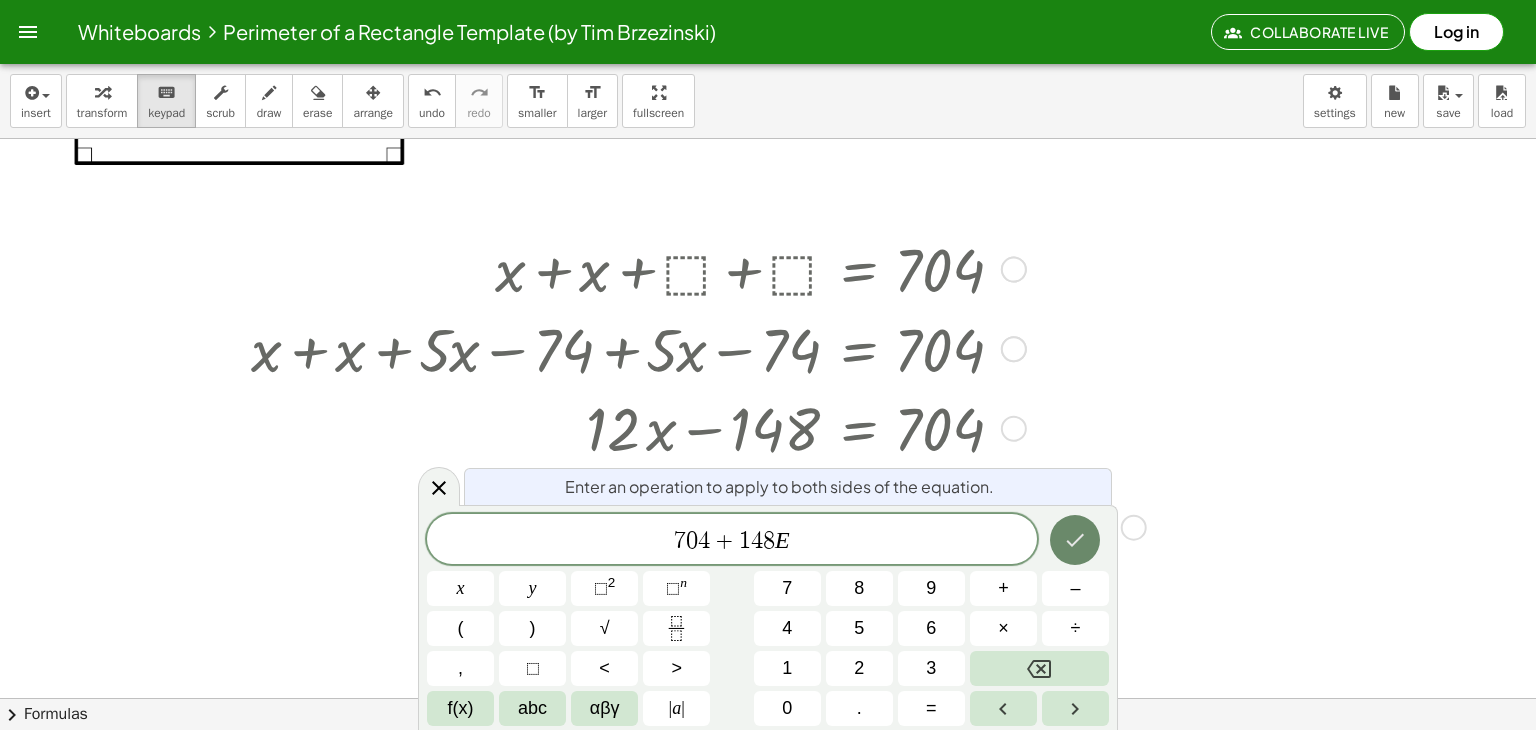 click at bounding box center [1075, 540] 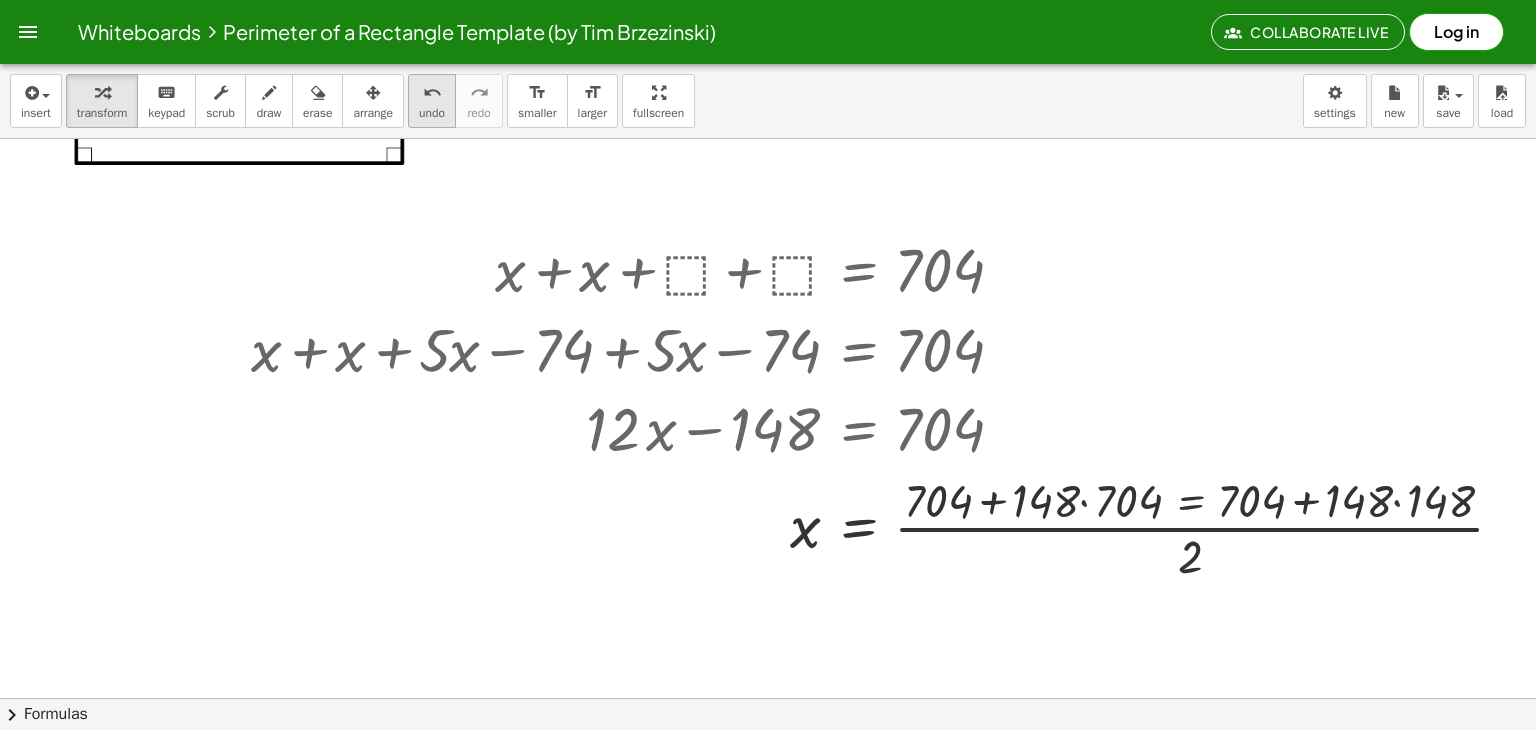 click on "undo" at bounding box center (432, 113) 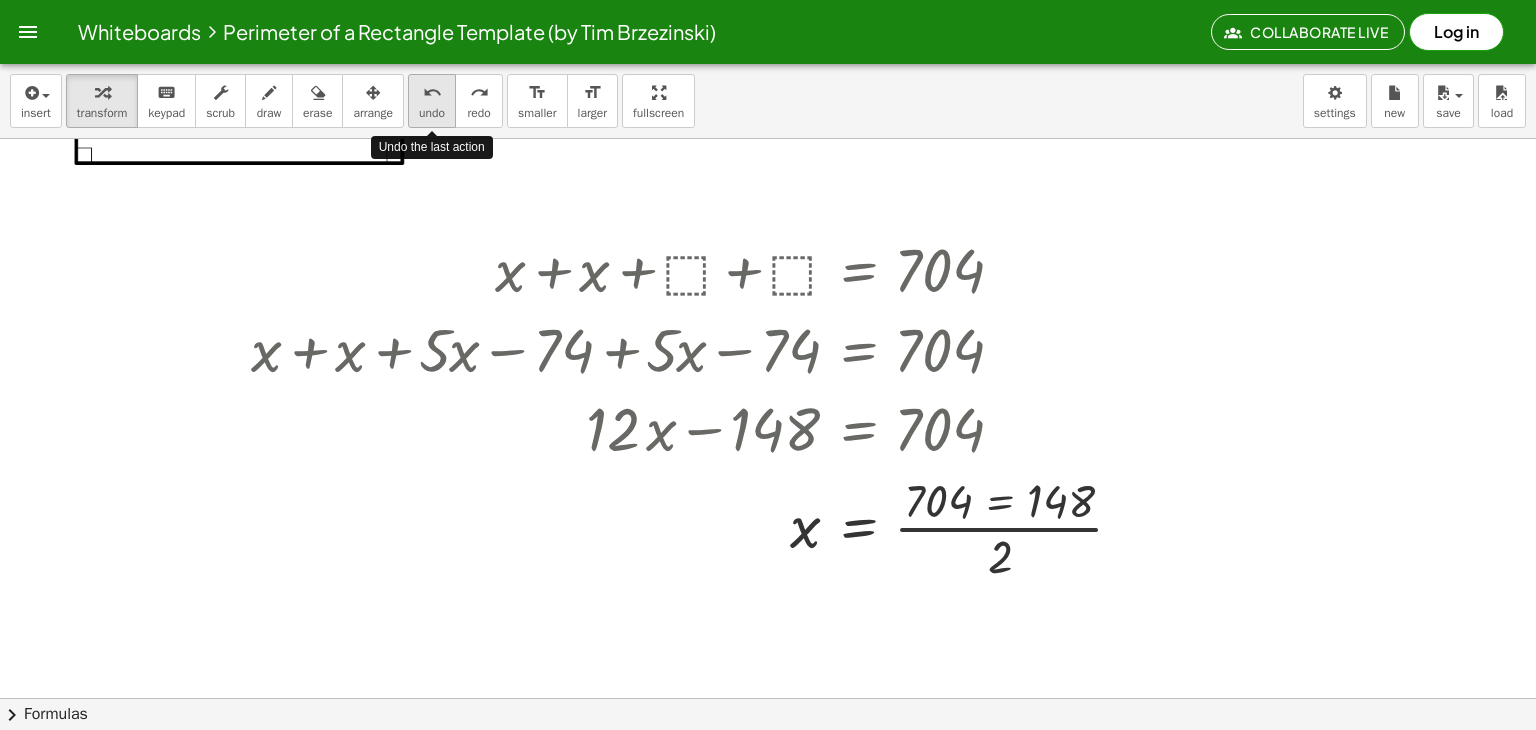 click on "undo" at bounding box center [432, 113] 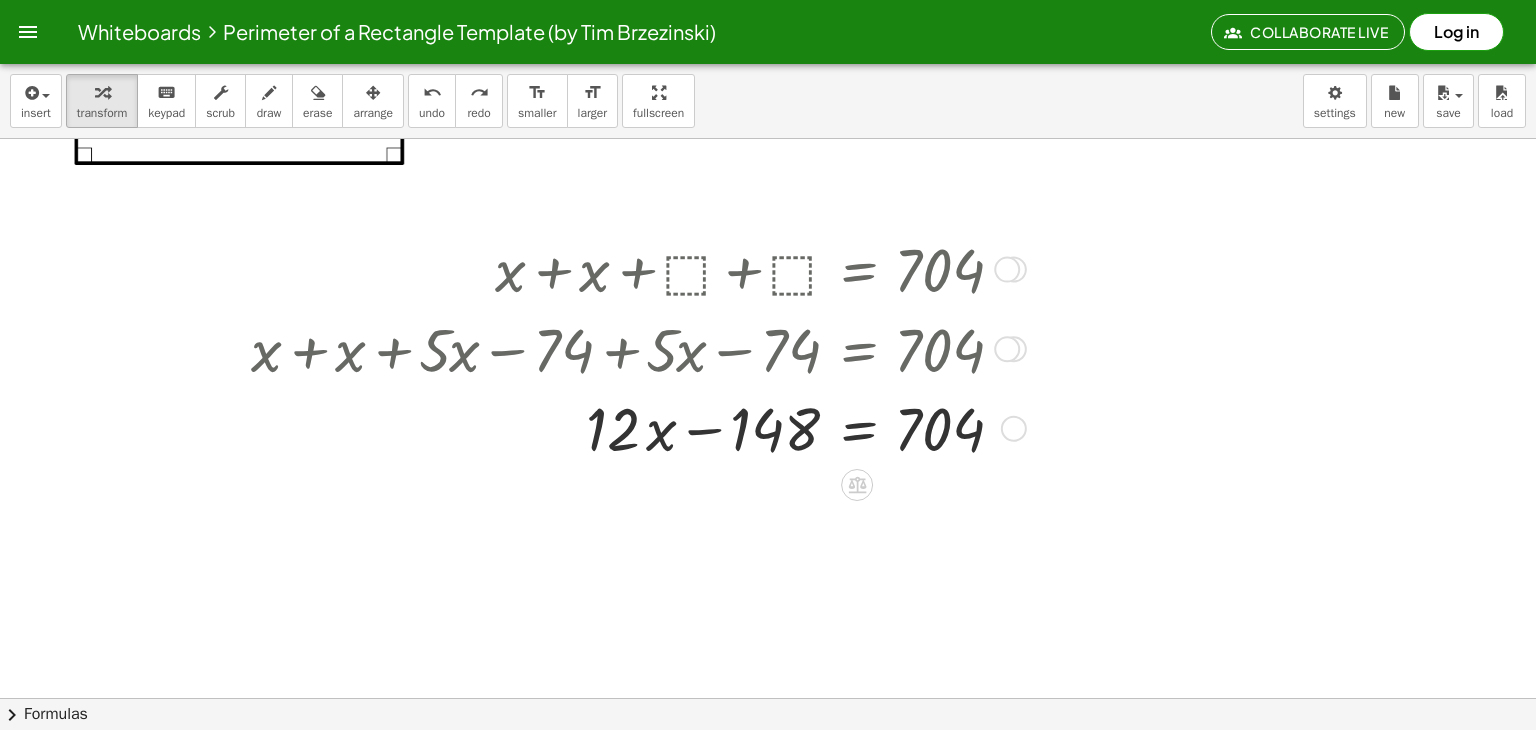 click at bounding box center (1014, 429) 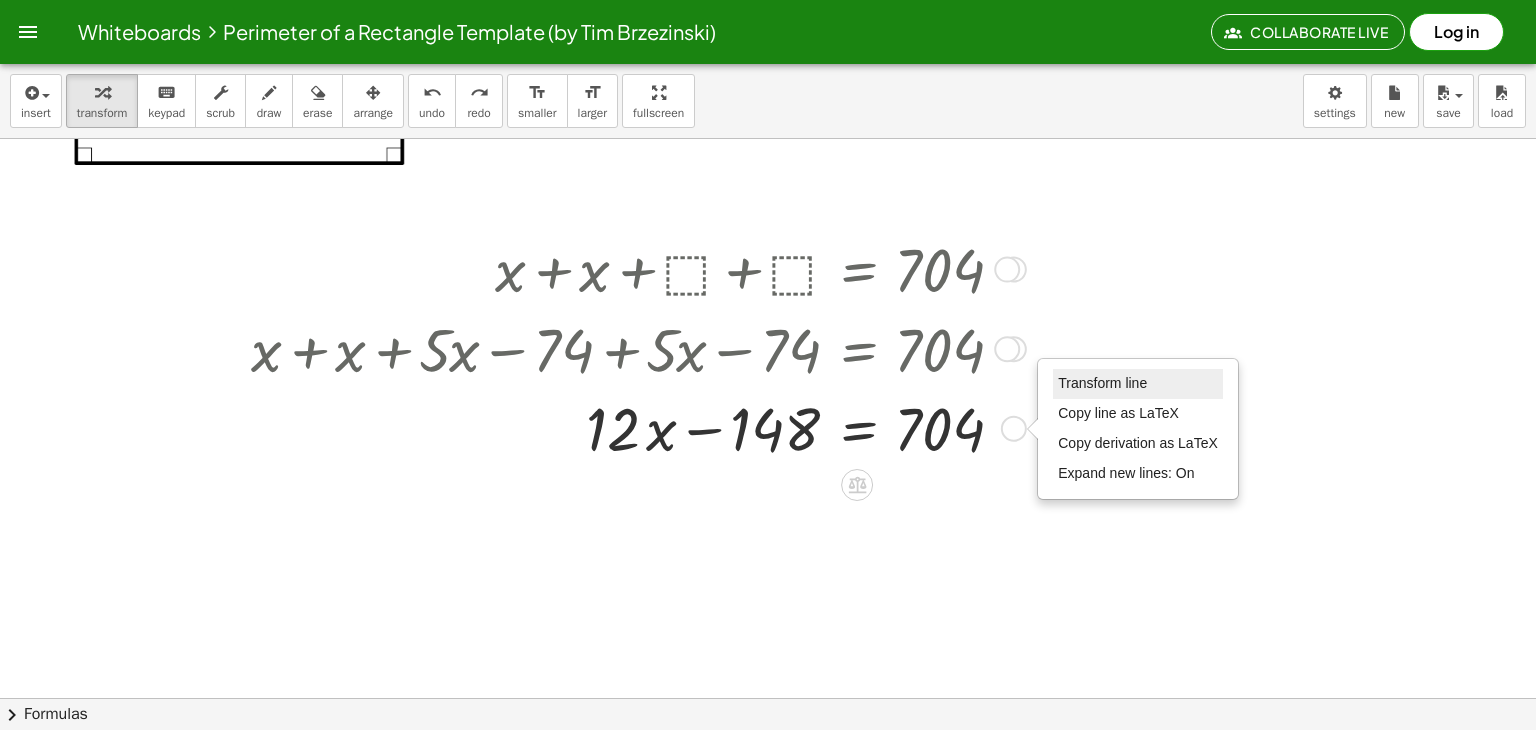 click on "Transform line" at bounding box center [1138, 384] 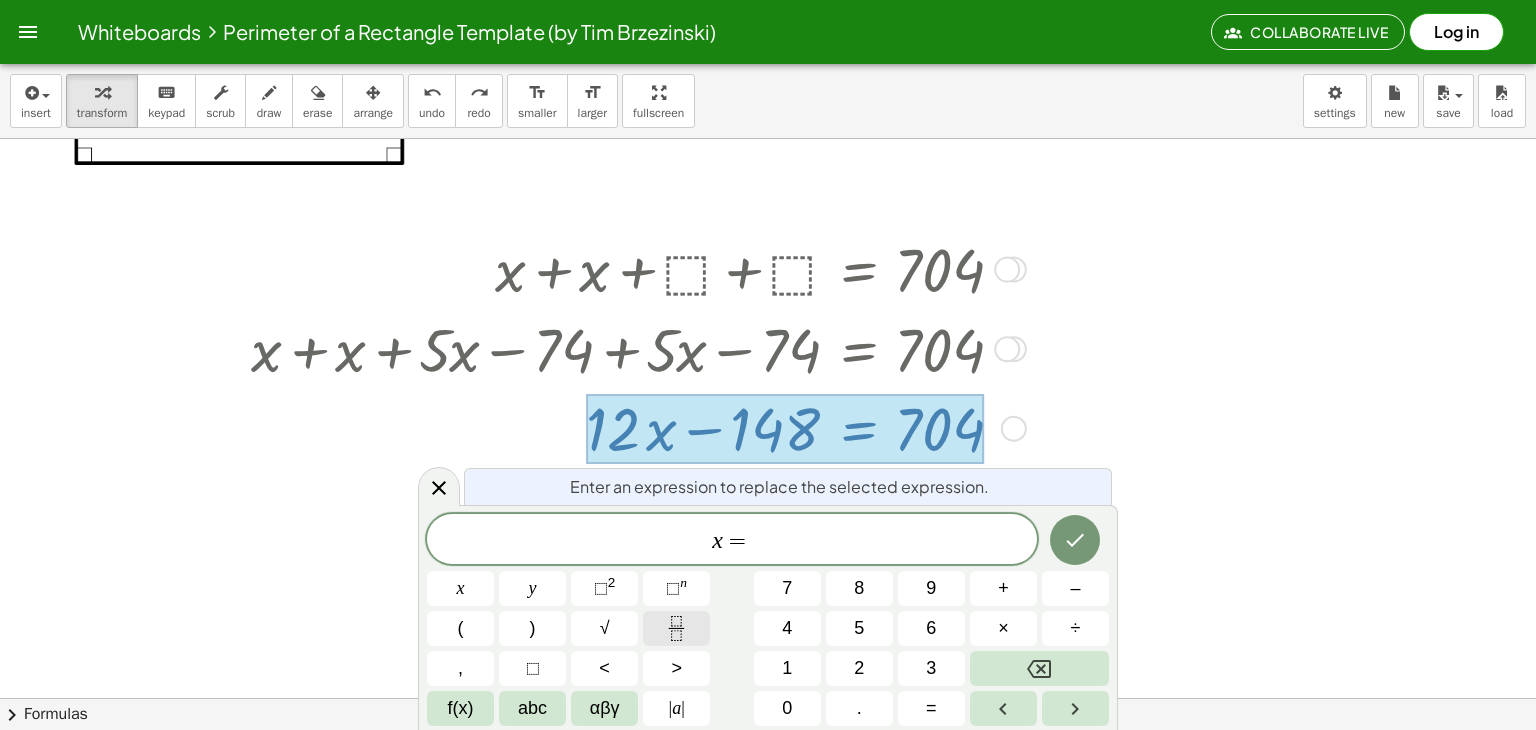 click at bounding box center (676, 628) 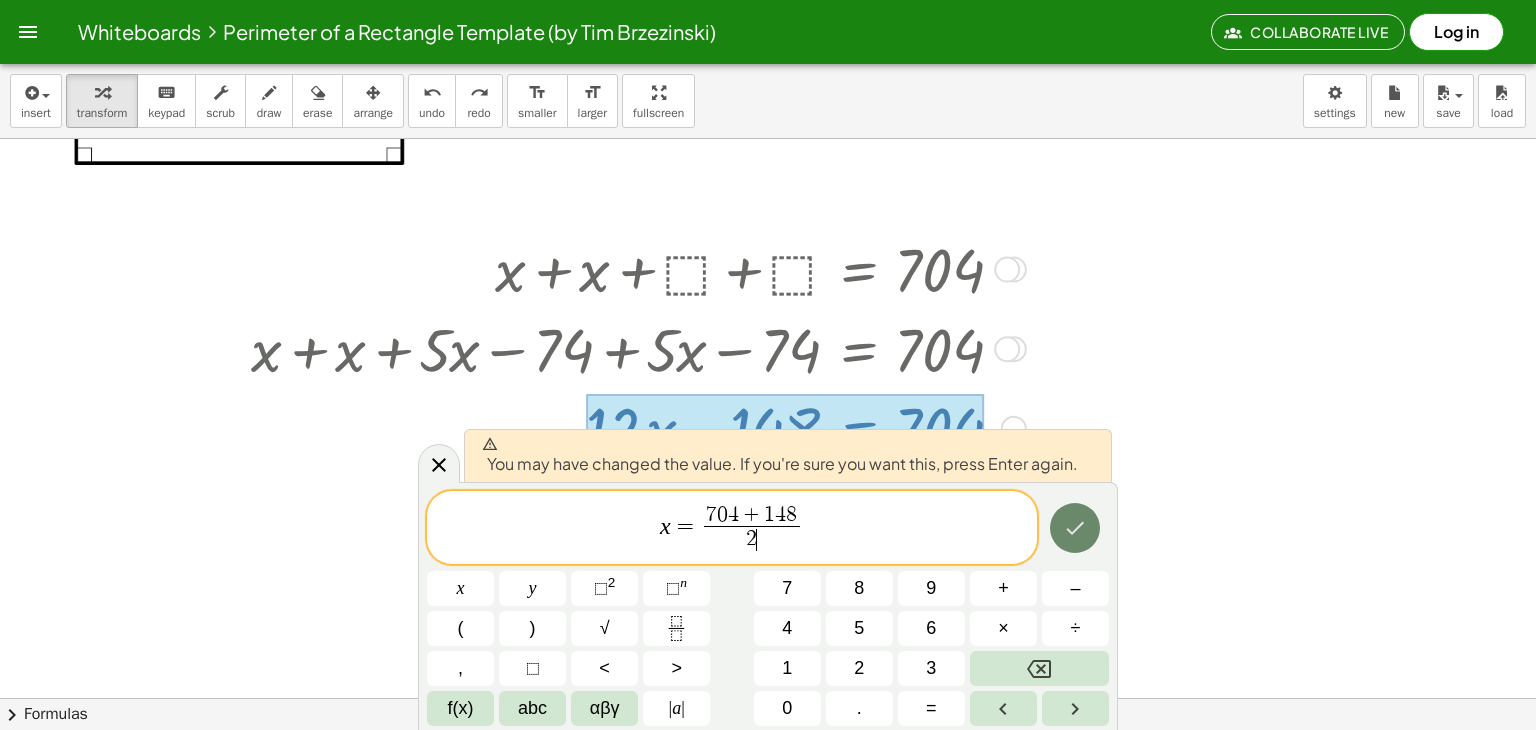 click 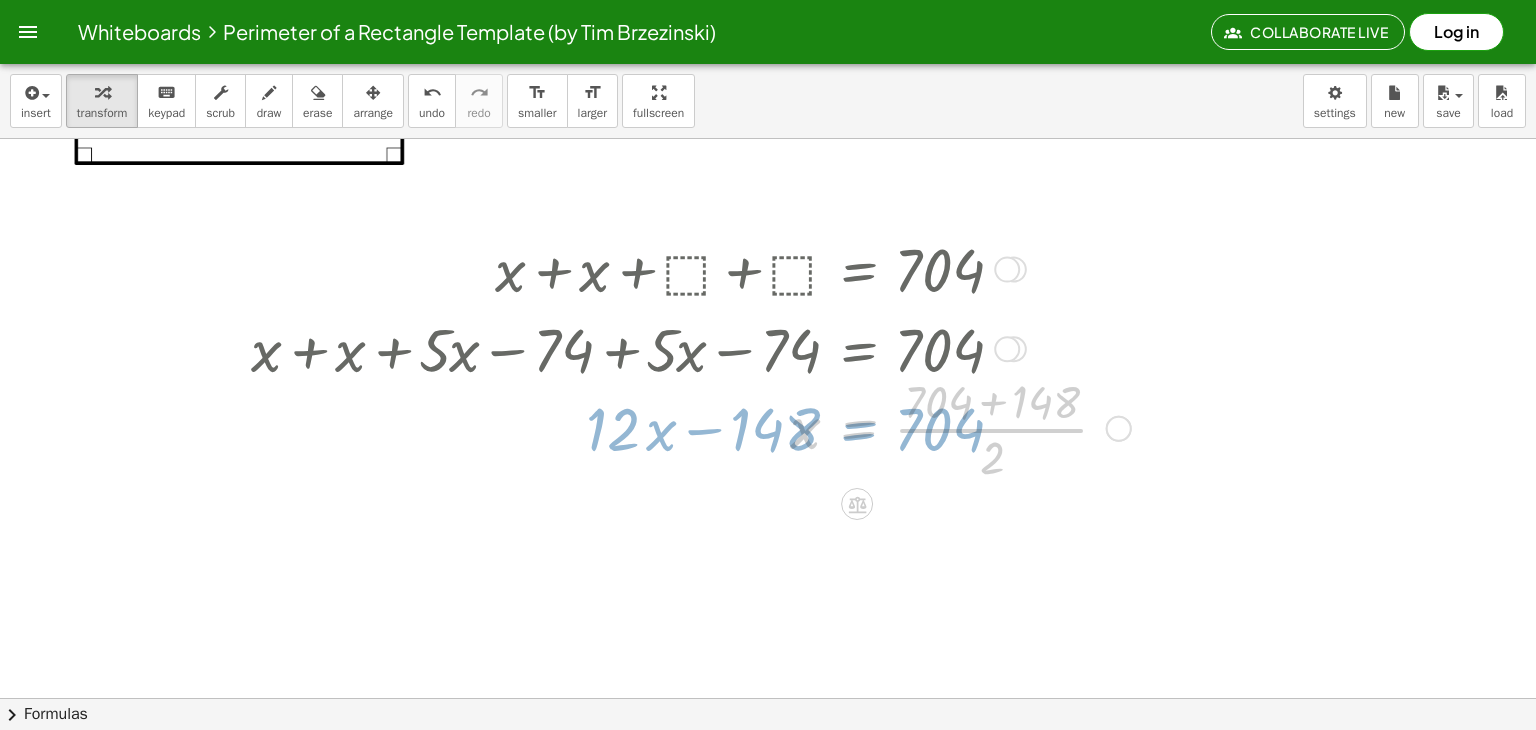 click at bounding box center [774, 562] 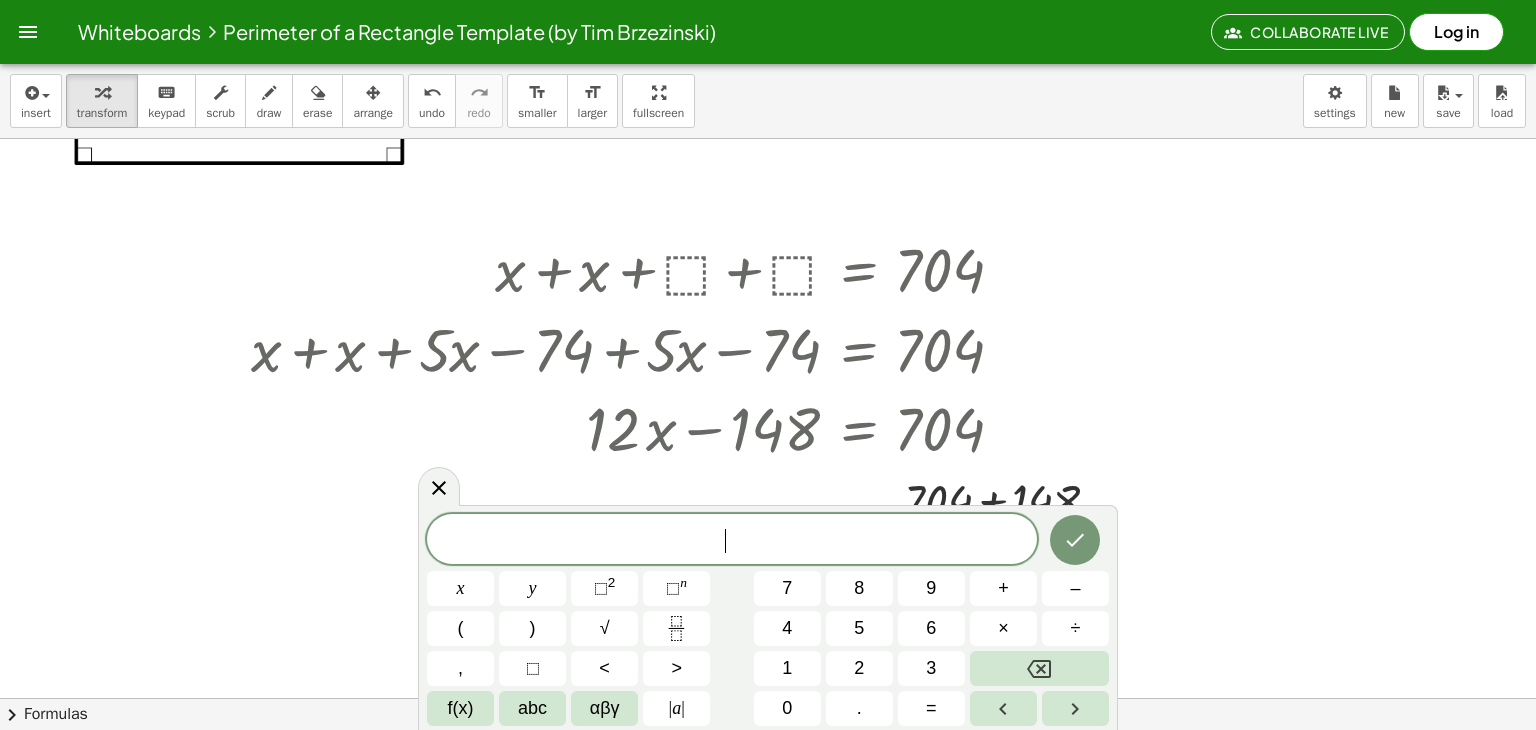 click at bounding box center [774, 562] 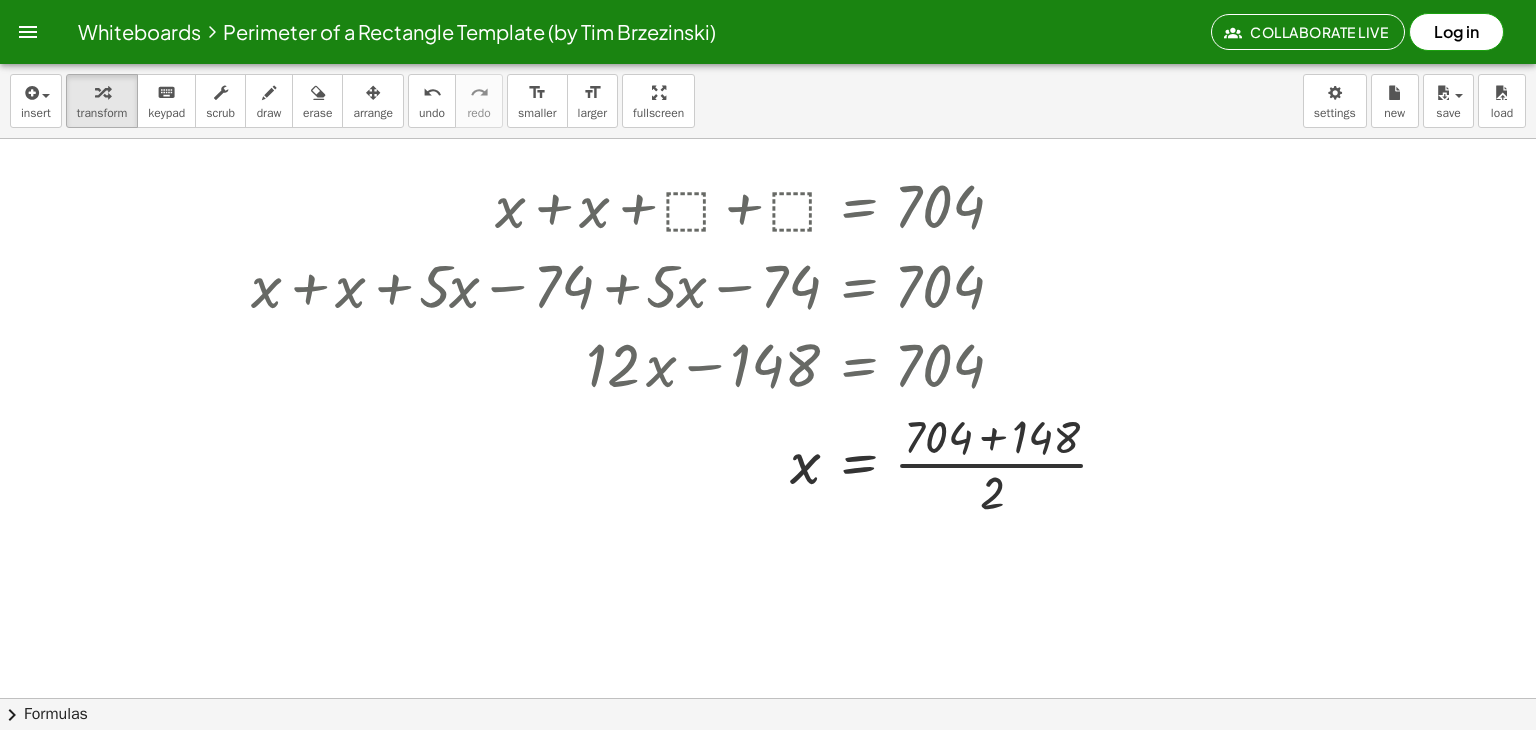 scroll, scrollTop: 300, scrollLeft: 0, axis: vertical 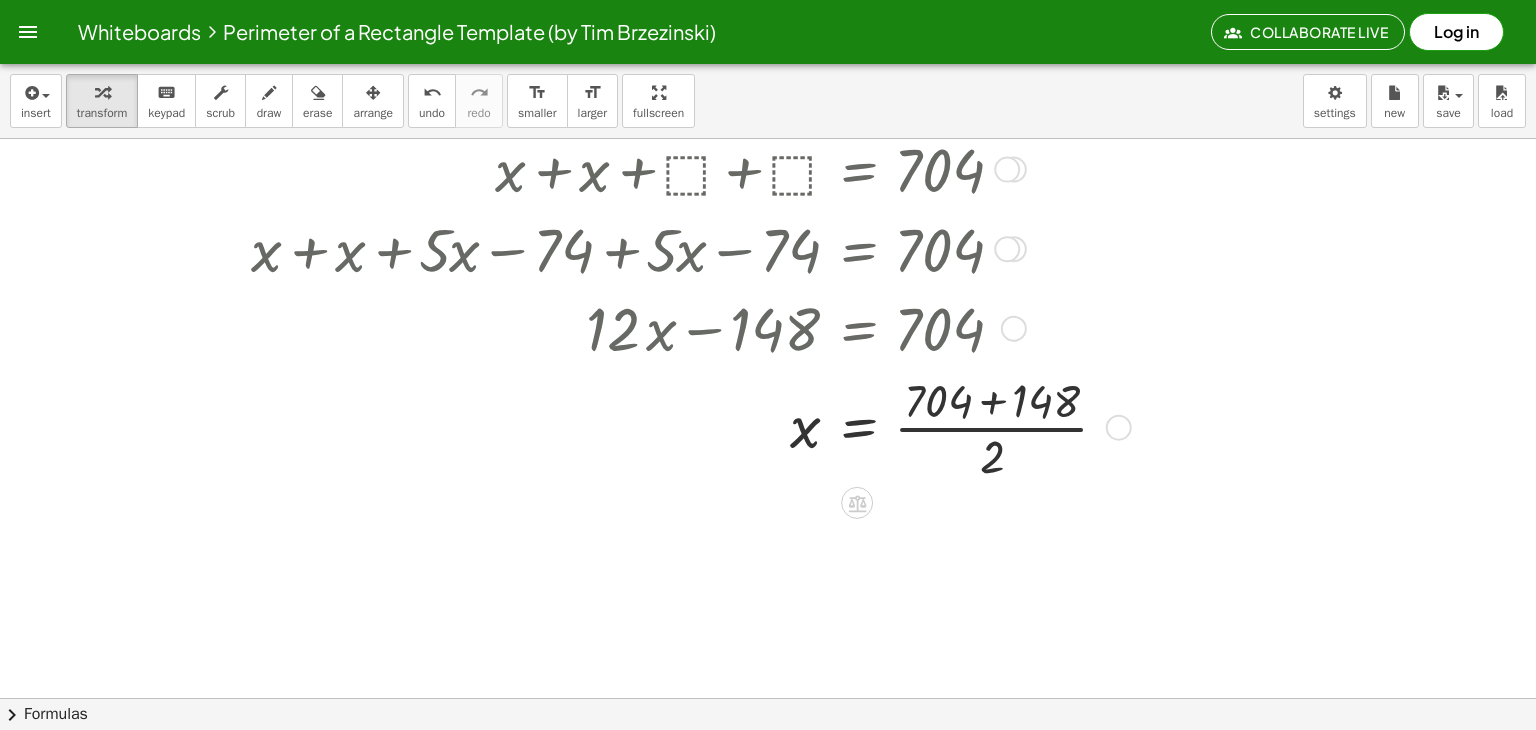 click at bounding box center (687, 426) 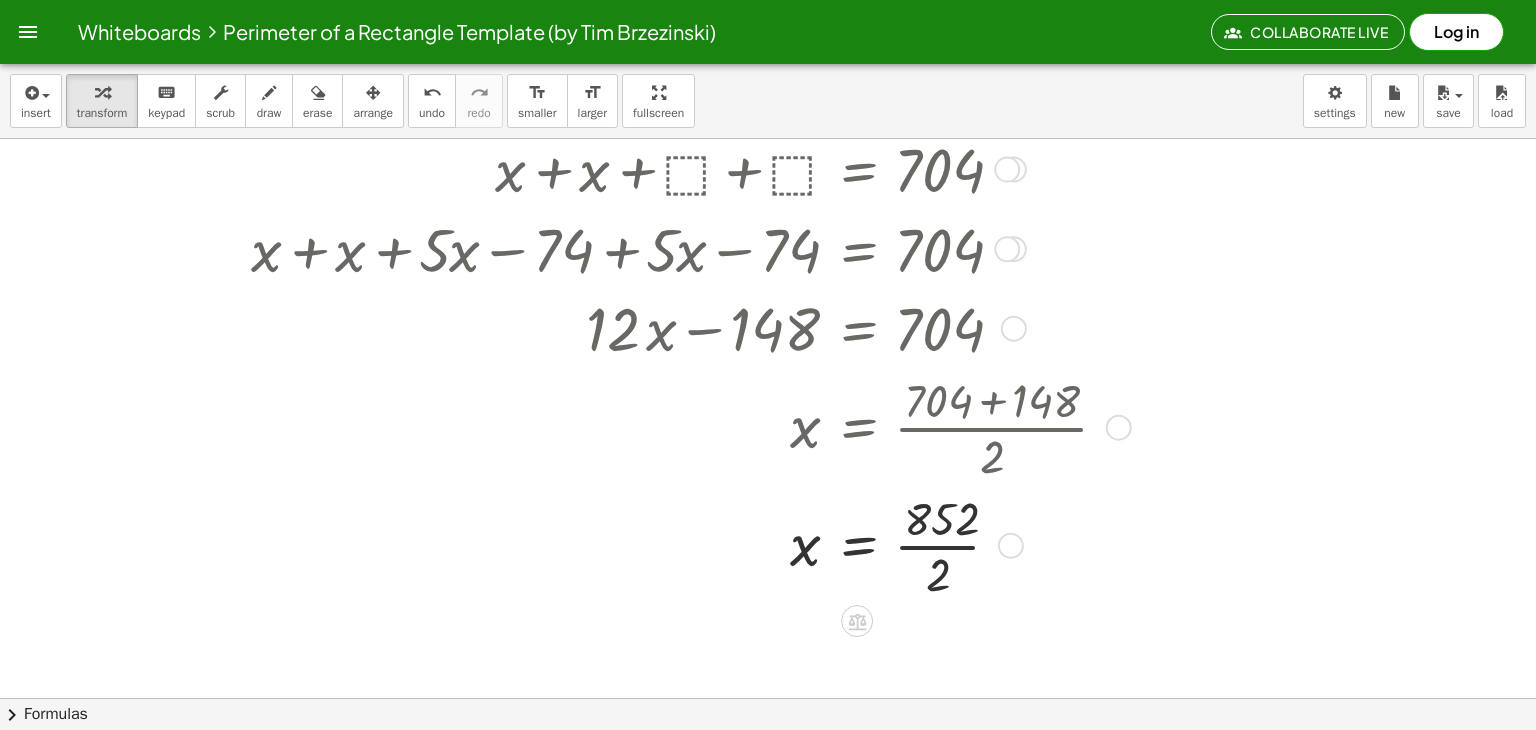 click on "Transform line Copy line as LaTeX Copy derivation as LaTeX Expand new lines: On" at bounding box center (1011, 546) 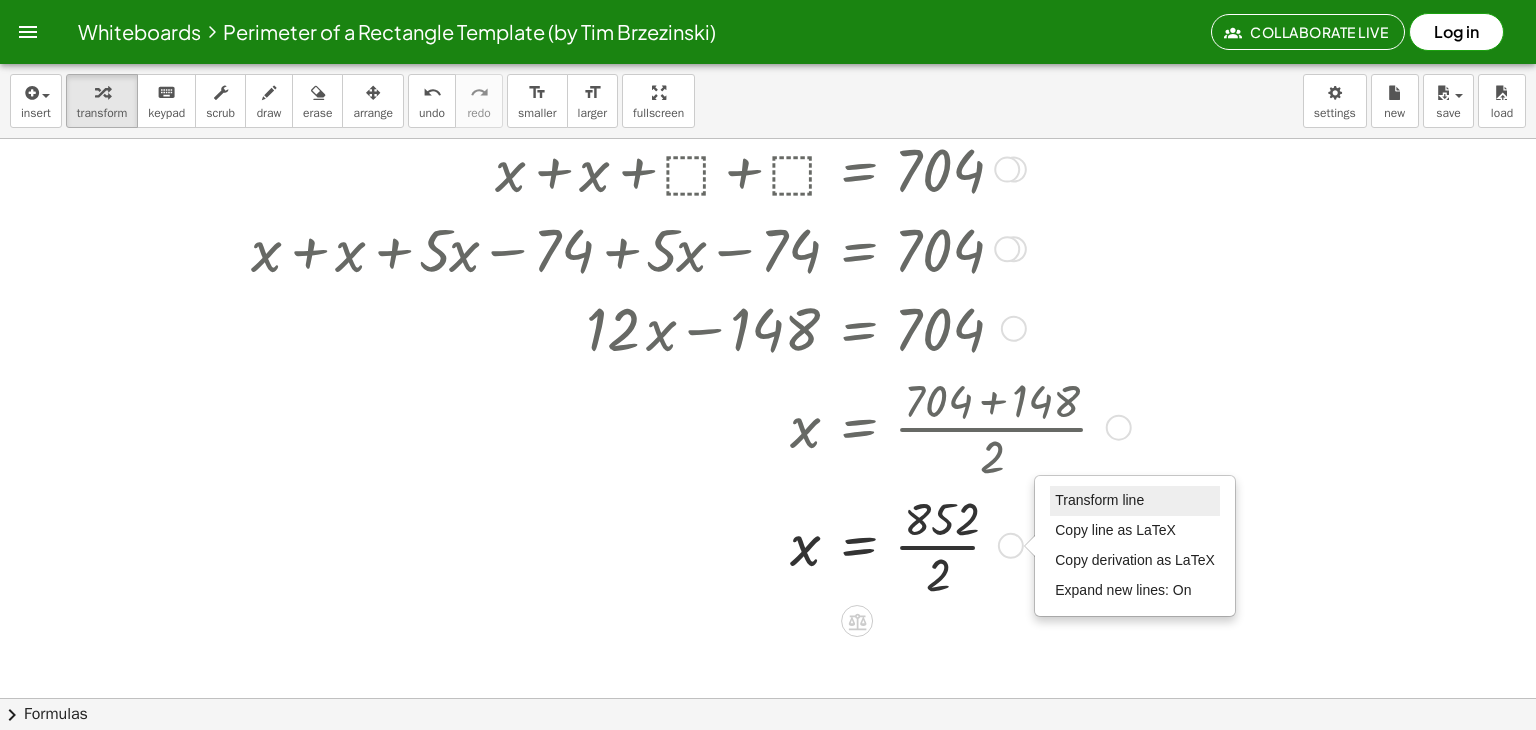 click on "Transform line" at bounding box center [1135, 501] 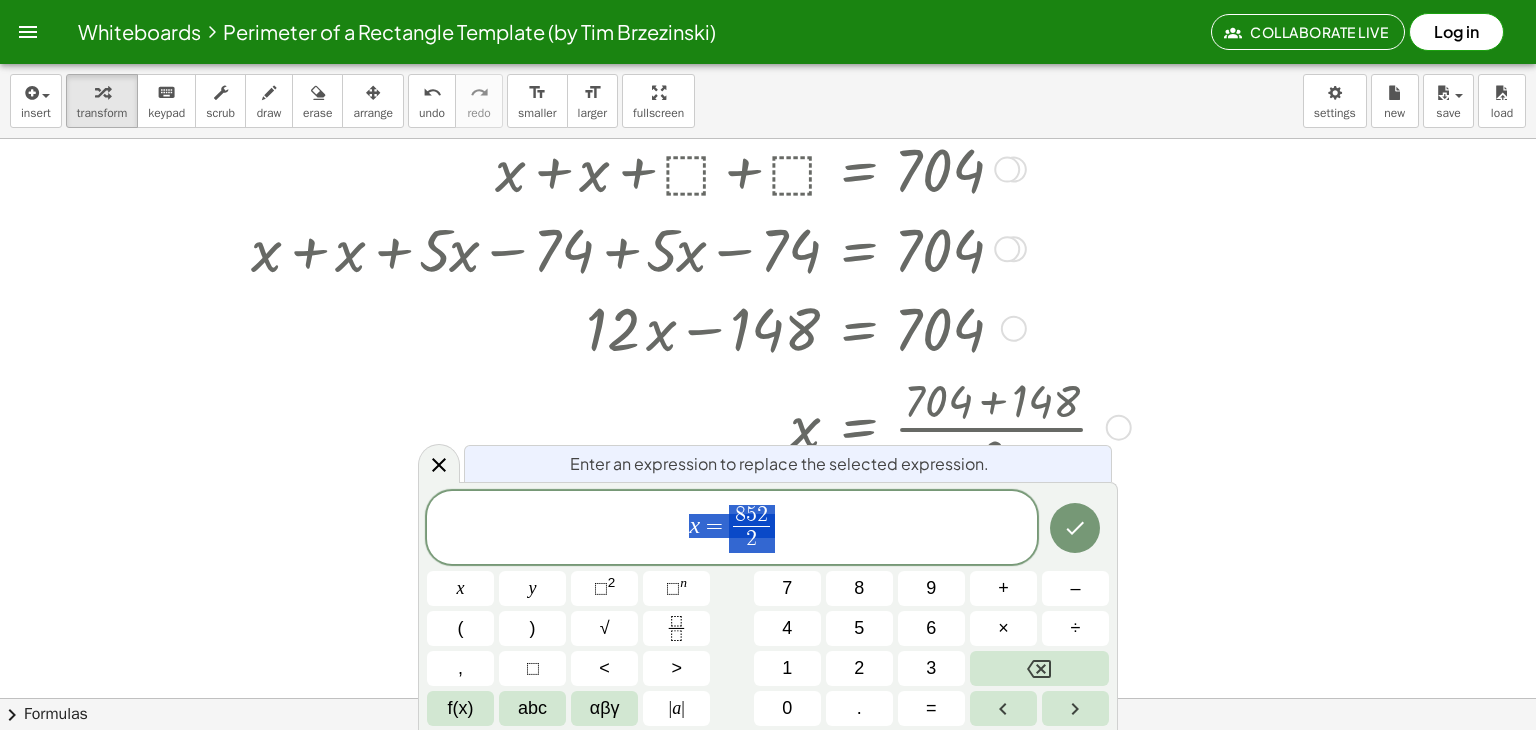 click at bounding box center [774, 462] 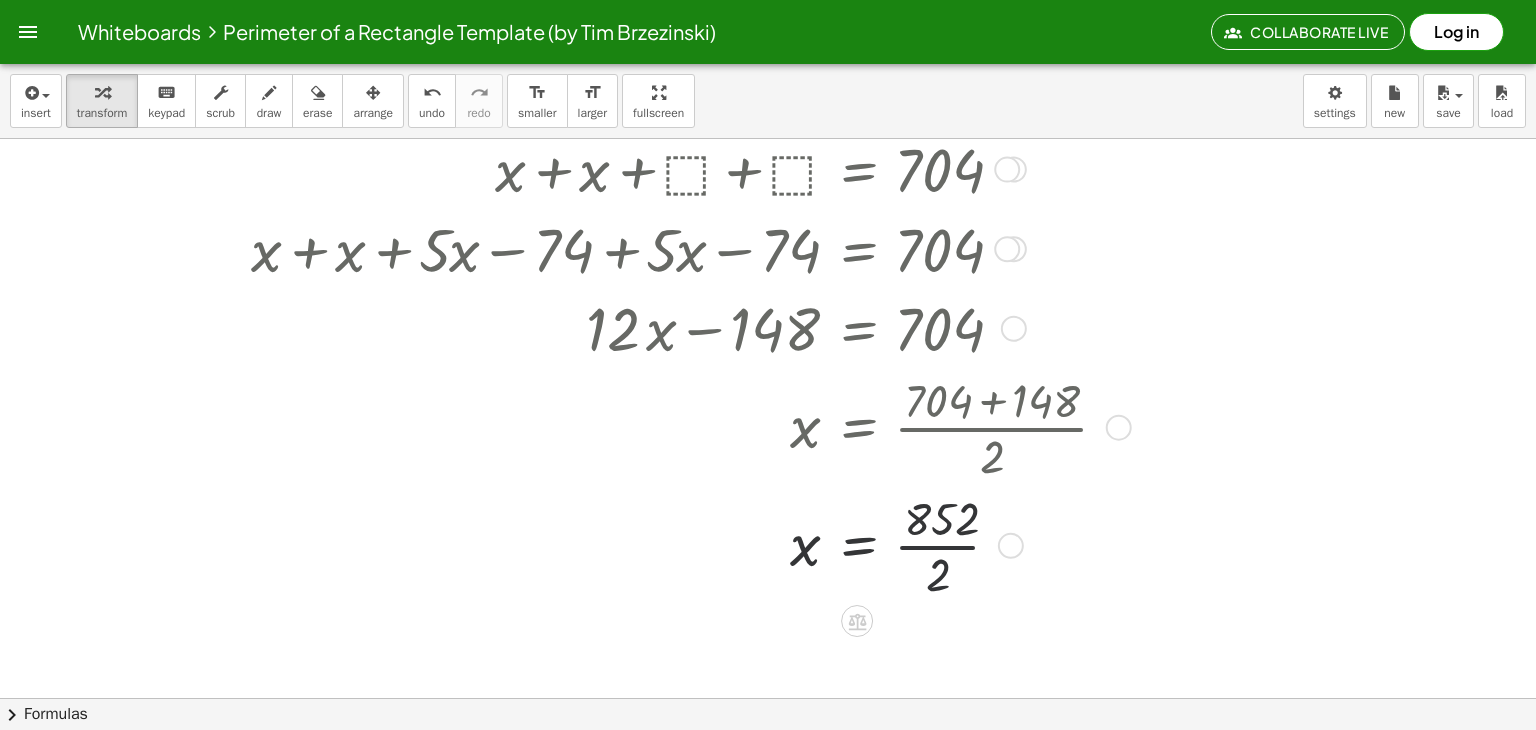 click at bounding box center [687, 426] 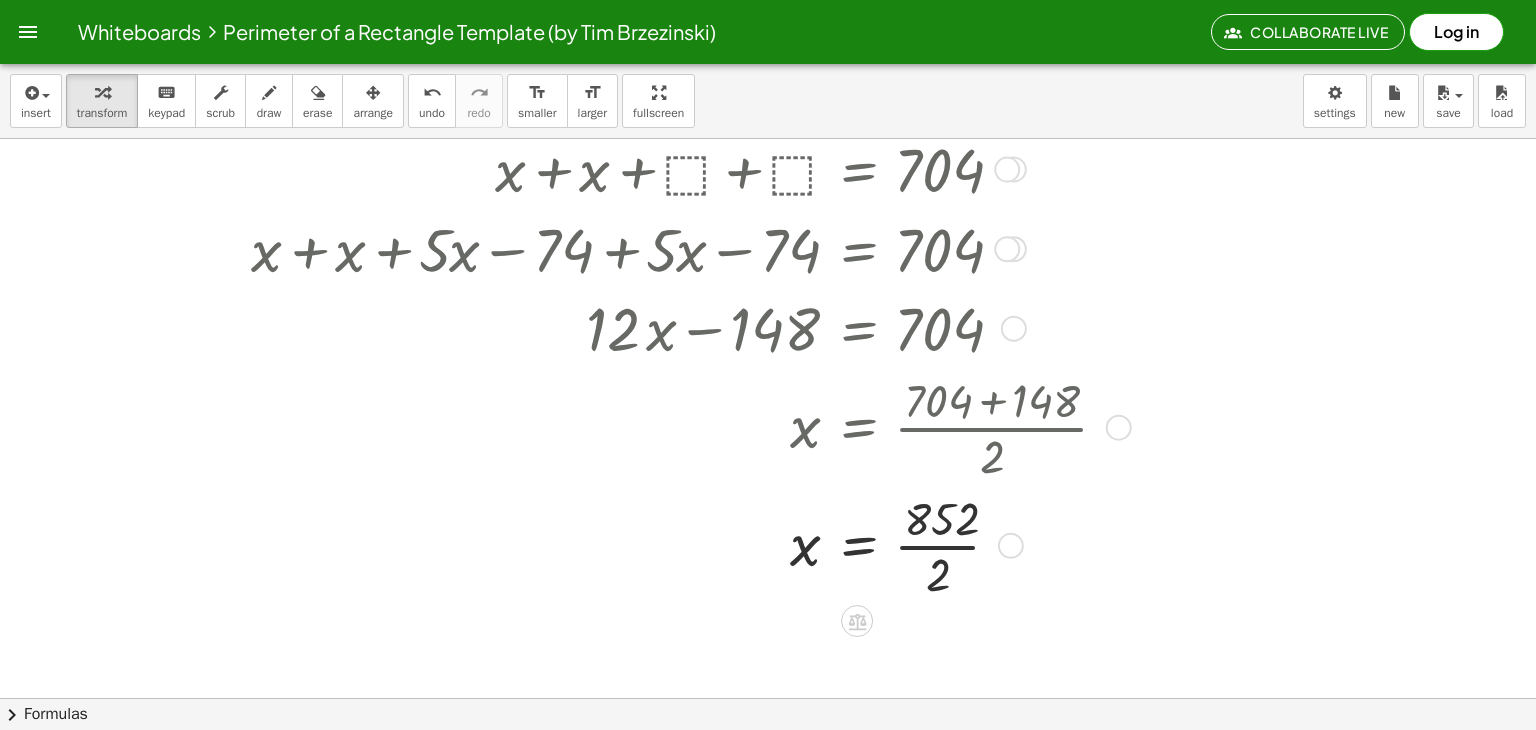 click at bounding box center (687, 426) 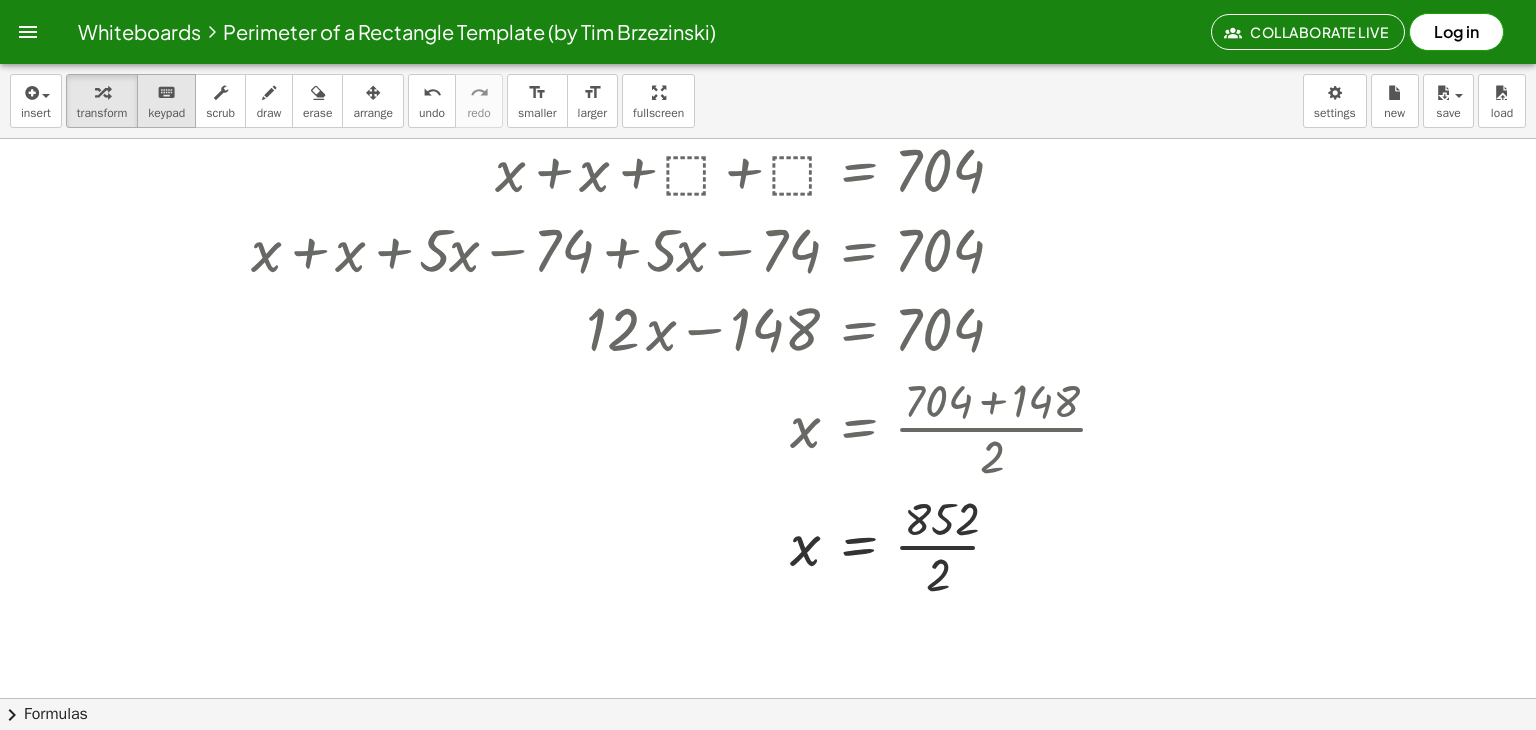 click on "keypad" at bounding box center (166, 113) 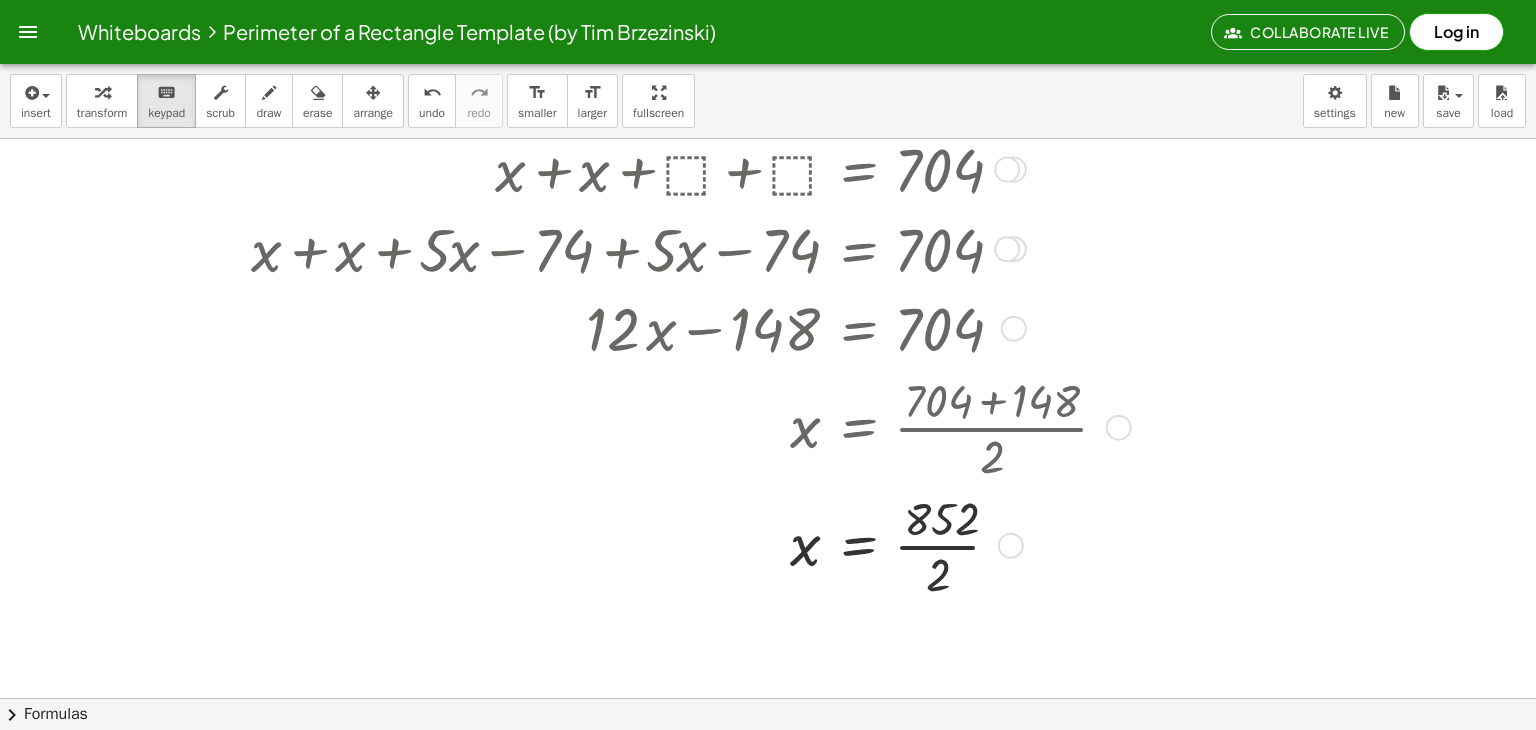 drag, startPoint x: 976, startPoint y: 445, endPoint x: 992, endPoint y: 456, distance: 19.416489 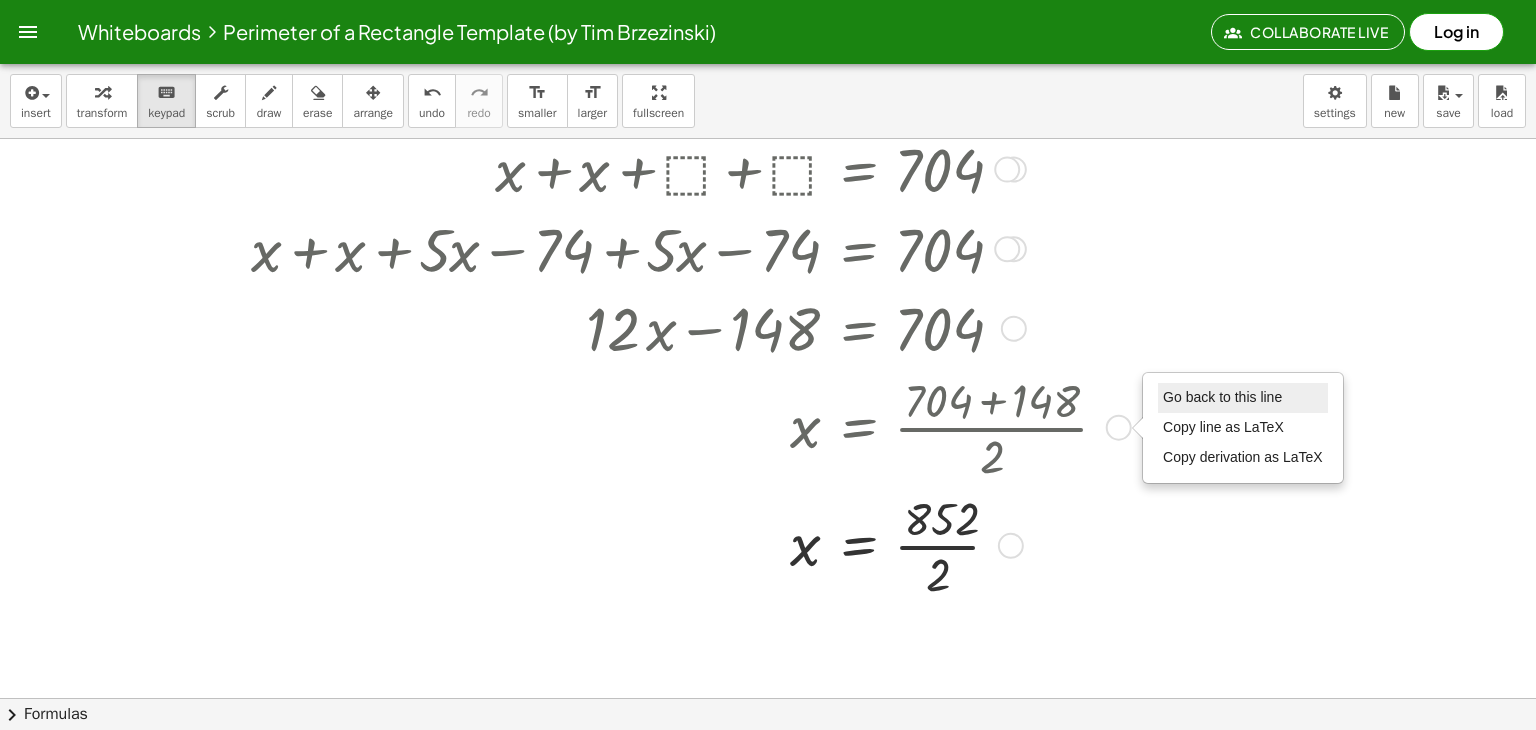 click on "Go back to this line" at bounding box center (1243, 398) 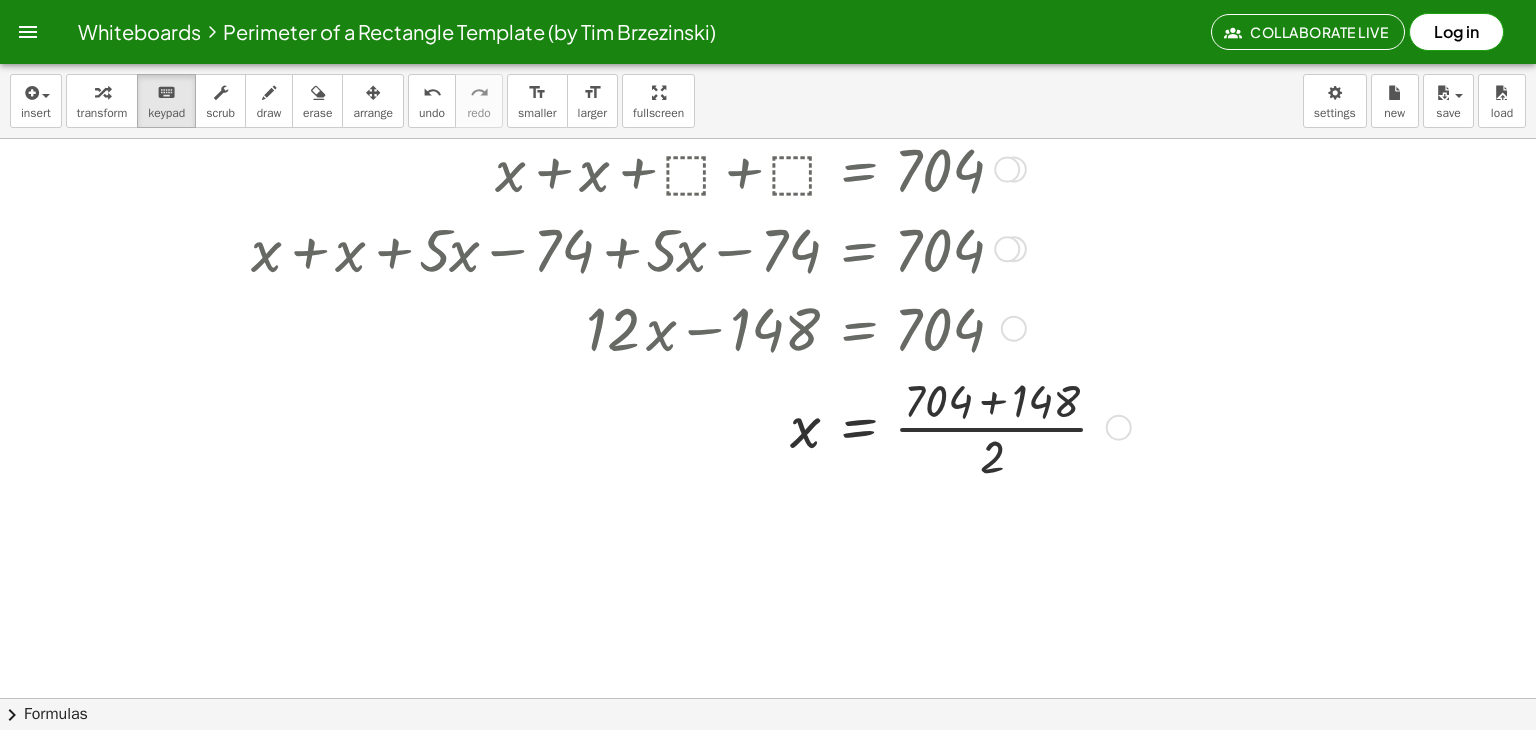 click on "Go back to this line Copy line as LaTeX Copy derivation as LaTeX" at bounding box center (1119, 428) 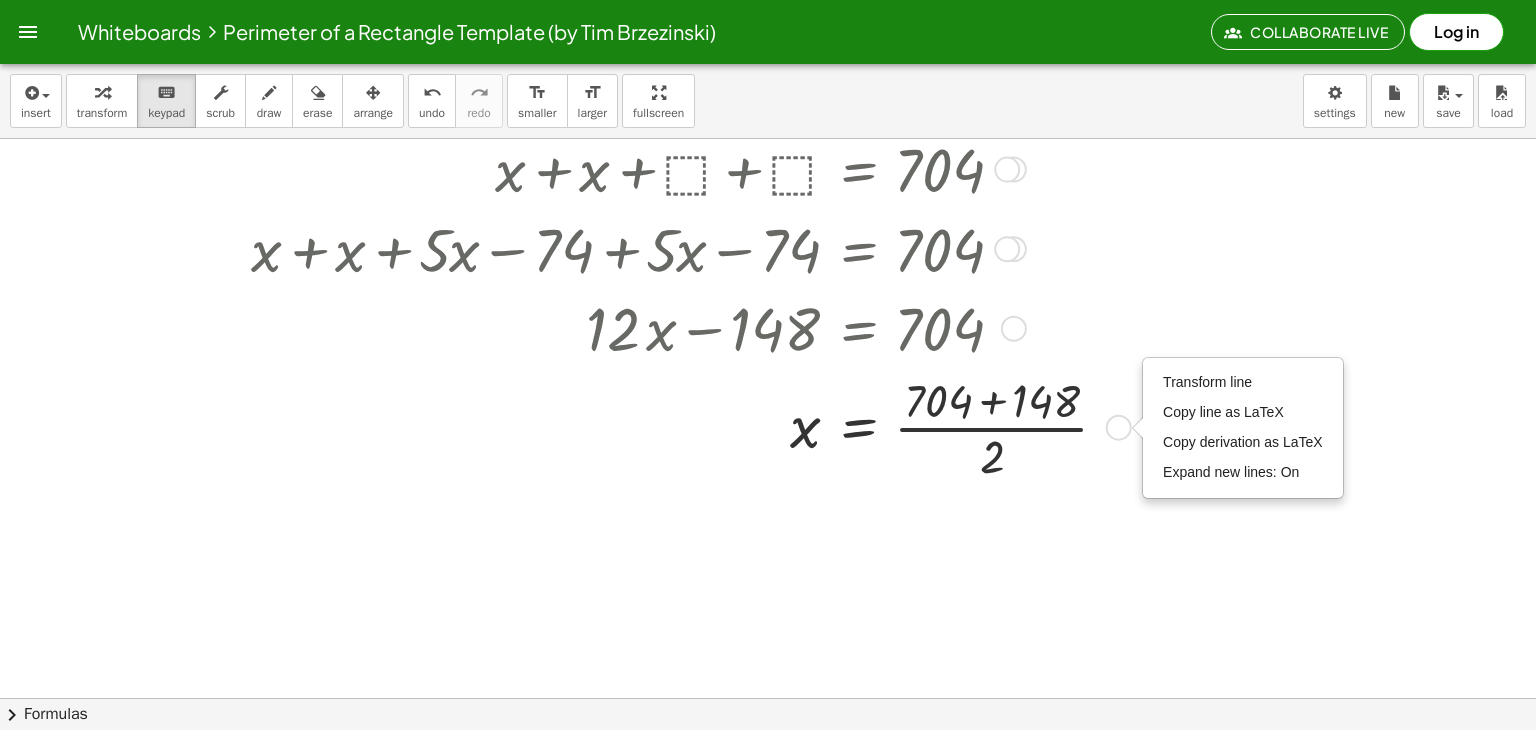 click at bounding box center (687, 426) 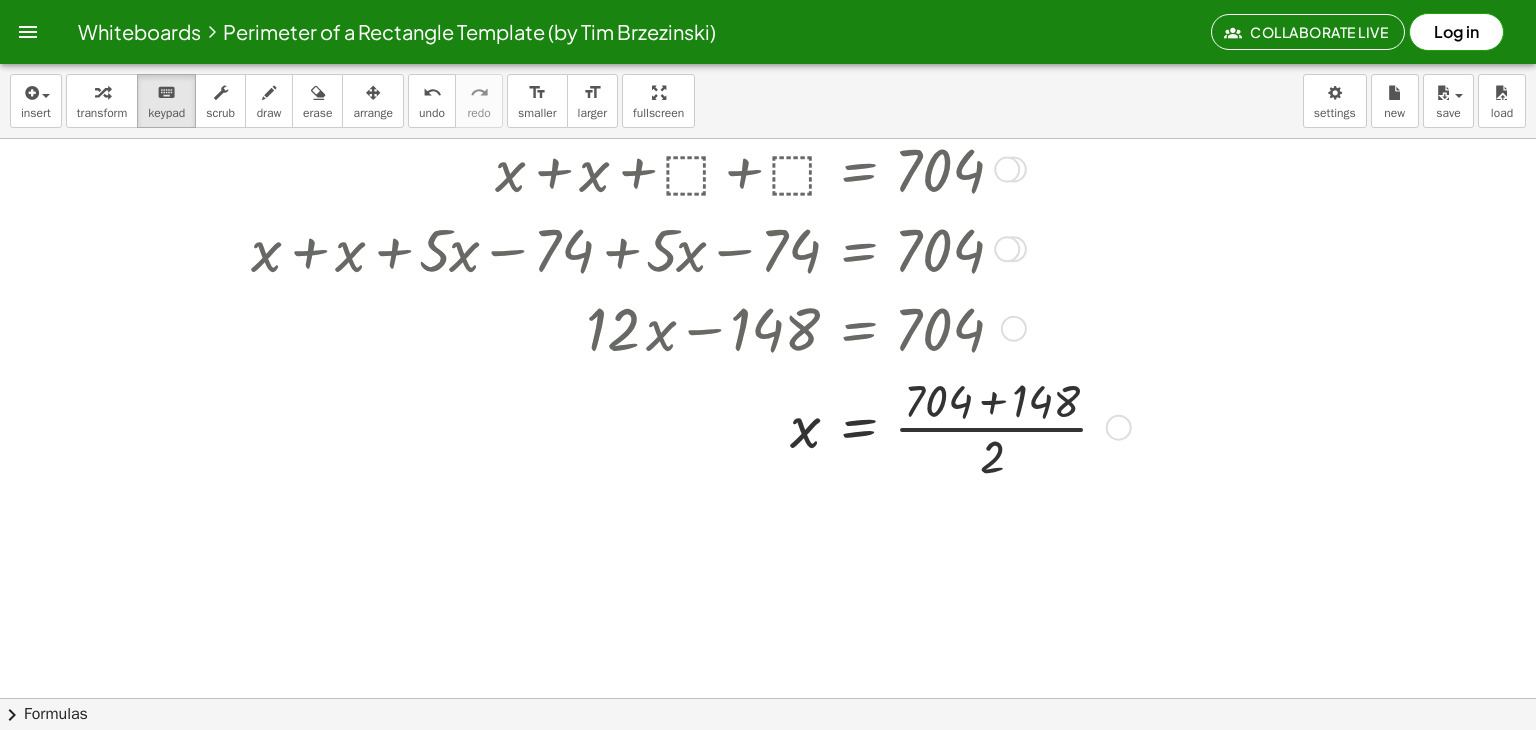 click at bounding box center (687, 426) 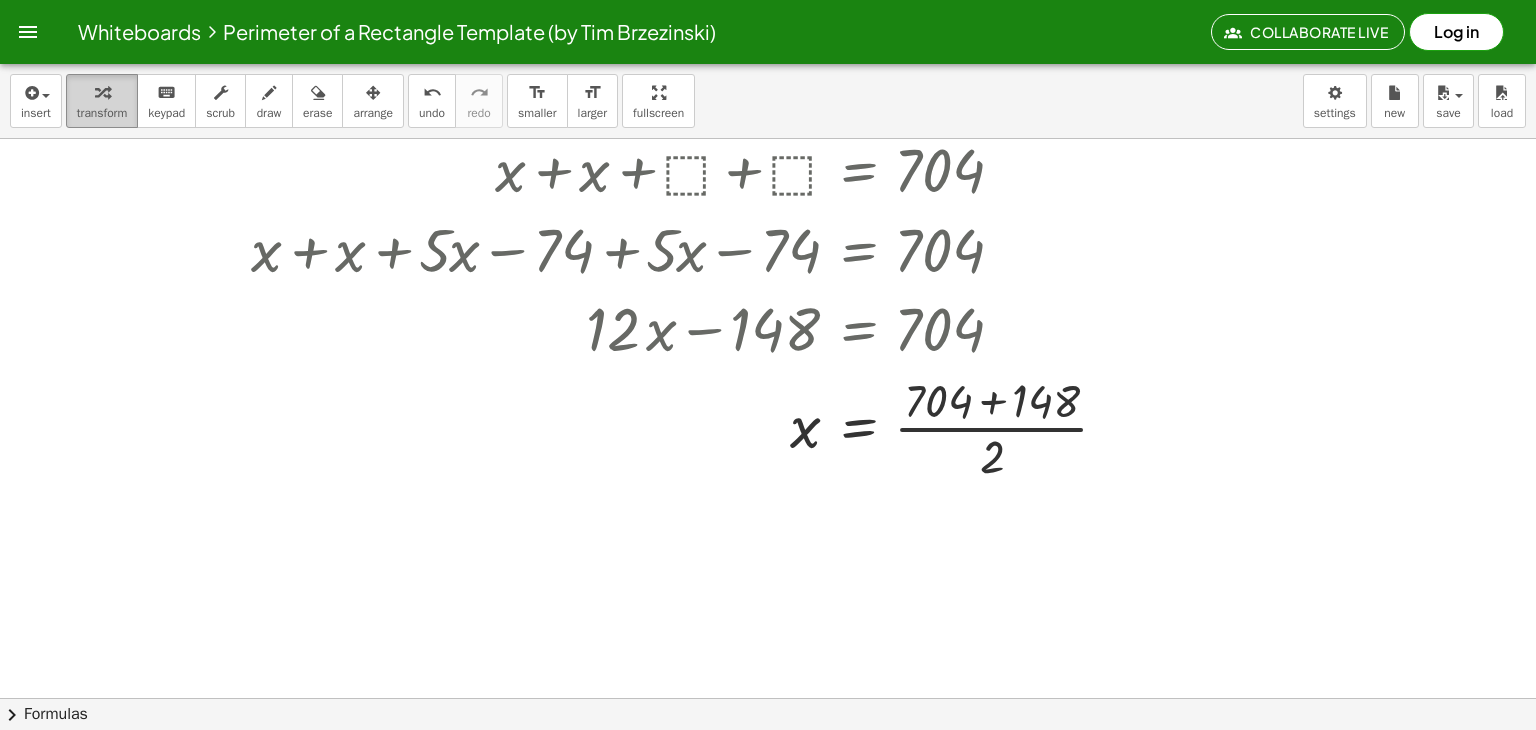 click at bounding box center [102, 92] 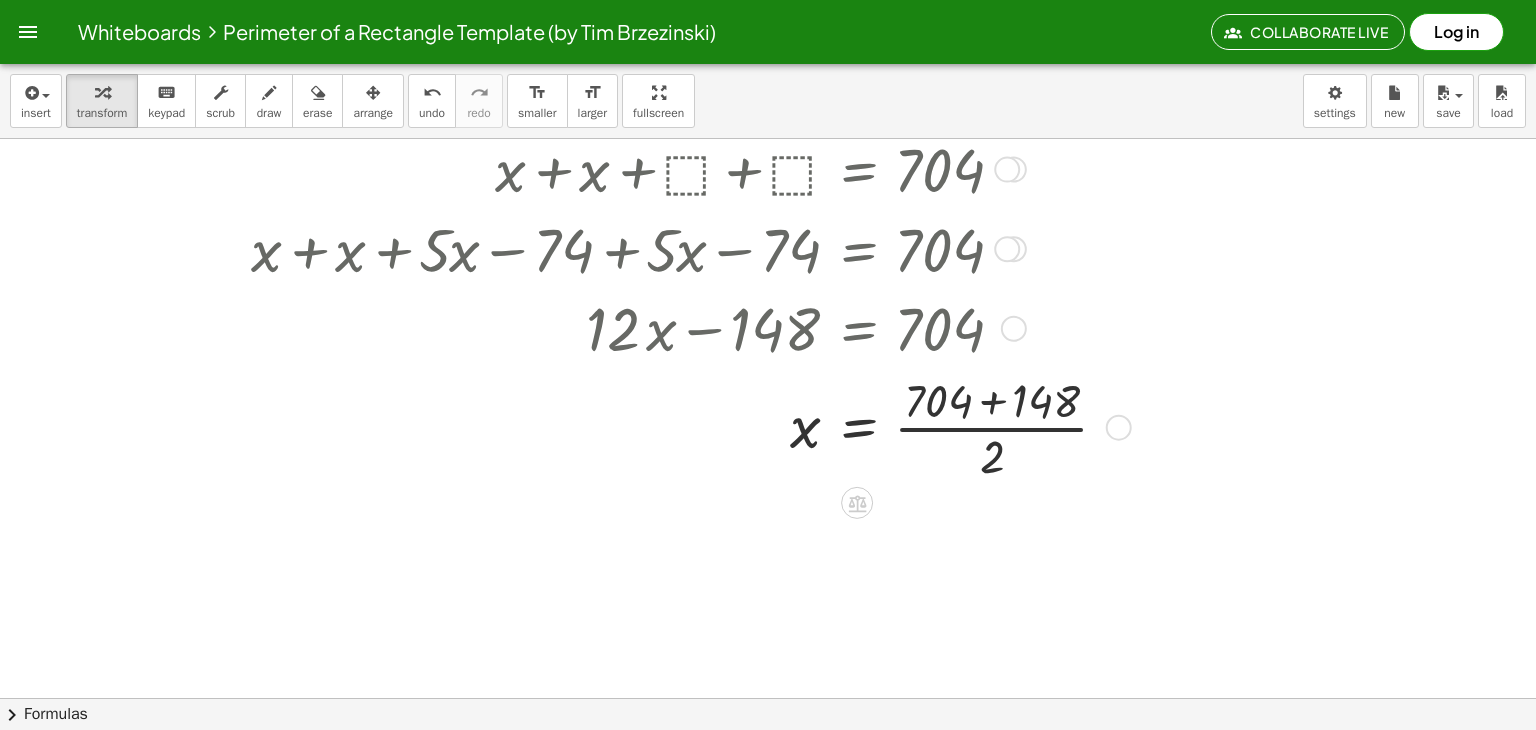click at bounding box center [1014, 329] 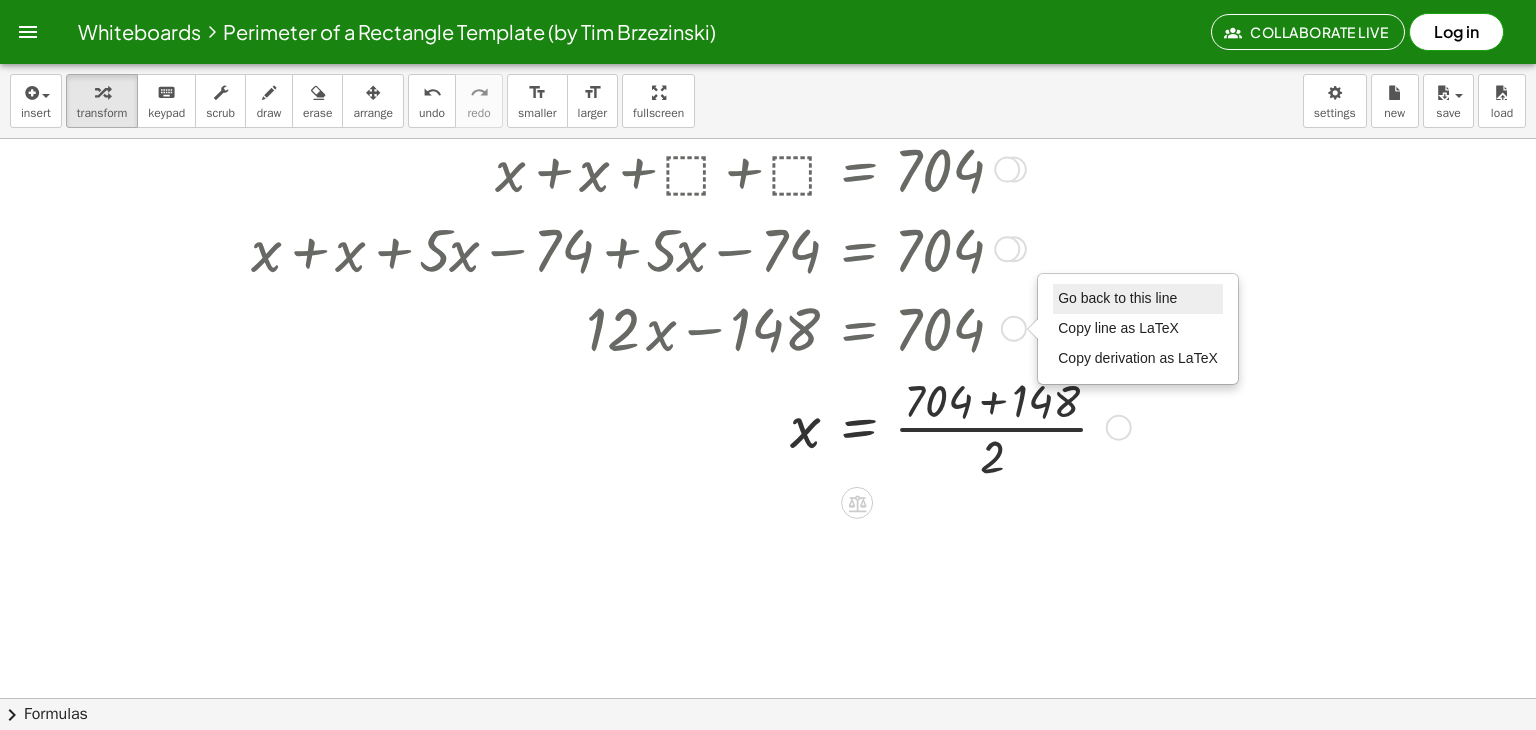 click on "Go back to this line" at bounding box center [1117, 298] 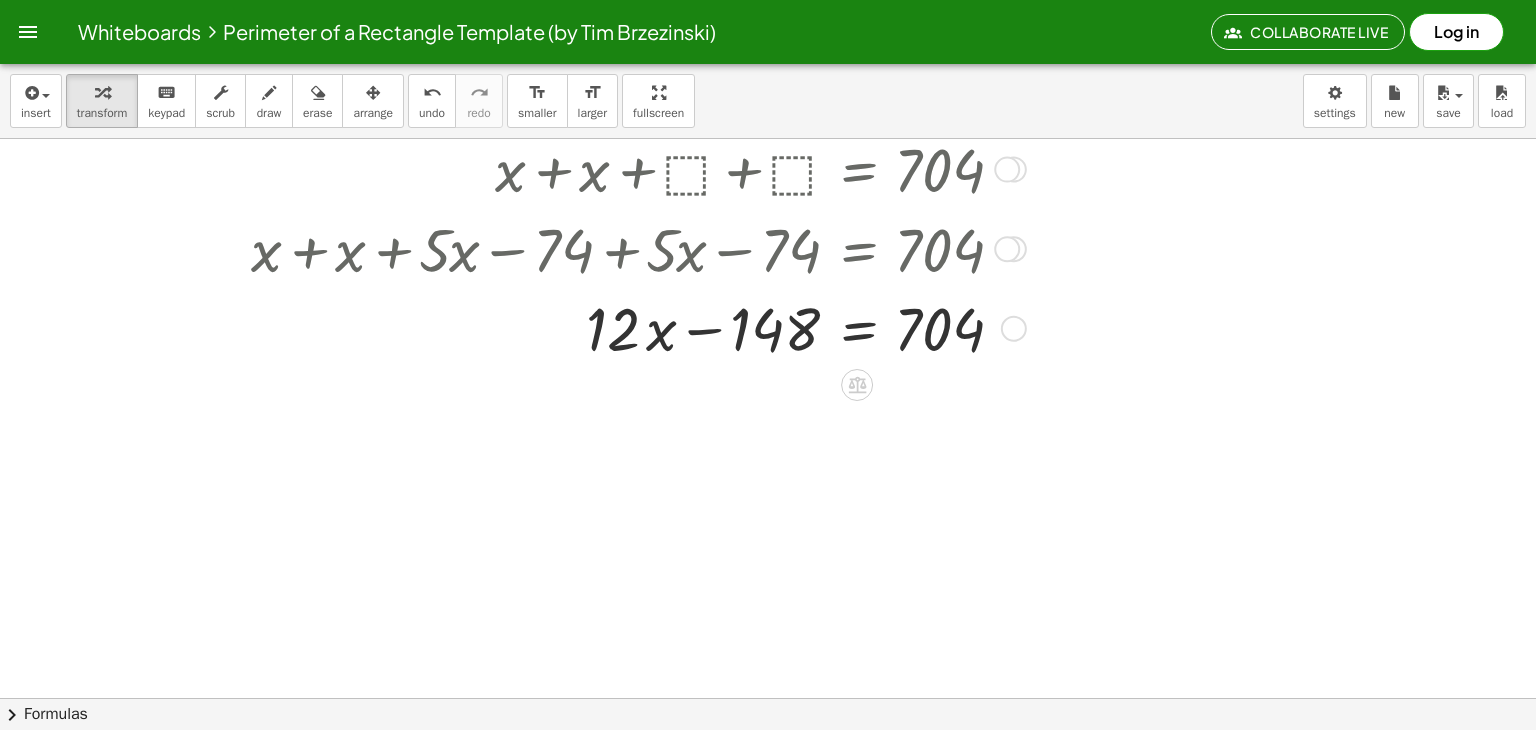 click on "Go back to this line Copy line as LaTeX Copy derivation as LaTeX" at bounding box center (1014, 329) 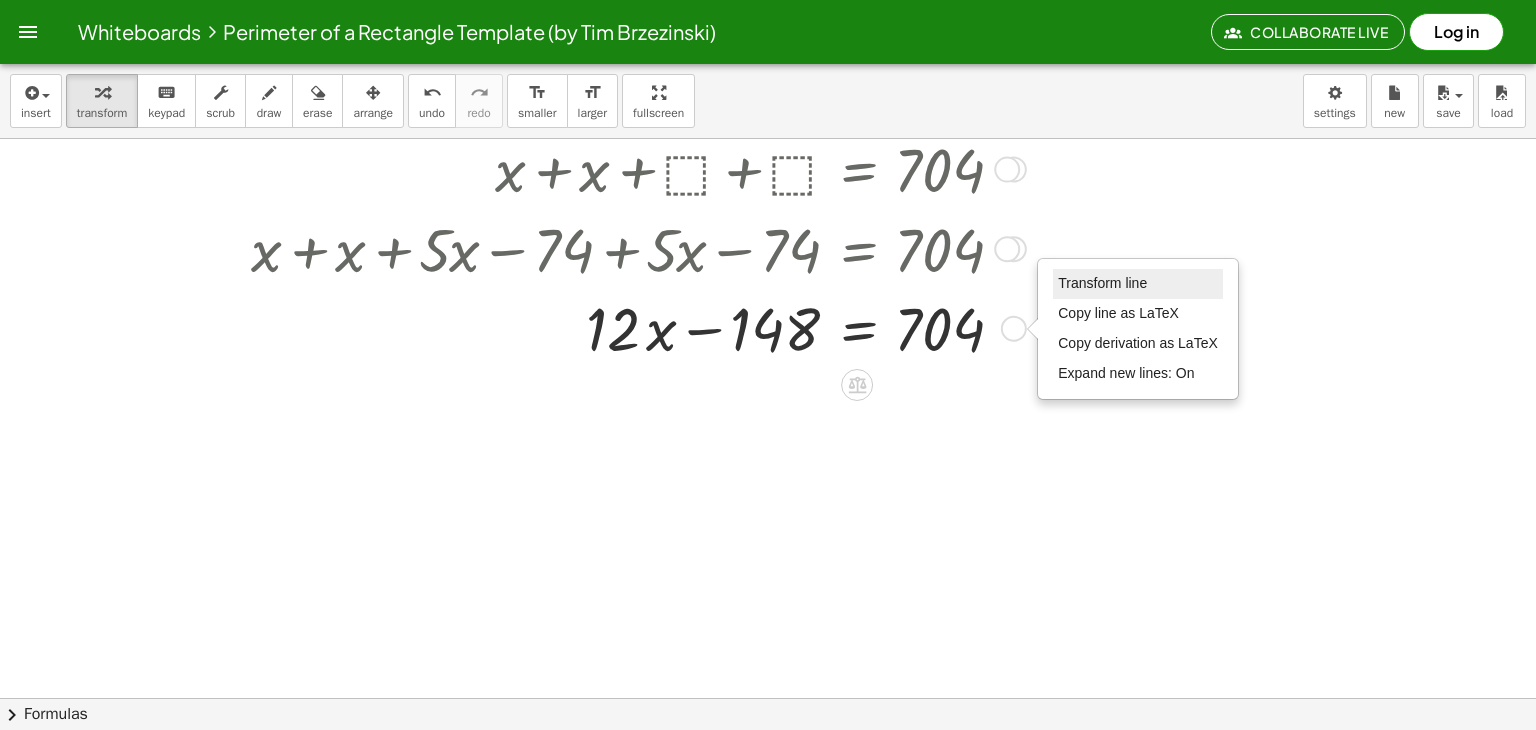 click on "Transform line" at bounding box center [1102, 283] 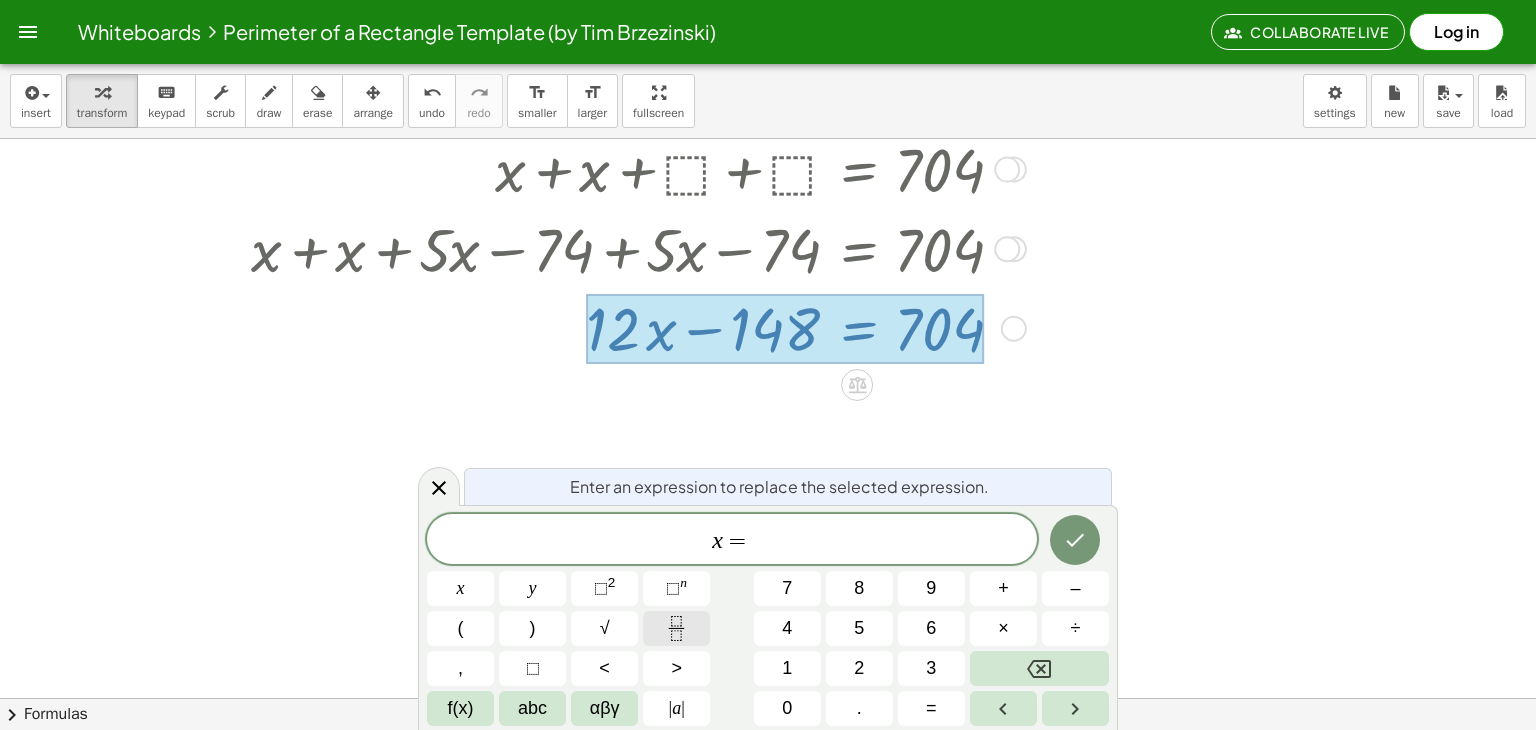 click 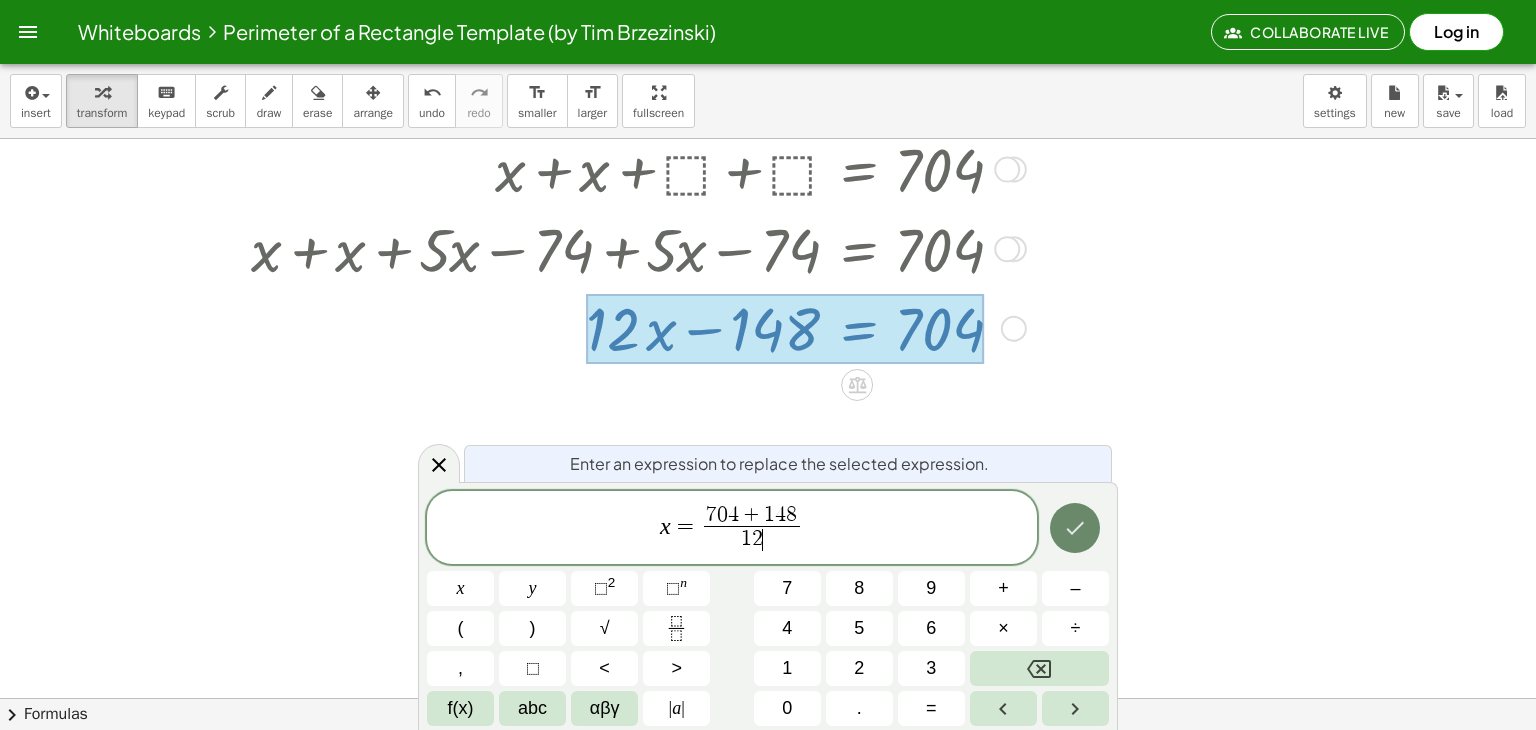 click 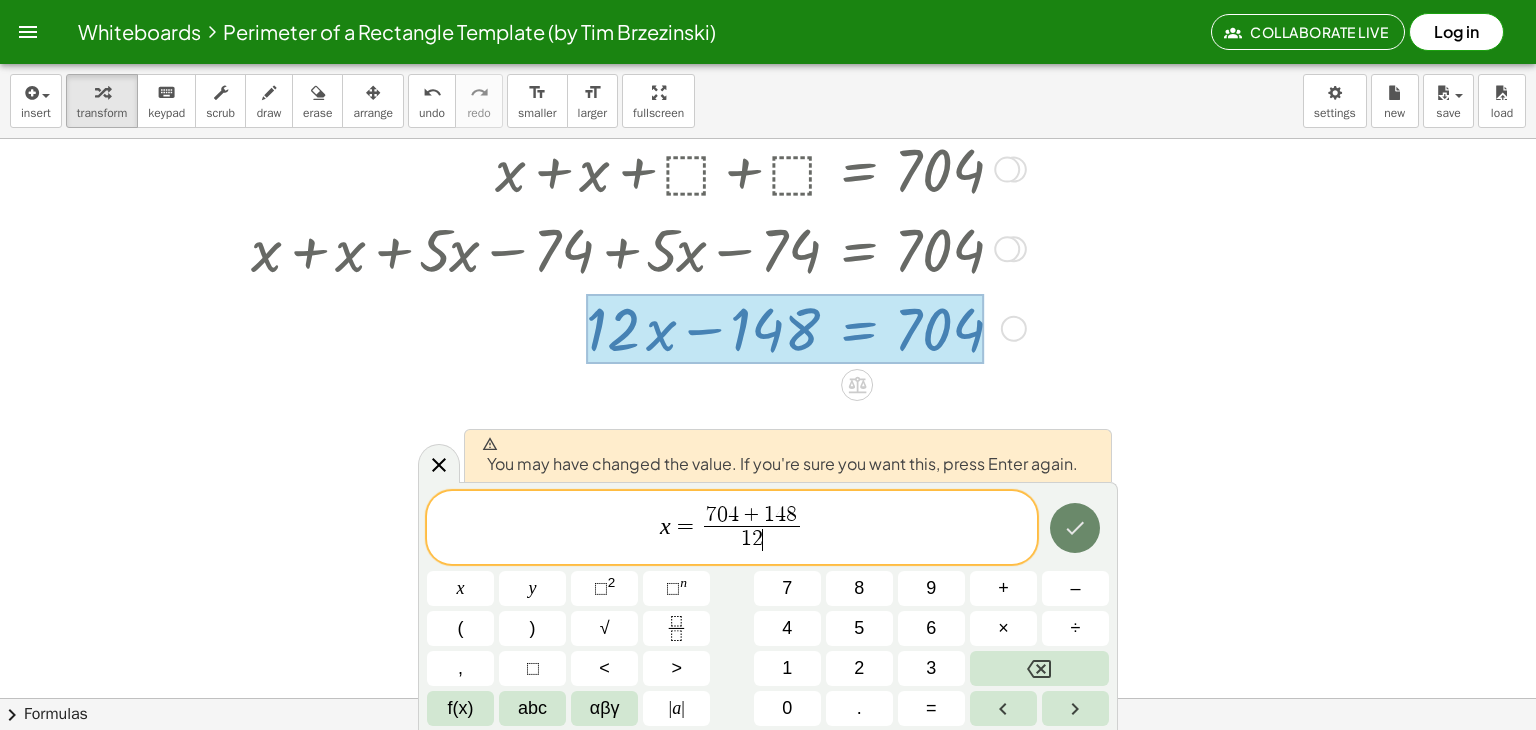 click 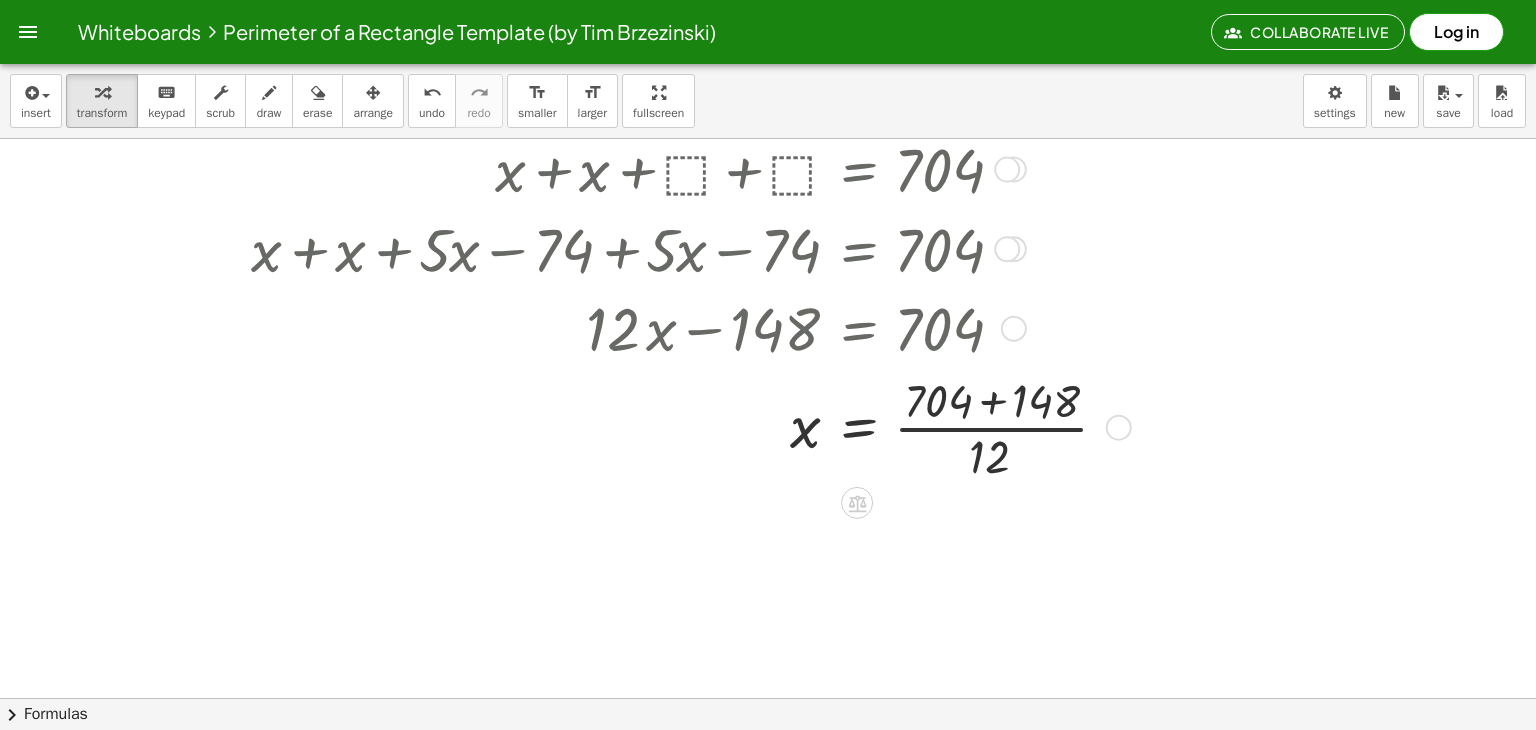 click on "Transform line Copy line as LaTeX Copy derivation as LaTeX Expand new lines: On" at bounding box center (1119, 428) 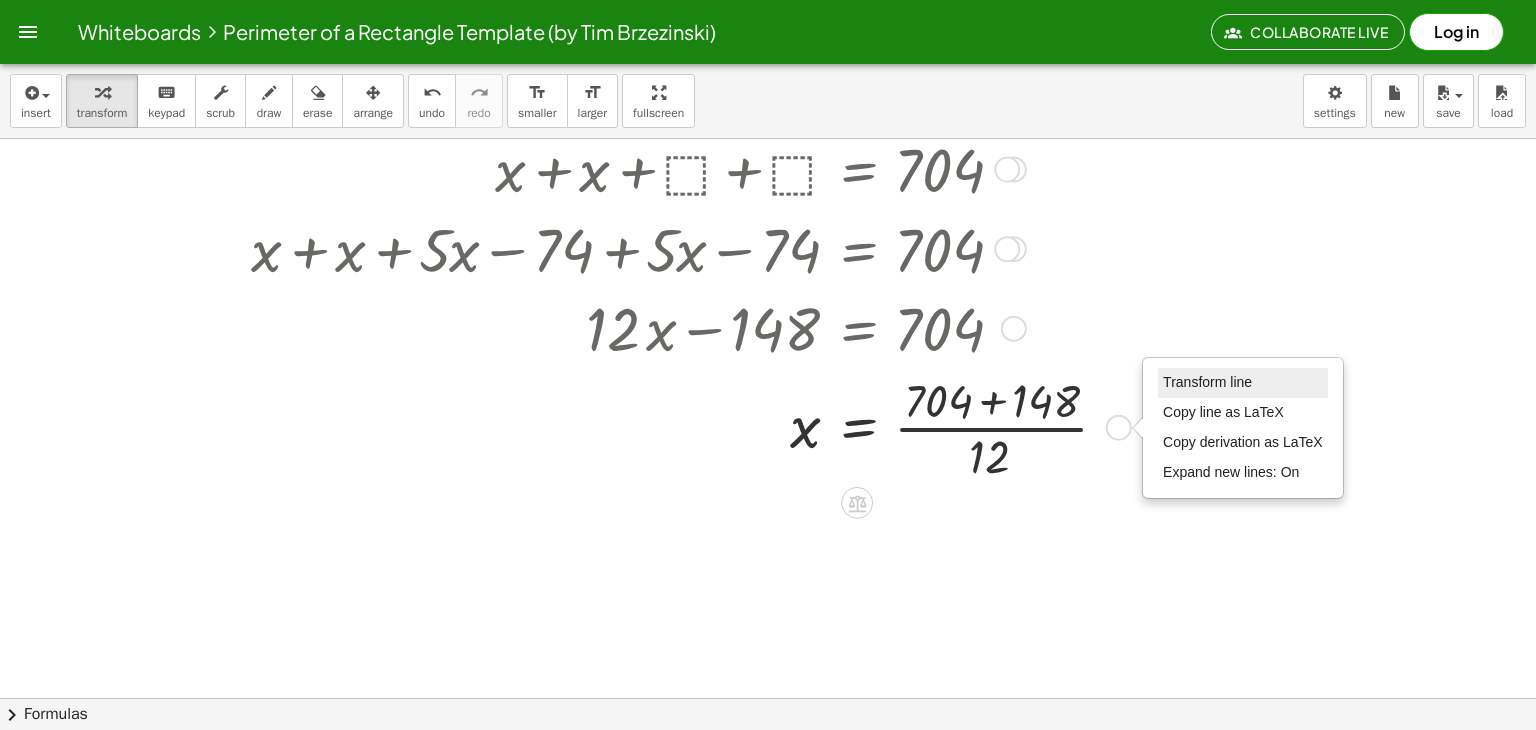 click on "Transform line" at bounding box center (1243, 383) 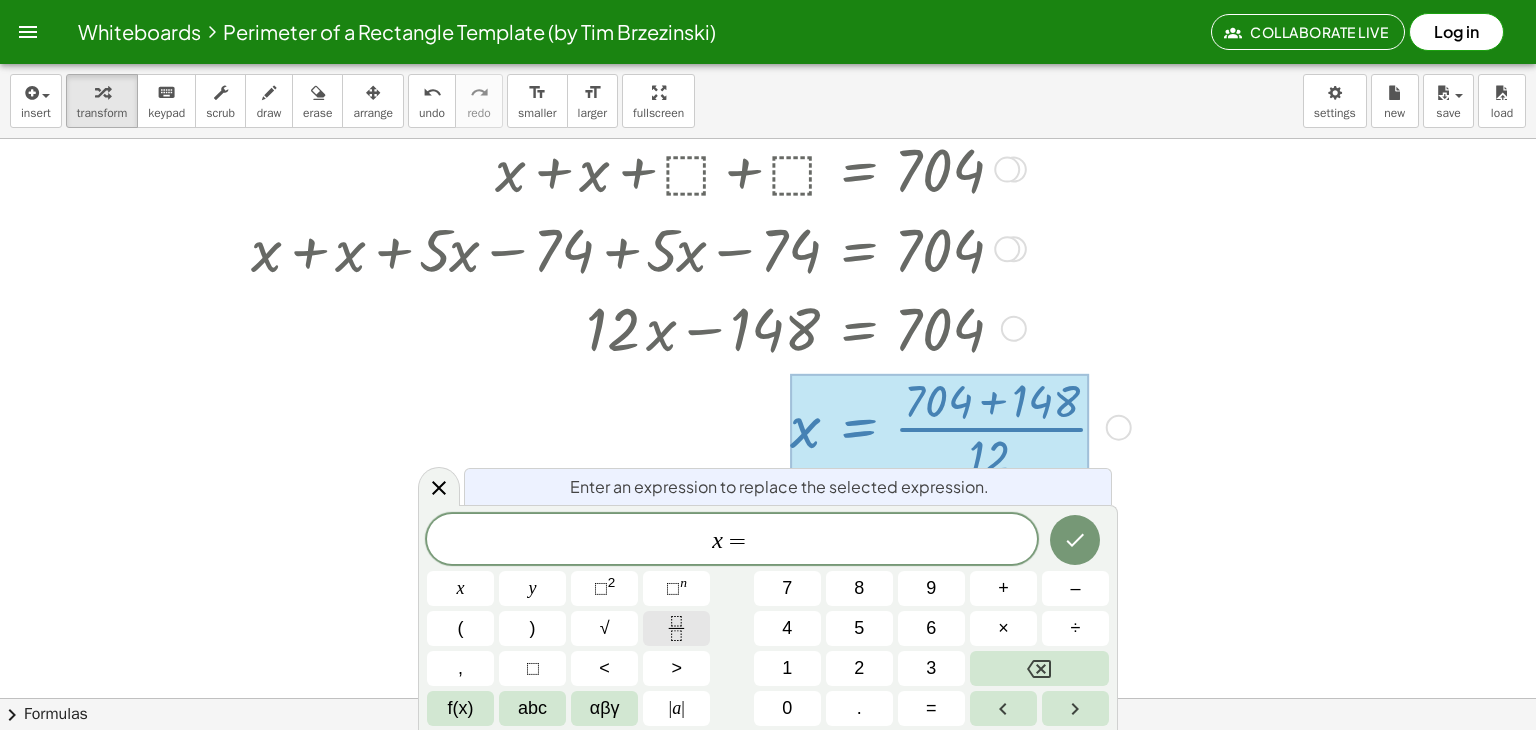 click 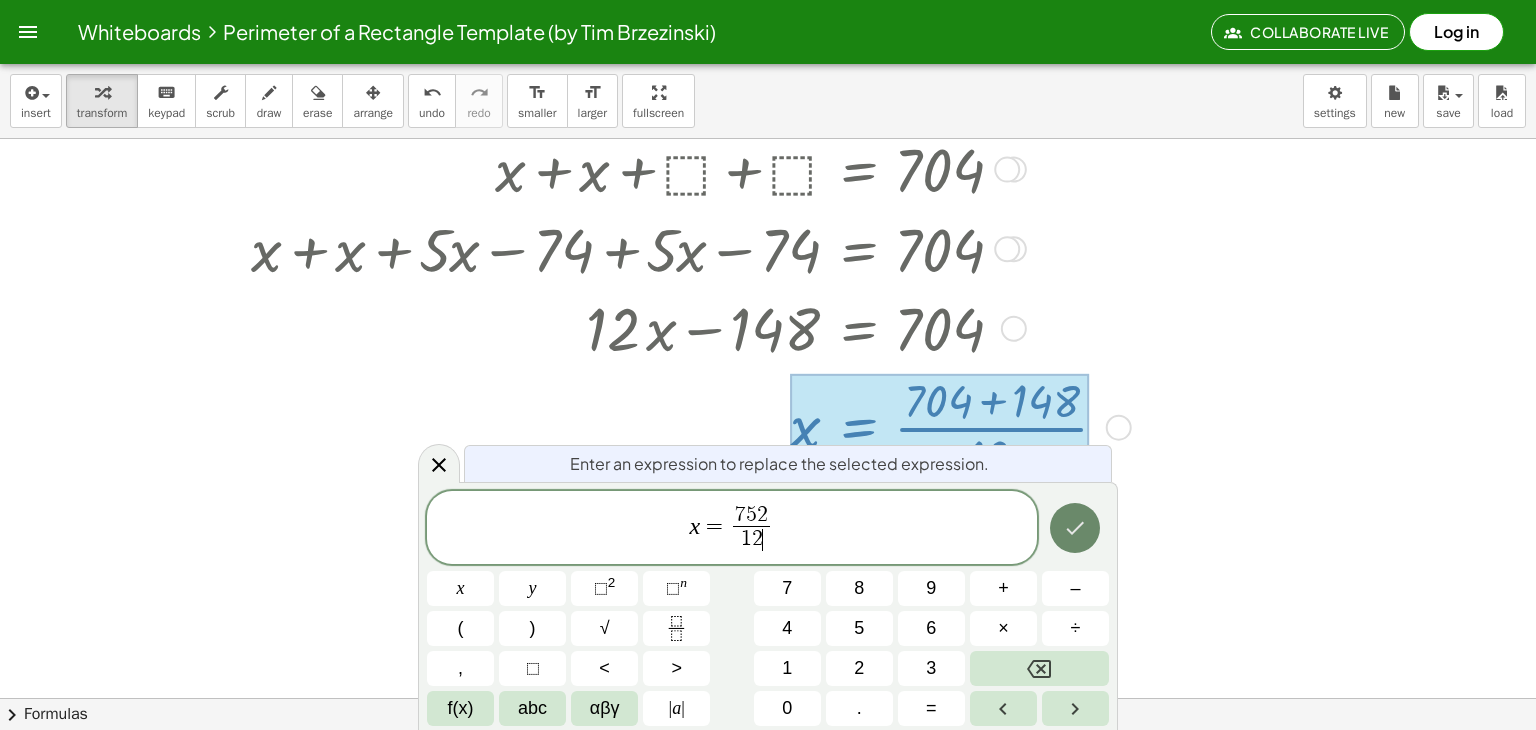 click 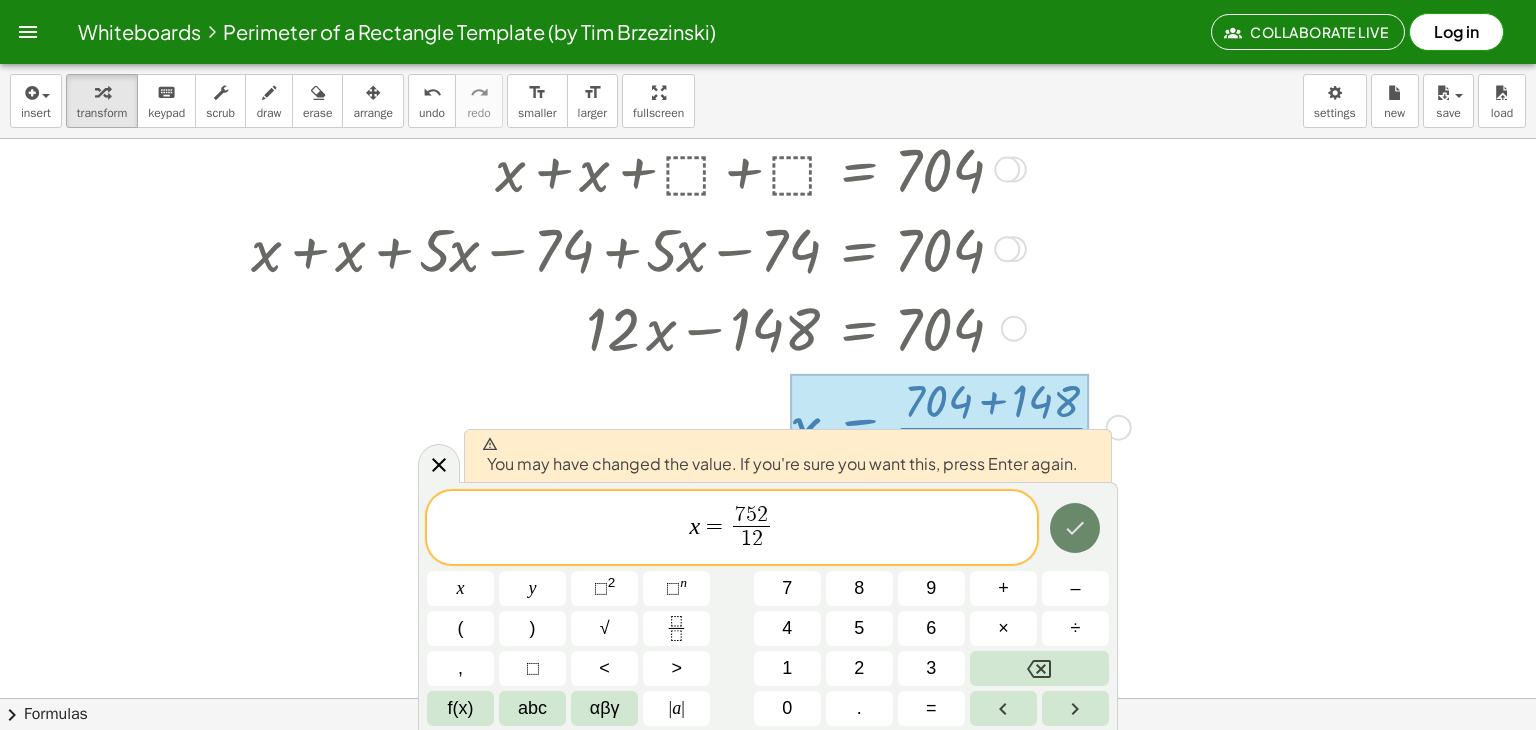 click 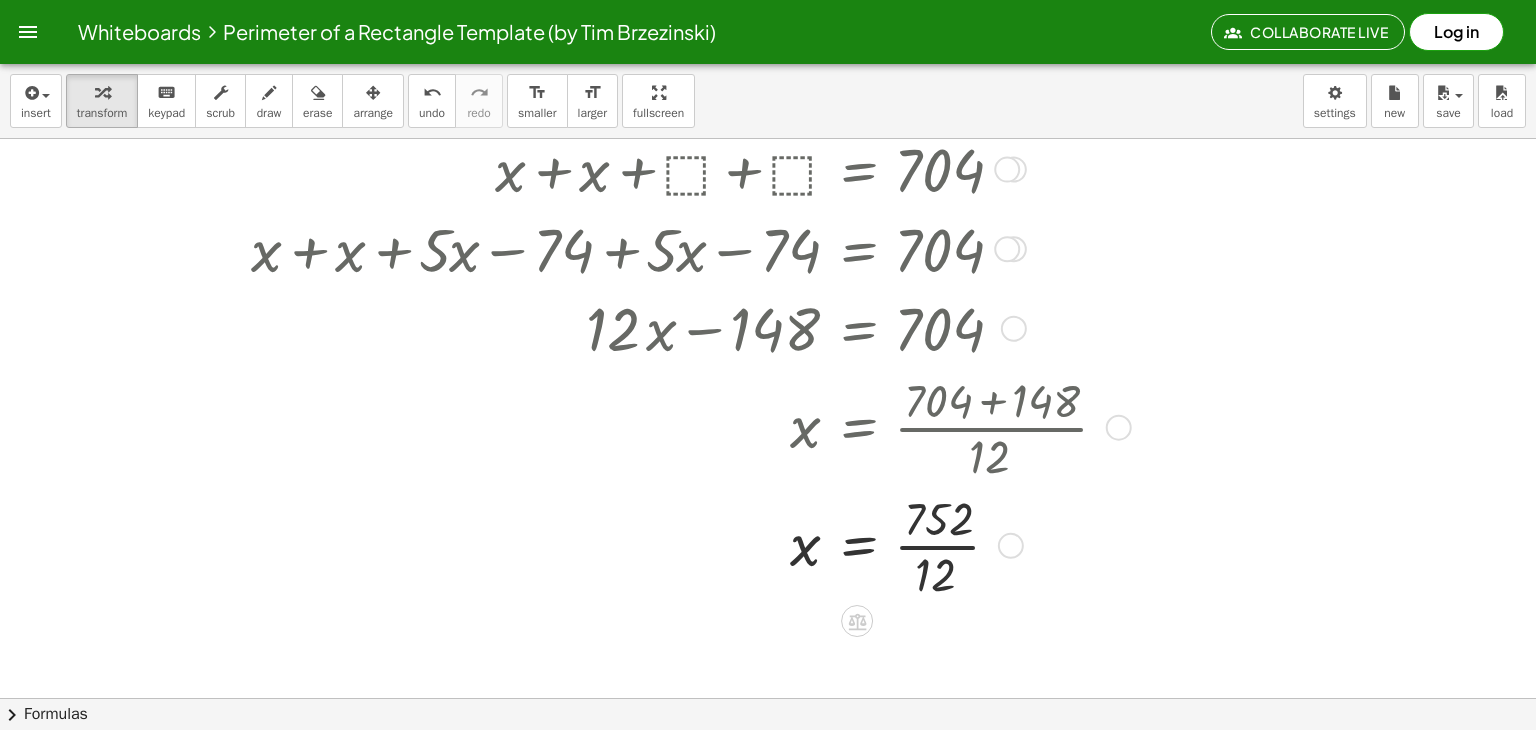 click at bounding box center (687, 544) 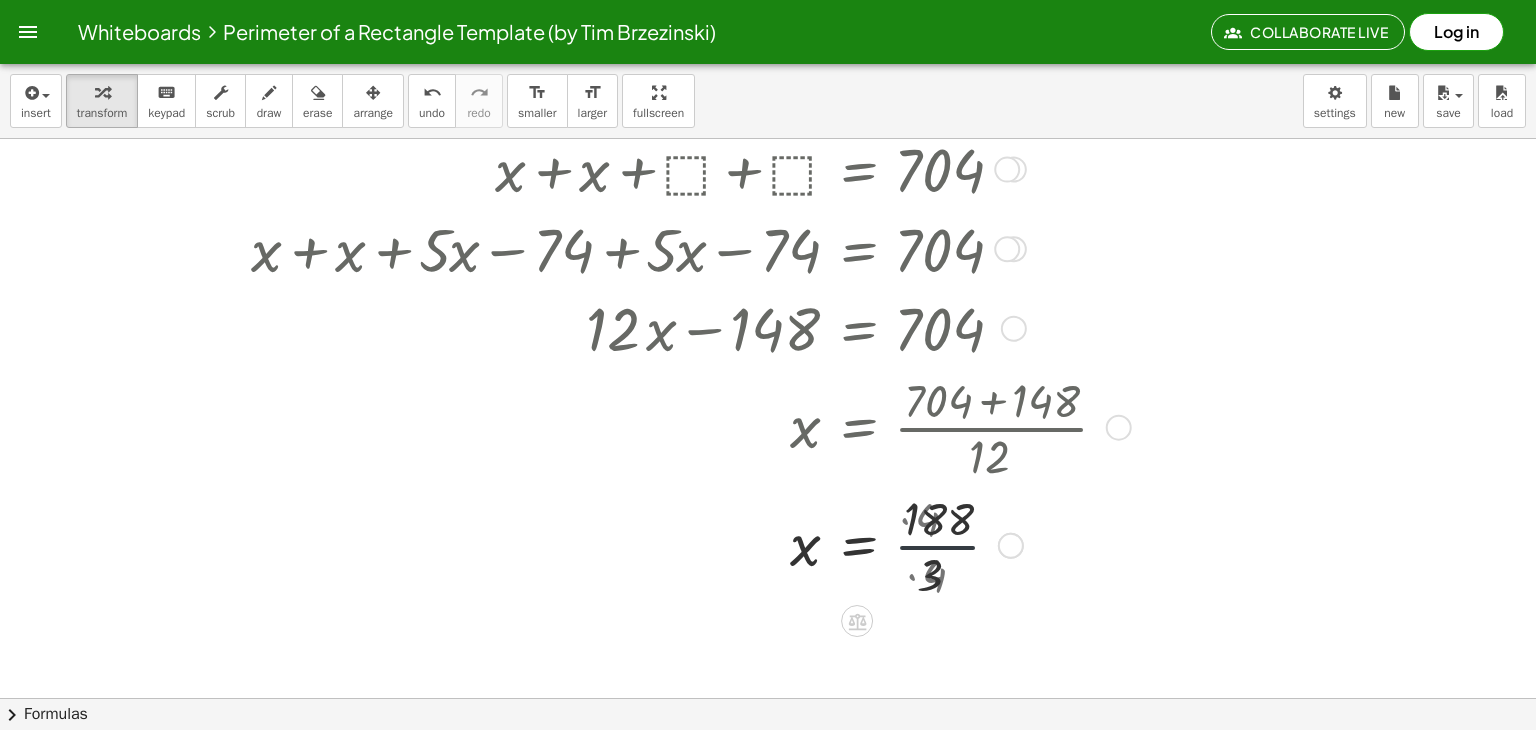 click at bounding box center [1011, 546] 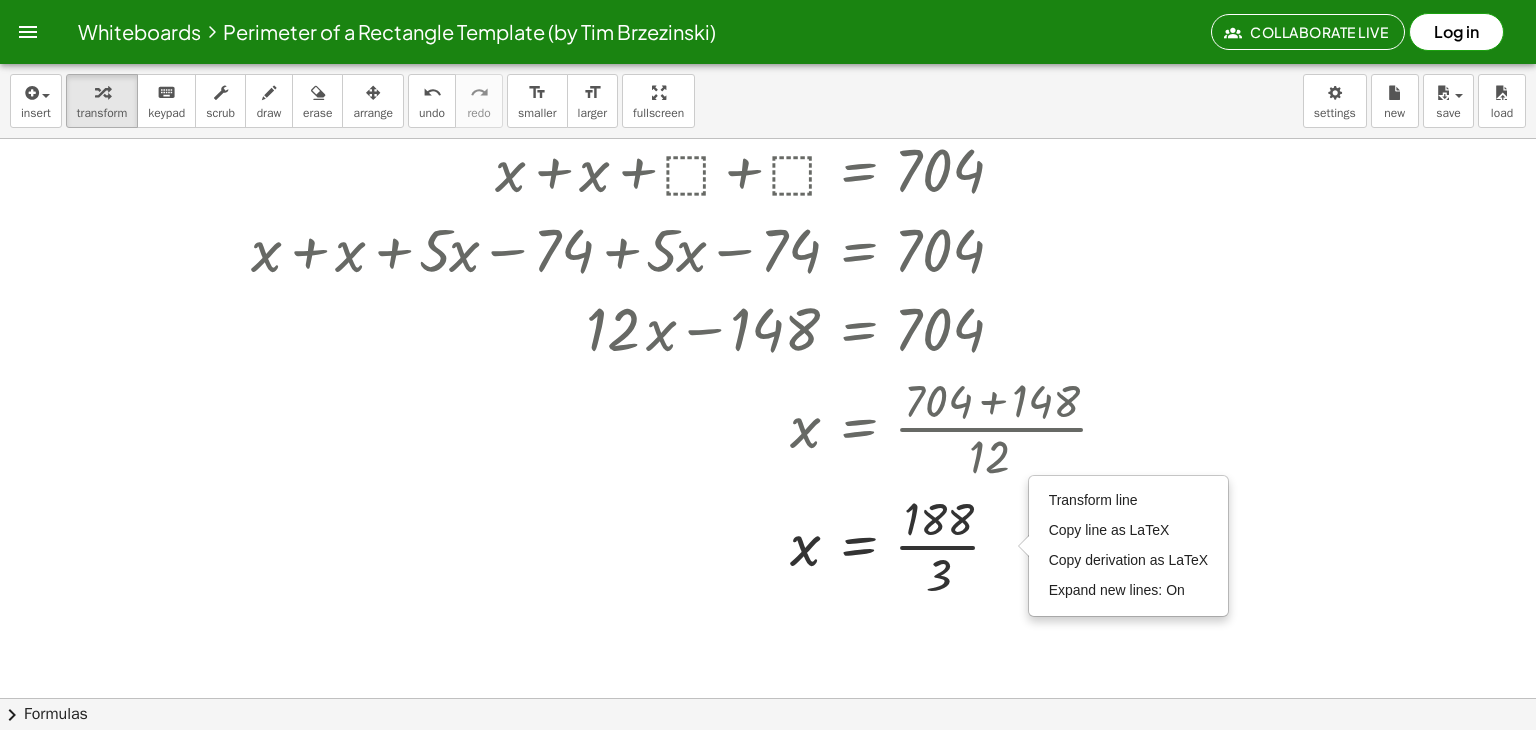 click at bounding box center (774, 462) 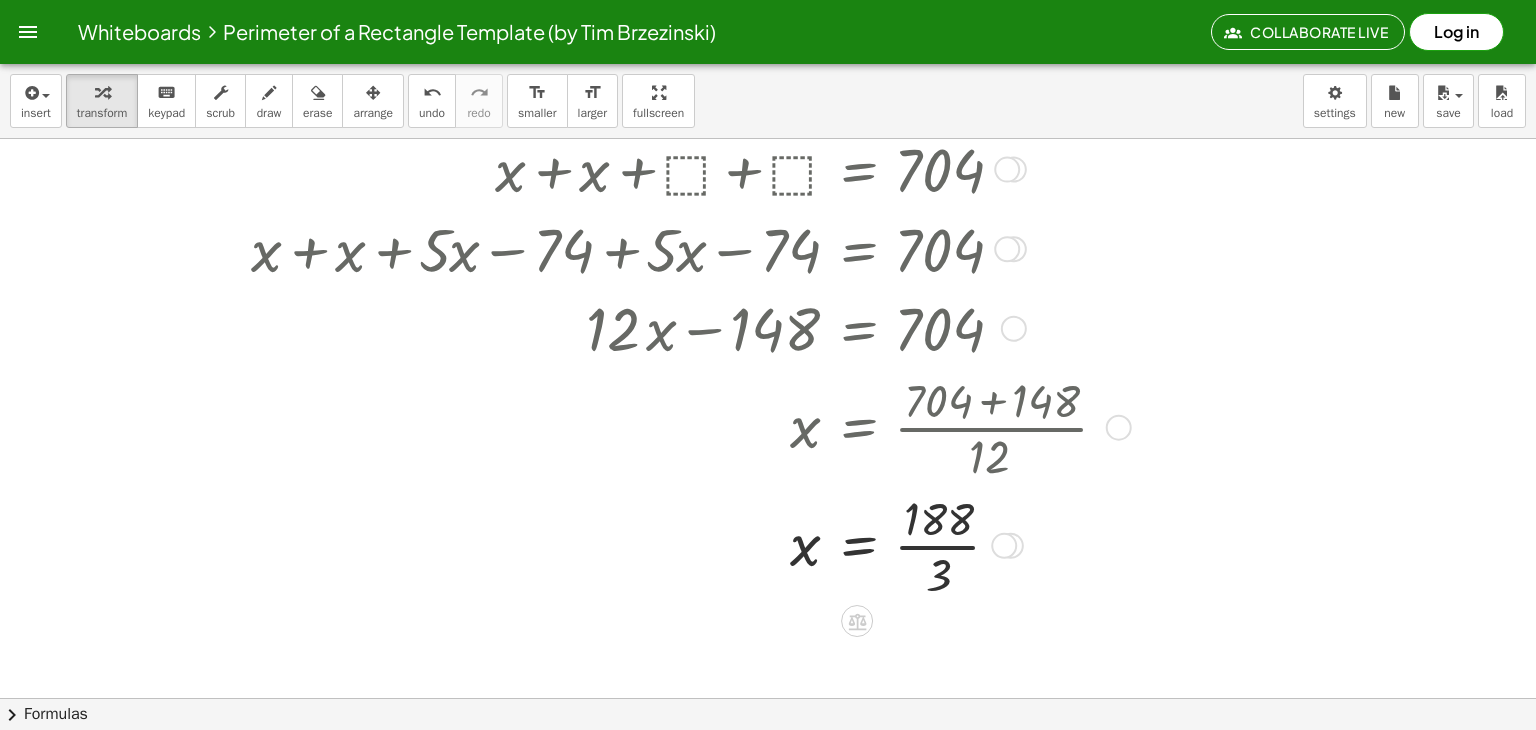 click on "Transform line Copy line as LaTeX Copy derivation as LaTeX Expand new lines: On" at bounding box center (1004, 546) 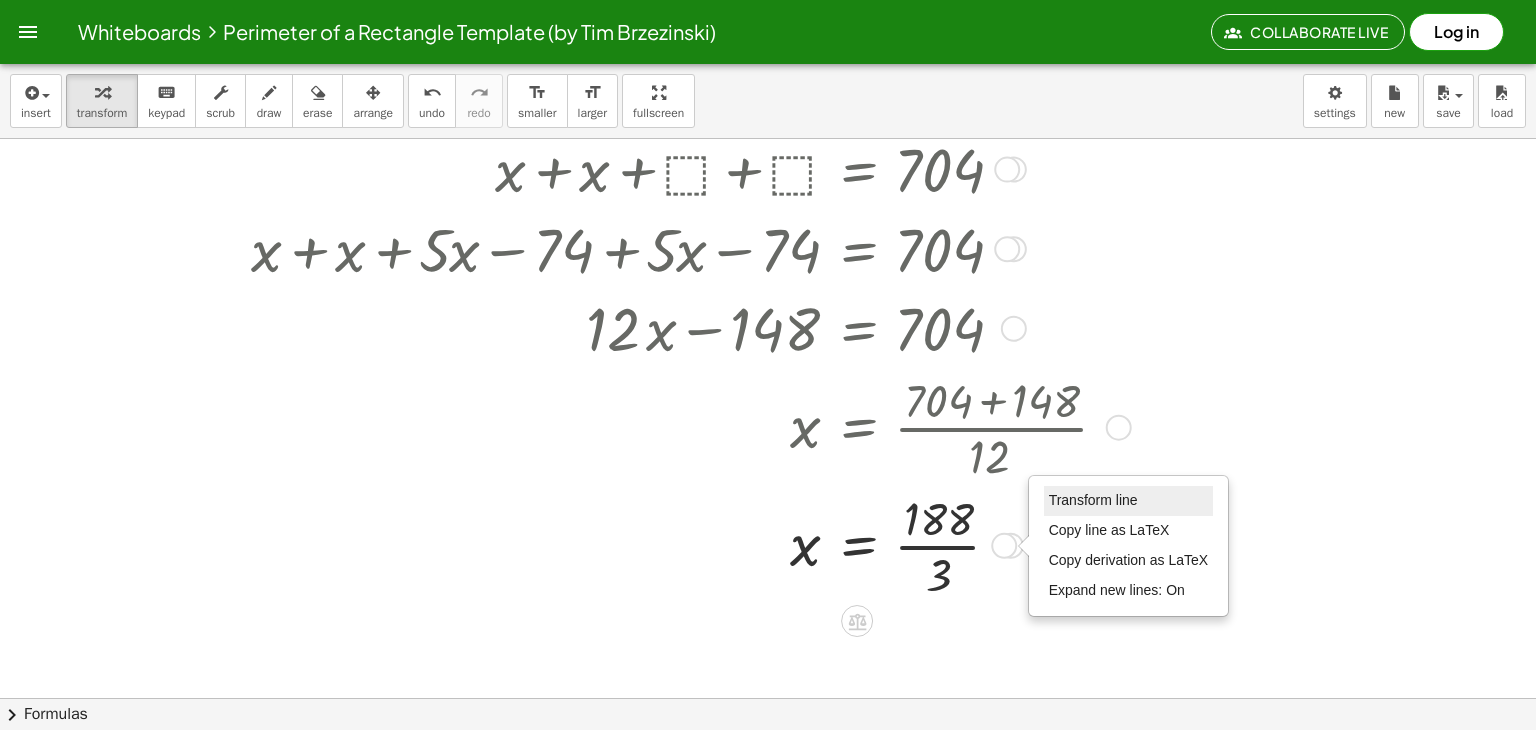 click on "Transform line" at bounding box center (1093, 500) 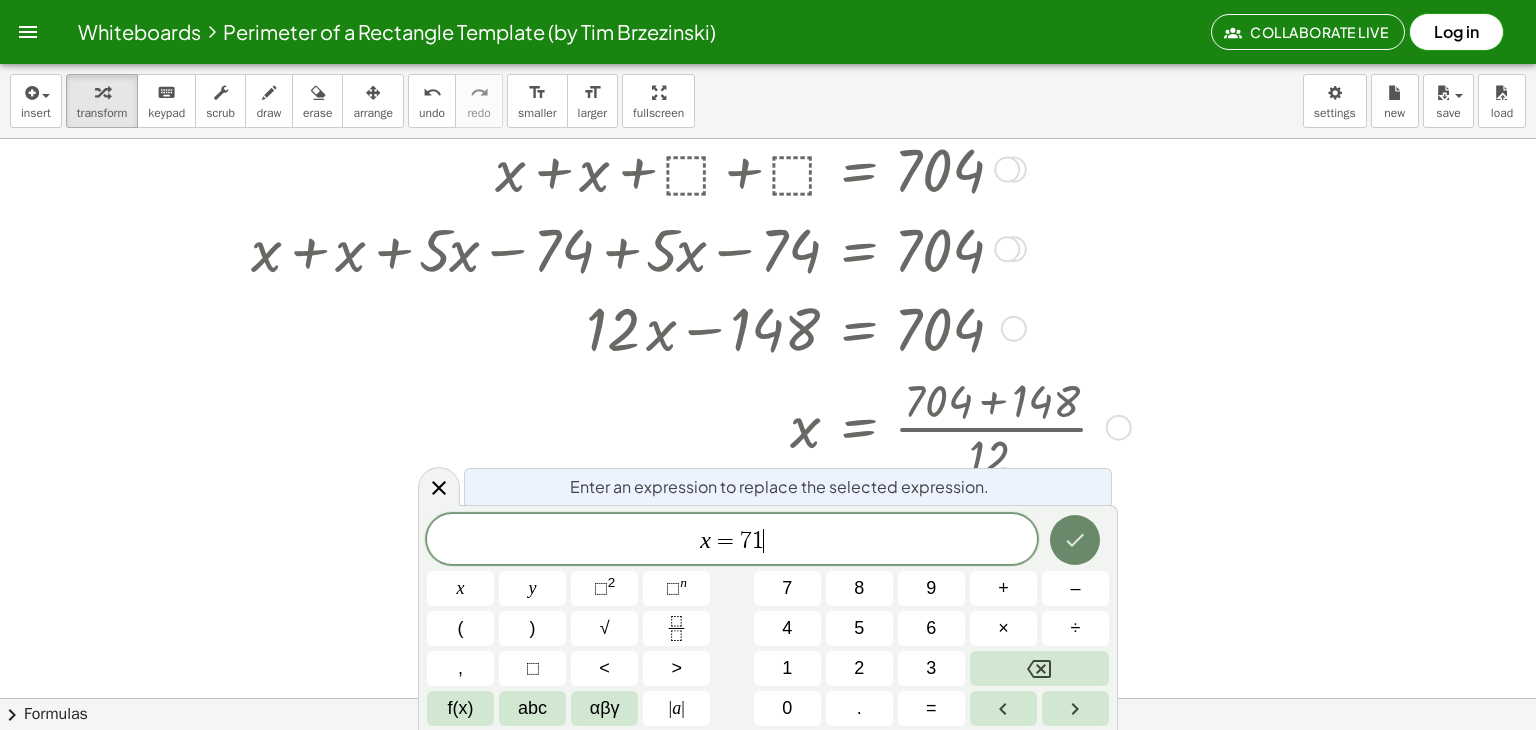 click 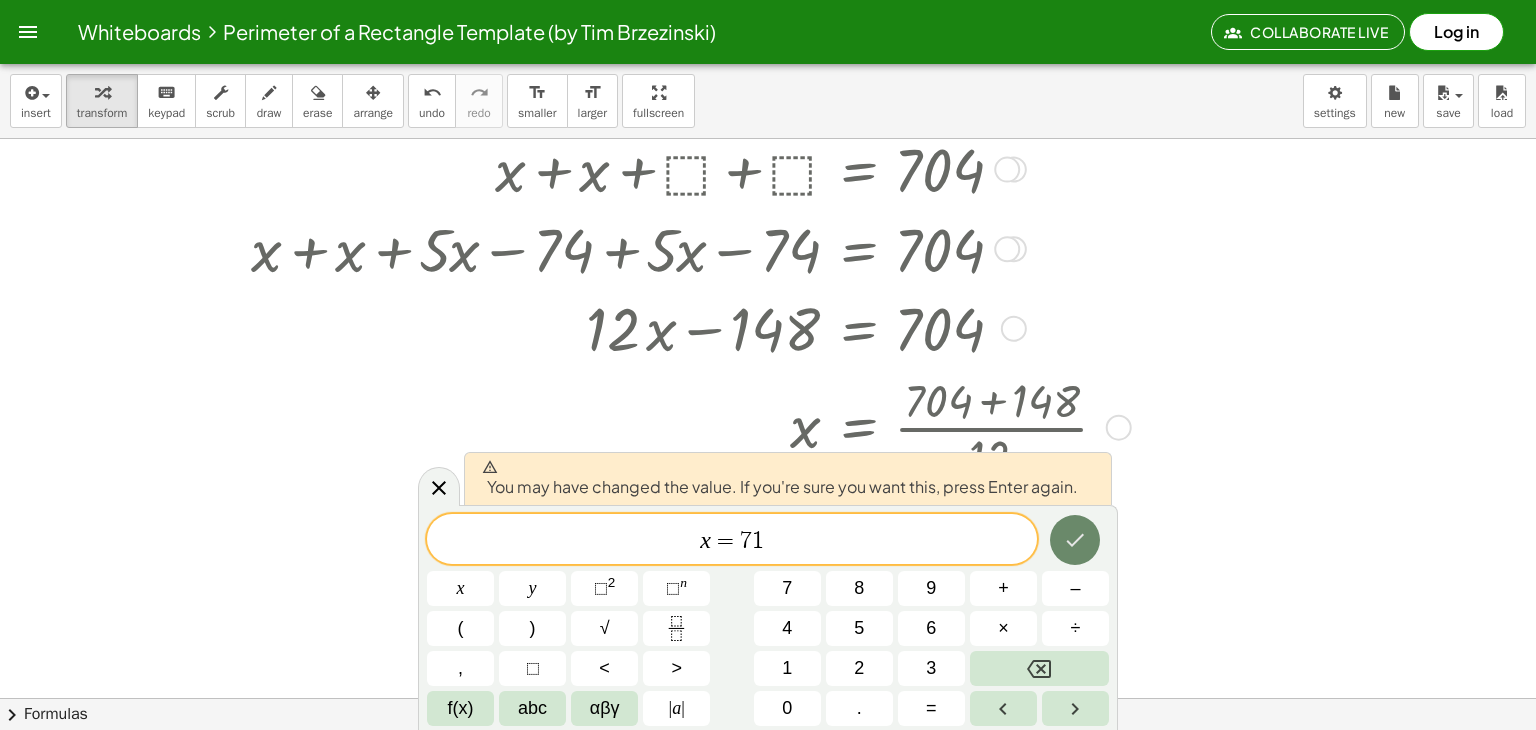 click 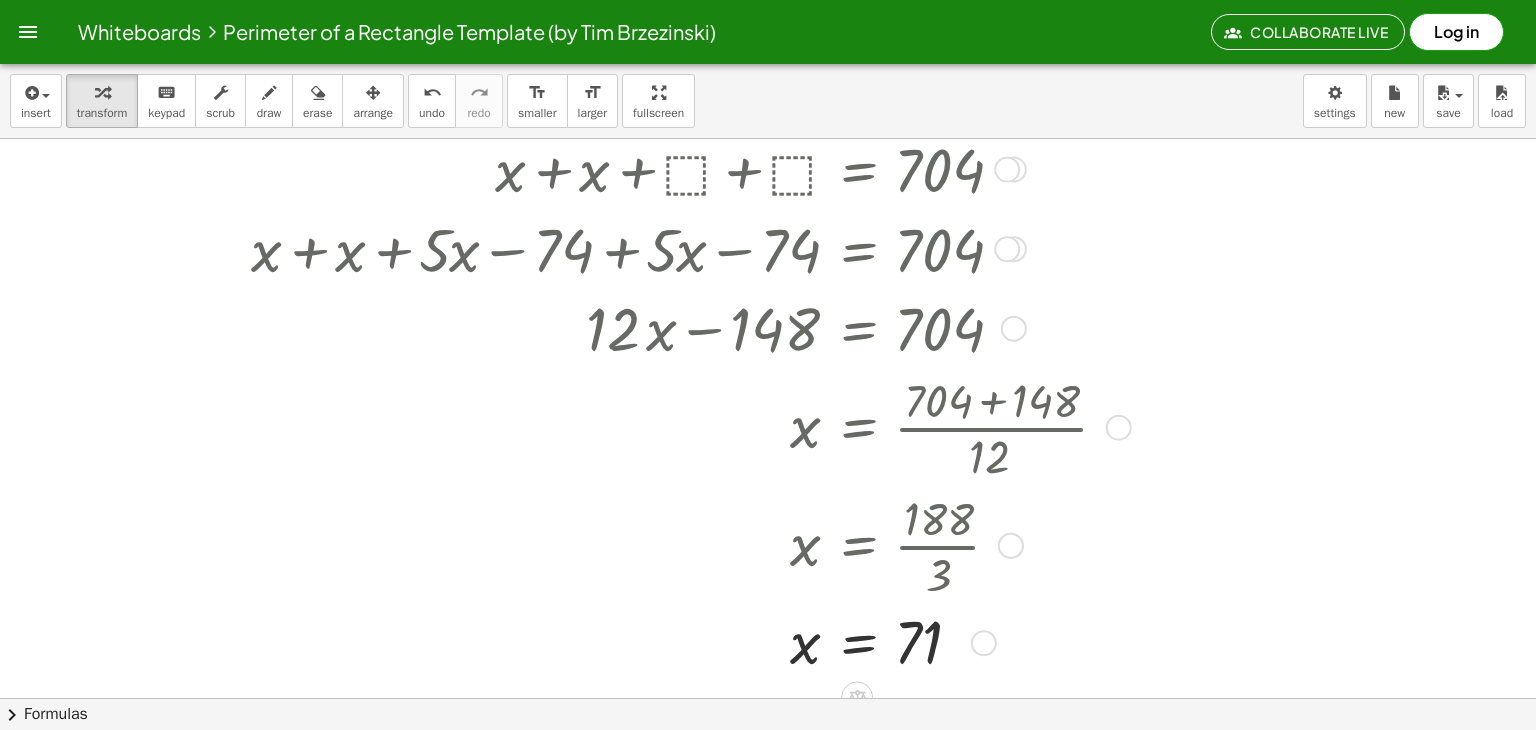 click at bounding box center (1011, 546) 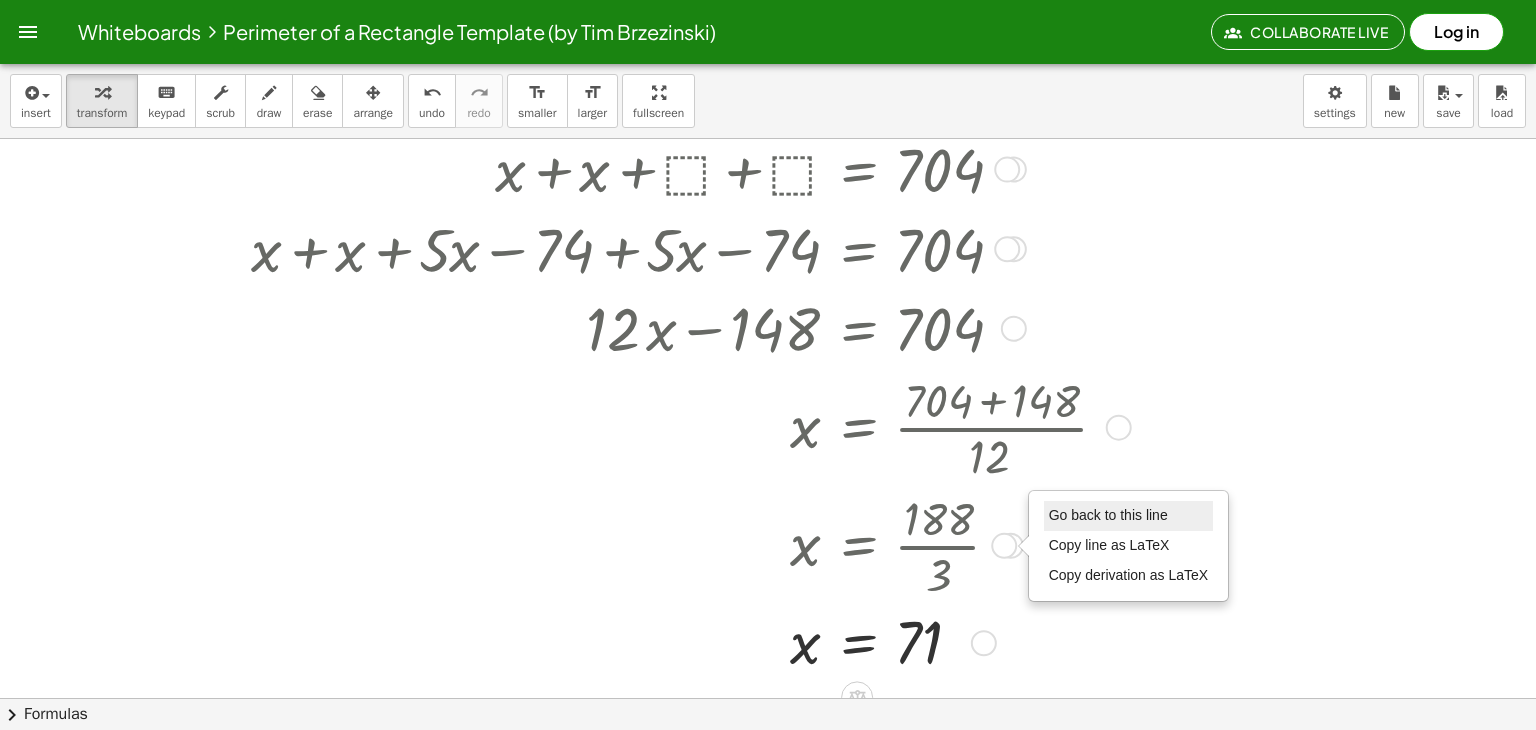 click on "Go back to this line" at bounding box center (1108, 515) 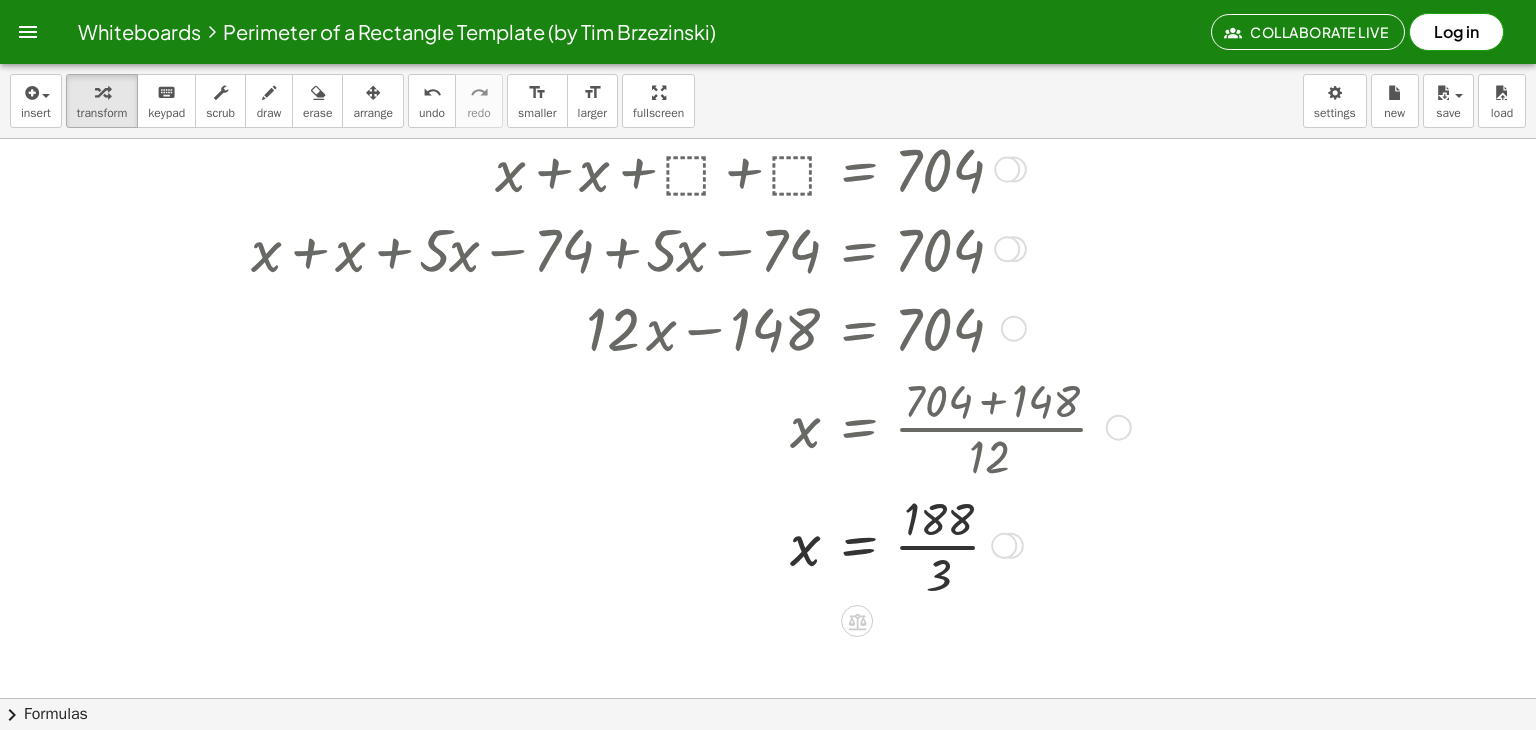 click on "Go back to this line Copy line as LaTeX Copy derivation as LaTeX" at bounding box center [1004, 546] 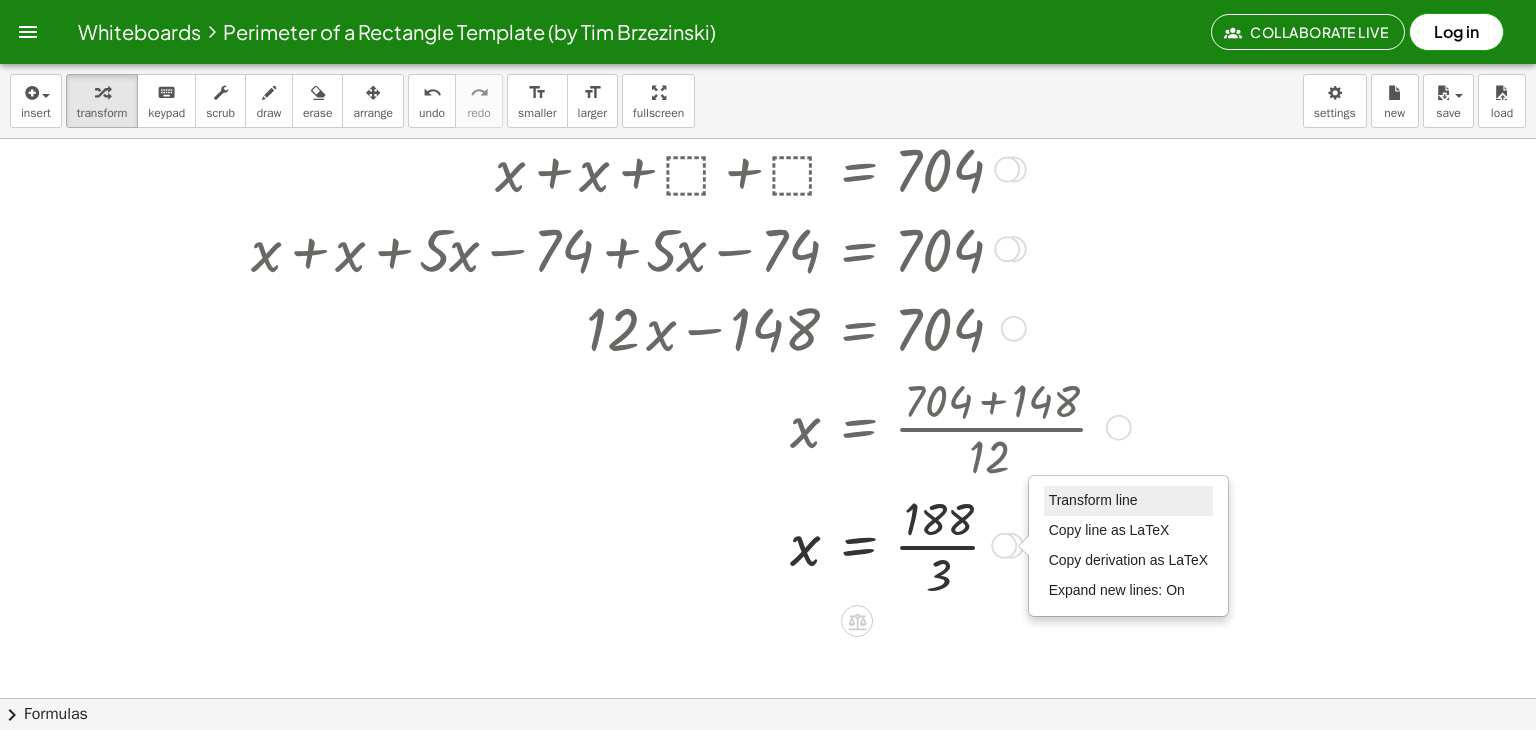click on "Transform line" at bounding box center [1129, 501] 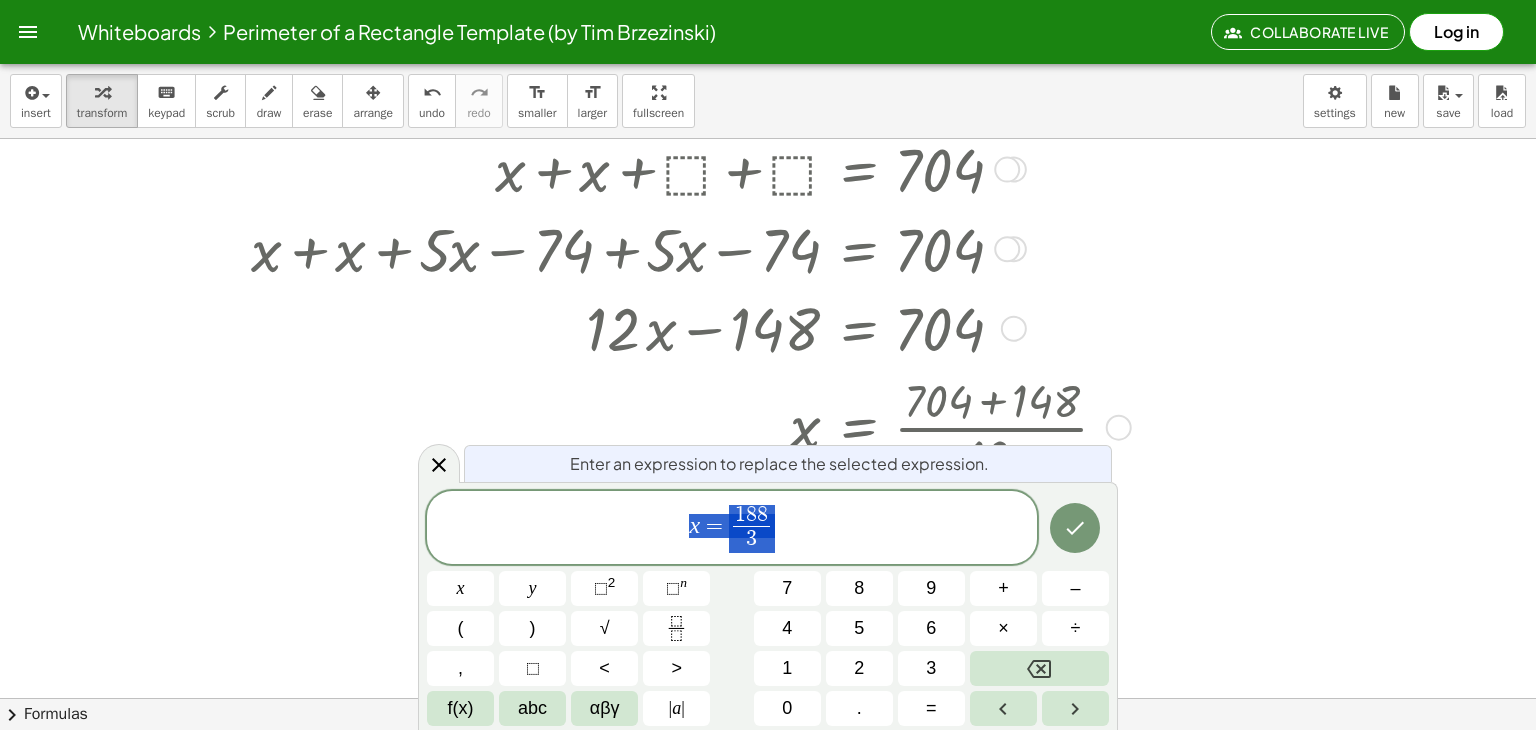 click at bounding box center [774, 462] 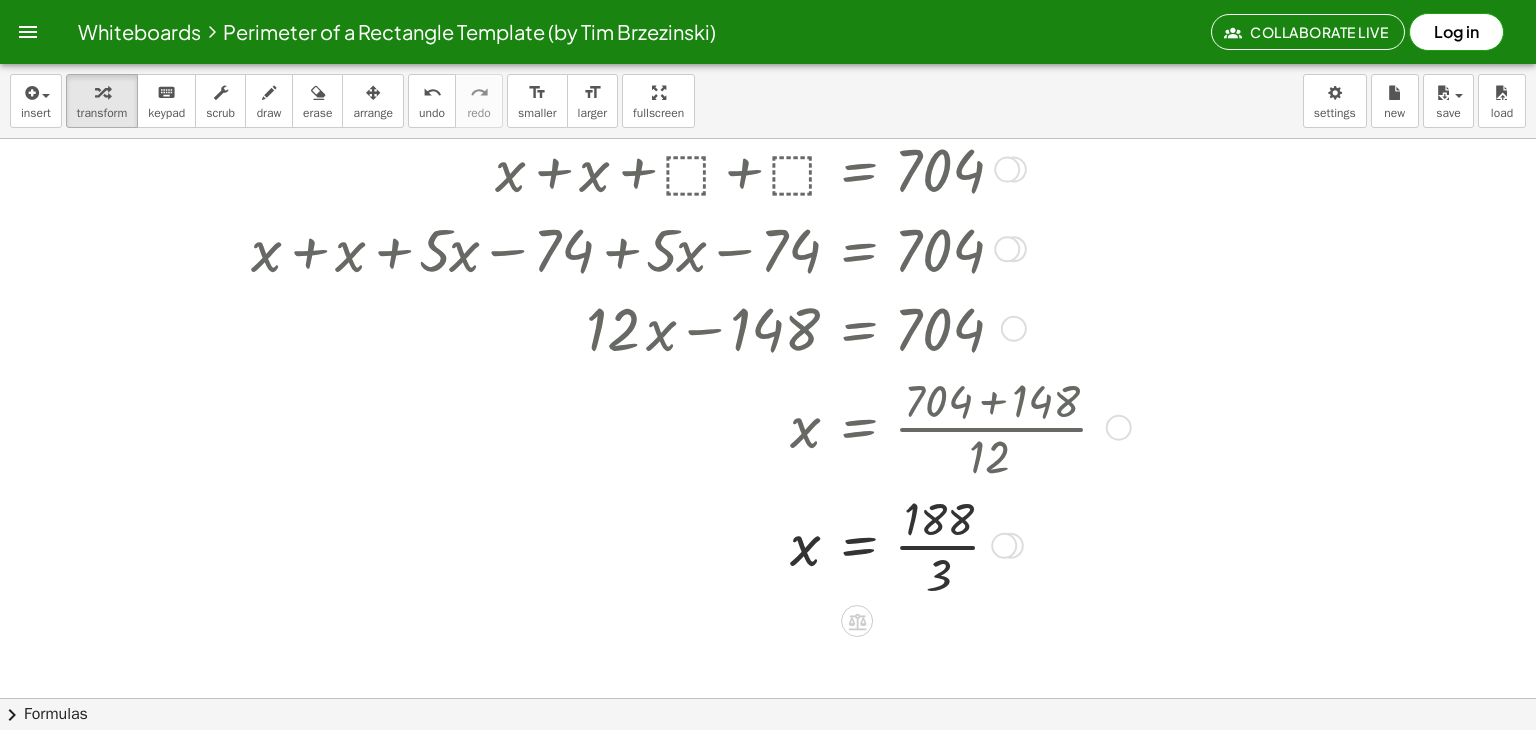 click at bounding box center [687, 426] 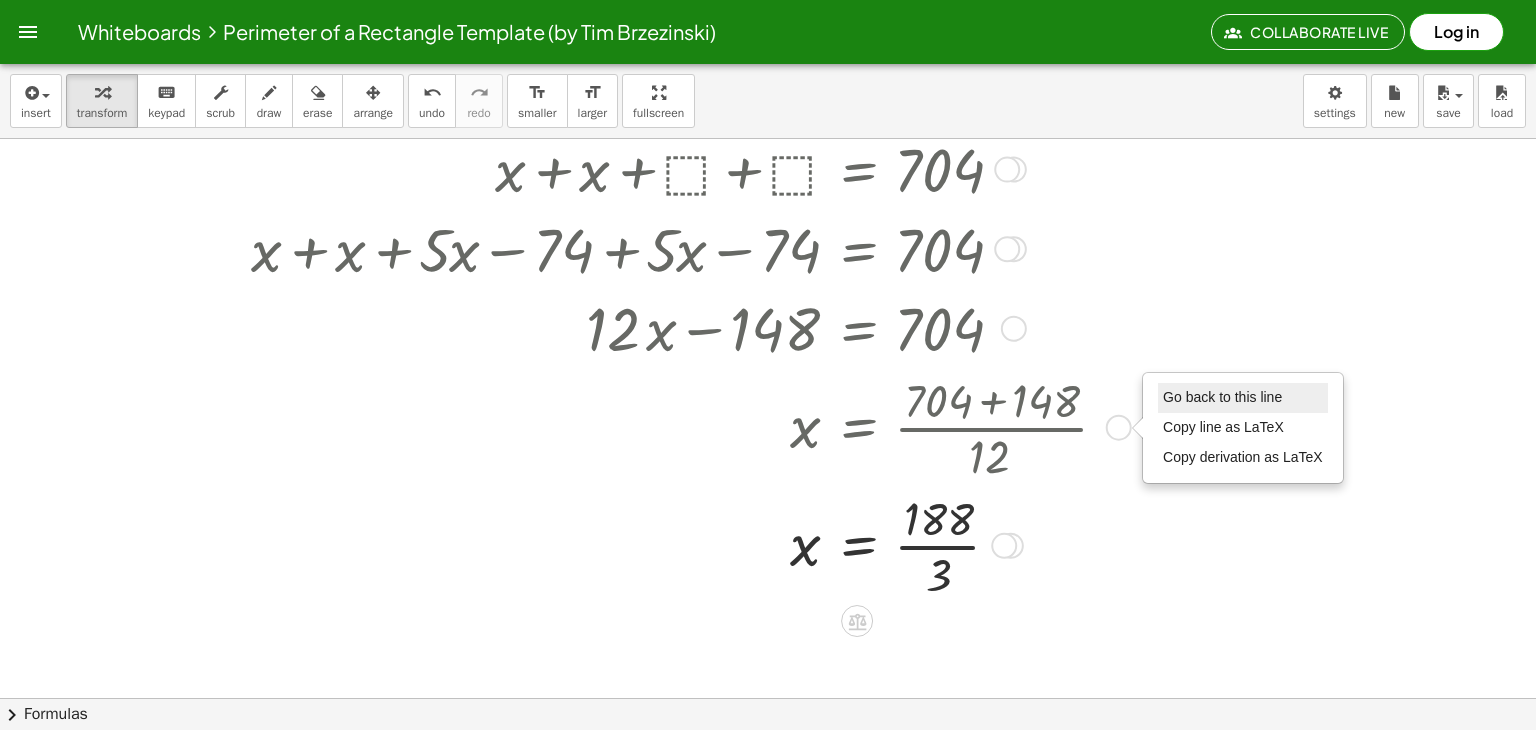 click on "Go back to this line" at bounding box center [1243, 398] 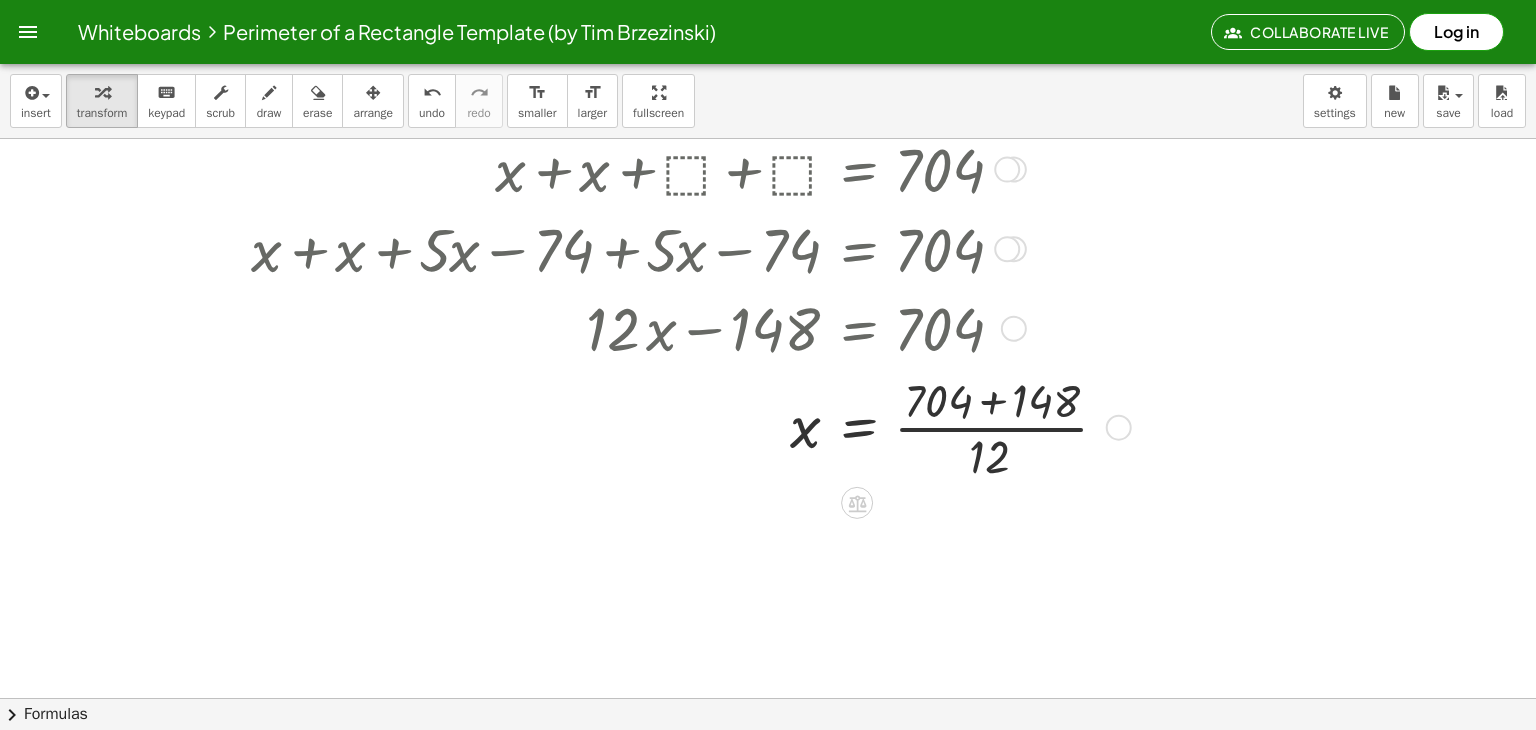 click on "Go back to this line Copy line as LaTeX Copy derivation as LaTeX" at bounding box center (1119, 428) 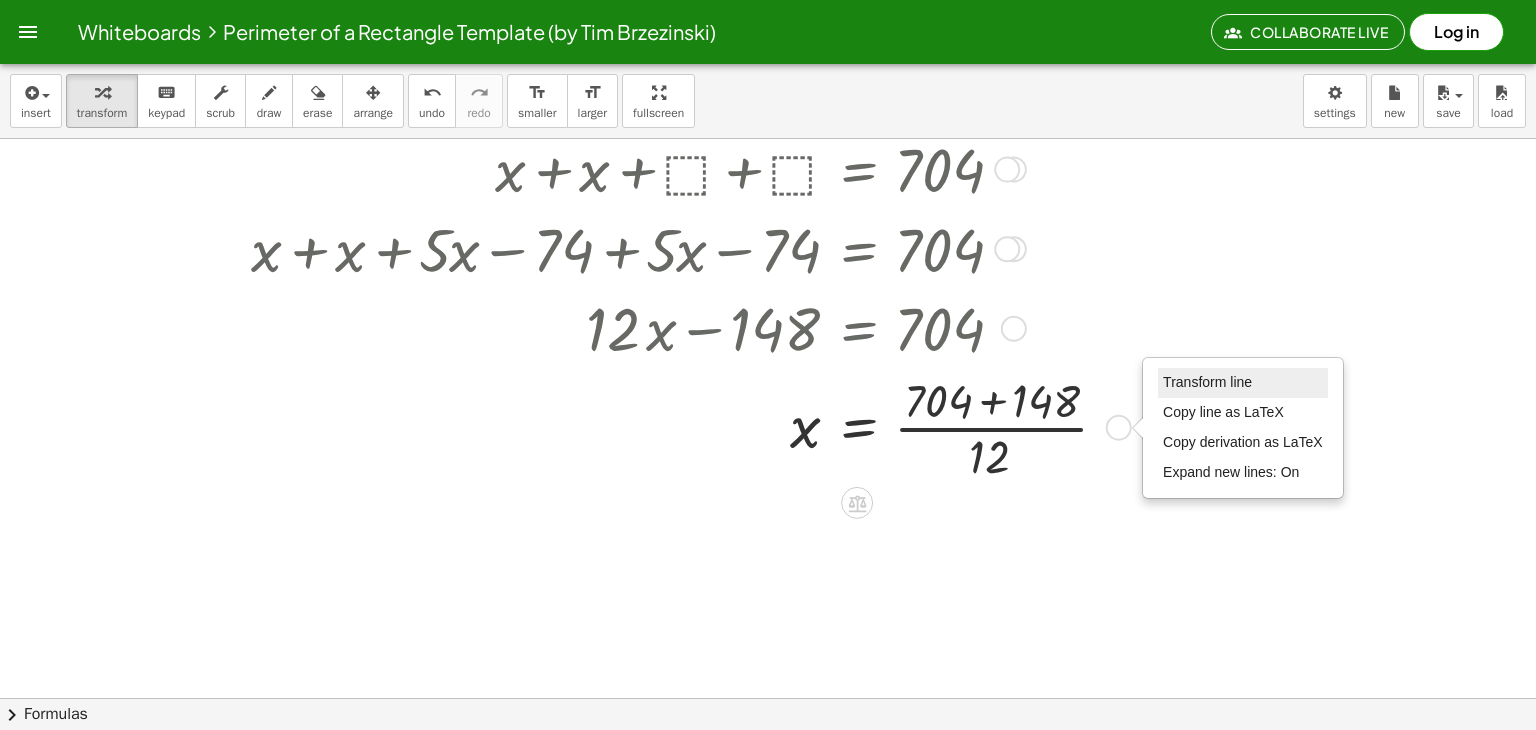 click on "Transform line" at bounding box center (1243, 383) 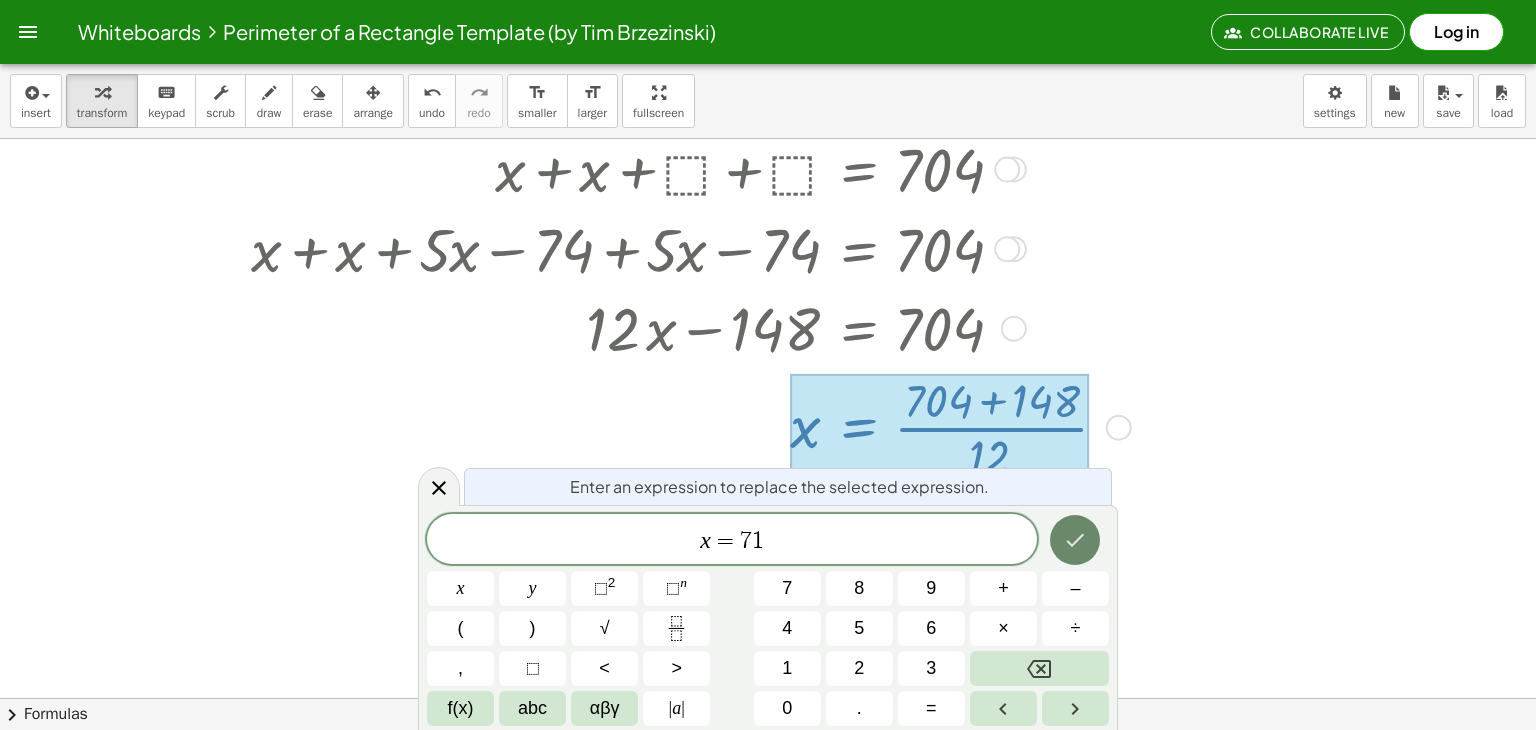 click at bounding box center (1075, 540) 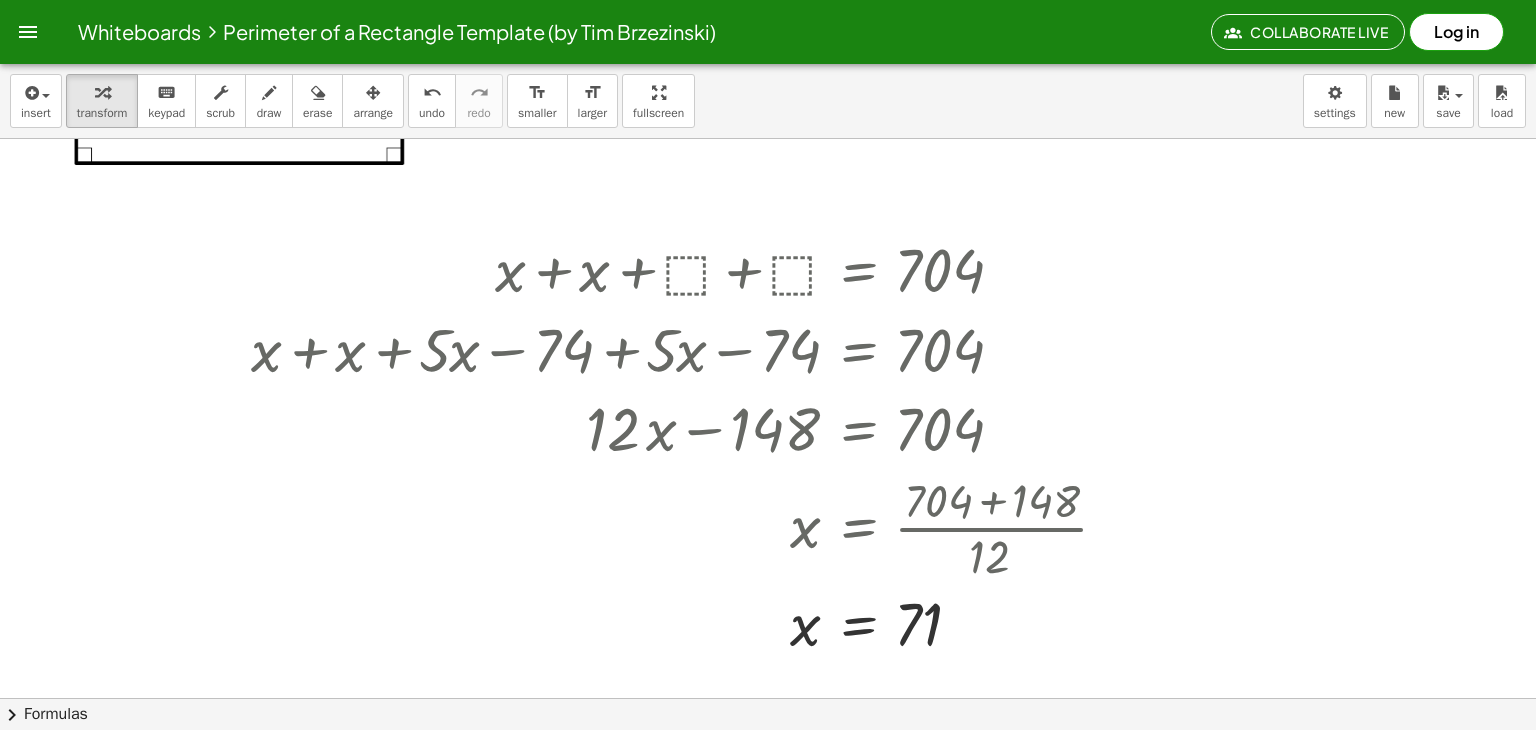 scroll, scrollTop: 300, scrollLeft: 0, axis: vertical 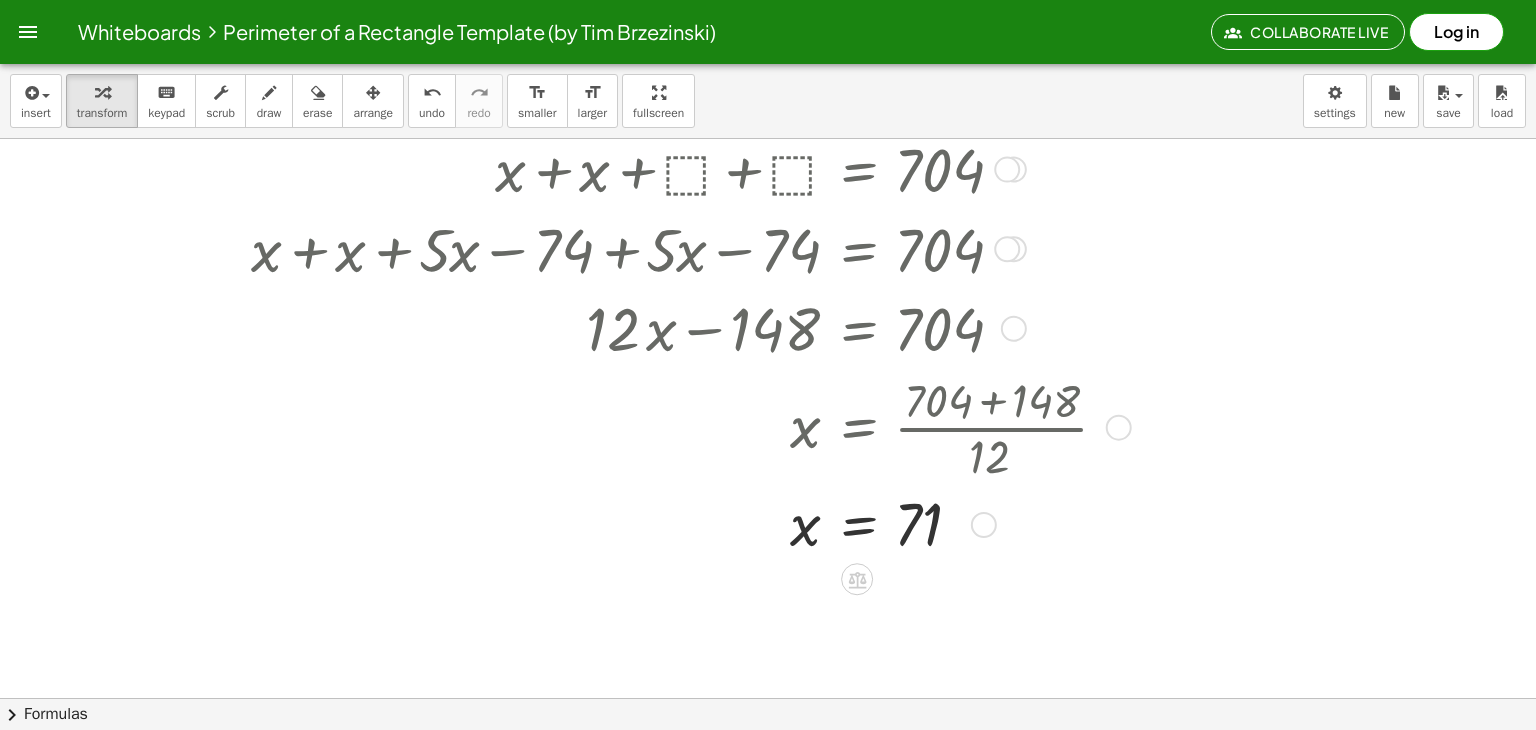 click at bounding box center (1119, 428) 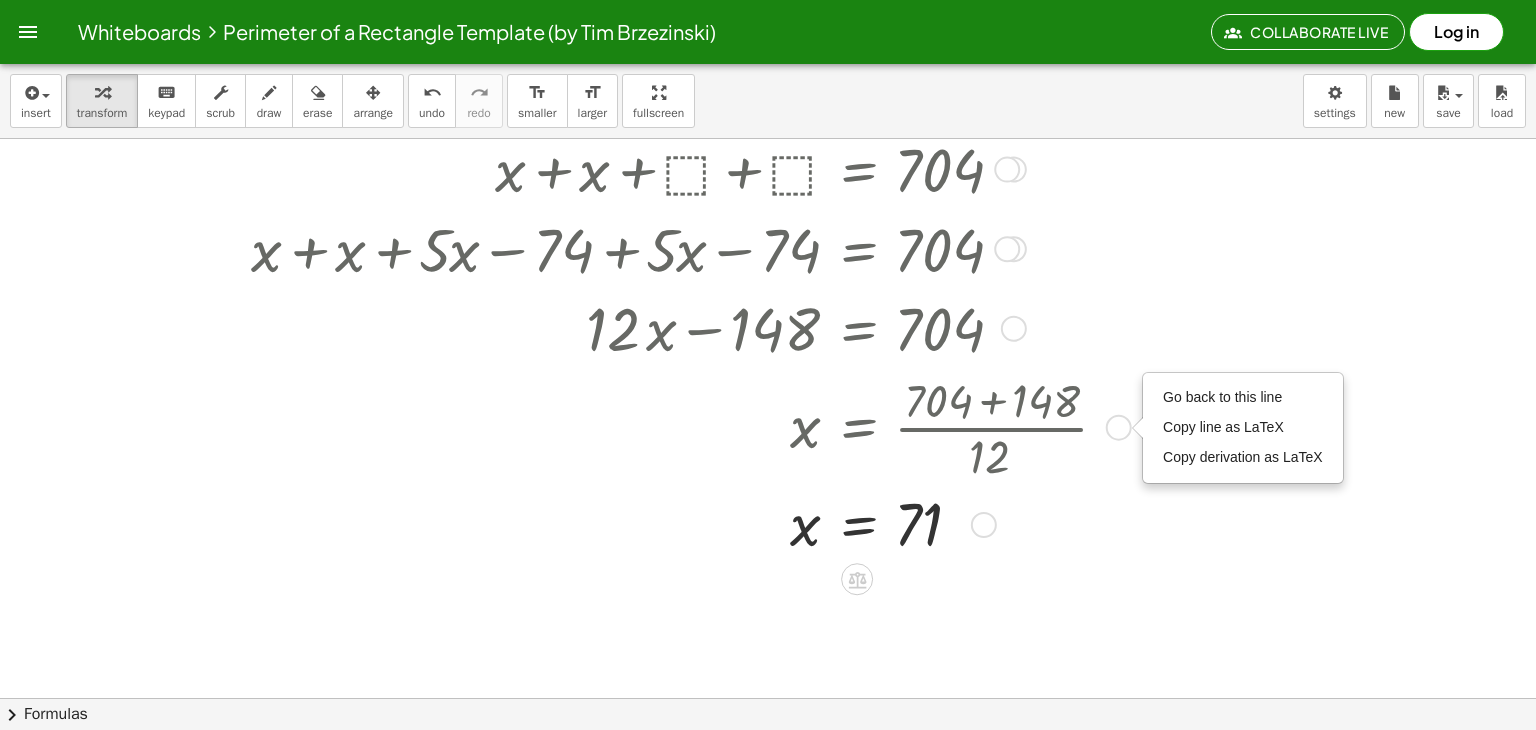 click at bounding box center (687, 523) 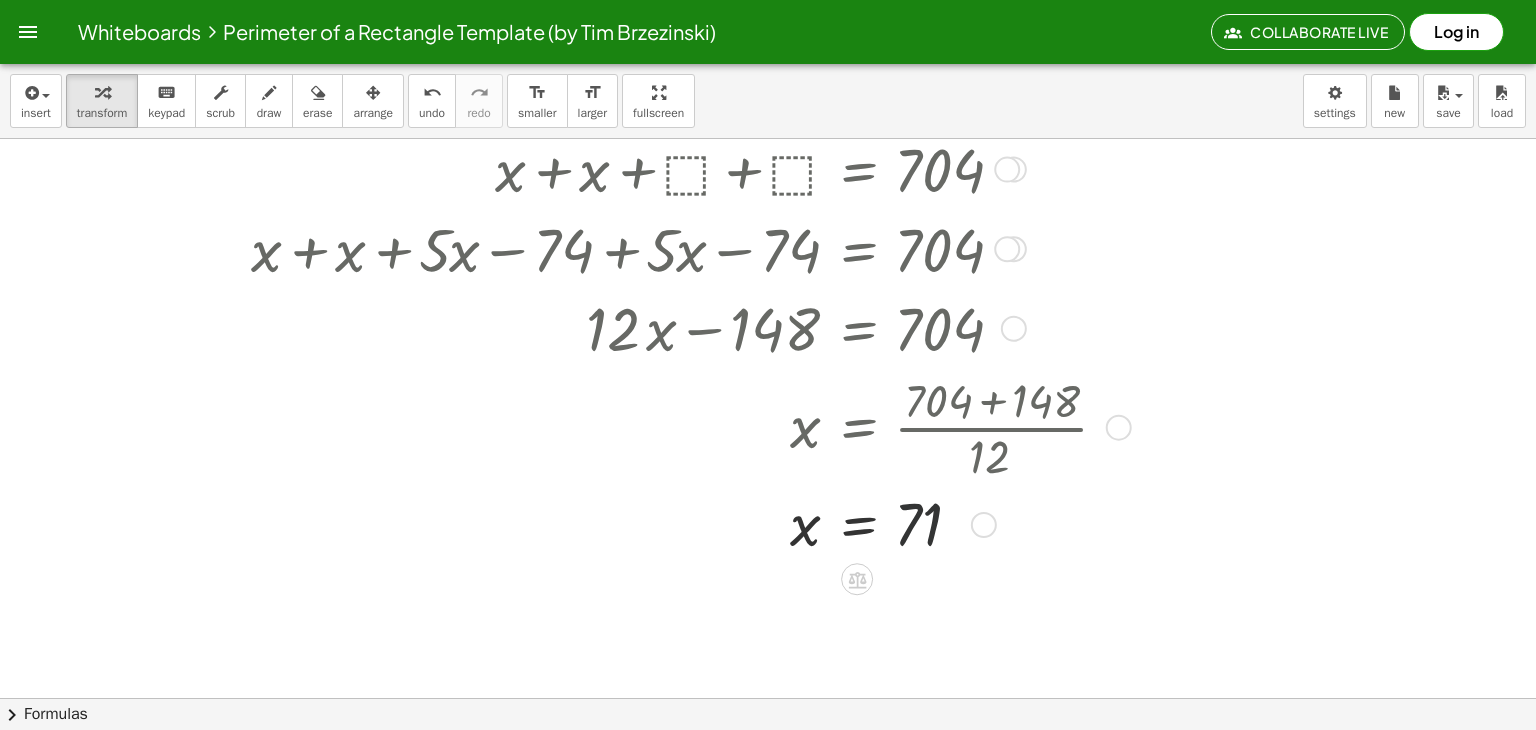 click at bounding box center [687, 523] 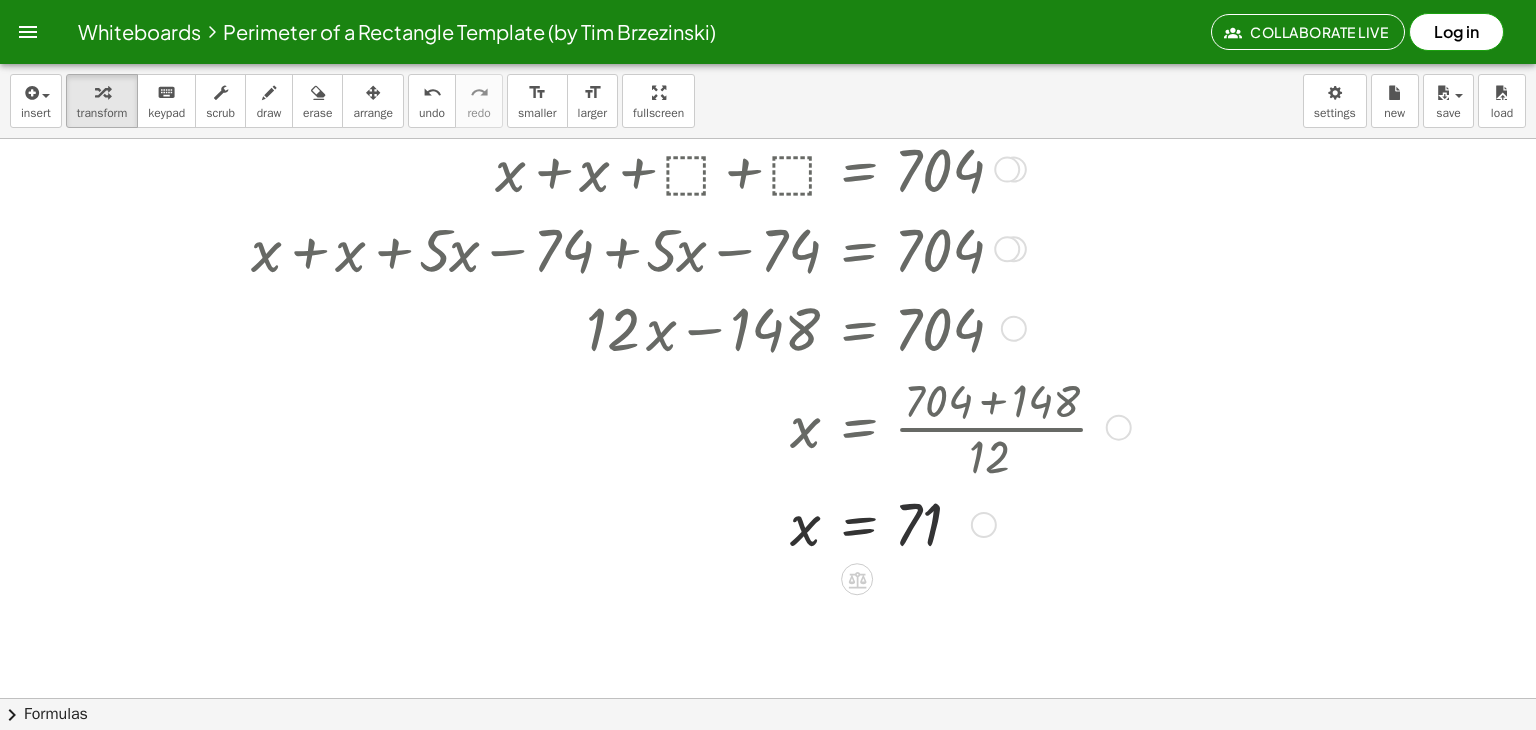 click on "Transform line Copy line as LaTeX Copy derivation as LaTeX Expand new lines: On" at bounding box center (984, 525) 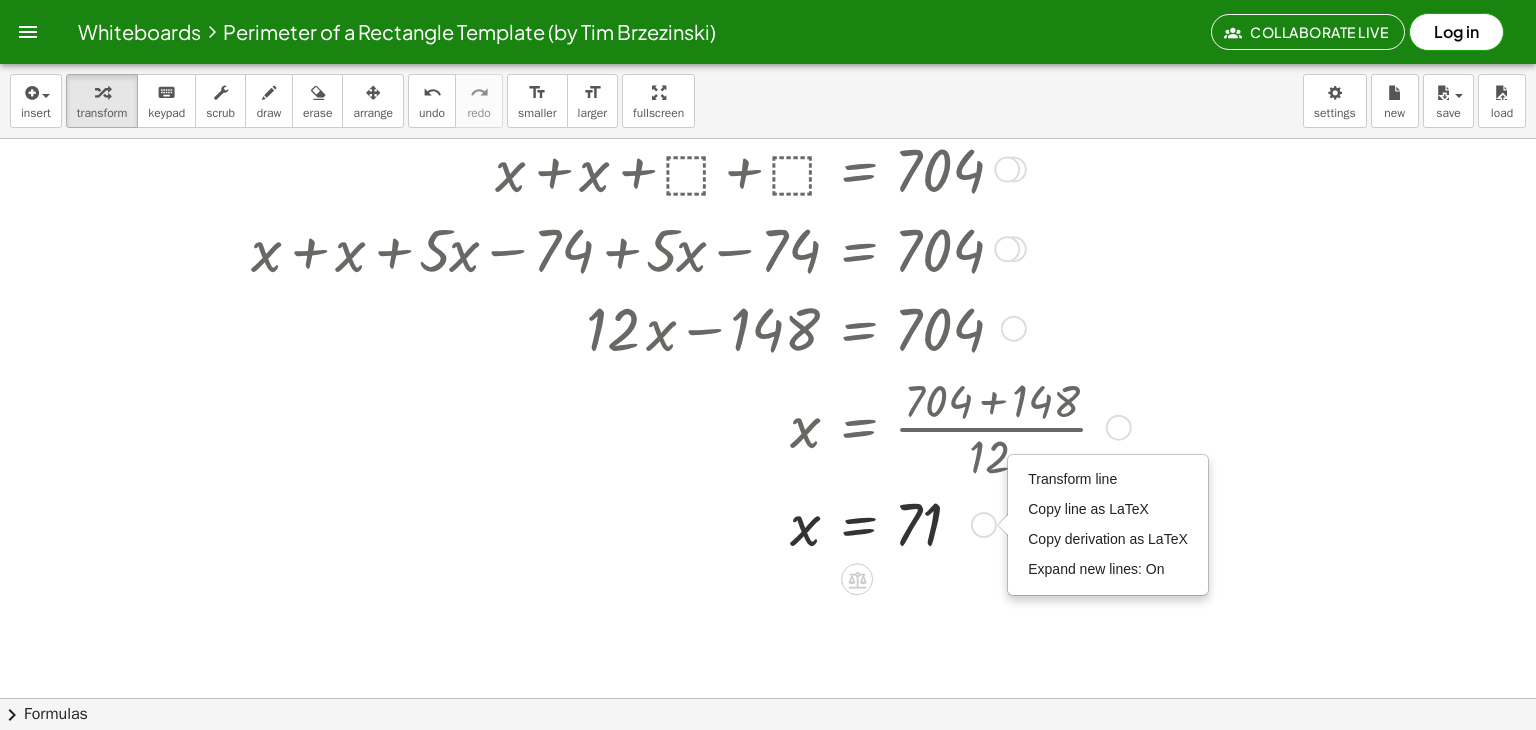 click on "Transform line Copy line as LaTeX Copy derivation as LaTeX Expand new lines: On" at bounding box center (984, 525) 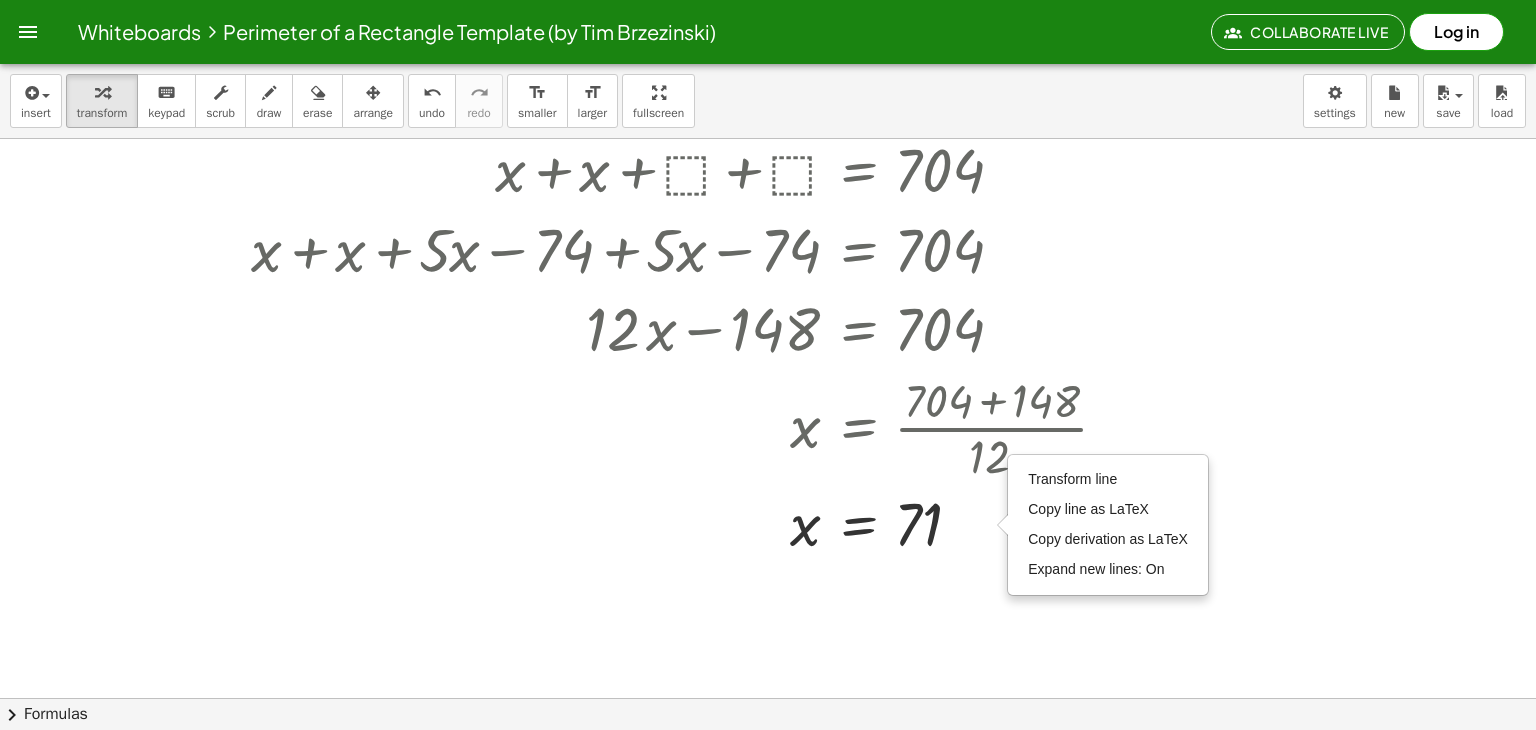 click at bounding box center [774, 462] 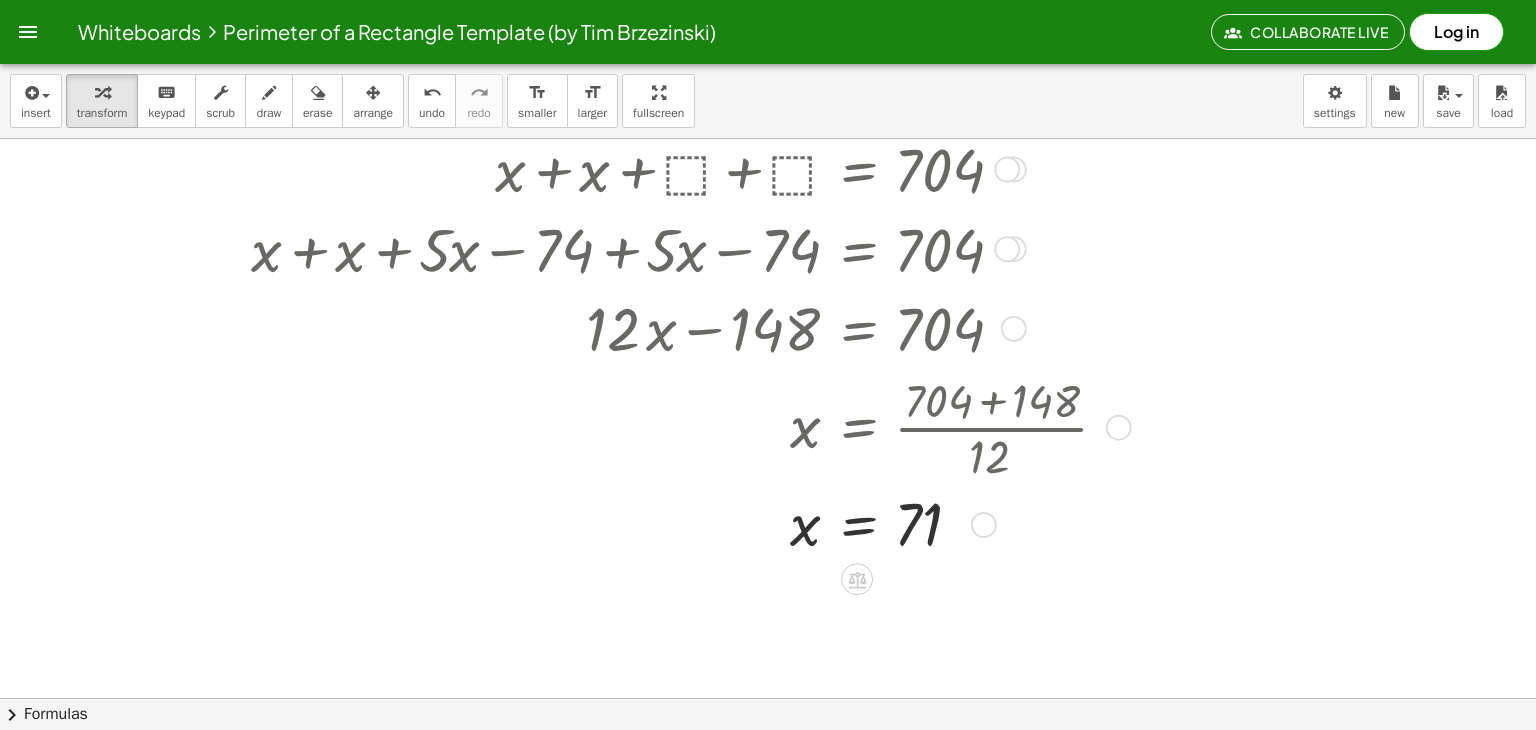 drag, startPoint x: 928, startPoint y: 413, endPoint x: 1018, endPoint y: 409, distance: 90.088844 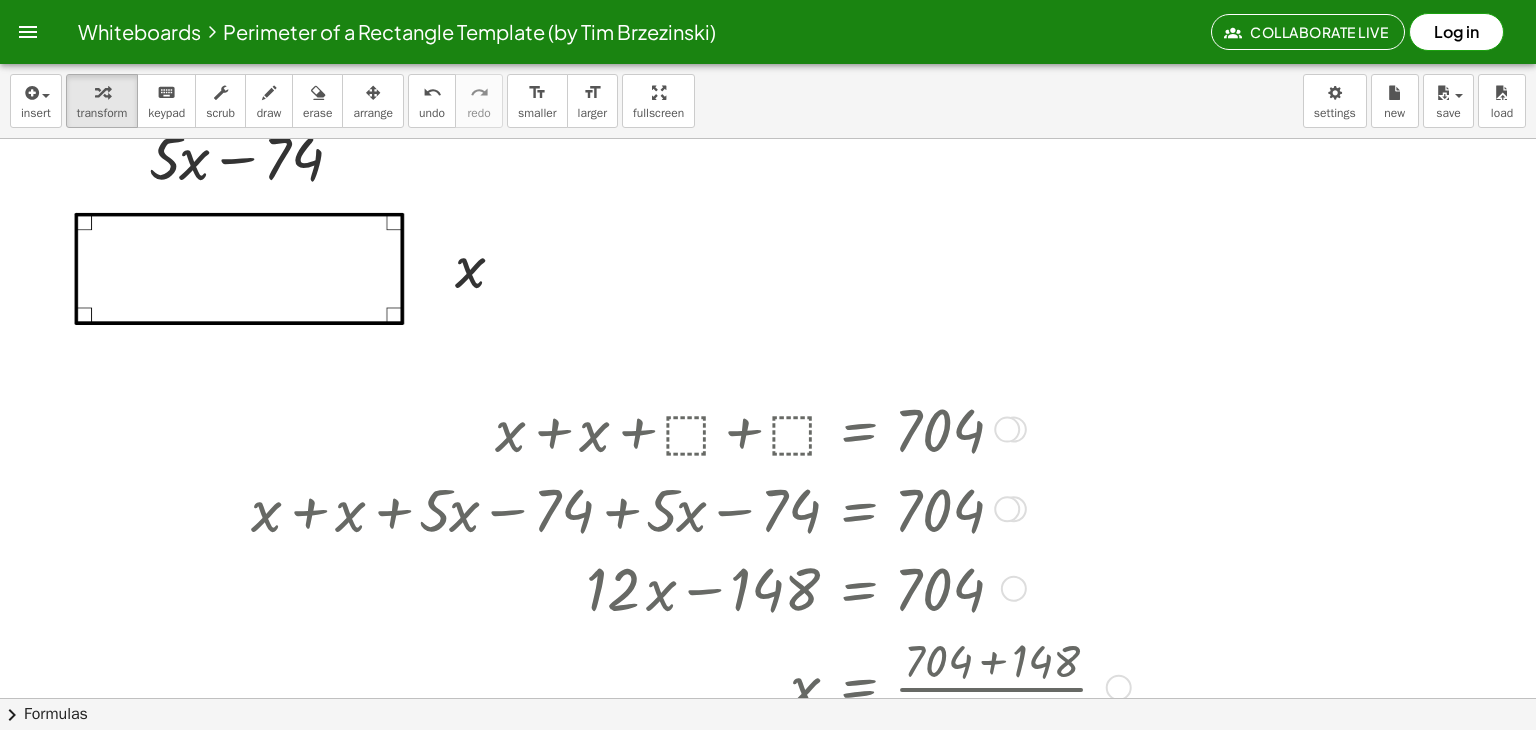 scroll, scrollTop: 0, scrollLeft: 0, axis: both 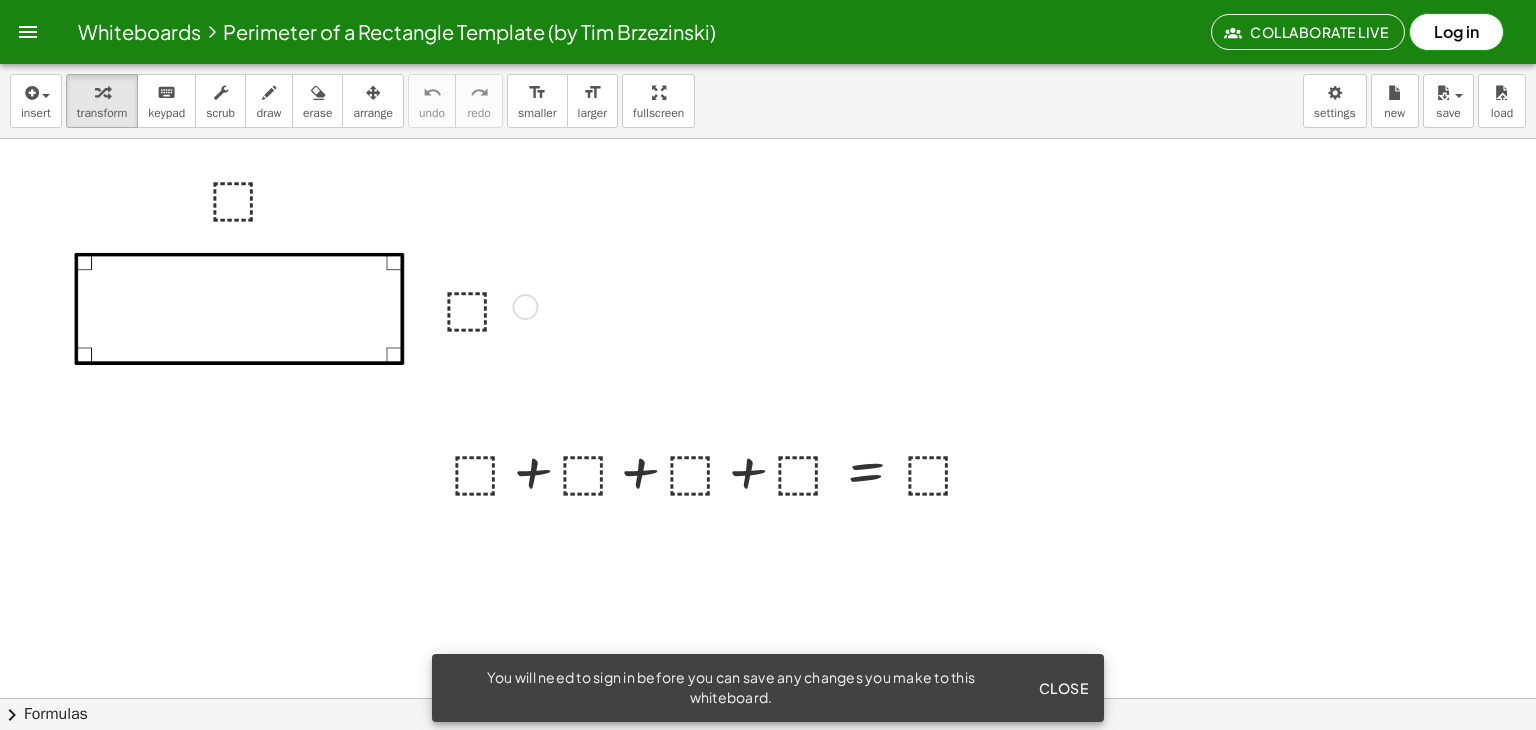 click at bounding box center [487, 305] 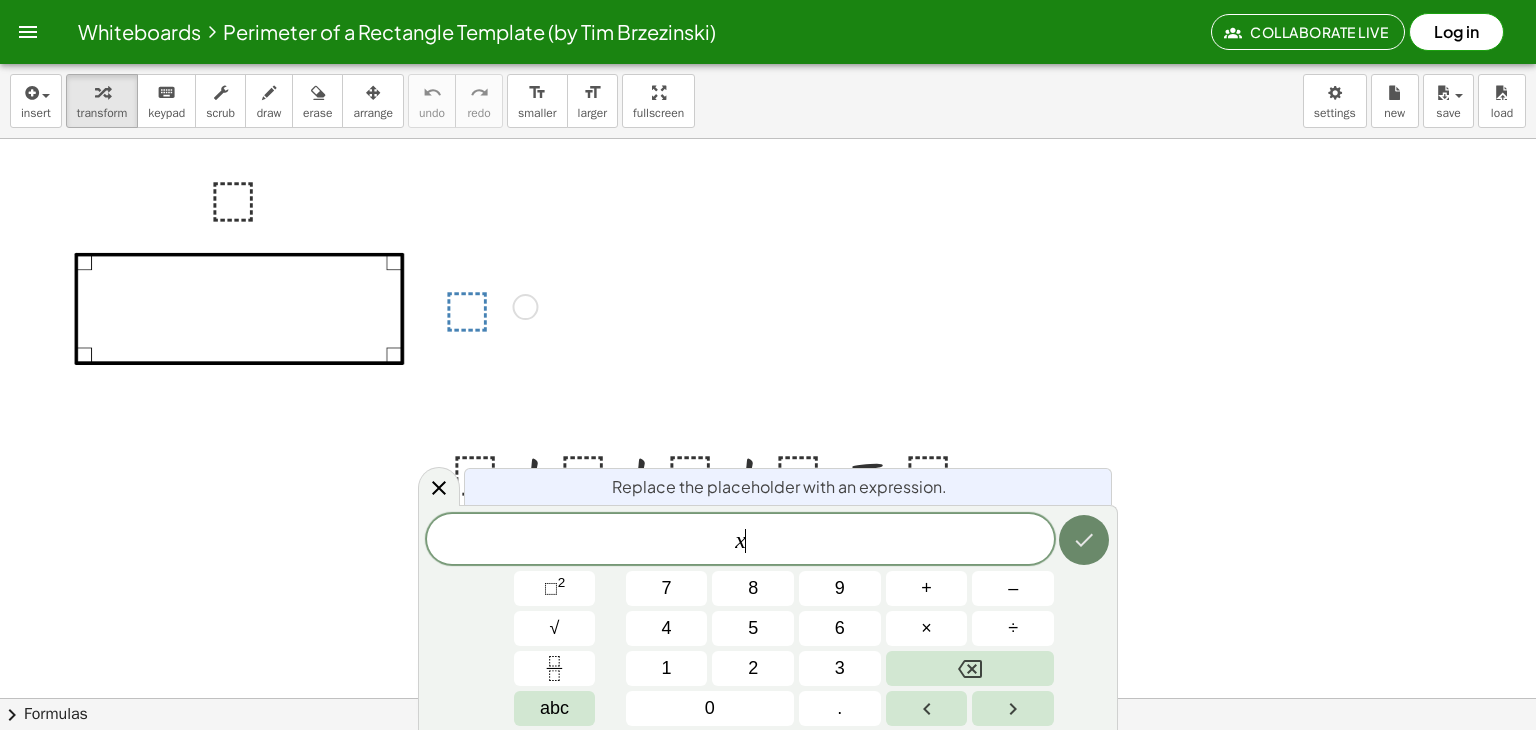 click 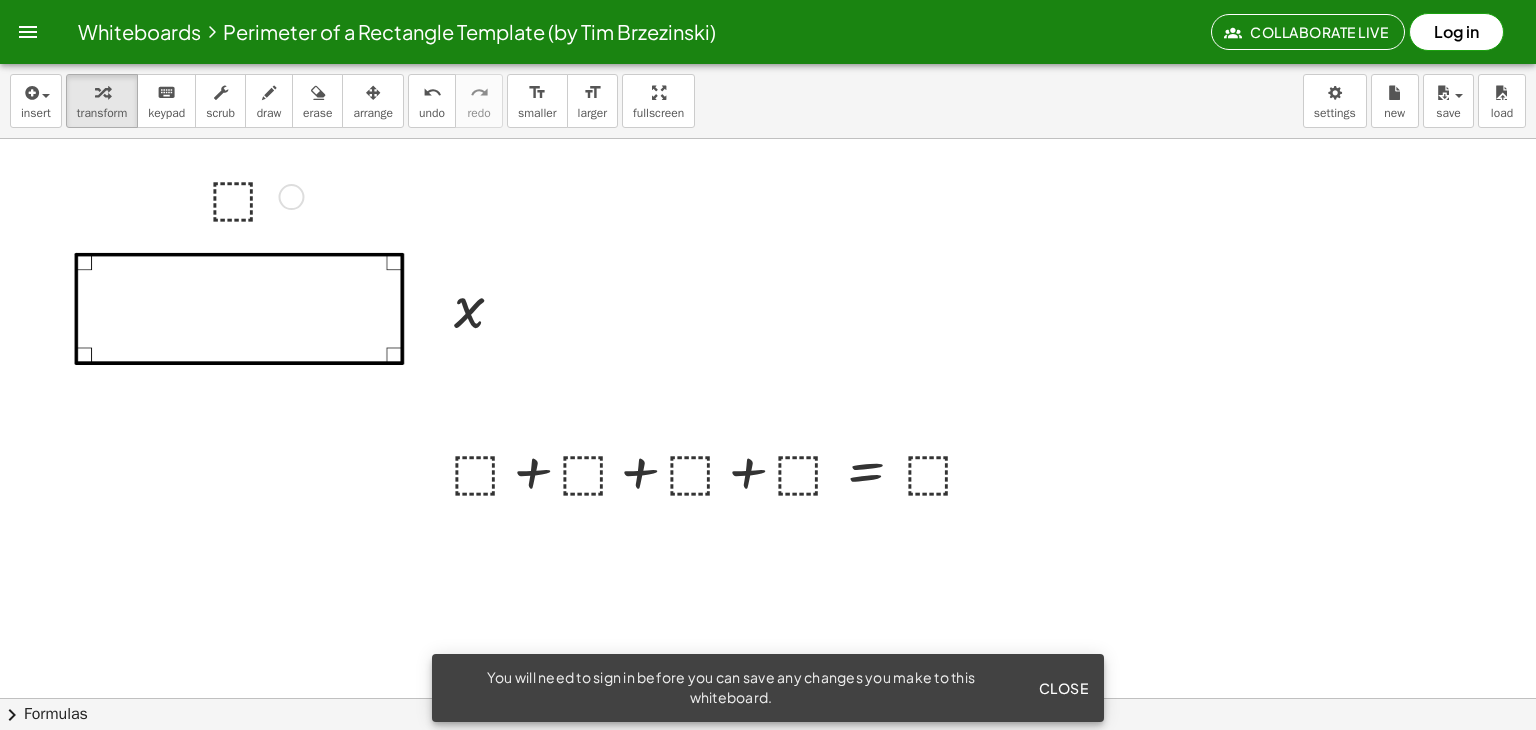 click at bounding box center (253, 195) 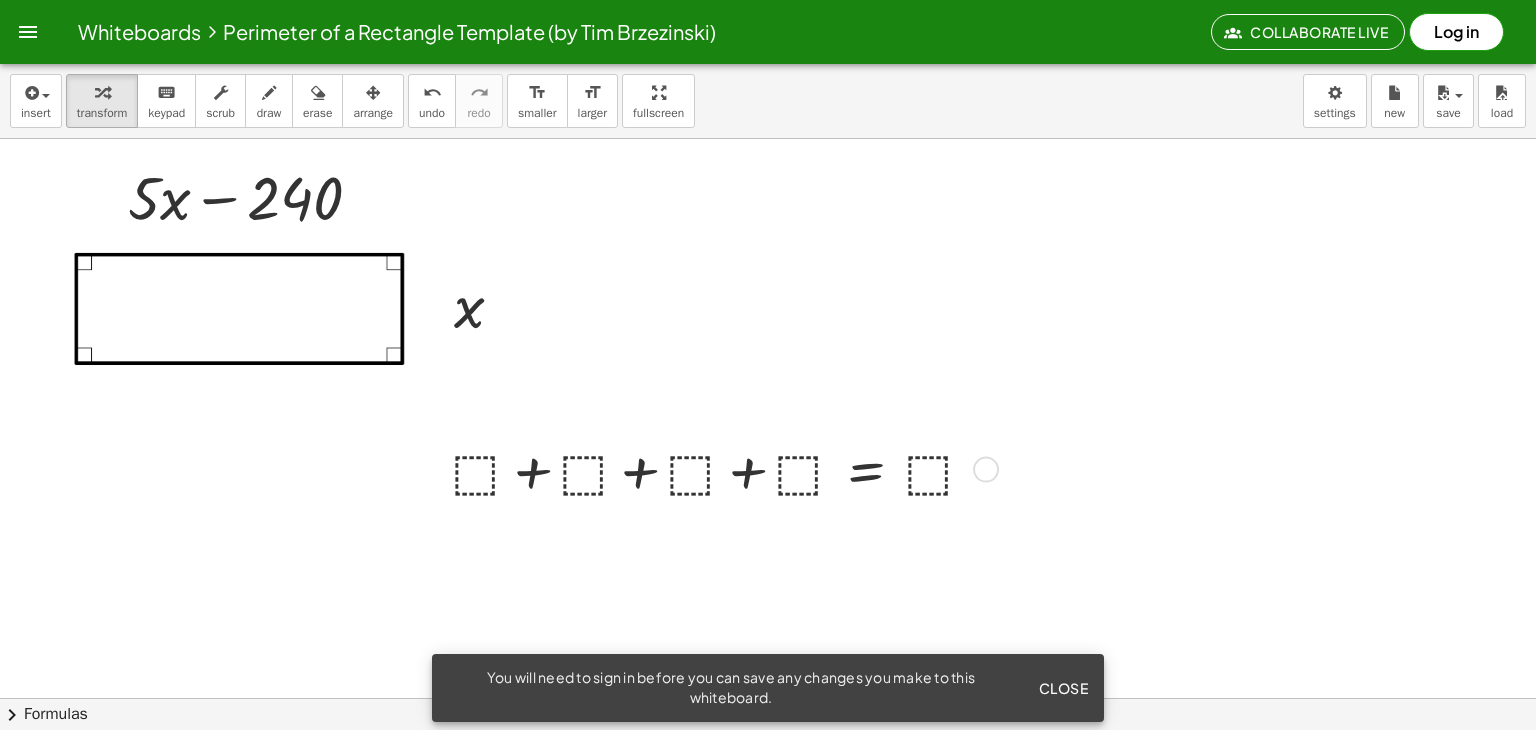 click at bounding box center (721, 468) 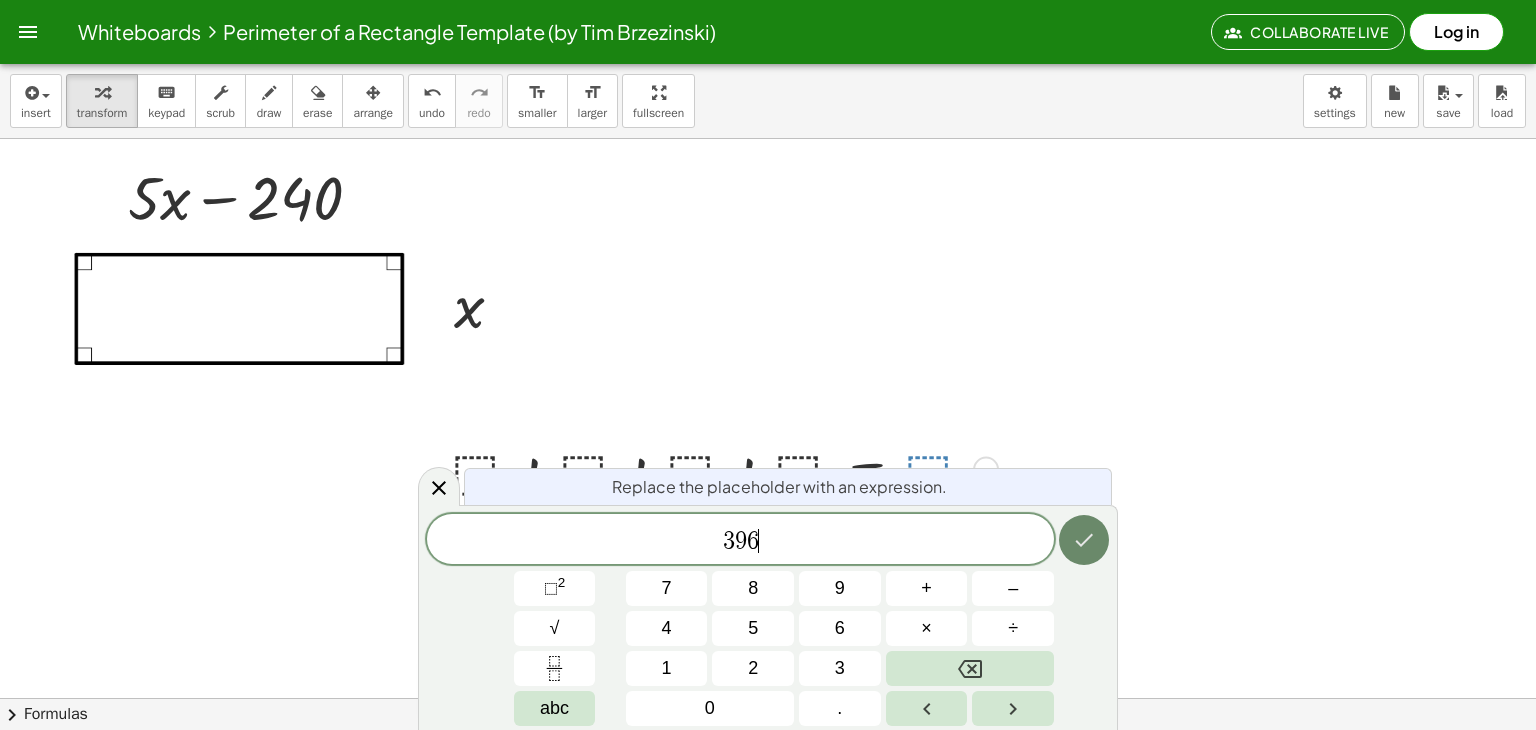 click 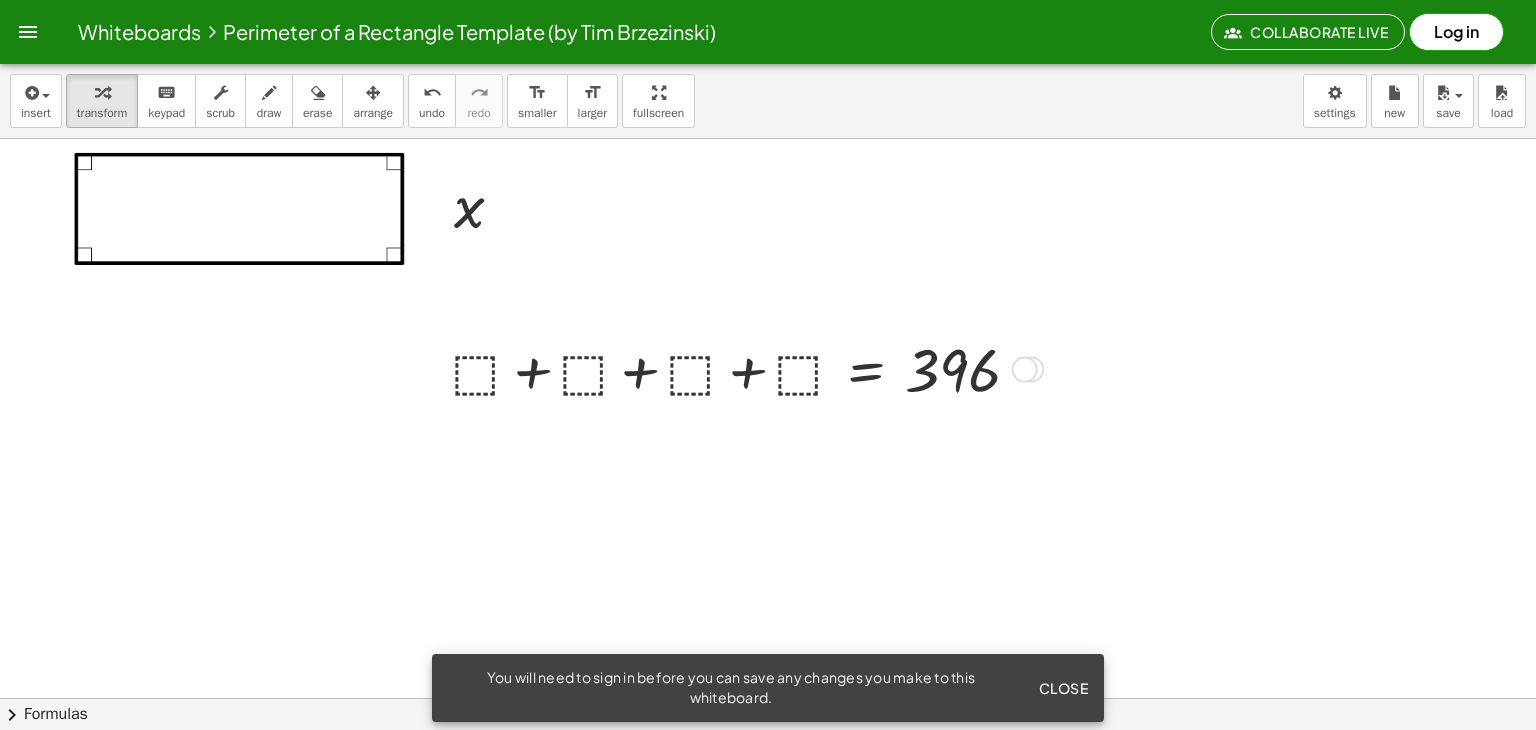scroll, scrollTop: 0, scrollLeft: 0, axis: both 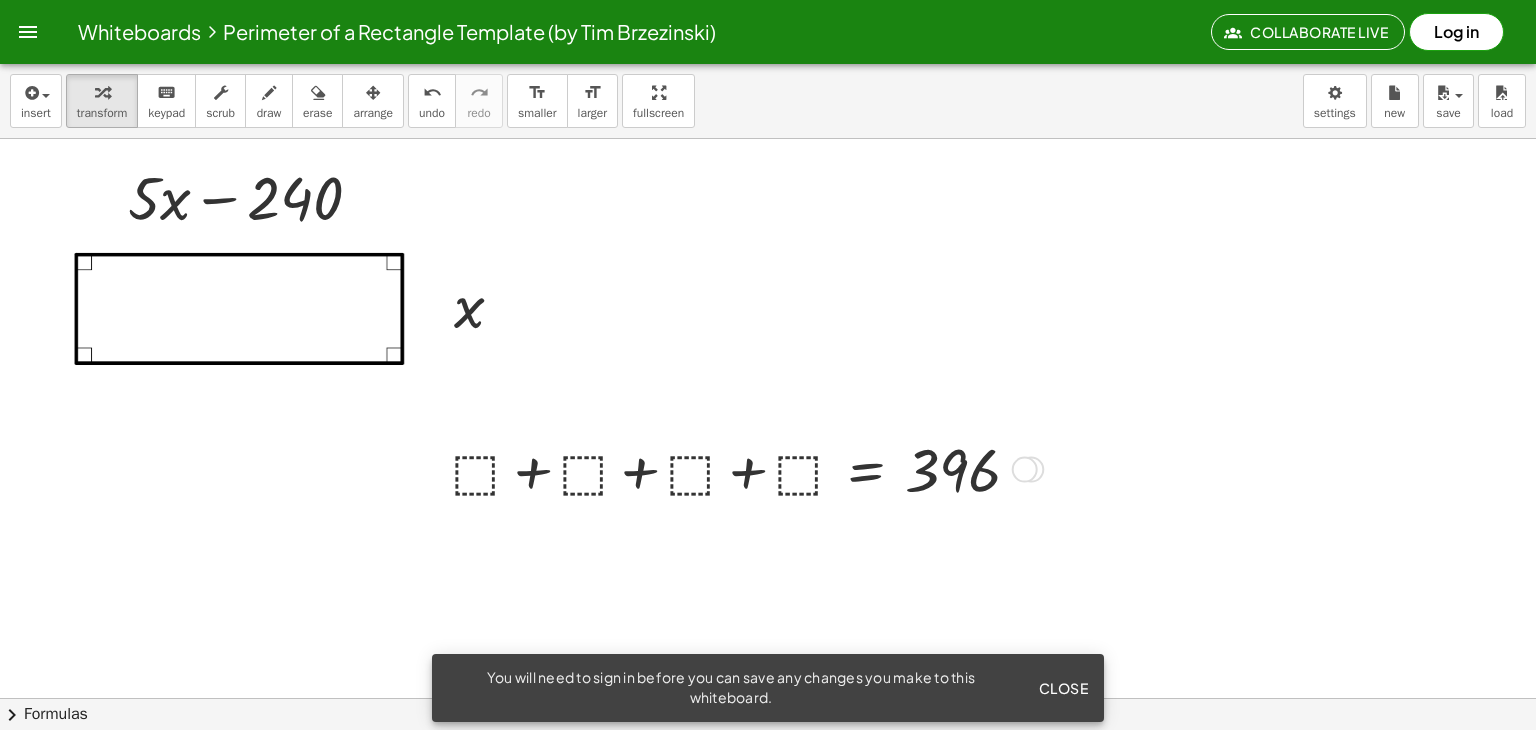 click at bounding box center (1025, 470) 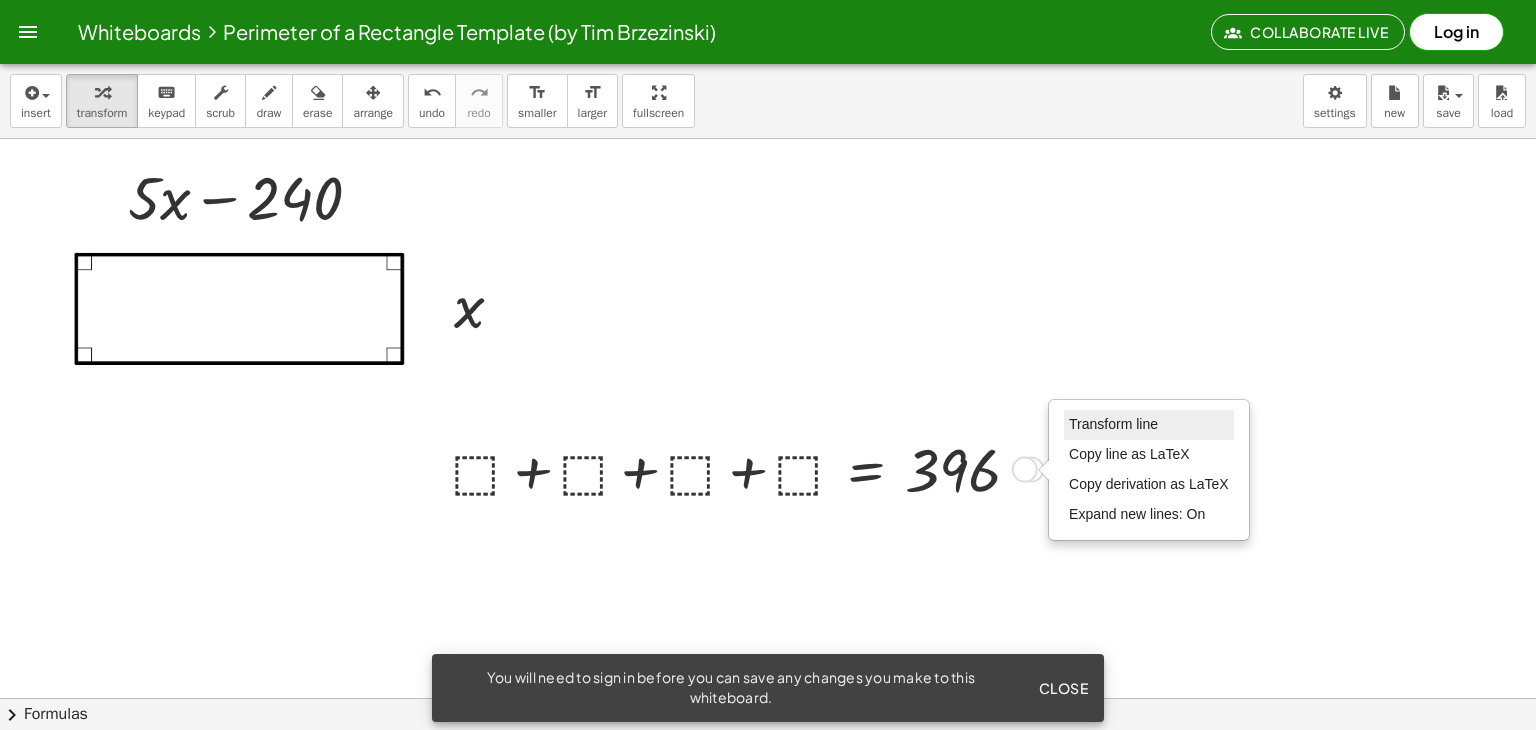 click on "Transform line" at bounding box center [1113, 424] 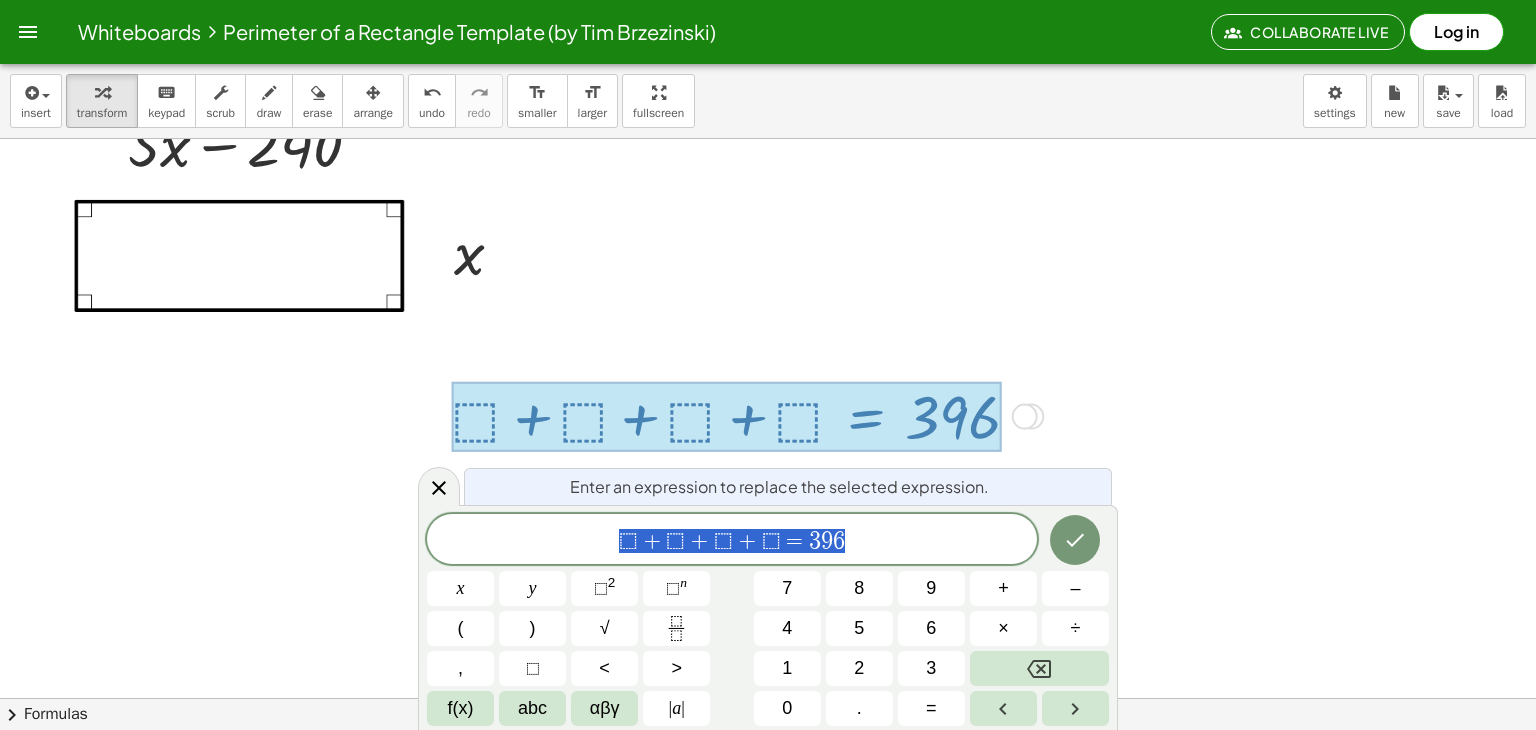 scroll, scrollTop: 56, scrollLeft: 0, axis: vertical 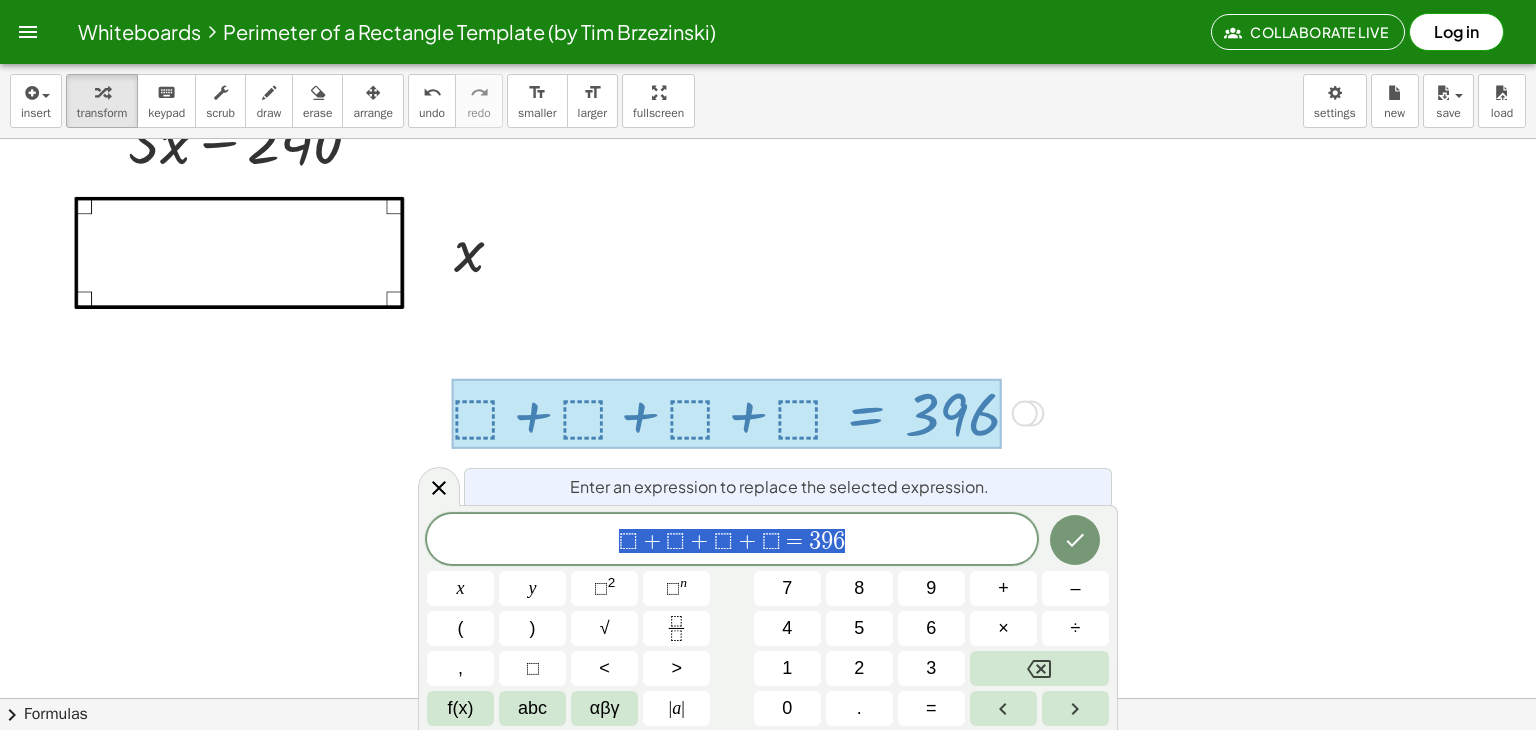 click at bounding box center [768, 706] 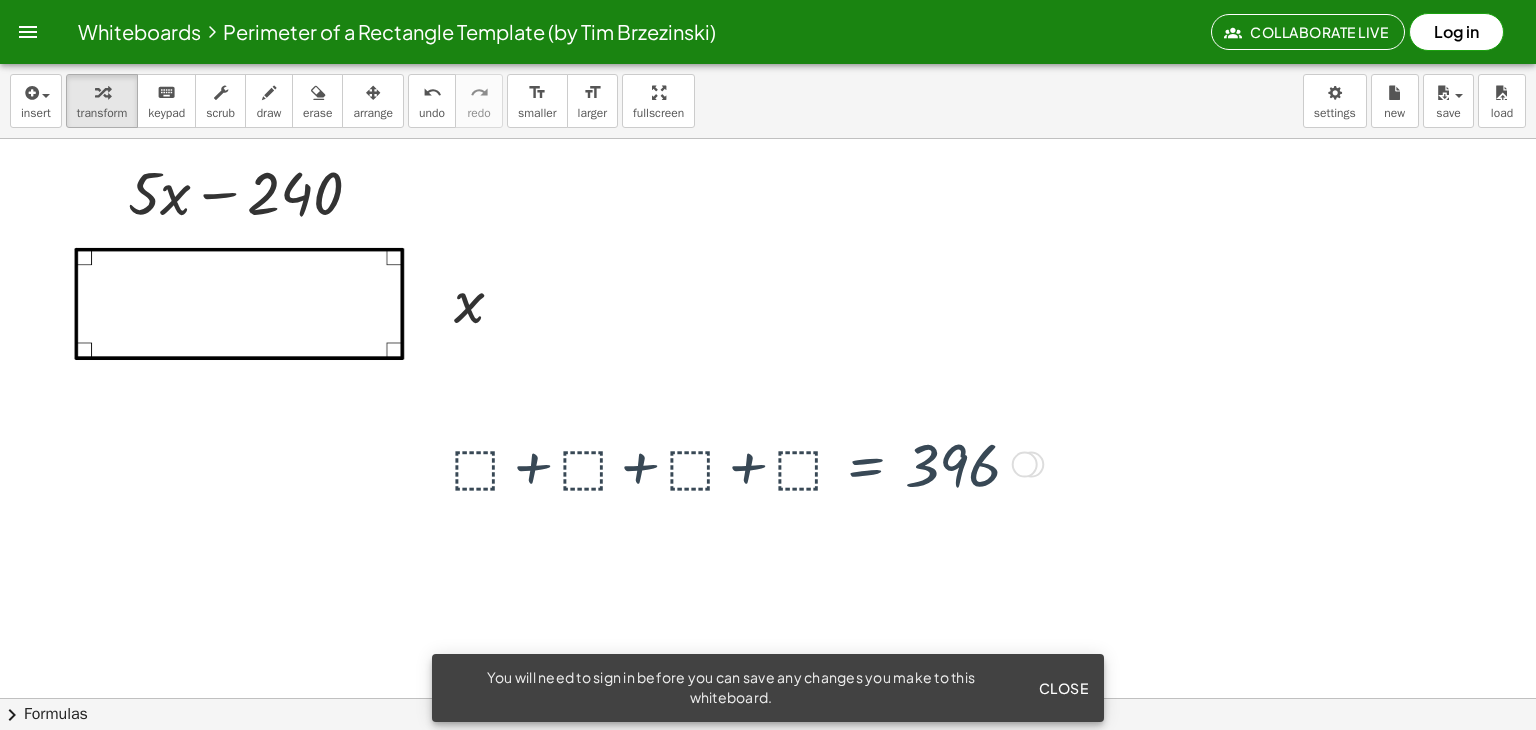 scroll, scrollTop: 0, scrollLeft: 0, axis: both 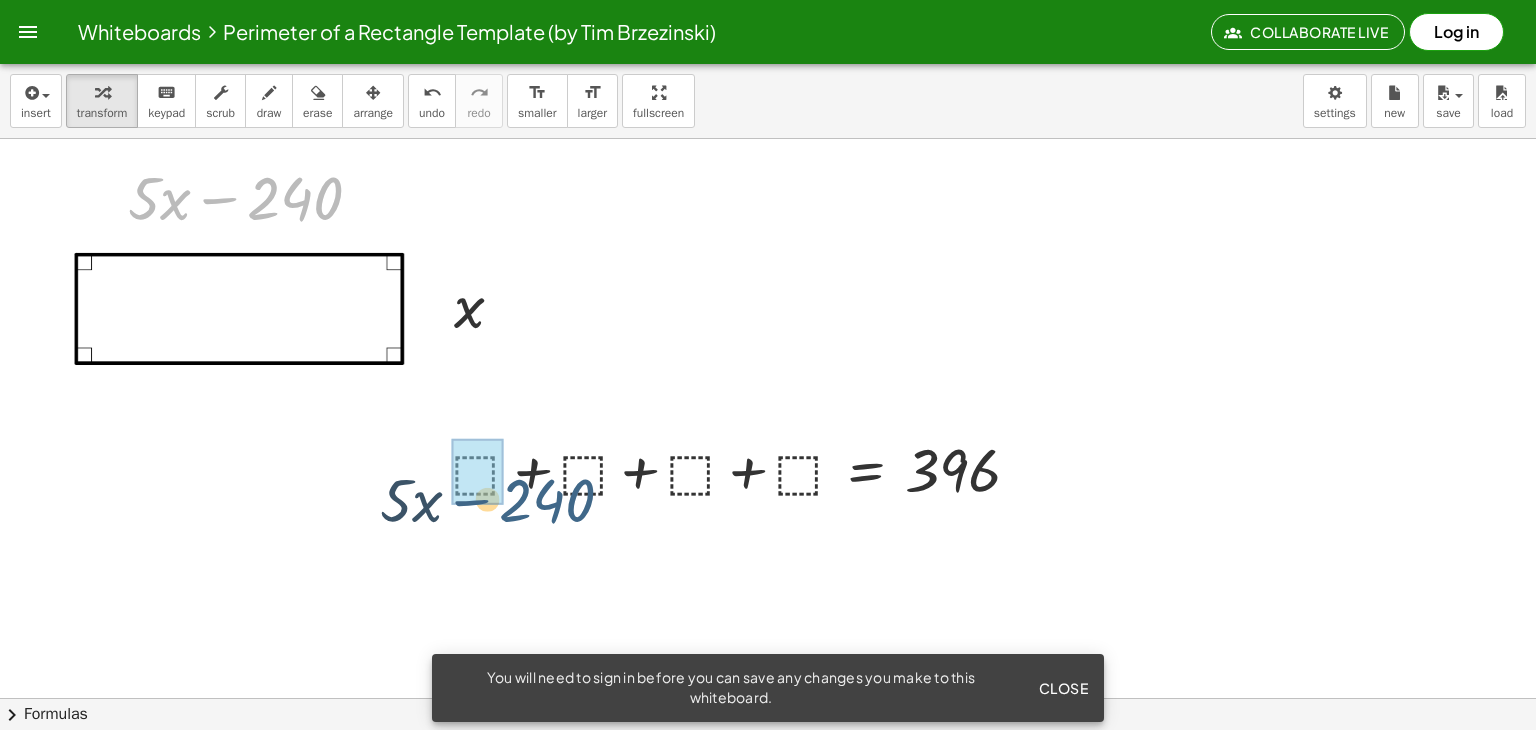 drag, startPoint x: 290, startPoint y: 213, endPoint x: 540, endPoint y: 519, distance: 395.14047 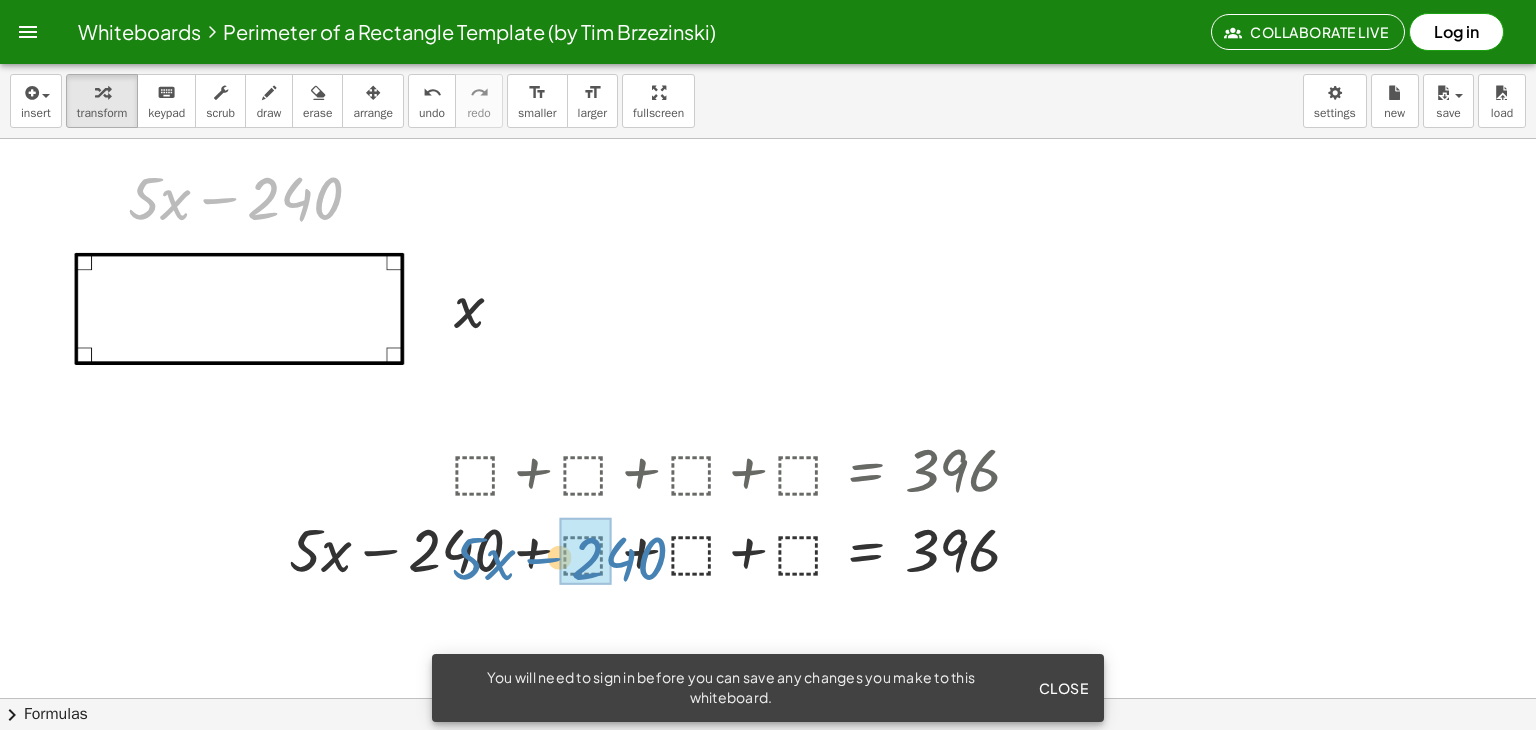 drag, startPoint x: 354, startPoint y: 241, endPoint x: 624, endPoint y: 560, distance: 417.92462 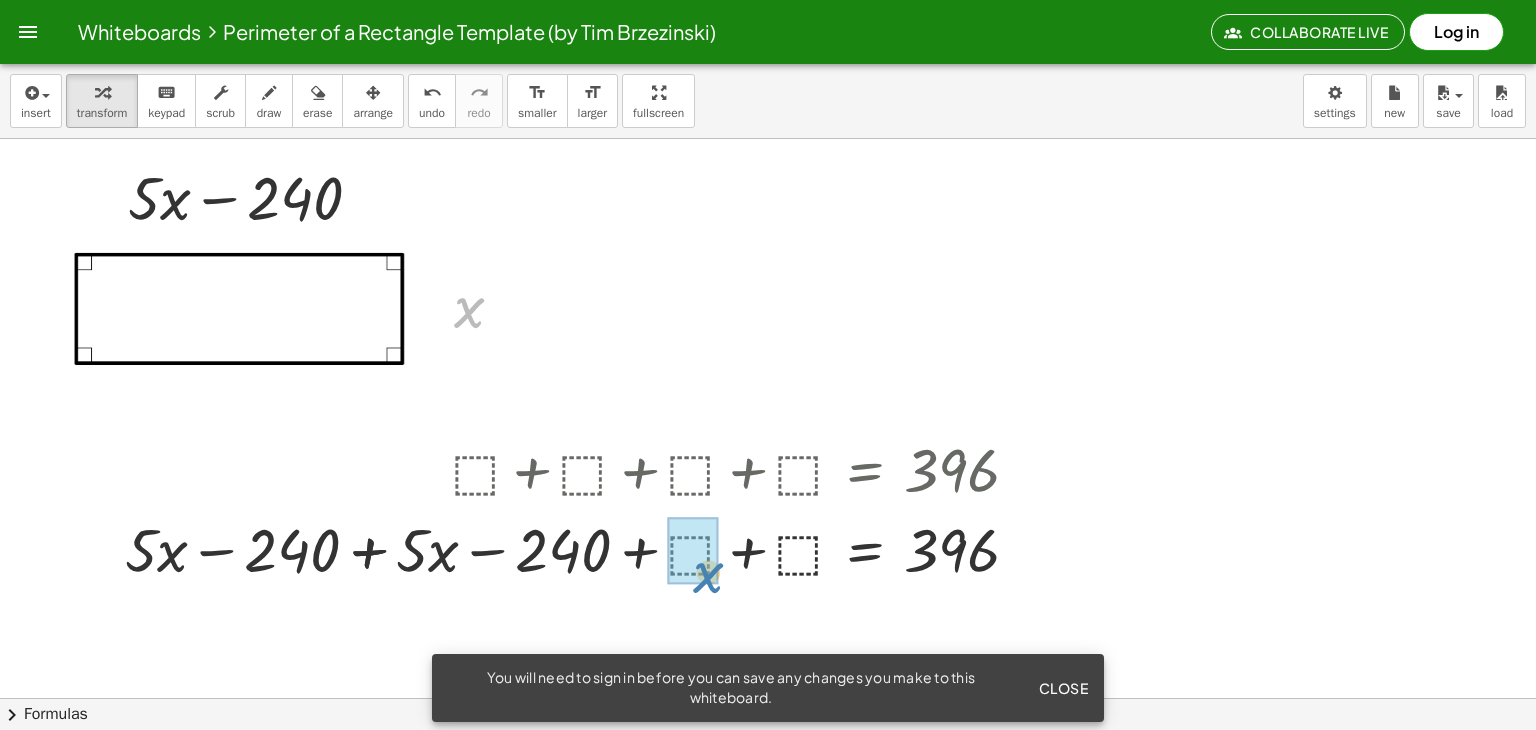 drag, startPoint x: 474, startPoint y: 314, endPoint x: 692, endPoint y: 560, distance: 328.6944 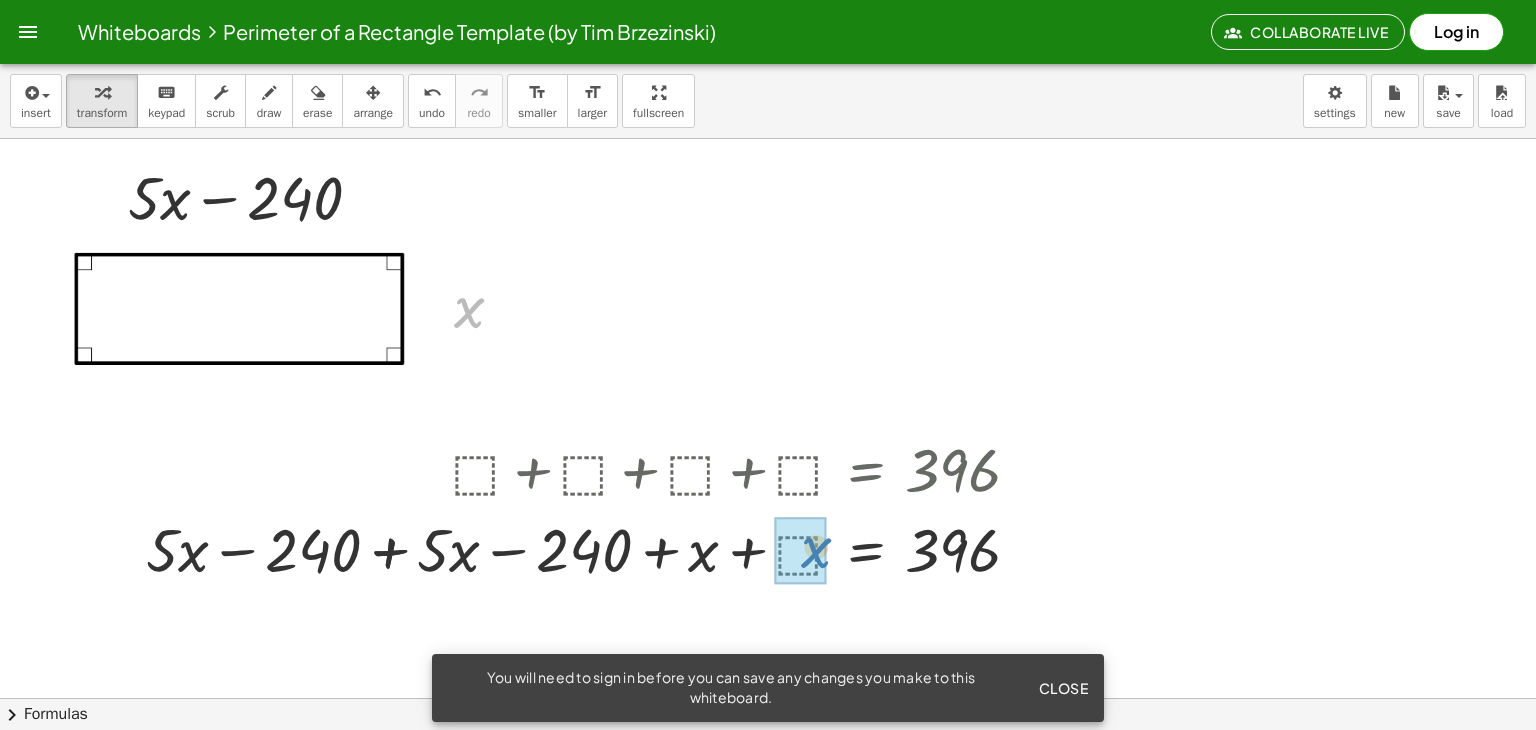 drag, startPoint x: 484, startPoint y: 320, endPoint x: 828, endPoint y: 561, distance: 420.02023 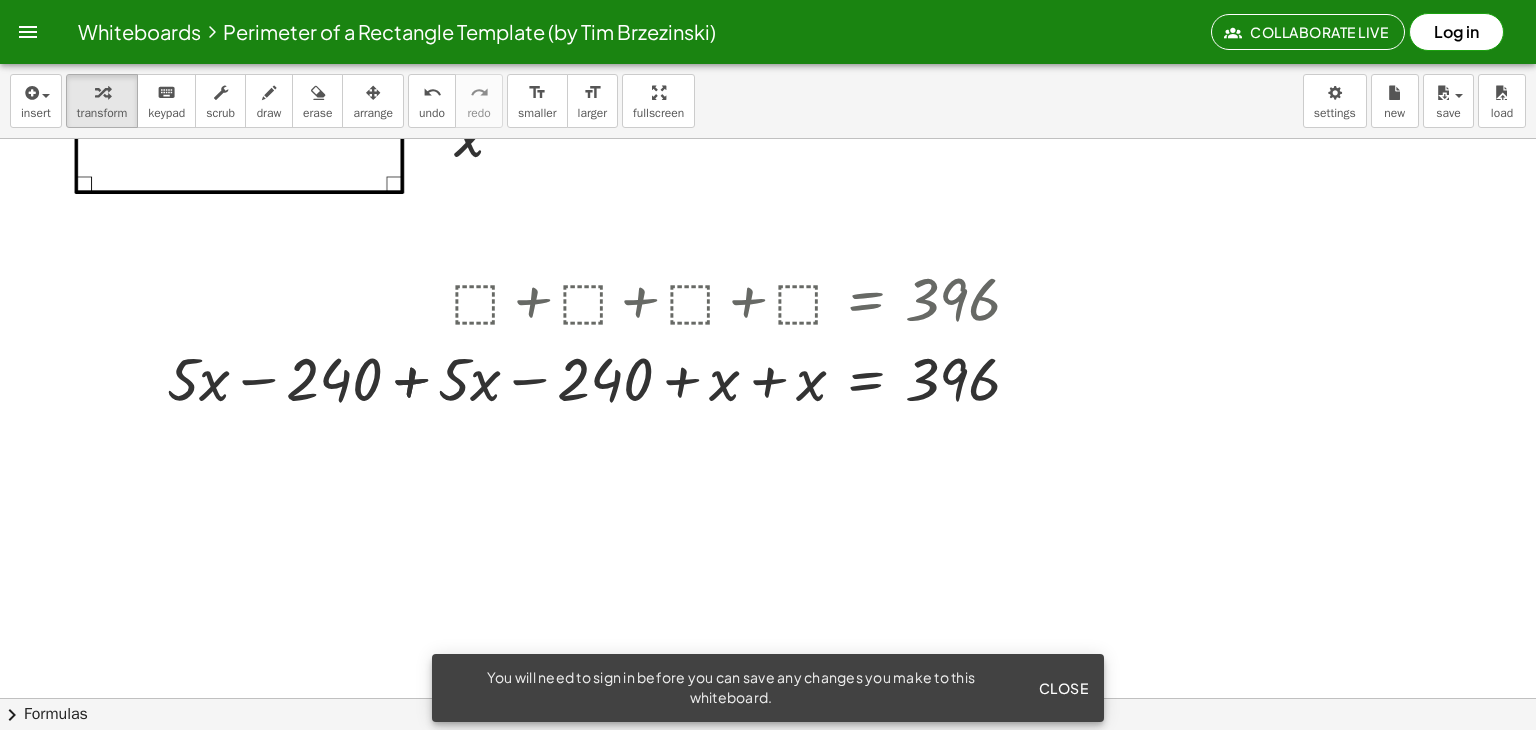 scroll, scrollTop: 200, scrollLeft: 0, axis: vertical 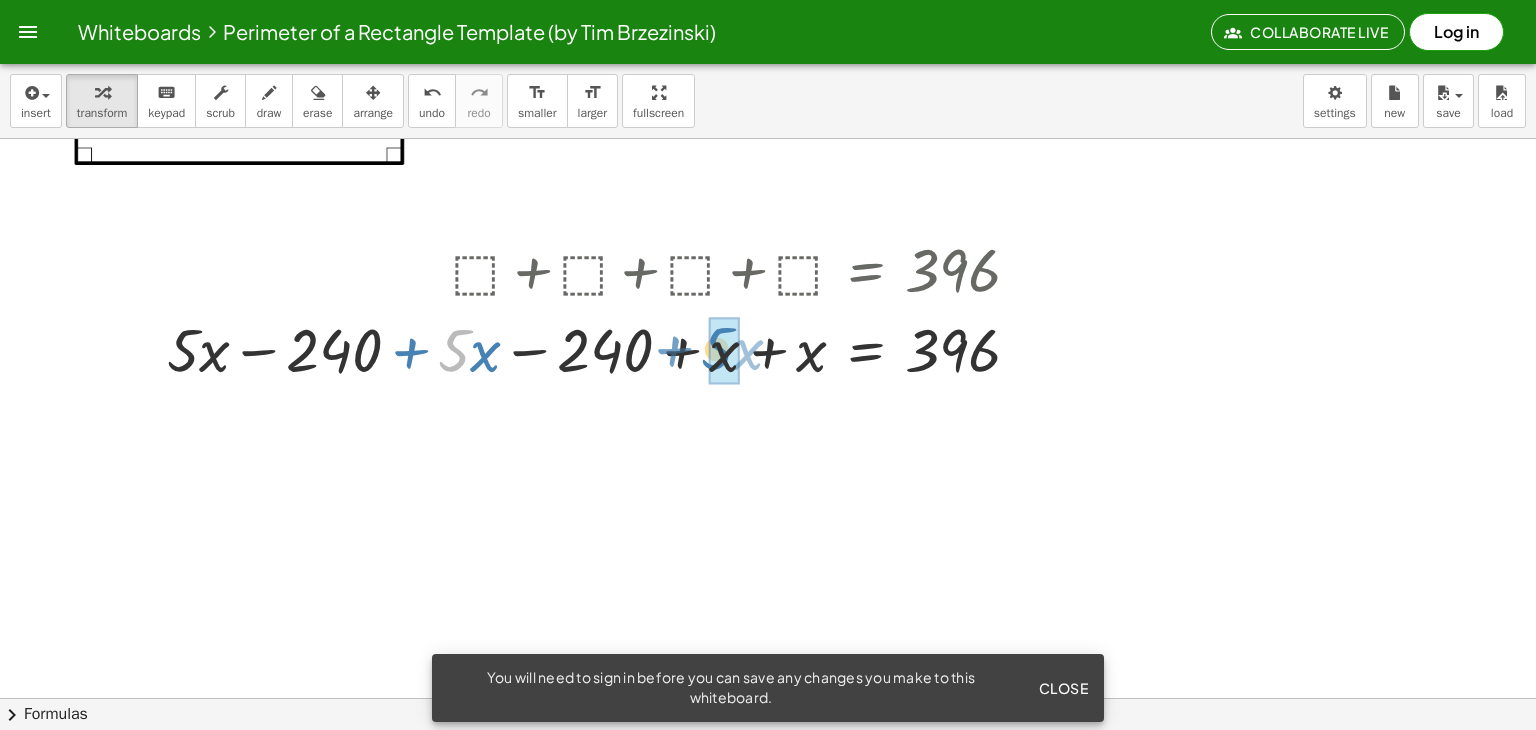 drag, startPoint x: 459, startPoint y: 358, endPoint x: 724, endPoint y: 356, distance: 265.00754 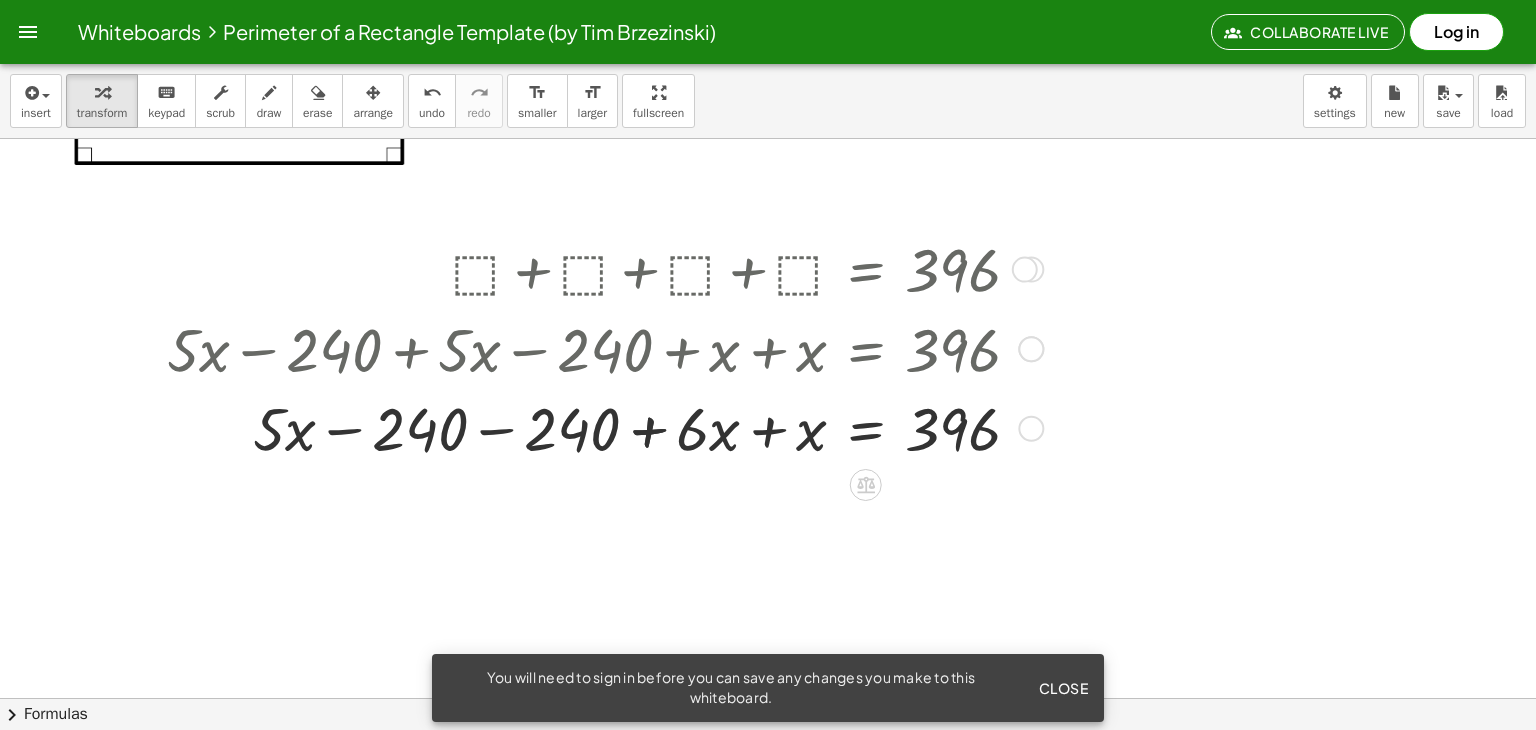drag, startPoint x: 299, startPoint y: 356, endPoint x: 543, endPoint y: 363, distance: 244.10039 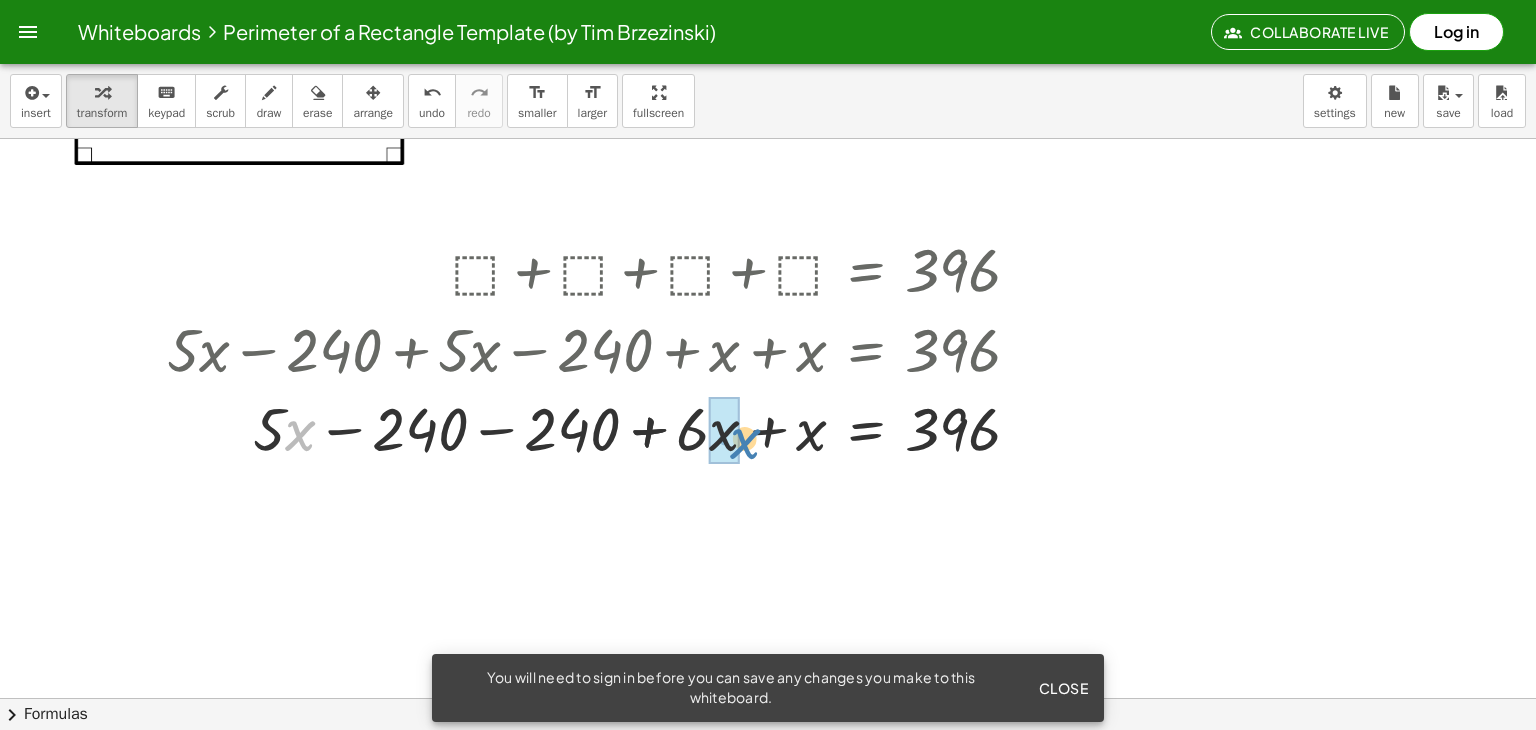 drag, startPoint x: 286, startPoint y: 435, endPoint x: 731, endPoint y: 443, distance: 445.0719 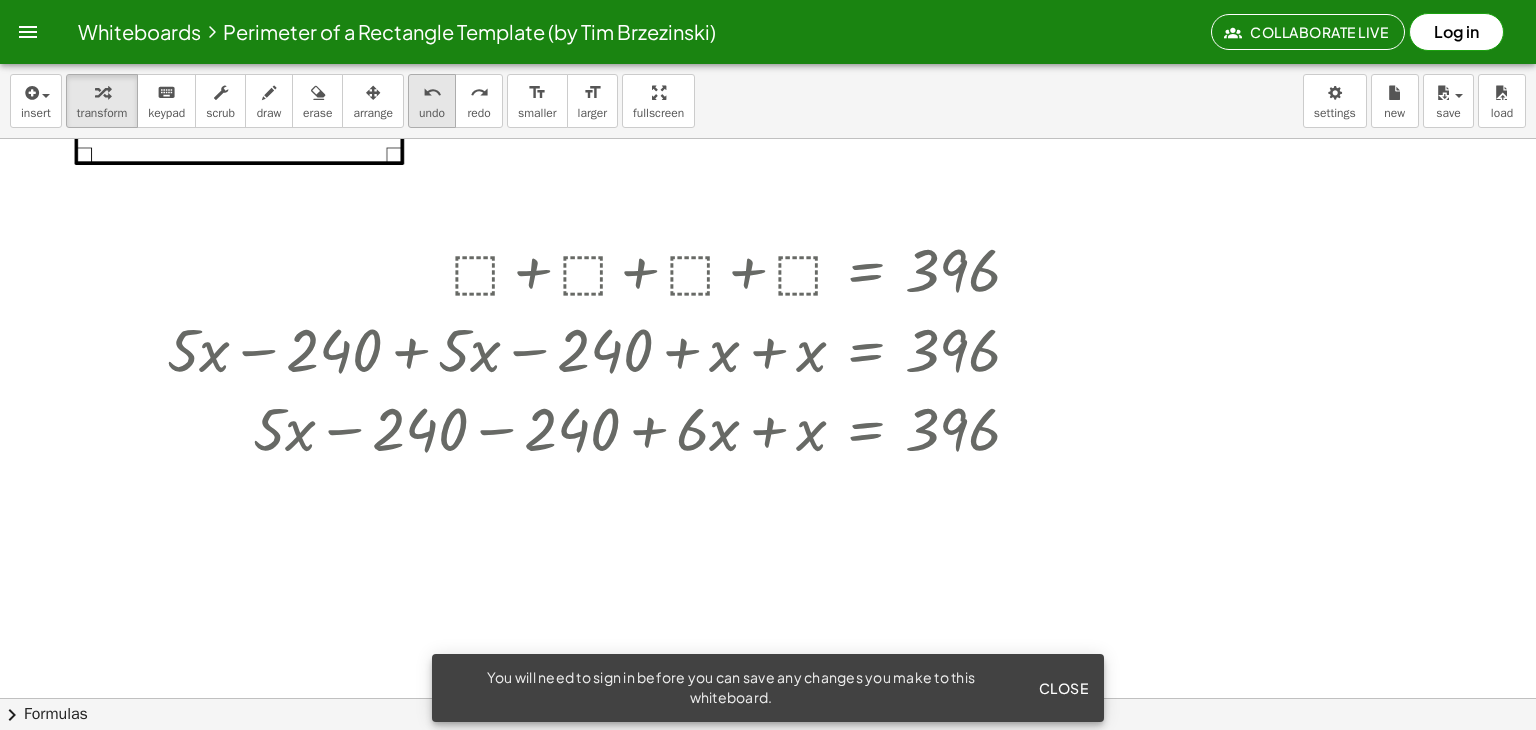 click on "undo" at bounding box center [432, 113] 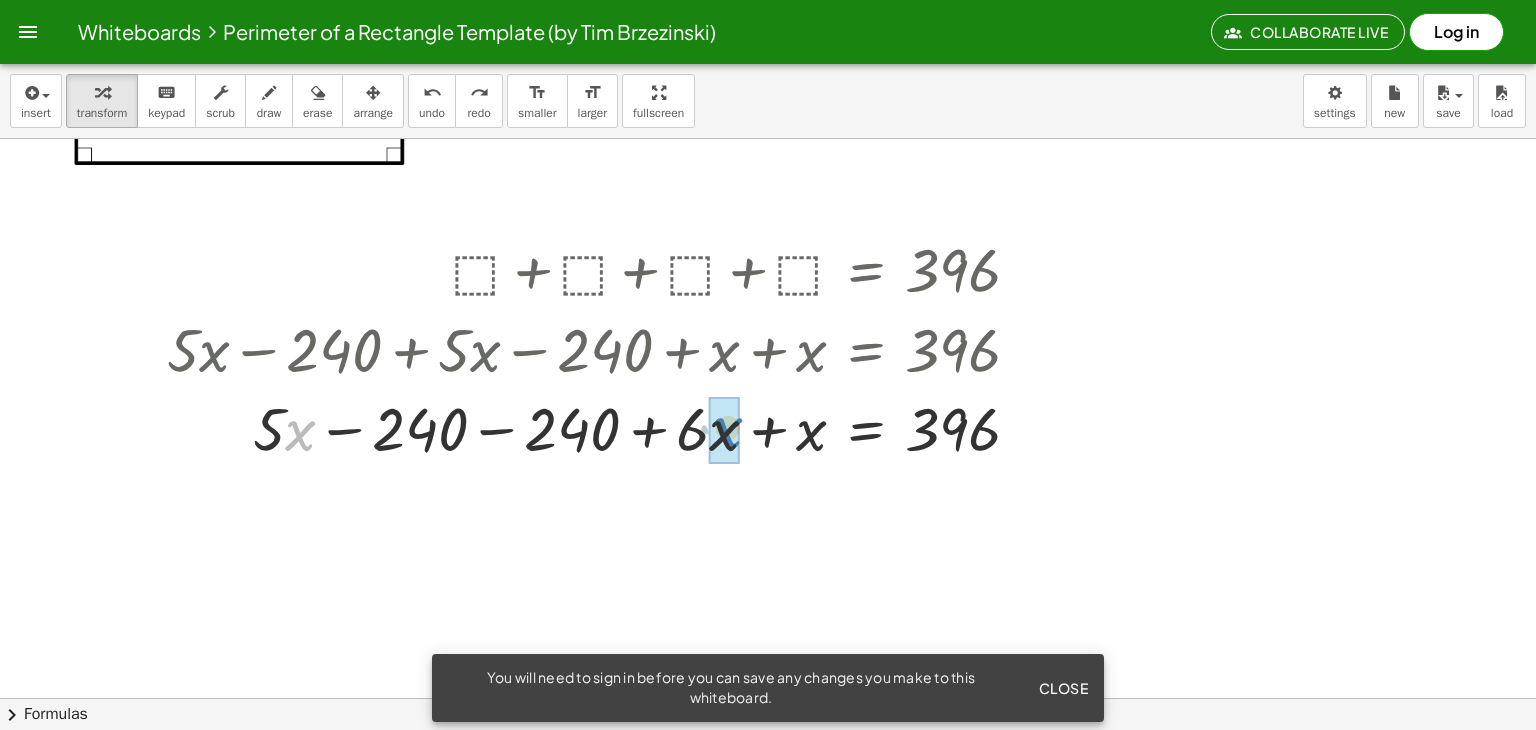 drag, startPoint x: 291, startPoint y: 428, endPoint x: 714, endPoint y: 425, distance: 423.01065 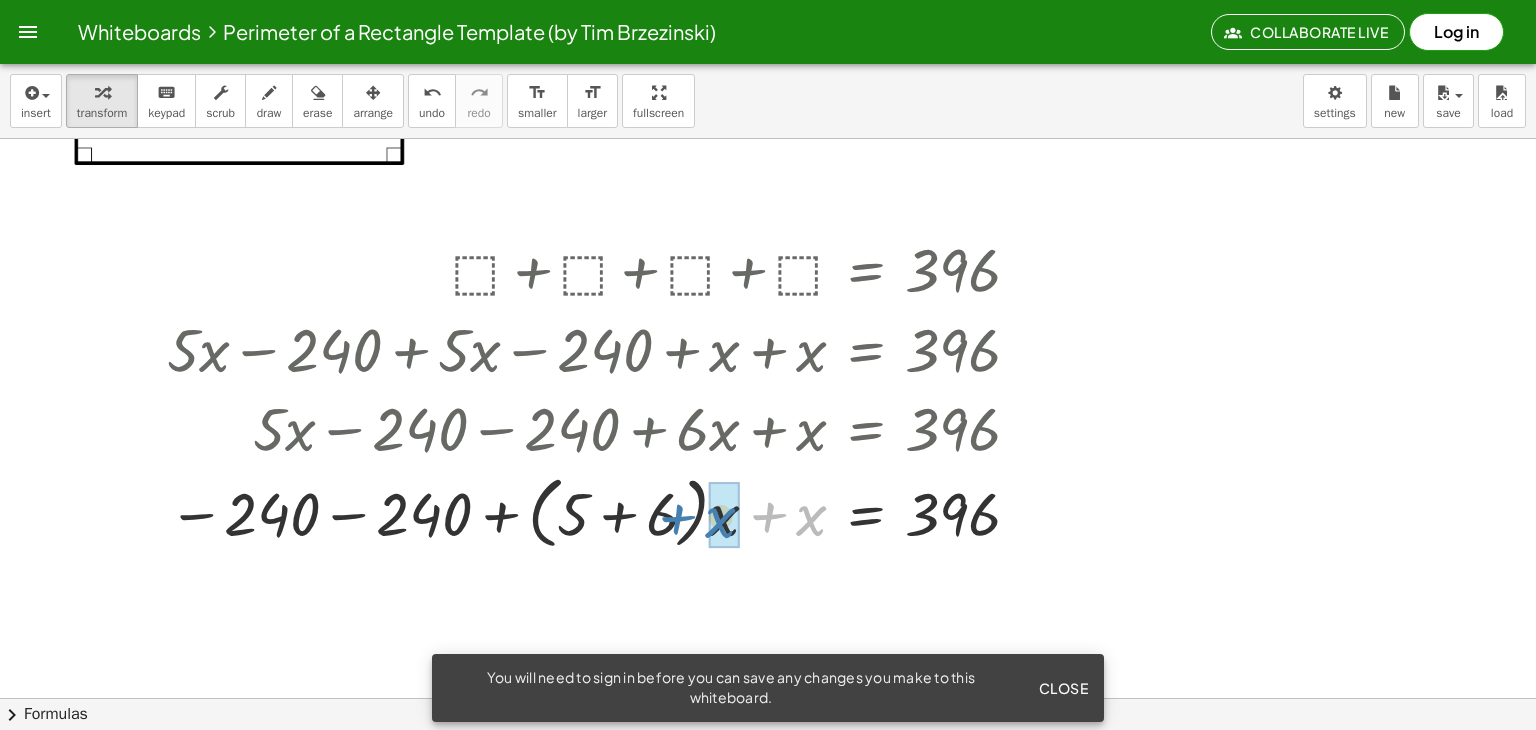 drag, startPoint x: 819, startPoint y: 523, endPoint x: 727, endPoint y: 525, distance: 92.021736 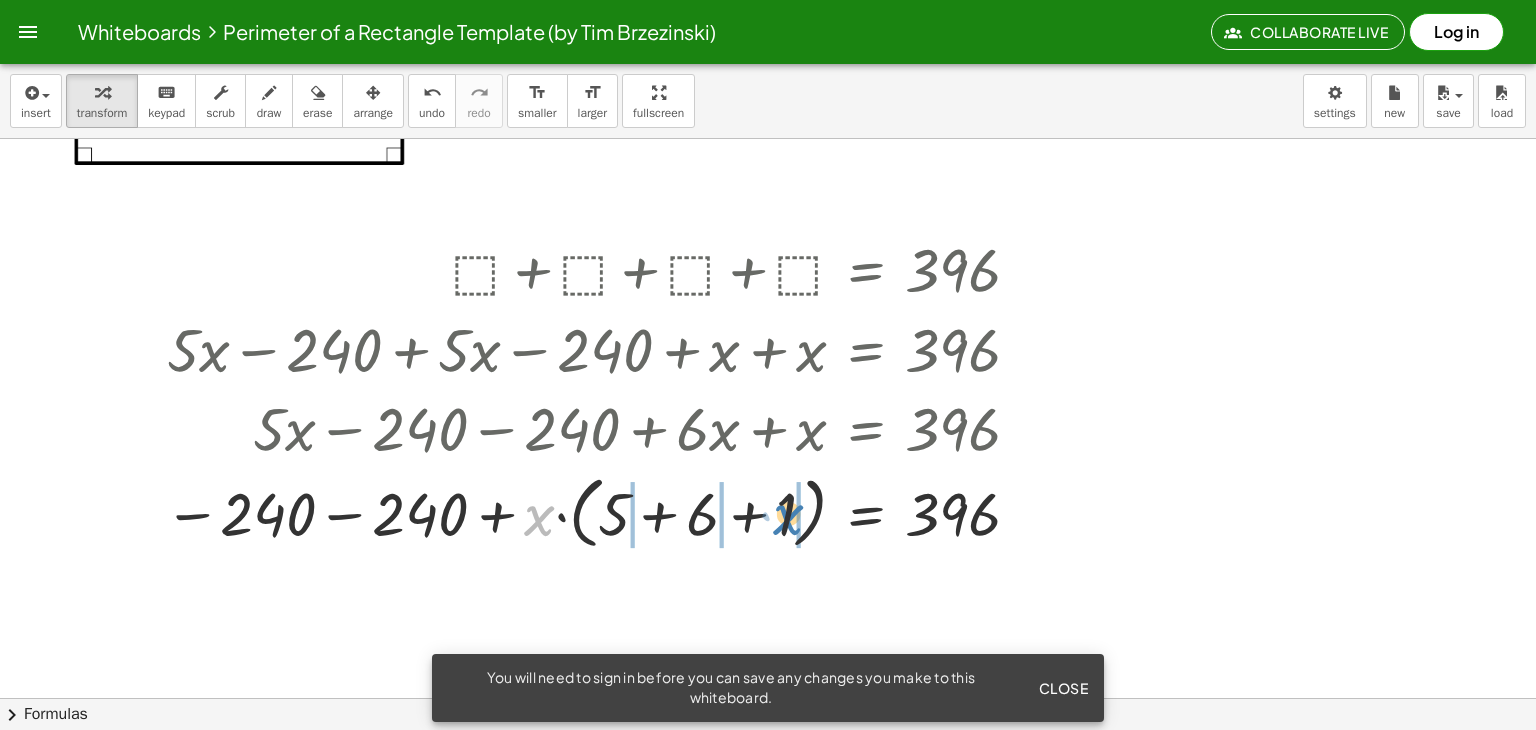 drag, startPoint x: 544, startPoint y: 513, endPoint x: 793, endPoint y: 512, distance: 249.00201 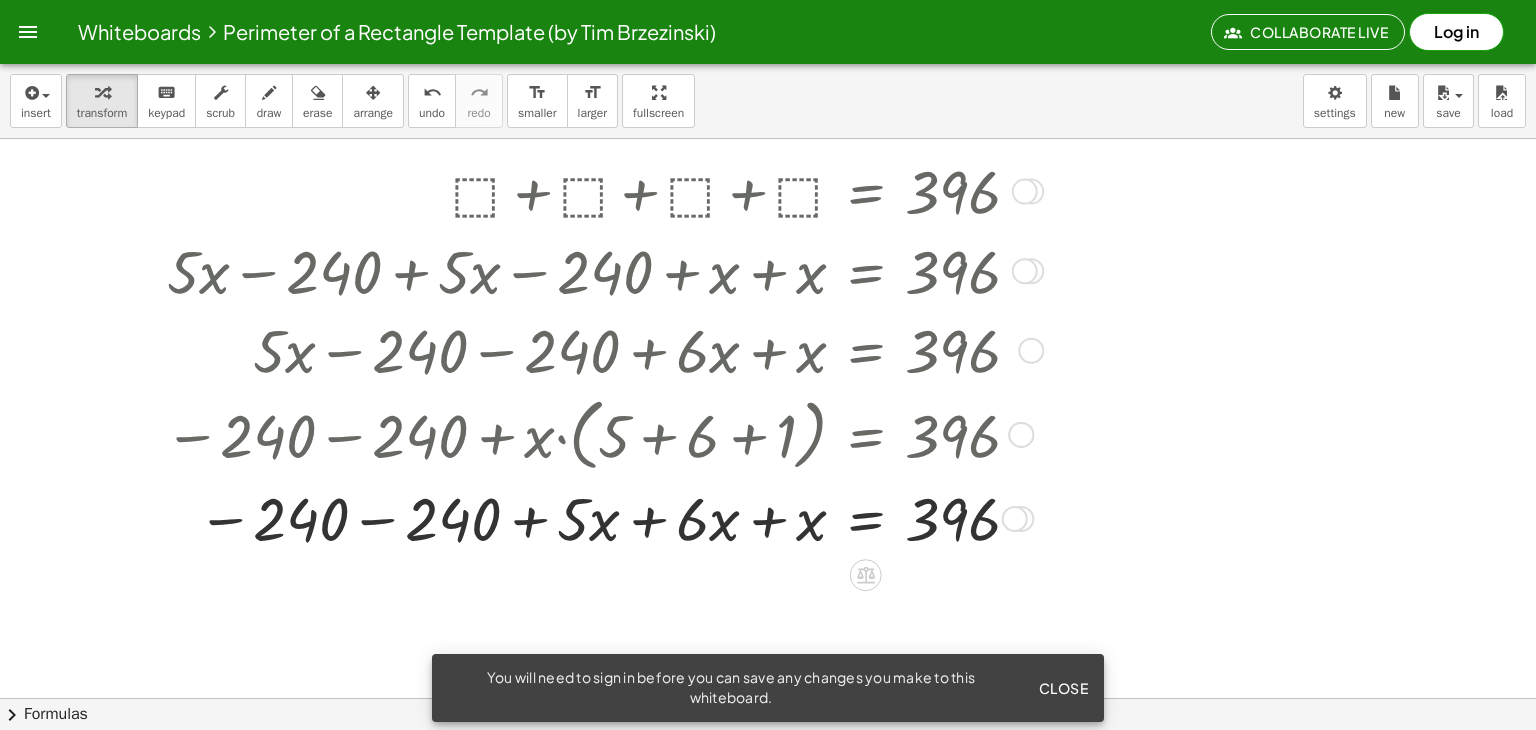 scroll, scrollTop: 300, scrollLeft: 0, axis: vertical 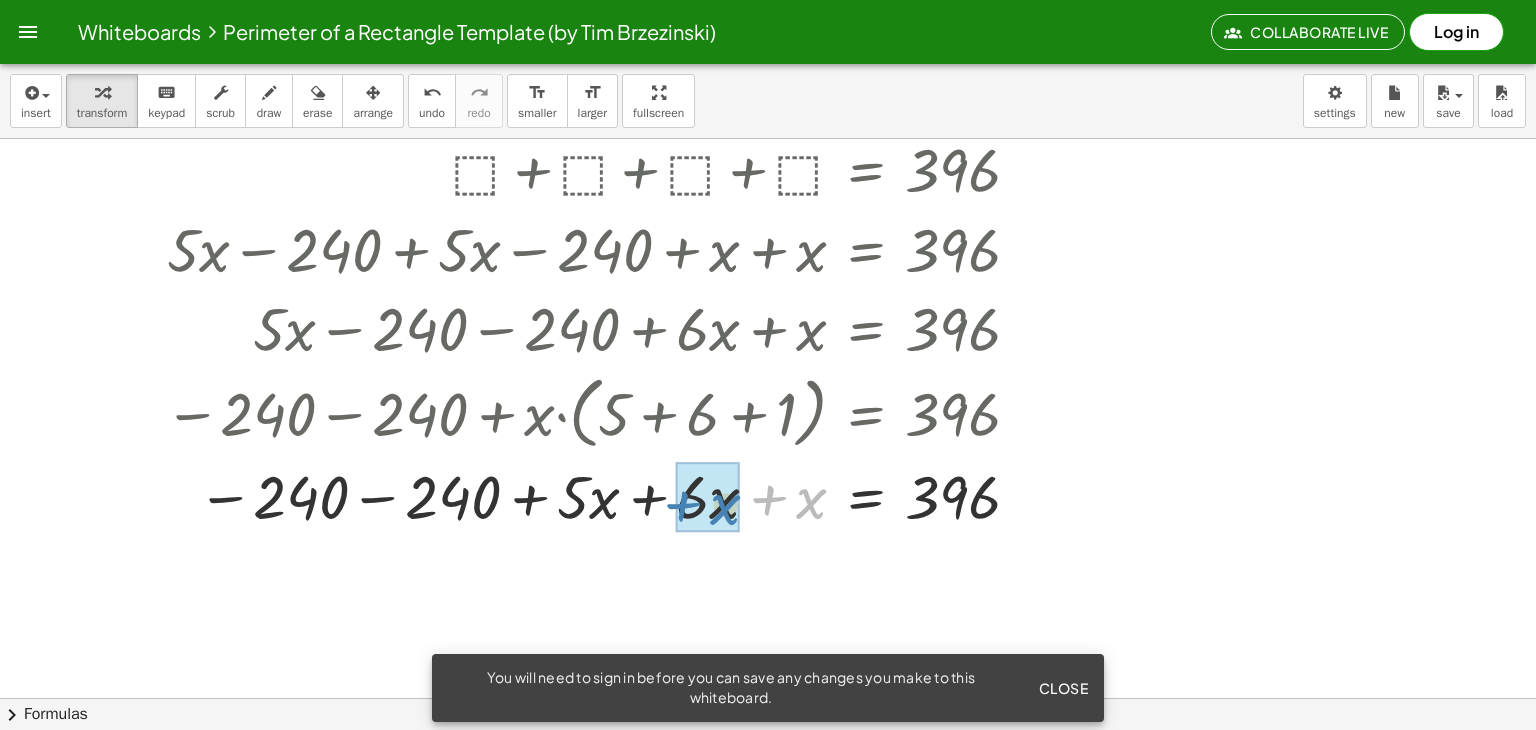 drag, startPoint x: 814, startPoint y: 504, endPoint x: 728, endPoint y: 510, distance: 86.209045 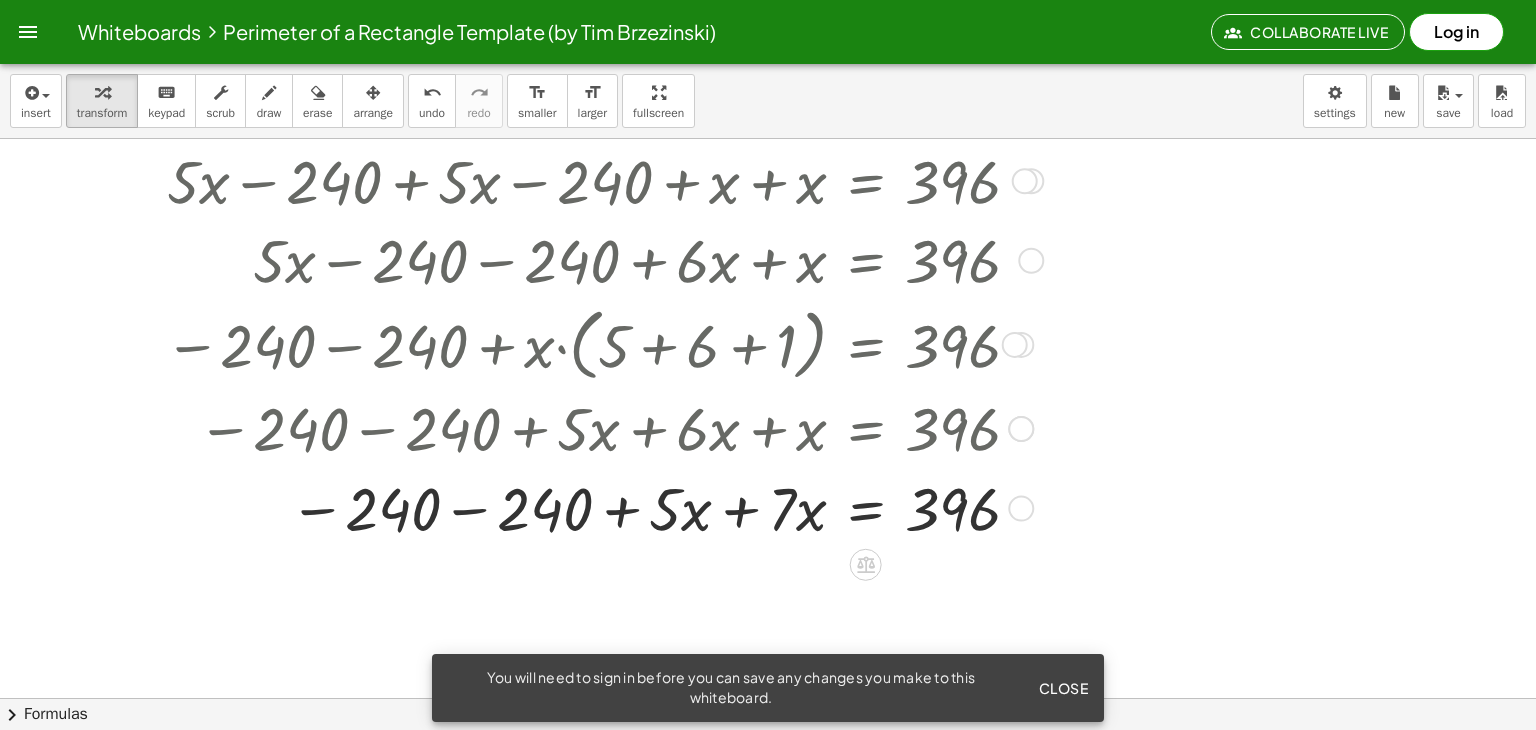 scroll, scrollTop: 400, scrollLeft: 0, axis: vertical 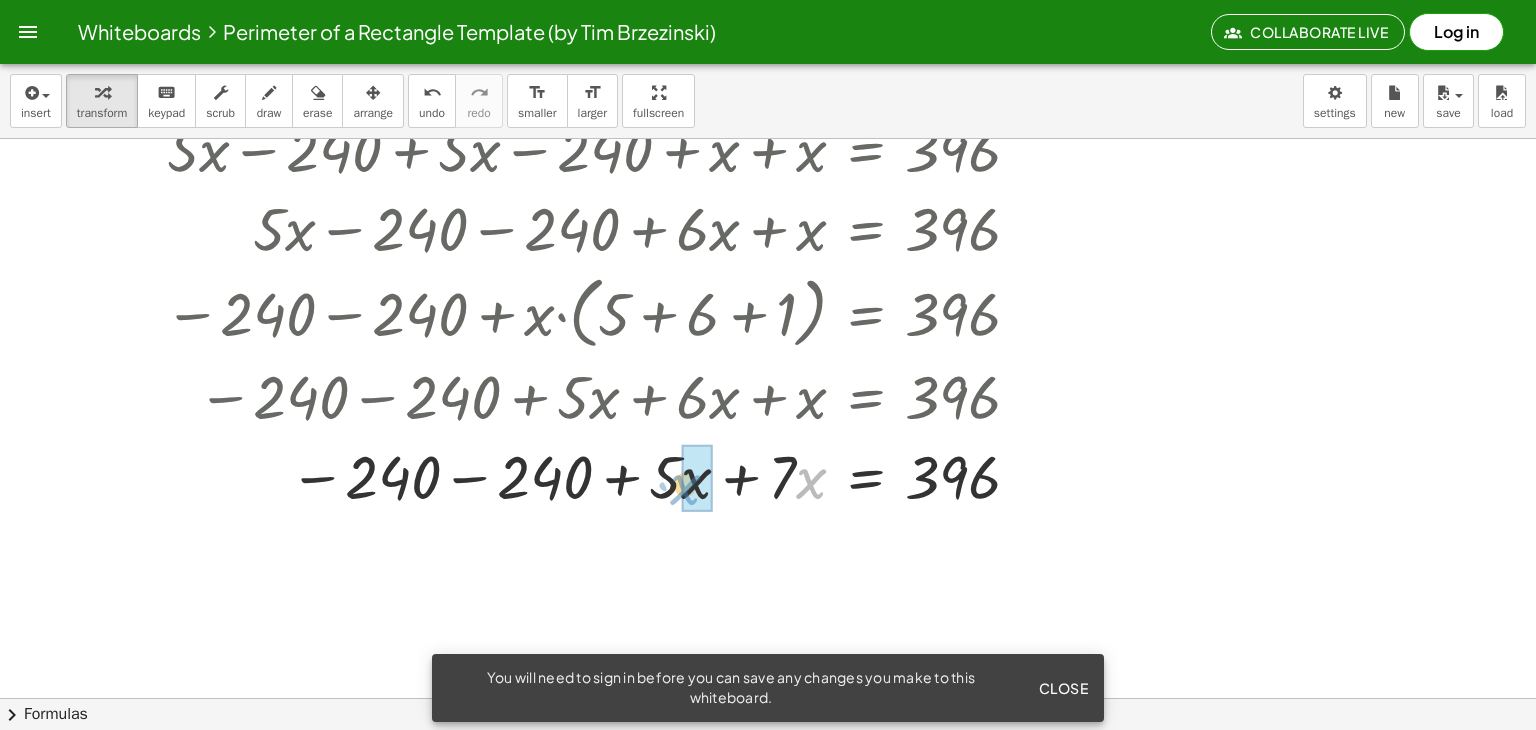 drag, startPoint x: 805, startPoint y: 477, endPoint x: 678, endPoint y: 483, distance: 127.141655 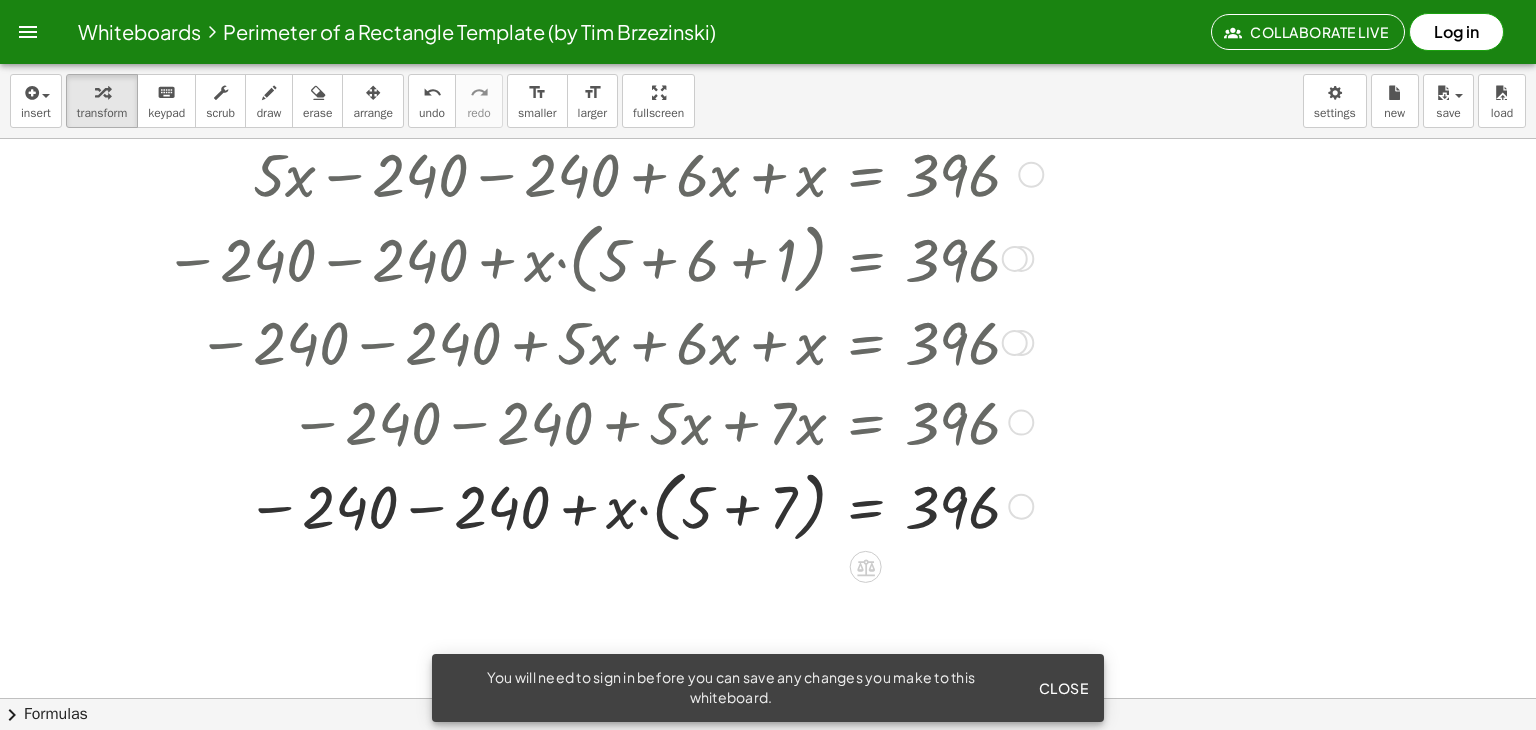 scroll, scrollTop: 500, scrollLeft: 0, axis: vertical 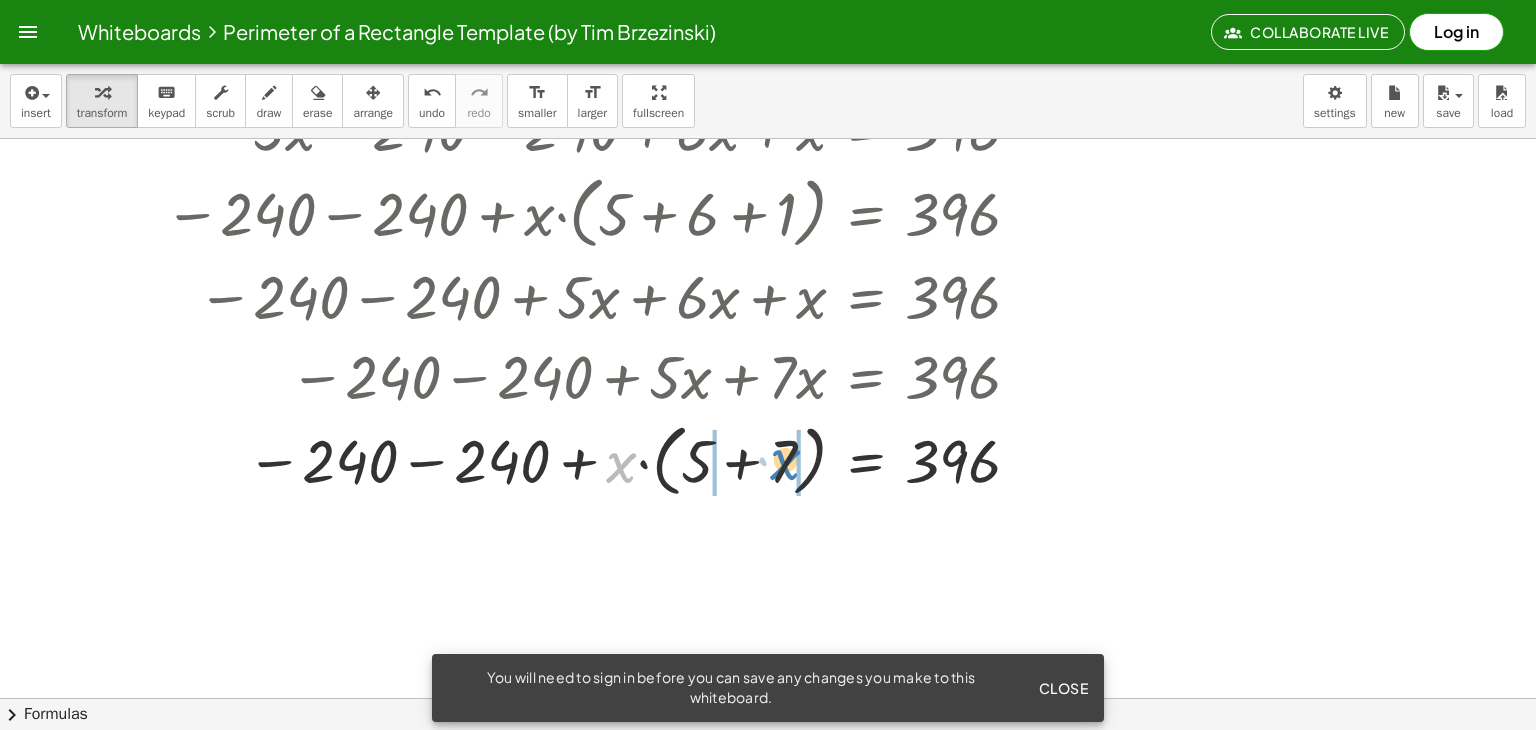 drag, startPoint x: 621, startPoint y: 472, endPoint x: 789, endPoint y: 469, distance: 168.02678 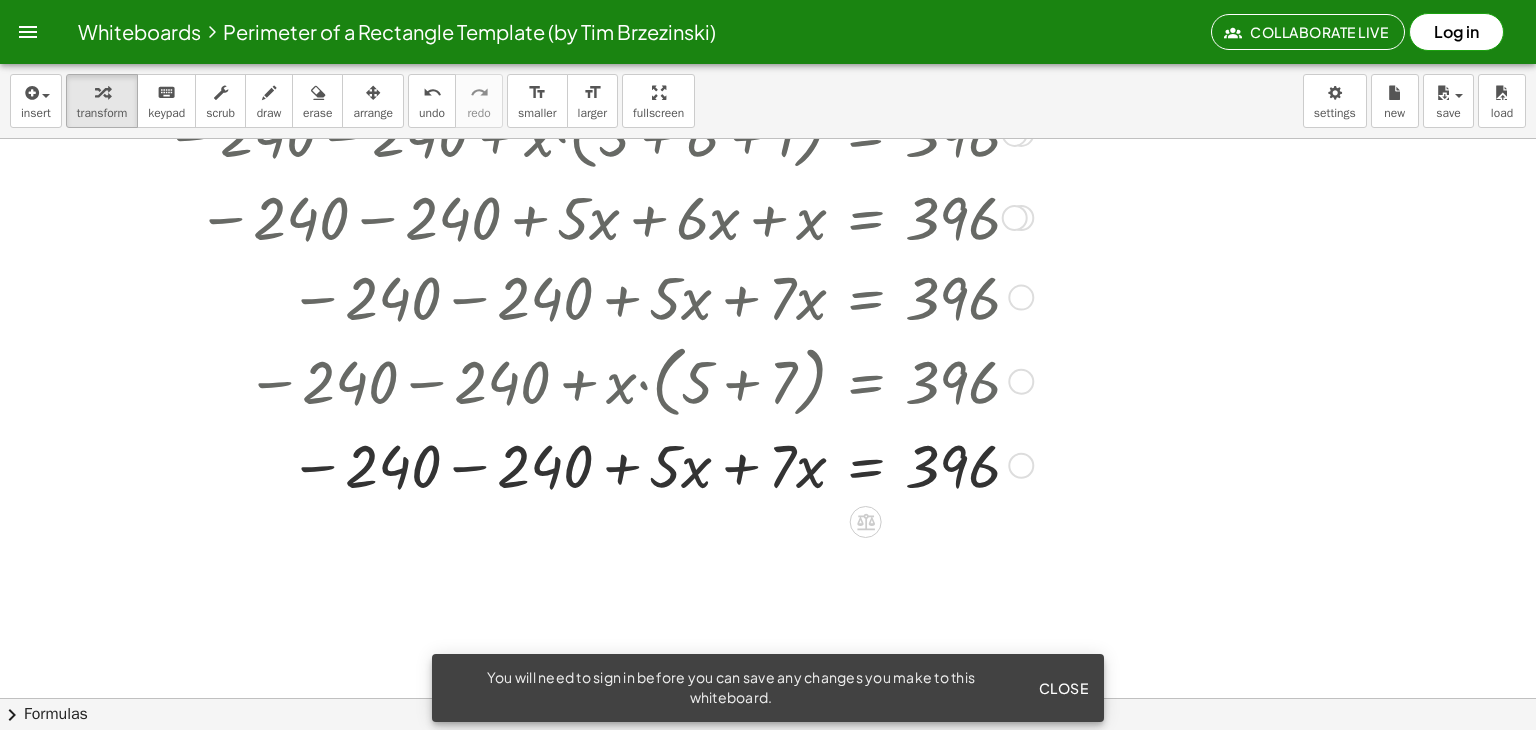 scroll, scrollTop: 600, scrollLeft: 0, axis: vertical 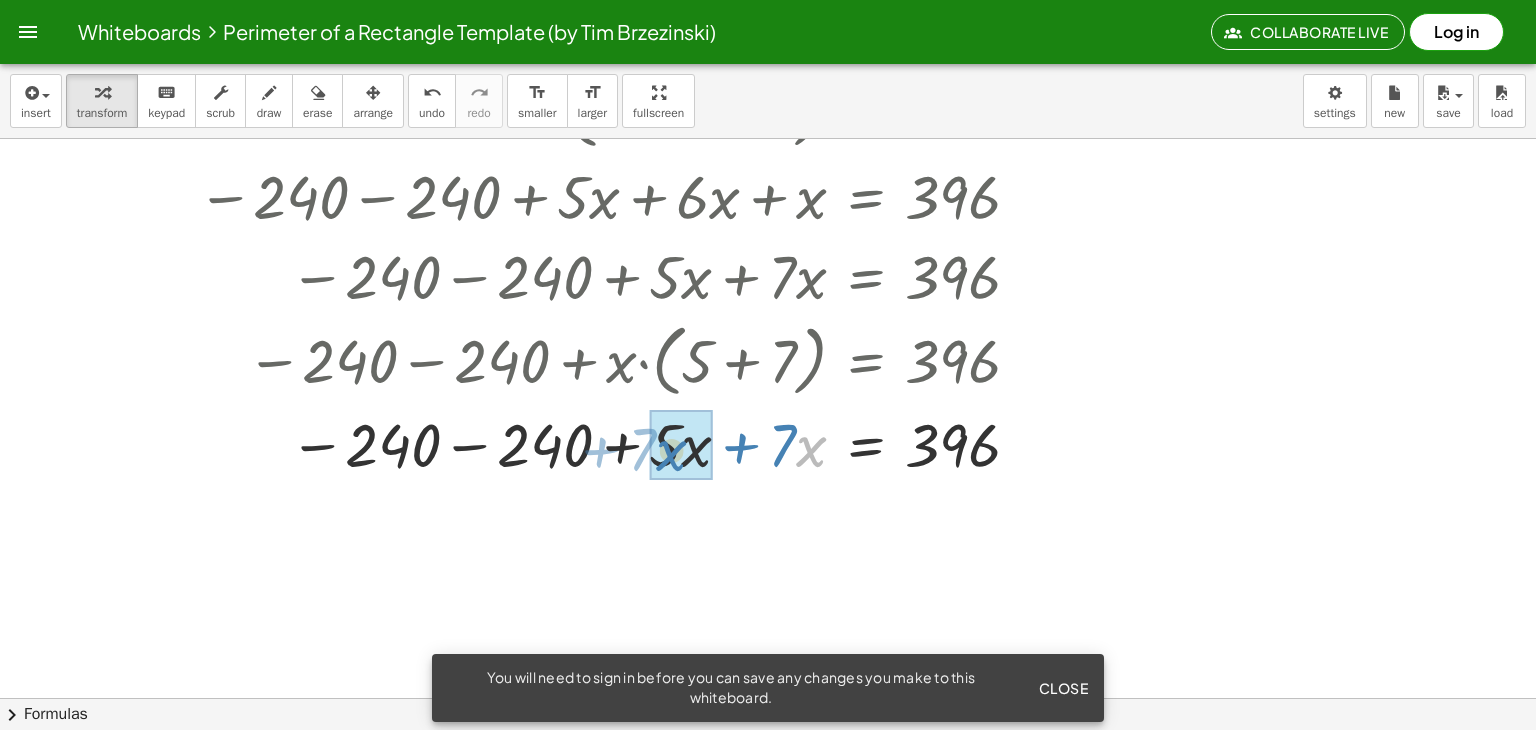 drag, startPoint x: 815, startPoint y: 459, endPoint x: 675, endPoint y: 463, distance: 140.05713 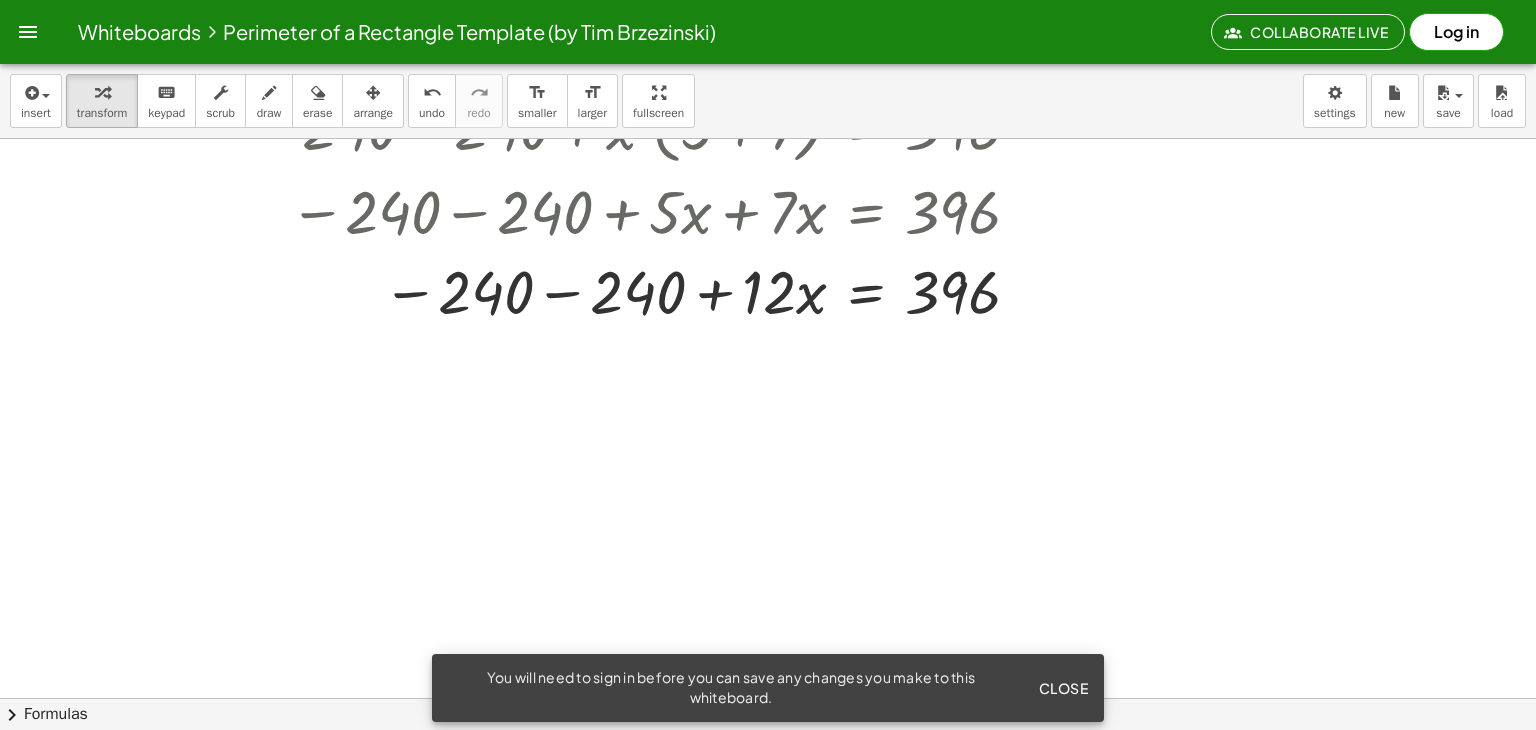 scroll, scrollTop: 787, scrollLeft: 0, axis: vertical 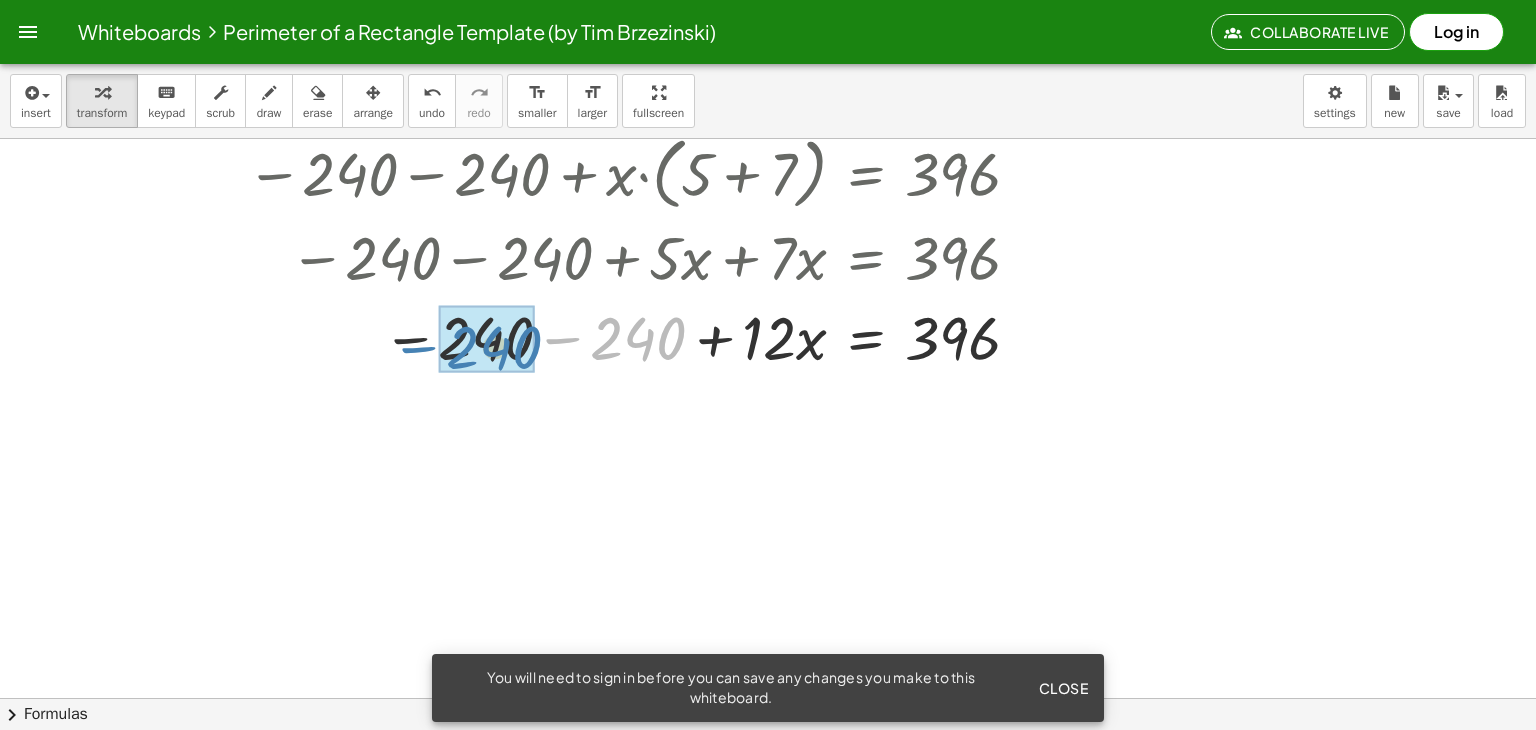 drag, startPoint x: 641, startPoint y: 354, endPoint x: 492, endPoint y: 361, distance: 149.16434 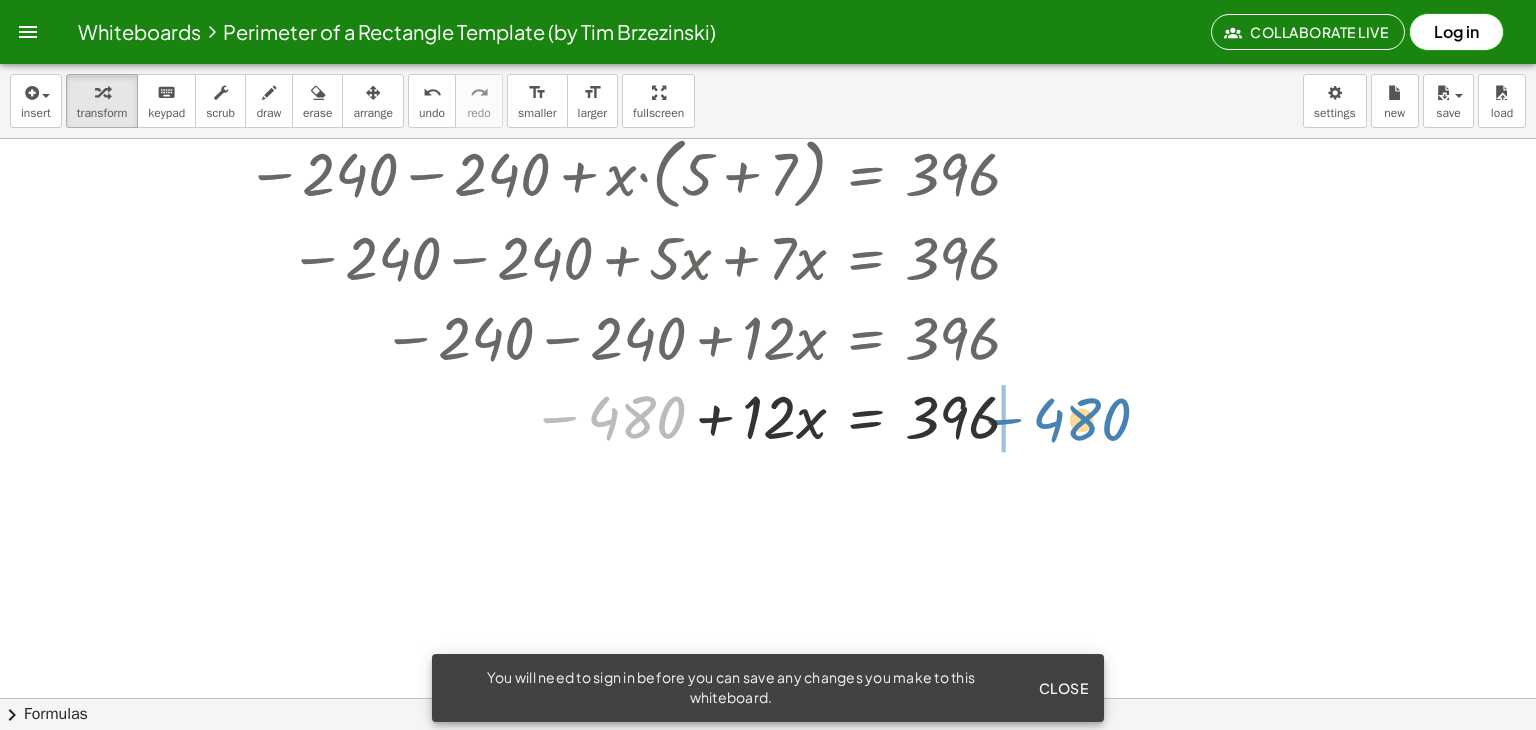 drag, startPoint x: 636, startPoint y: 409, endPoint x: 1060, endPoint y: 401, distance: 424.07547 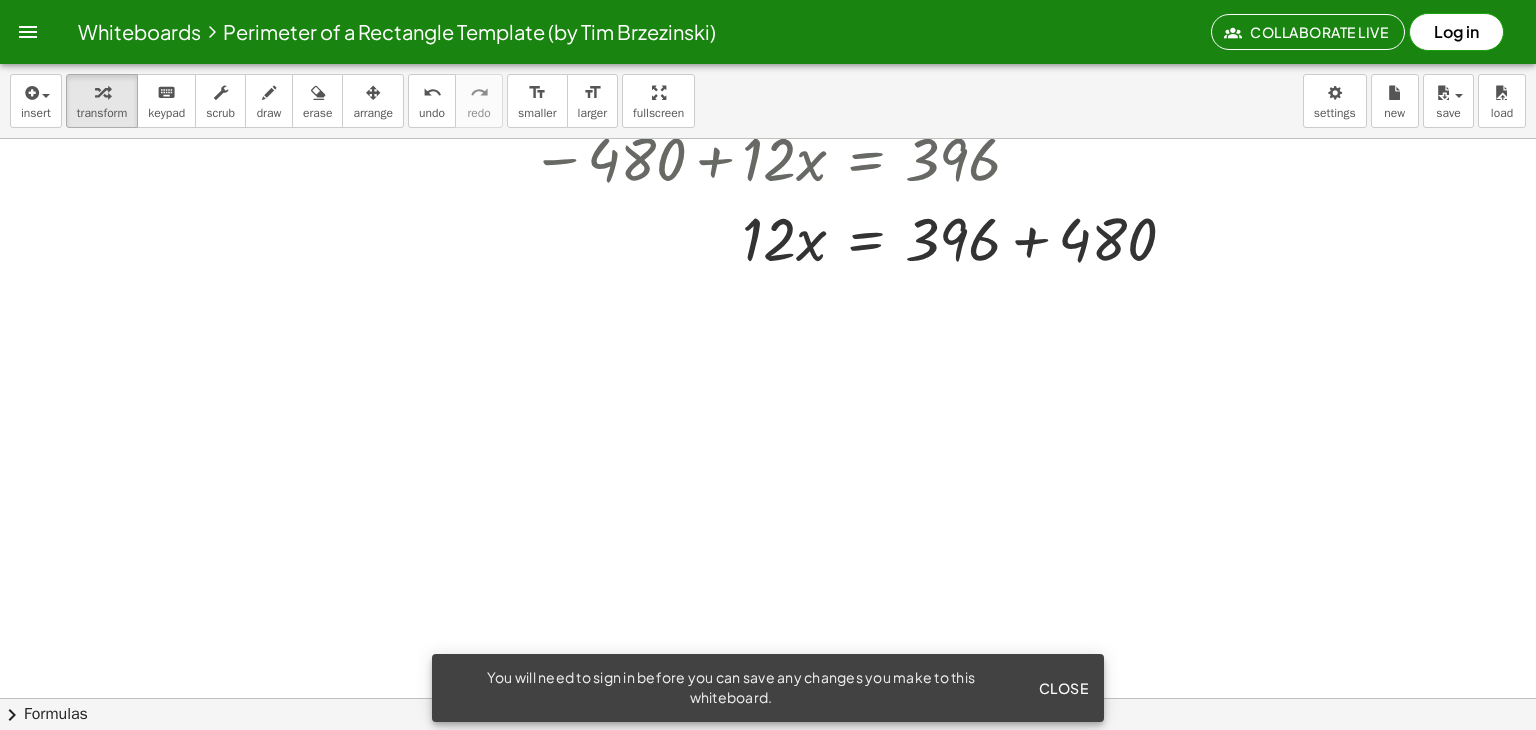 scroll, scrollTop: 987, scrollLeft: 0, axis: vertical 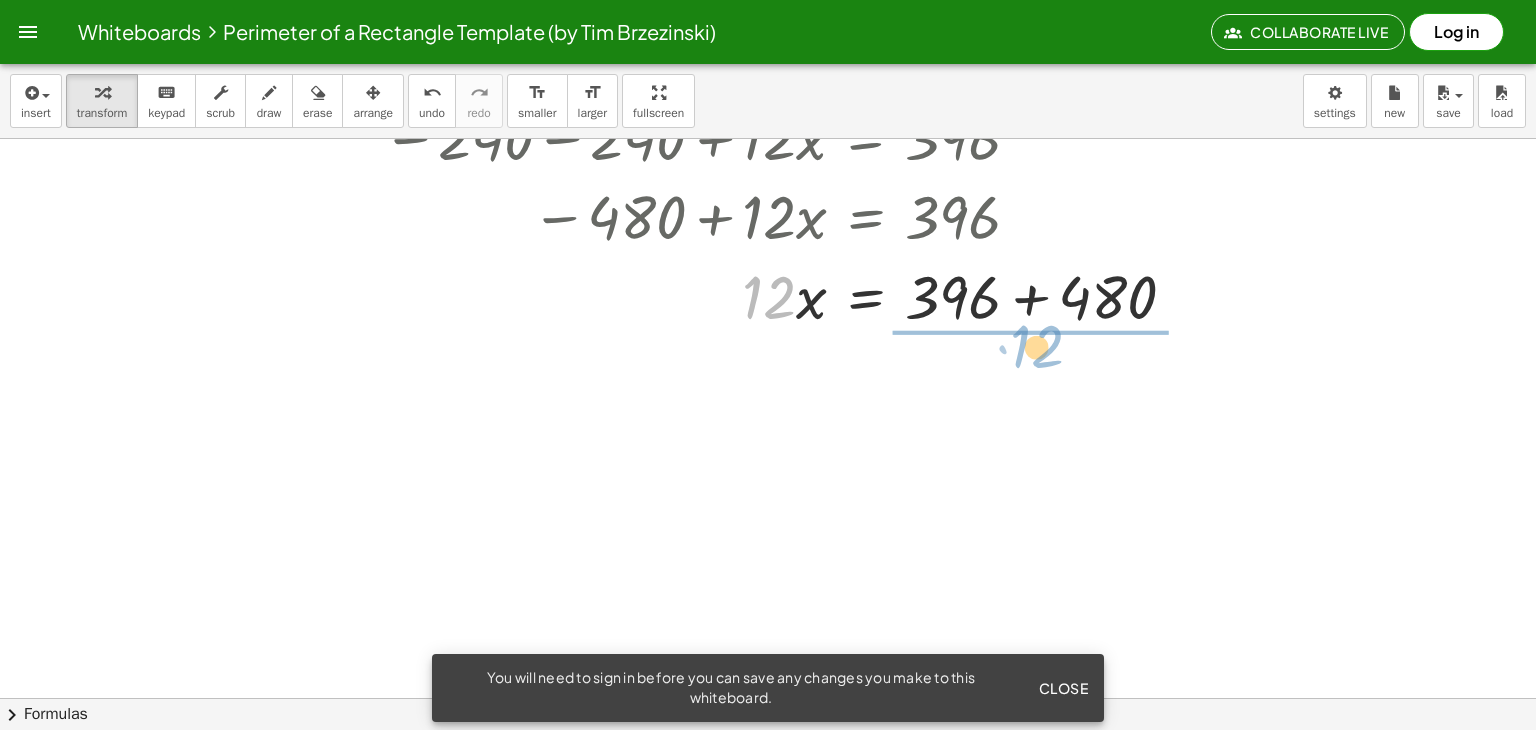 drag, startPoint x: 784, startPoint y: 303, endPoint x: 1053, endPoint y: 351, distance: 273.24896 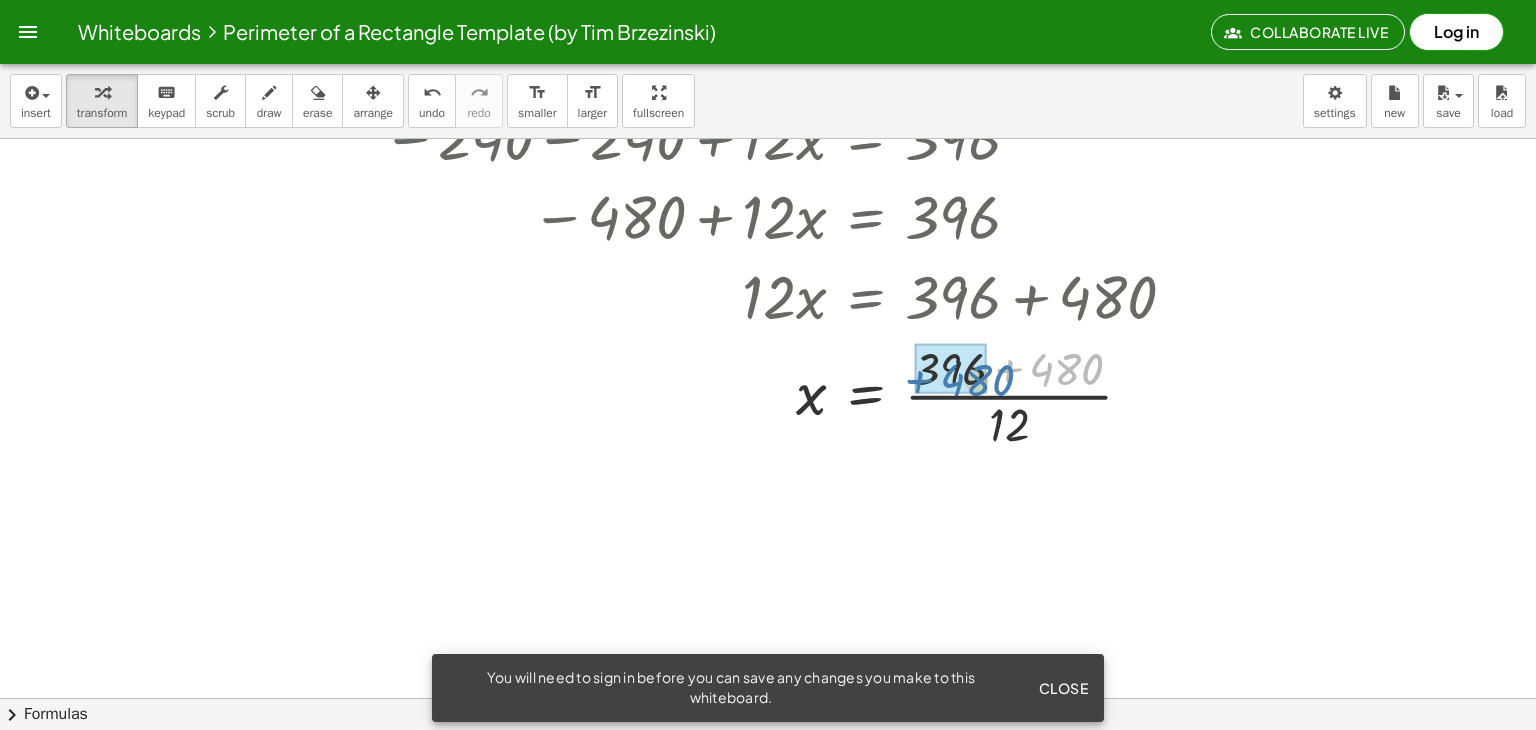 drag, startPoint x: 1042, startPoint y: 373, endPoint x: 929, endPoint y: 385, distance: 113.63538 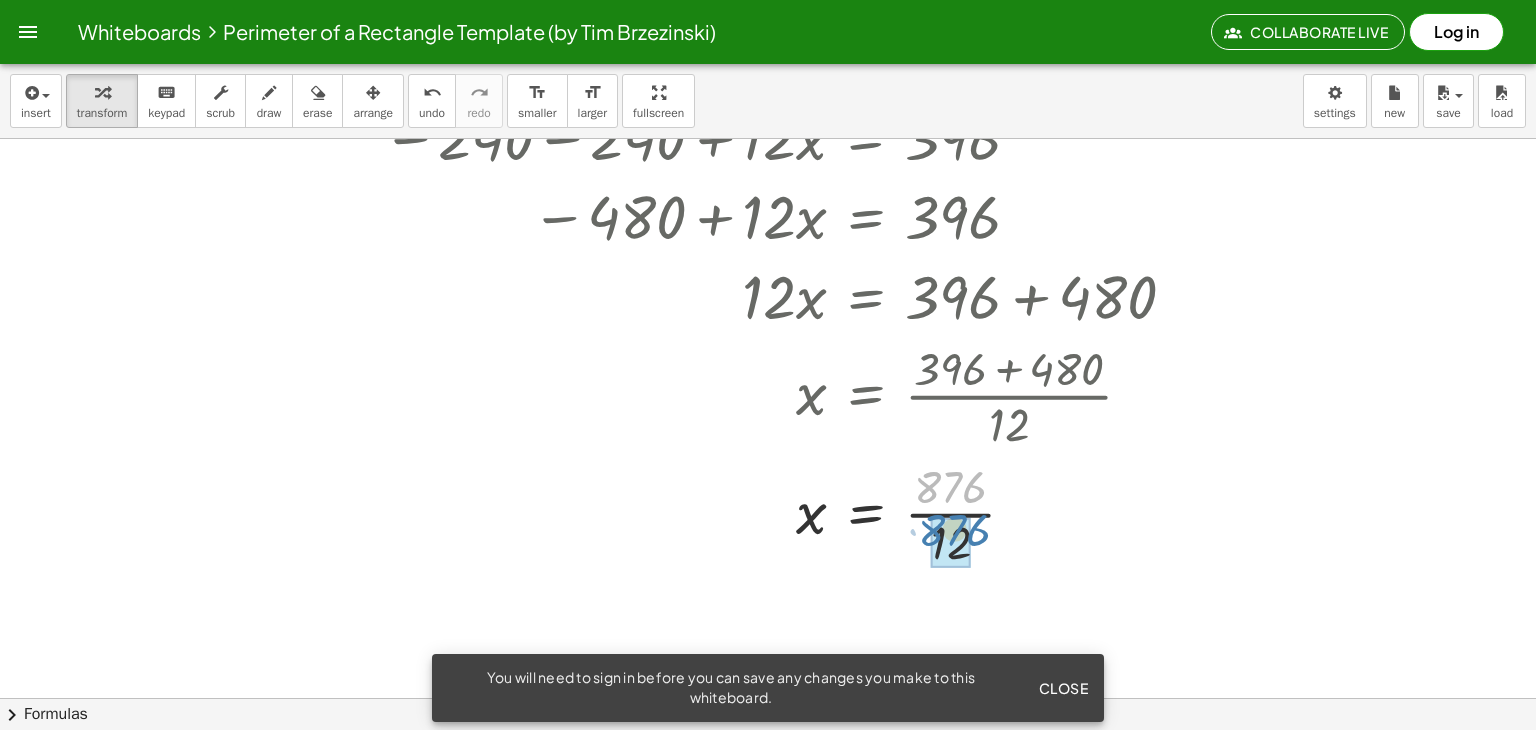 drag, startPoint x: 945, startPoint y: 477, endPoint x: 949, endPoint y: 521, distance: 44.181442 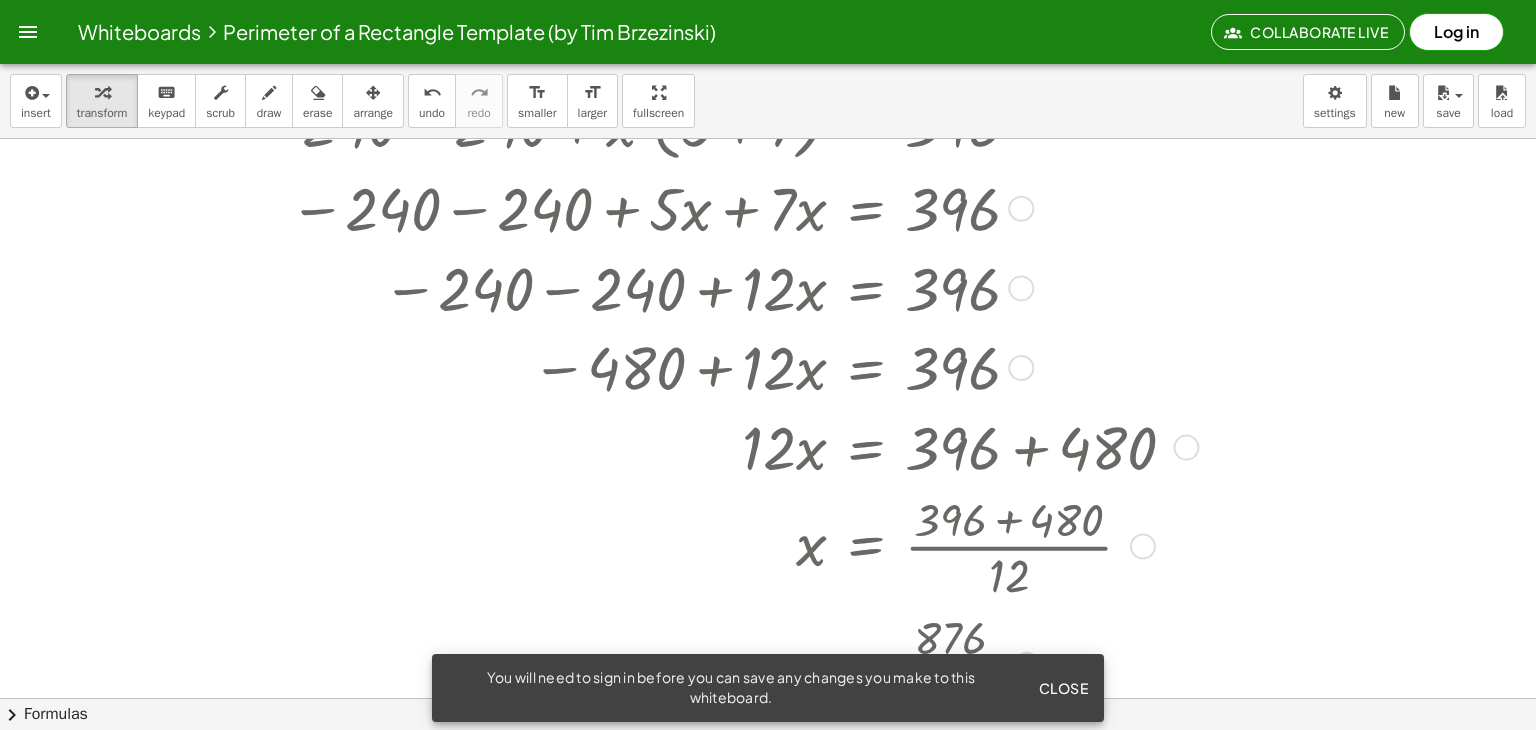 scroll, scrollTop: 900, scrollLeft: 0, axis: vertical 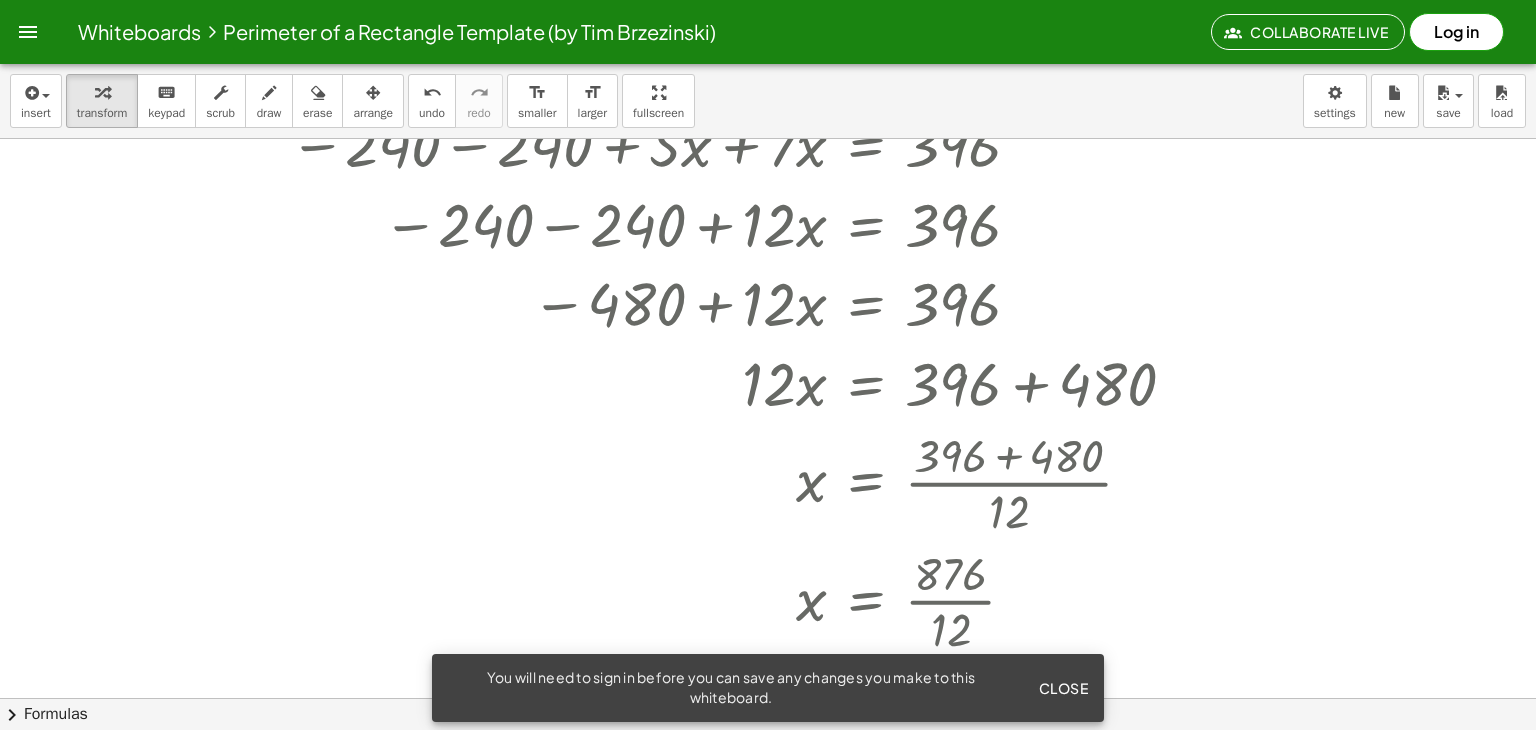 click on "Close" 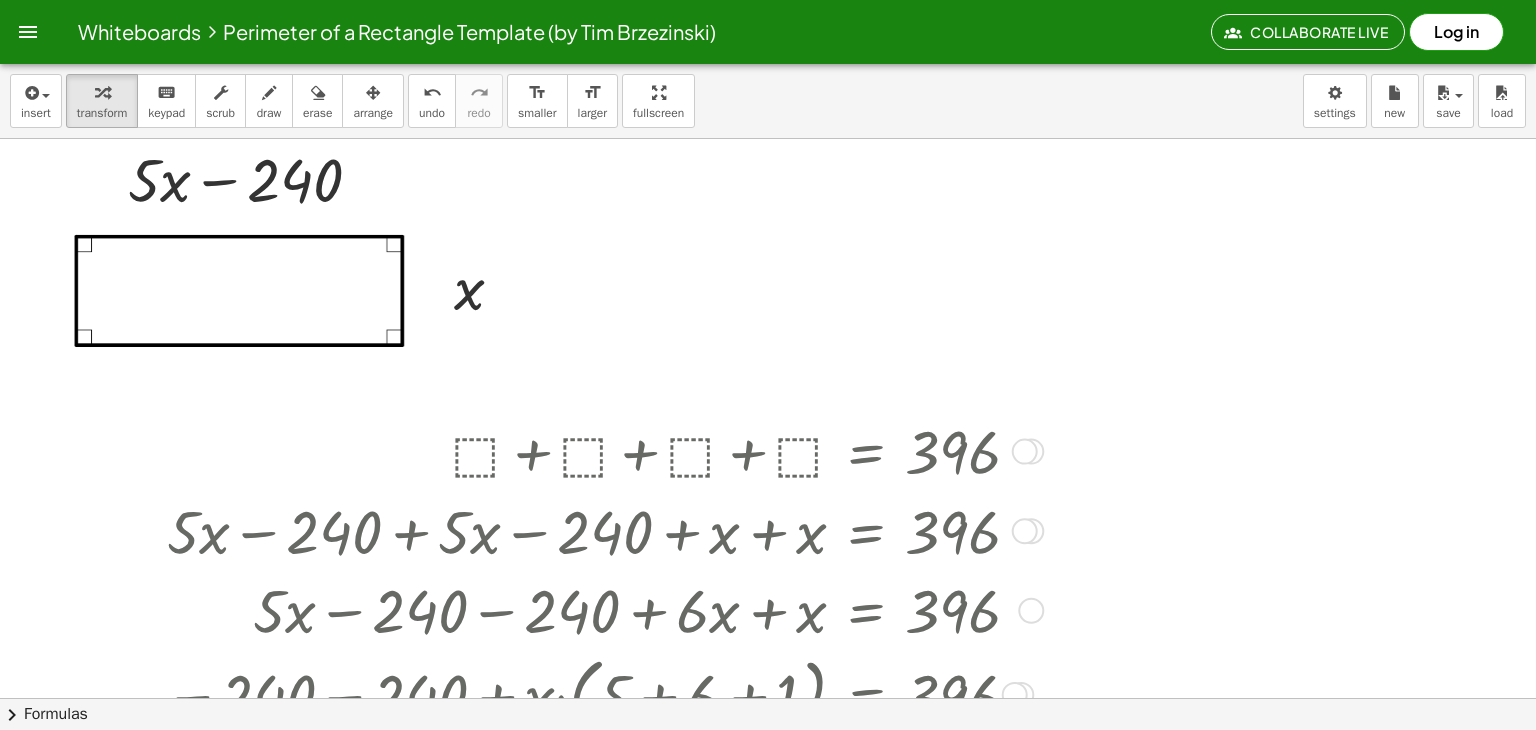 scroll, scrollTop: 0, scrollLeft: 0, axis: both 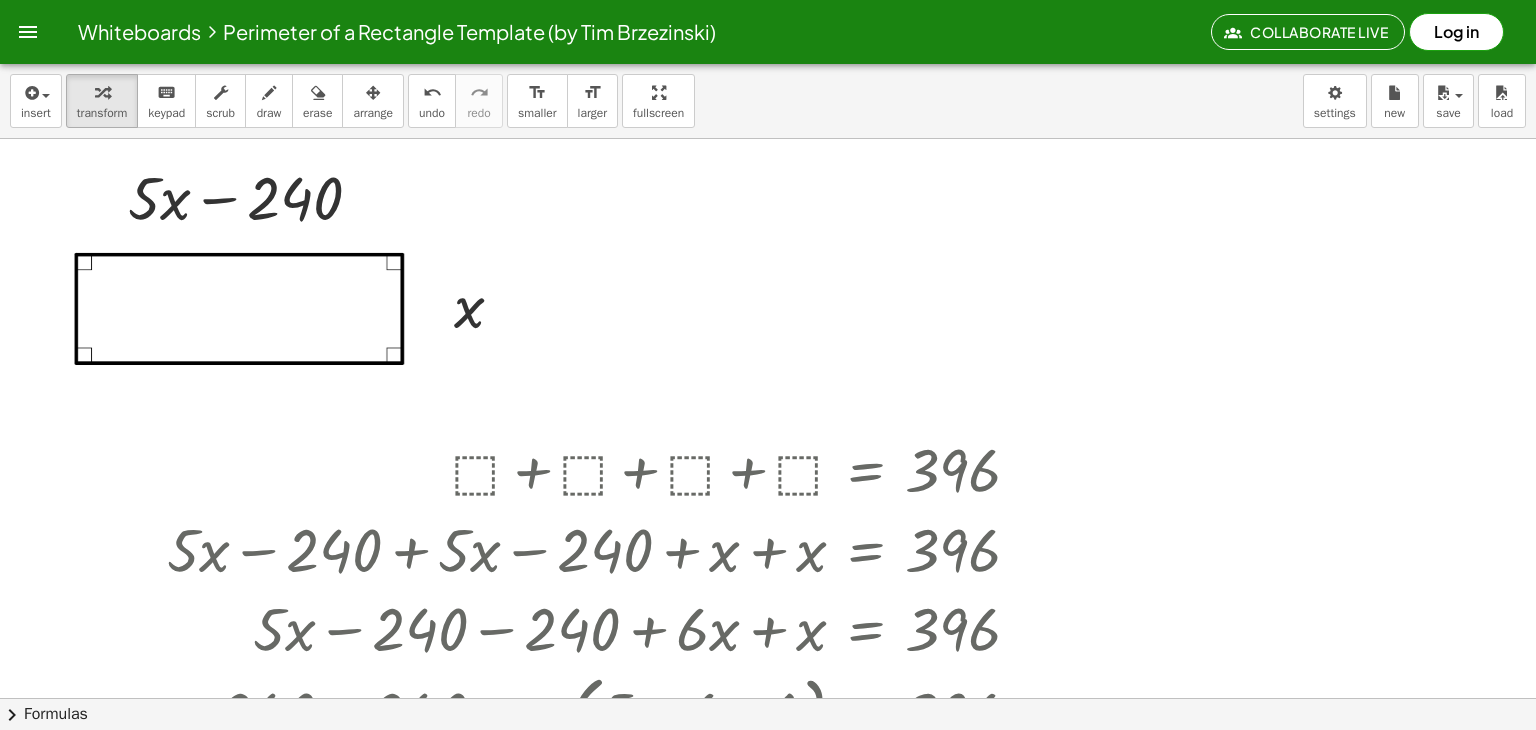 click on "Whiteboards     Perimeter of a Rectangle Template (by Tim Brzezinski) Collaborate Live  Log in" 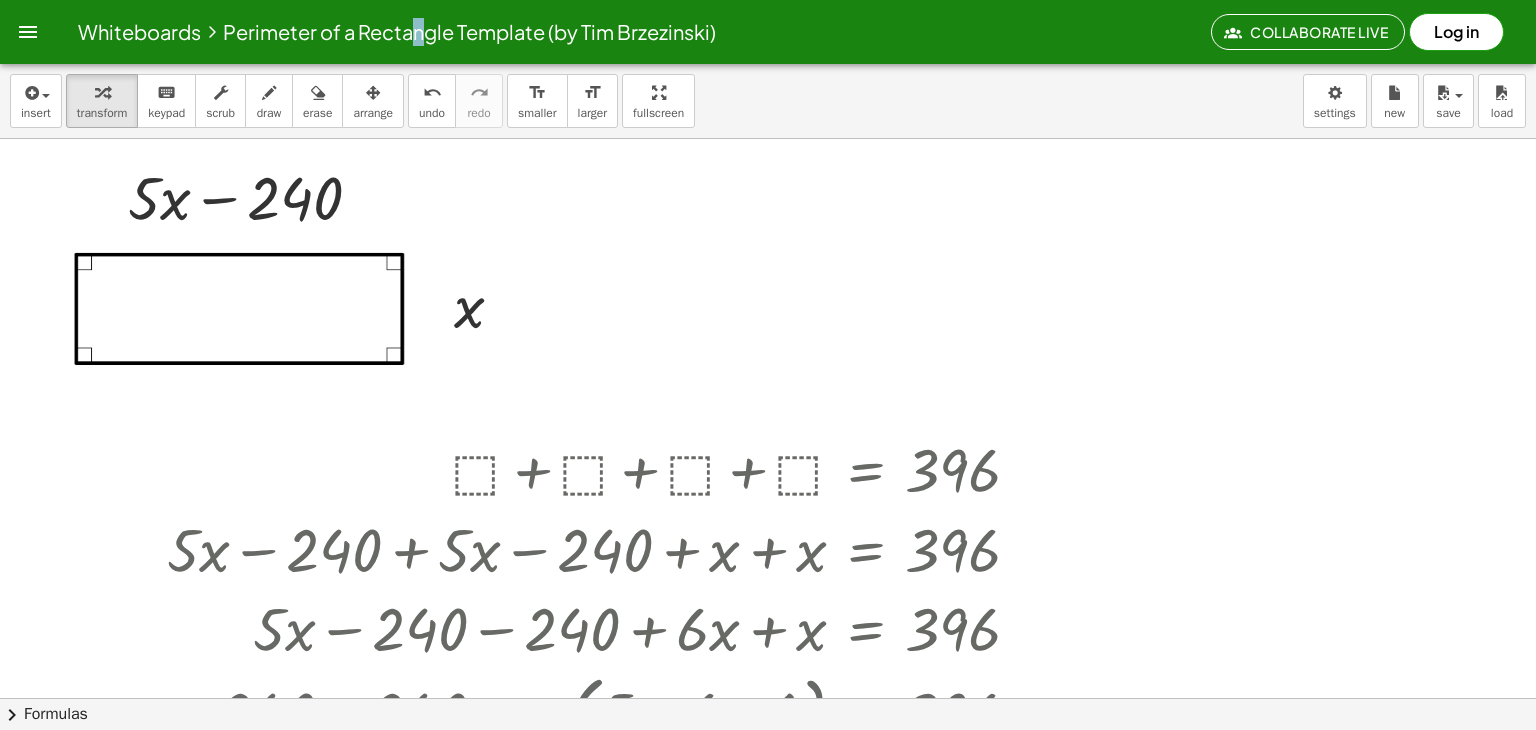click on "Whiteboards" at bounding box center [139, 31] 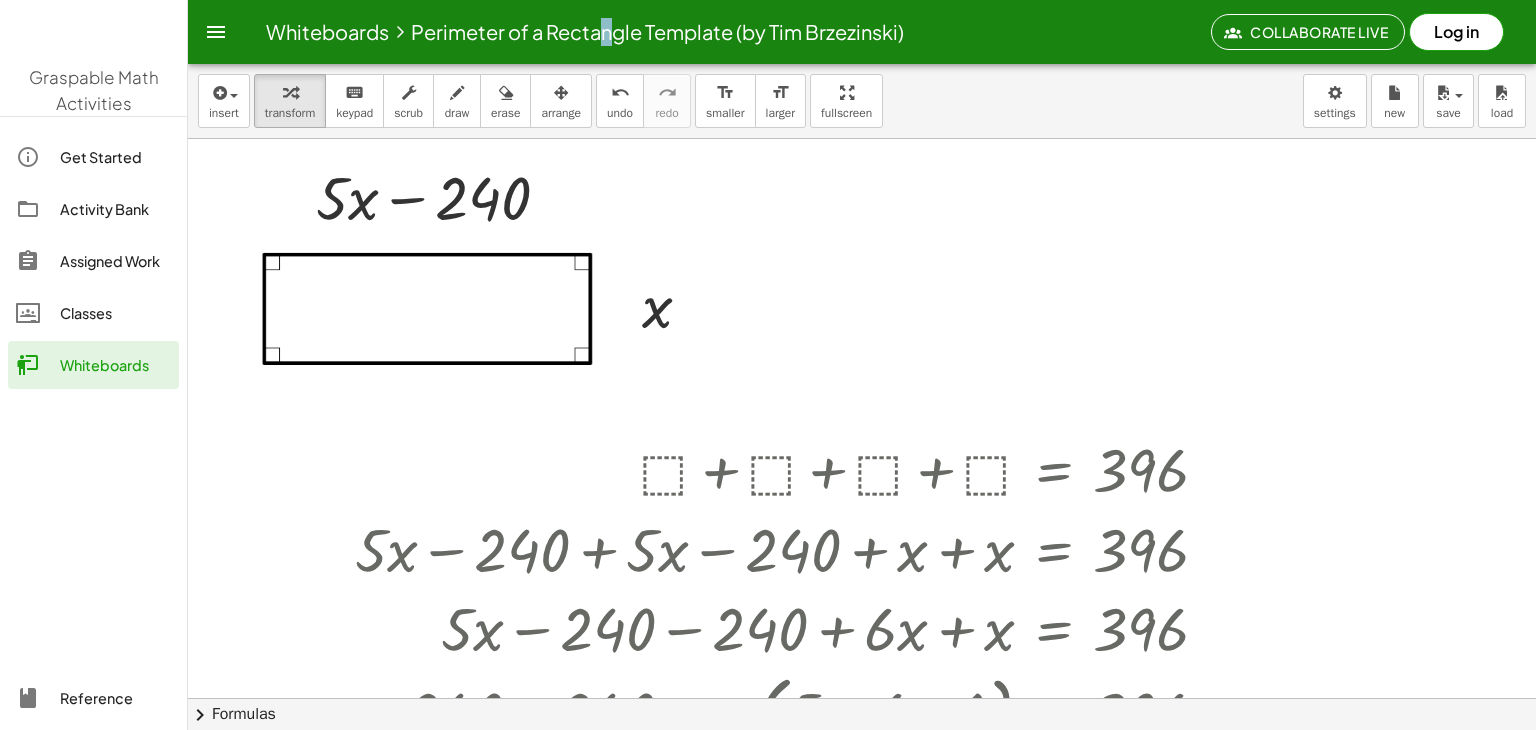 click on "Whiteboards" 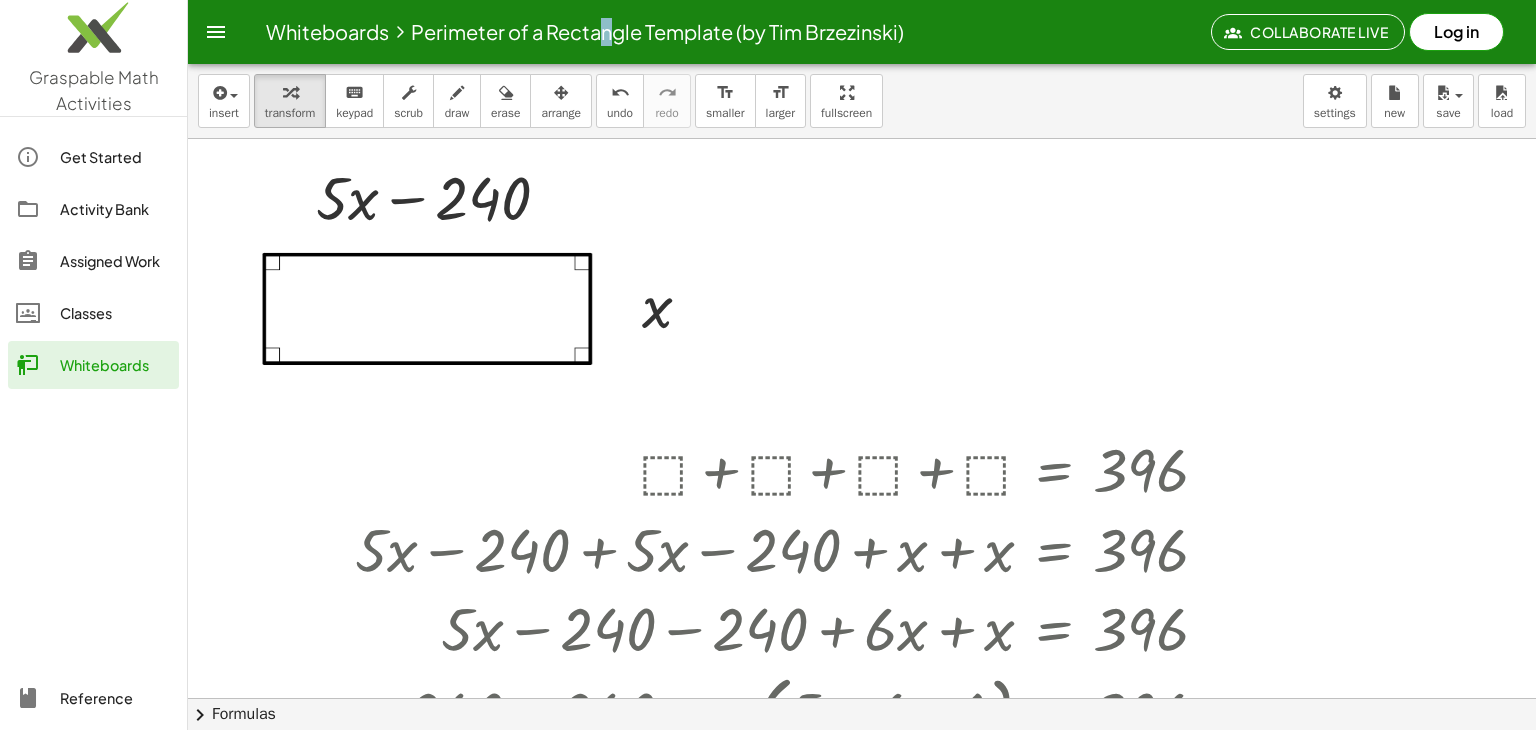 click at bounding box center (862, 698) 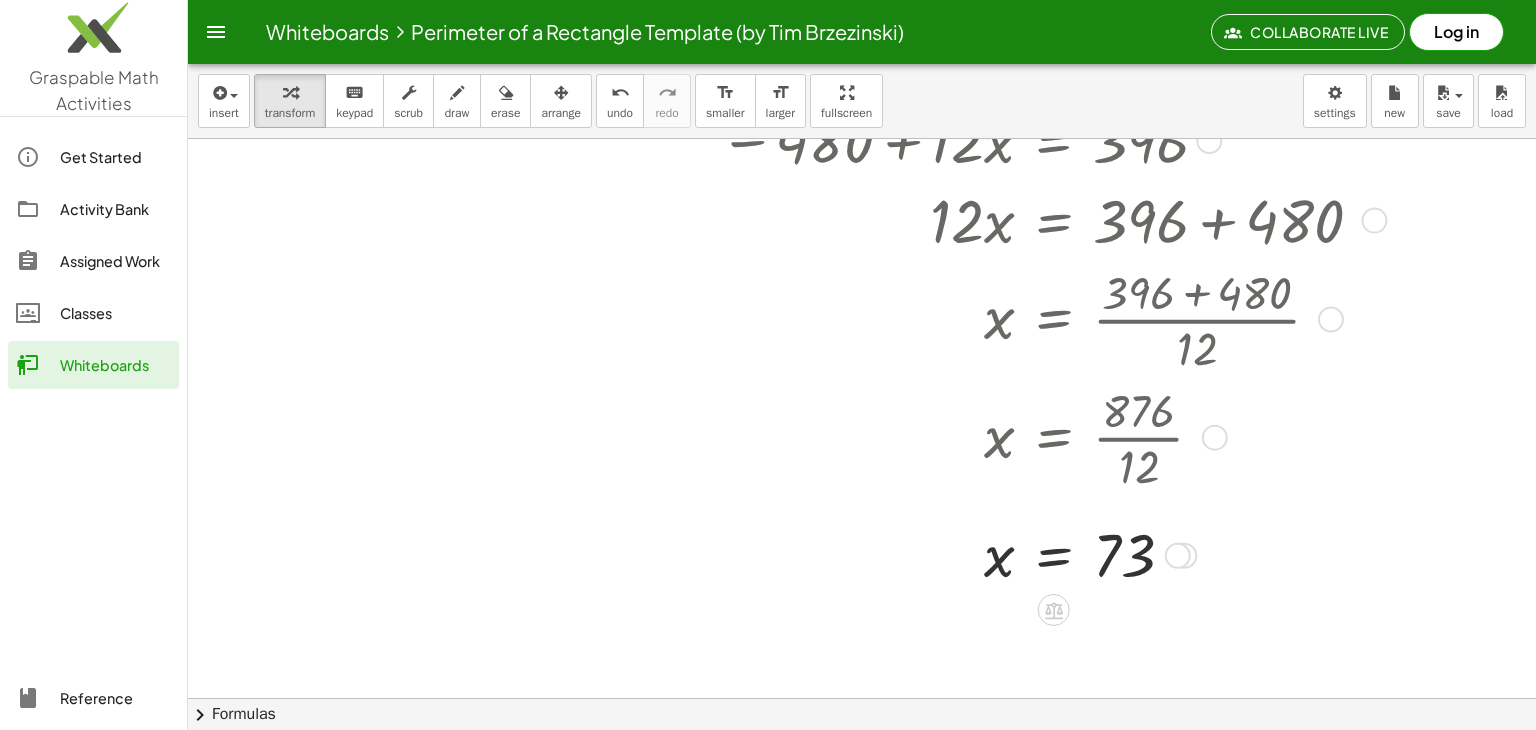 scroll, scrollTop: 1118, scrollLeft: 0, axis: vertical 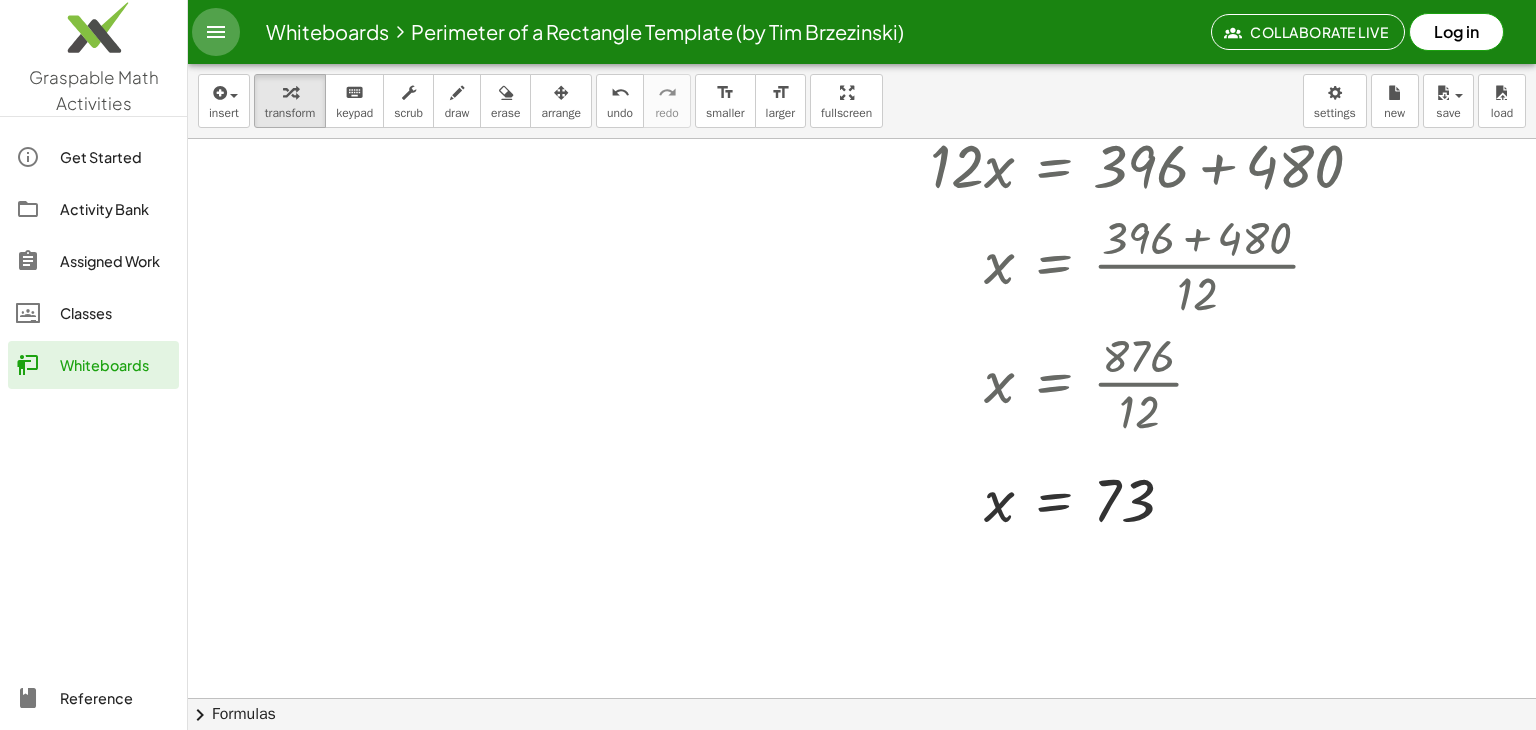 click at bounding box center (216, 32) 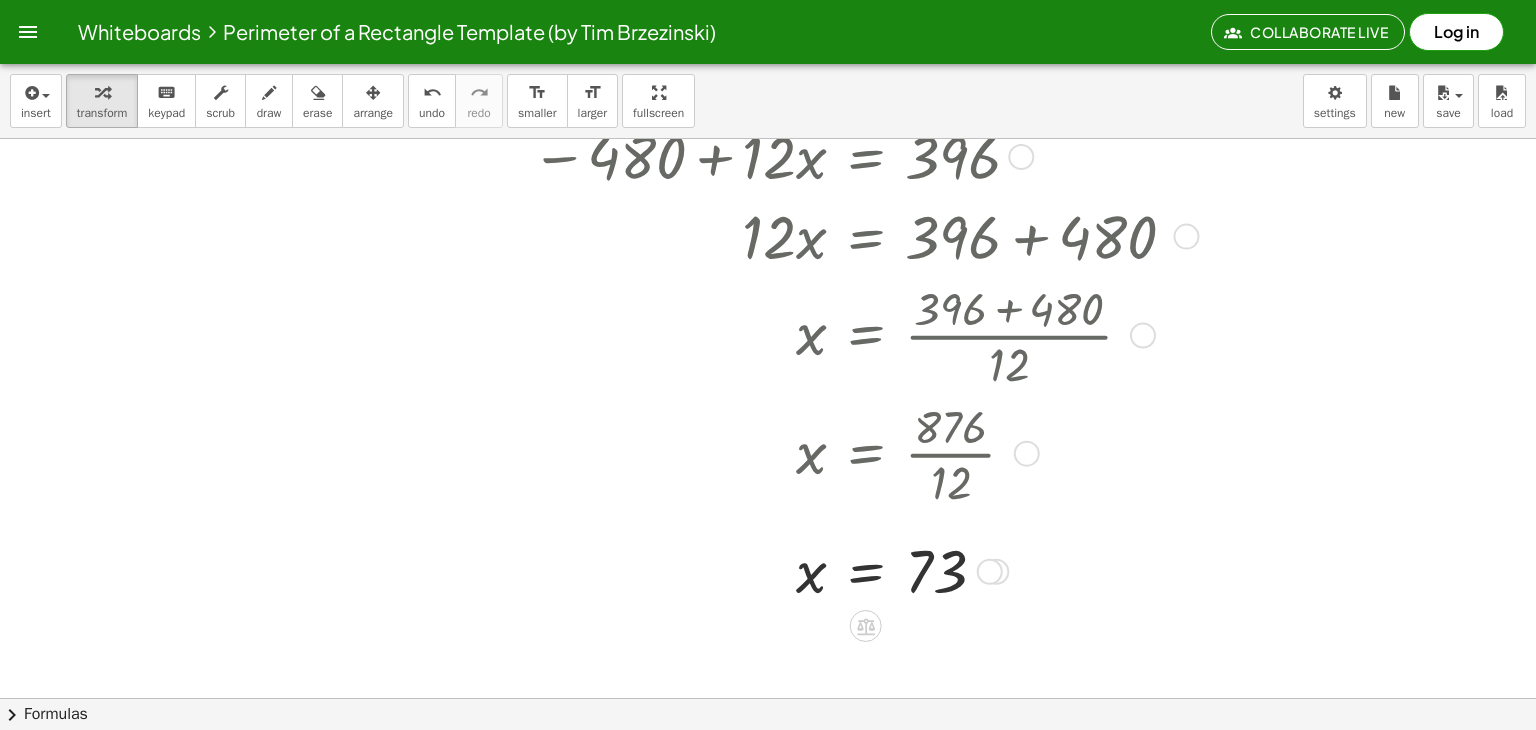 scroll, scrollTop: 1018, scrollLeft: 0, axis: vertical 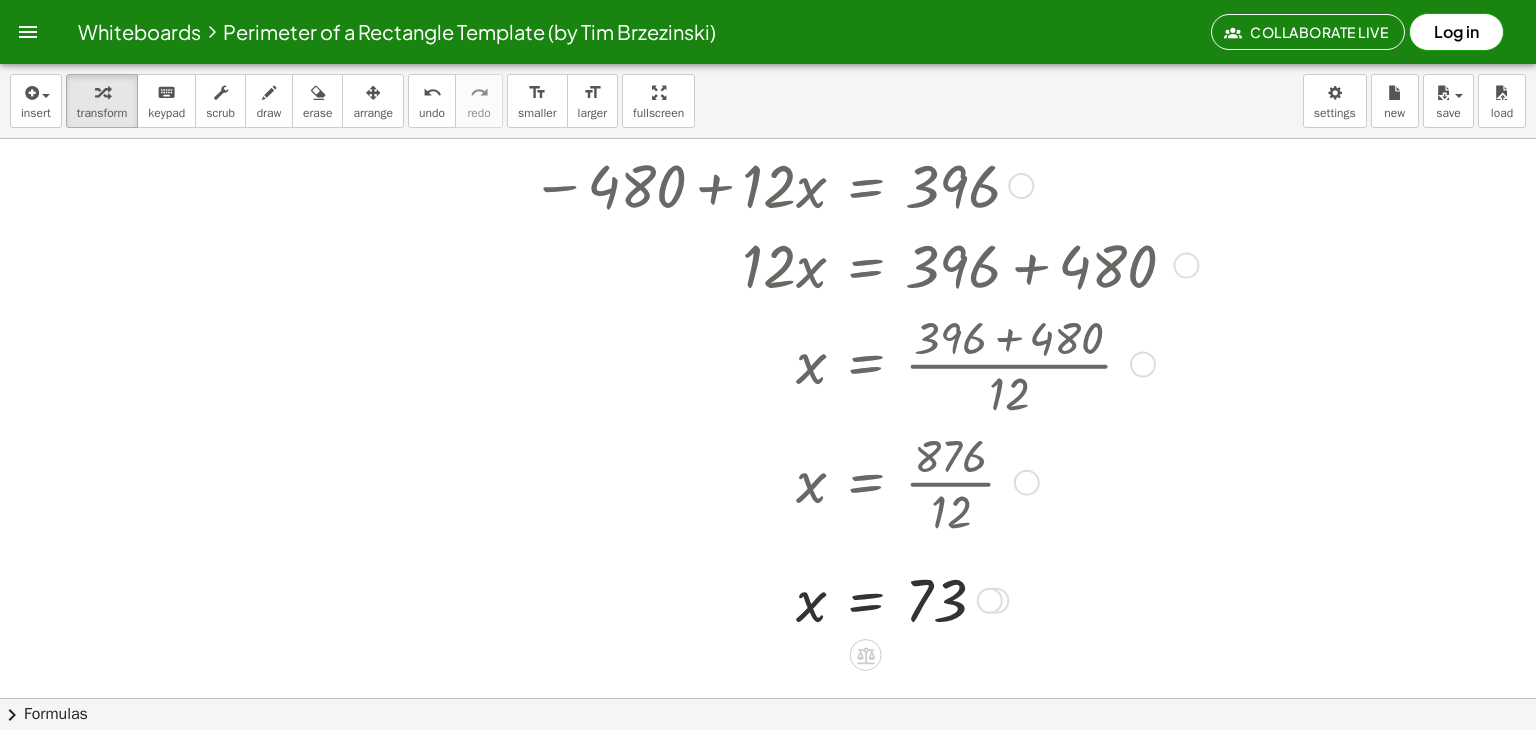 type 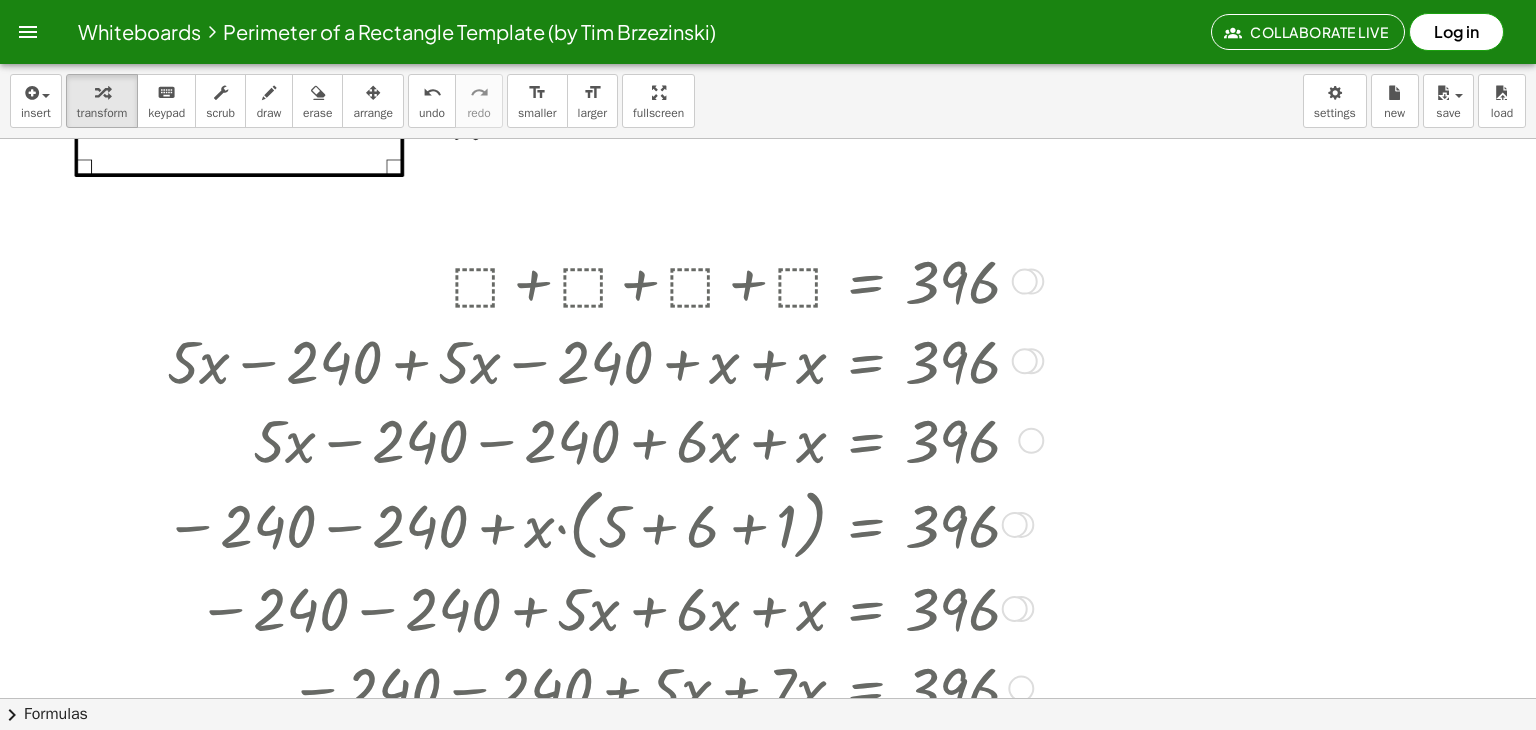 scroll, scrollTop: 0, scrollLeft: 0, axis: both 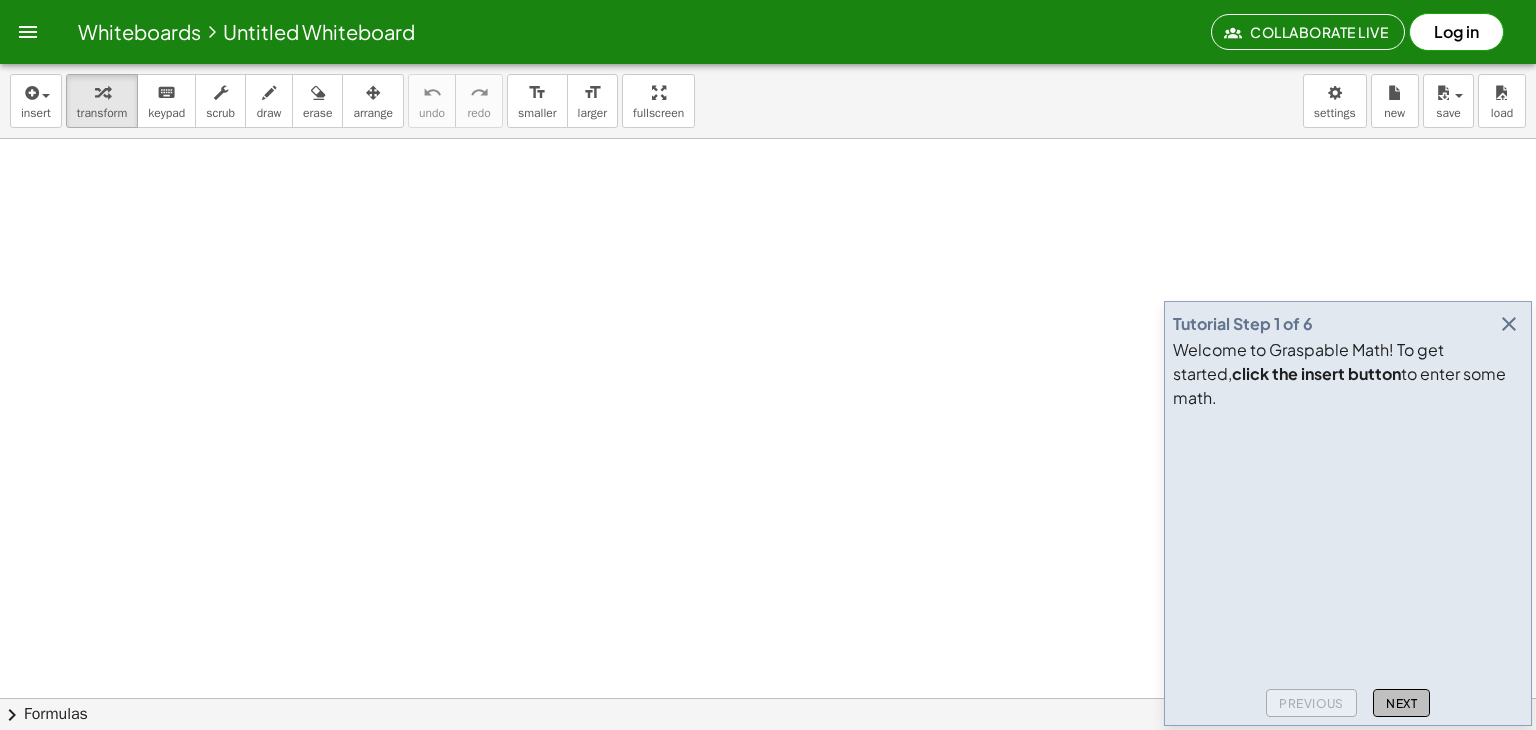 click on "Next" 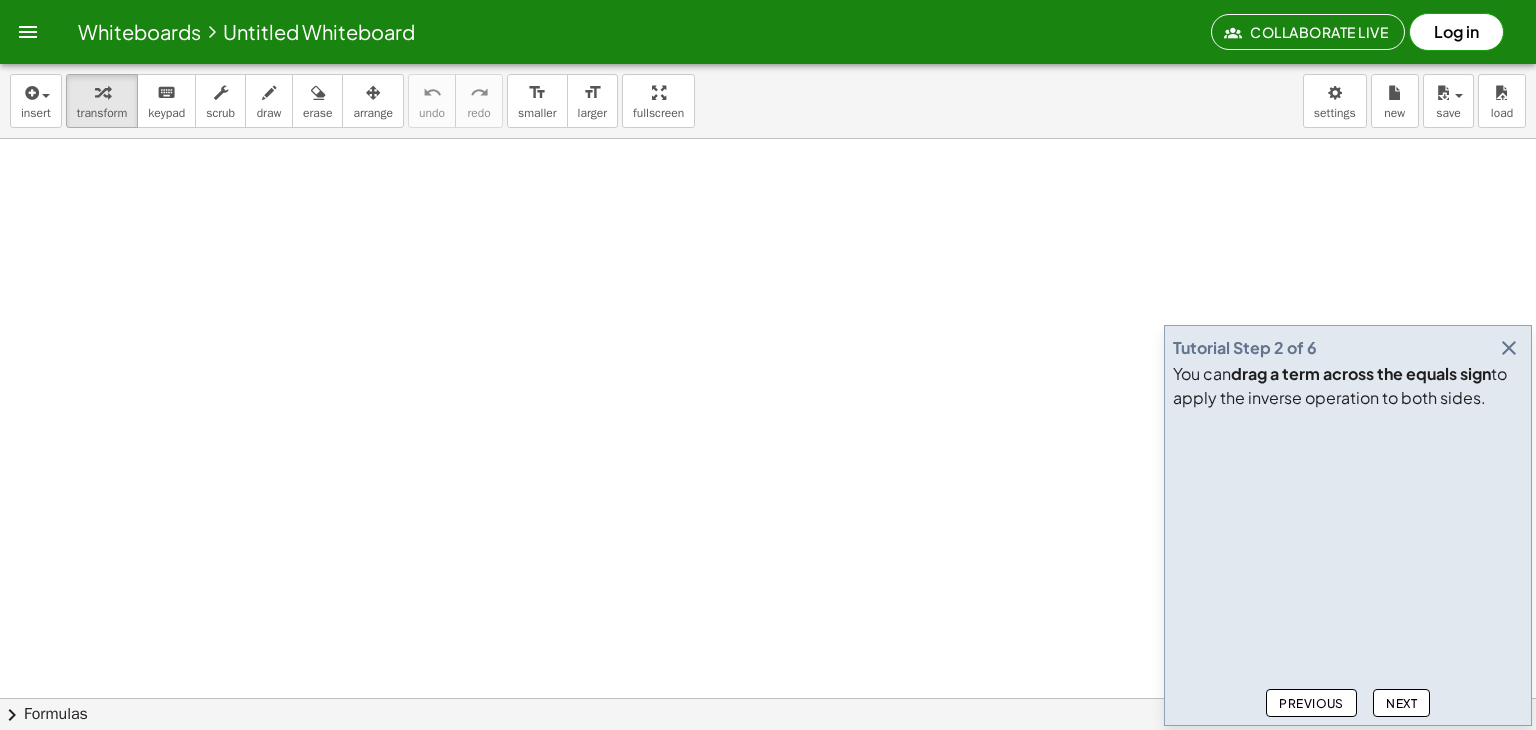 click on "Next" 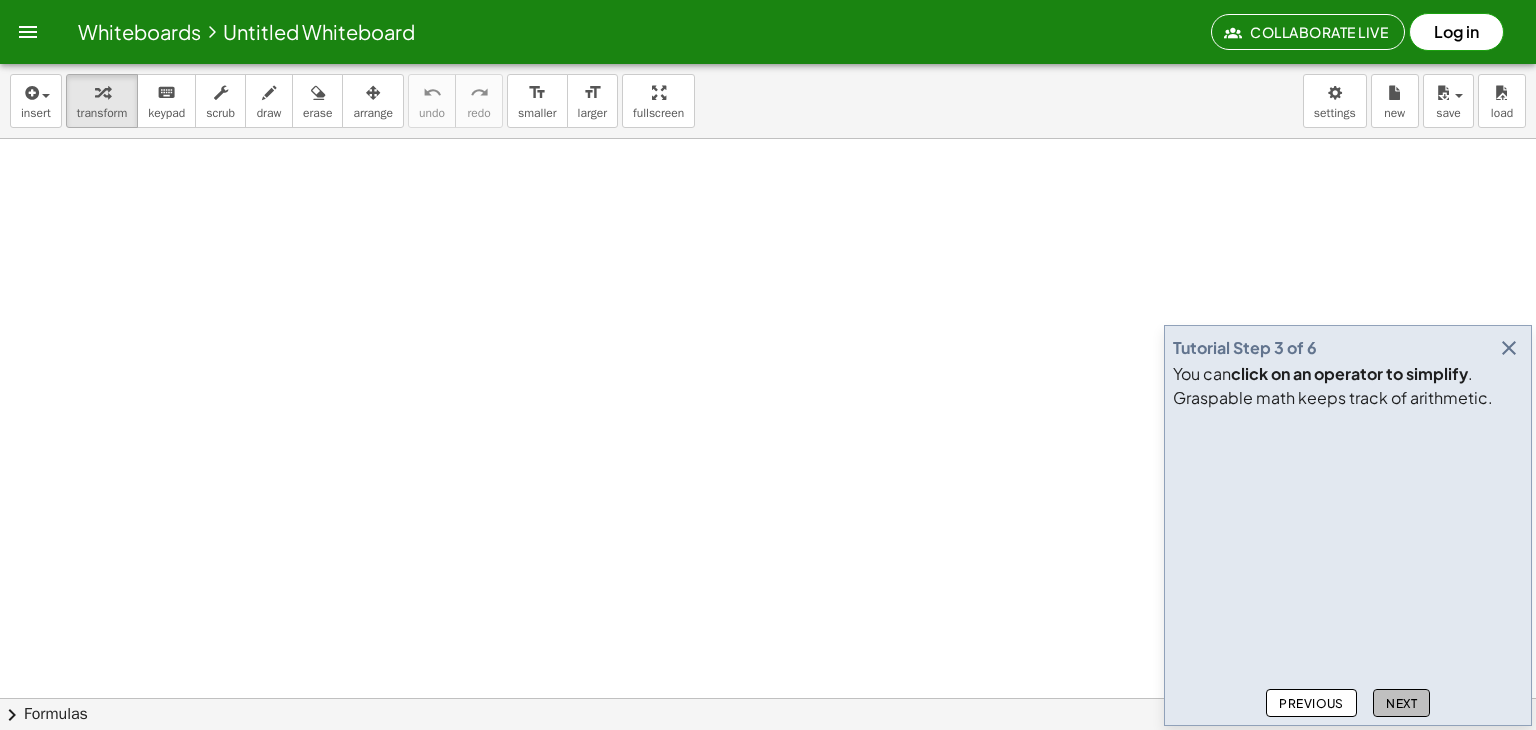 click on "Next" 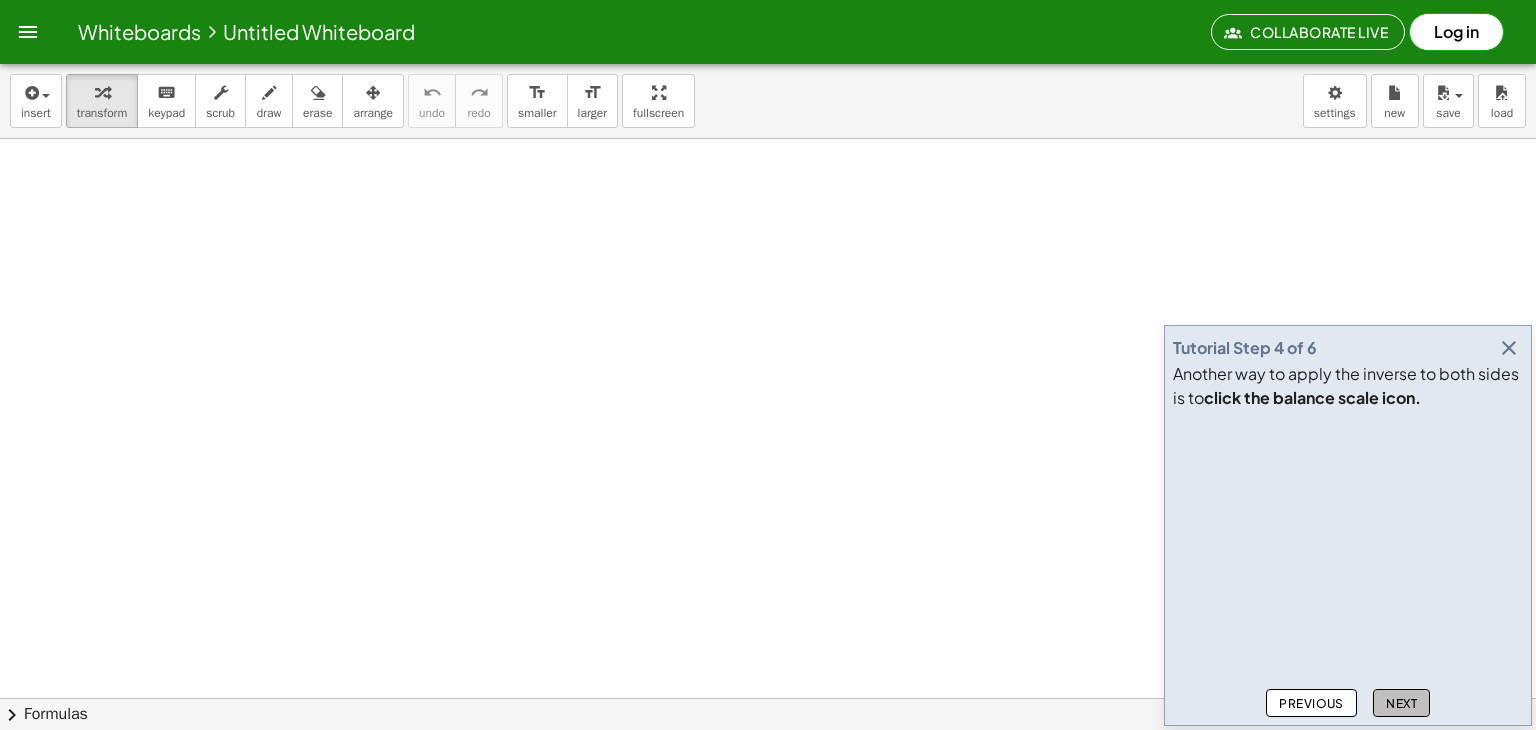 click on "Next" 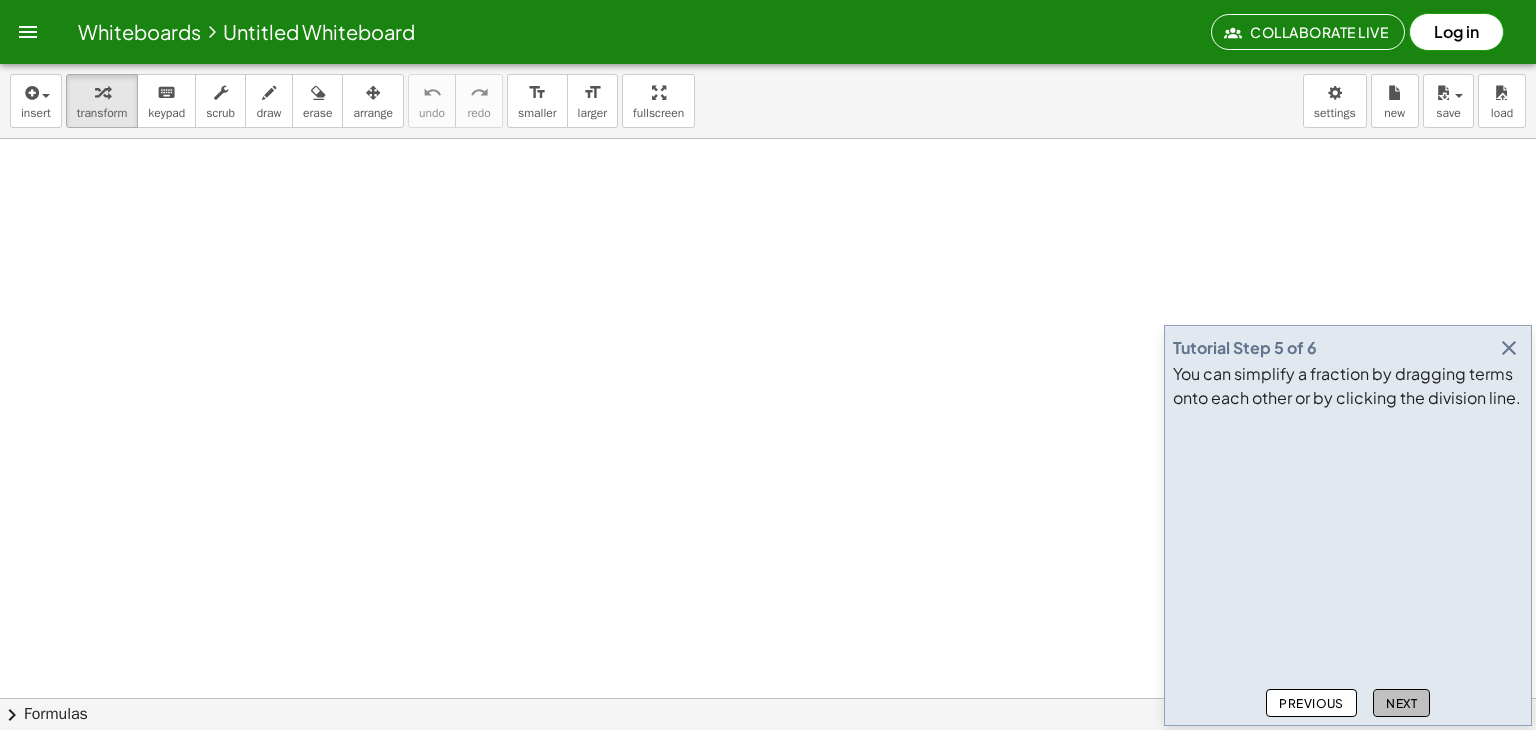click on "Next" 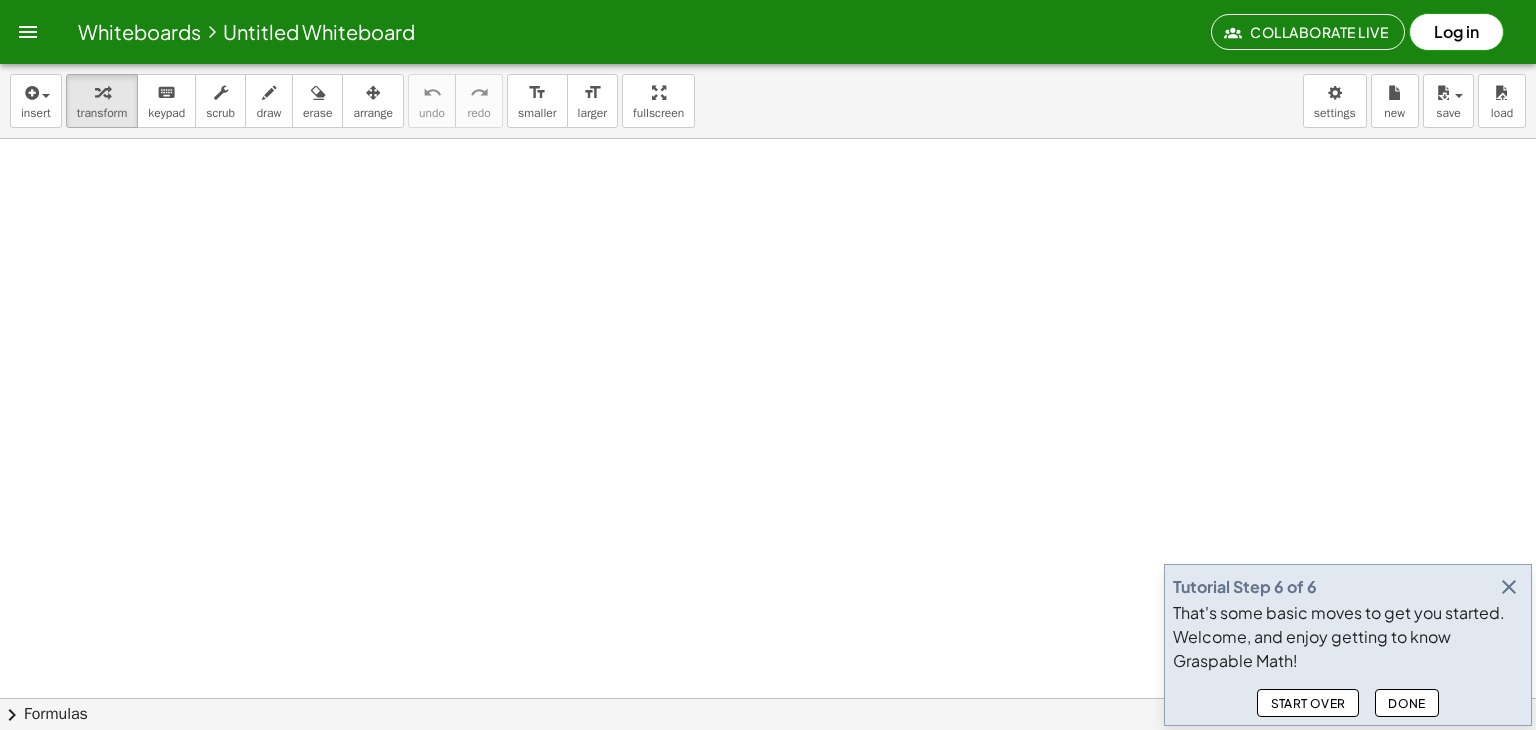 click on "Done" 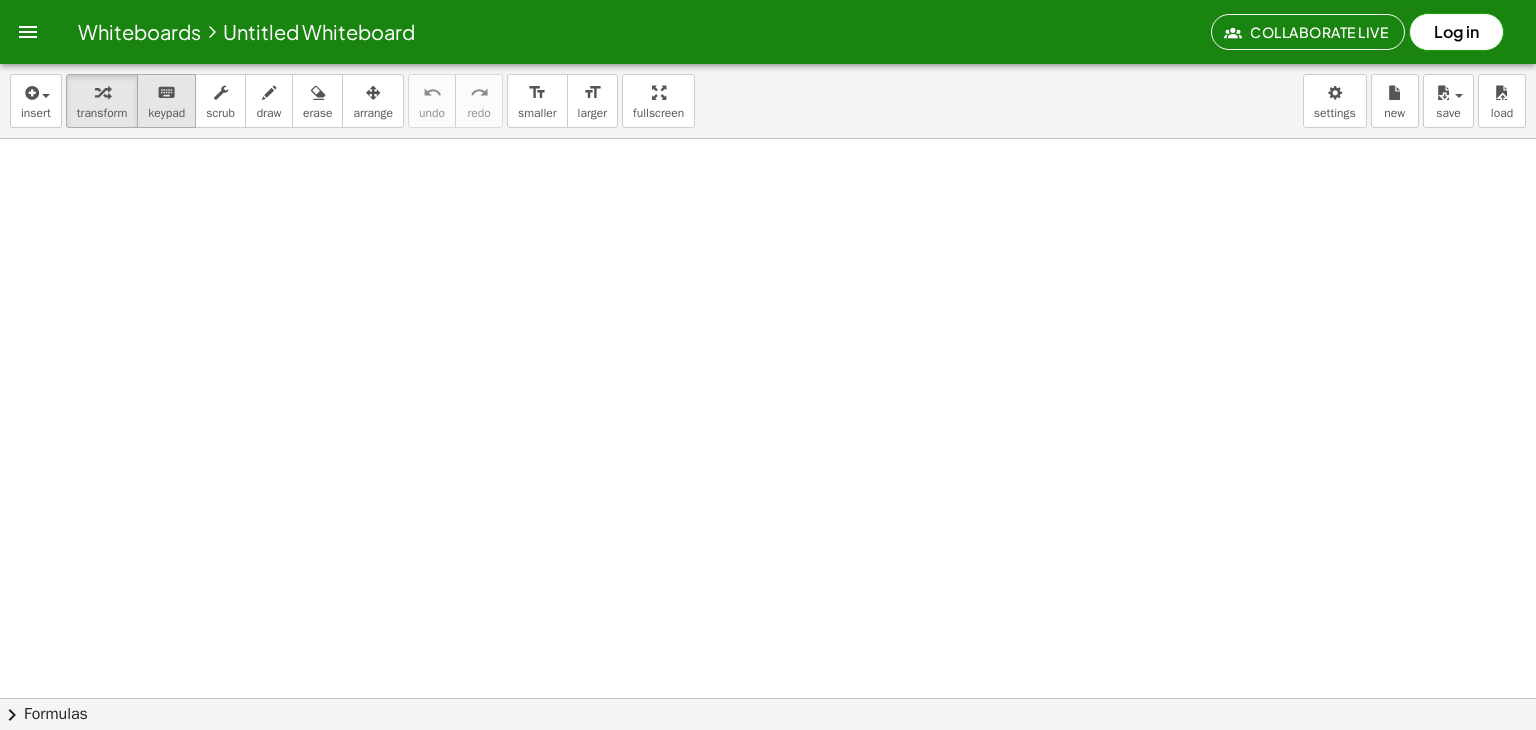 click on "keypad" at bounding box center (166, 113) 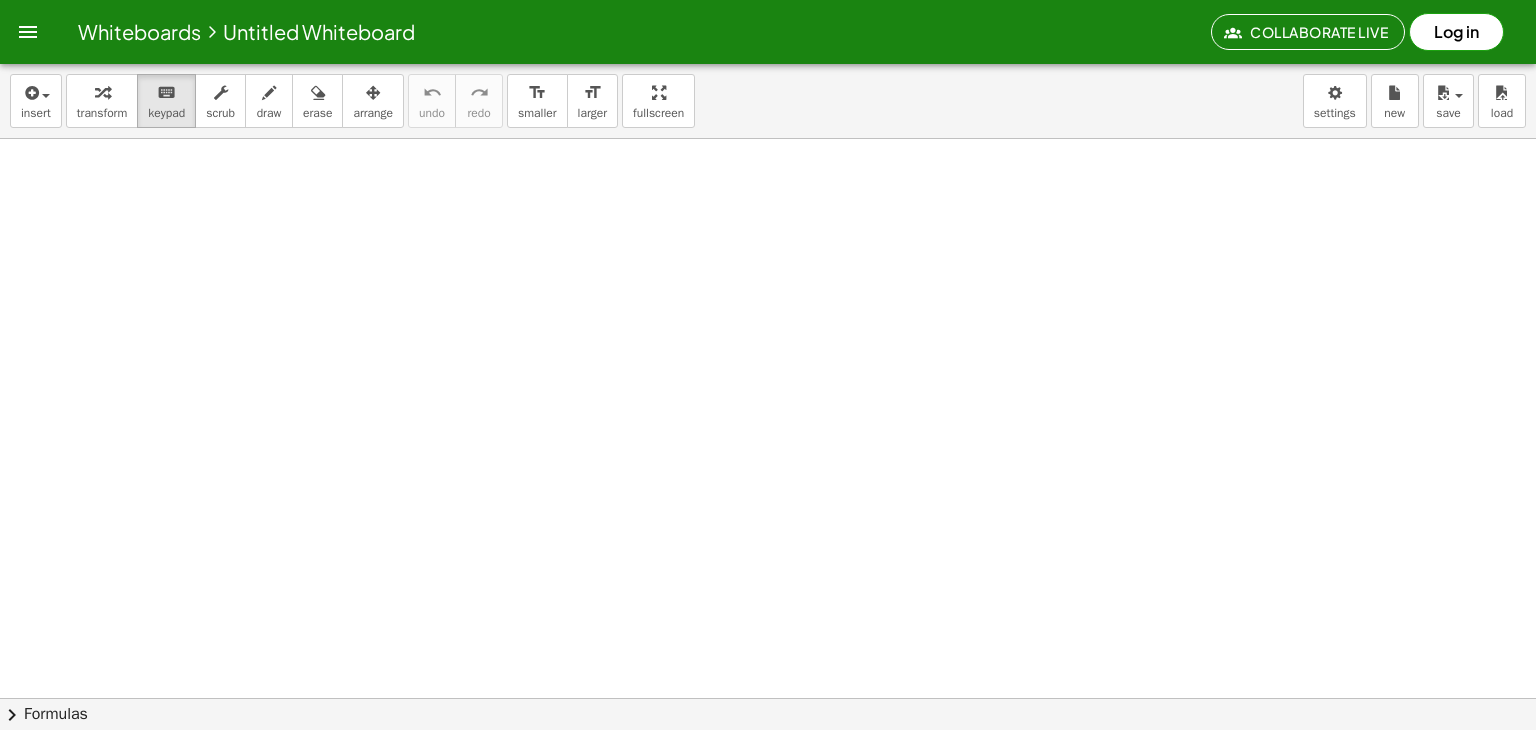 click at bounding box center [768, 762] 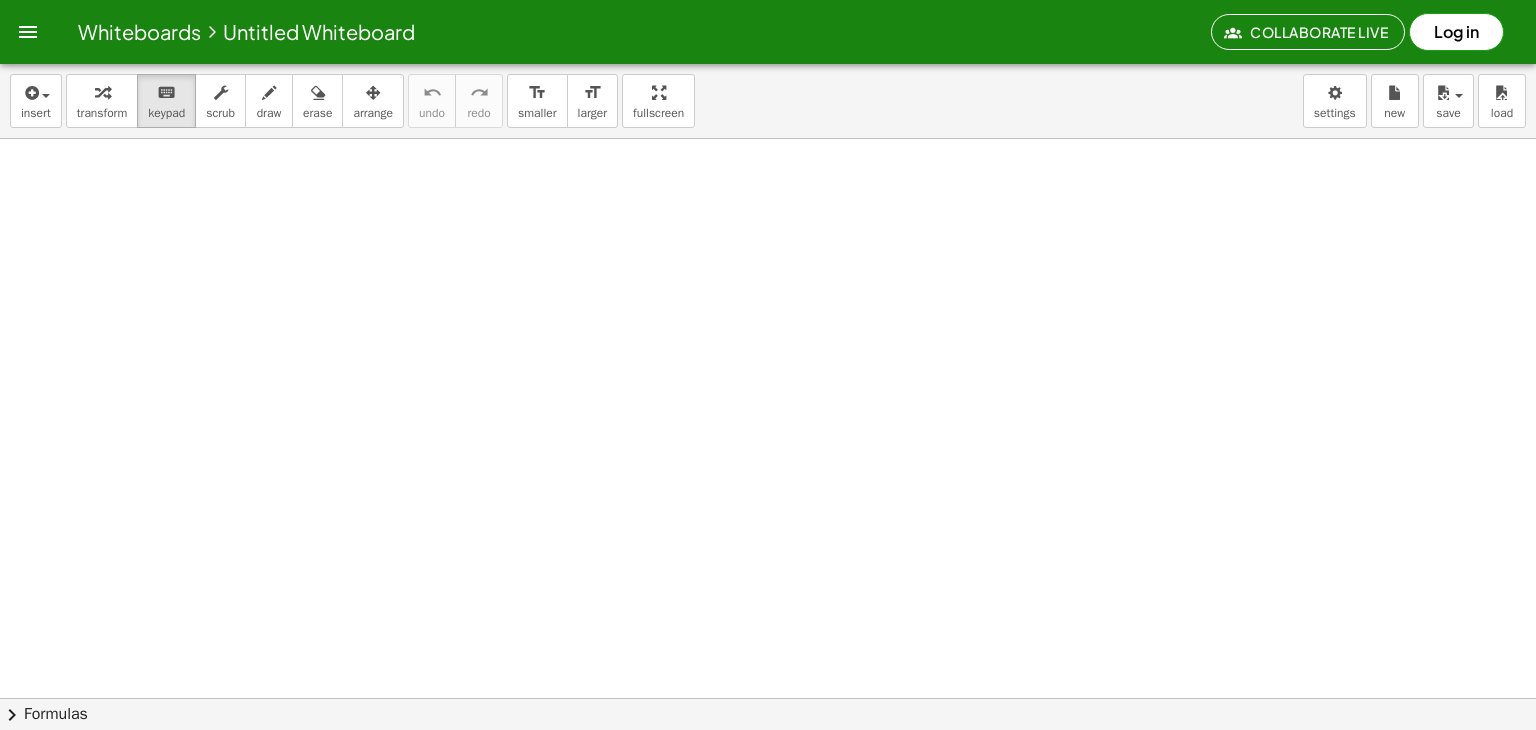 scroll, scrollTop: 0, scrollLeft: 0, axis: both 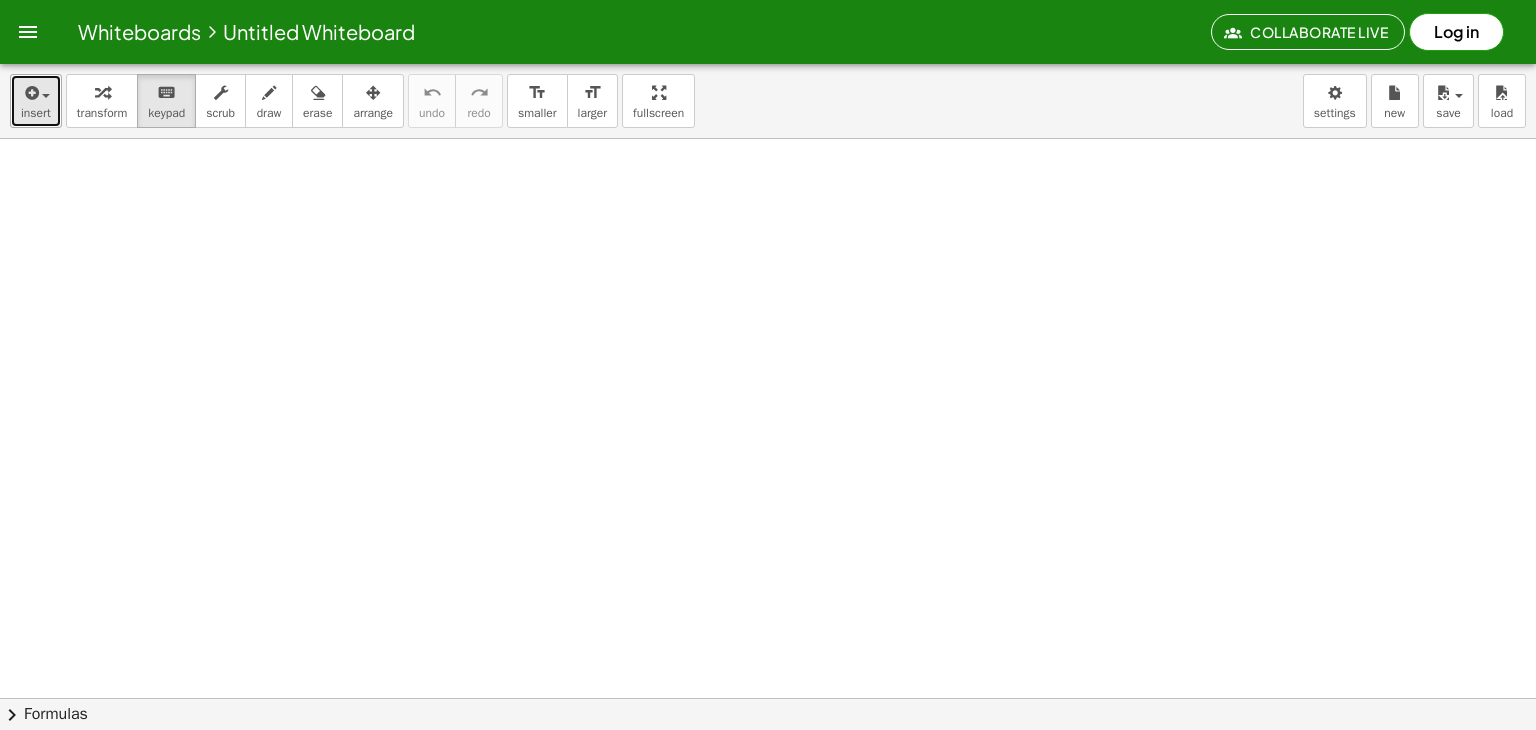 click on "insert" at bounding box center [36, 101] 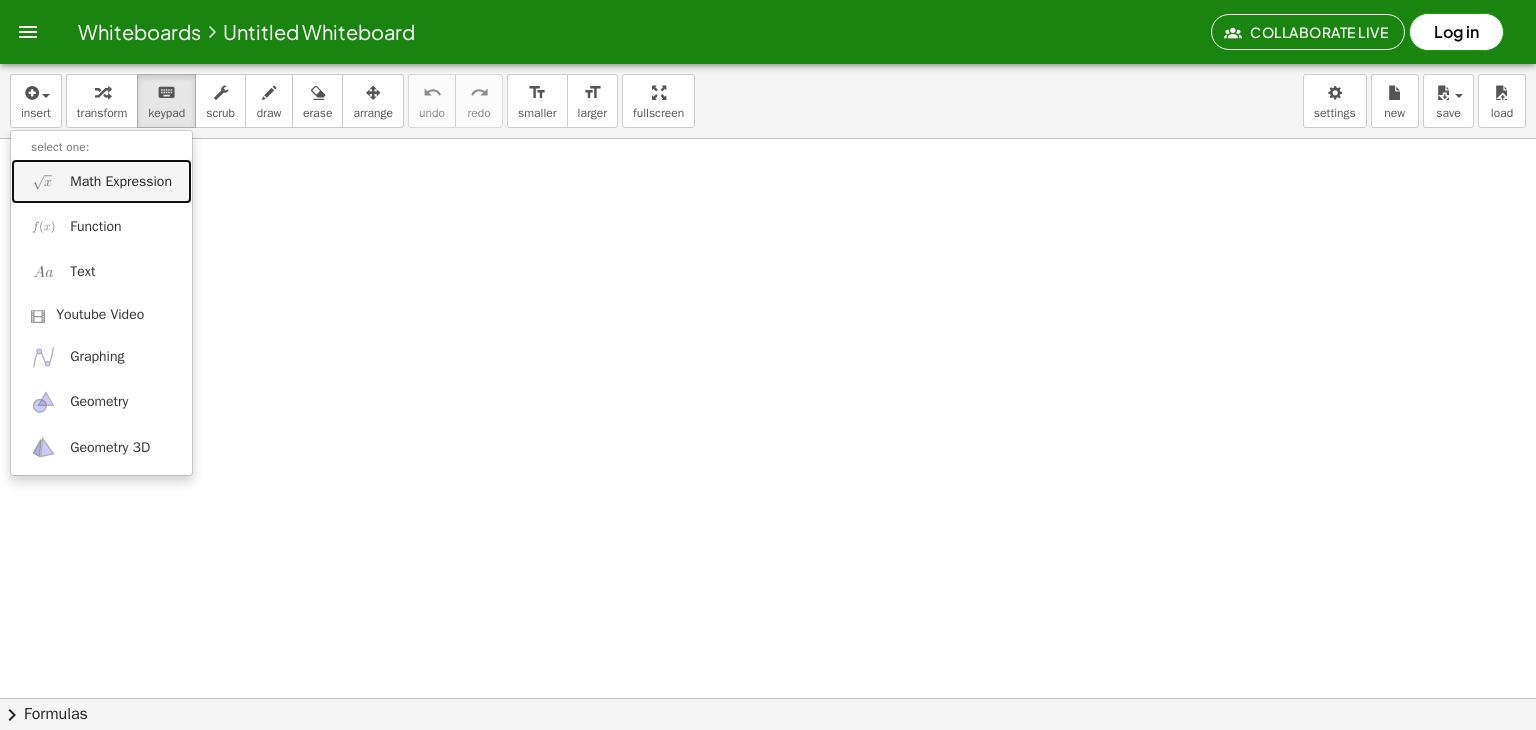 click on "Math Expression" at bounding box center (121, 182) 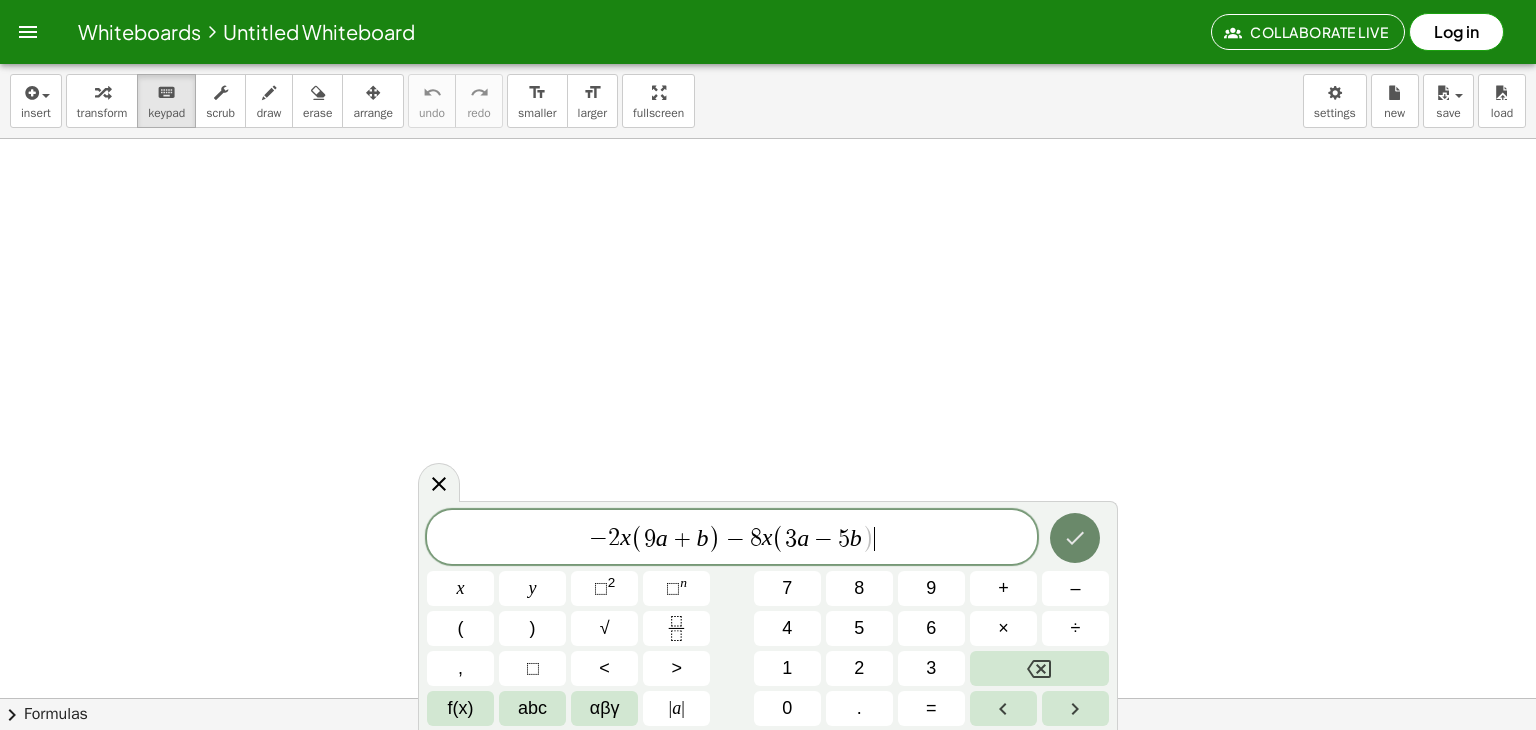 click 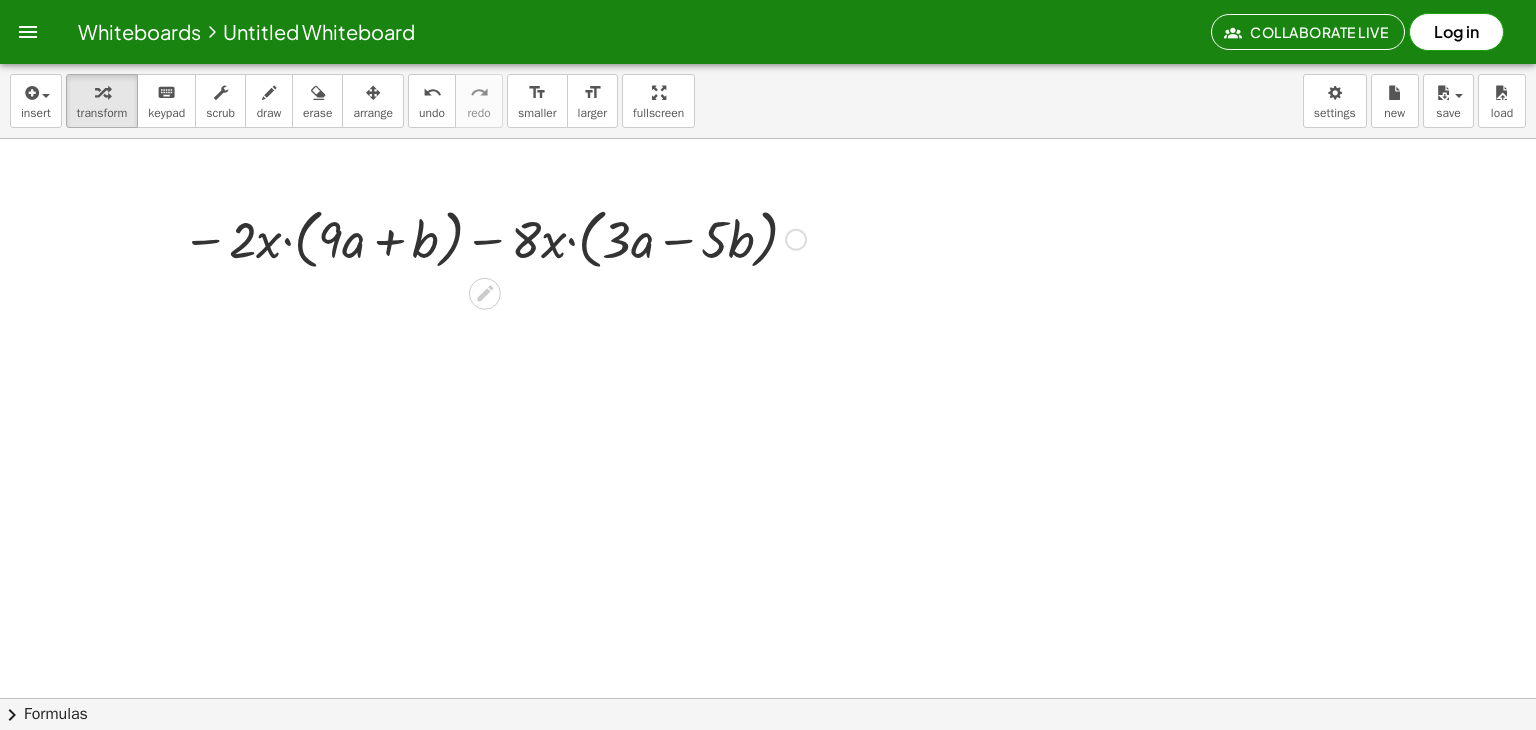 click at bounding box center (494, 238) 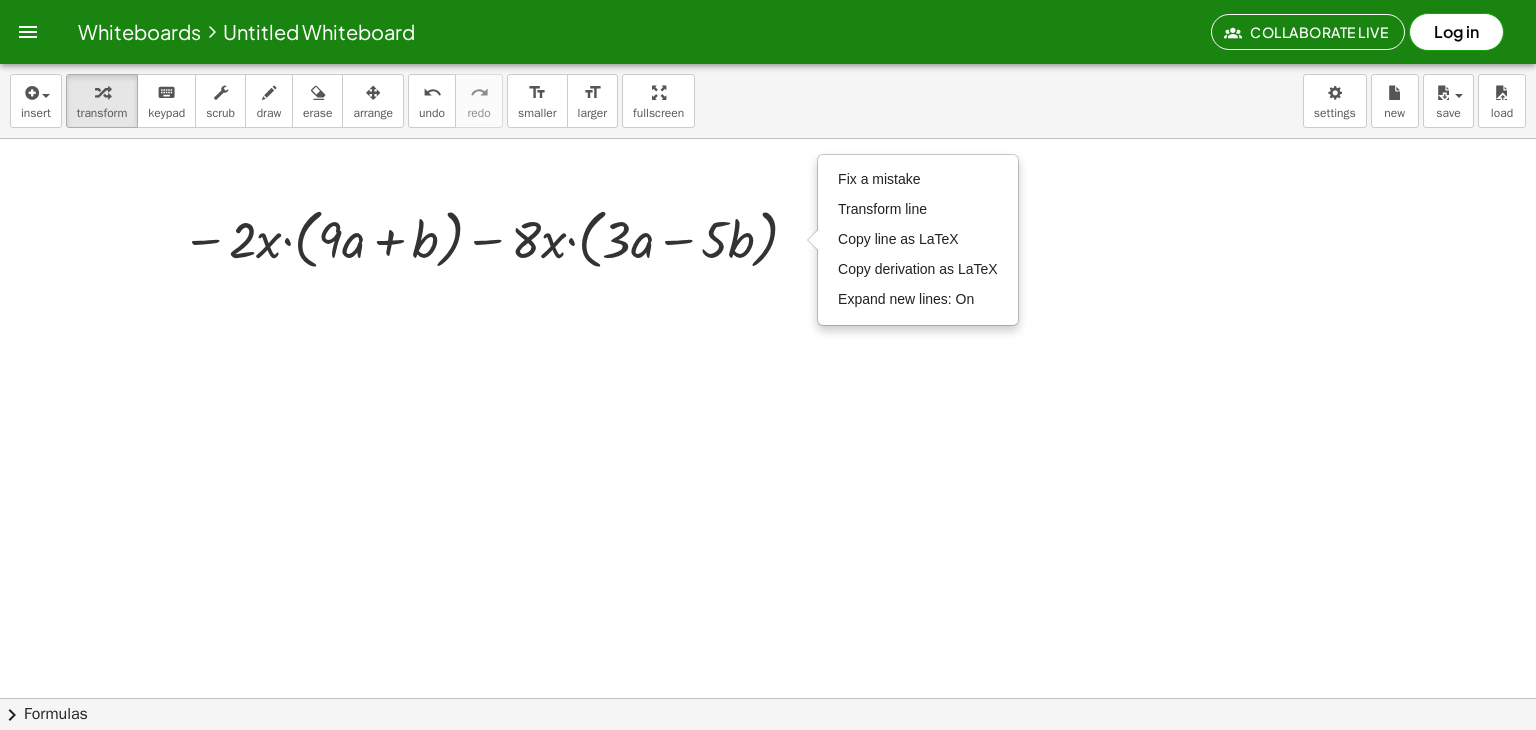 click at bounding box center [768, 698] 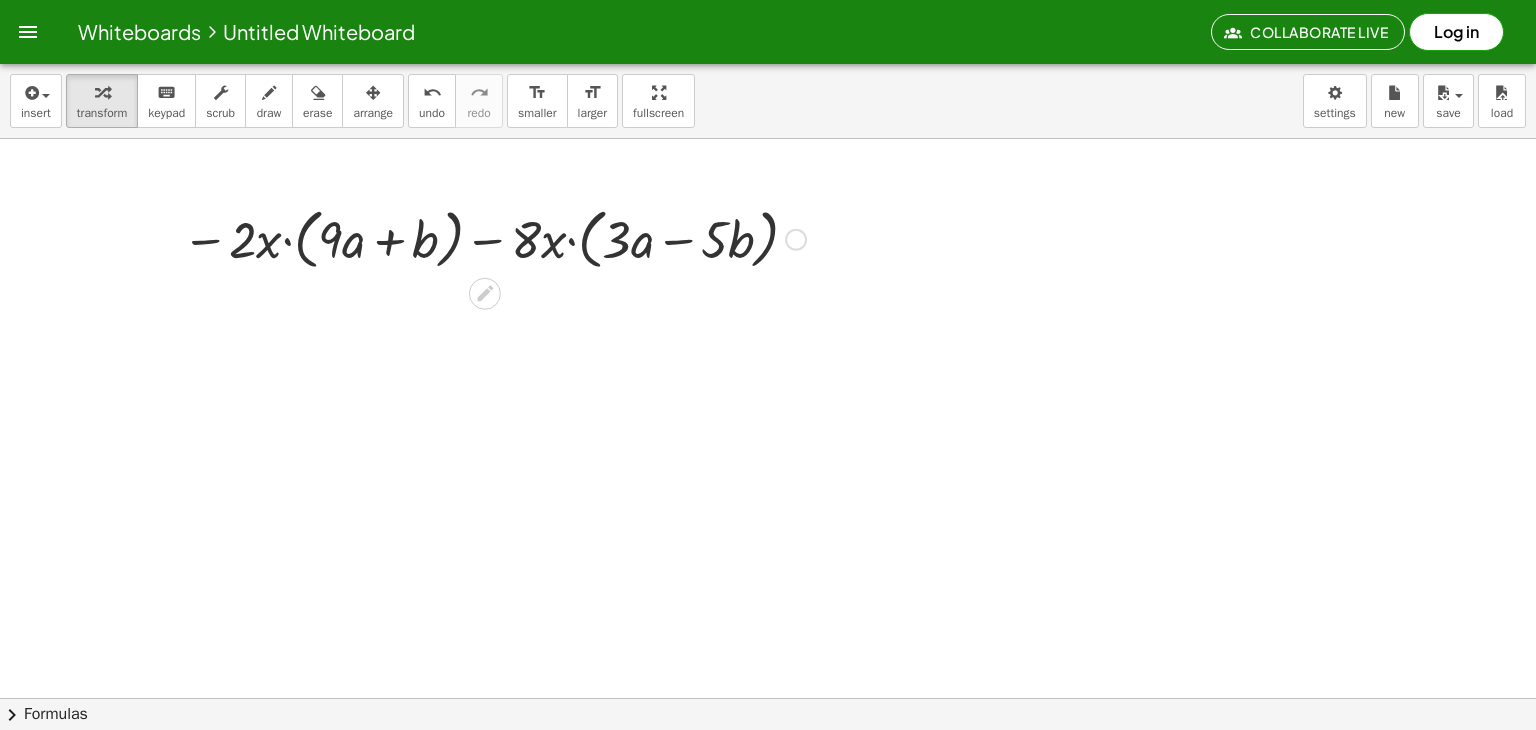 click on "Fix a mistake Transform line Copy line as LaTeX Copy derivation as LaTeX Expand new lines: On" at bounding box center [796, 240] 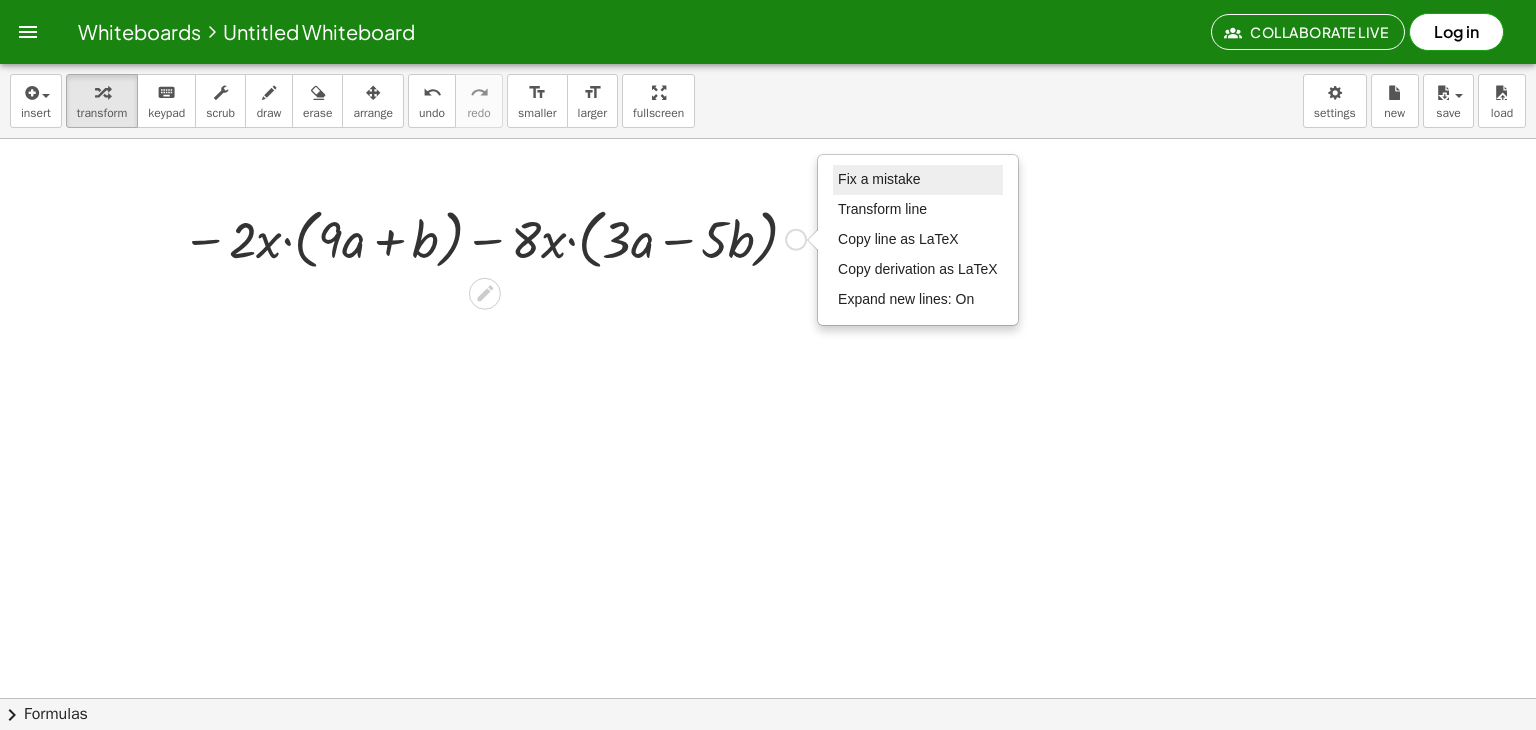 click on "Fix a mistake" at bounding box center (918, 180) 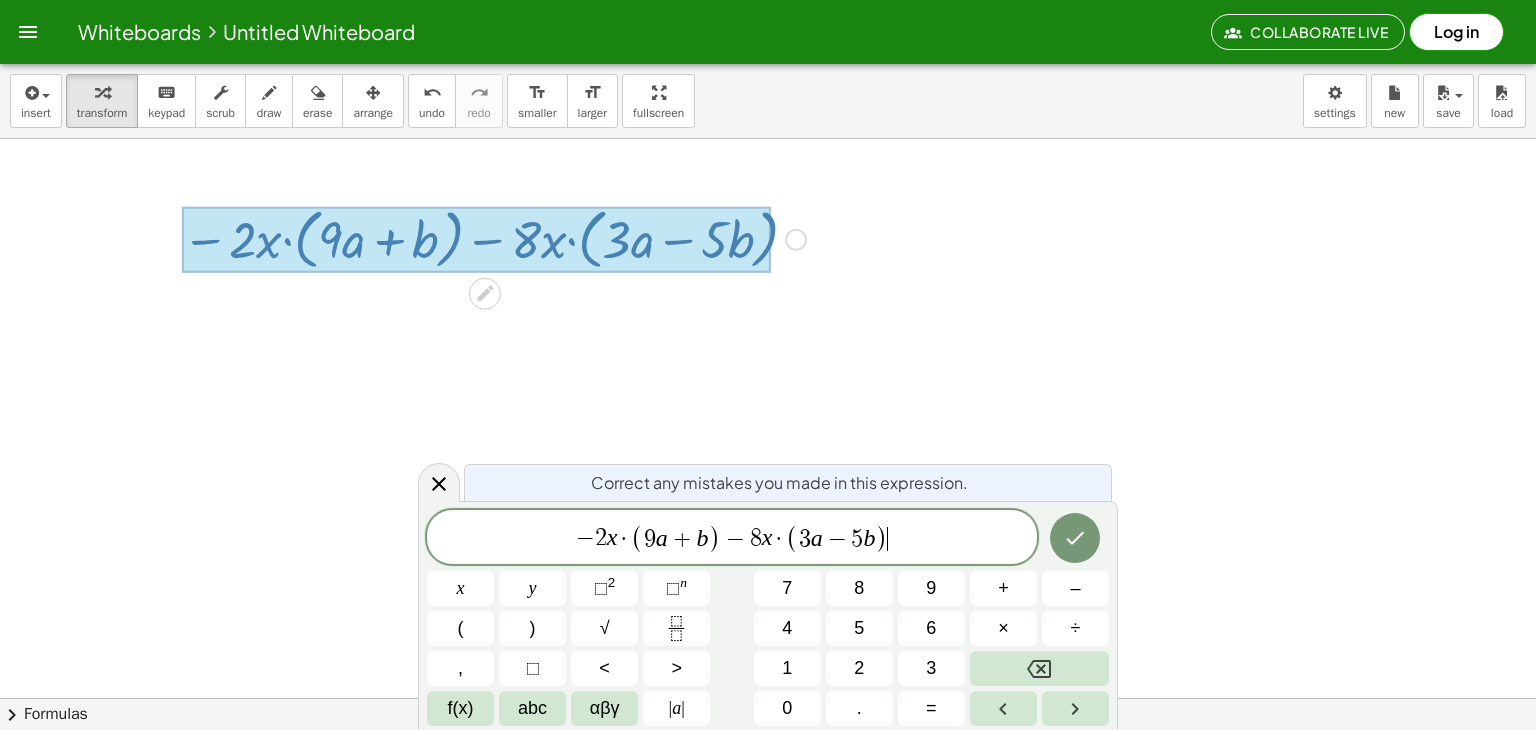 click at bounding box center (768, 698) 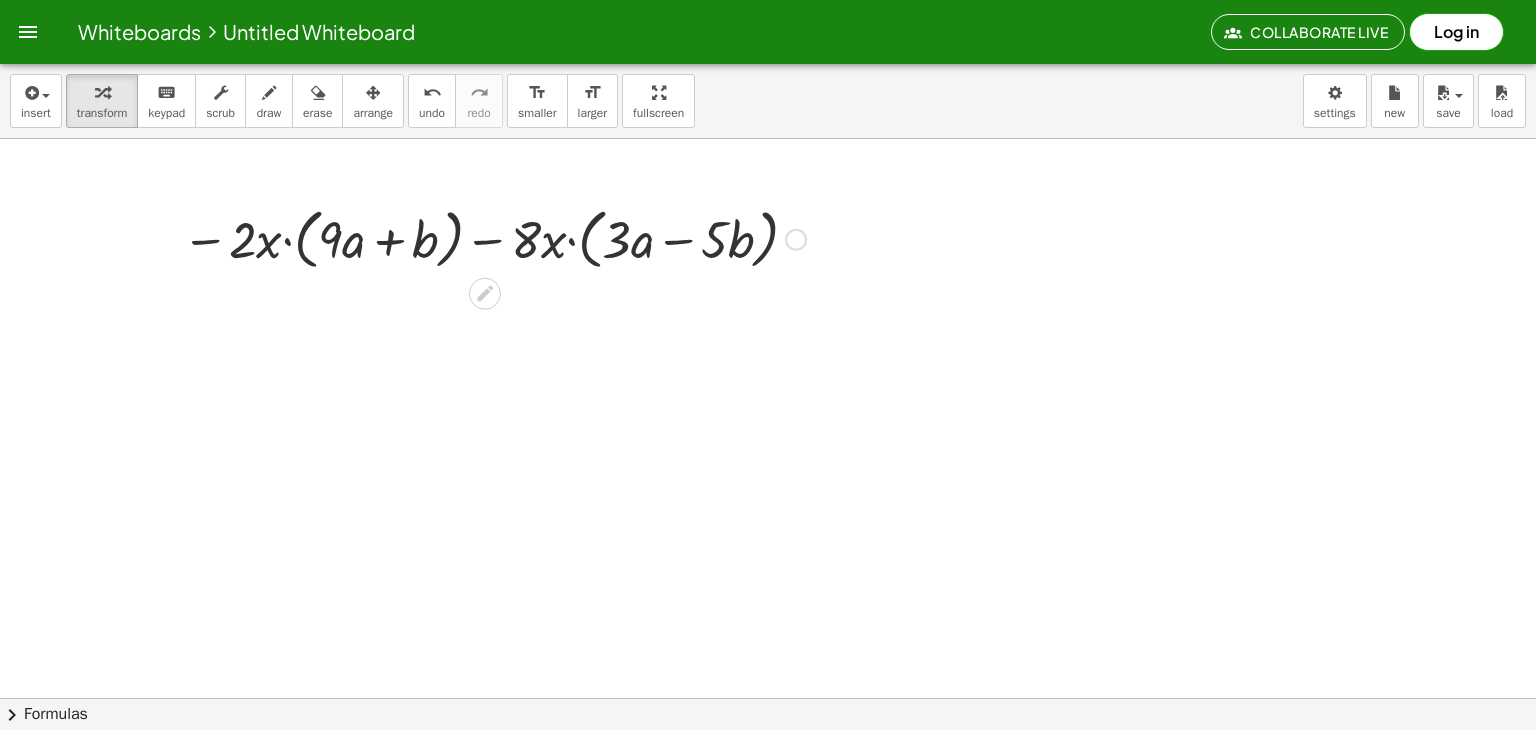 click on "Fix a mistake Transform line Copy line as LaTeX Copy derivation as LaTeX Expand new lines: On" at bounding box center (796, 240) 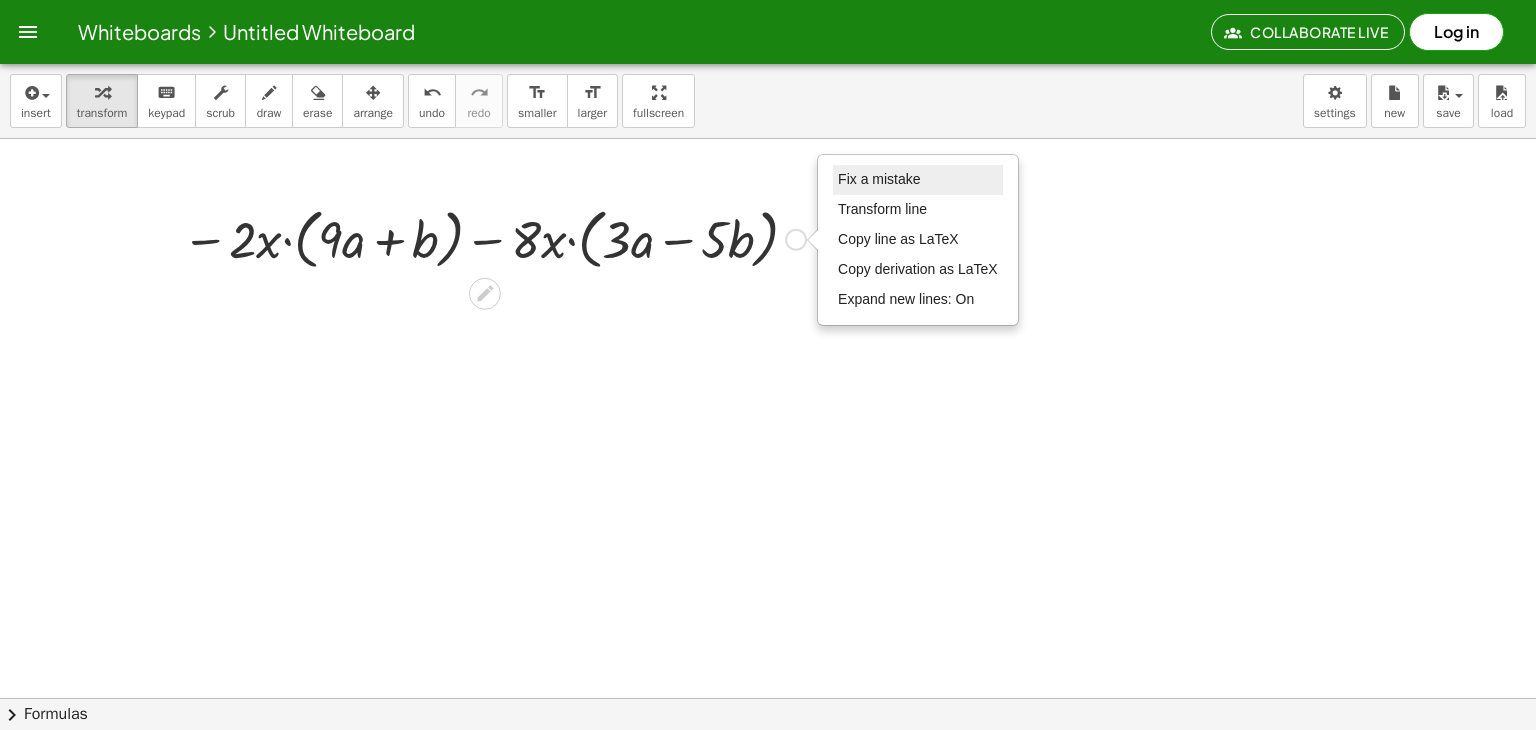 click on "Fix a mistake" at bounding box center (879, 179) 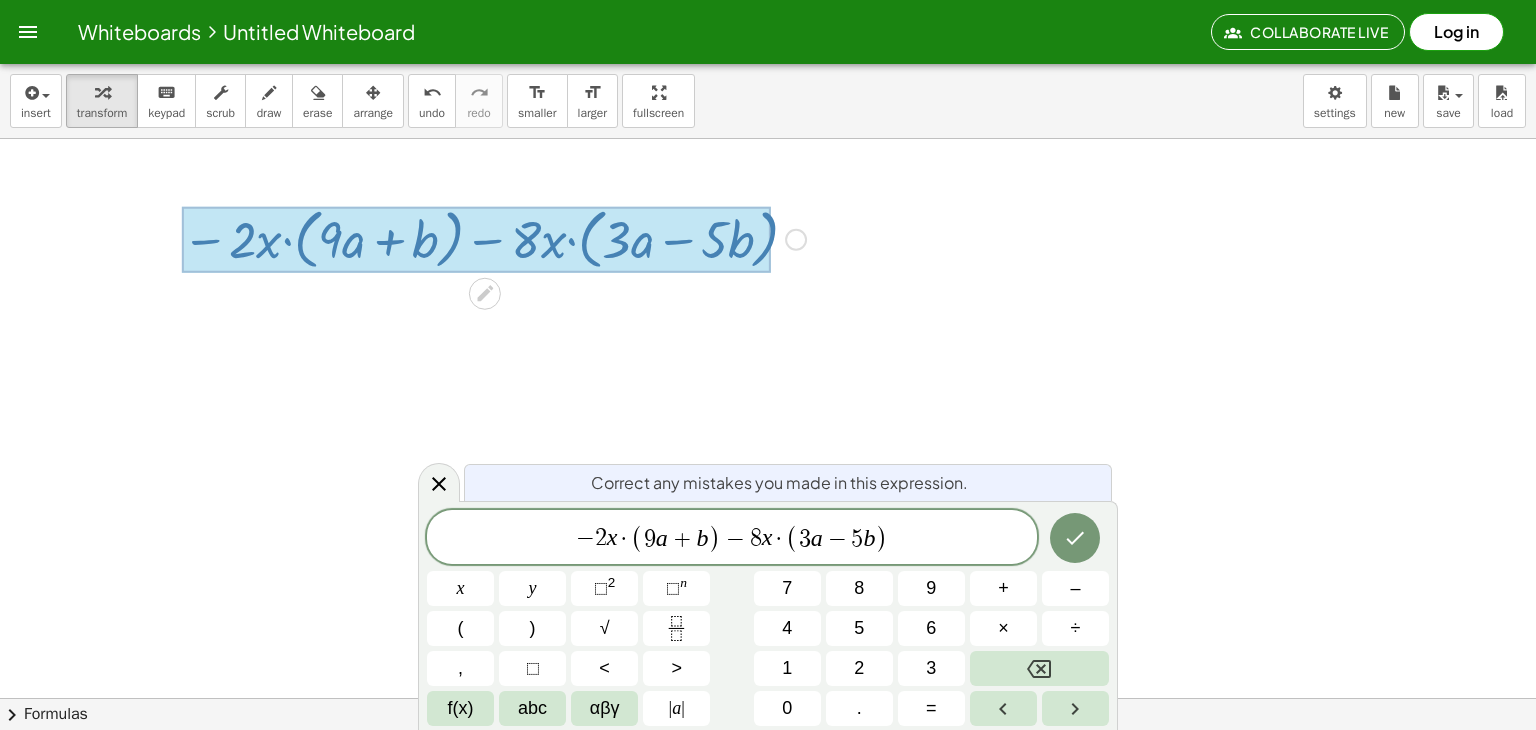 click at bounding box center [768, 698] 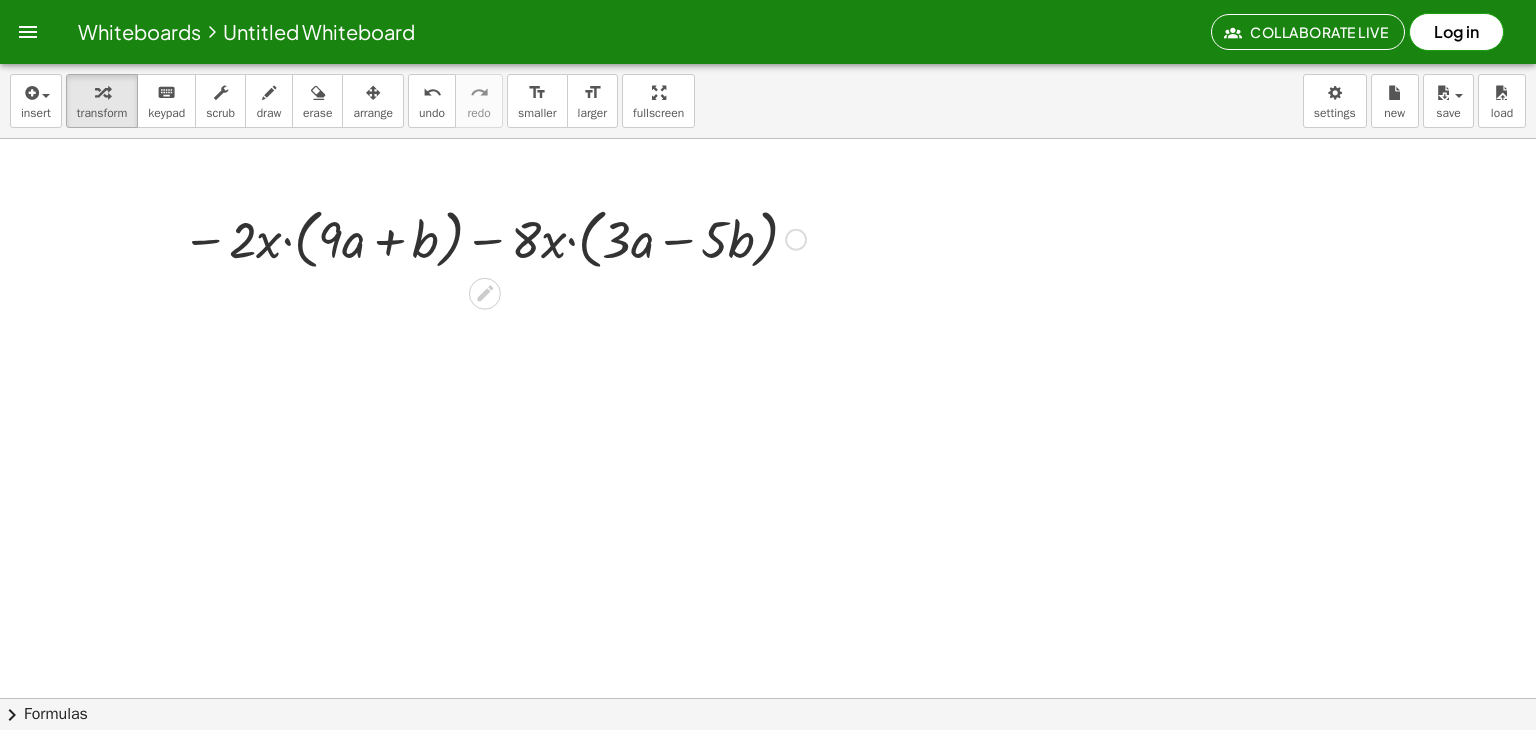 click at bounding box center [494, 238] 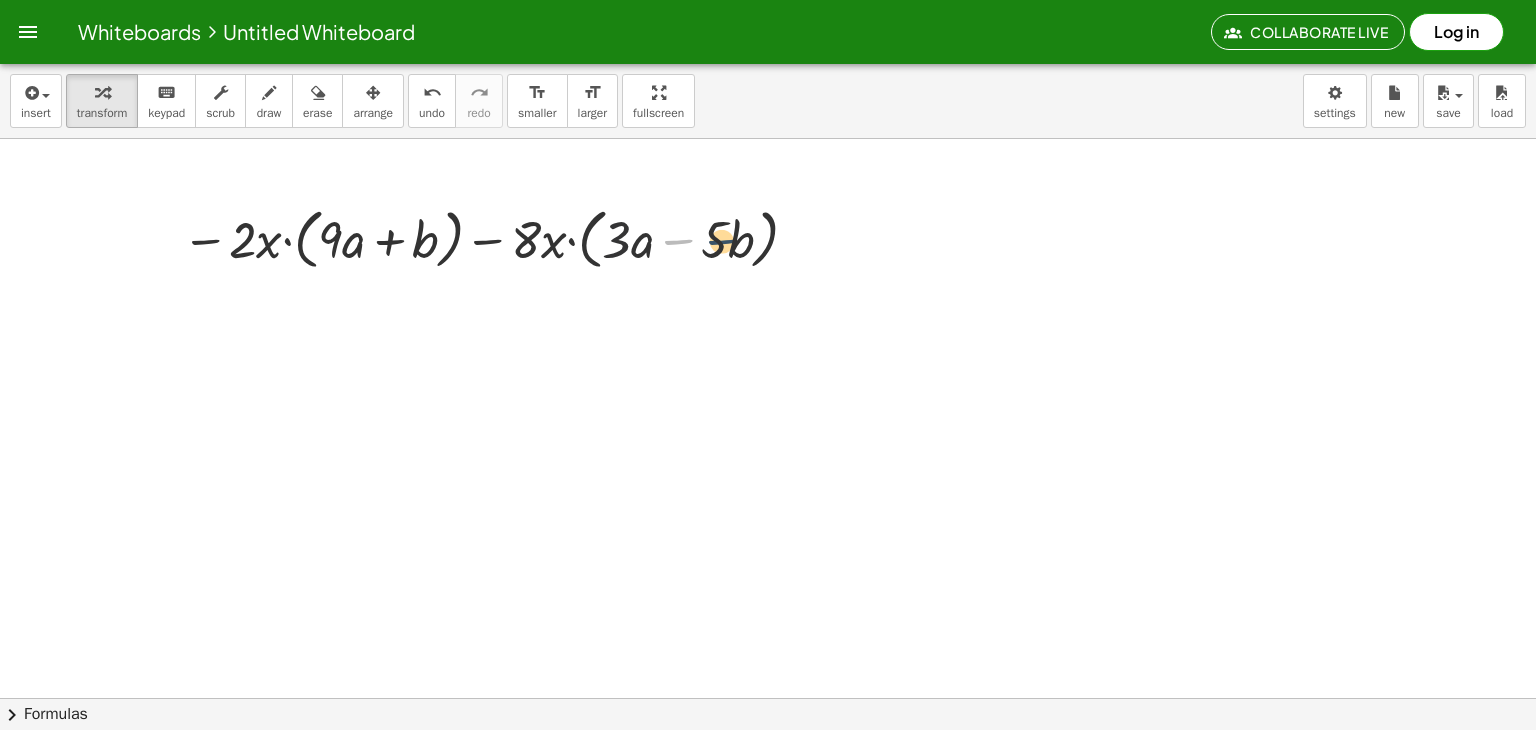 drag, startPoint x: 655, startPoint y: 236, endPoint x: 727, endPoint y: 236, distance: 72 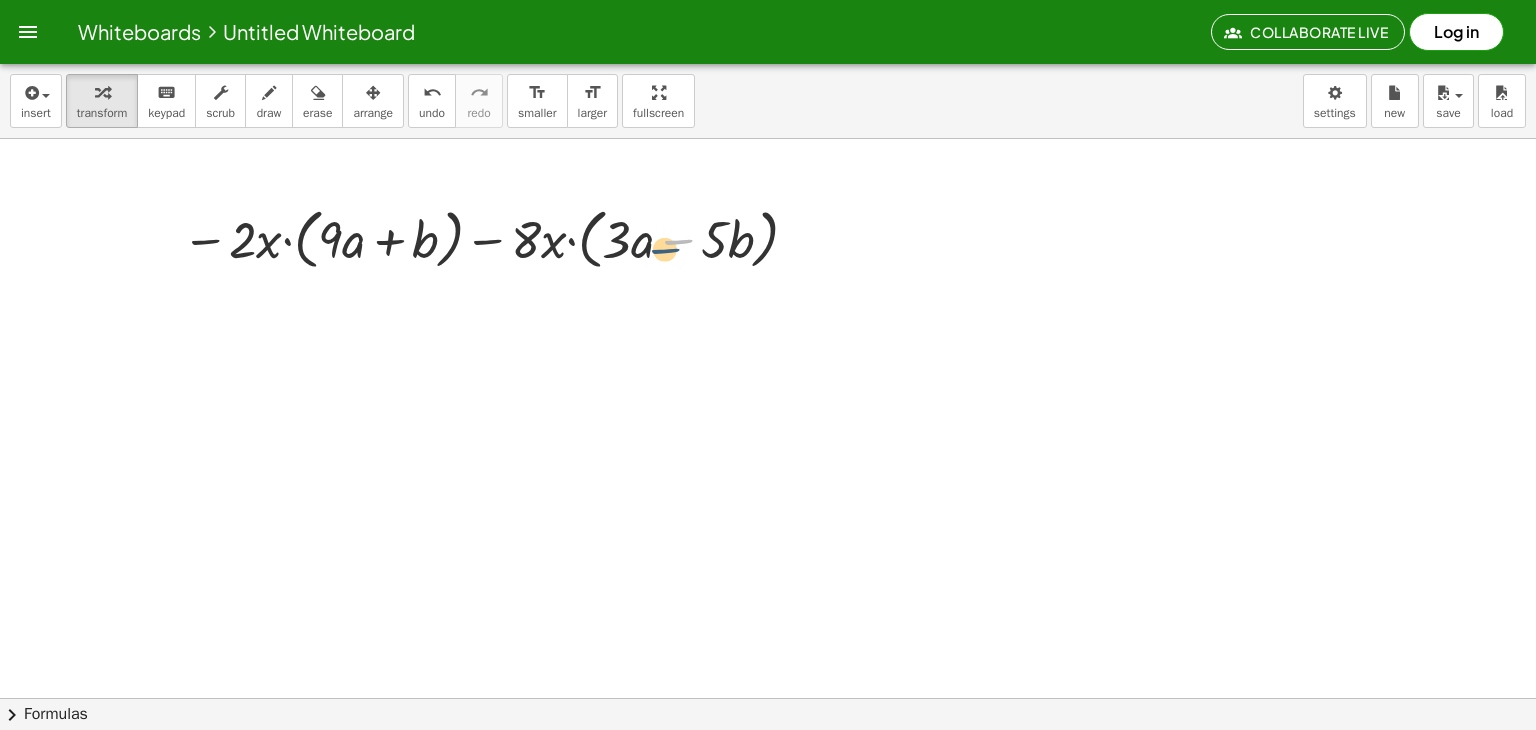 drag, startPoint x: 675, startPoint y: 240, endPoint x: 661, endPoint y: 249, distance: 16.643316 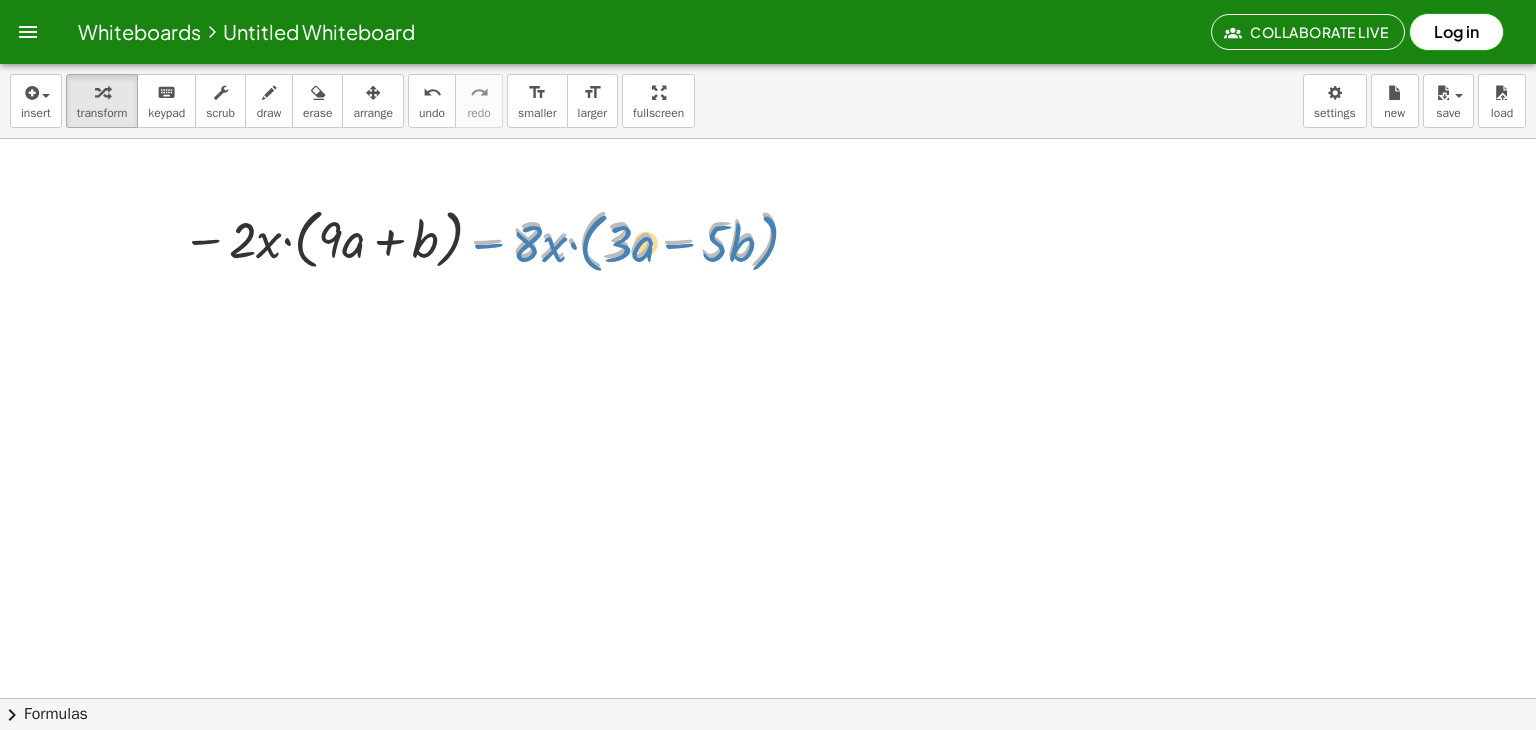 click at bounding box center (494, 238) 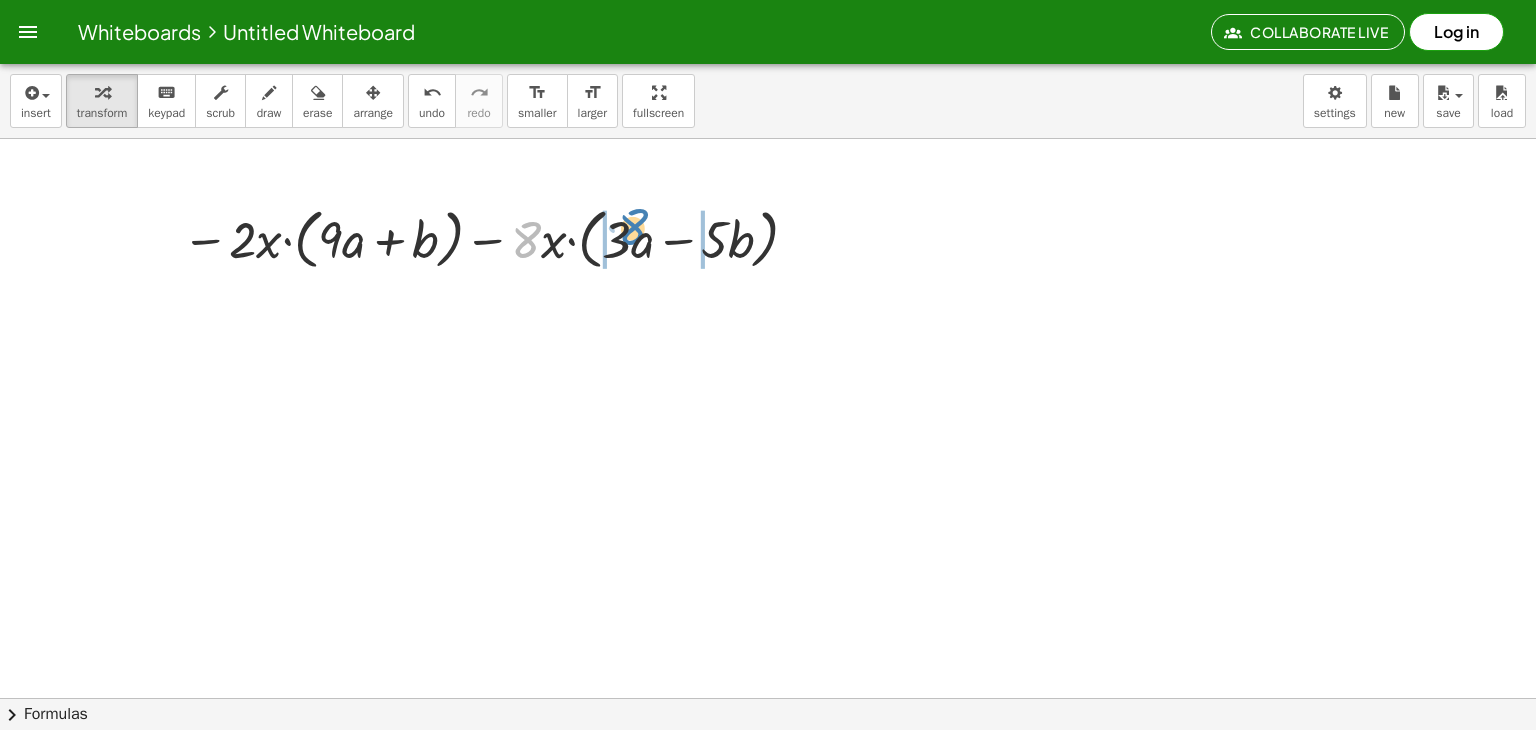 drag, startPoint x: 535, startPoint y: 246, endPoint x: 632, endPoint y: 234, distance: 97.73945 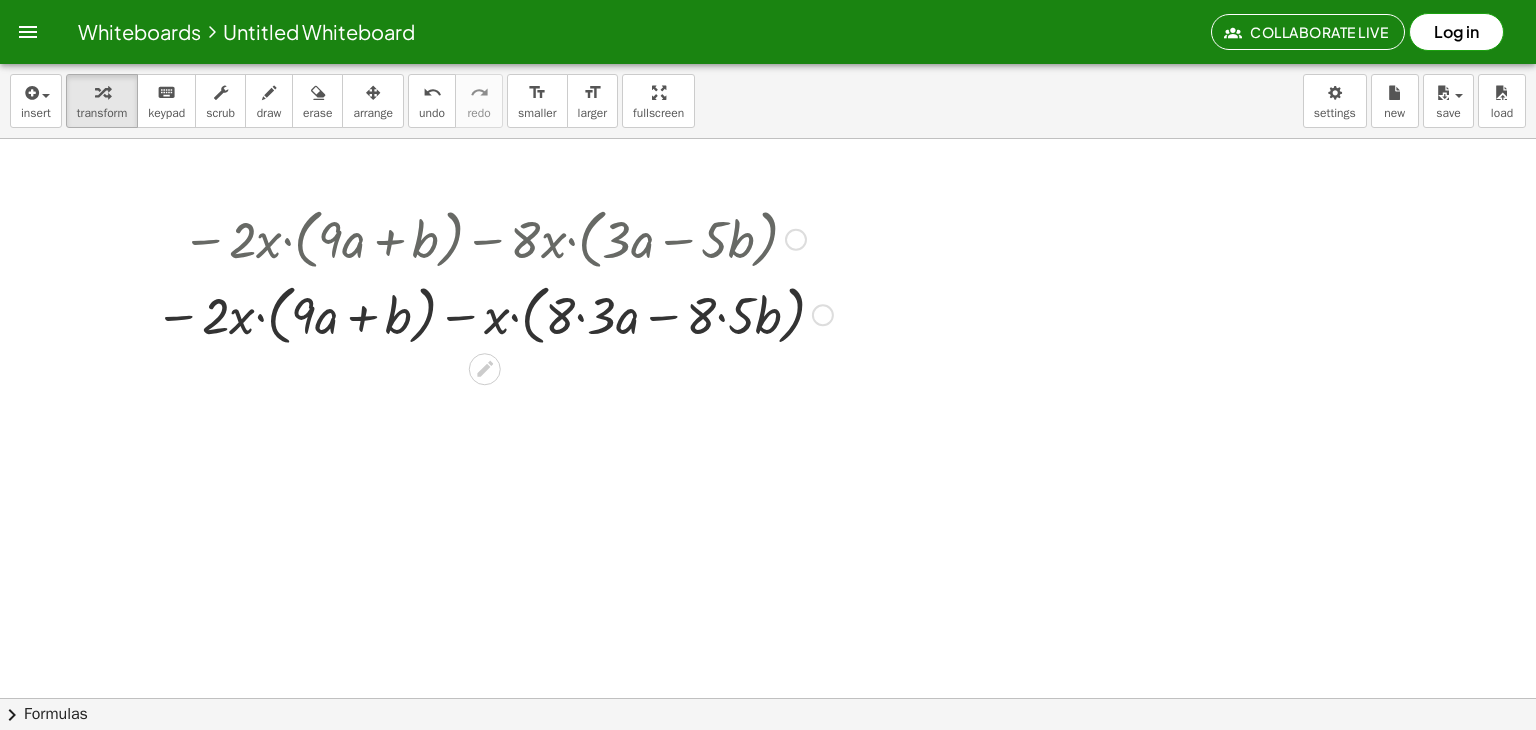 click at bounding box center [494, 314] 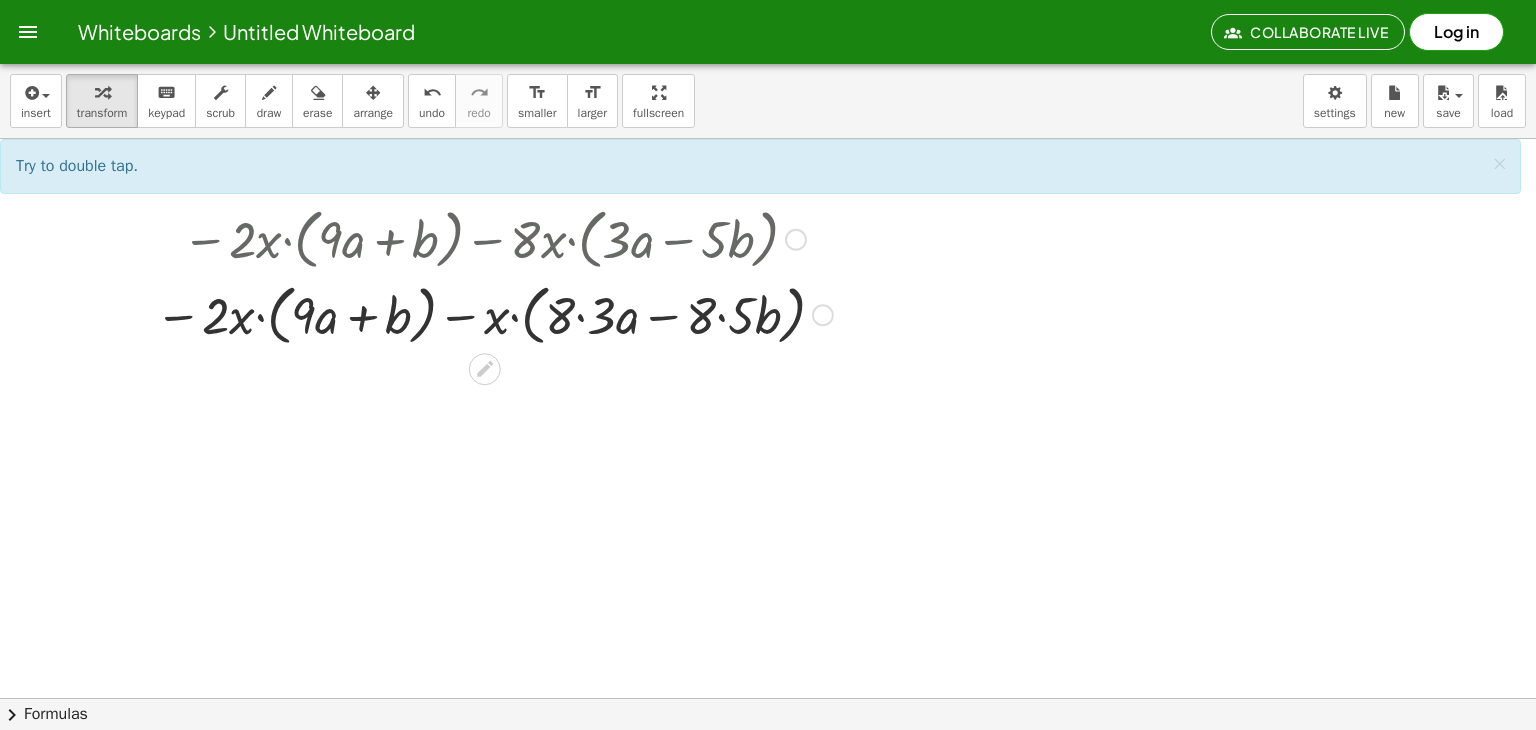 drag, startPoint x: 608, startPoint y: 313, endPoint x: 620, endPoint y: 313, distance: 12 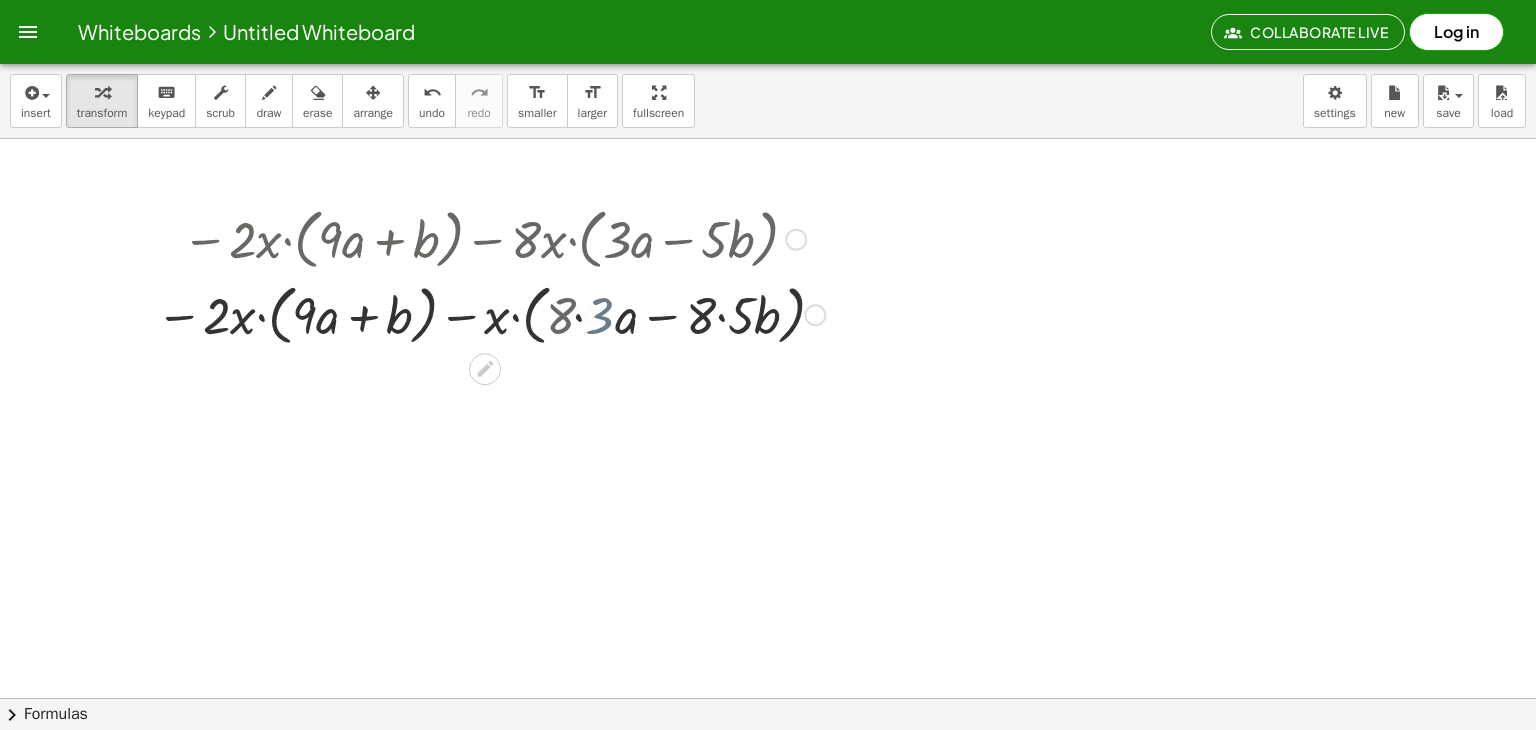 click at bounding box center (494, 314) 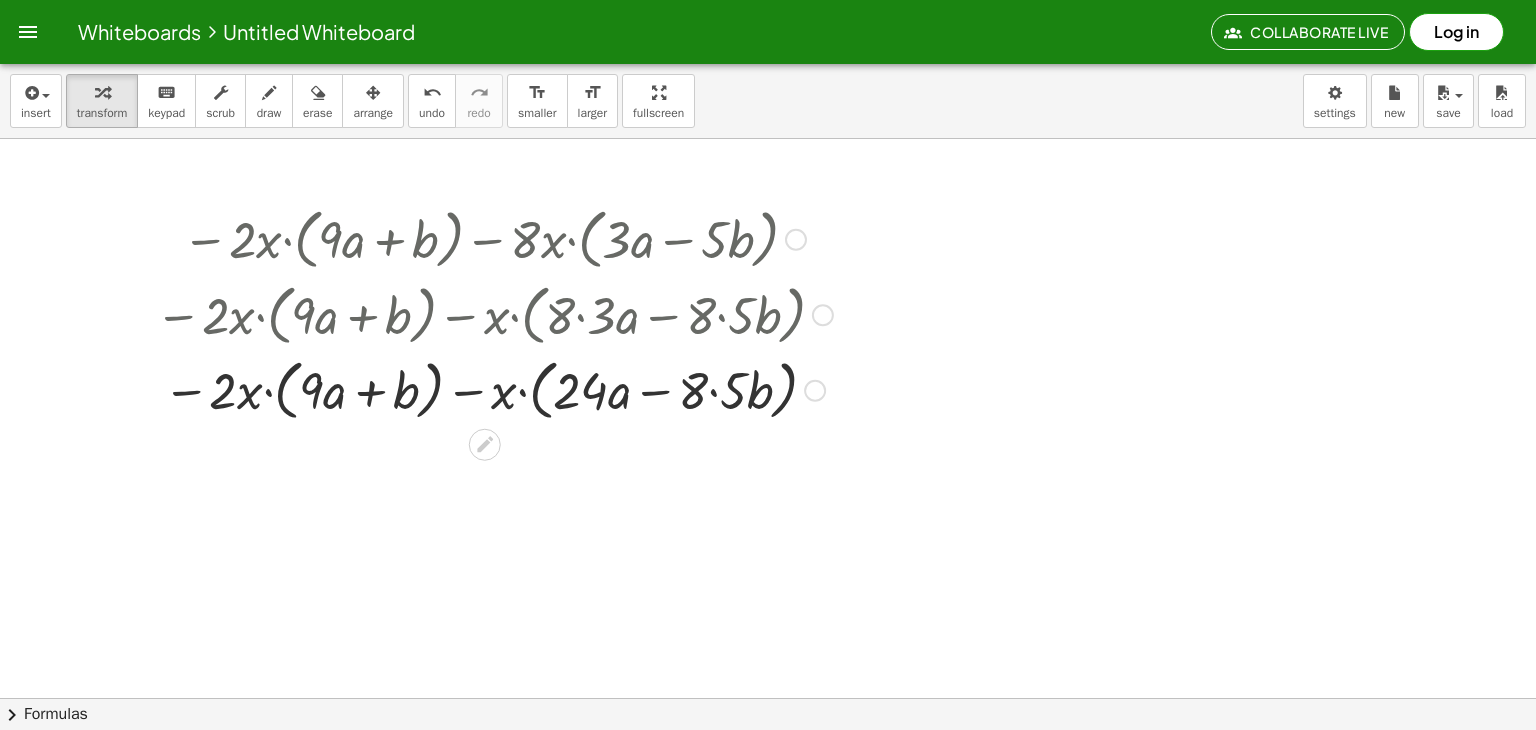click at bounding box center (494, 389) 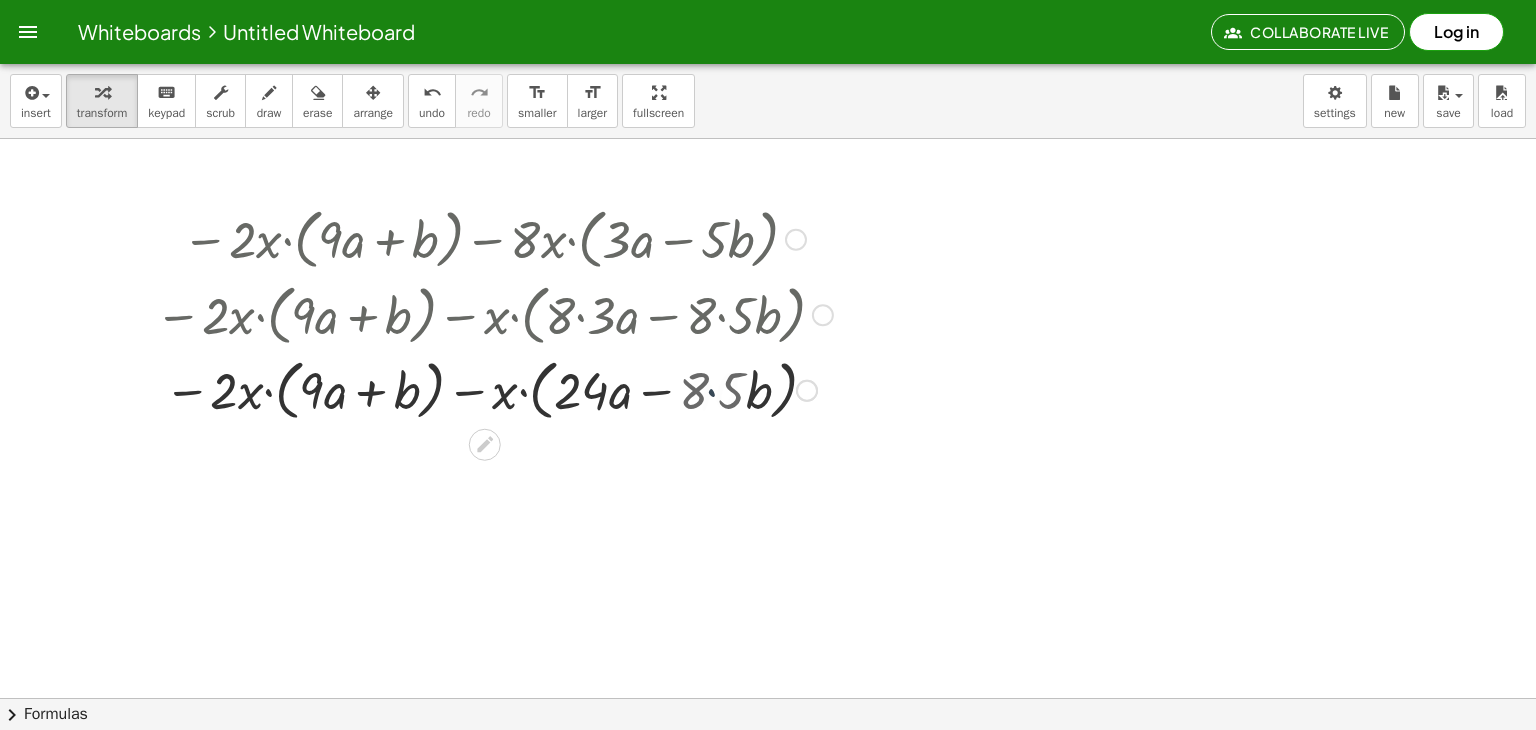 click at bounding box center [494, 389] 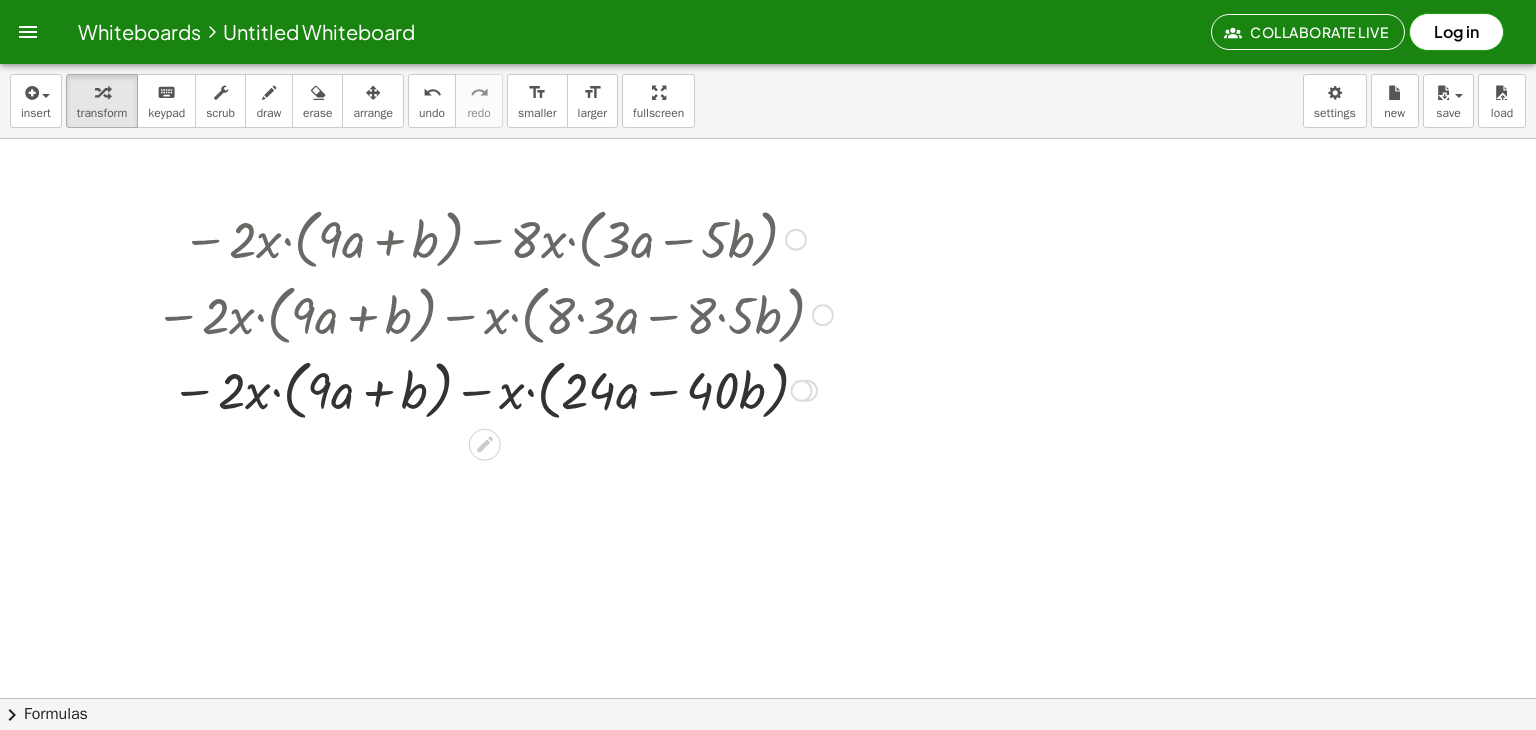 click at bounding box center (494, 389) 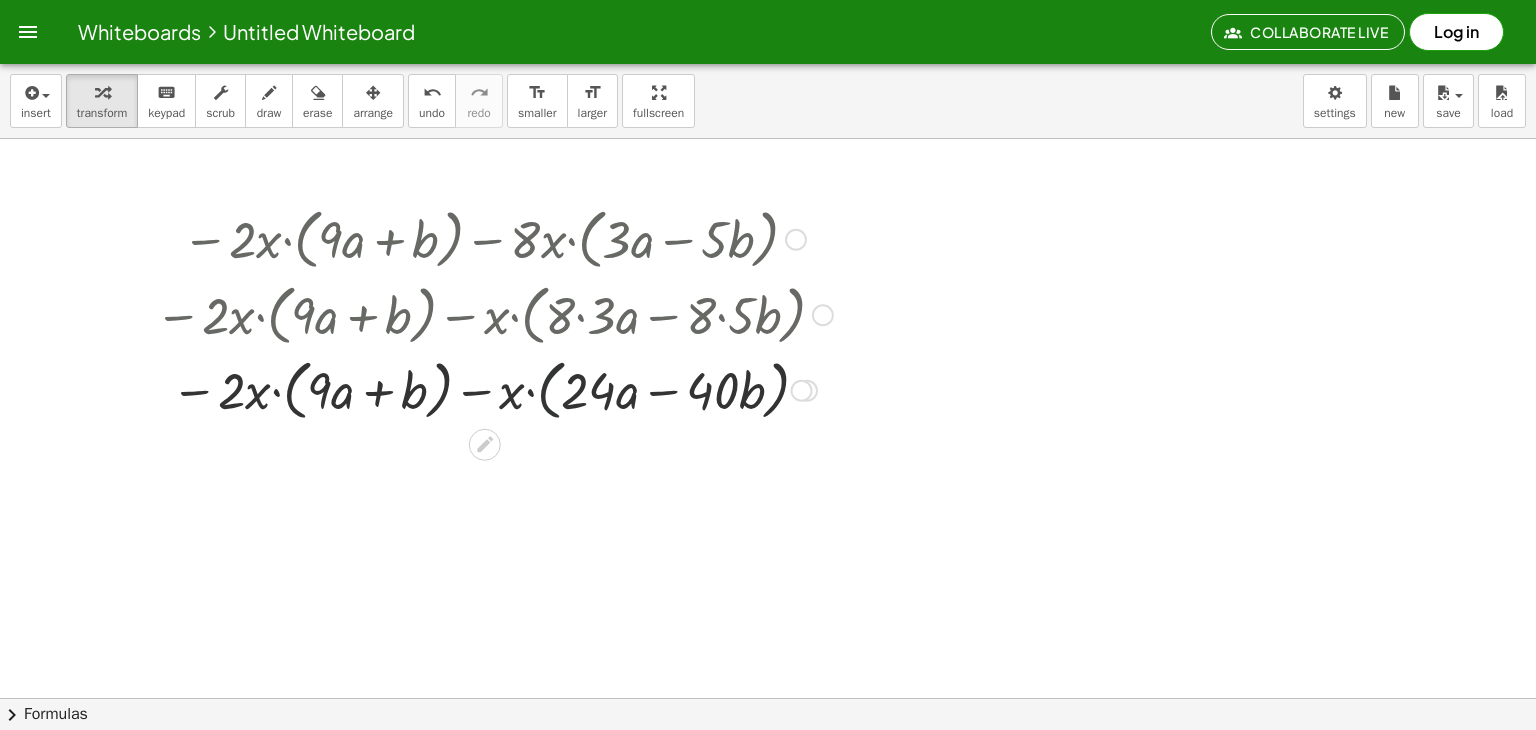 click at bounding box center (494, 389) 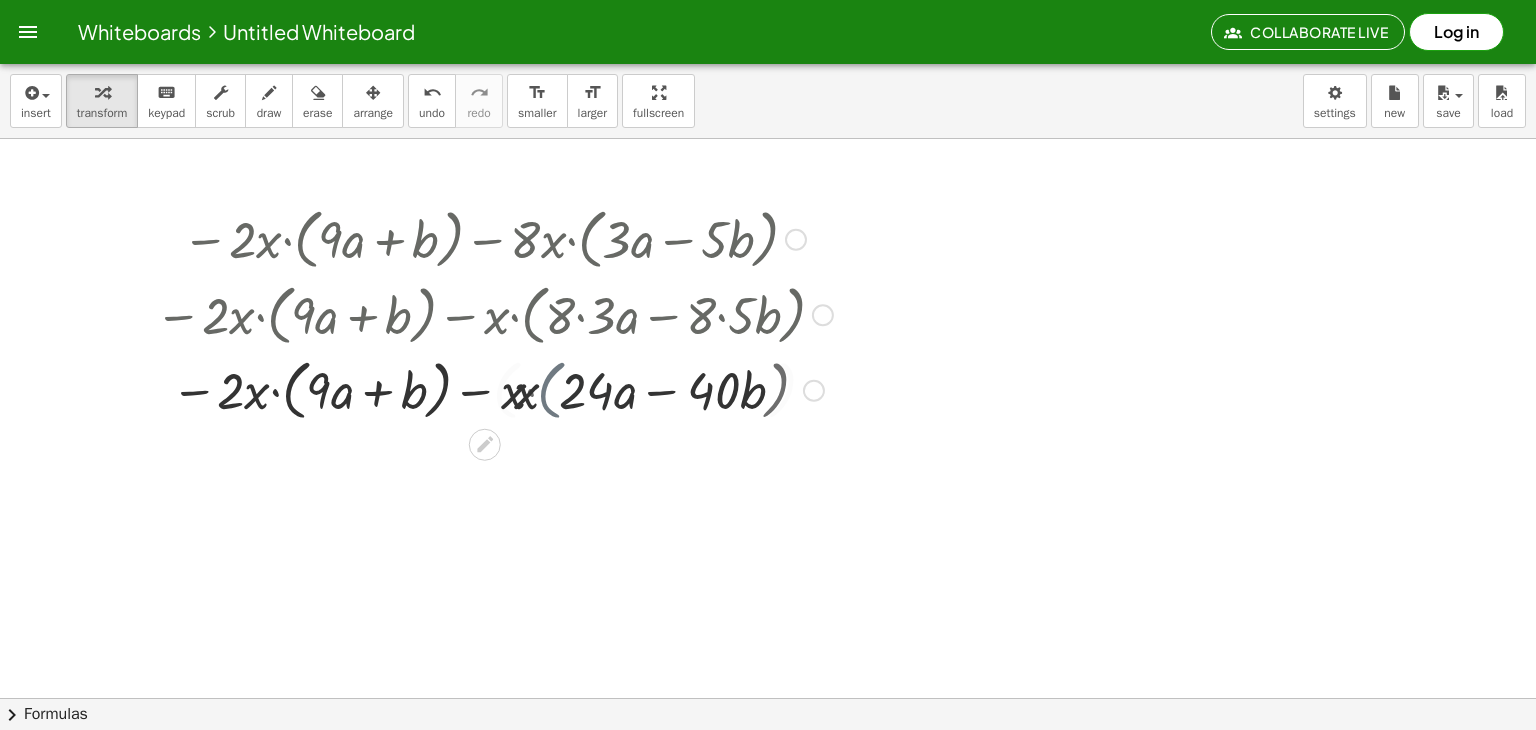 click at bounding box center [494, 389] 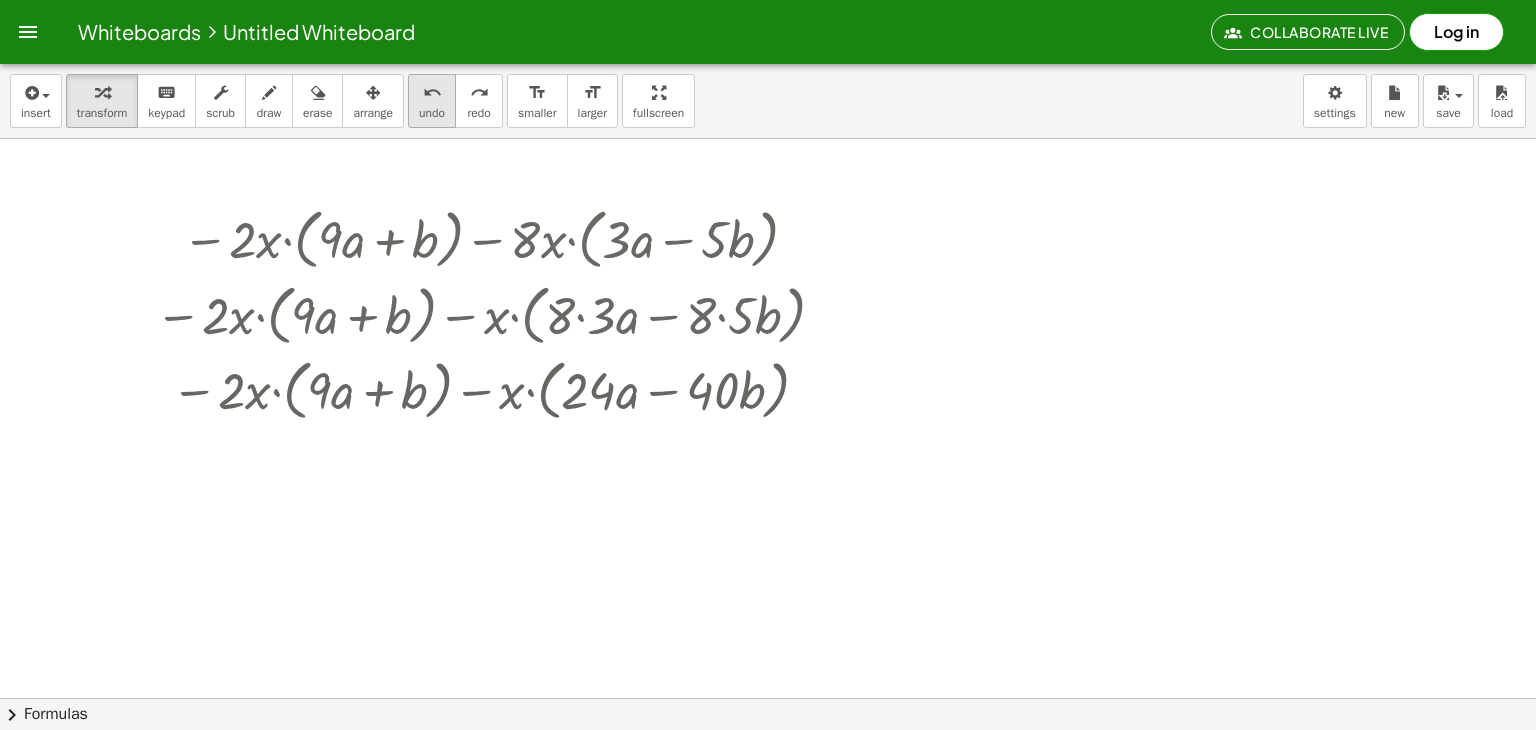 click on "undo undo" at bounding box center (432, 101) 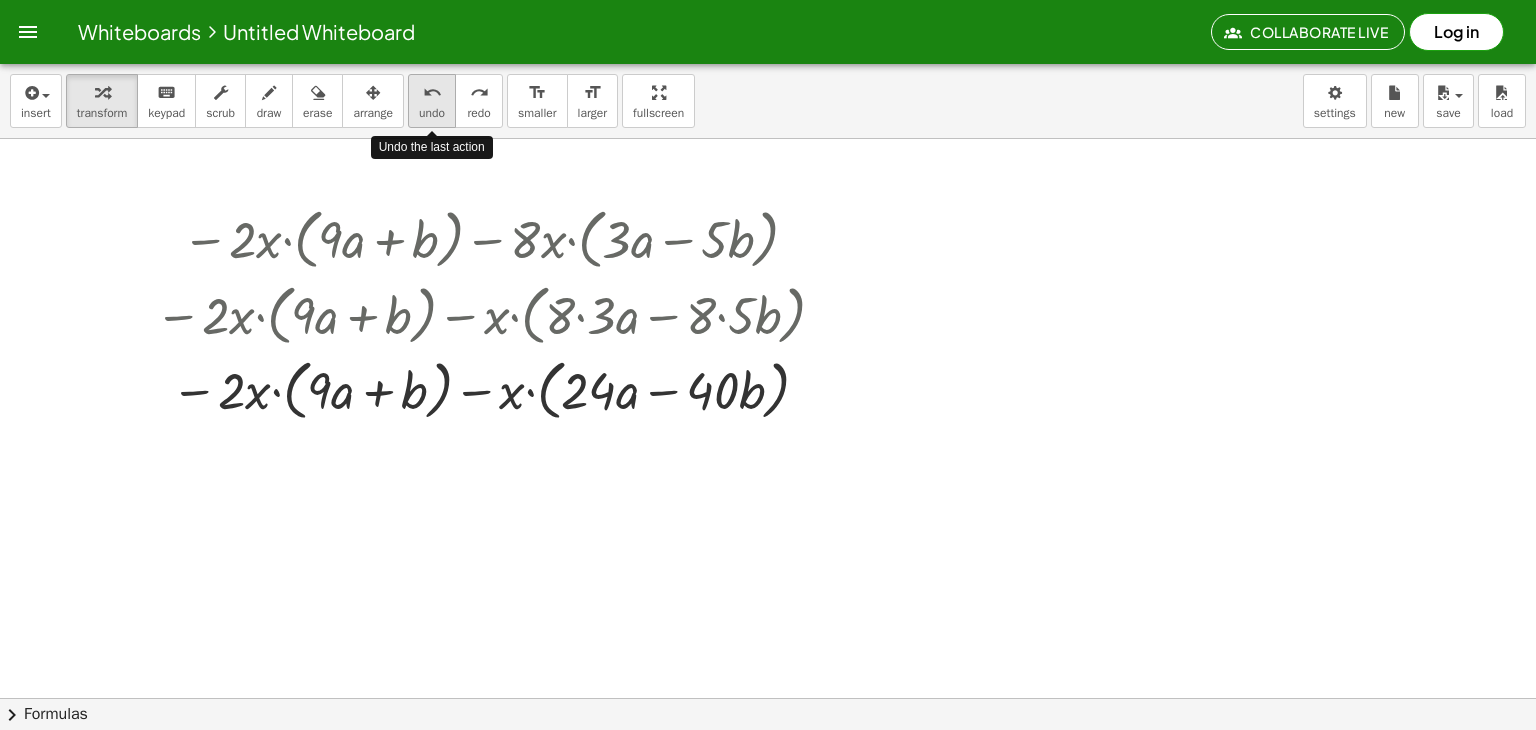 click on "undo undo" at bounding box center [432, 101] 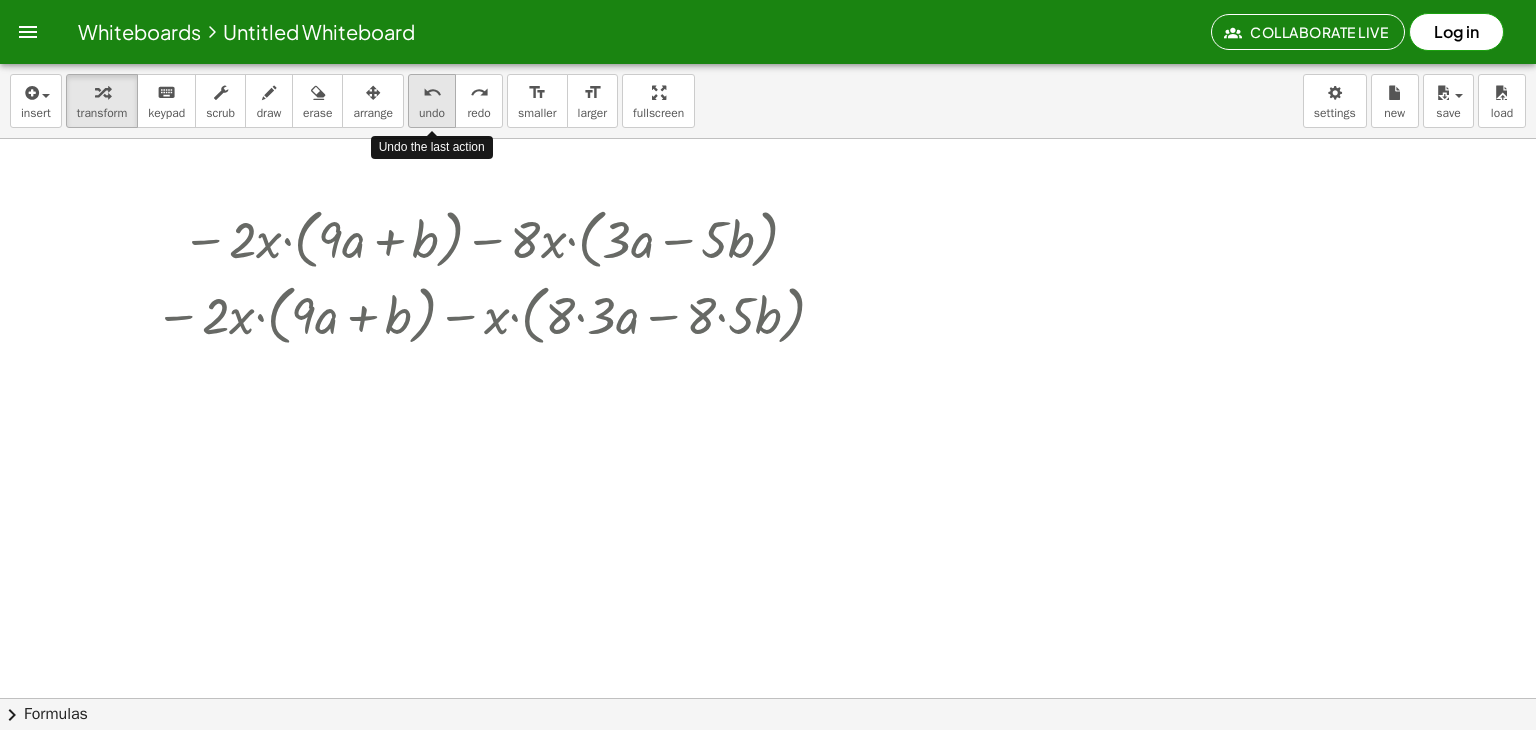 click on "undo undo" at bounding box center [432, 101] 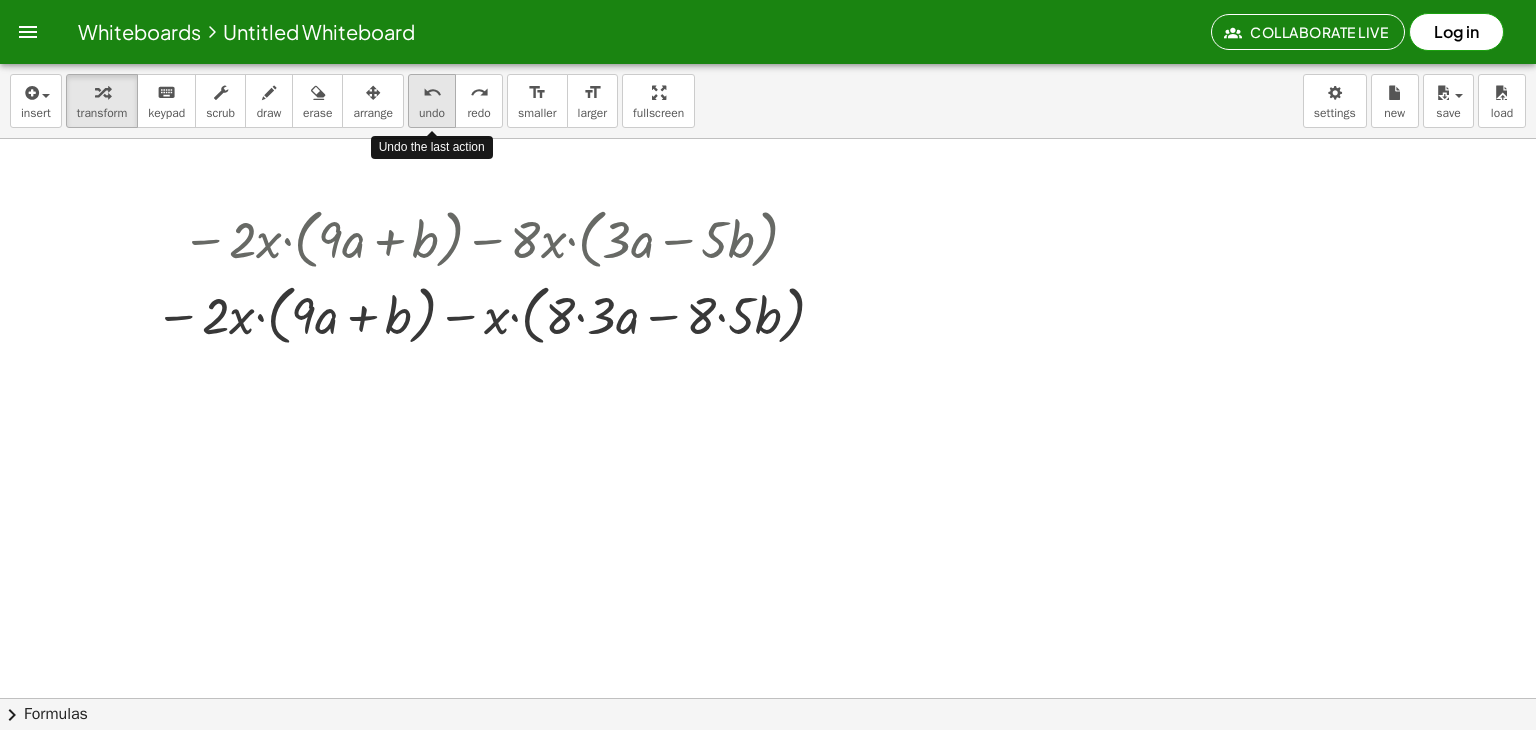 click on "undo undo" at bounding box center (432, 101) 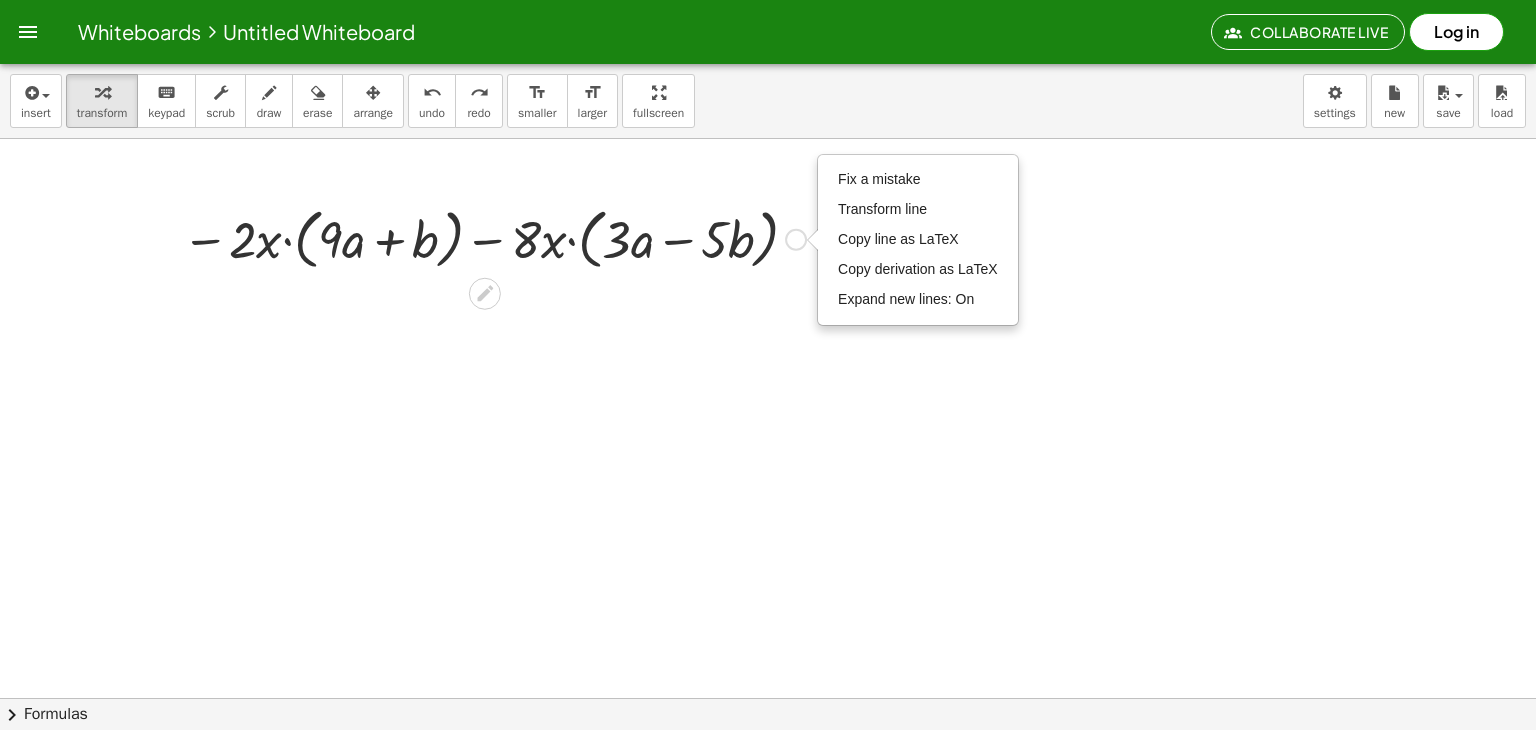 click 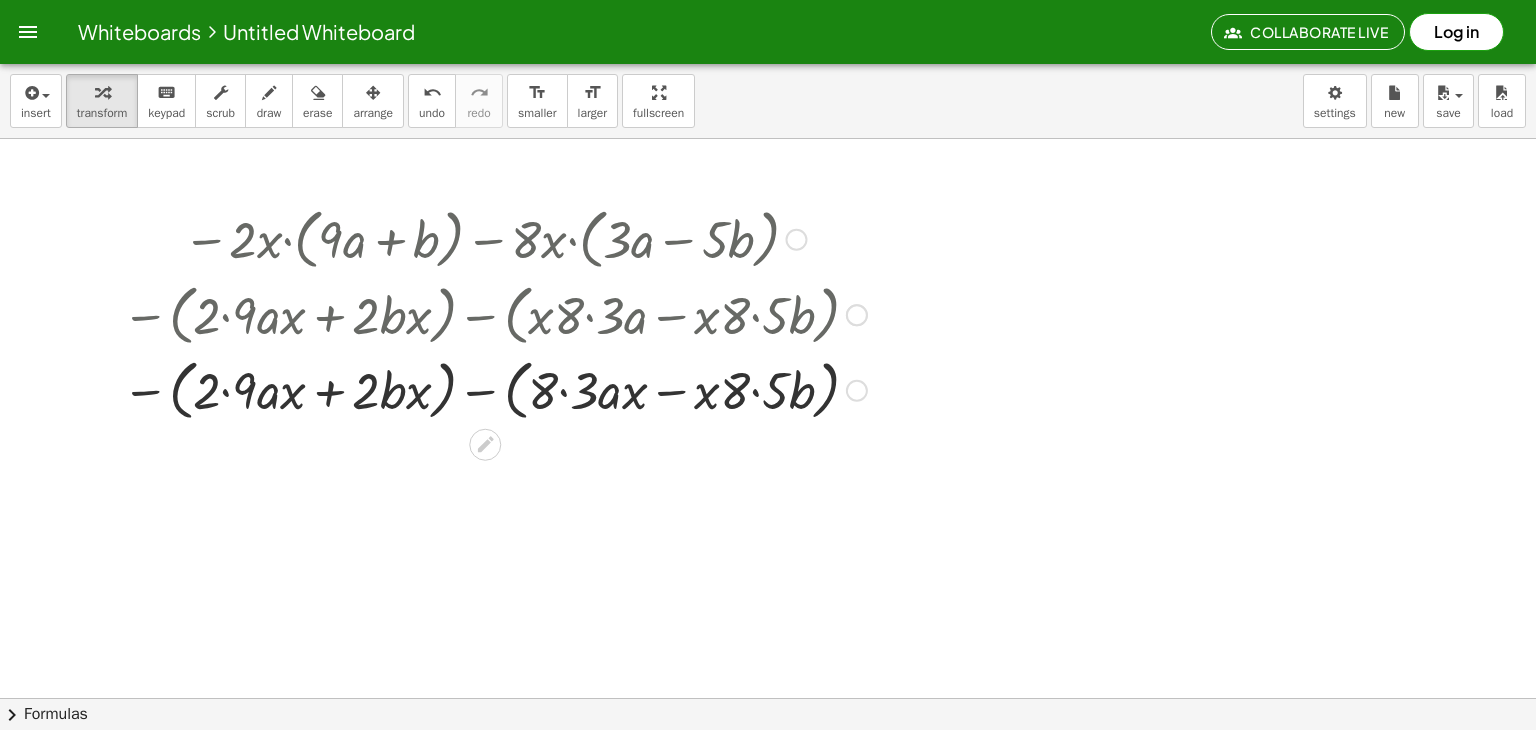 click at bounding box center [494, 314] 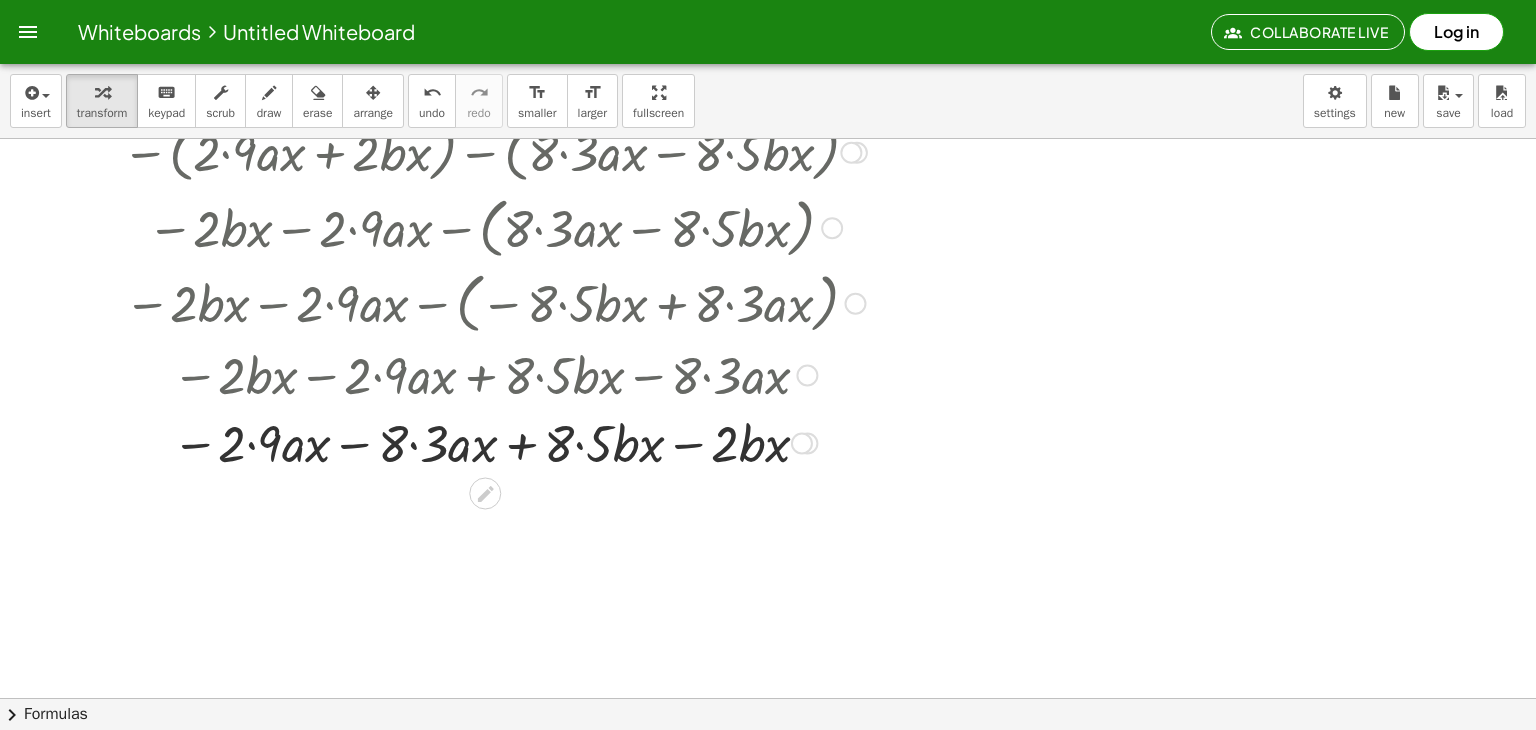 scroll, scrollTop: 231, scrollLeft: 0, axis: vertical 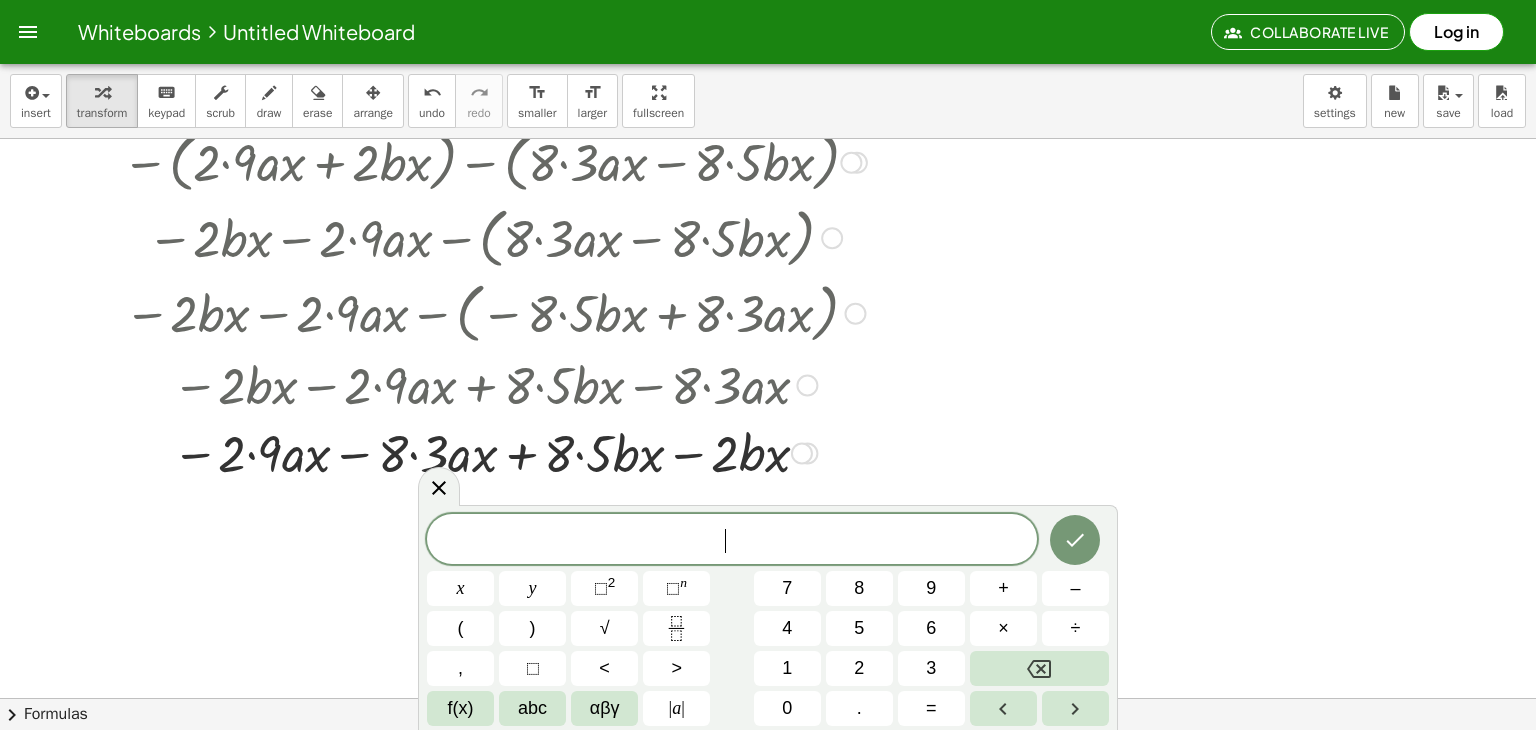 click on "​" at bounding box center [732, 541] 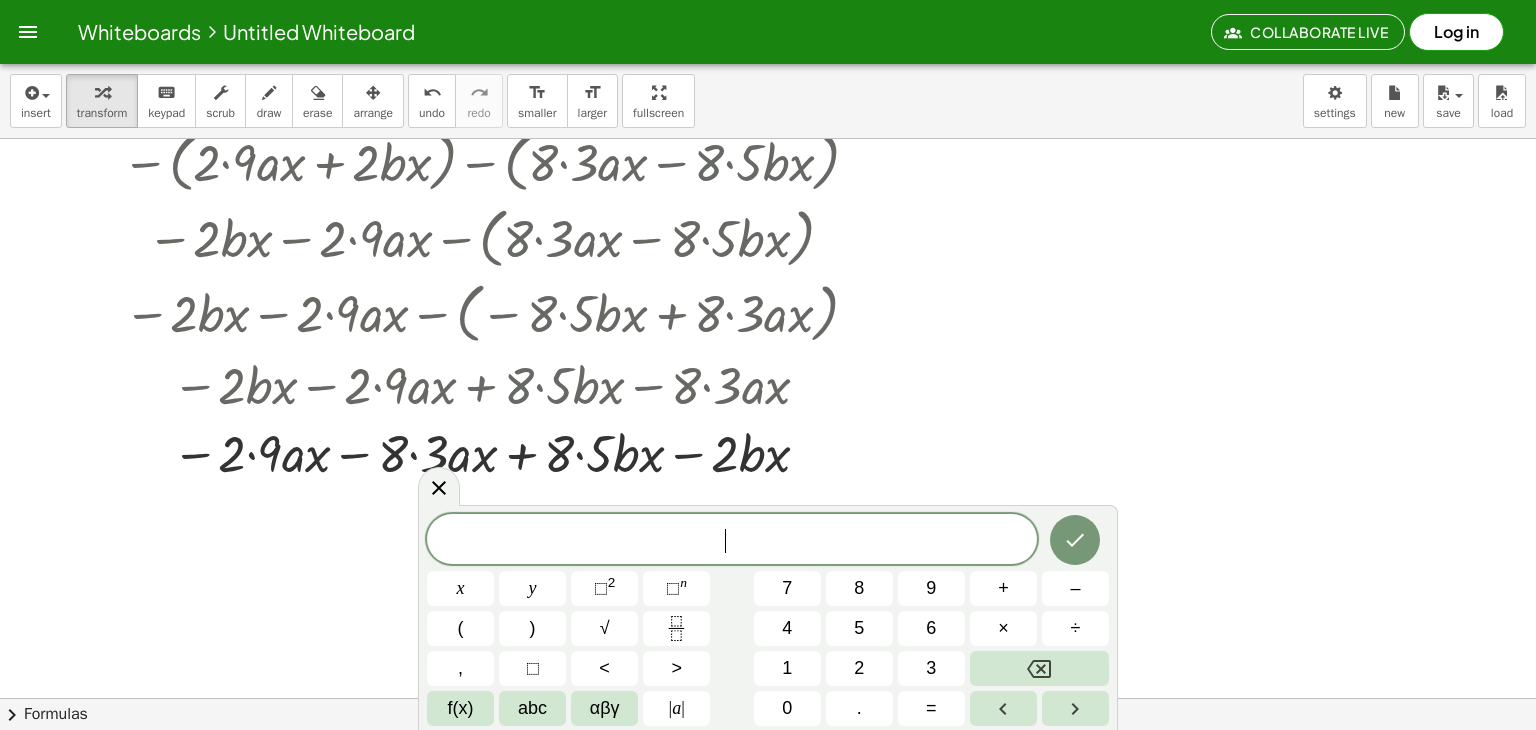 click on "**********" 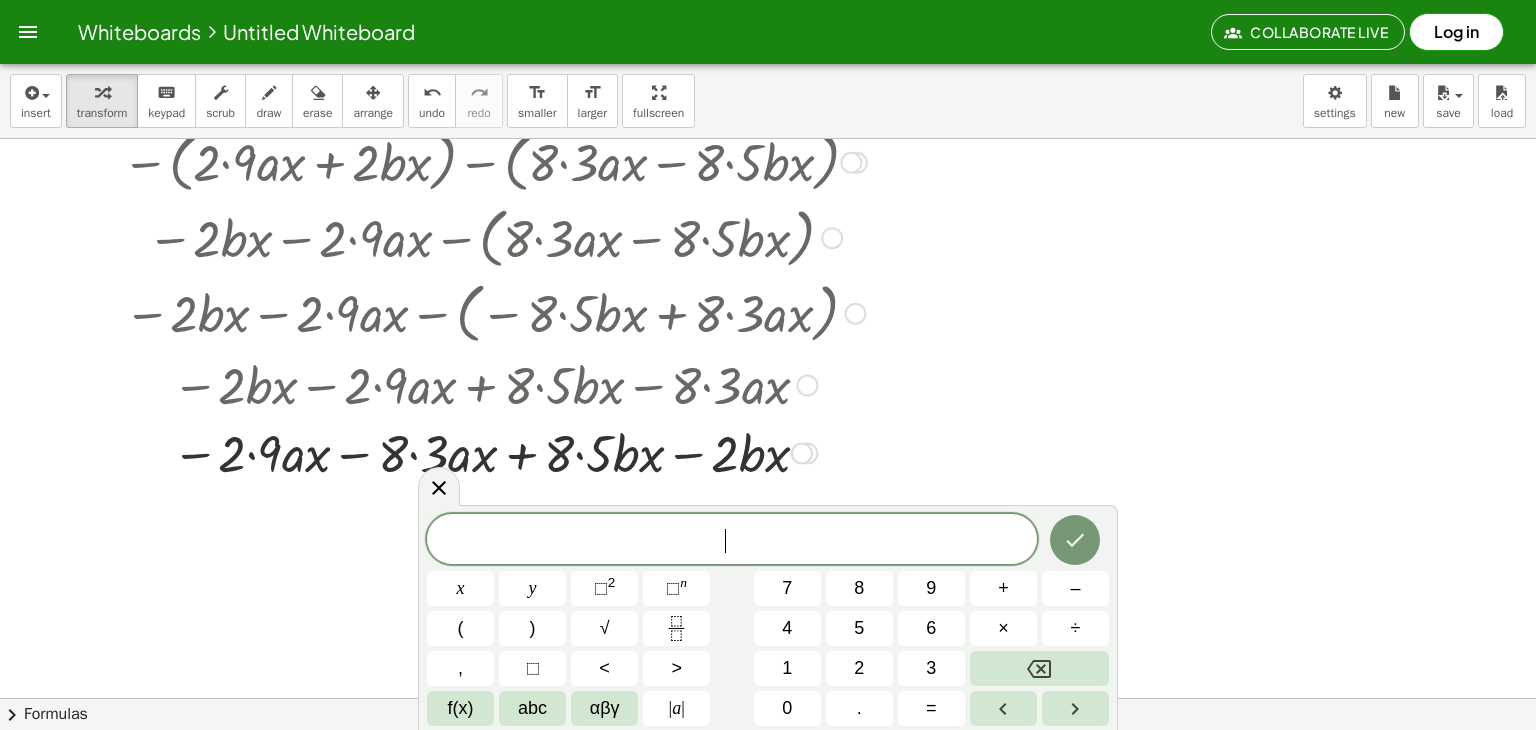 click on "− · 2 · x · ( + · 9 · a + b ) − · 8 · x · ( + · 3 · a − · 5 · b ) − · x · ( + · 2 · 9 · a + · 2 · b ) − · 8 · x · ( + · 3 · a − · 5 · b ) − · x · ( + · 2 · 9 · a + · 2 · b ) − · x · ( + · 8 · 3 · a − · 8 · 5 · b ) − · x · ( + · 2 · 9 · a + · 2 · b ) − ( + · x · 8 · 3 · a − · x · 8 · 5 · b ) − ( + · 2 · 9 · a · x + · 2 · b · x ) − ( + · x · 8 · 3 · a − · x · 8 · 5 · b ) − ( + · 2 · 9 · a · x + · 2 · b · x ) − ( + · 8 · 3 · a · x − · x · 8 · 5 · b ) − ( + · 2 · 9 · a · x + · 2 · b · x ) − ( + · 8 · 3 · a · x − · 8 · 5 · b · x ) − · 2 · b · x − · 2 · 9 · a · x − ( + · 8 · 3 · a · x − · 8 · 5 · b · x ) − · 2 · b · x − · 2 · 9 · a · x − ( − · 8 · 5 · b · x + · 8 · 3 · a · x ) − · 2 · b · x − · 2 · 9 · a · x + · 8 · 5 · b · x − · 8 · 3 · a · x − · 2 · b · x − · 2 · 9 · a · x − · 8 · 3 · a · x" at bounding box center [487, 229] 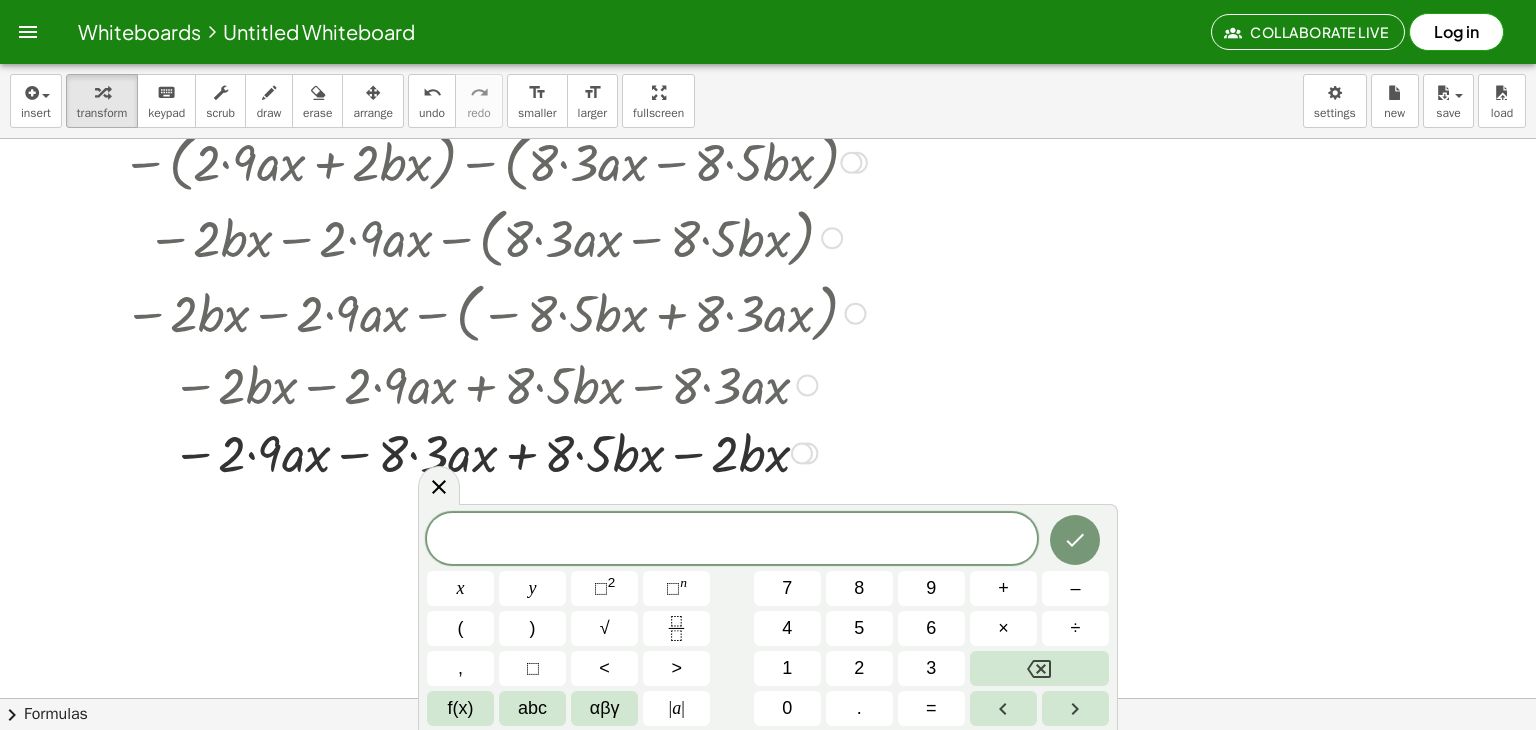 click on "− · 2 · x · ( + · 9 · a + b ) − · 8 · x · ( + · 3 · a − · 5 · b ) − · x · ( + · 2 · 9 · a + · 2 · b ) − · 8 · x · ( + · 3 · a − · 5 · b ) − · x · ( + · 2 · 9 · a + · 2 · b ) − · x · ( + · 8 · 3 · a − · 8 · 5 · b ) − · x · ( + · 2 · 9 · a + · 2 · b ) − ( + · x · 8 · 3 · a − · x · 8 · 5 · b ) − ( + · 2 · 9 · a · x + · 2 · b · x ) − ( + · x · 8 · 3 · a − · x · 8 · 5 · b ) − ( + · 2 · 9 · a · x + · 2 · b · x ) − ( + · 8 · 3 · a · x − · x · 8 · 5 · b ) − ( + · 2 · 9 · a · x + · 2 · b · x ) − ( + · 8 · 3 · a · x − · 8 · 5 · b · x ) − · 2 · b · x − · 2 · 9 · a · x − ( + · 8 · 3 · a · x − · 8 · 5 · b · x ) − · 2 · b · x − · 2 · 9 · a · x − ( − · 8 · 5 · b · x + · 8 · 3 · a · x ) − · 2 · b · x − · 2 · 9 · a · x + · 8 · 5 · b · x − · 8 · 3 · a · x − · 2 · b · x − · 2 · 9 · a · x − · 8 · 3 · a · x" at bounding box center (487, 229) 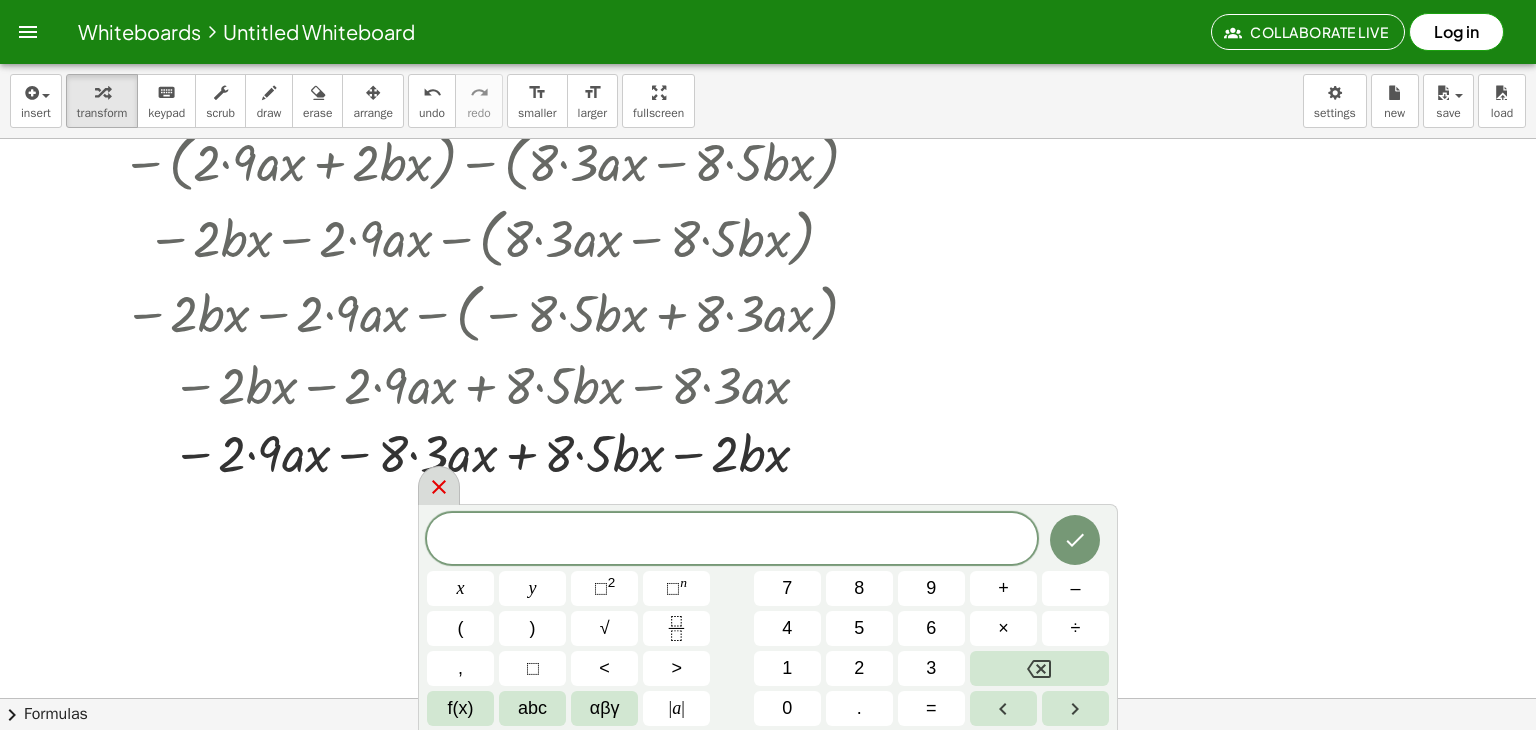 click 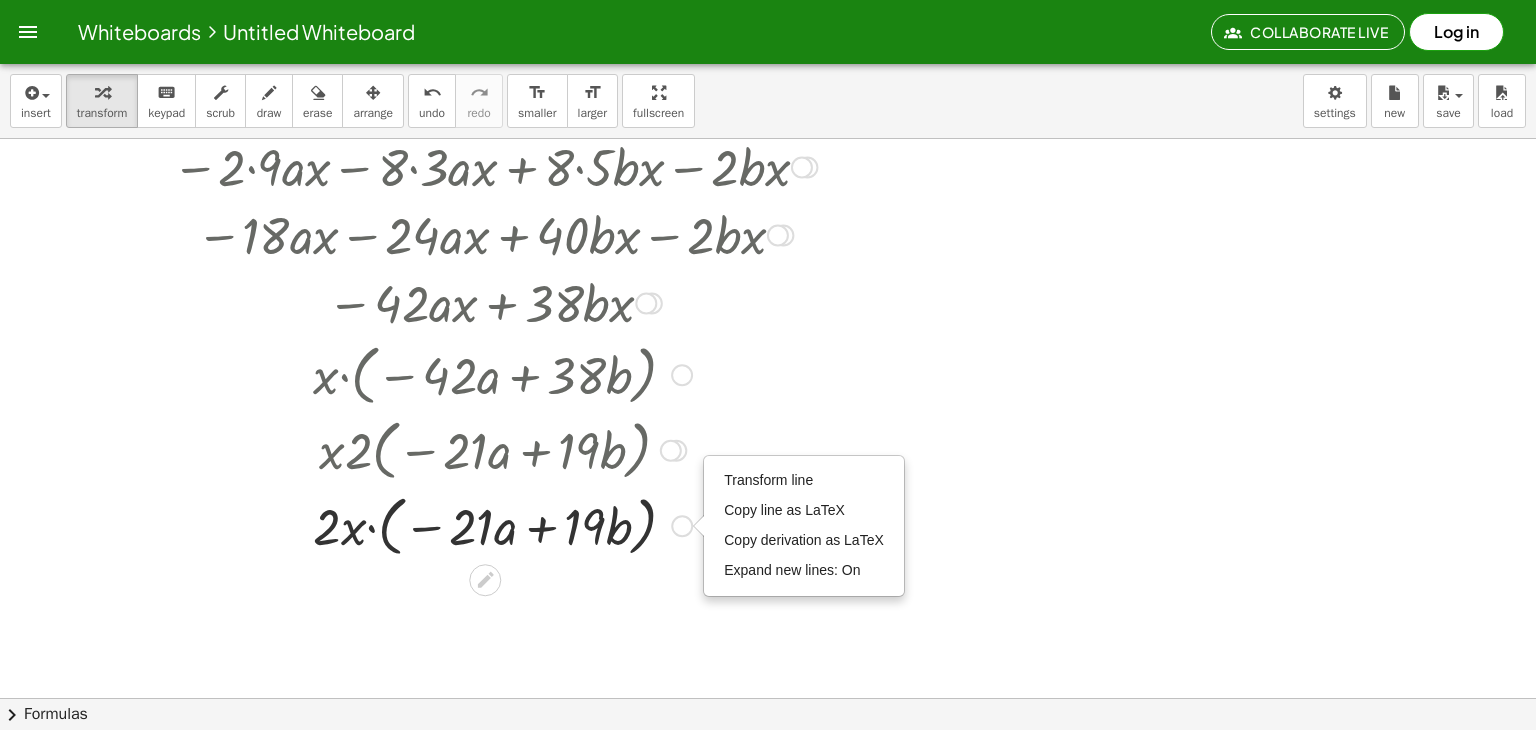 scroll, scrollTop: 510, scrollLeft: 0, axis: vertical 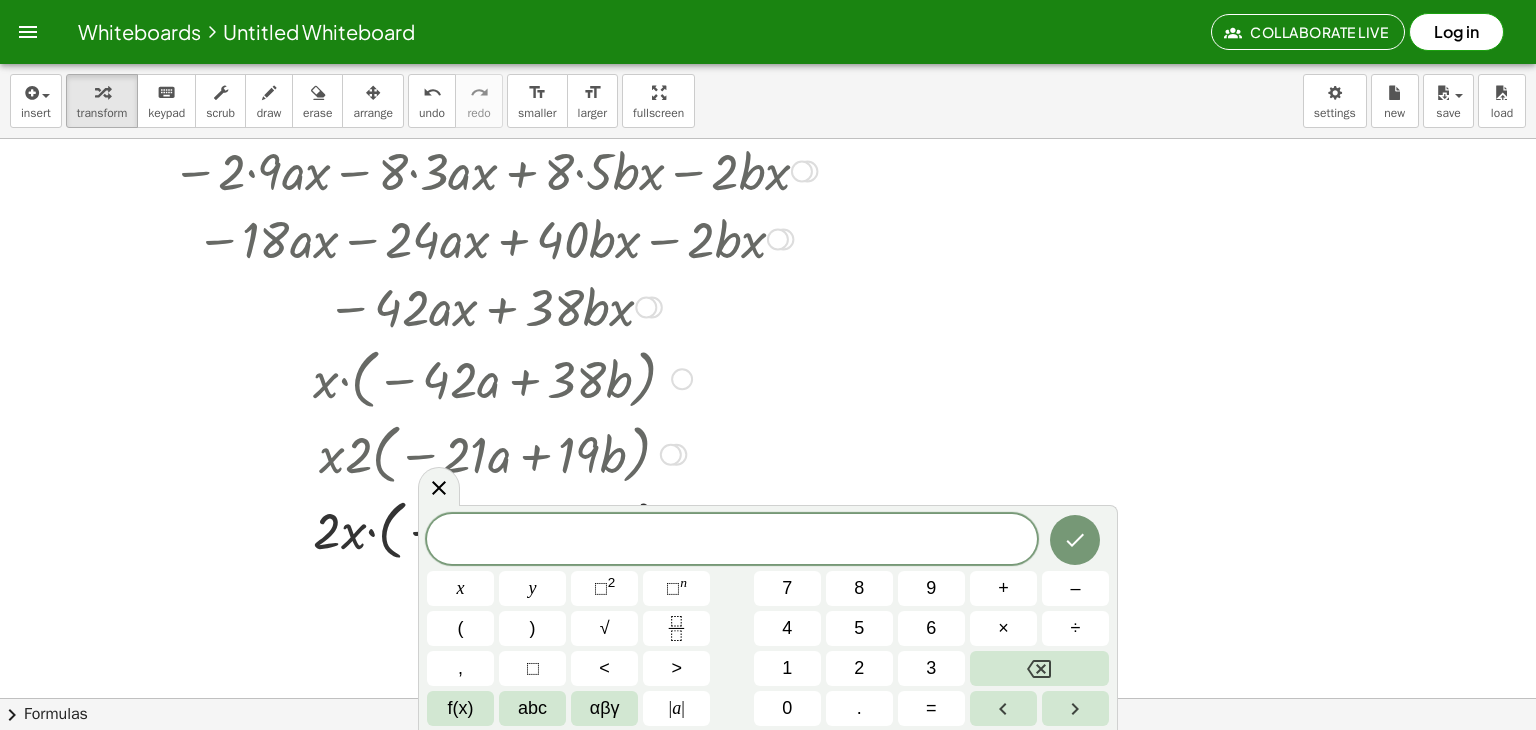 click at bounding box center [494, 453] 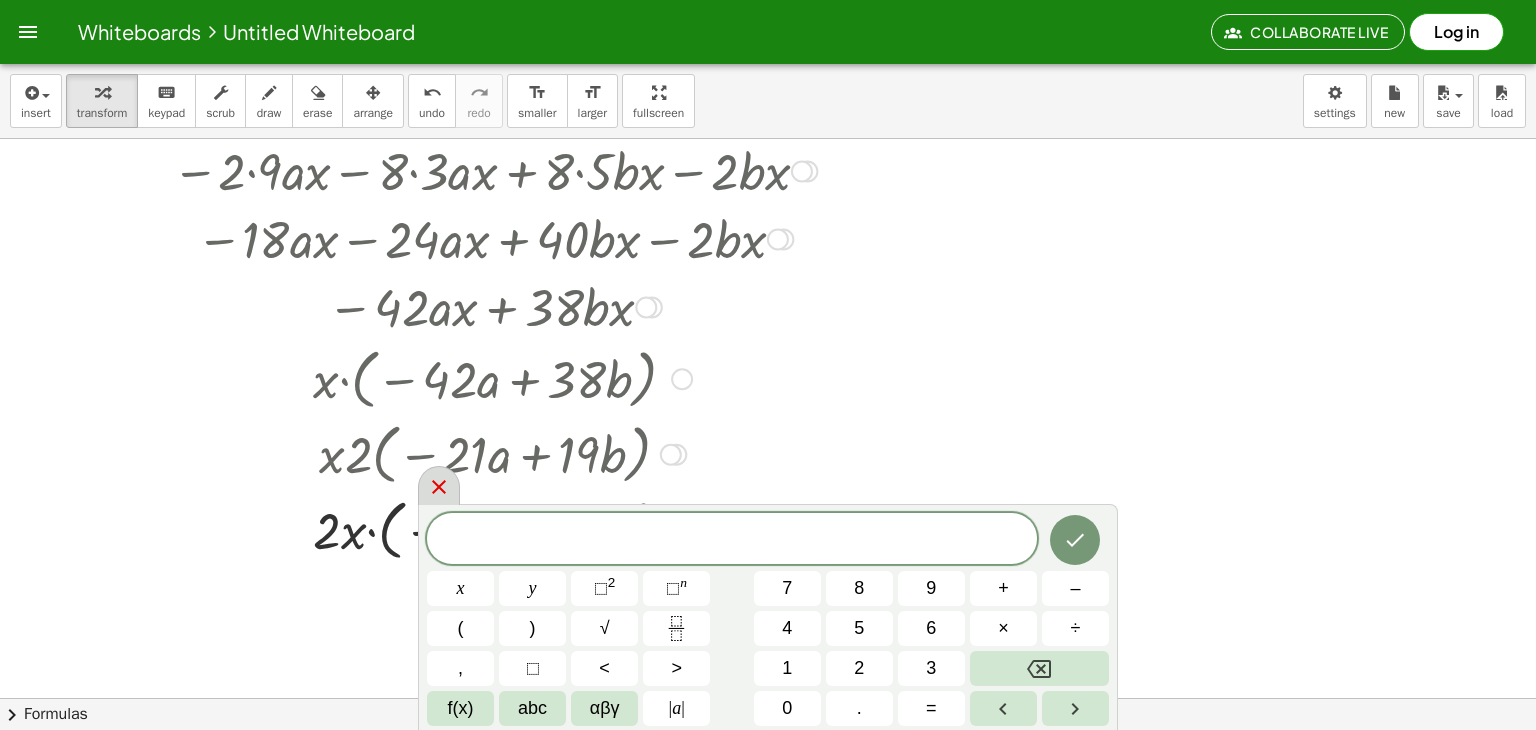 click 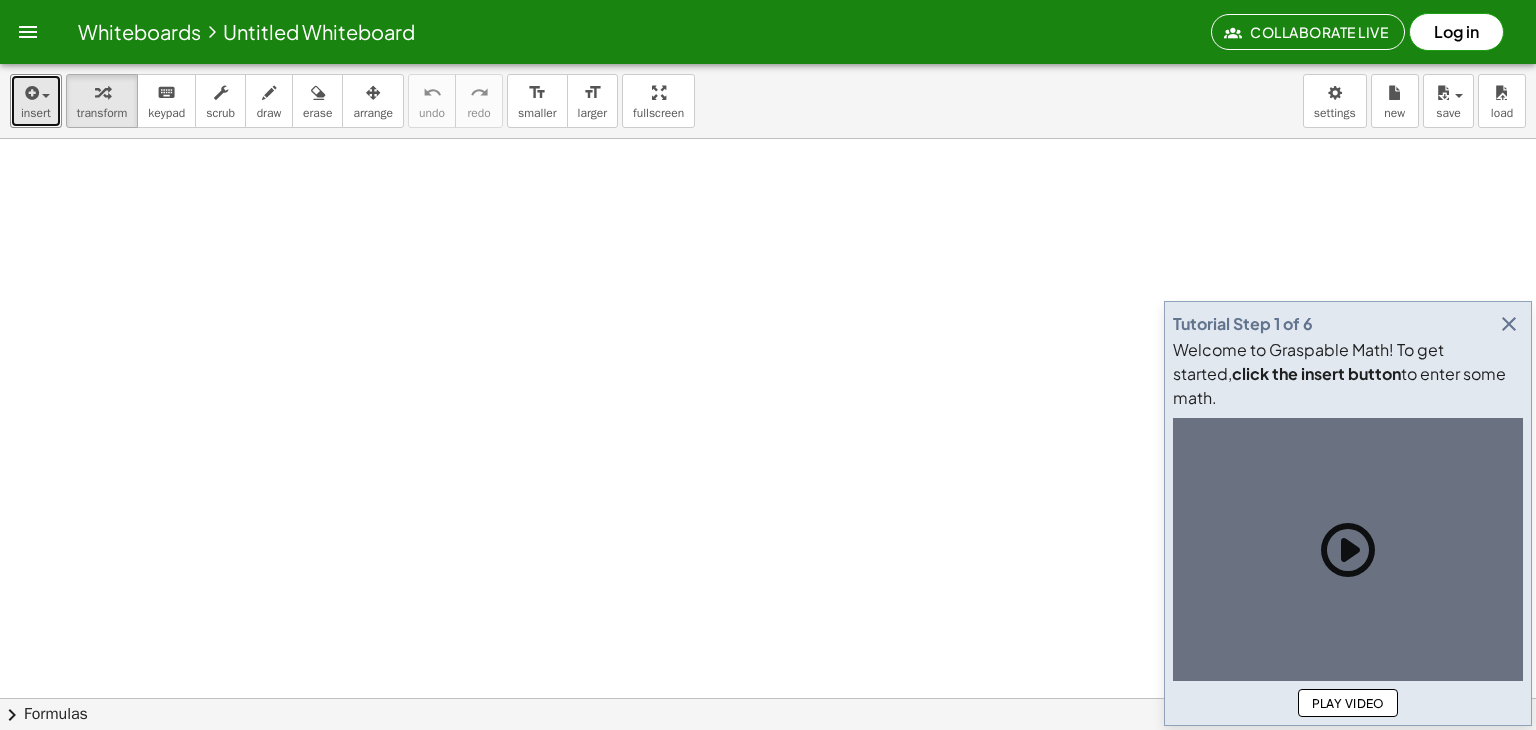 click at bounding box center [41, 95] 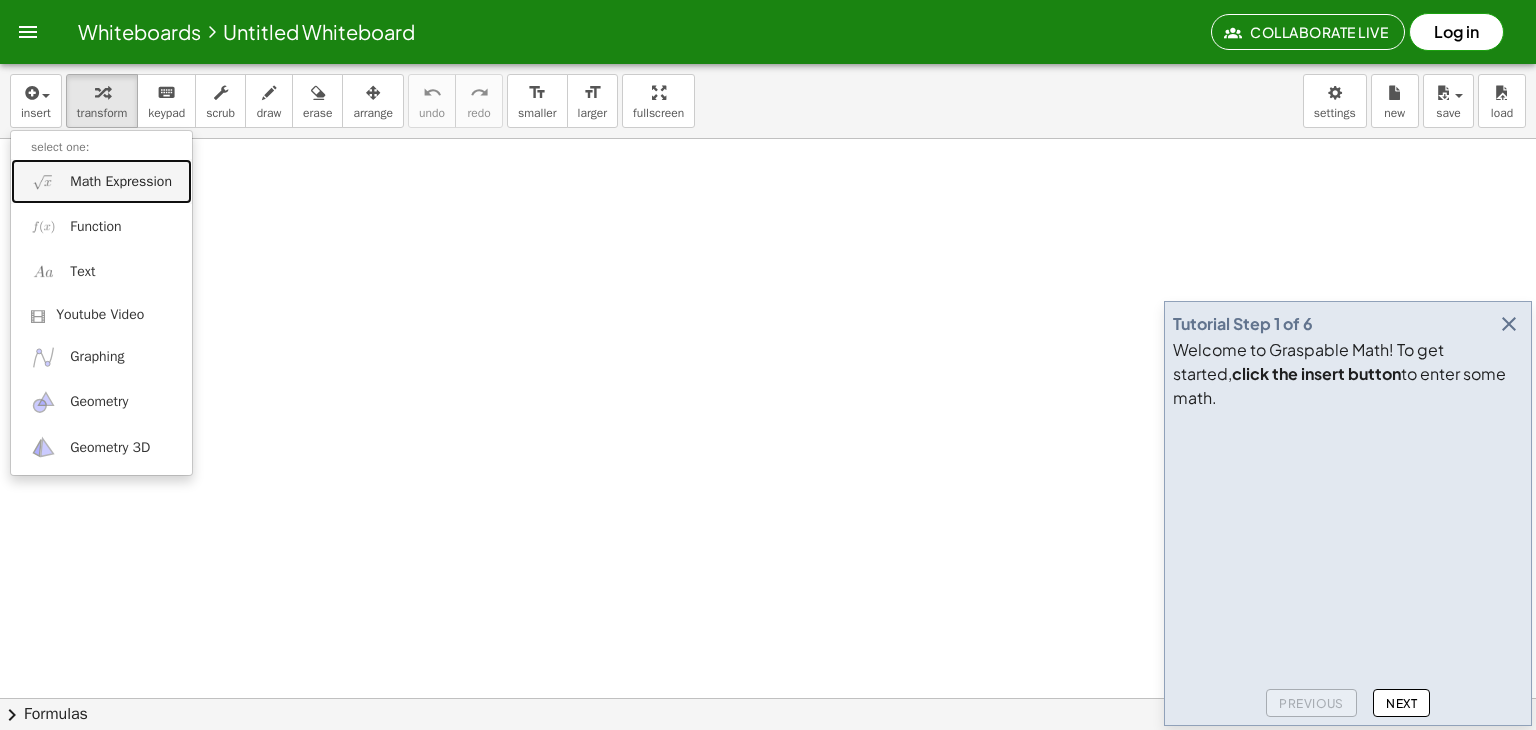 click on "Math Expression" at bounding box center [121, 182] 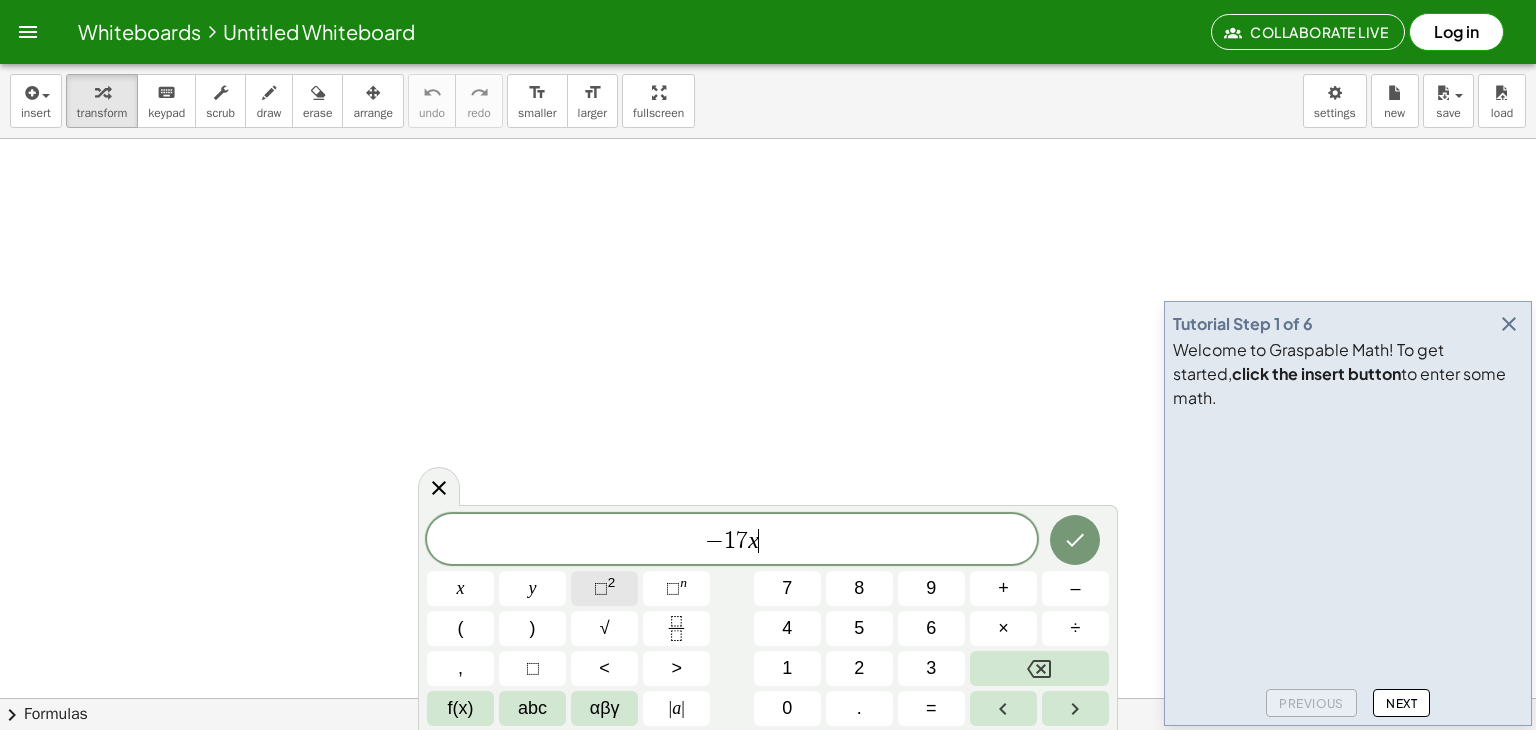 click on "⬚" at bounding box center [601, 588] 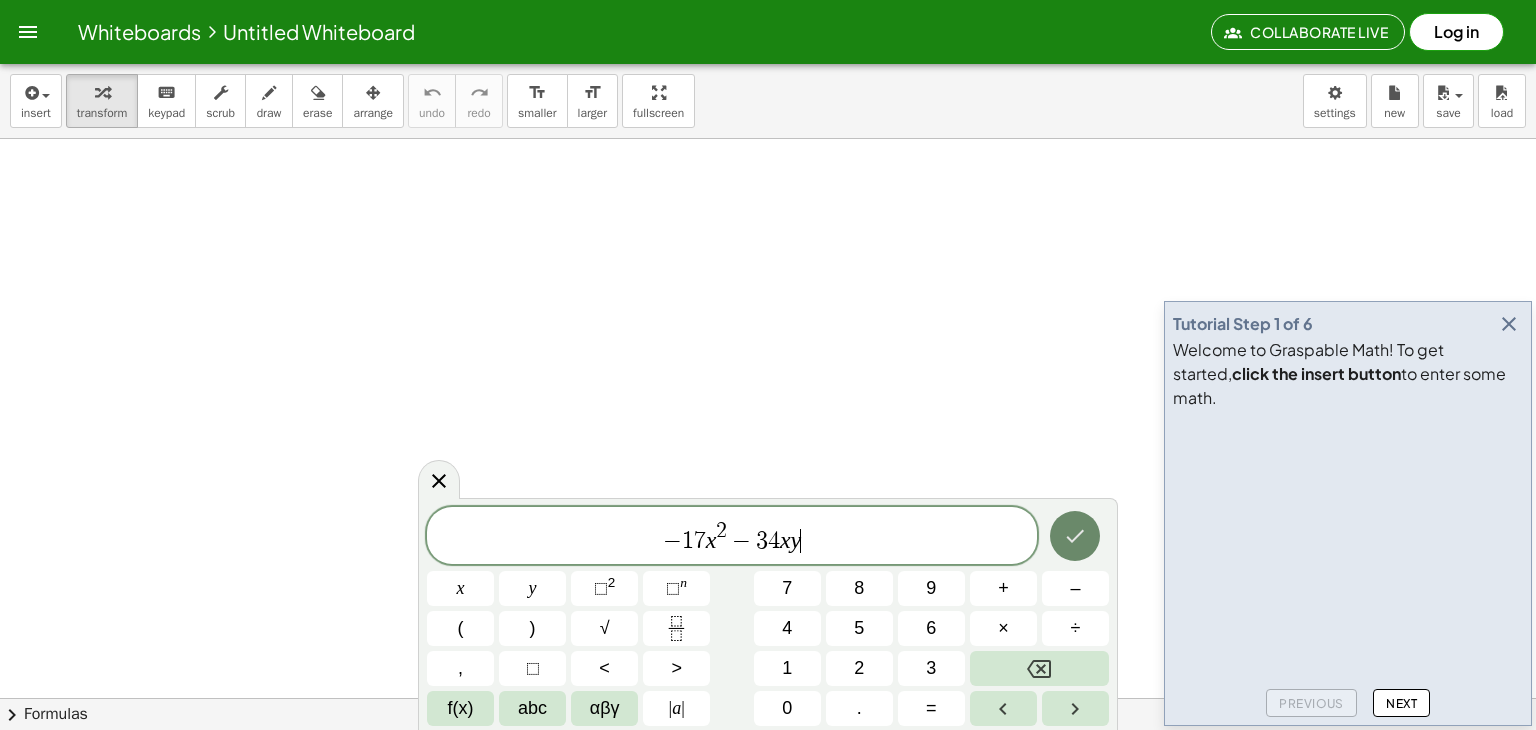 click 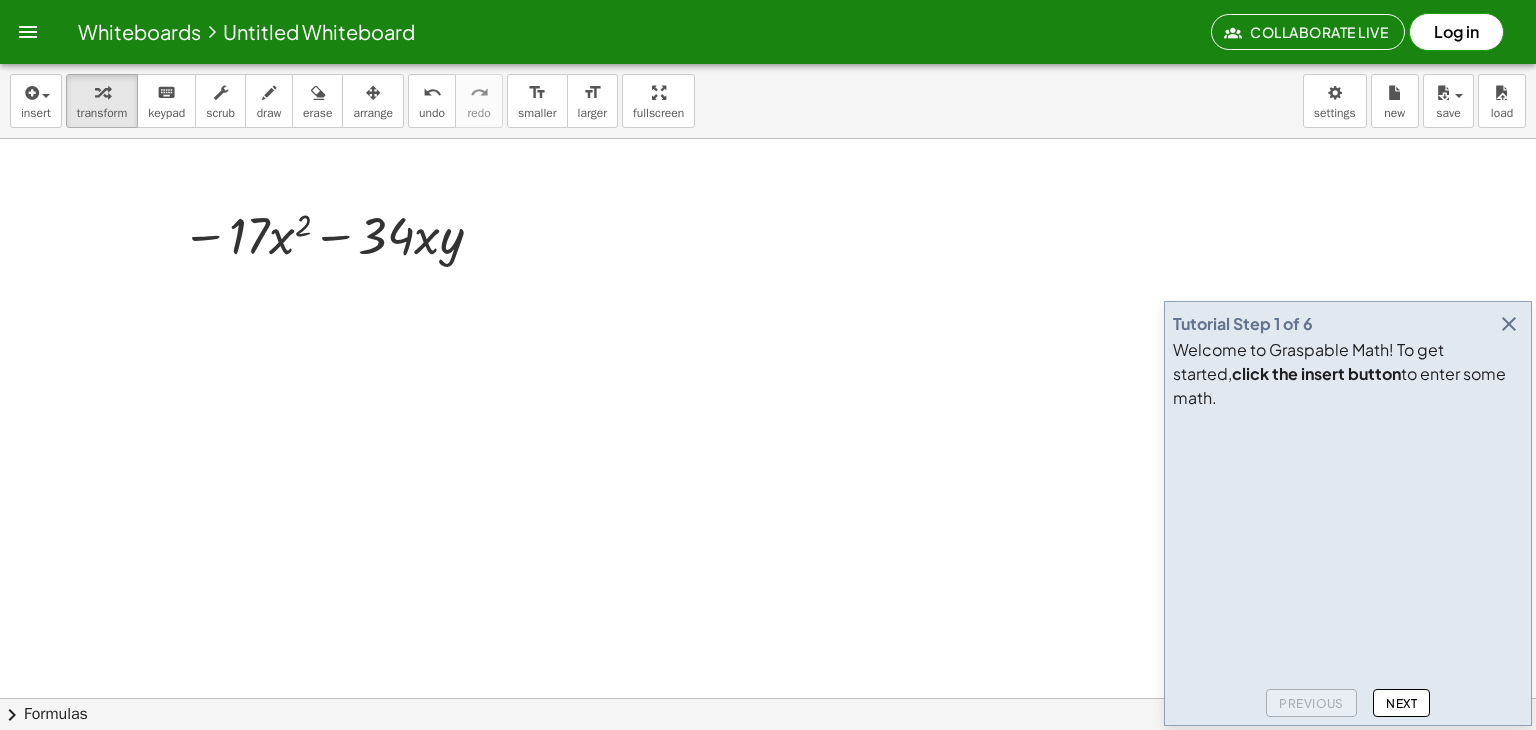 click on "Next" 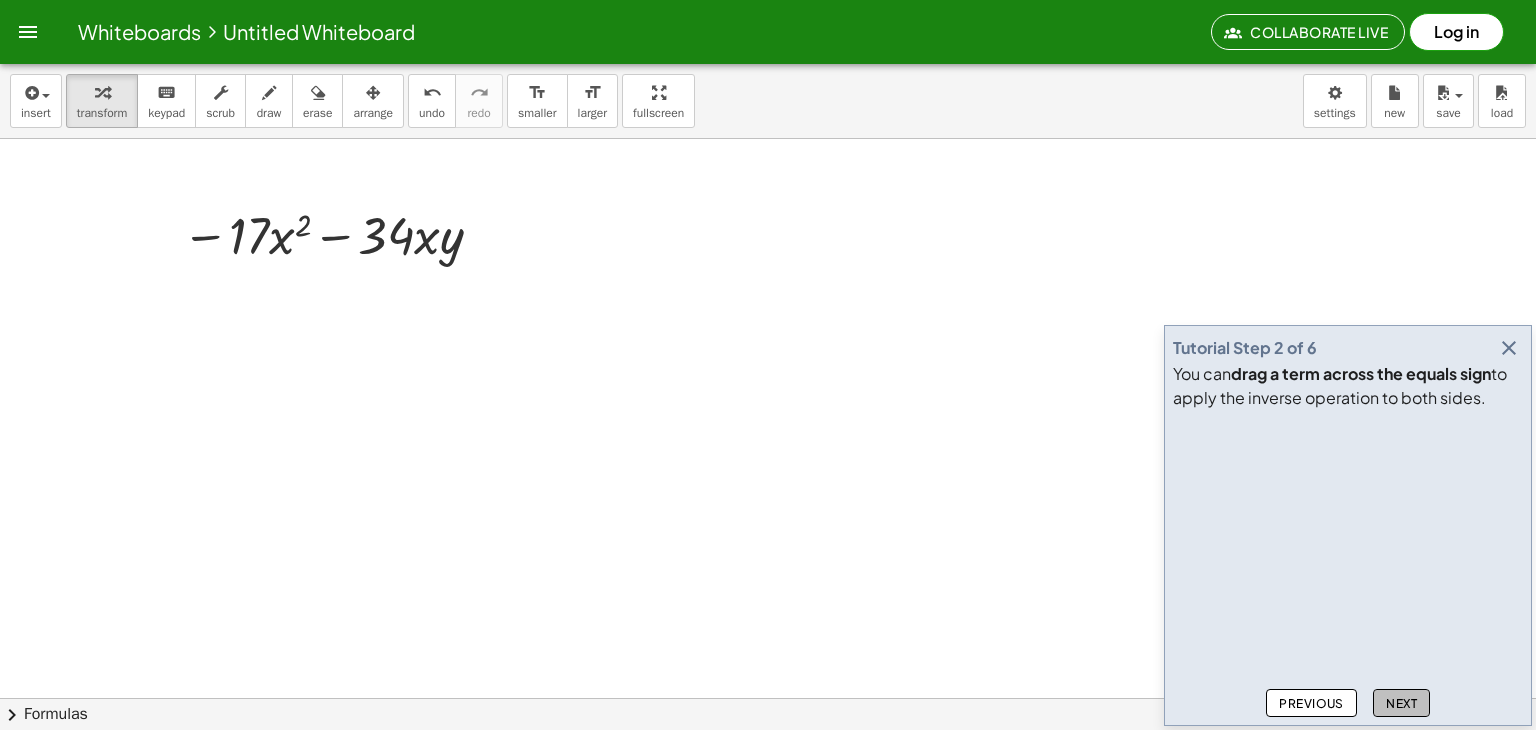 click on "Next" 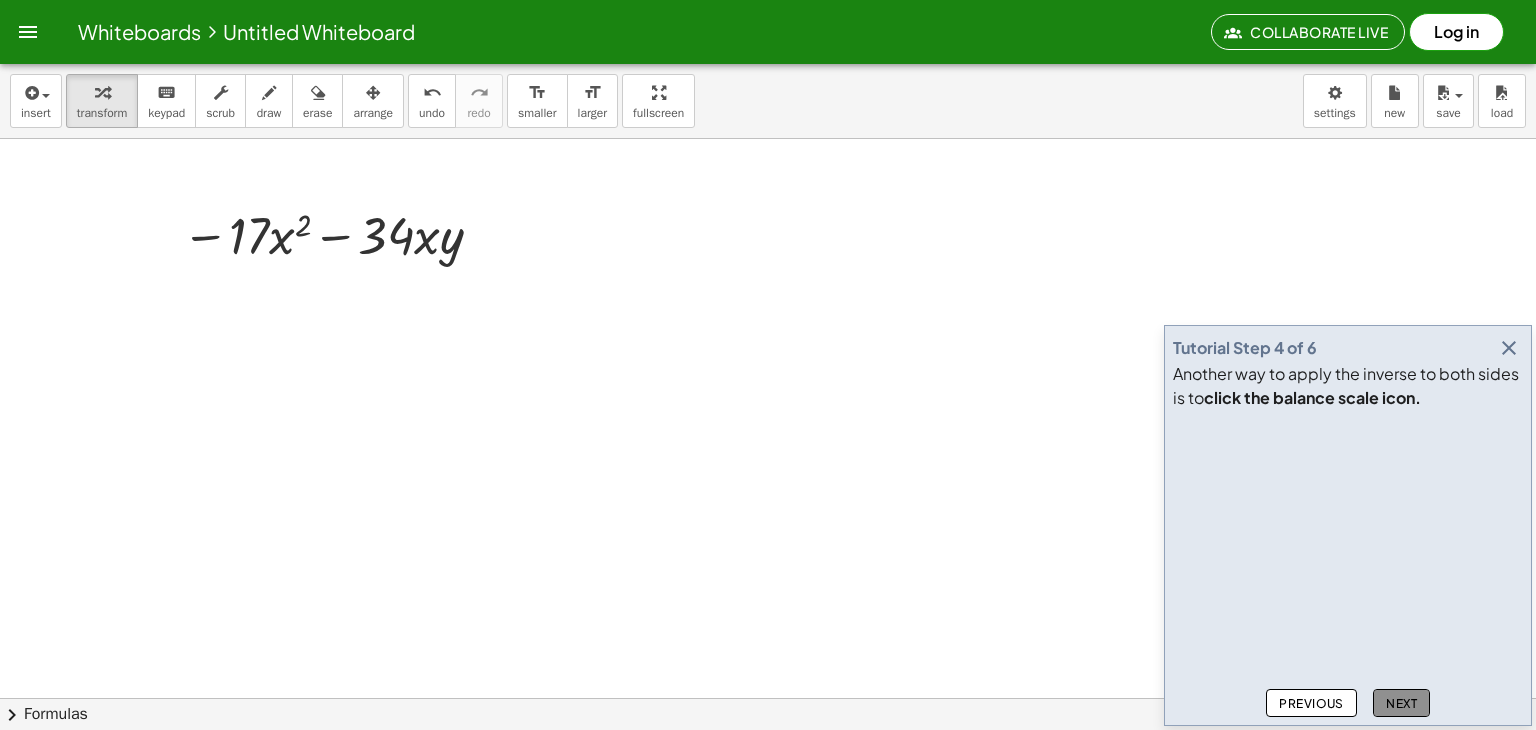 click on "Next" 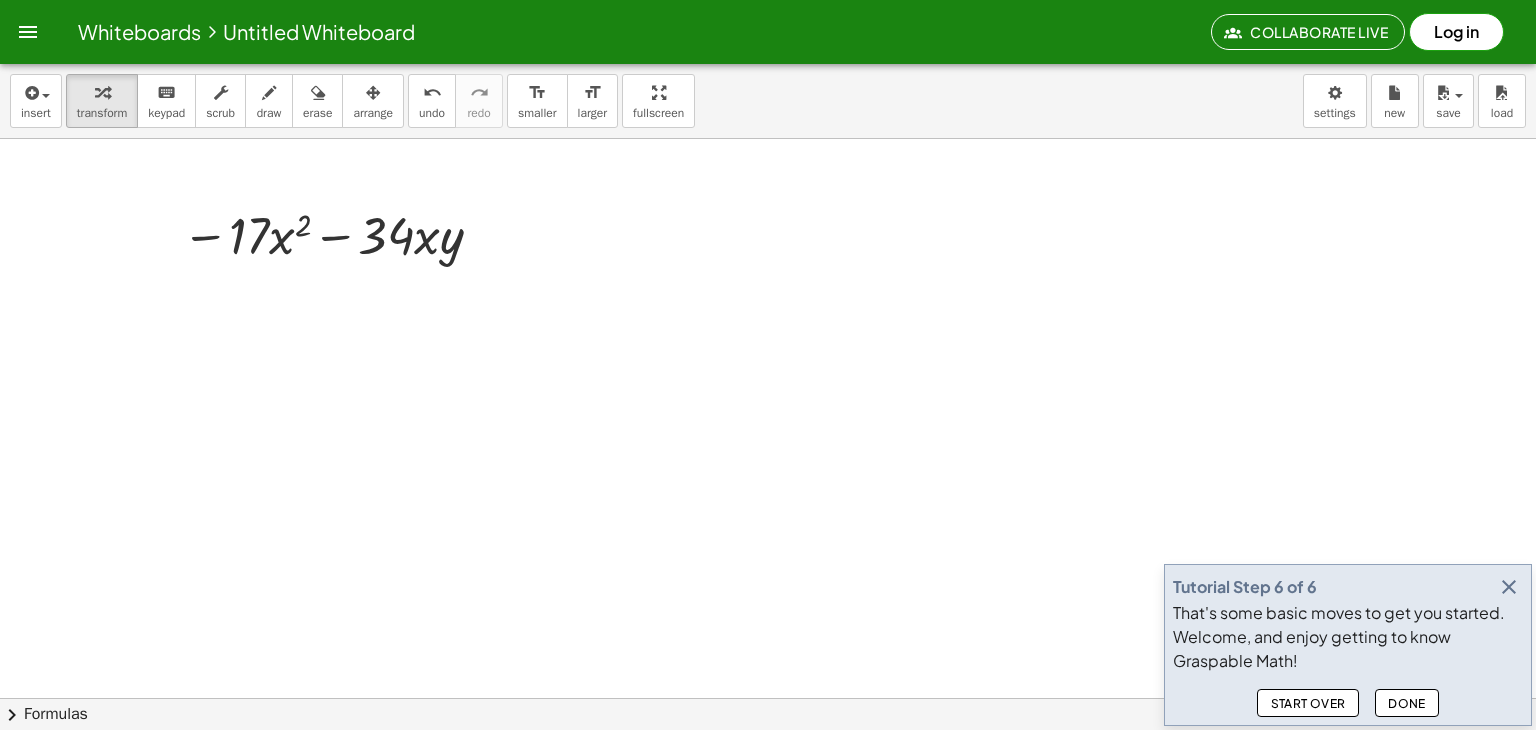 click on "Done" 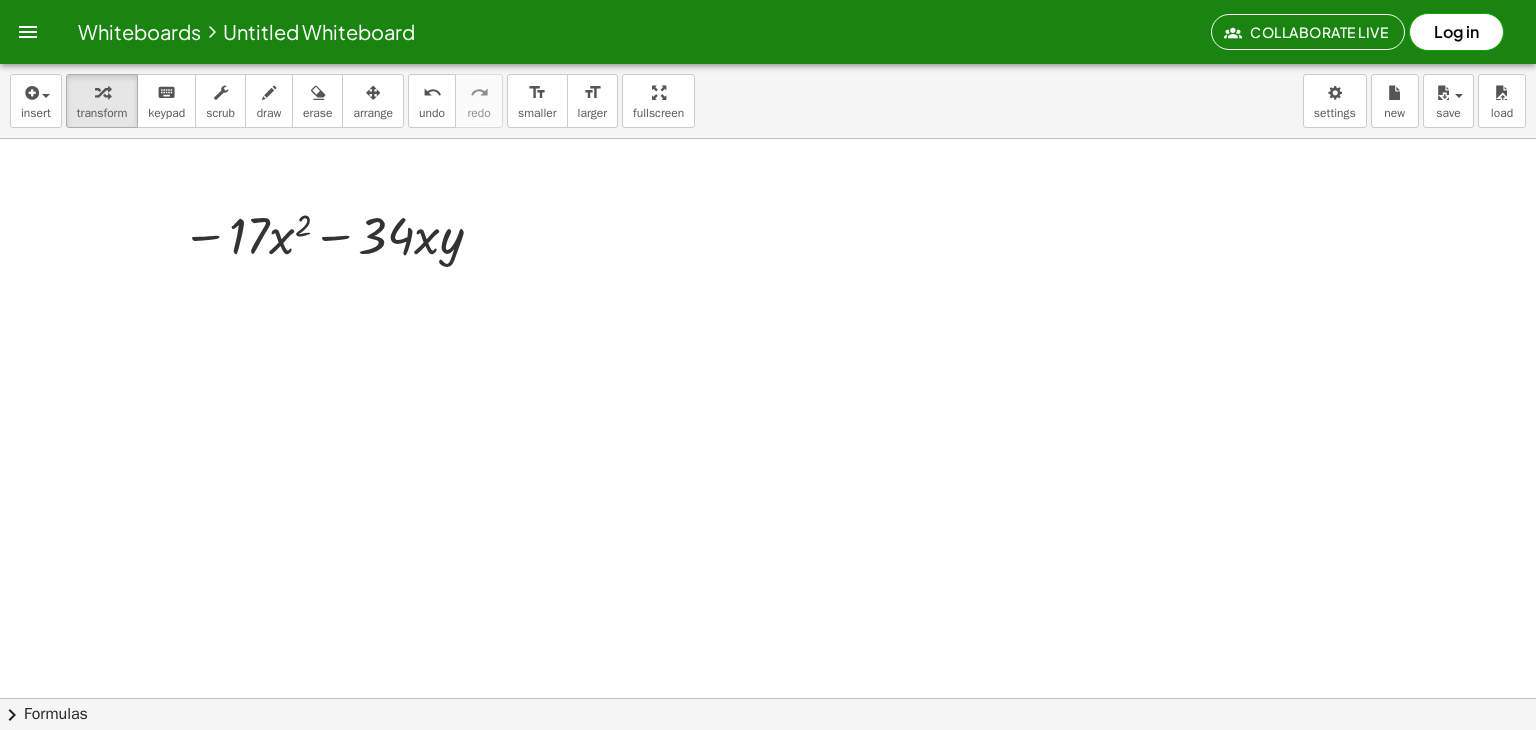 click on "chevron_right  Formulas" 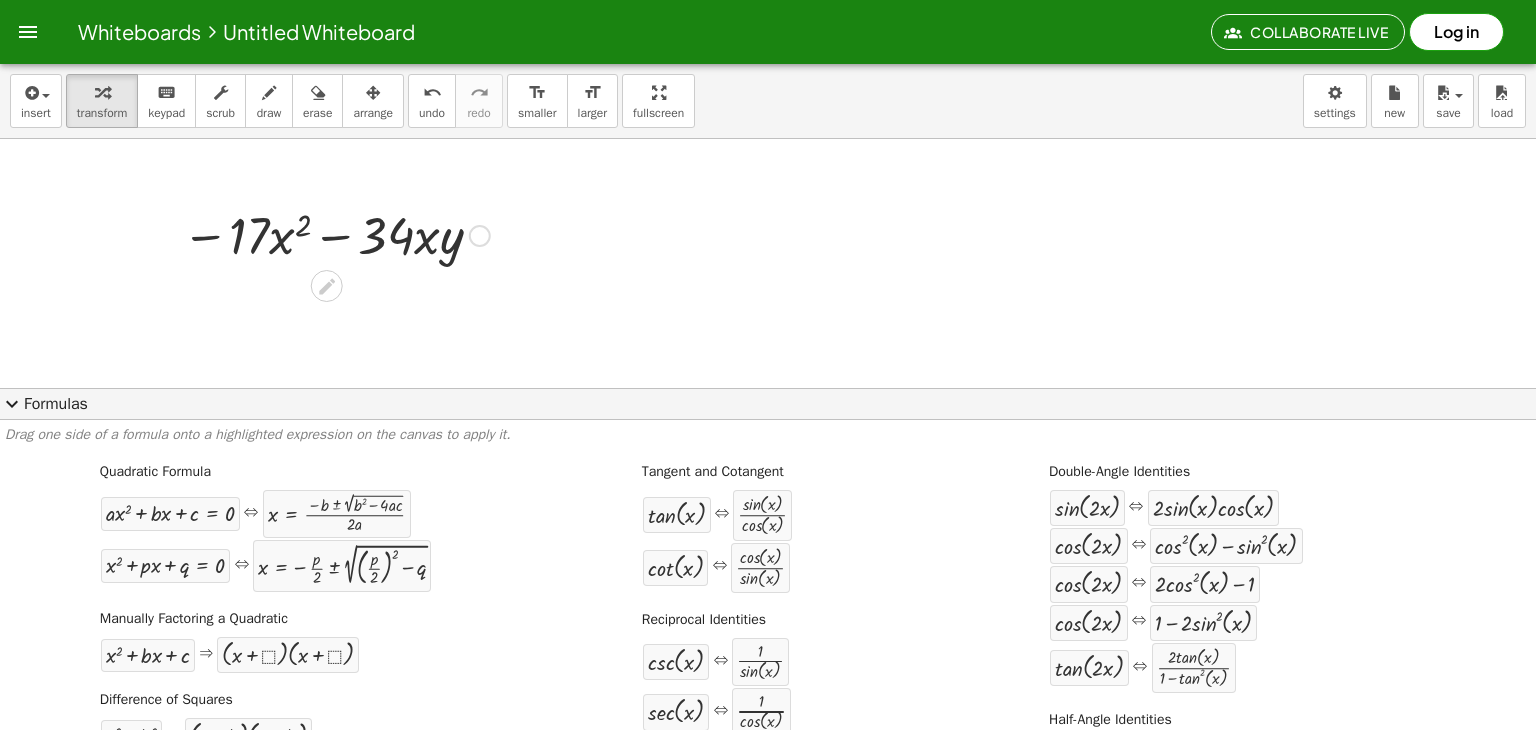 click at bounding box center [768, 762] 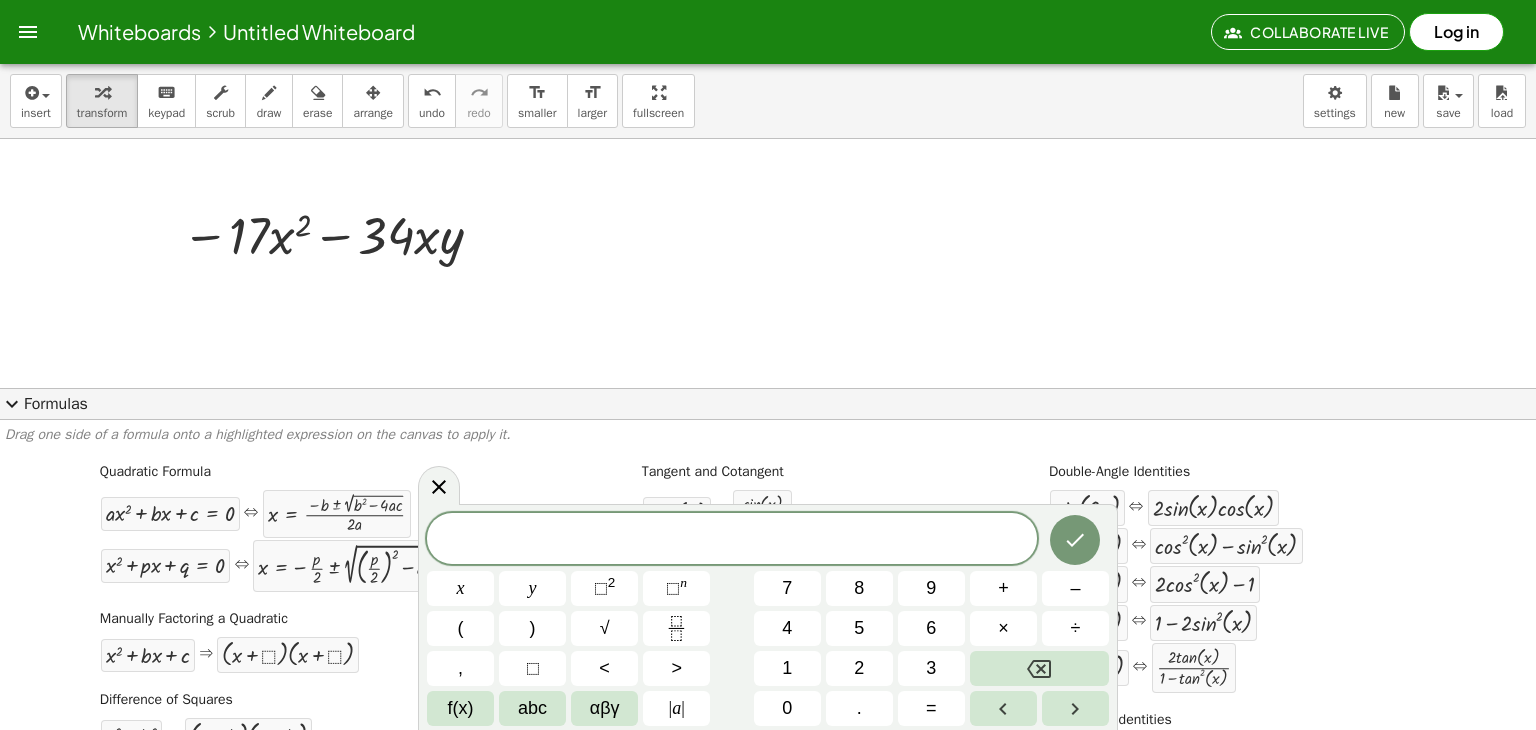click on "expand_more" at bounding box center (12, 404) 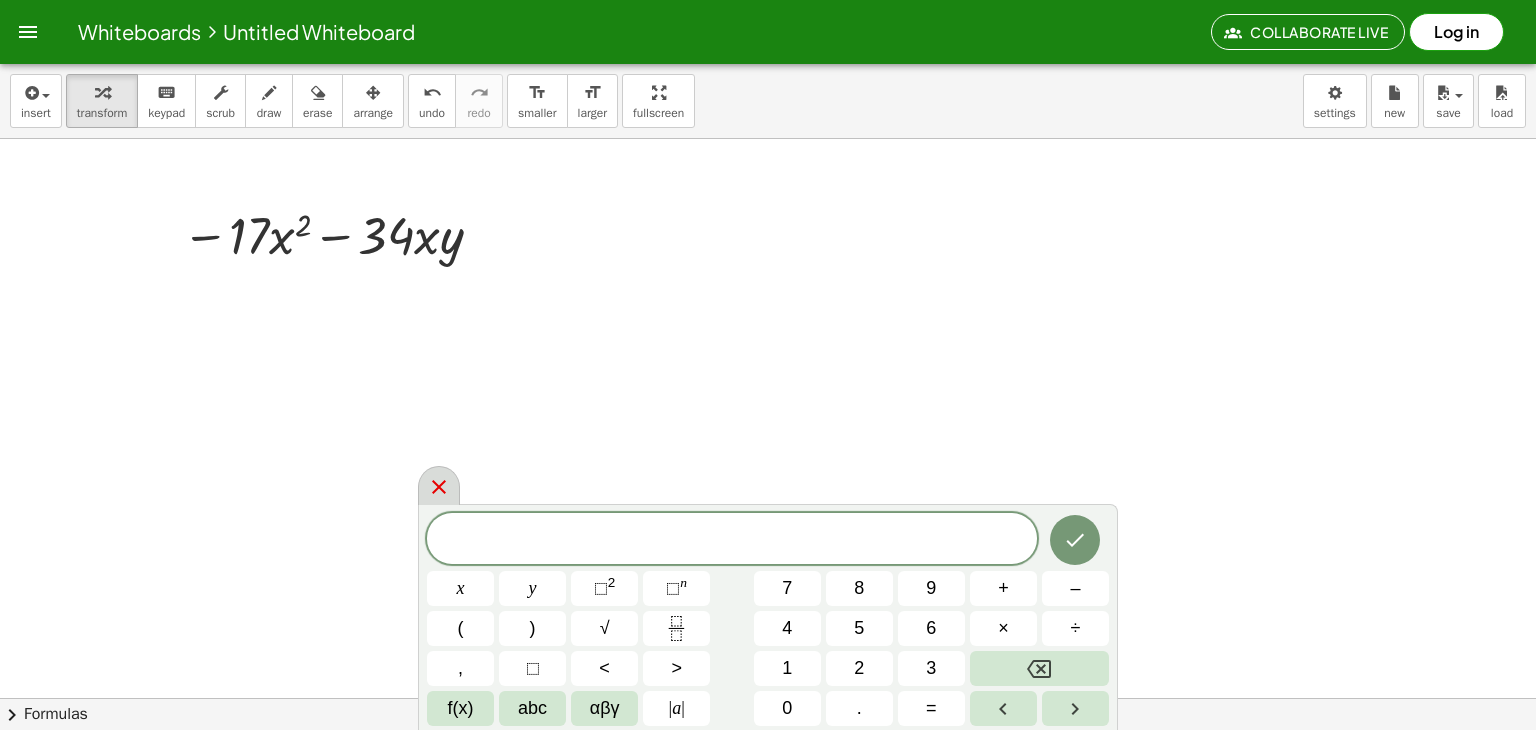 click 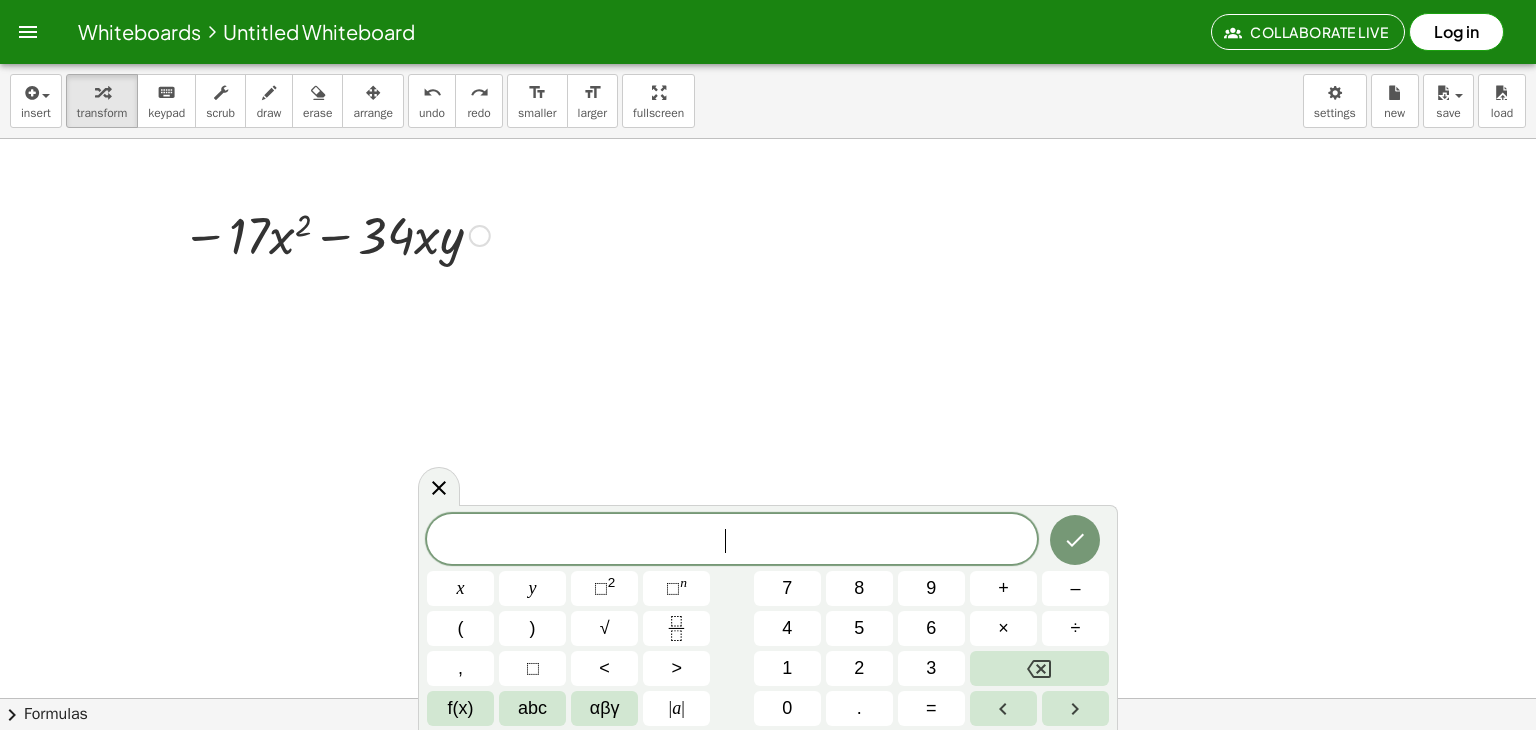 click at bounding box center (439, 486) 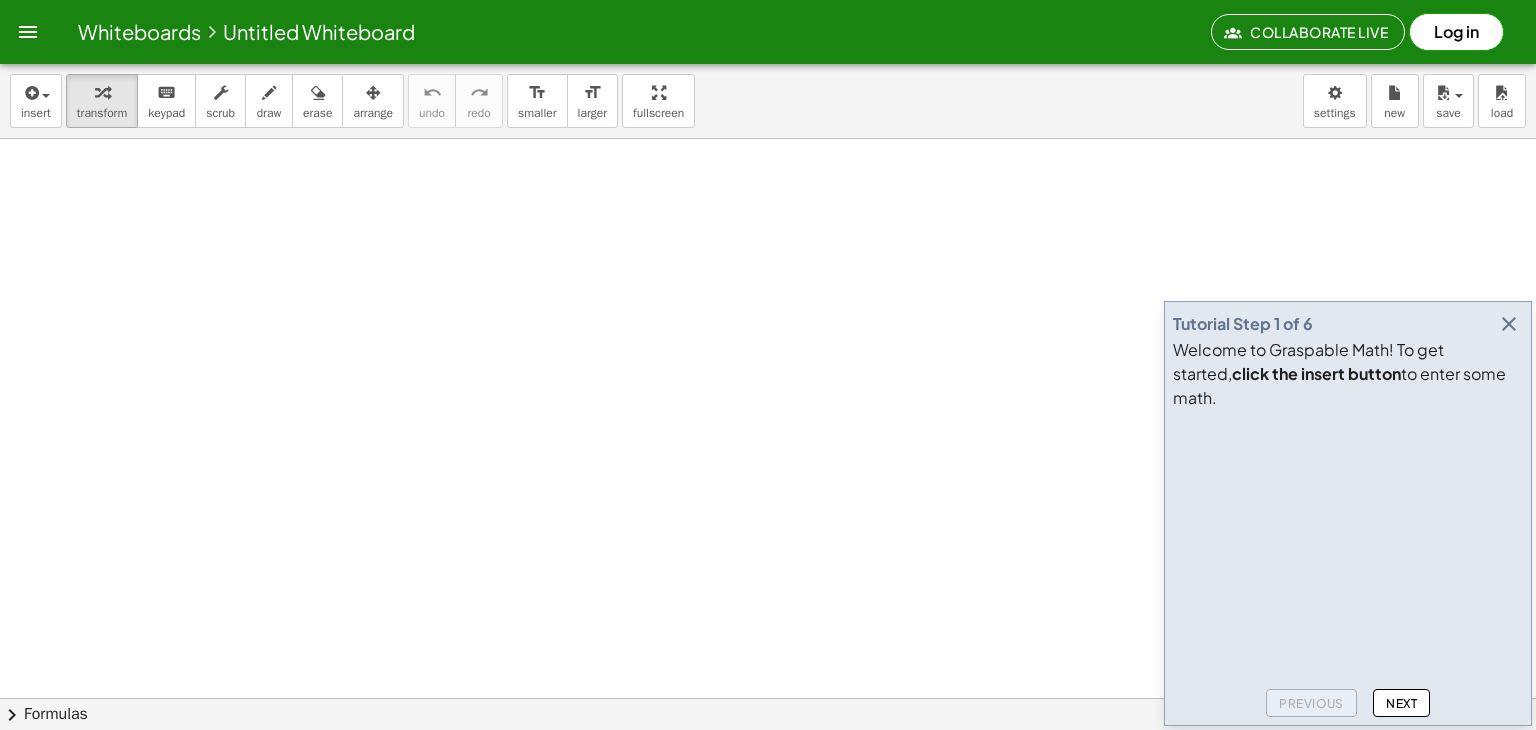scroll, scrollTop: 0, scrollLeft: 0, axis: both 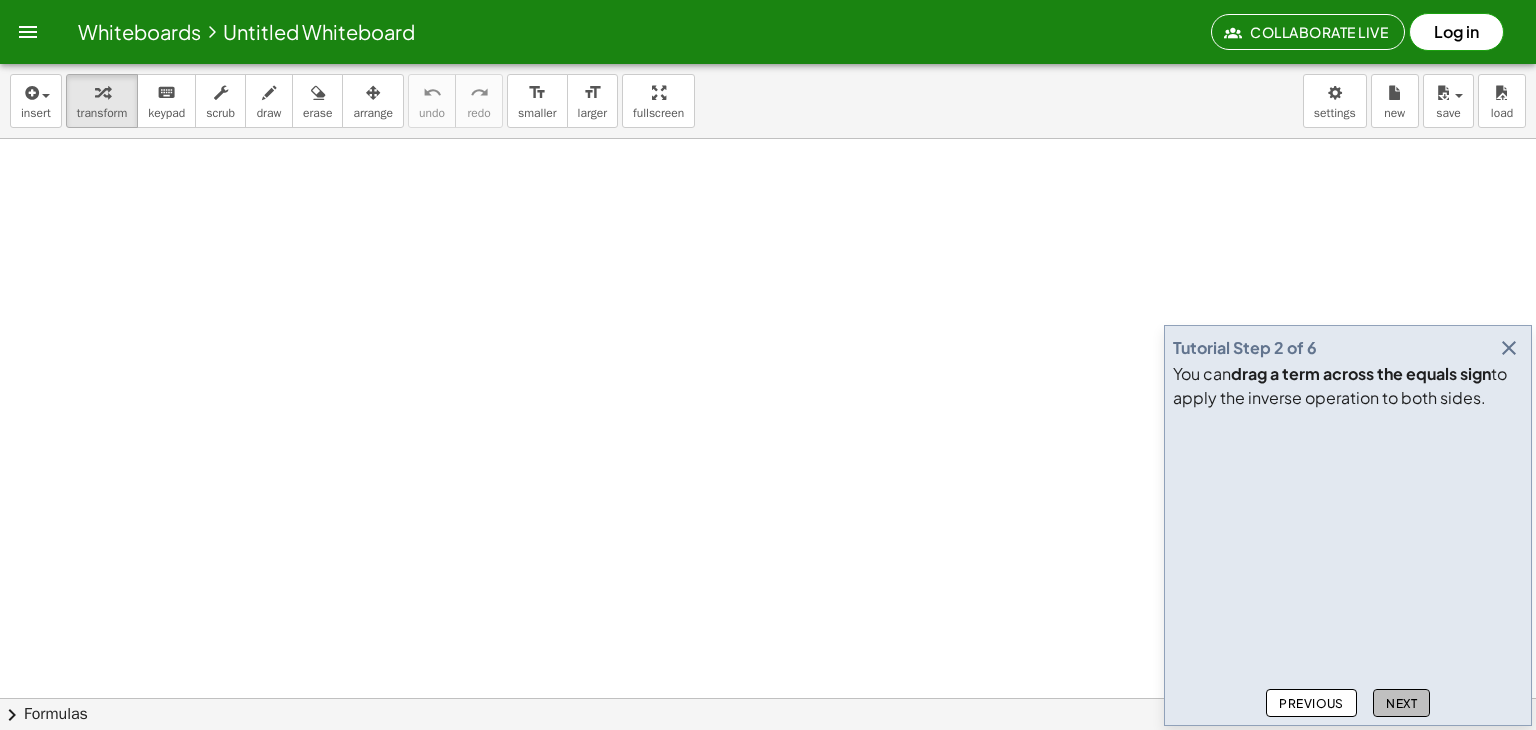 click on "Next" at bounding box center [1401, 703] 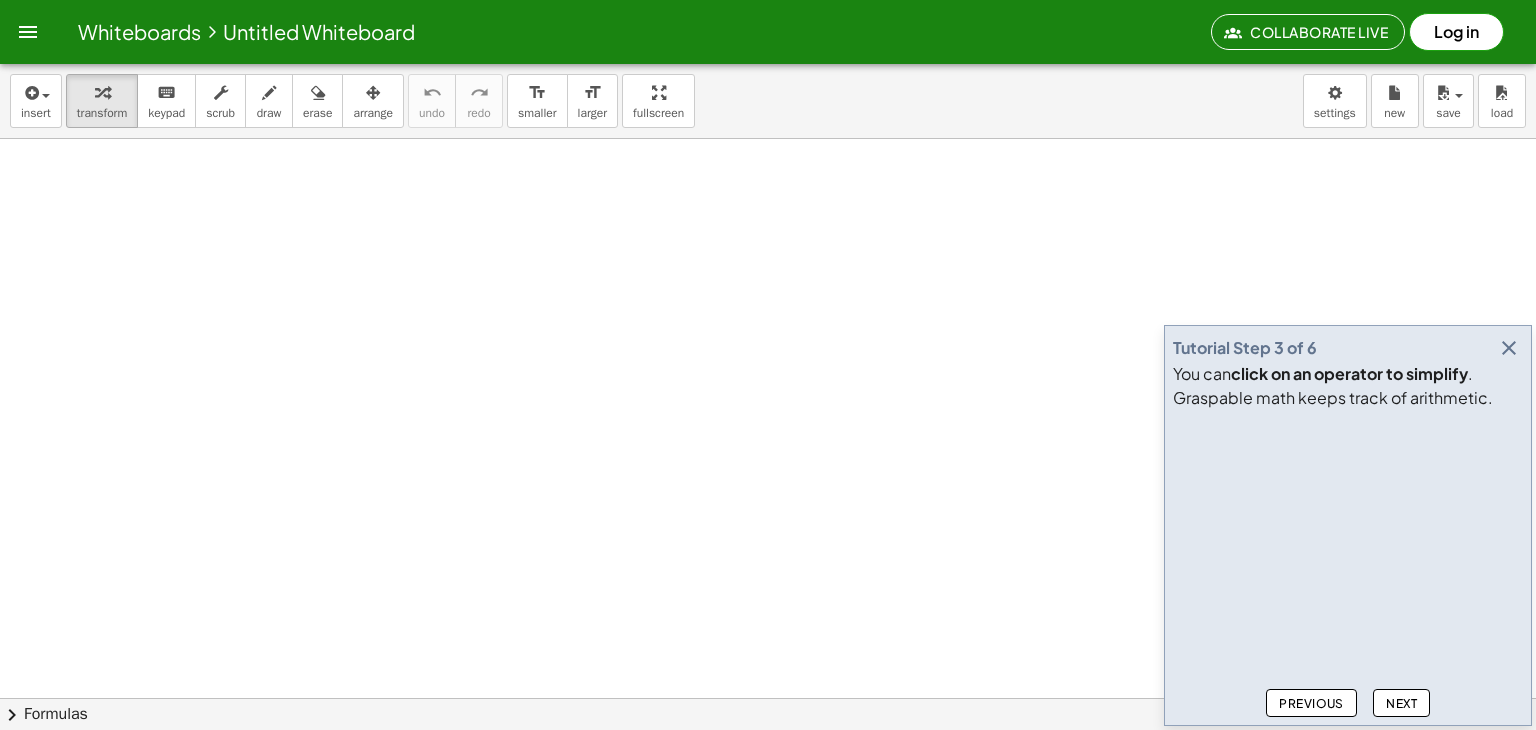 click on "Next" at bounding box center [1401, 703] 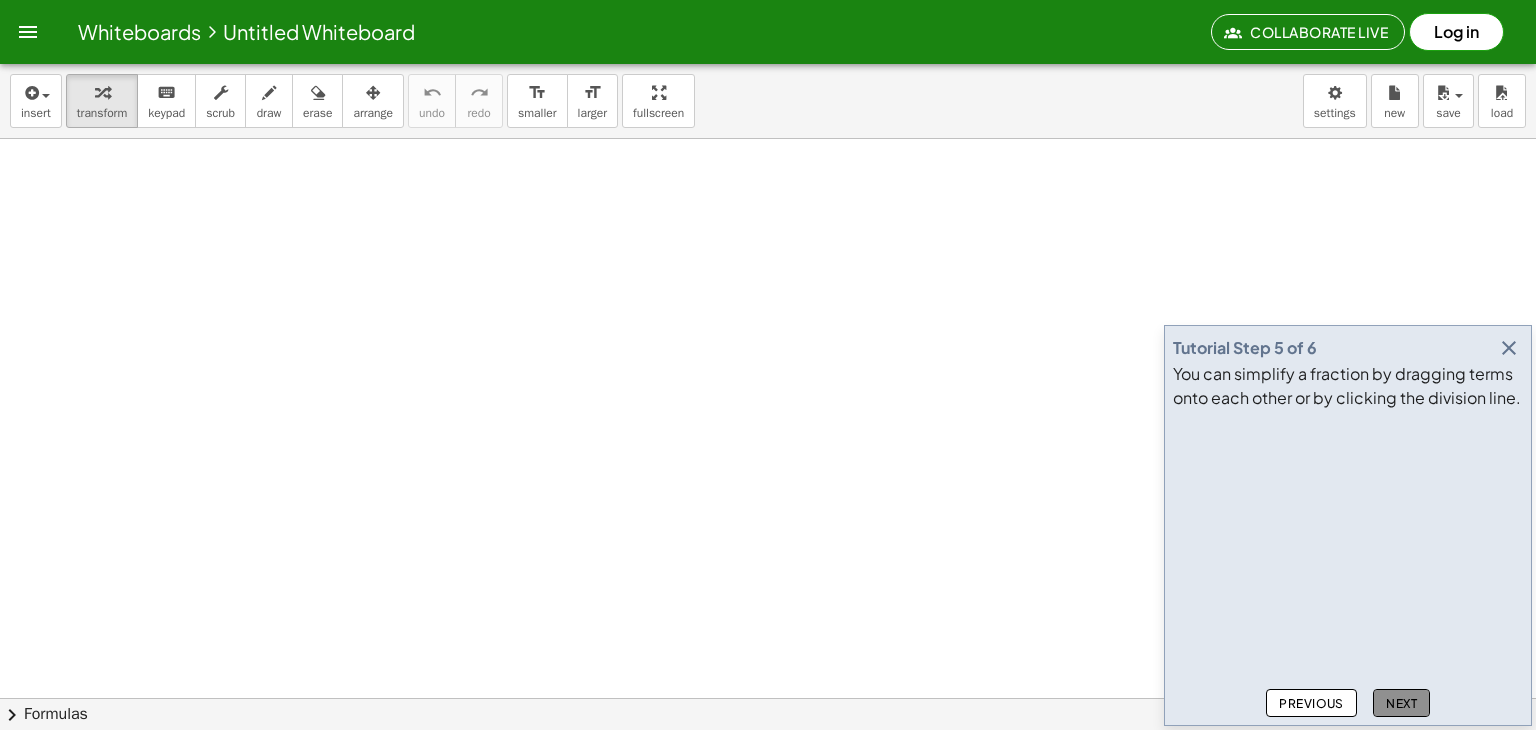 click on "Next" at bounding box center [1401, 703] 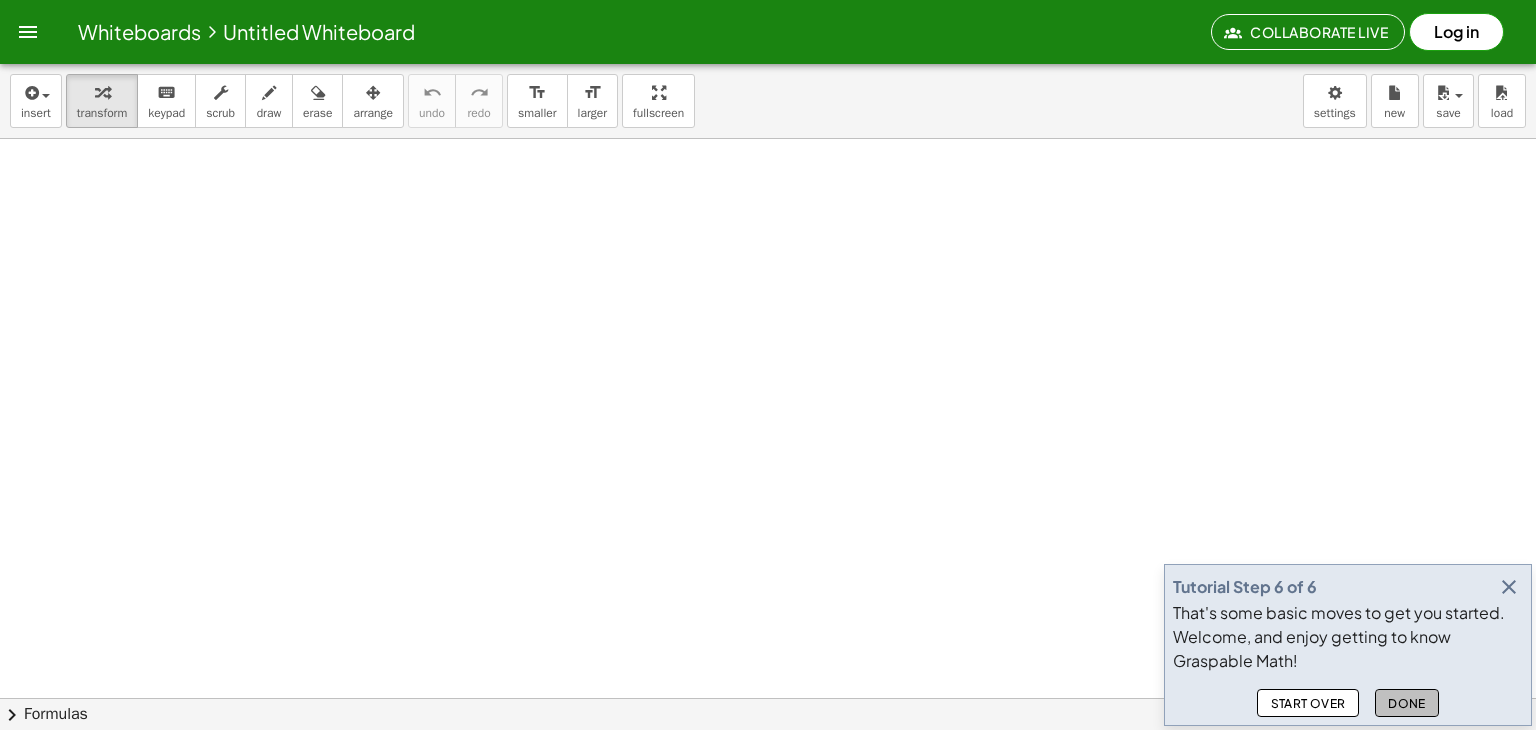 click on "Done" at bounding box center (1407, 703) 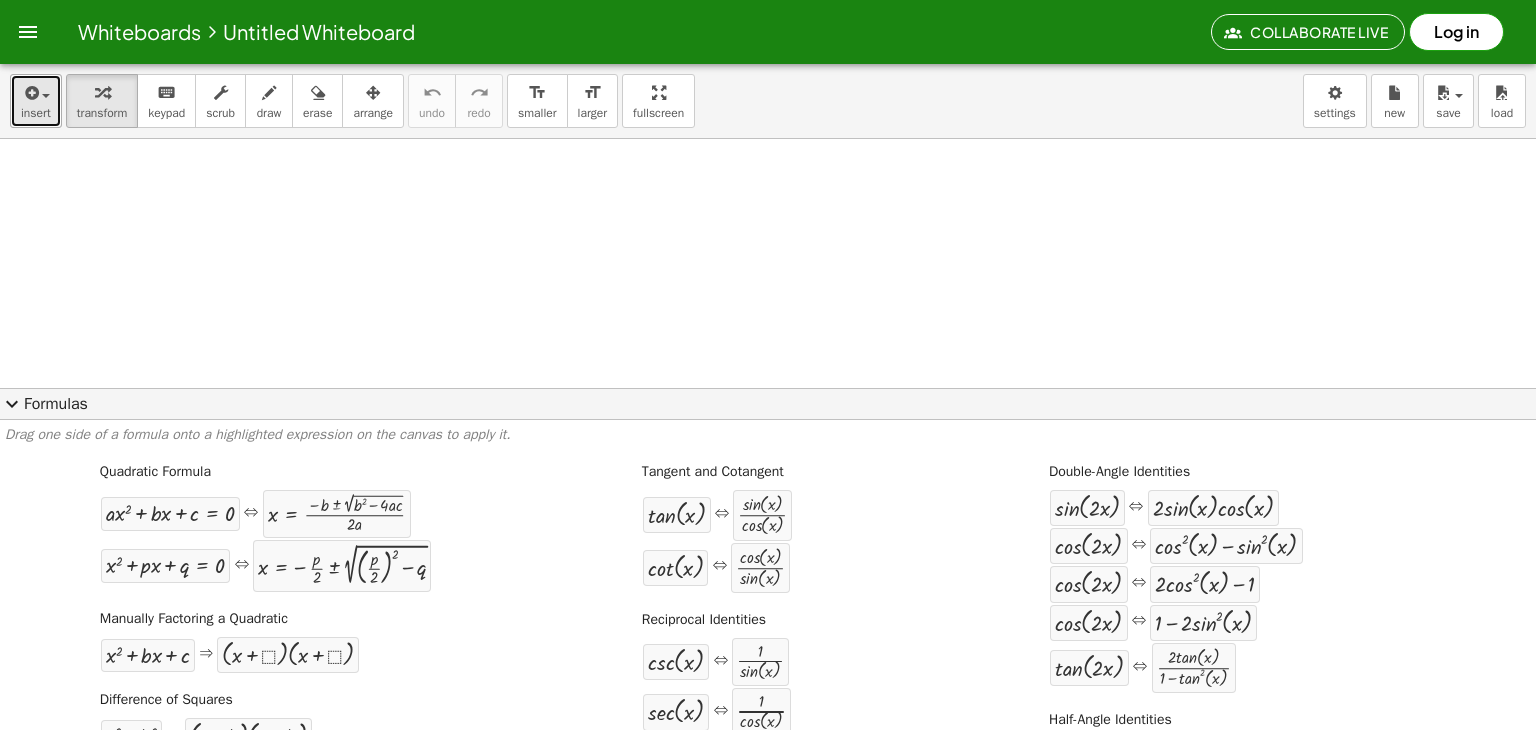 click at bounding box center [36, 92] 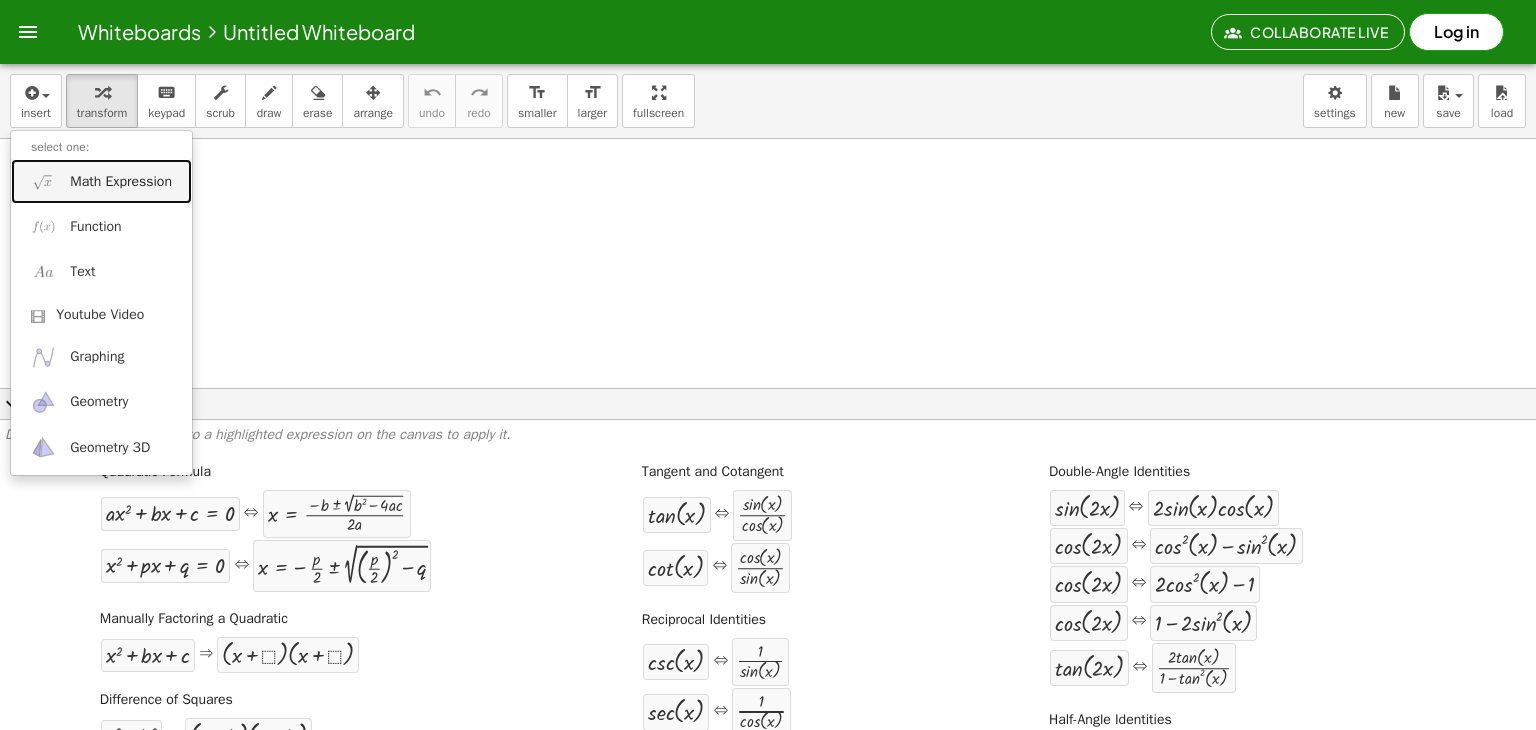 click on "Math Expression" at bounding box center (121, 182) 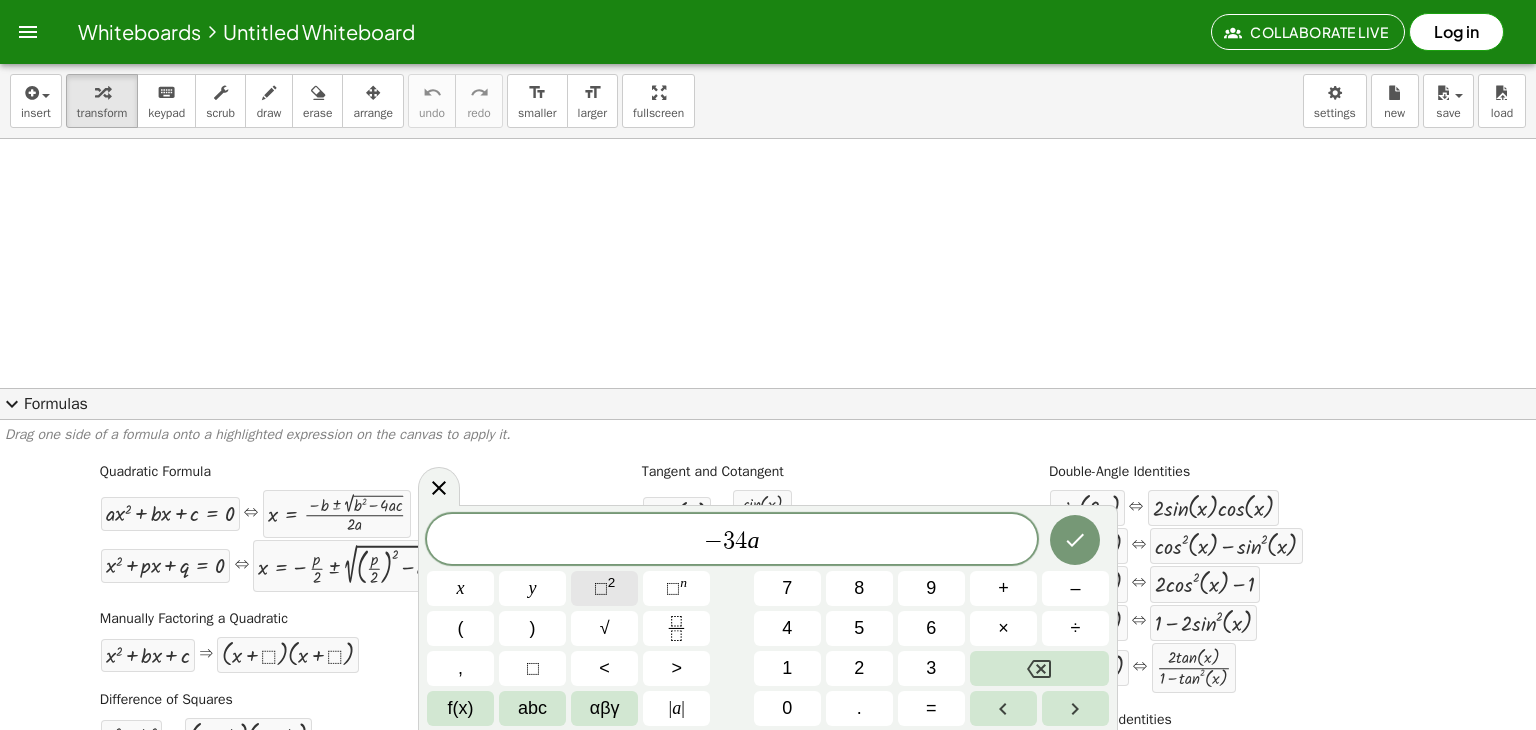 click on "⬚ 2" at bounding box center [604, 588] 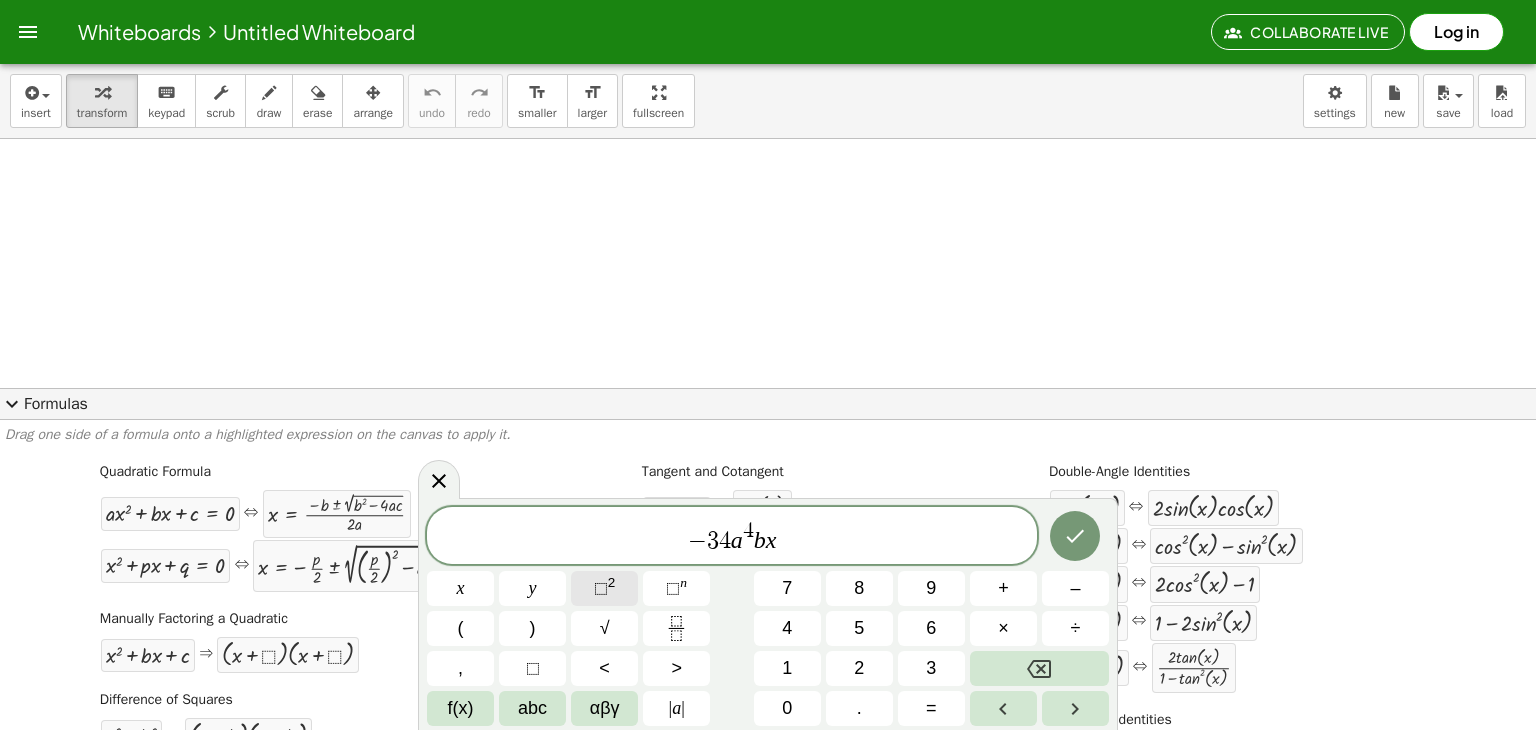 click on "⬚ 2" at bounding box center (604, 588) 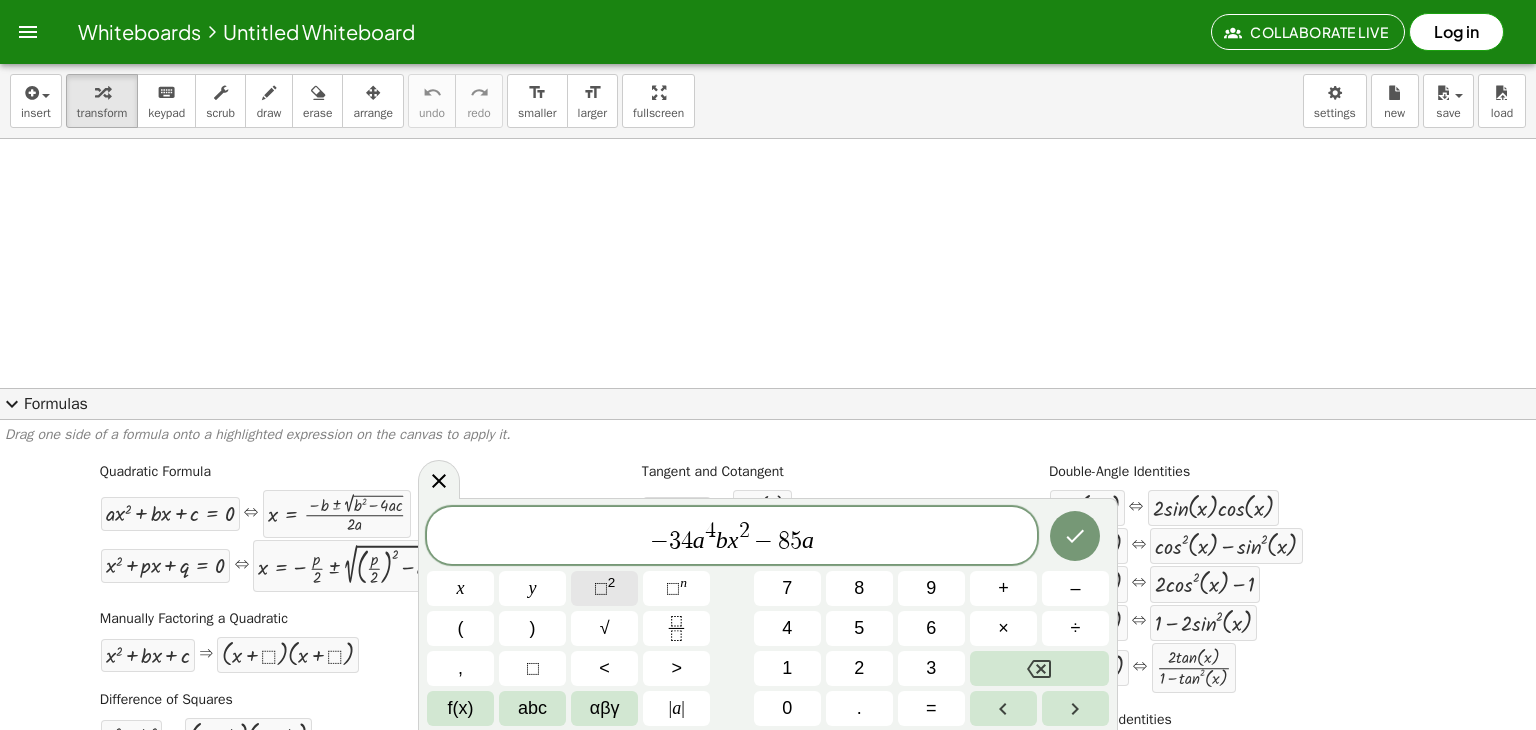 click on "2" at bounding box center [612, 582] 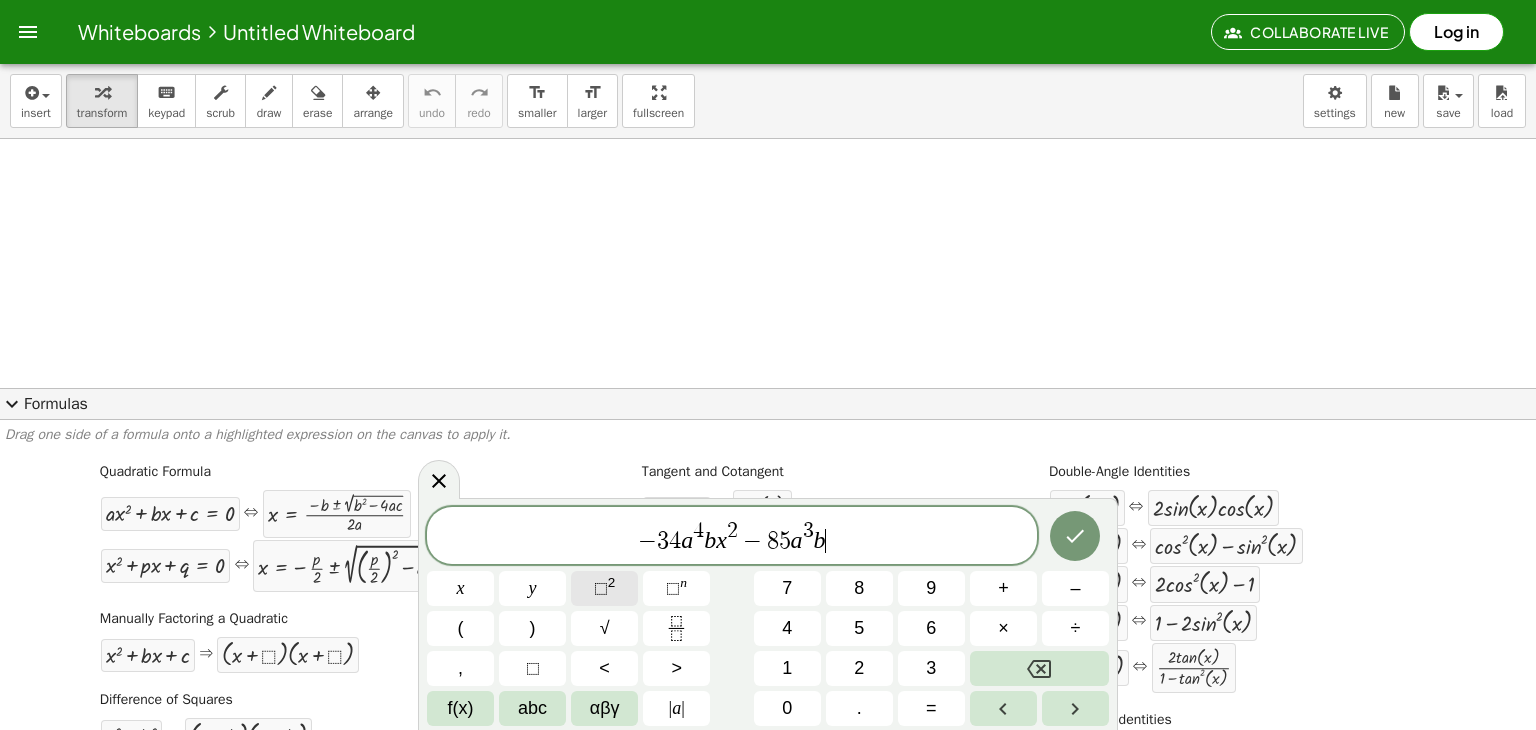 click on "⬚ 2" at bounding box center (604, 588) 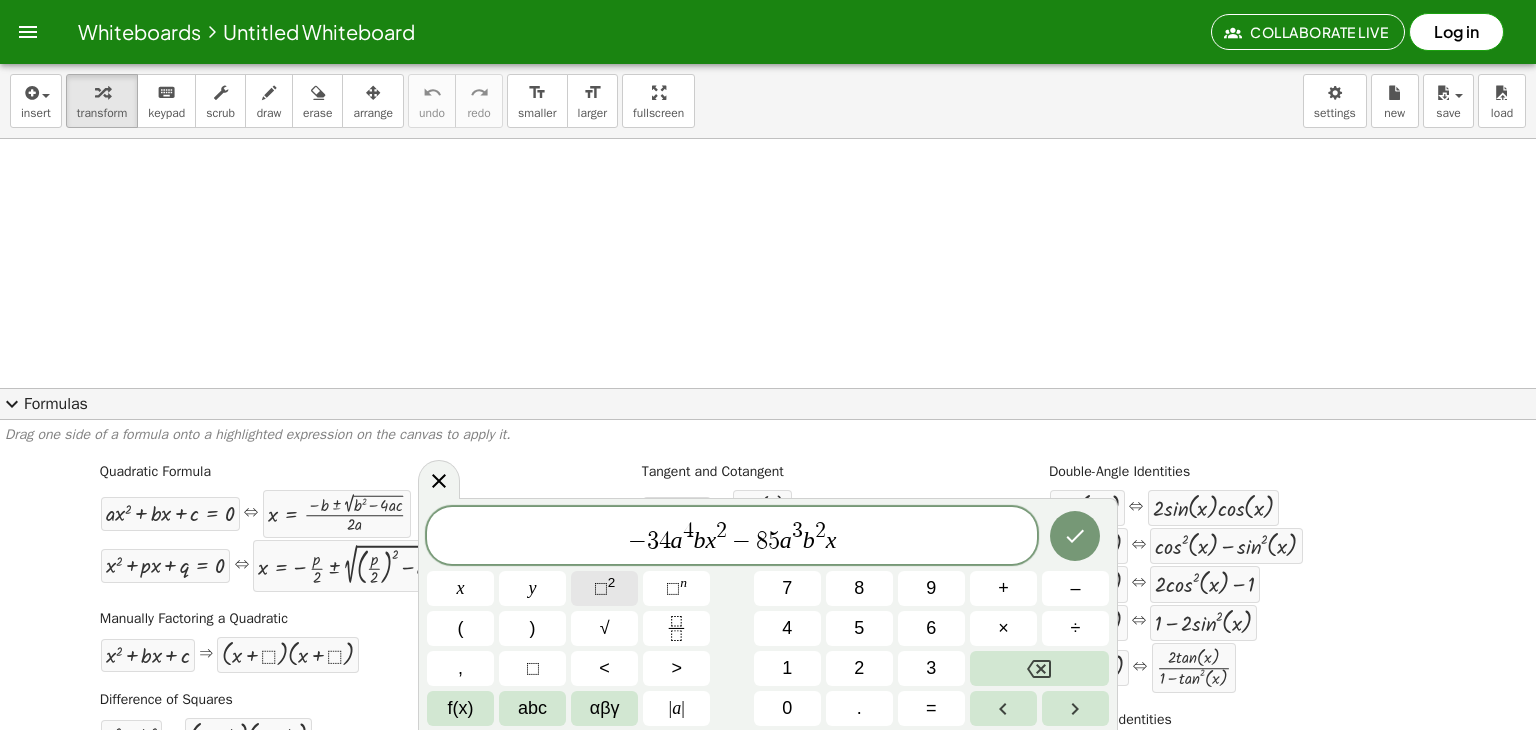 click on "⬚" at bounding box center (601, 588) 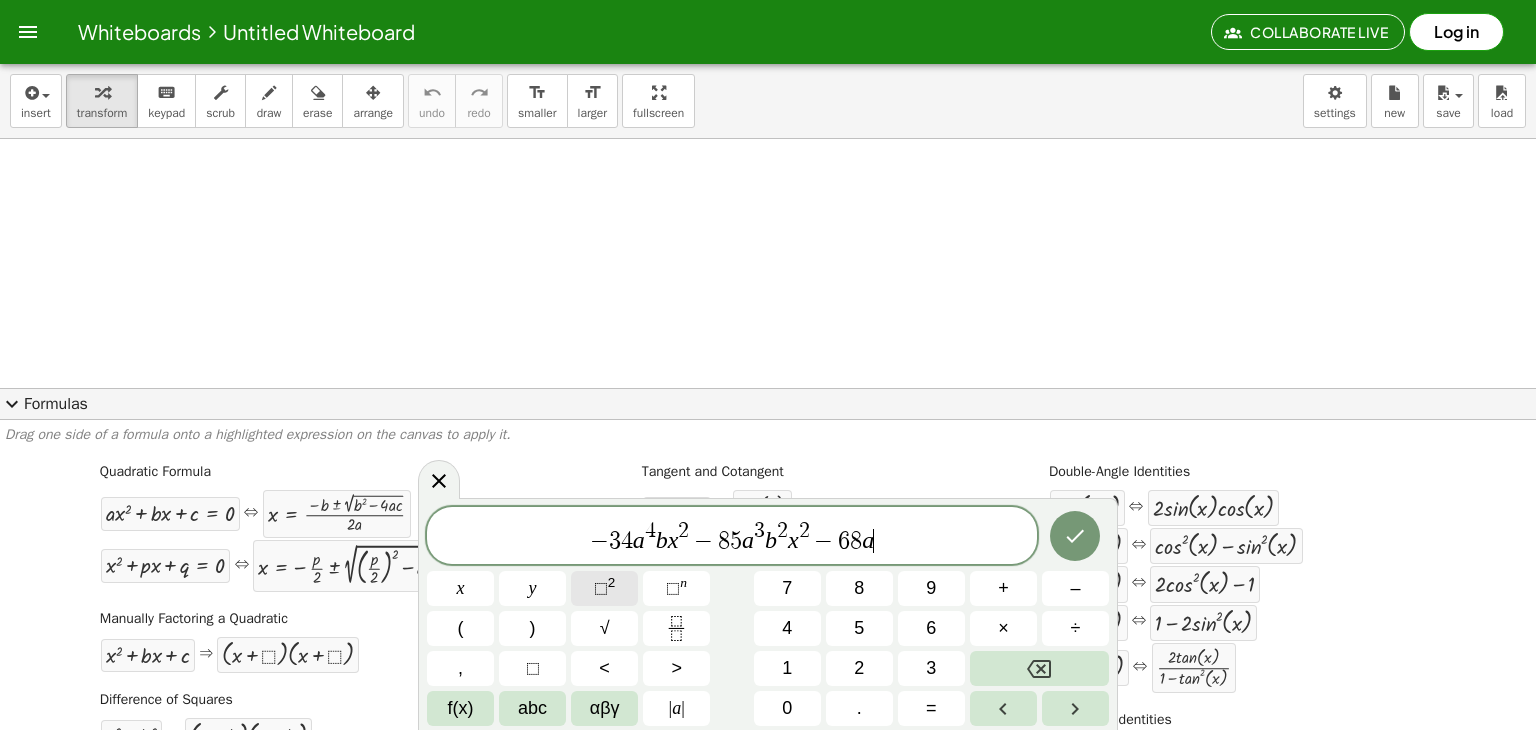 click on "⬚" at bounding box center [601, 588] 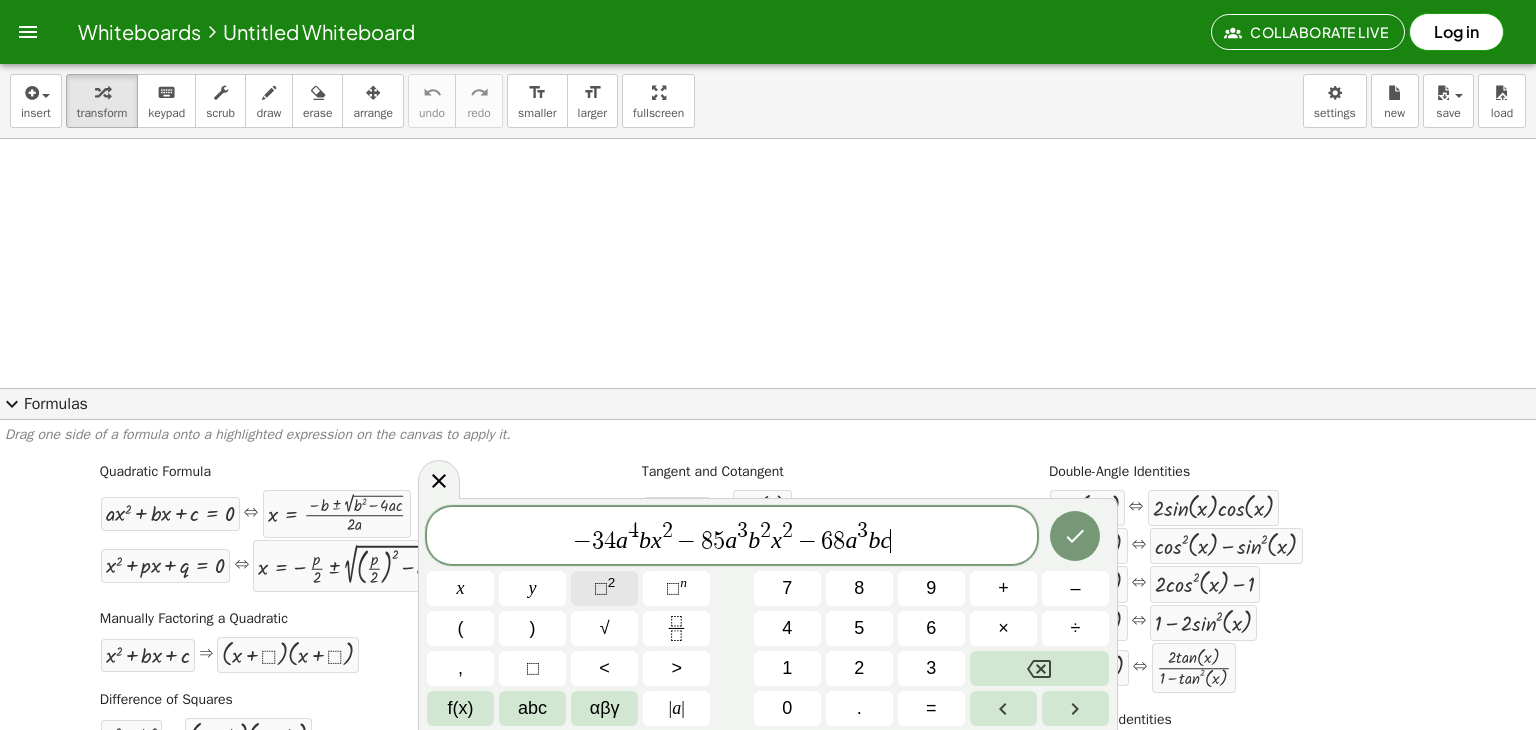 click on "⬚" at bounding box center [601, 588] 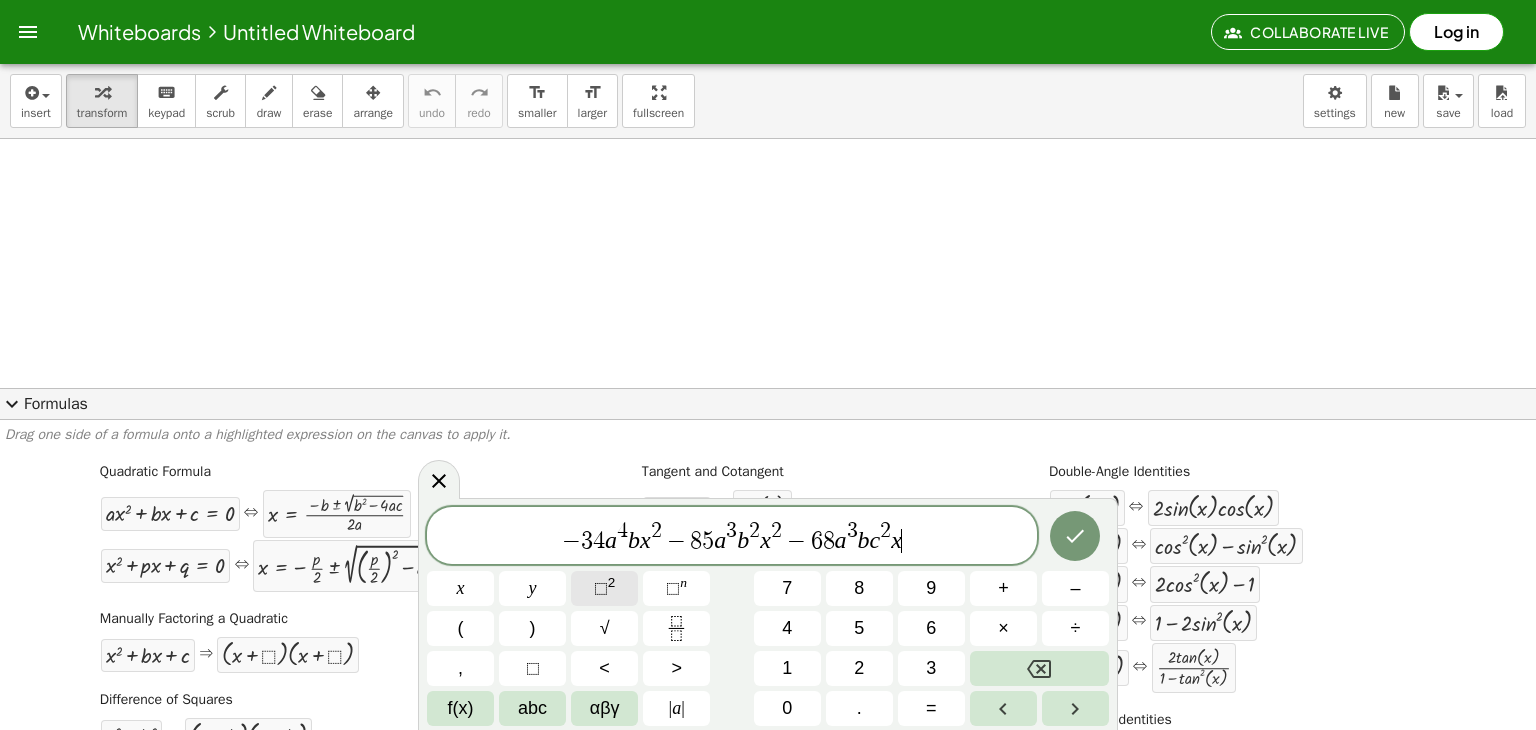click on "⬚" at bounding box center [601, 588] 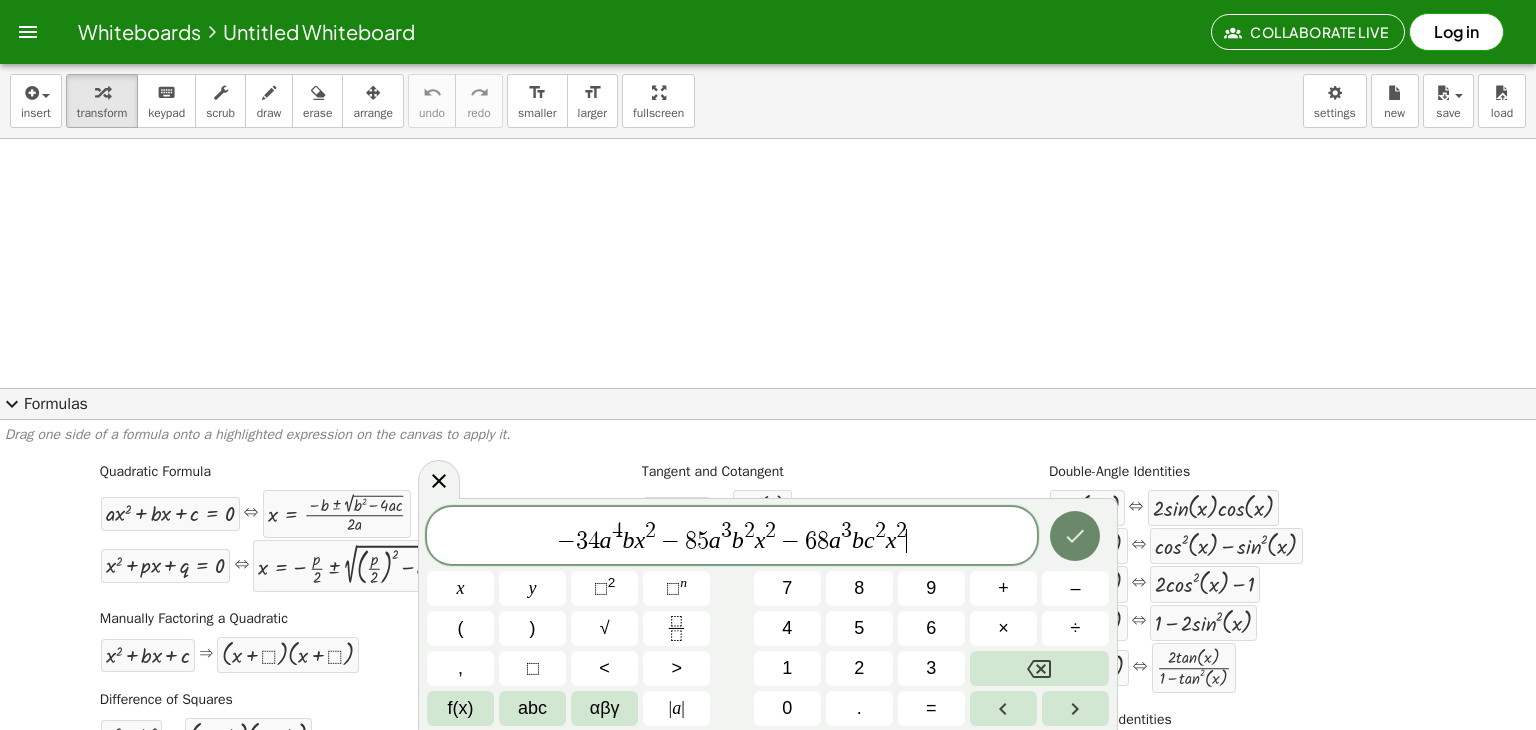 click at bounding box center (1075, 536) 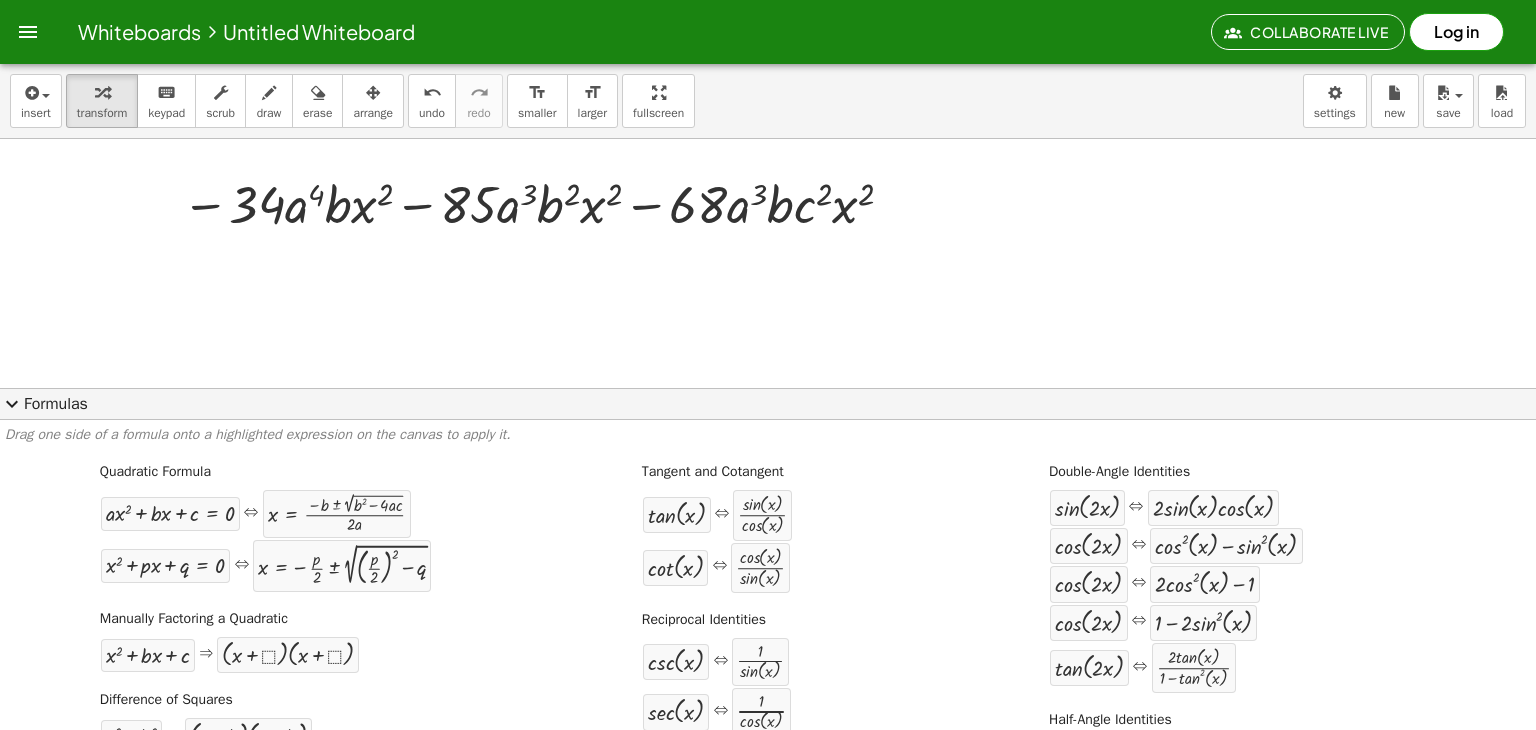 click on "expand_more  Formulas" 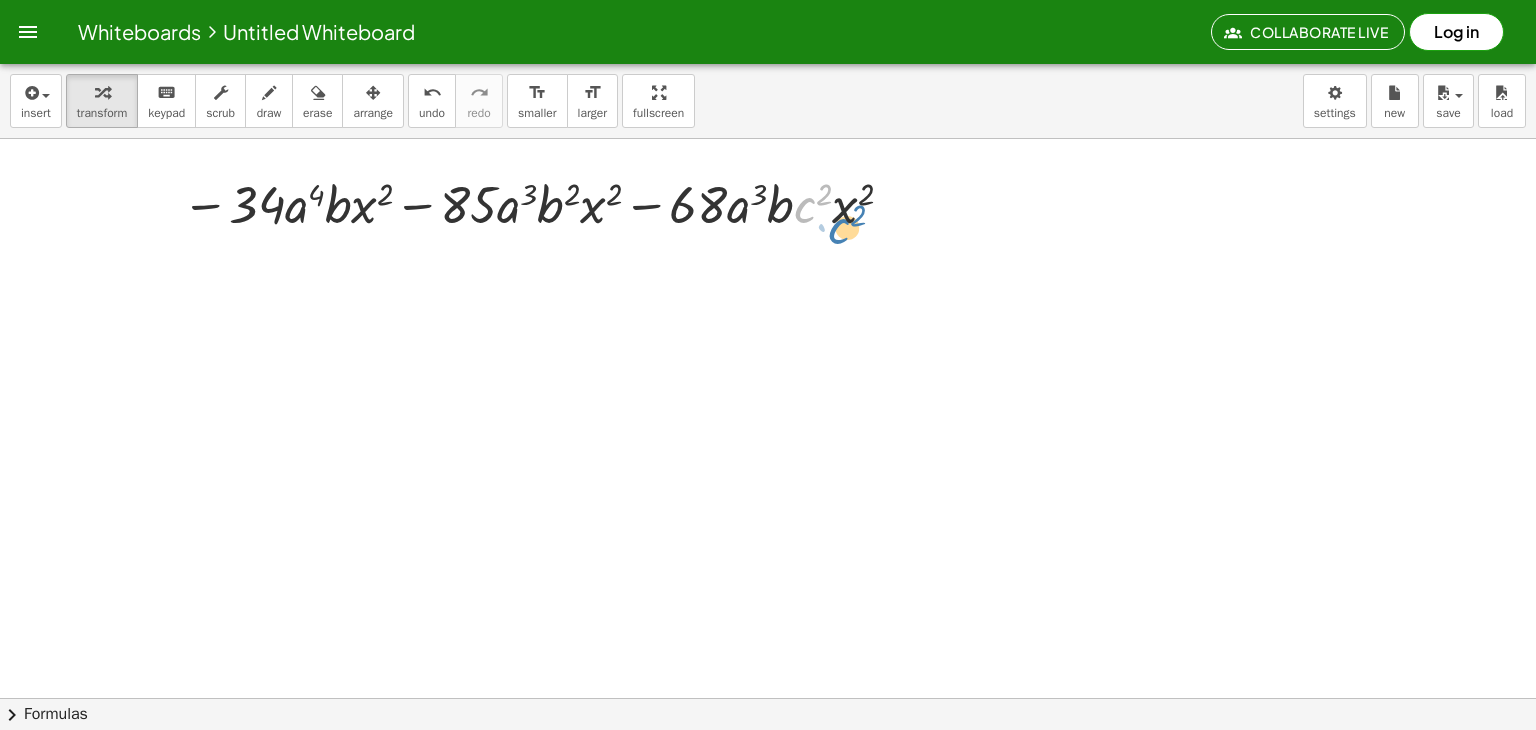 drag, startPoint x: 804, startPoint y: 204, endPoint x: 815, endPoint y: 206, distance: 11.18034 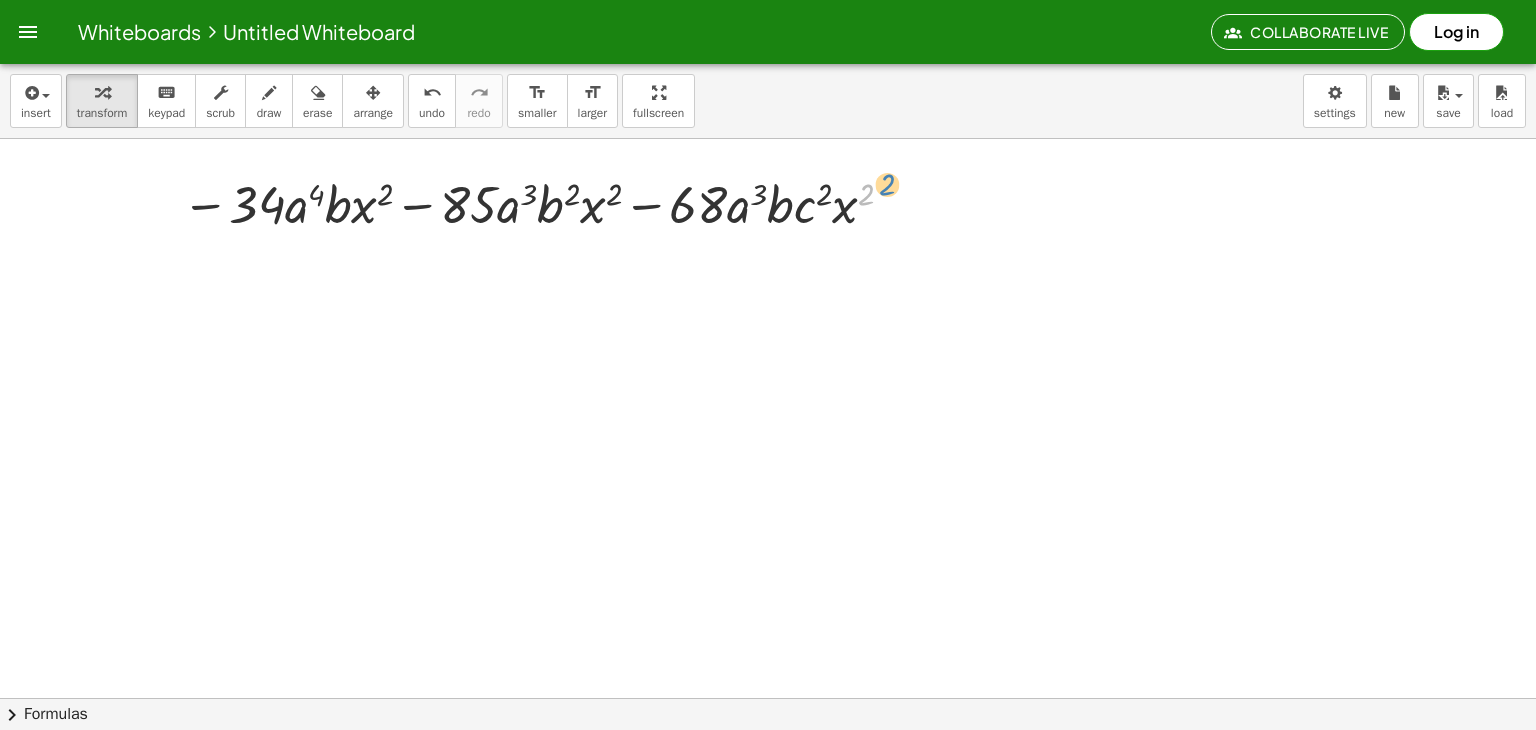 drag, startPoint x: 859, startPoint y: 201, endPoint x: 869, endPoint y: 191, distance: 14.142136 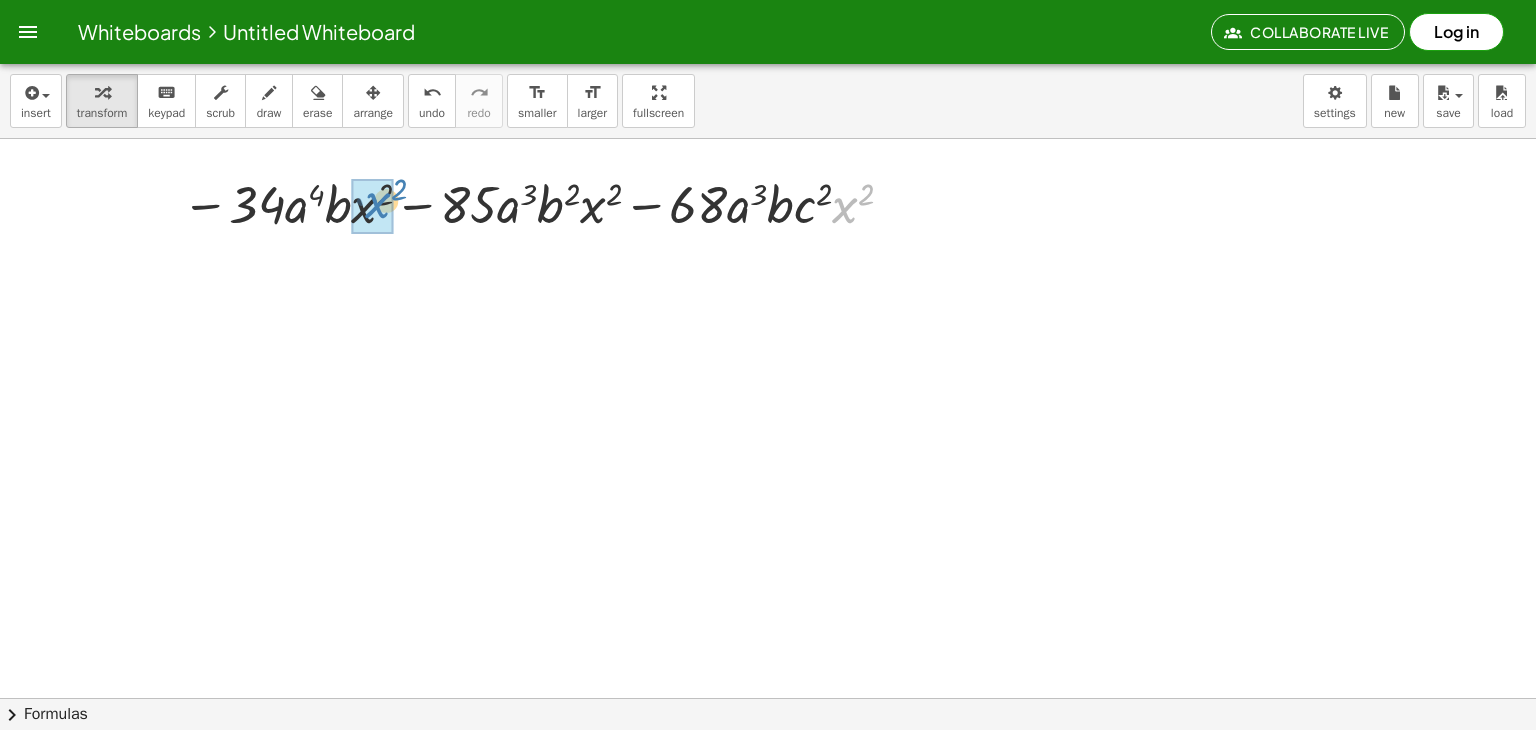 drag, startPoint x: 839, startPoint y: 210, endPoint x: 367, endPoint y: 201, distance: 472.0858 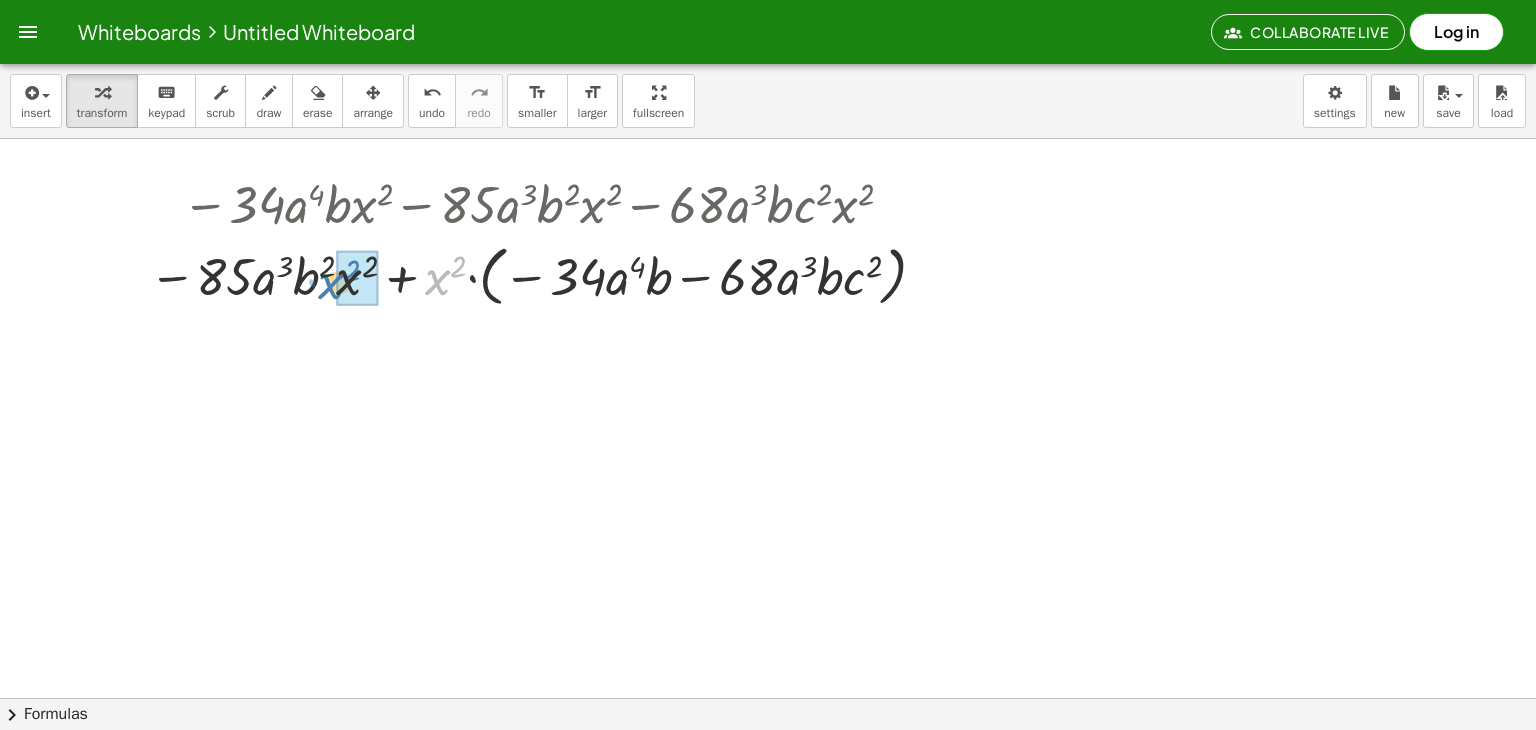 drag, startPoint x: 443, startPoint y: 280, endPoint x: 336, endPoint y: 284, distance: 107.07474 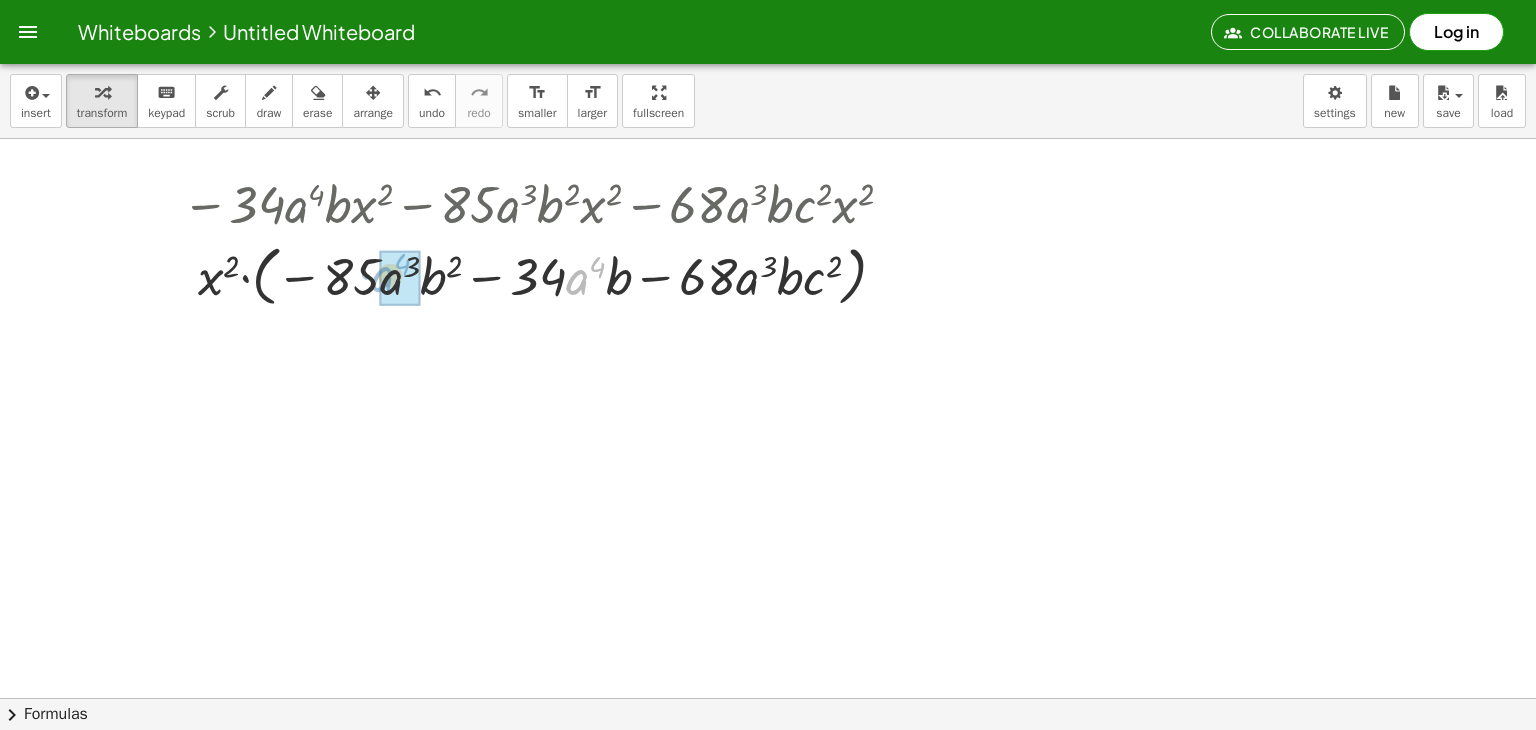 drag, startPoint x: 580, startPoint y: 284, endPoint x: 384, endPoint y: 280, distance: 196.04082 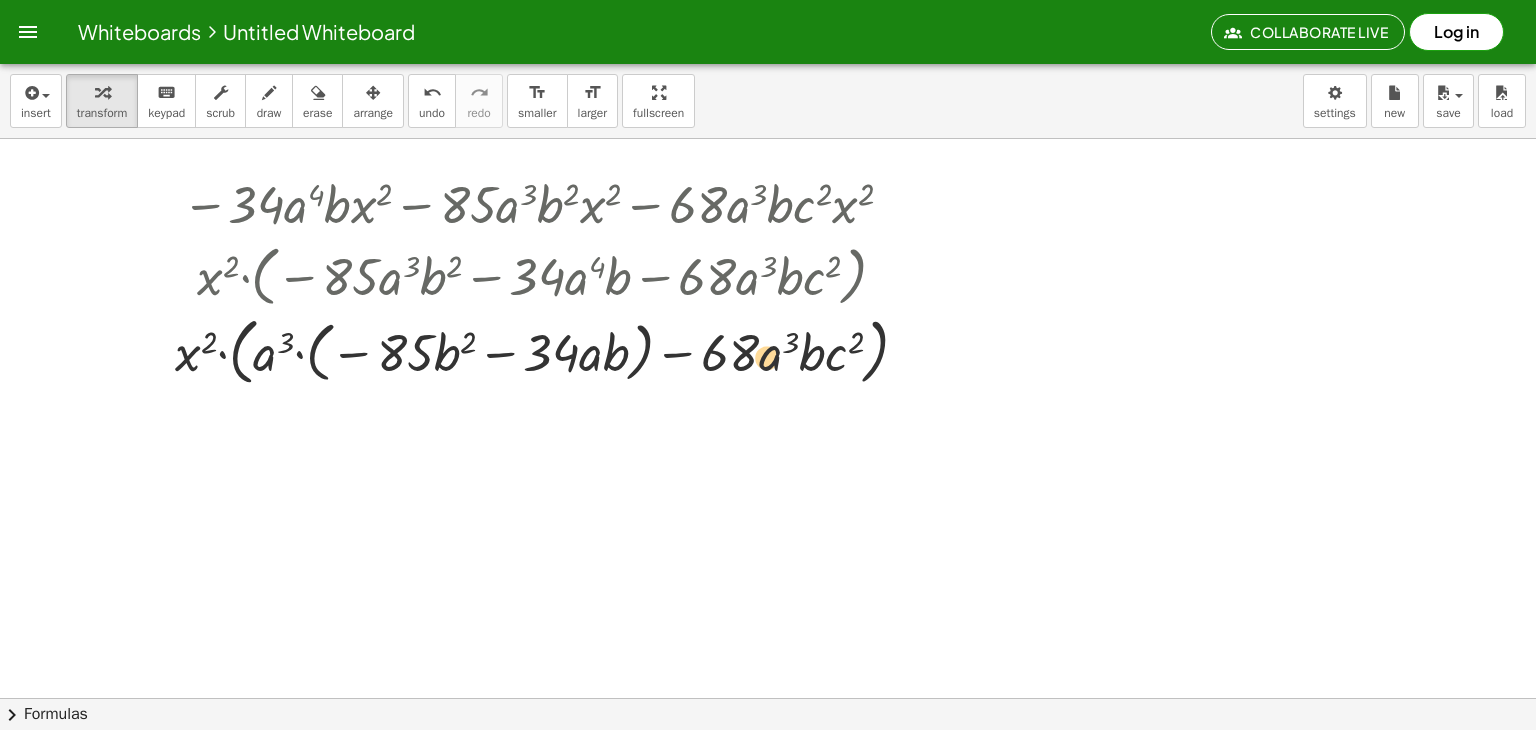 drag, startPoint x: 771, startPoint y: 357, endPoint x: 759, endPoint y: 361, distance: 12.649111 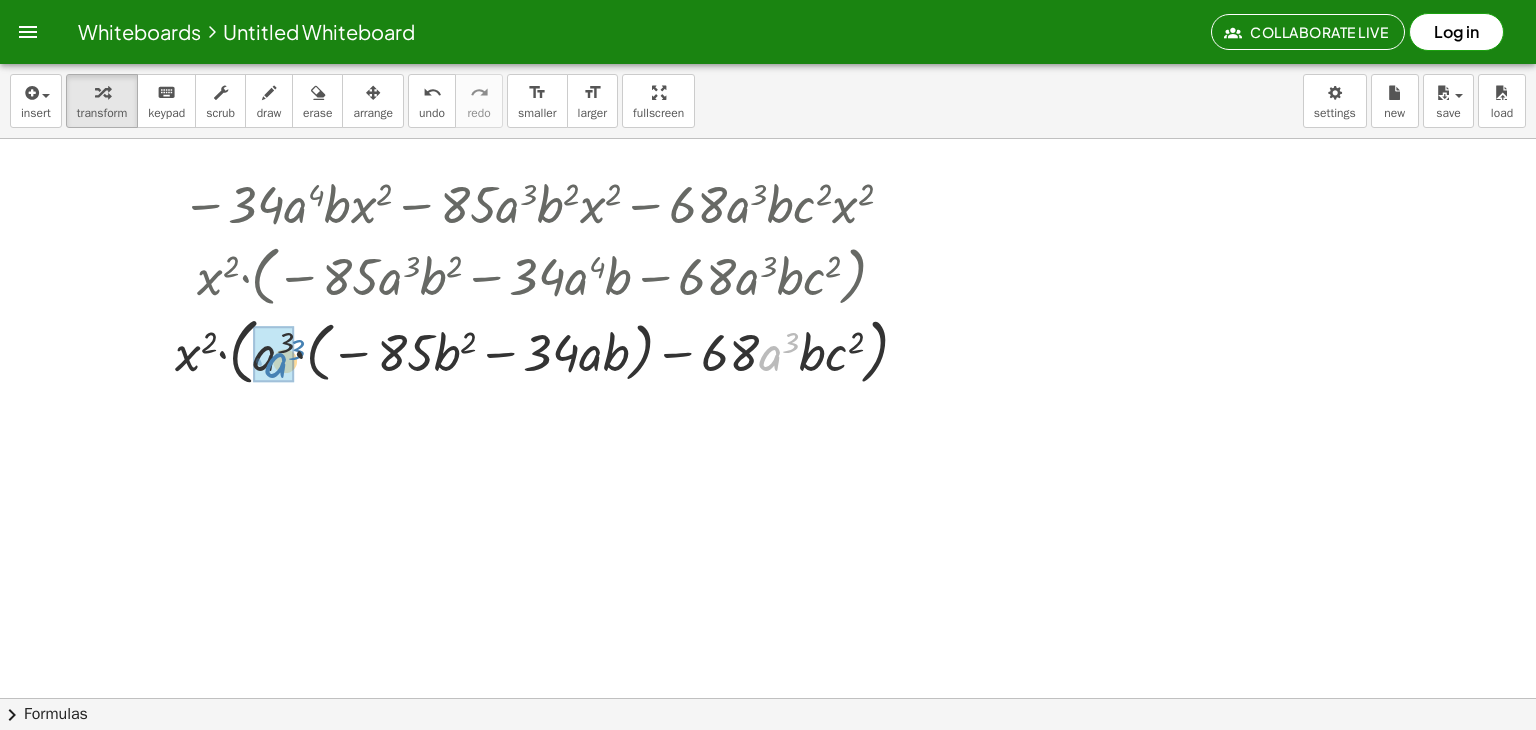drag, startPoint x: 781, startPoint y: 353, endPoint x: 271, endPoint y: 357, distance: 510.0157 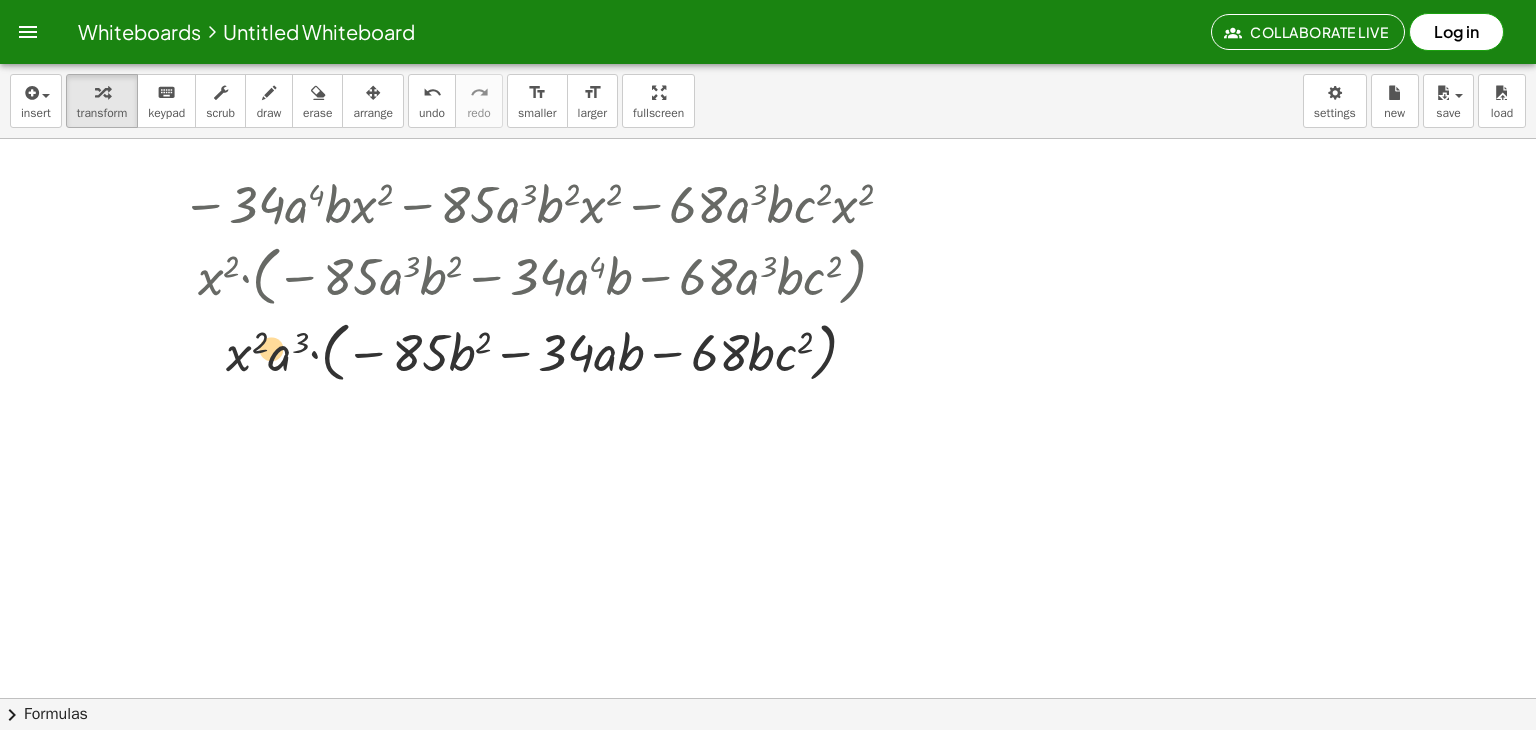 drag, startPoint x: 601, startPoint y: 358, endPoint x: 270, endPoint y: 353, distance: 331.03775 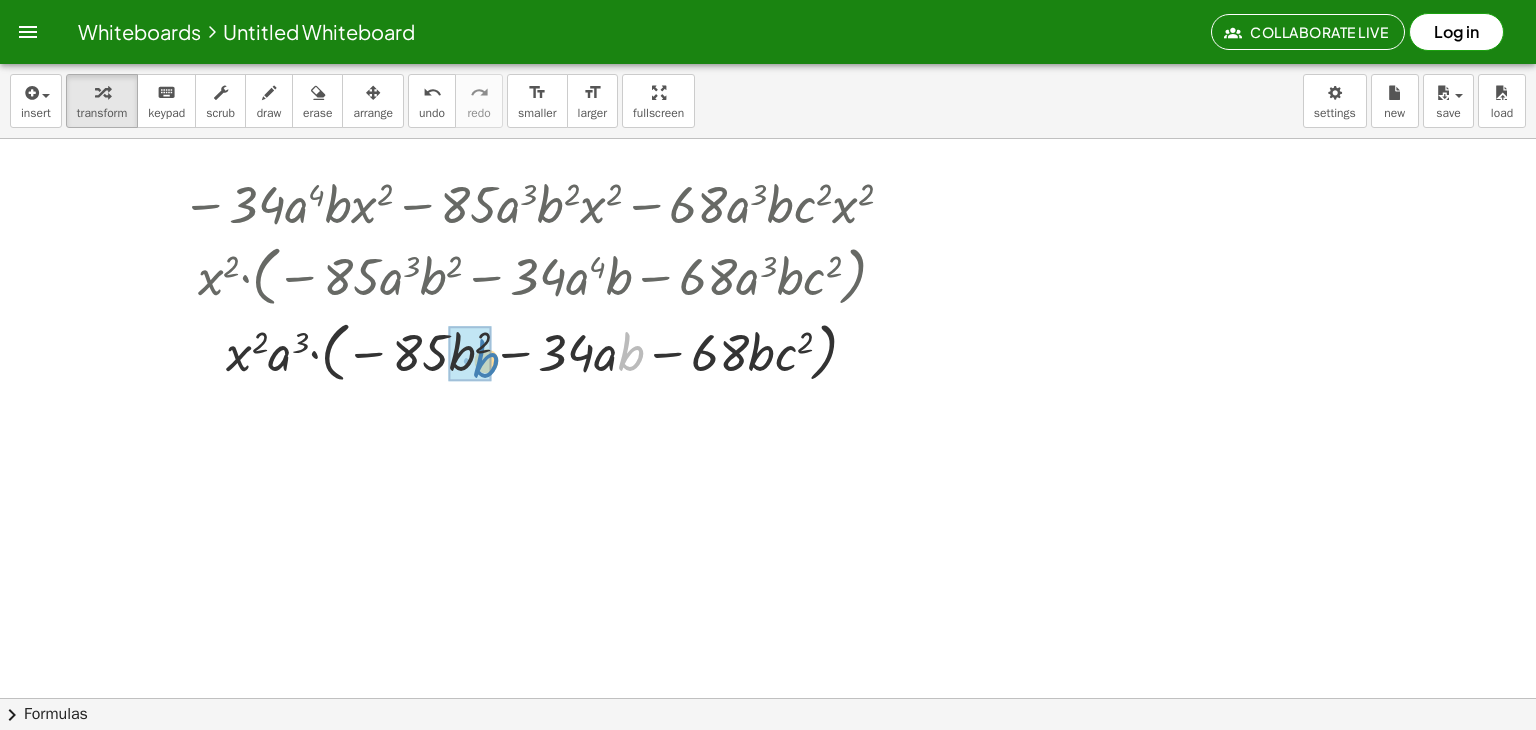 drag, startPoint x: 636, startPoint y: 355, endPoint x: 491, endPoint y: 362, distance: 145.16887 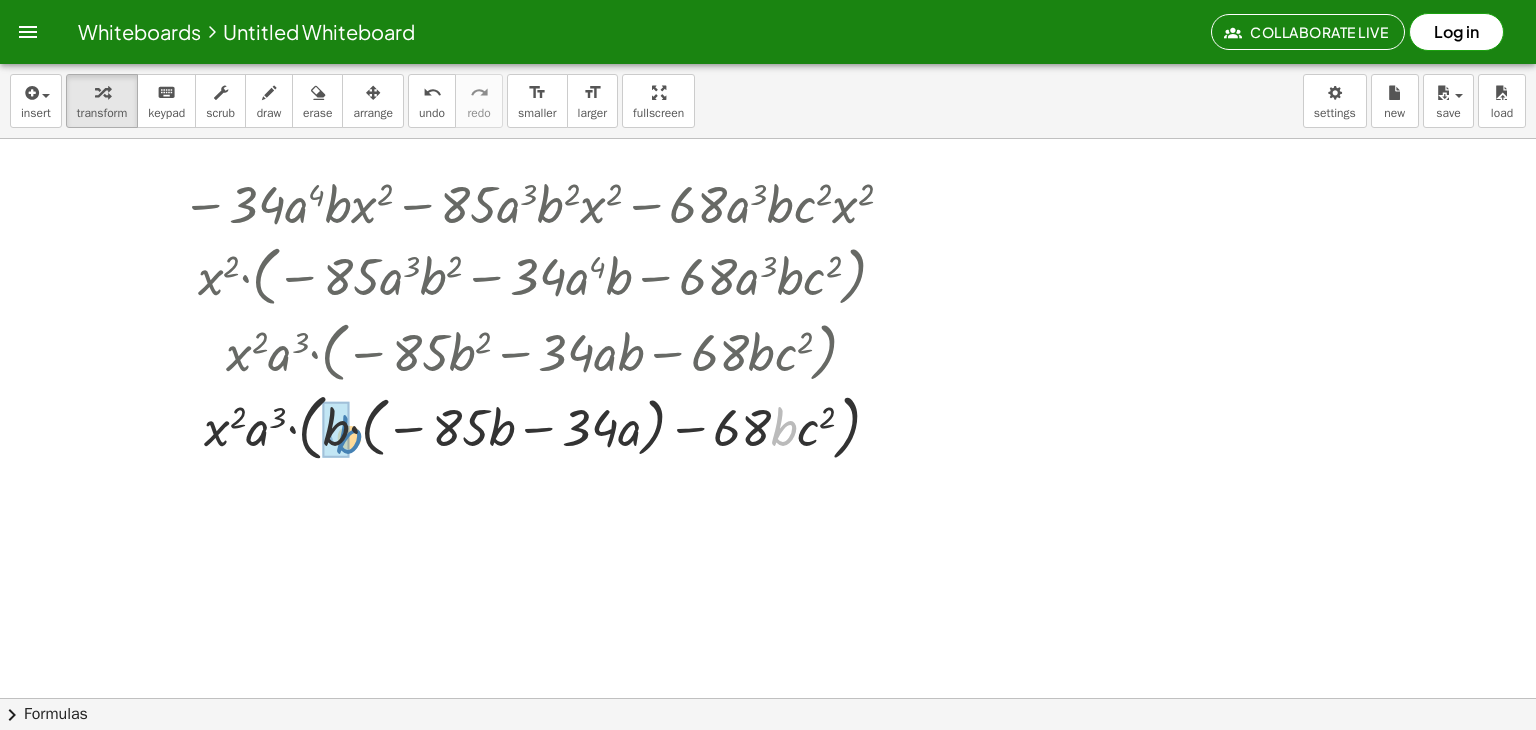 drag, startPoint x: 790, startPoint y: 433, endPoint x: 355, endPoint y: 442, distance: 435.09308 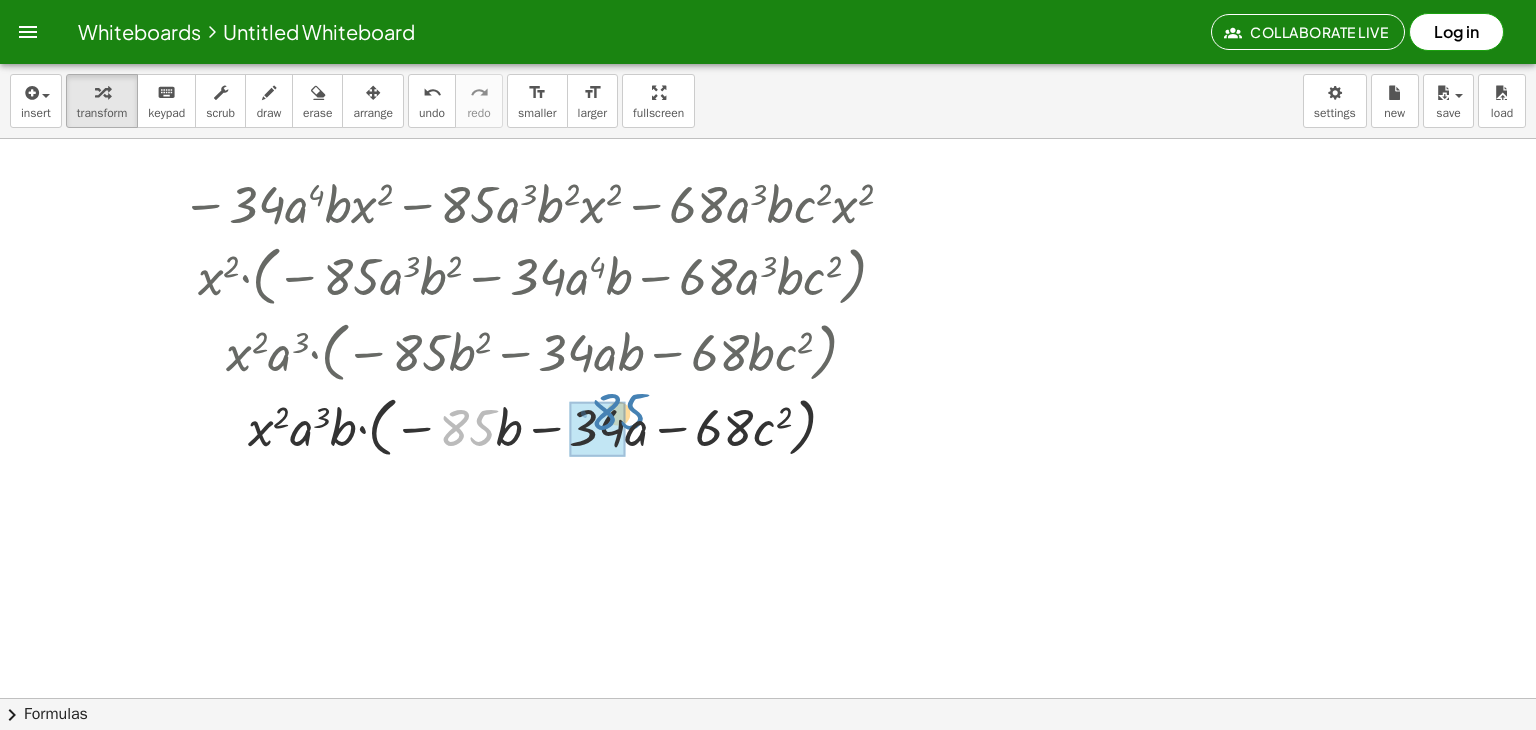 drag, startPoint x: 525, startPoint y: 468, endPoint x: 630, endPoint y: 419, distance: 115.87062 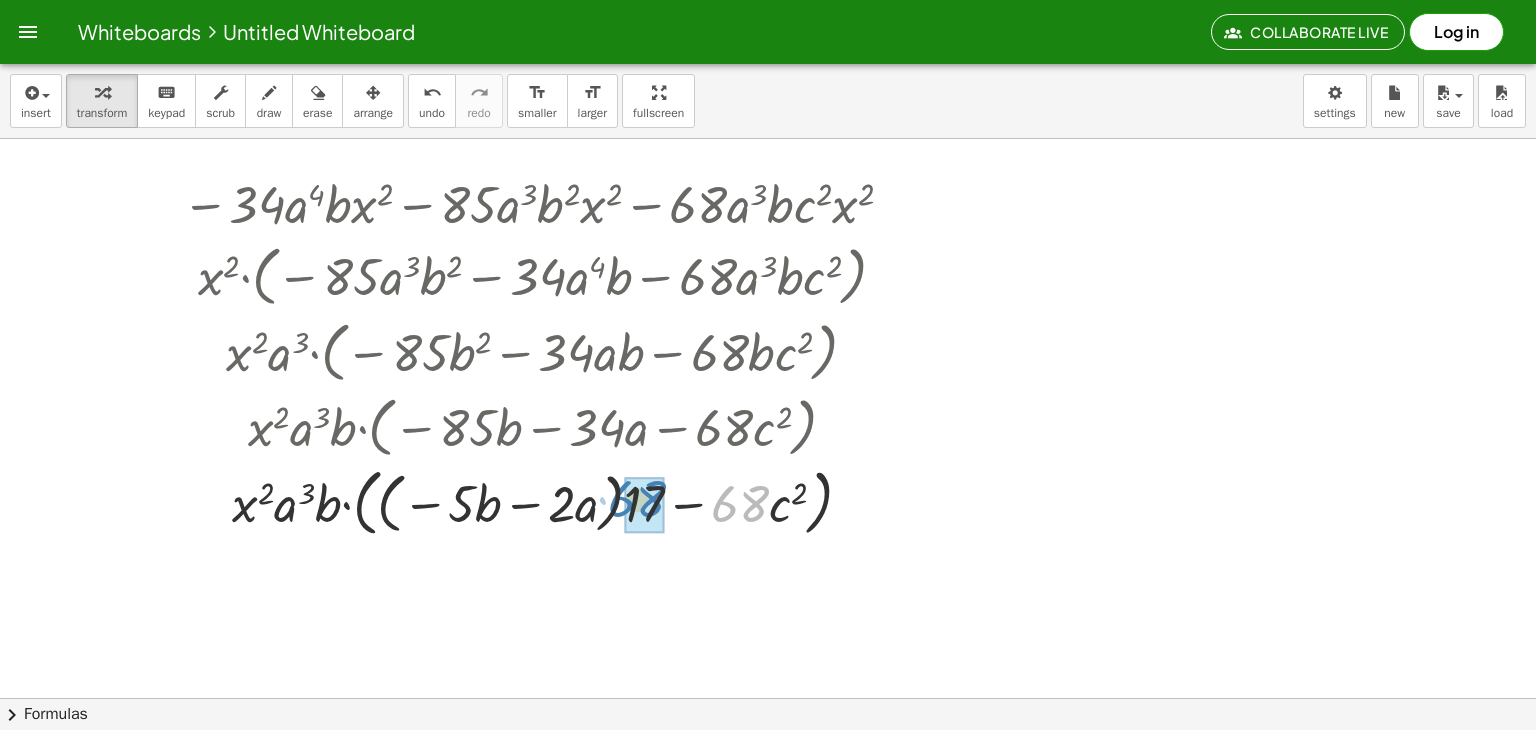 drag, startPoint x: 744, startPoint y: 517, endPoint x: 640, endPoint y: 509, distance: 104.307236 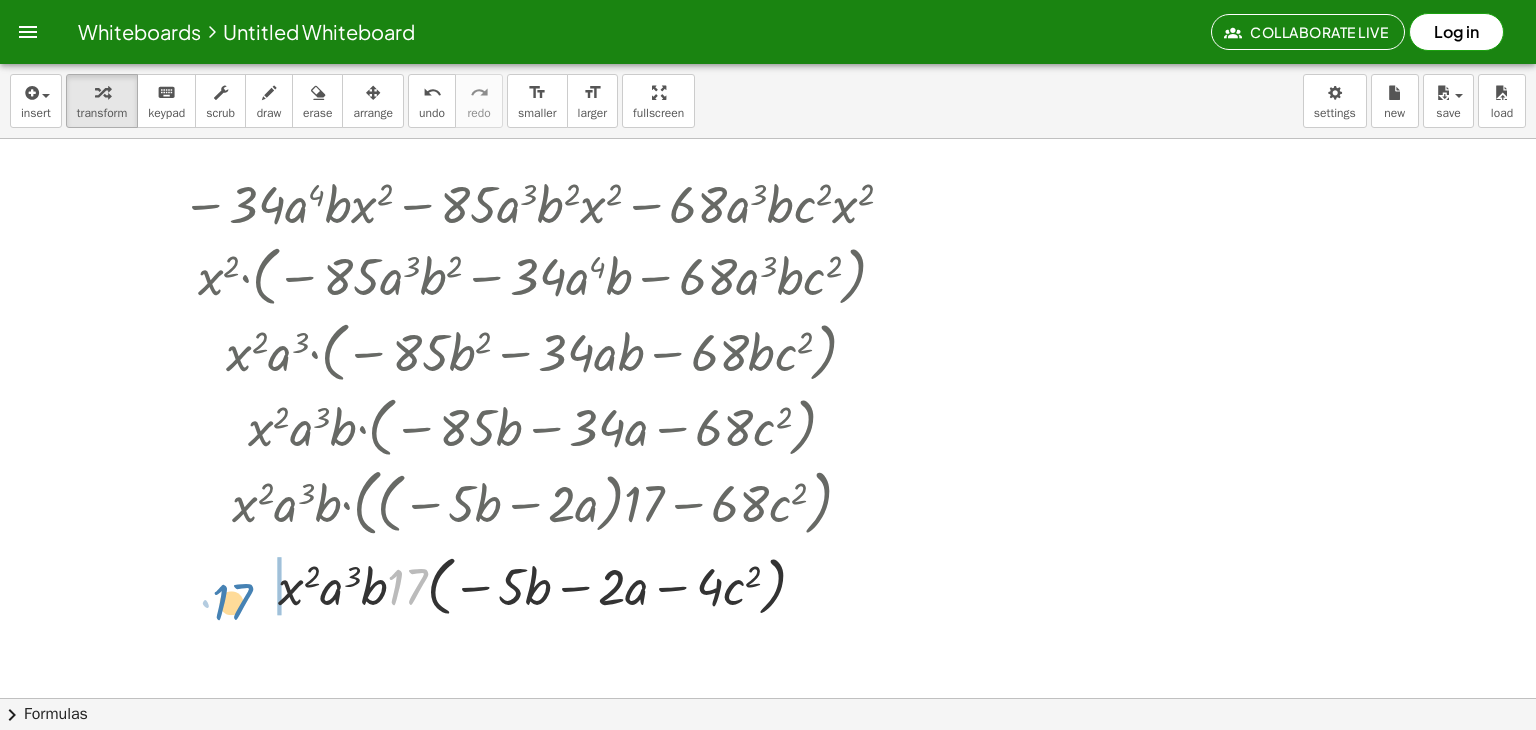 drag, startPoint x: 417, startPoint y: 590, endPoint x: 238, endPoint y: 602, distance: 179.40178 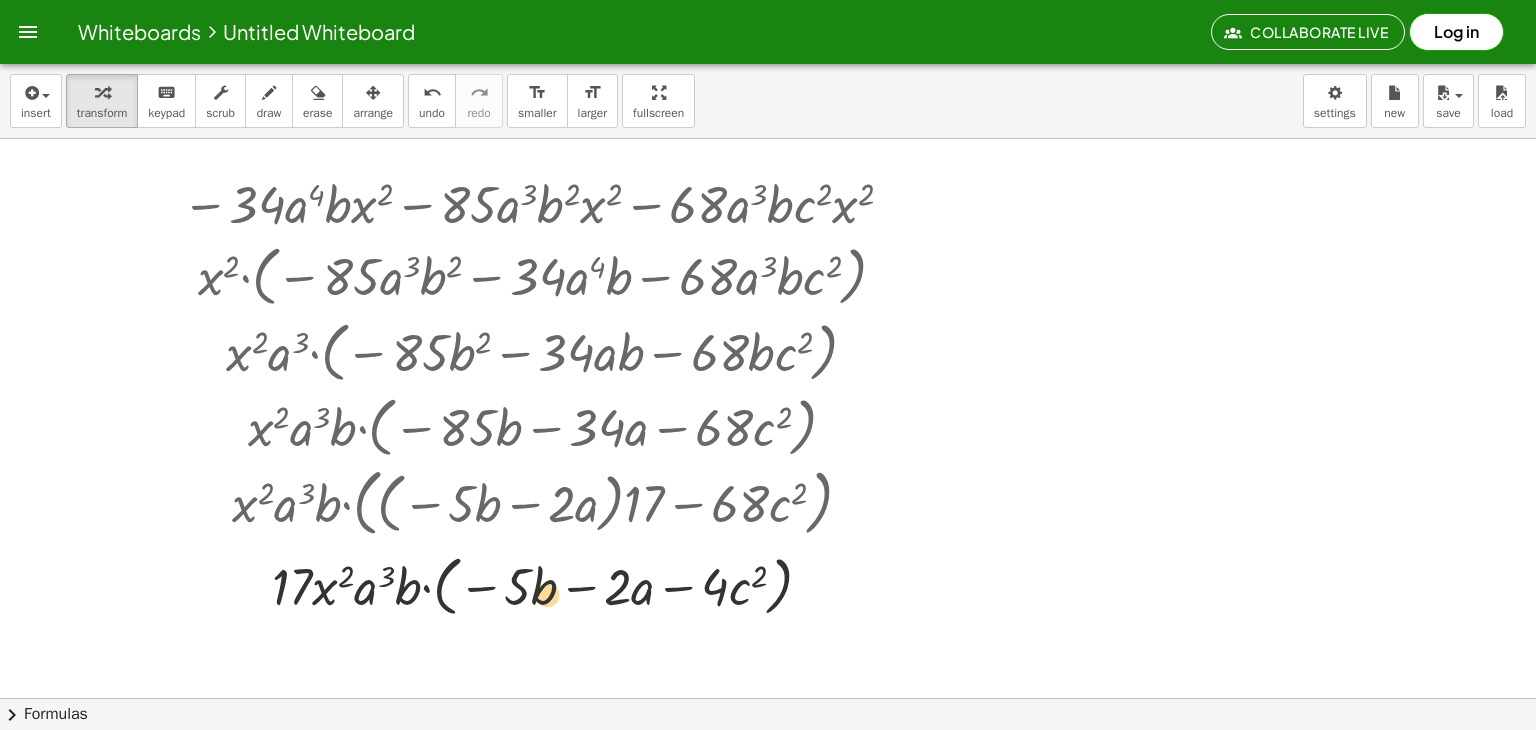 click at bounding box center (542, 585) 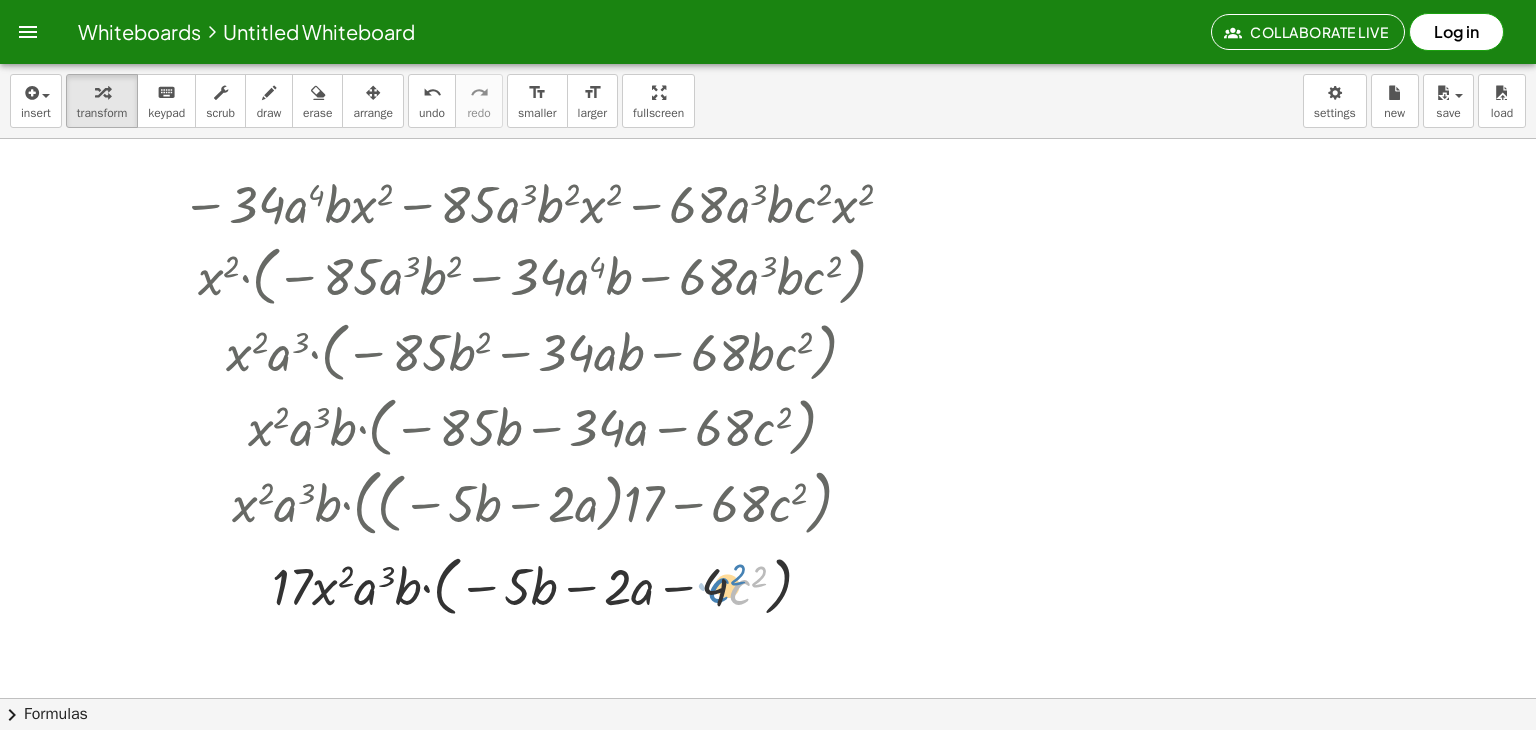 drag, startPoint x: 749, startPoint y: 588, endPoint x: 727, endPoint y: 584, distance: 22.36068 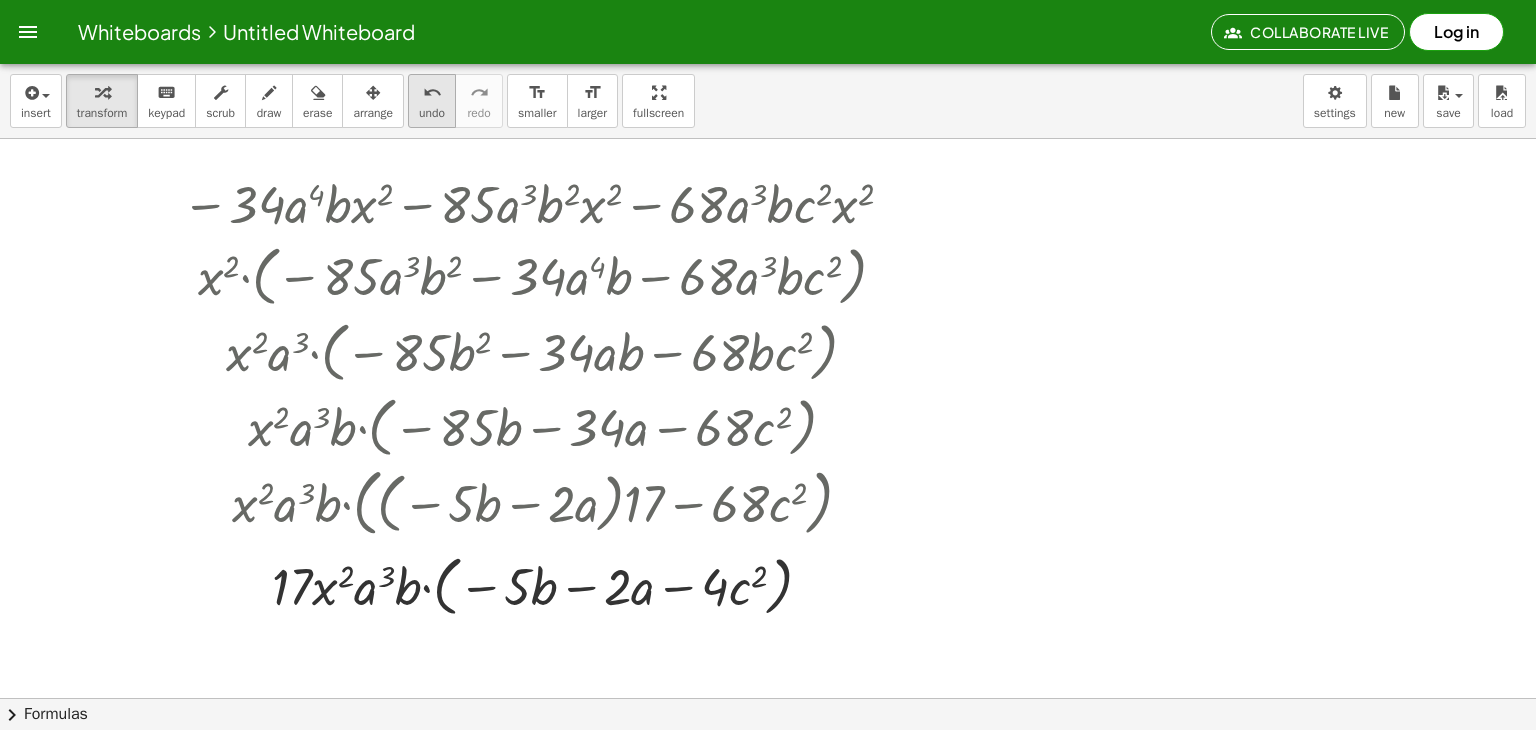 click on "undo" at bounding box center [432, 113] 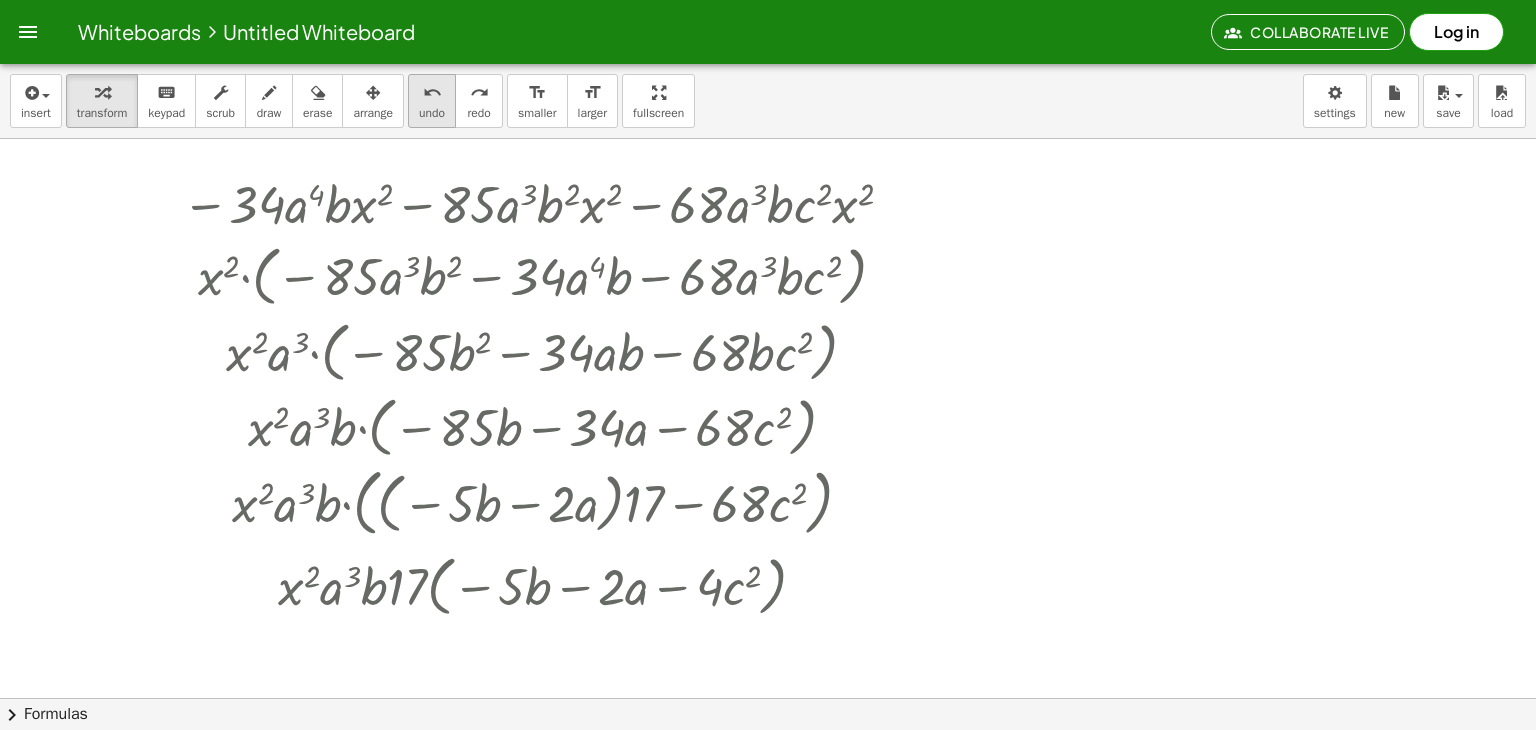 click on "undo" at bounding box center [432, 113] 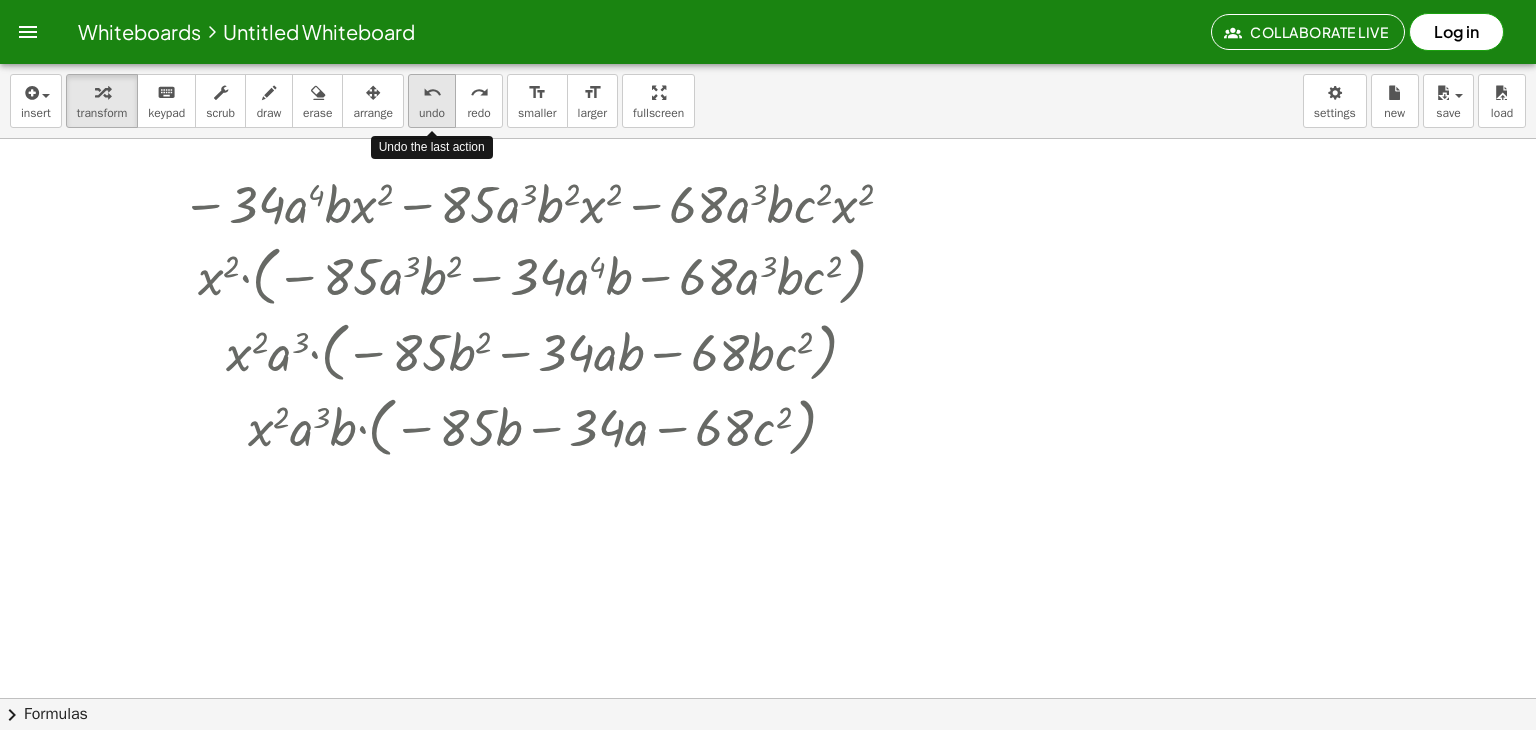 click on "undo" at bounding box center (432, 113) 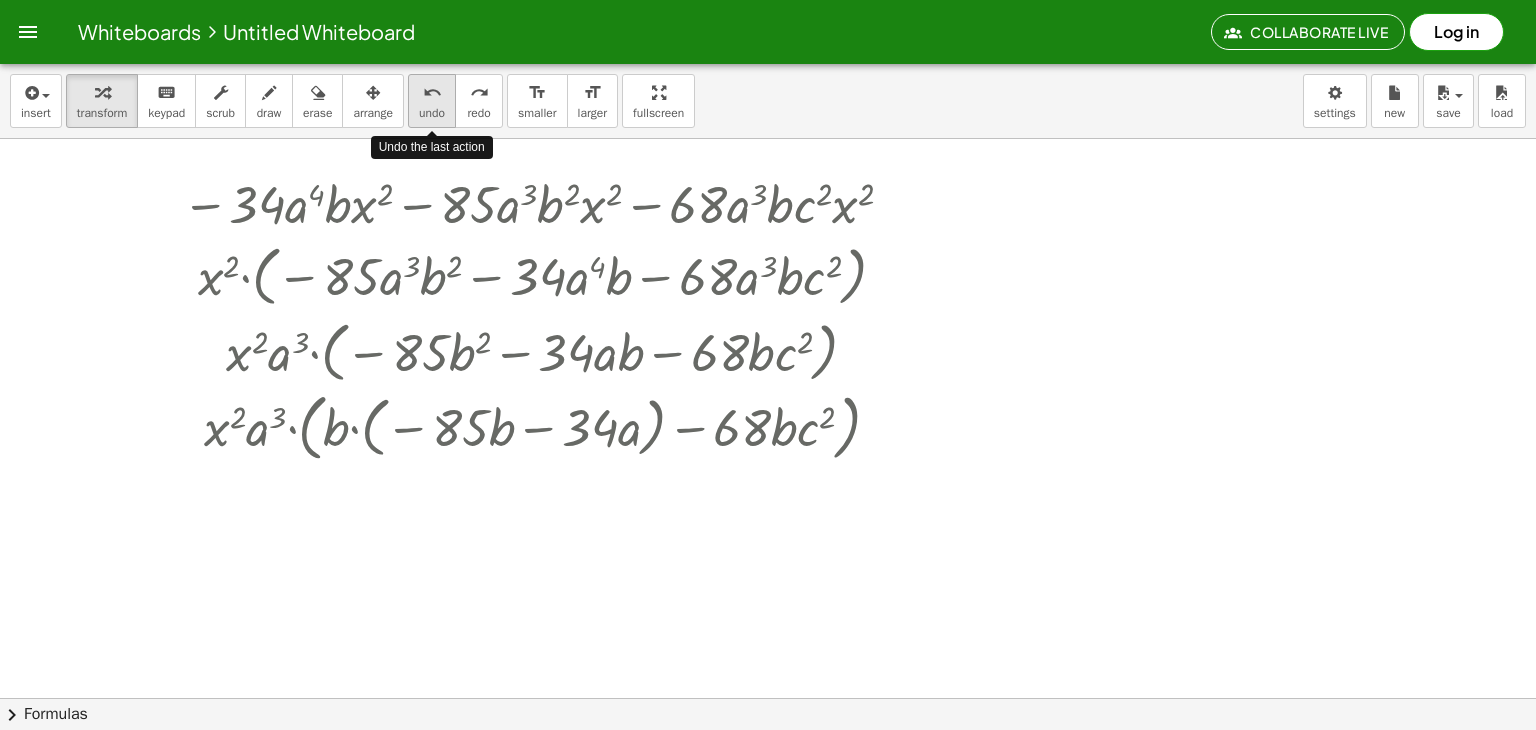click on "undo" at bounding box center (432, 113) 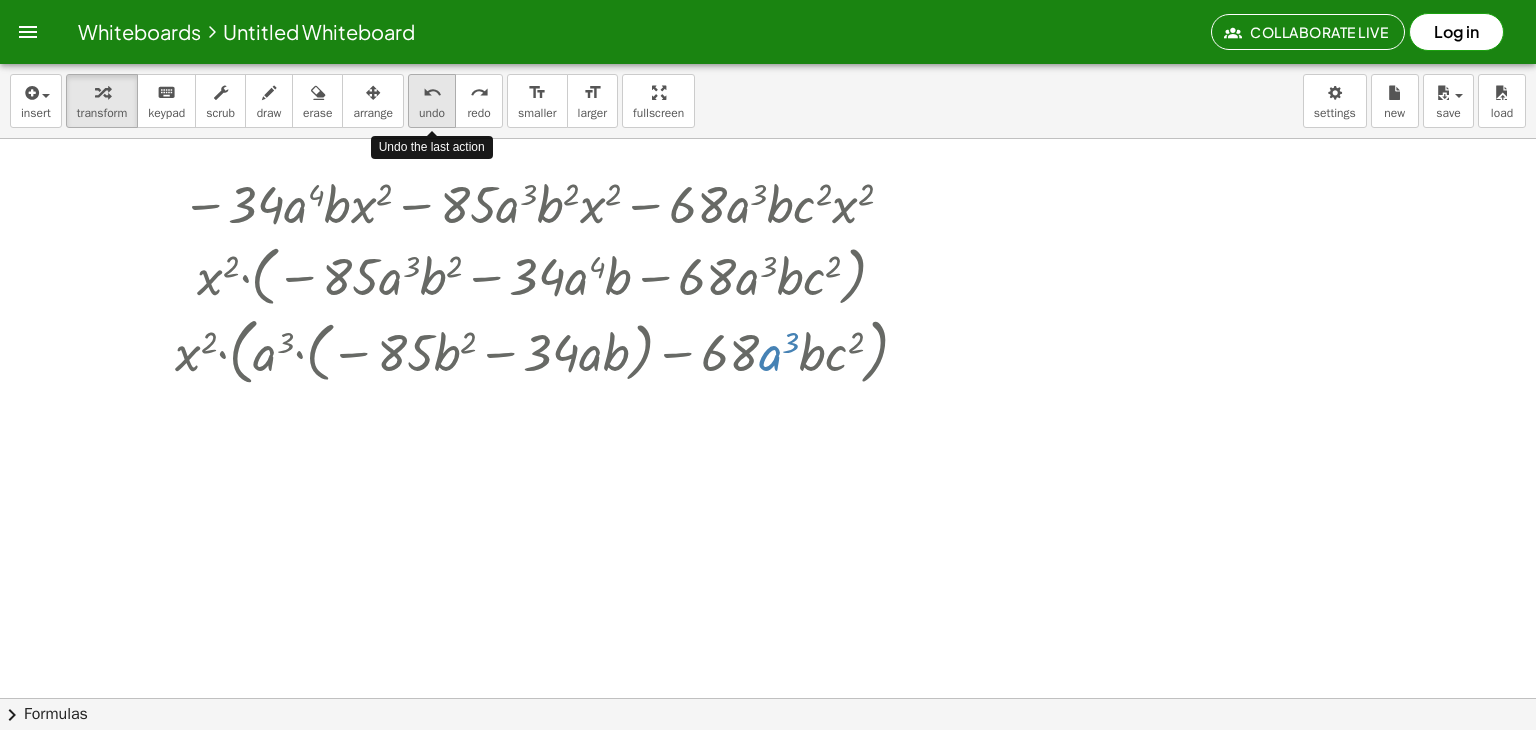 click on "undo" at bounding box center (432, 113) 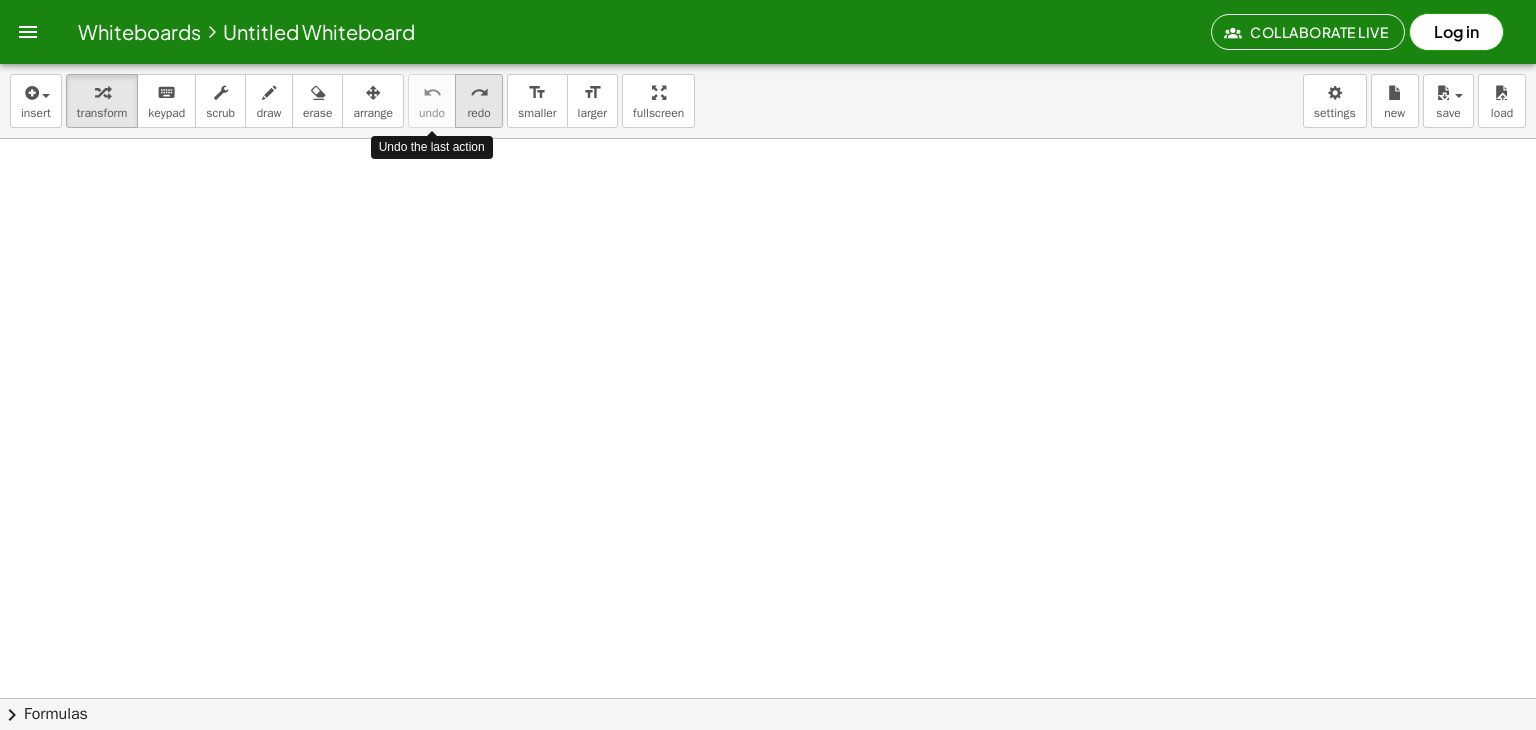 click on "redo" at bounding box center (478, 113) 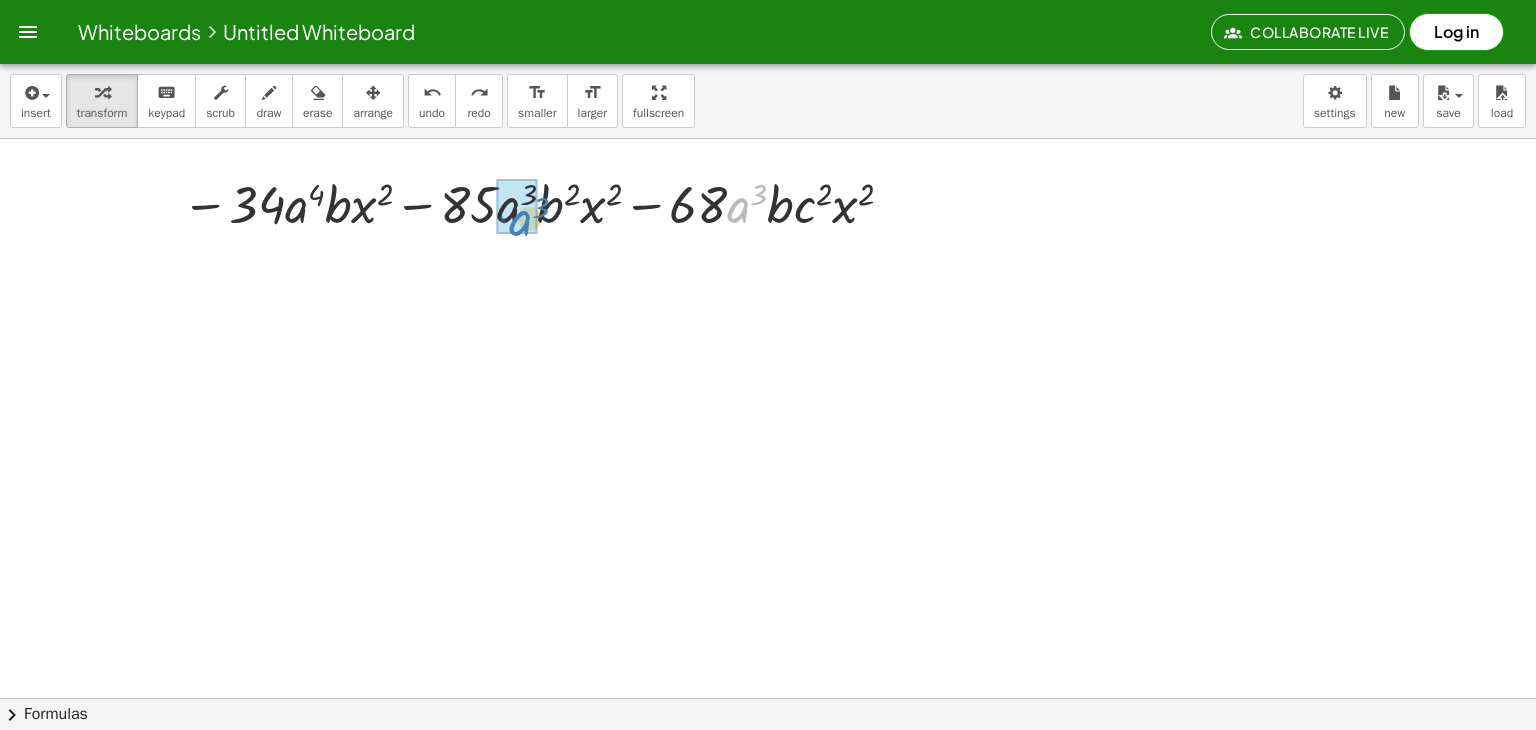 drag, startPoint x: 750, startPoint y: 207, endPoint x: 526, endPoint y: 217, distance: 224.2231 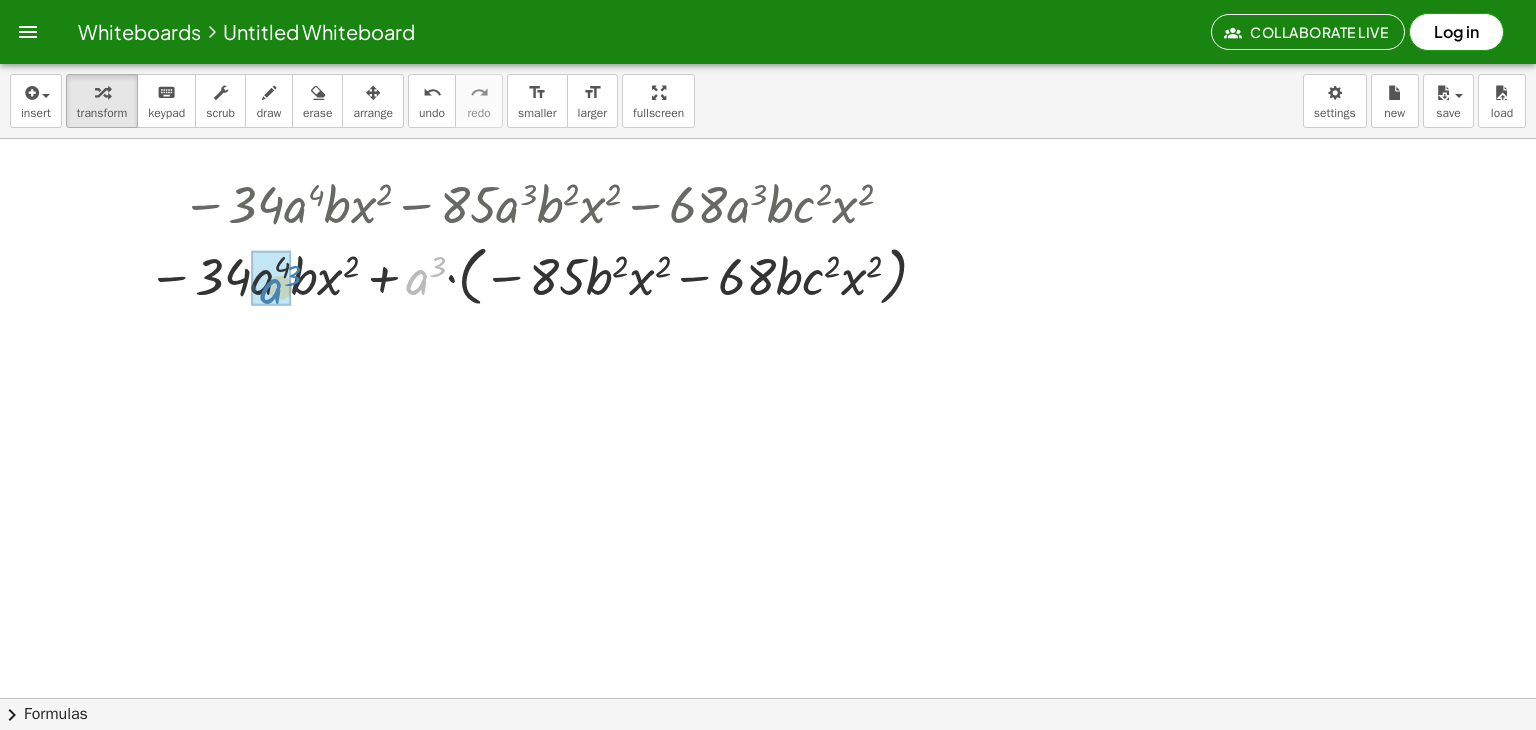drag, startPoint x: 422, startPoint y: 280, endPoint x: 276, endPoint y: 289, distance: 146.27713 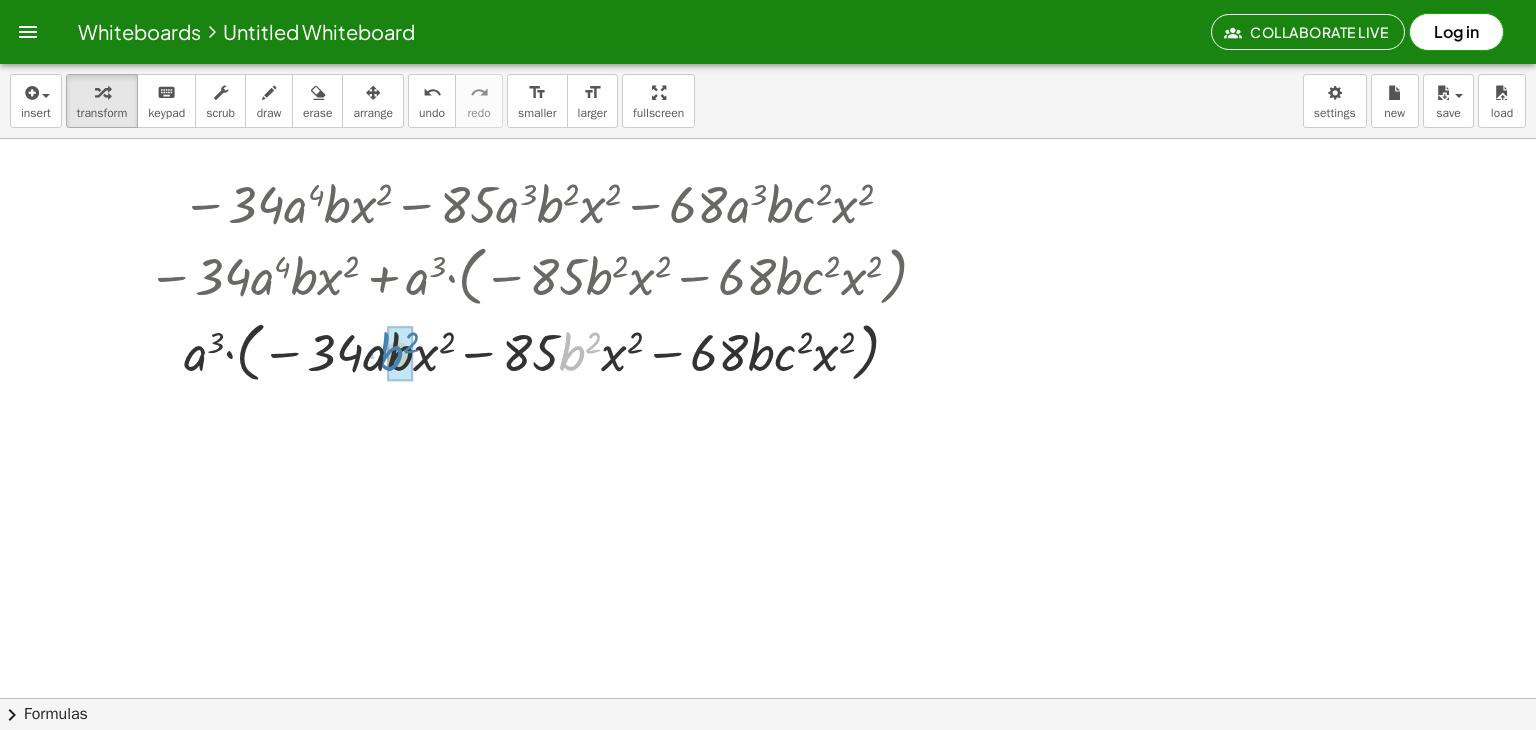 drag, startPoint x: 574, startPoint y: 354, endPoint x: 391, endPoint y: 349, distance: 183.0683 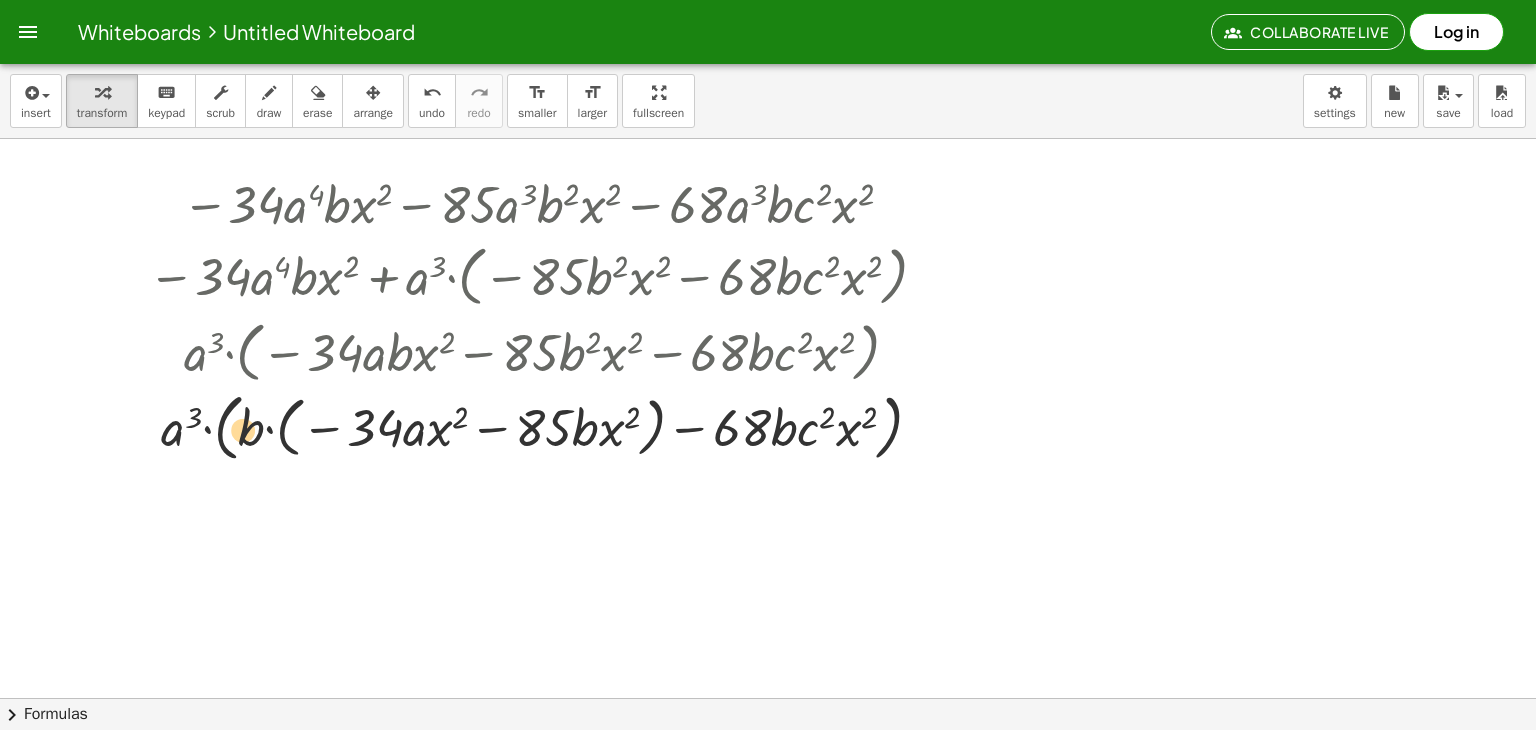 drag, startPoint x: 587, startPoint y: 428, endPoint x: 236, endPoint y: 433, distance: 351.0356 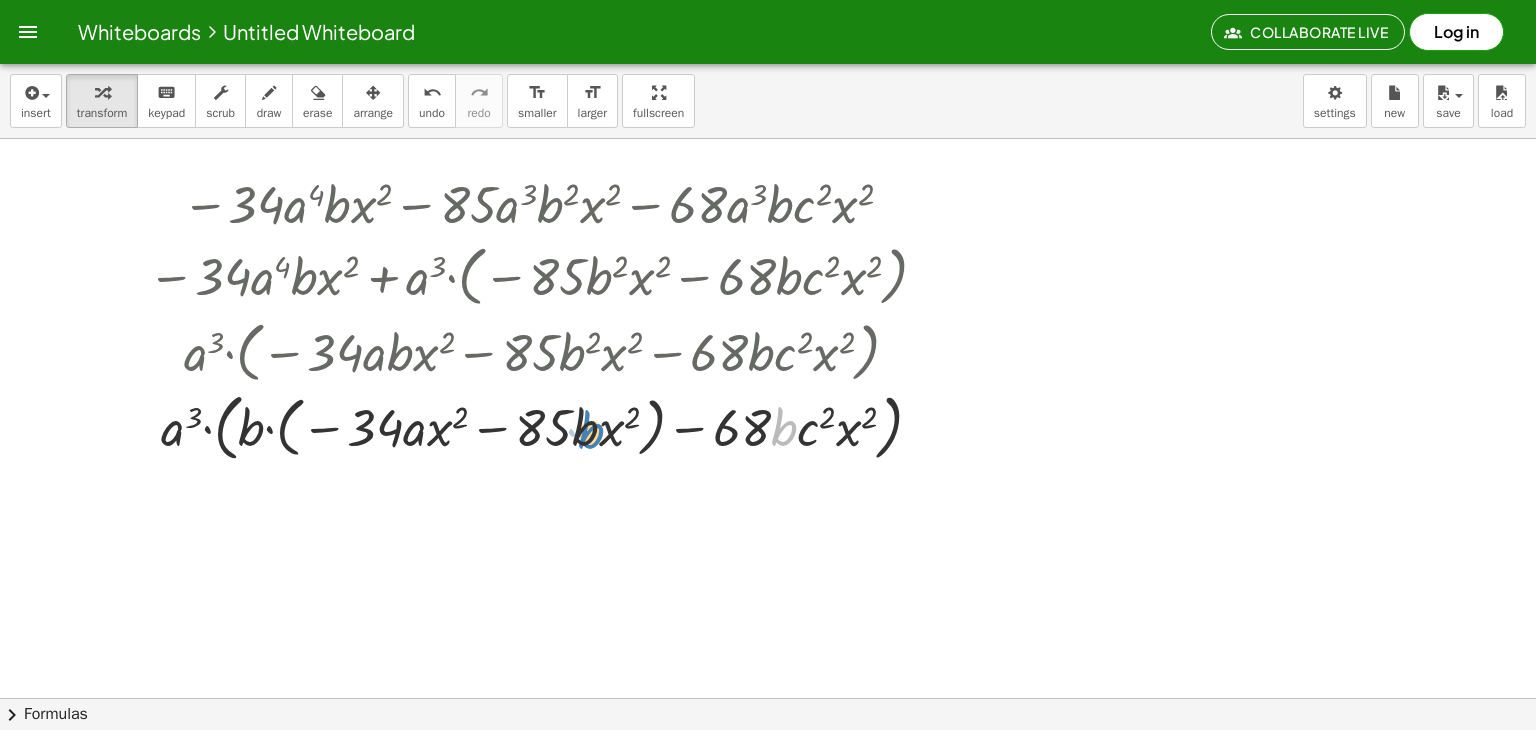 drag, startPoint x: 784, startPoint y: 438, endPoint x: 591, endPoint y: 441, distance: 193.02332 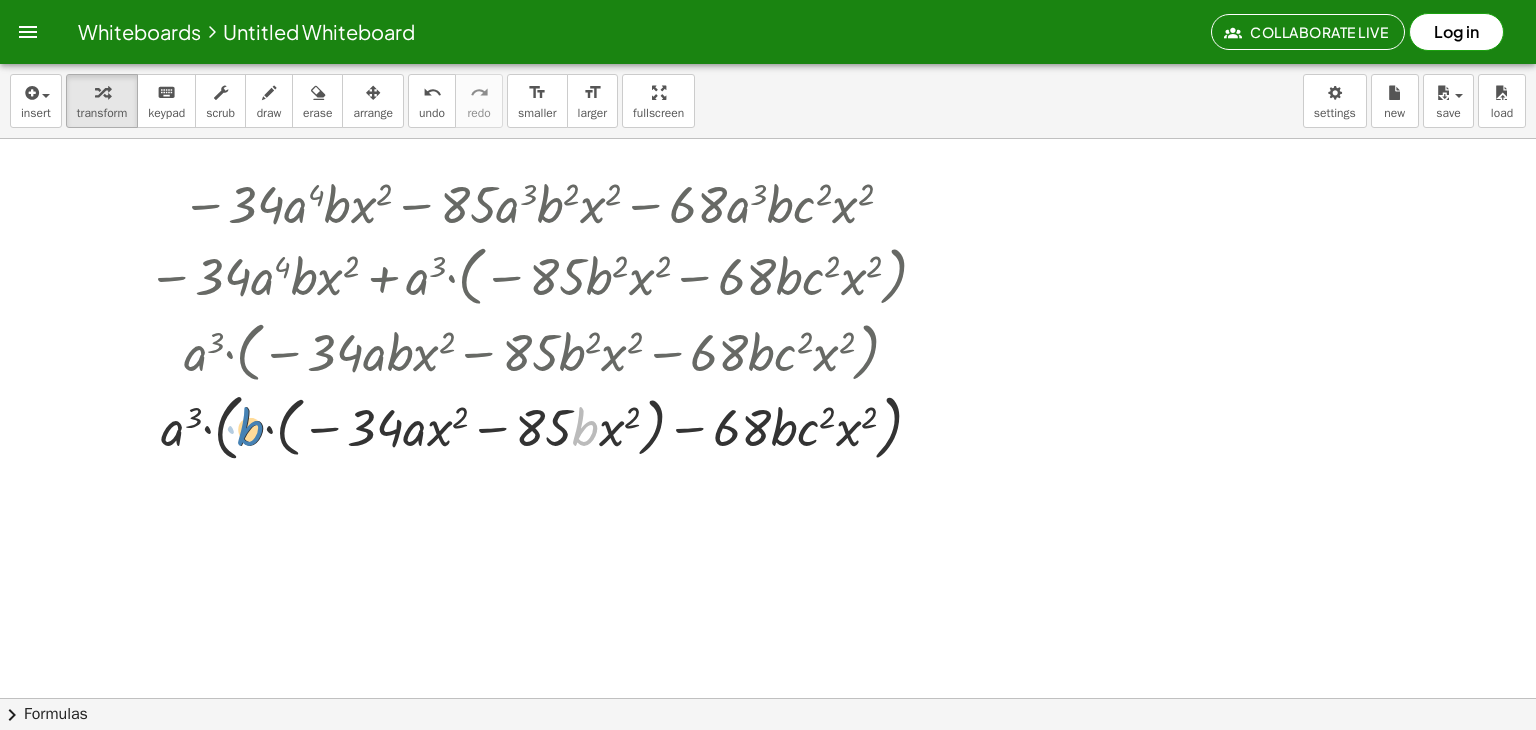 drag, startPoint x: 588, startPoint y: 430, endPoint x: 253, endPoint y: 430, distance: 335 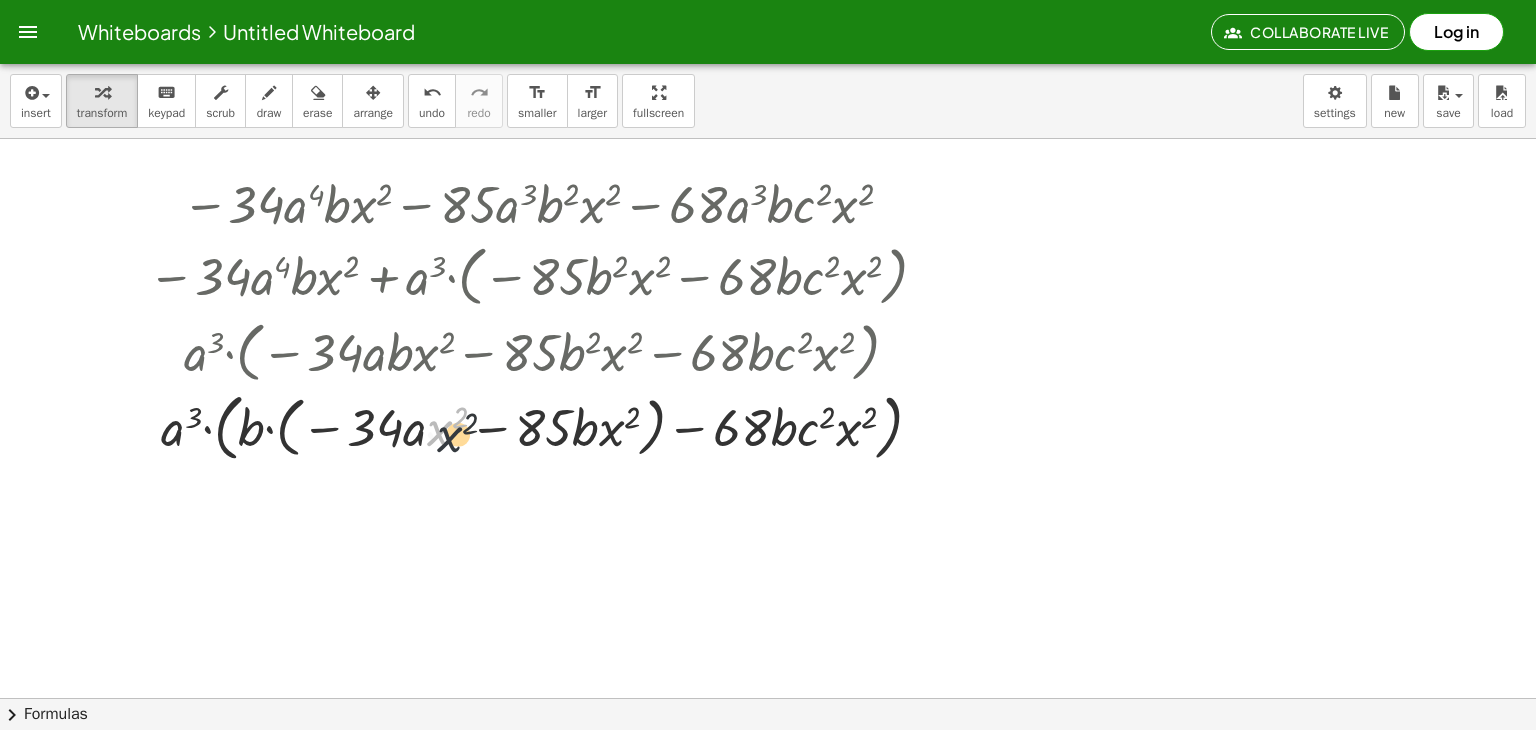 drag, startPoint x: 438, startPoint y: 431, endPoint x: 449, endPoint y: 437, distance: 12.529964 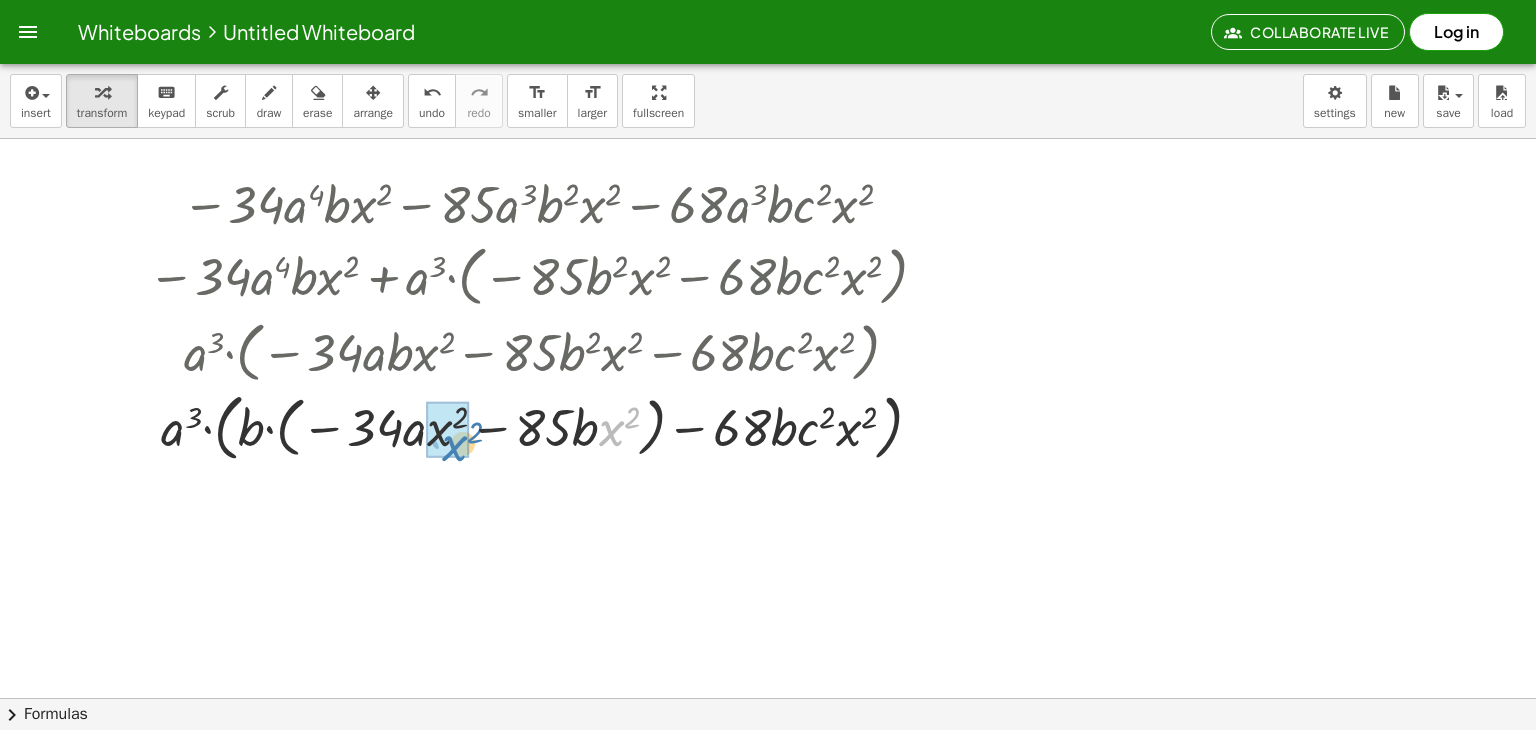 drag, startPoint x: 572, startPoint y: 478, endPoint x: 462, endPoint y: 451, distance: 113.265175 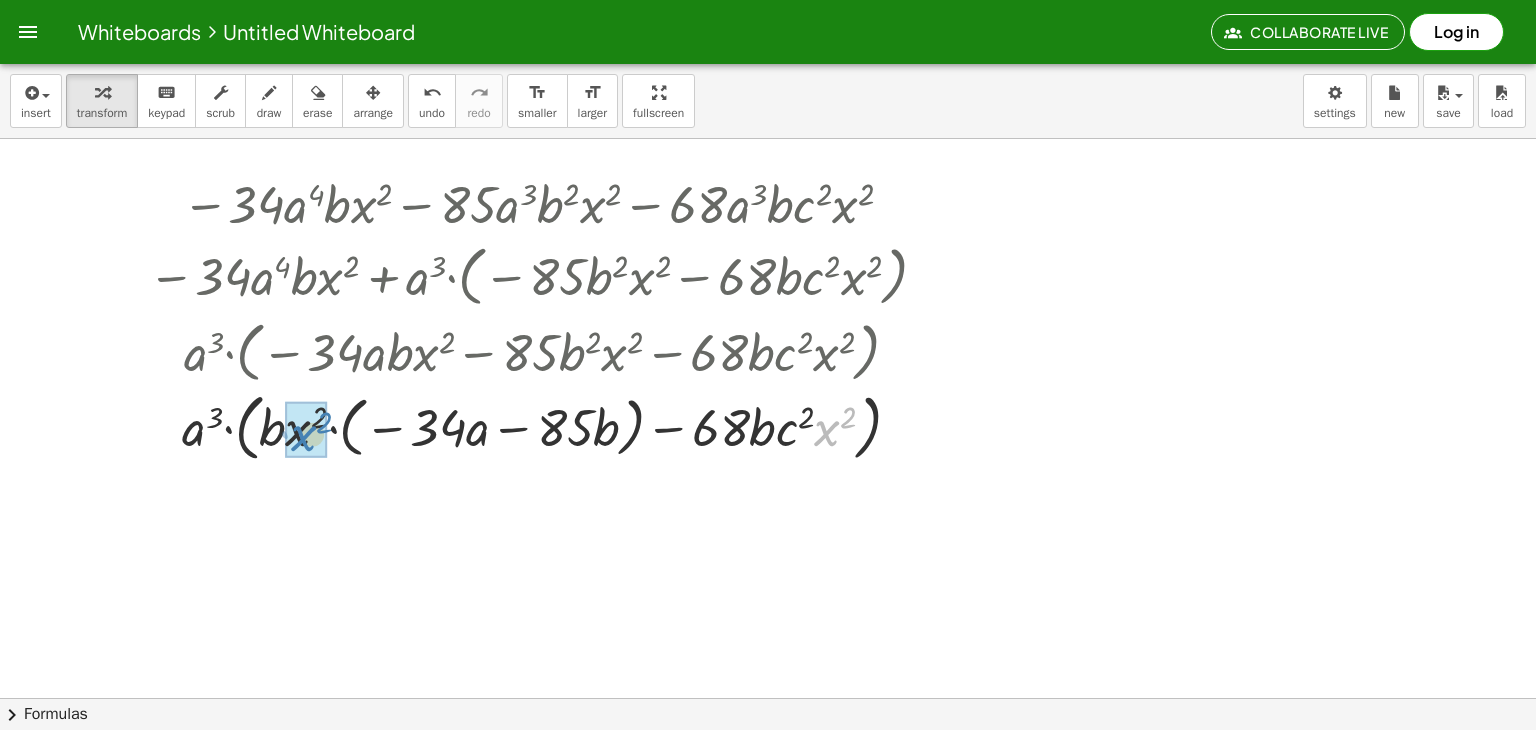 drag, startPoint x: 829, startPoint y: 433, endPoint x: 306, endPoint y: 438, distance: 523.0239 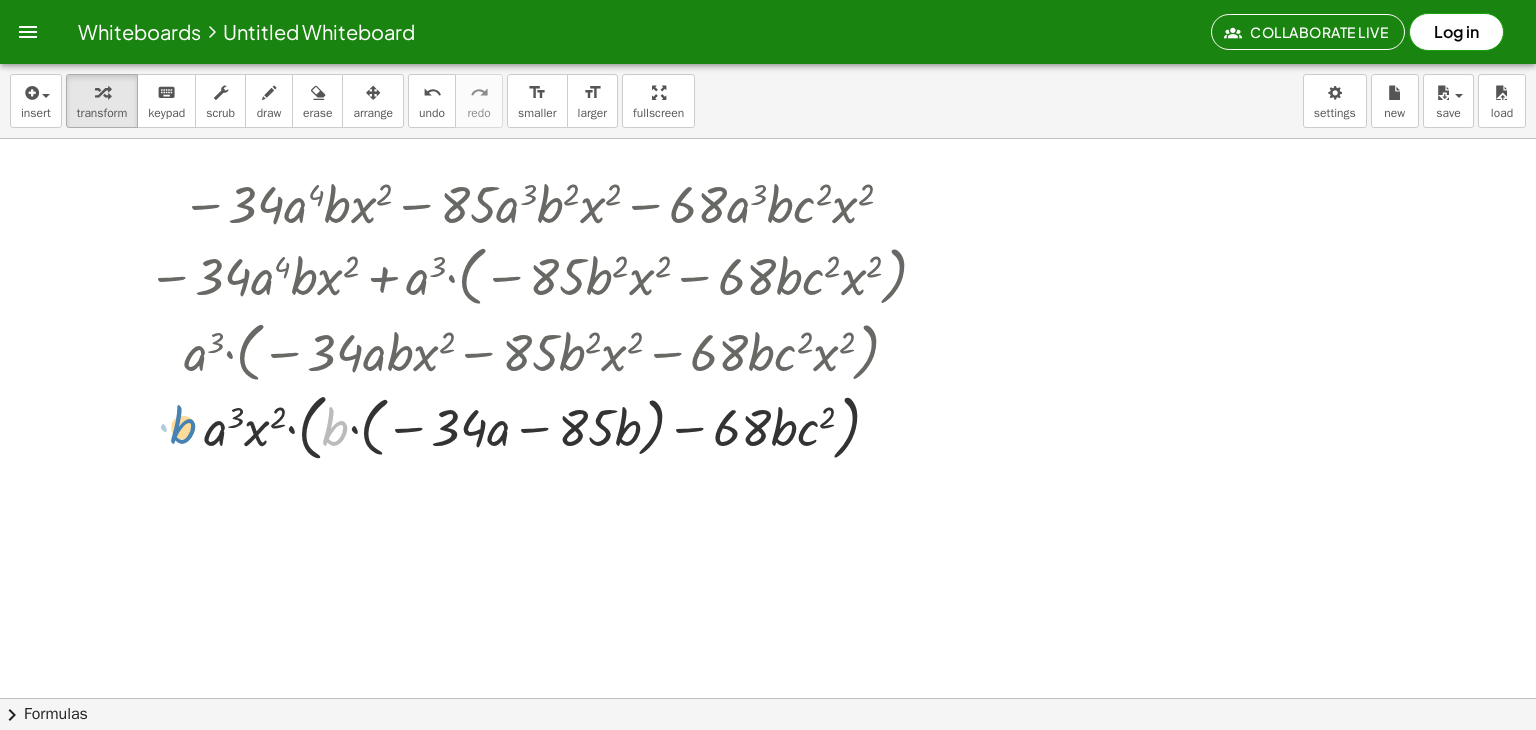 drag, startPoint x: 334, startPoint y: 429, endPoint x: 278, endPoint y: 425, distance: 56.142673 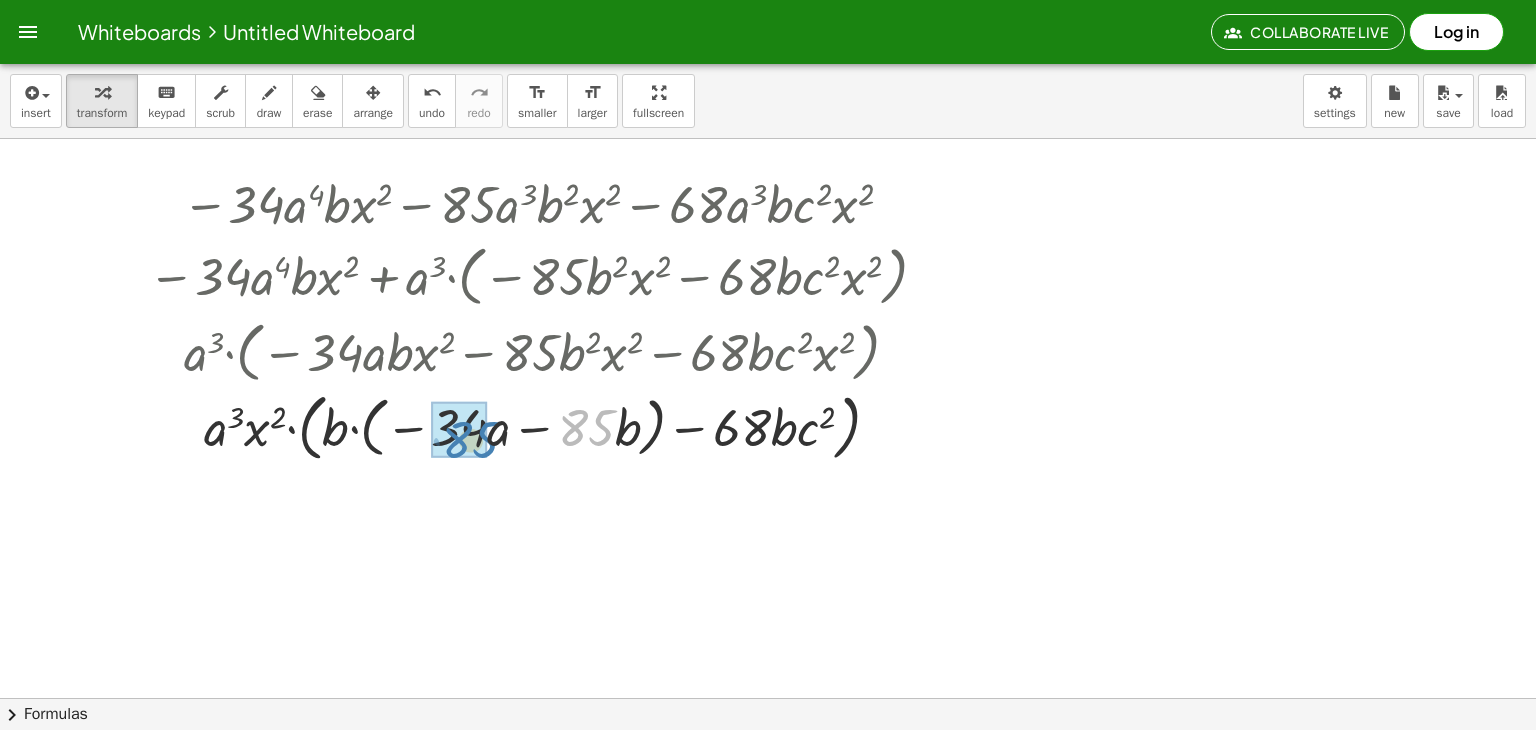 drag, startPoint x: 582, startPoint y: 427, endPoint x: 464, endPoint y: 437, distance: 118.42297 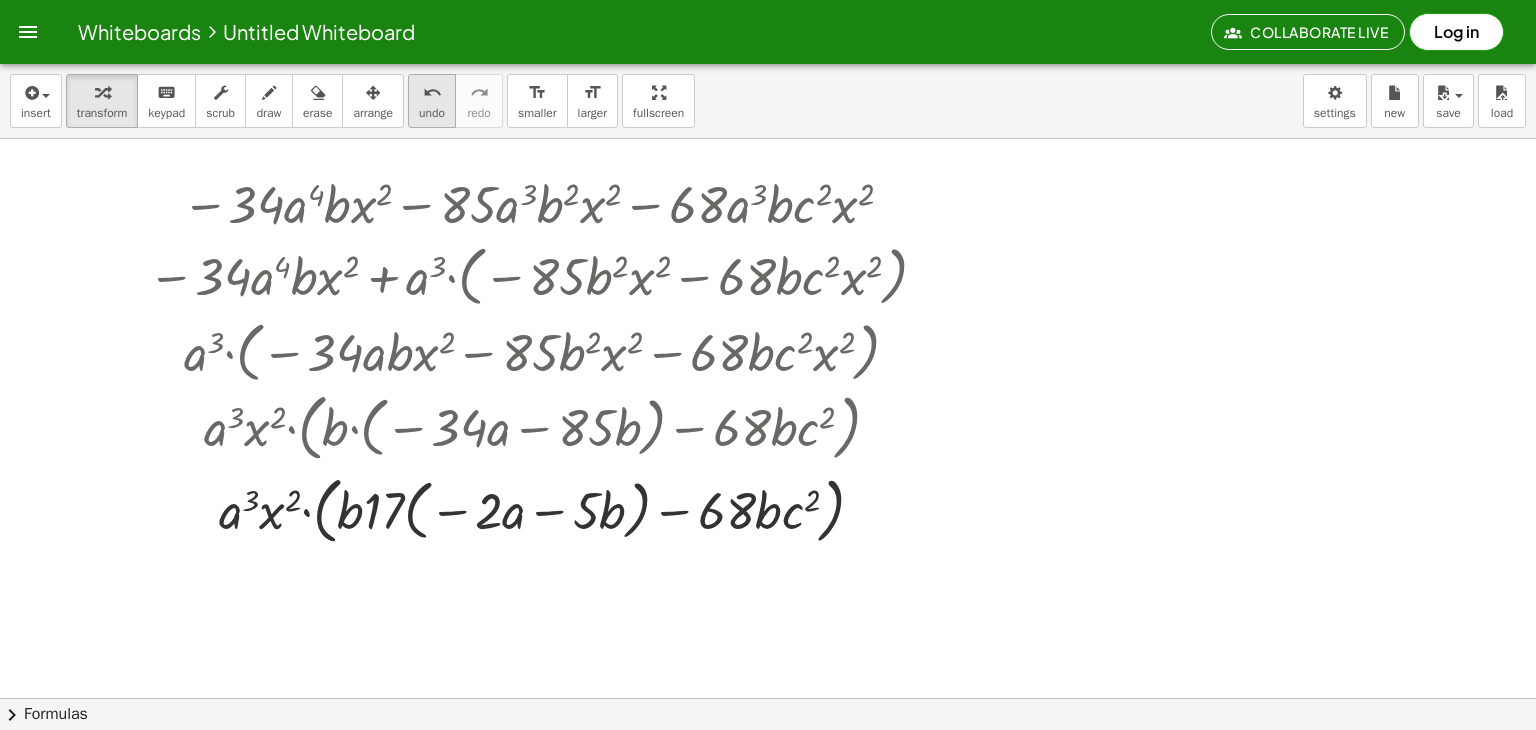 click on "undo" at bounding box center [432, 113] 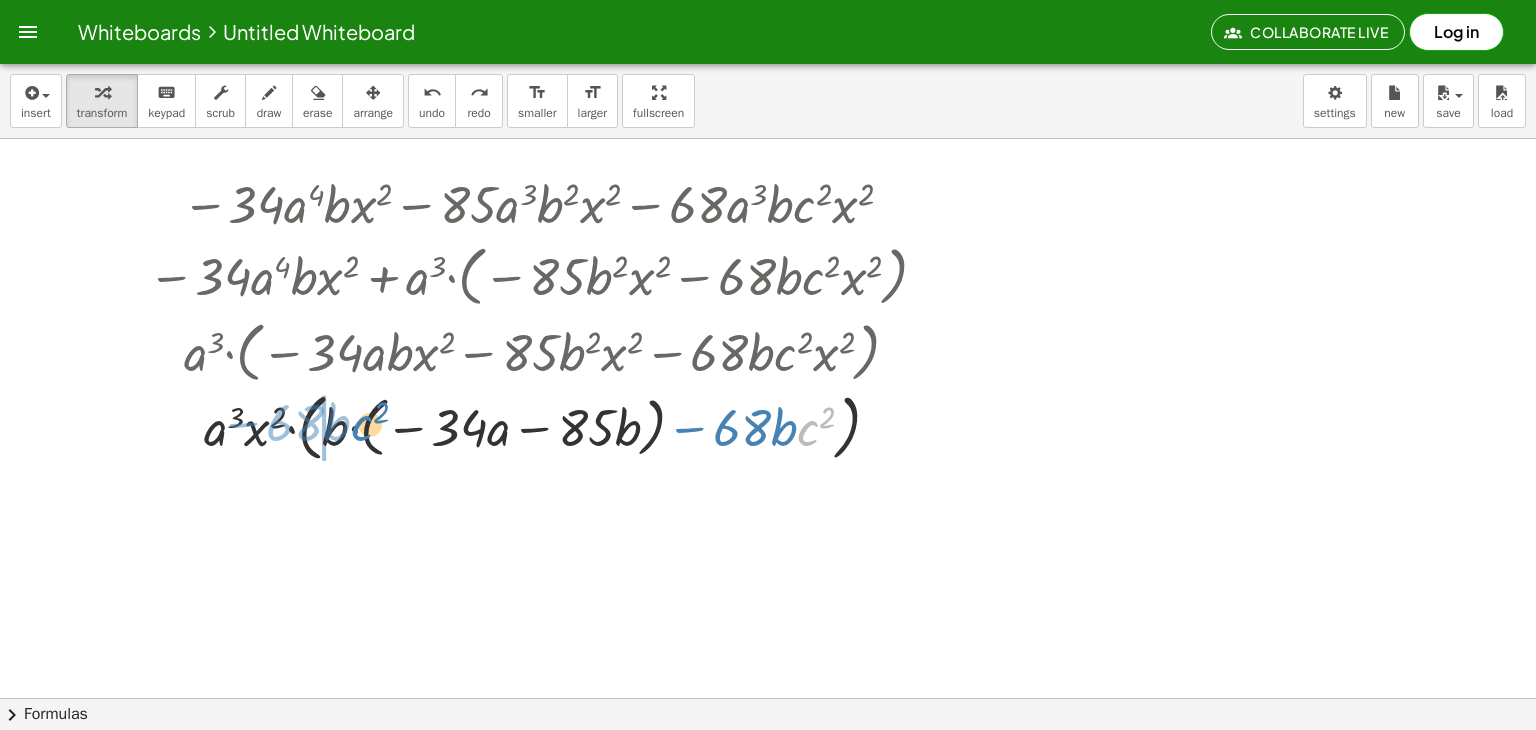 drag, startPoint x: 811, startPoint y: 429, endPoint x: 366, endPoint y: 423, distance: 445.04044 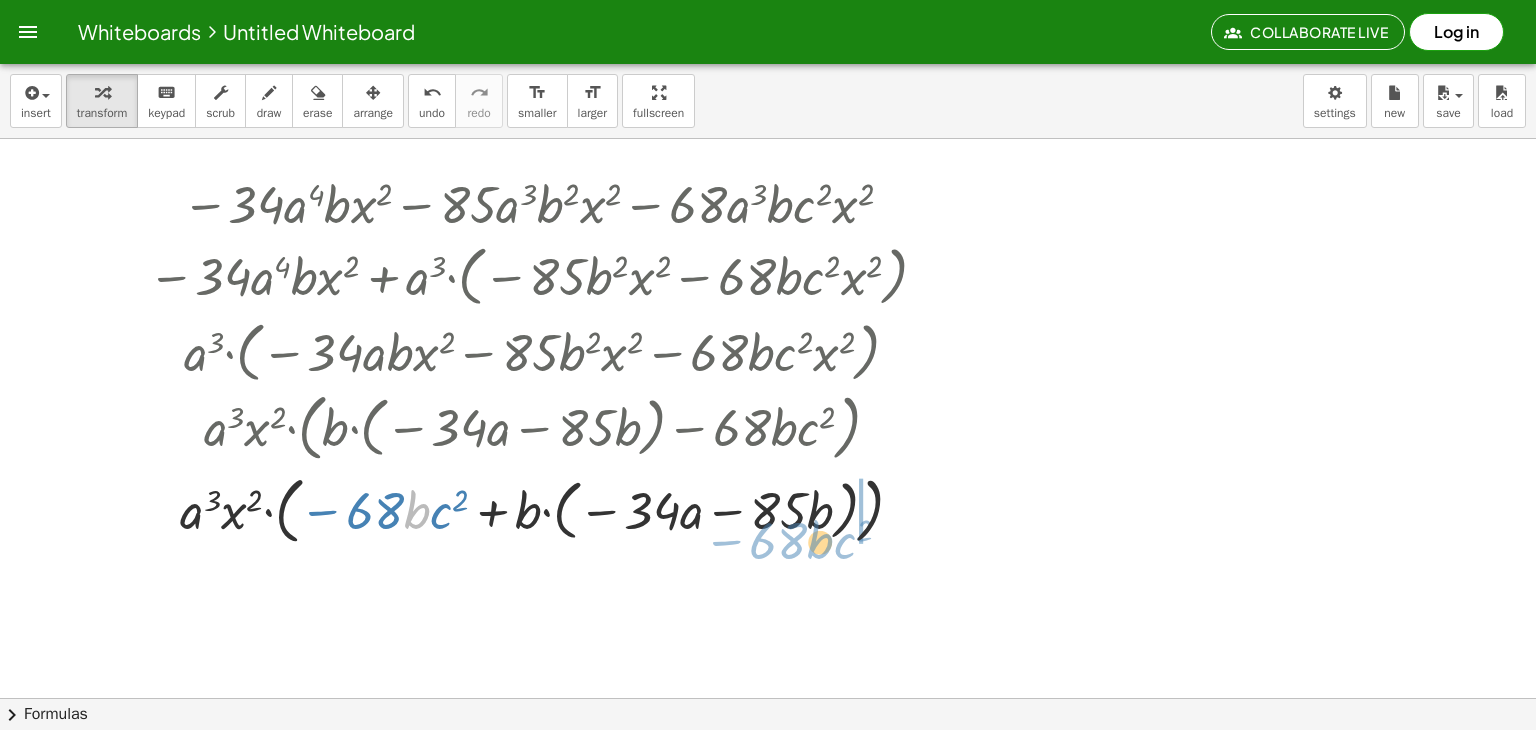 drag, startPoint x: 423, startPoint y: 516, endPoint x: 830, endPoint y: 544, distance: 407.962 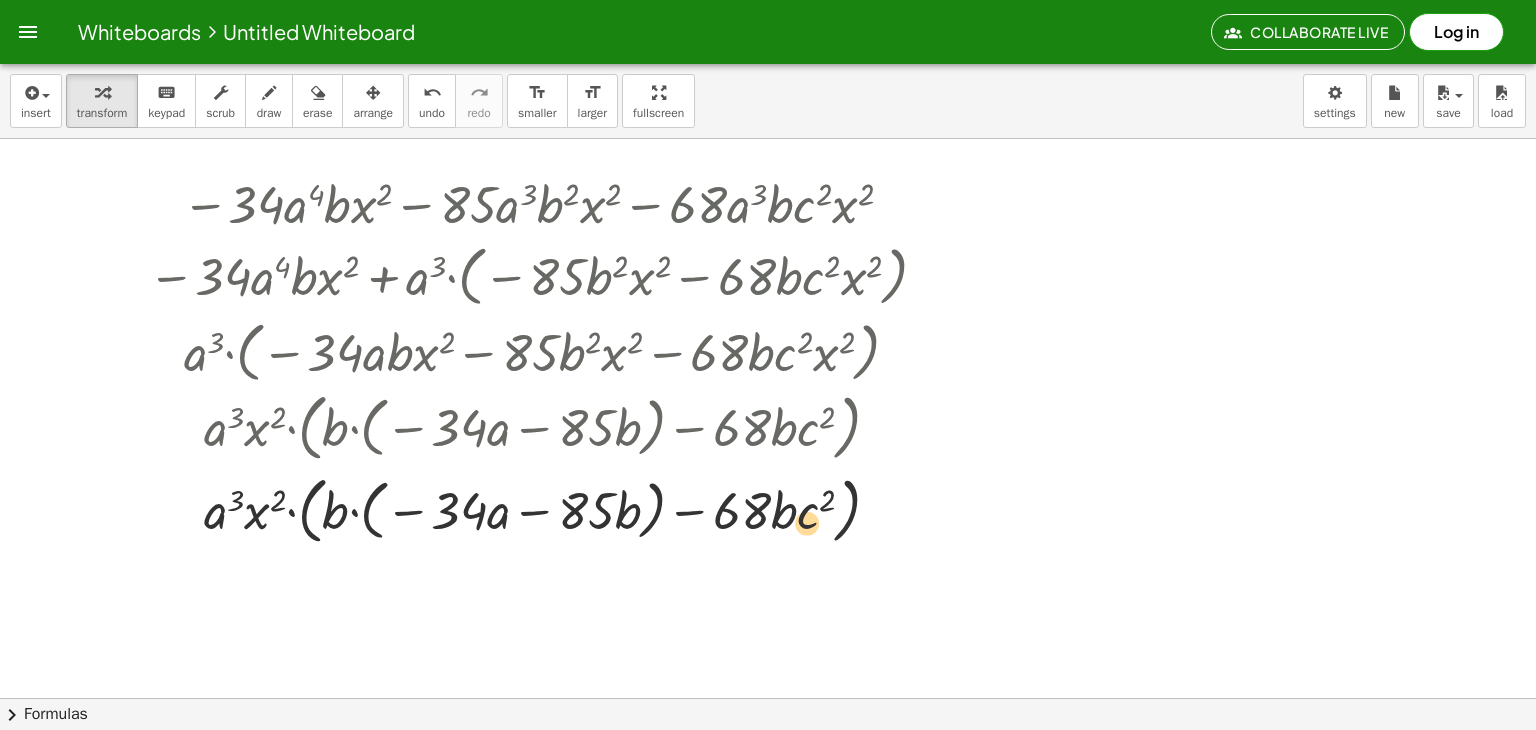 drag, startPoint x: 746, startPoint y: 555, endPoint x: 797, endPoint y: 530, distance: 56.797886 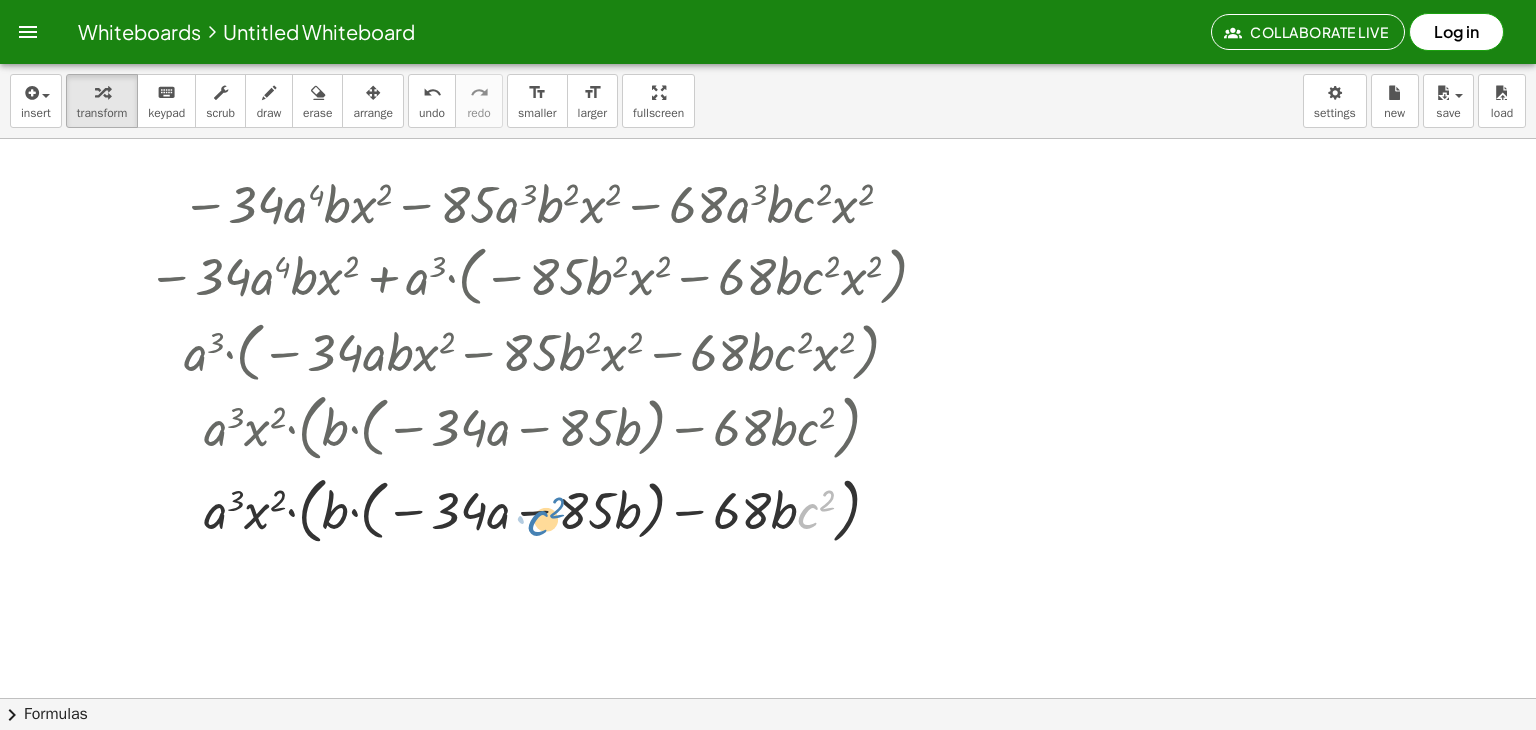 drag, startPoint x: 812, startPoint y: 523, endPoint x: 542, endPoint y: 530, distance: 270.09073 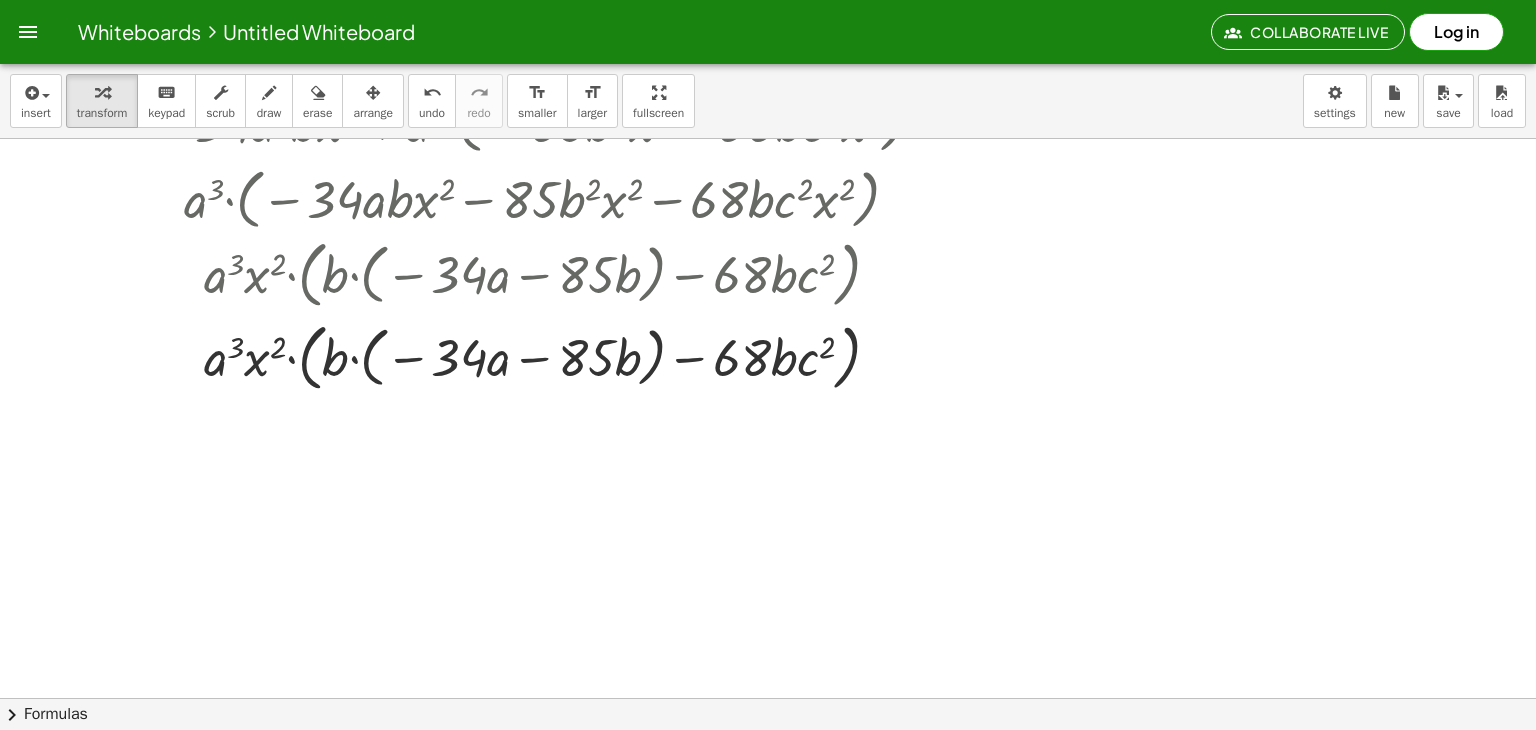 scroll, scrollTop: 200, scrollLeft: 0, axis: vertical 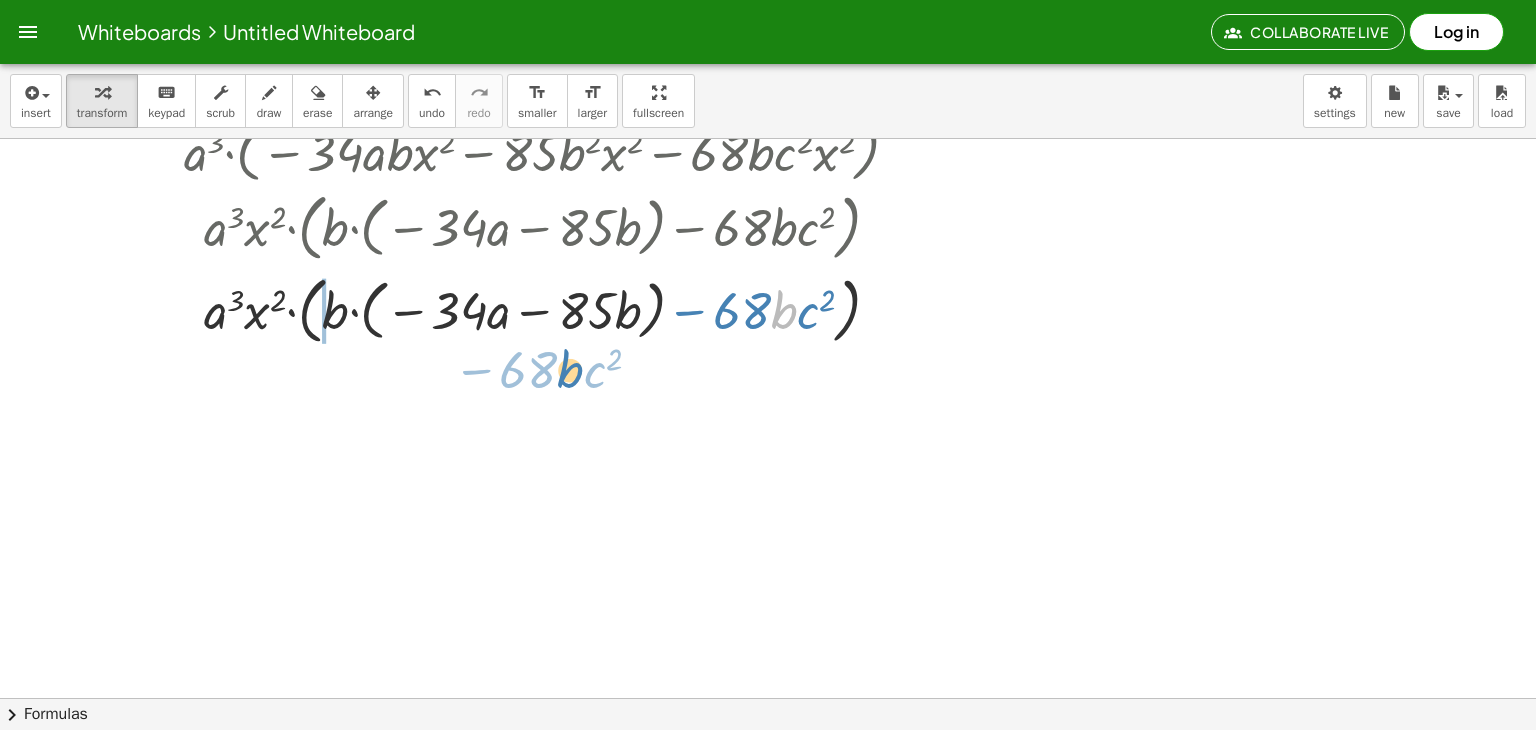 drag, startPoint x: 771, startPoint y: 324, endPoint x: 552, endPoint y: 383, distance: 226.80829 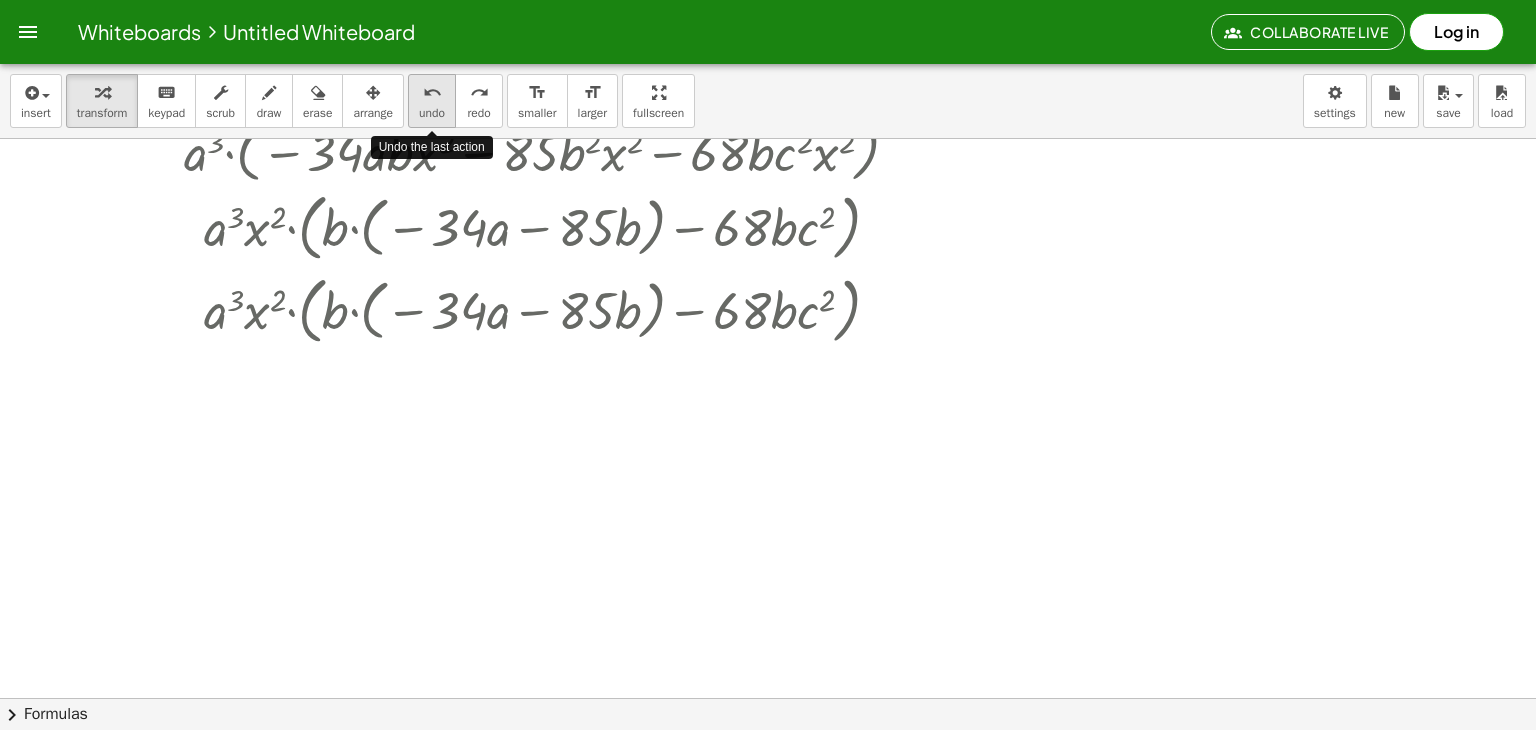 click on "undo undo" at bounding box center (432, 101) 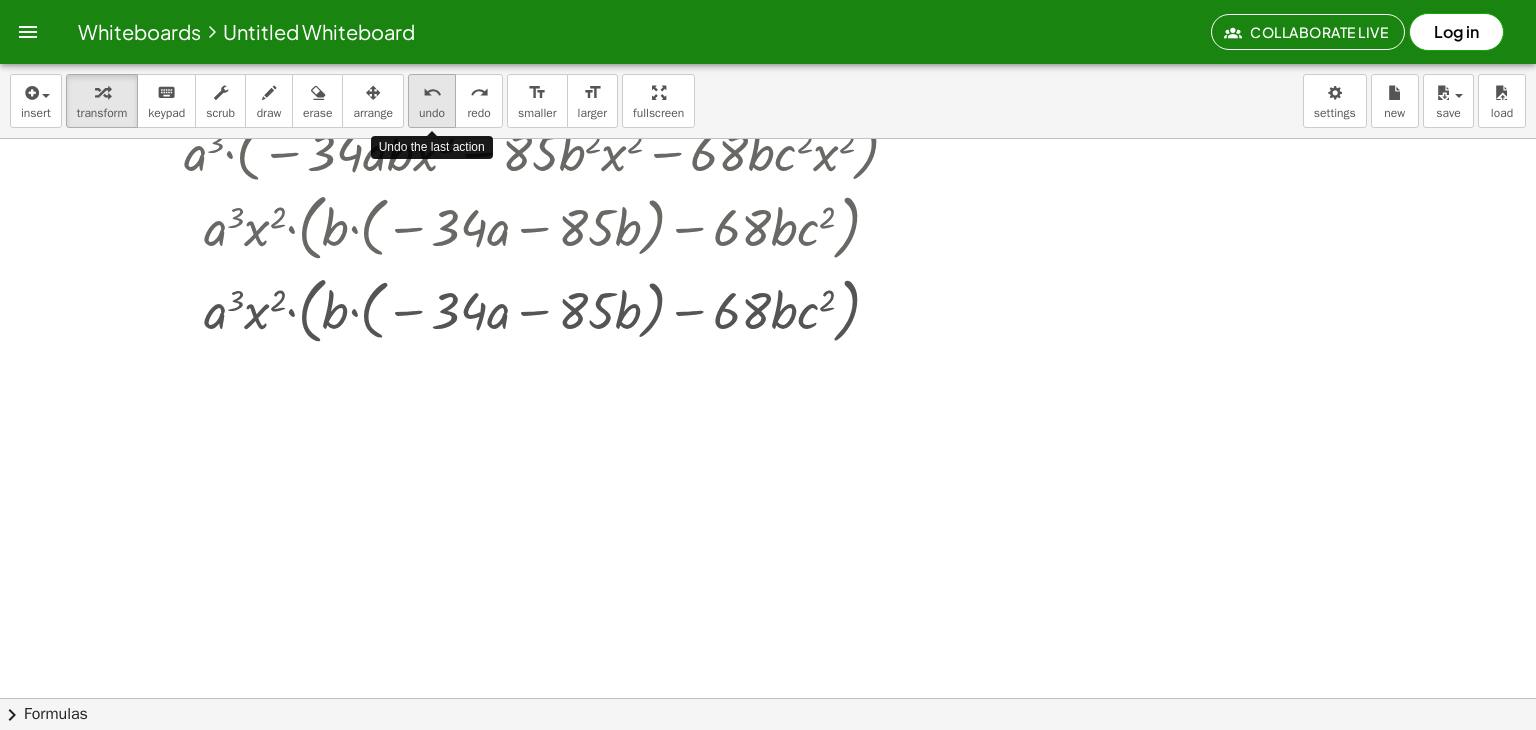 click on "undo undo" at bounding box center [432, 101] 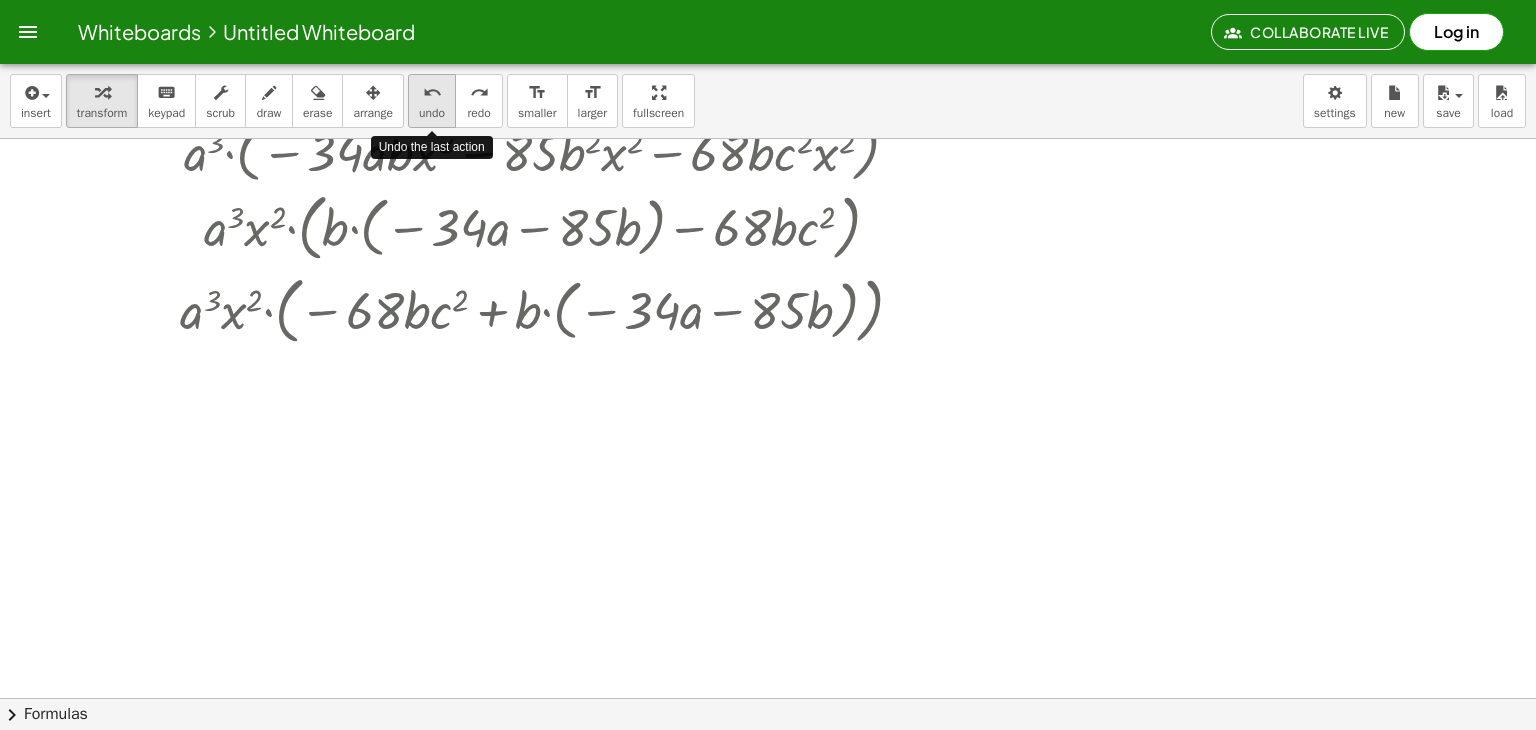 click on "undo undo" at bounding box center (432, 101) 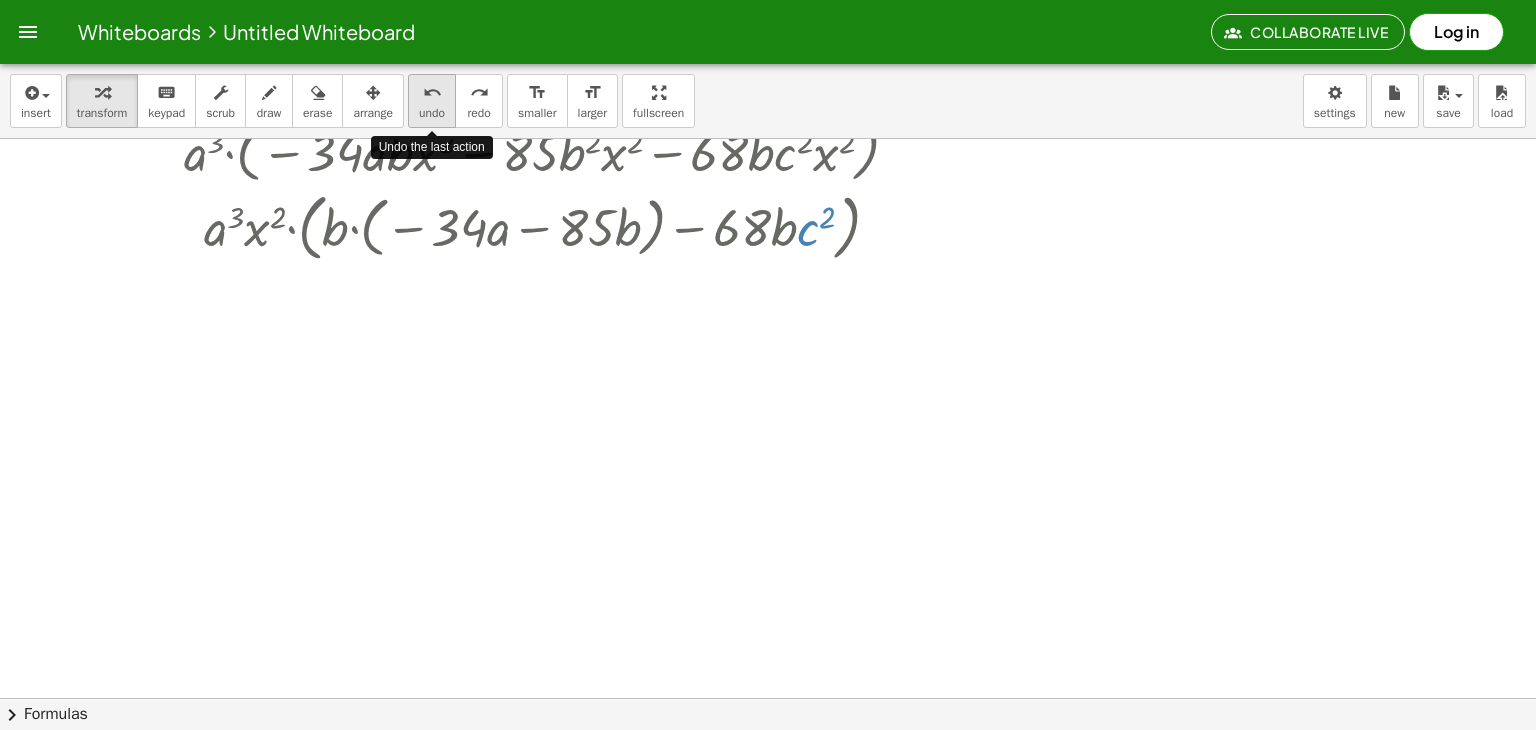 click on "undo undo" at bounding box center [432, 101] 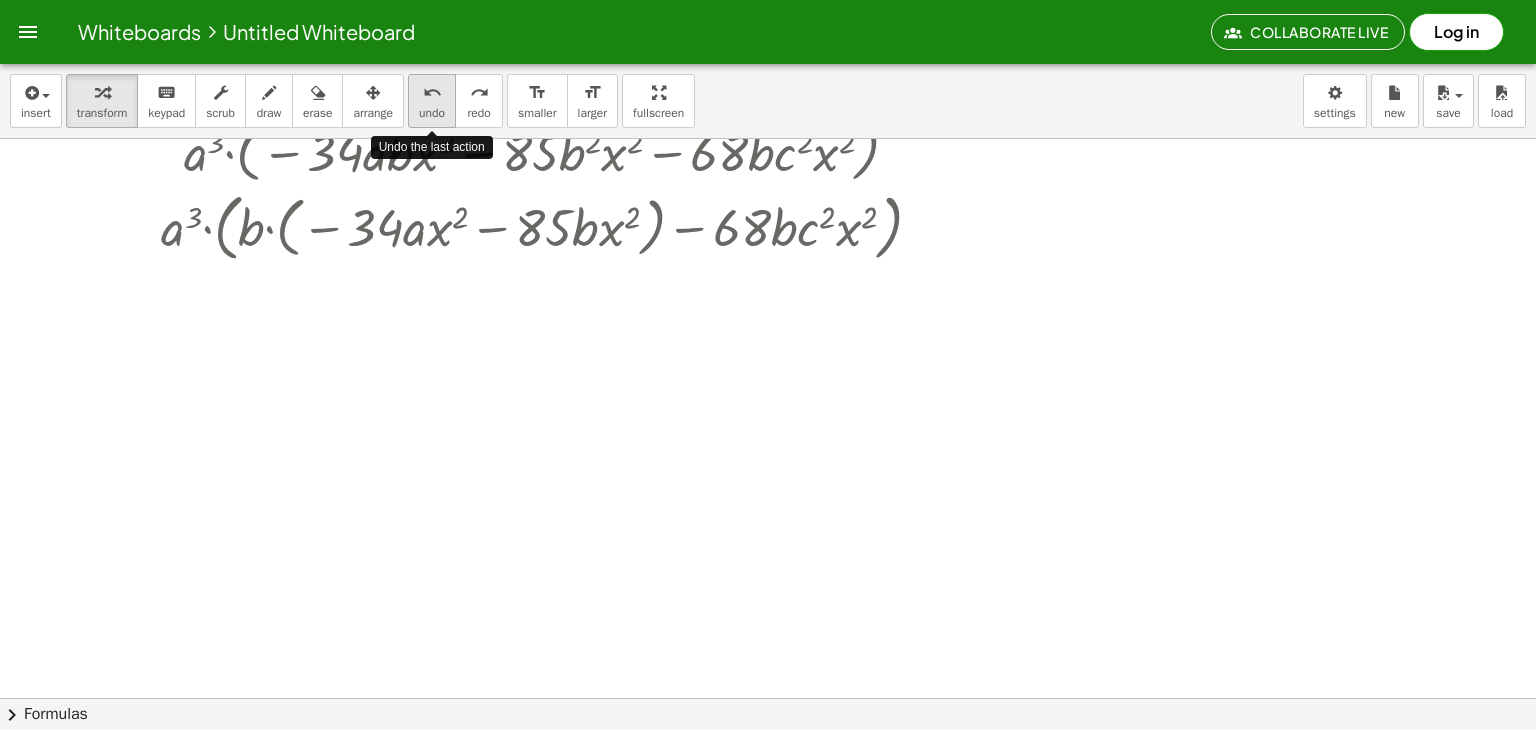 click on "undo undo" at bounding box center [432, 101] 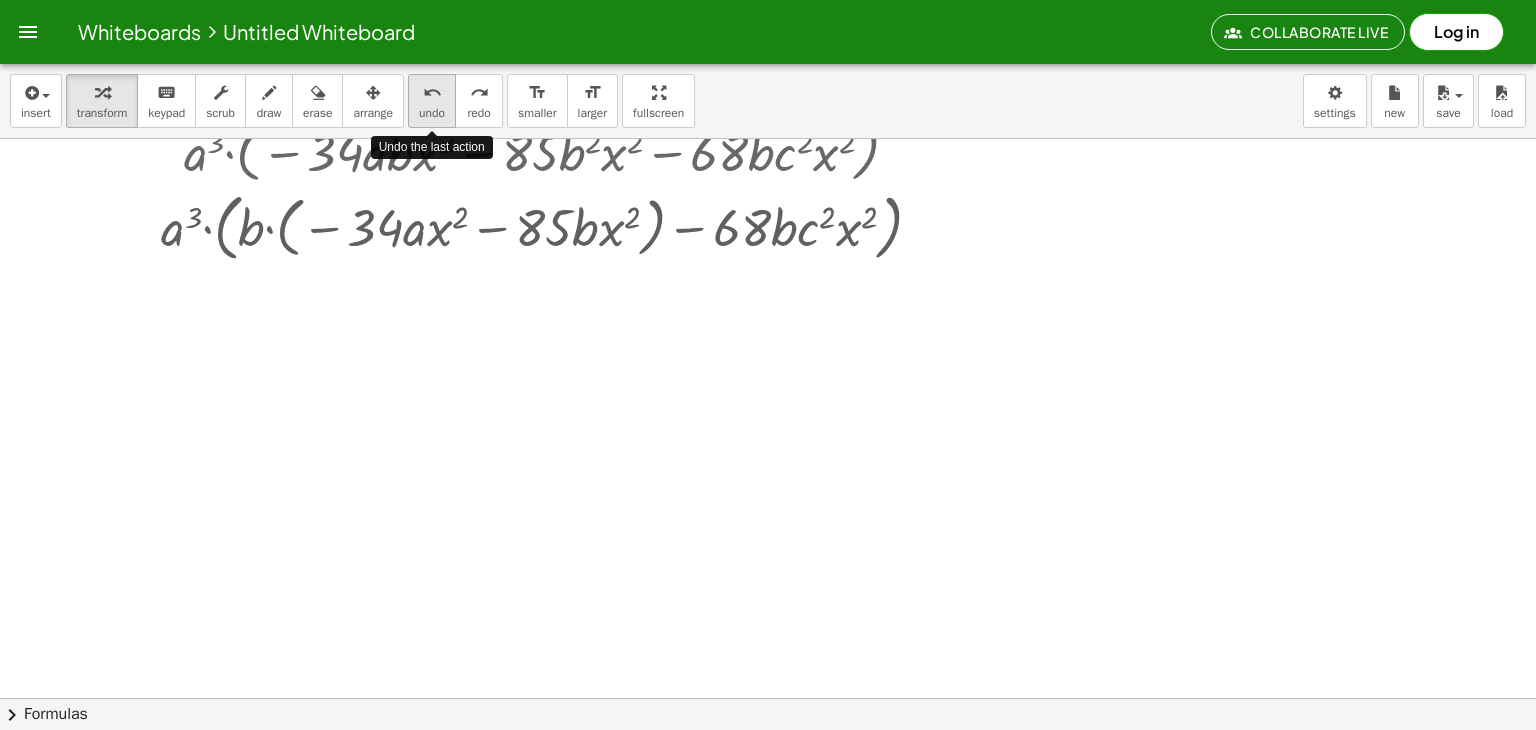 click on "undo" at bounding box center [432, 113] 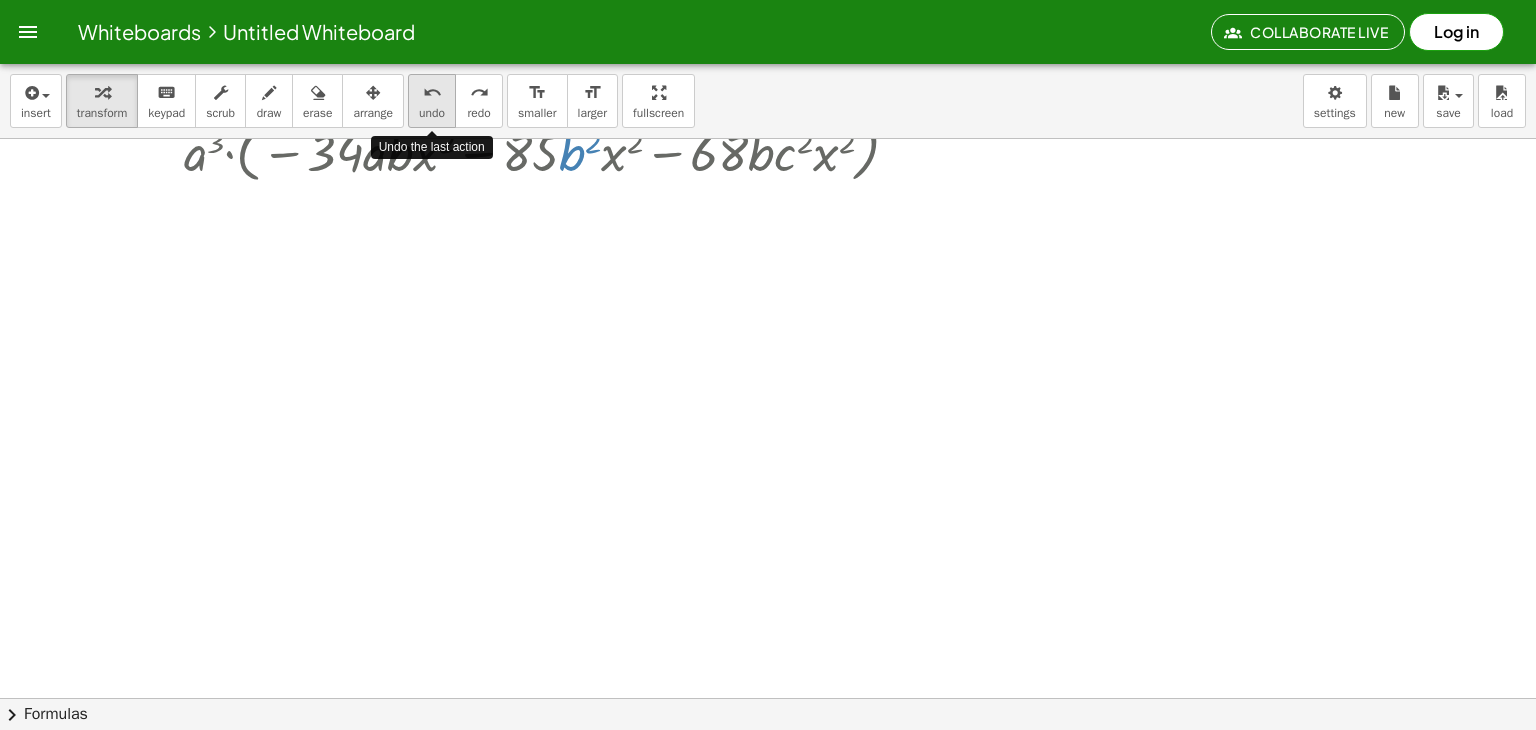 click on "undo" at bounding box center [432, 113] 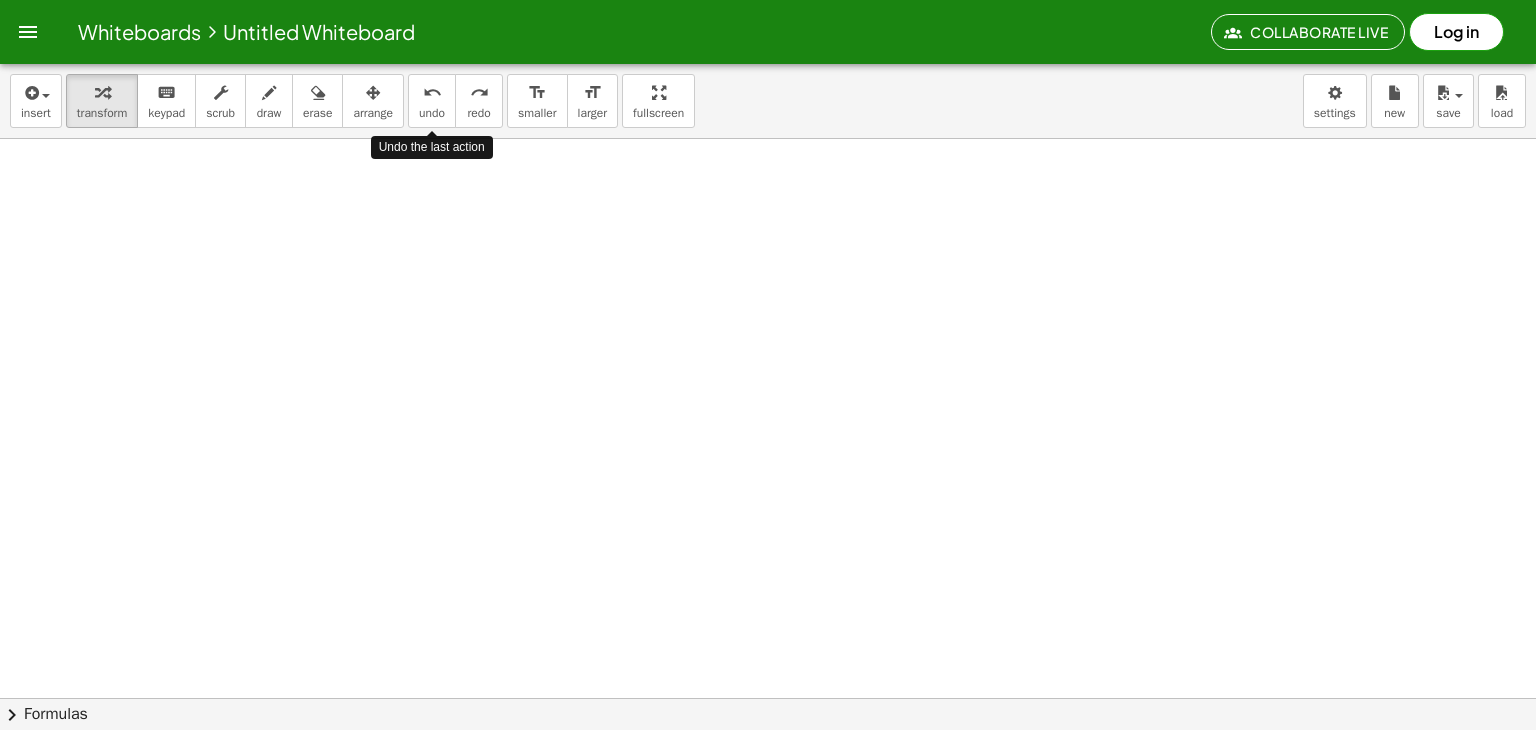 click on "redo" at bounding box center [478, 113] 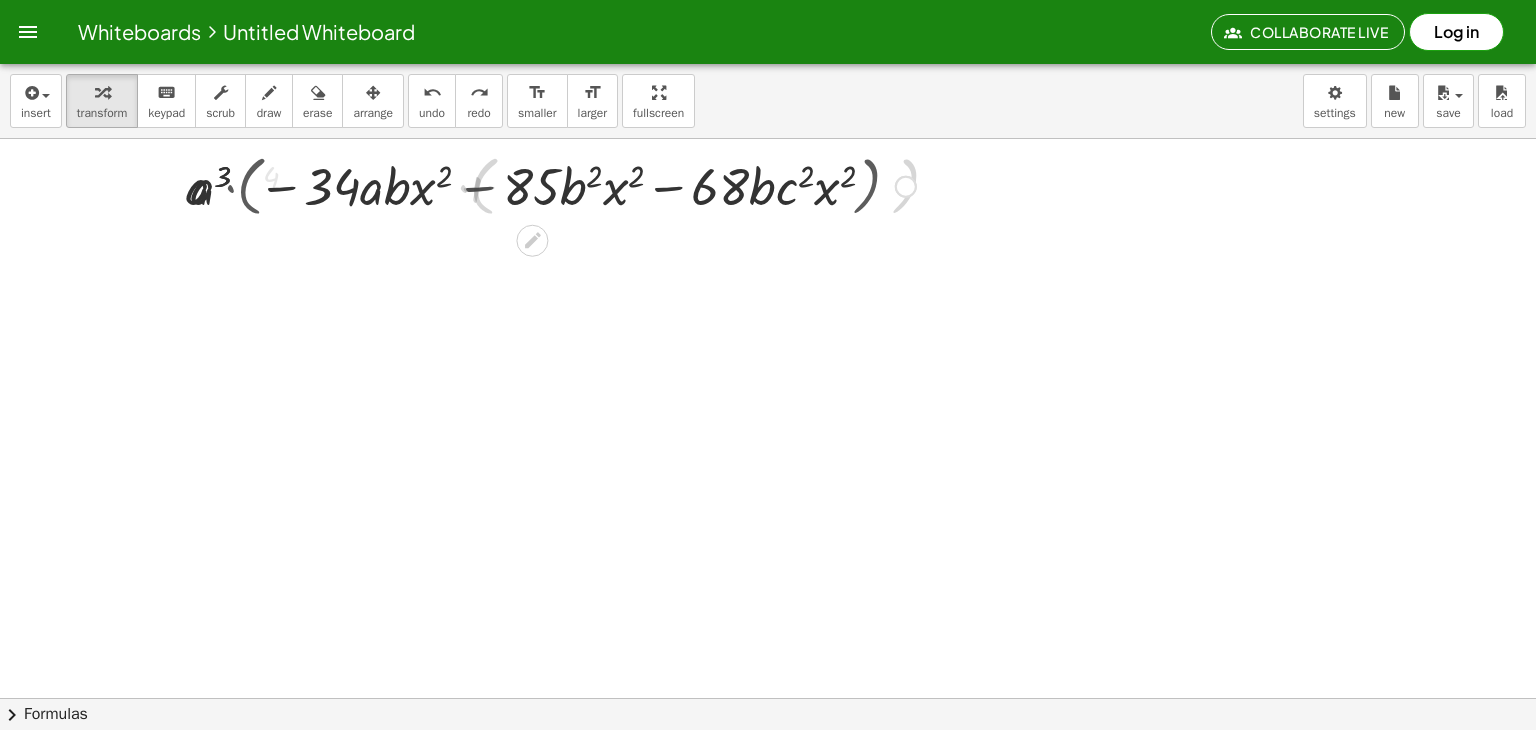 scroll, scrollTop: 0, scrollLeft: 0, axis: both 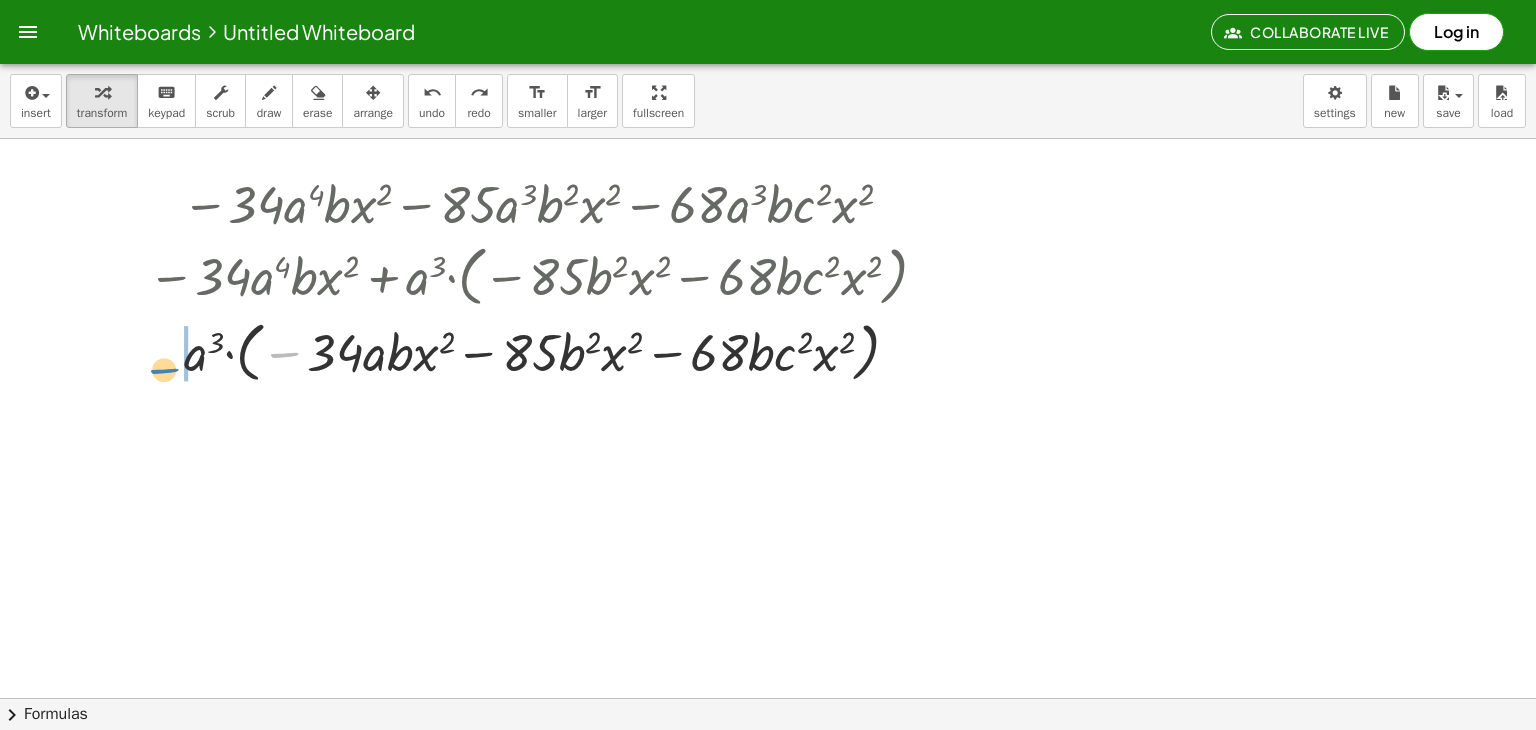 drag, startPoint x: 273, startPoint y: 355, endPoint x: 150, endPoint y: 371, distance: 124.036285 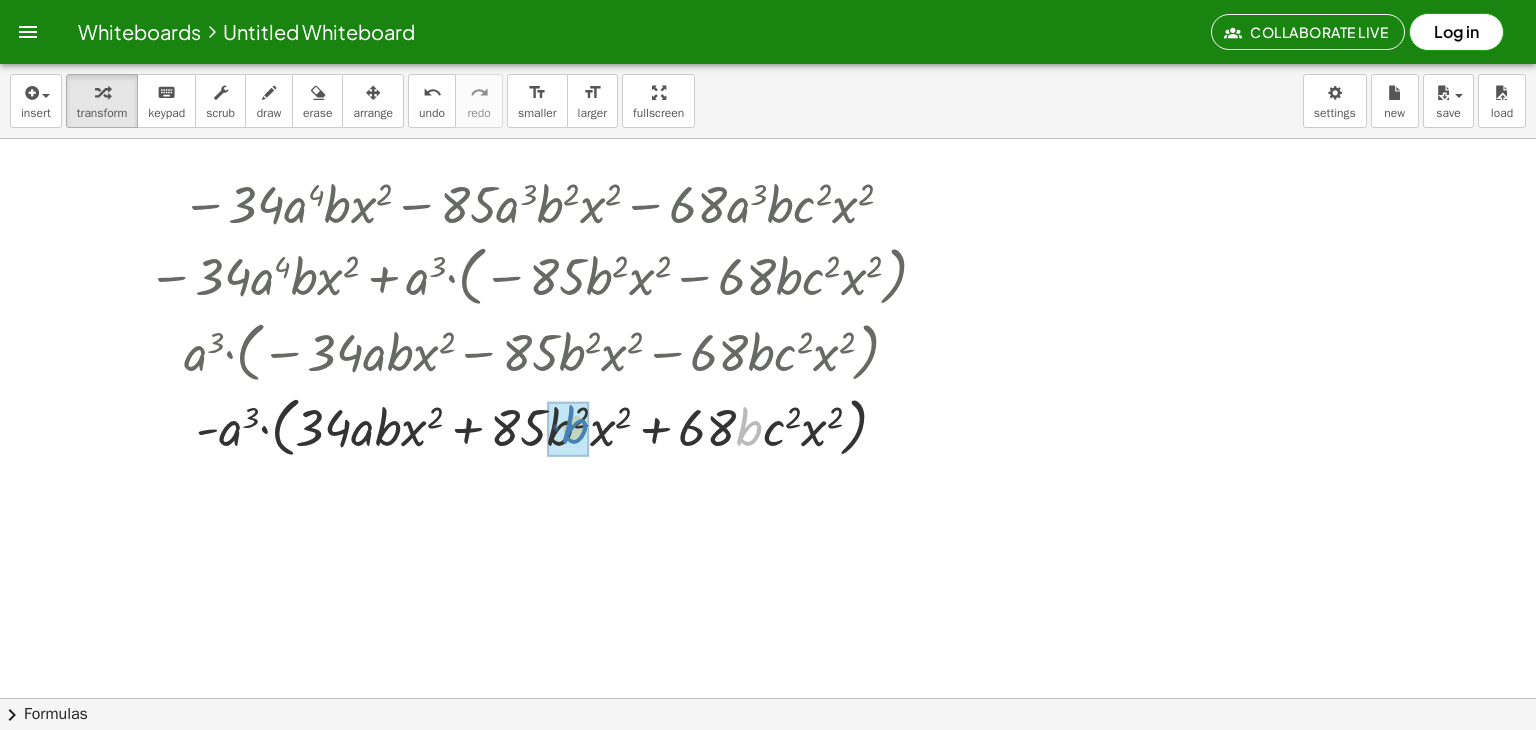 drag, startPoint x: 752, startPoint y: 432, endPoint x: 581, endPoint y: 429, distance: 171.0263 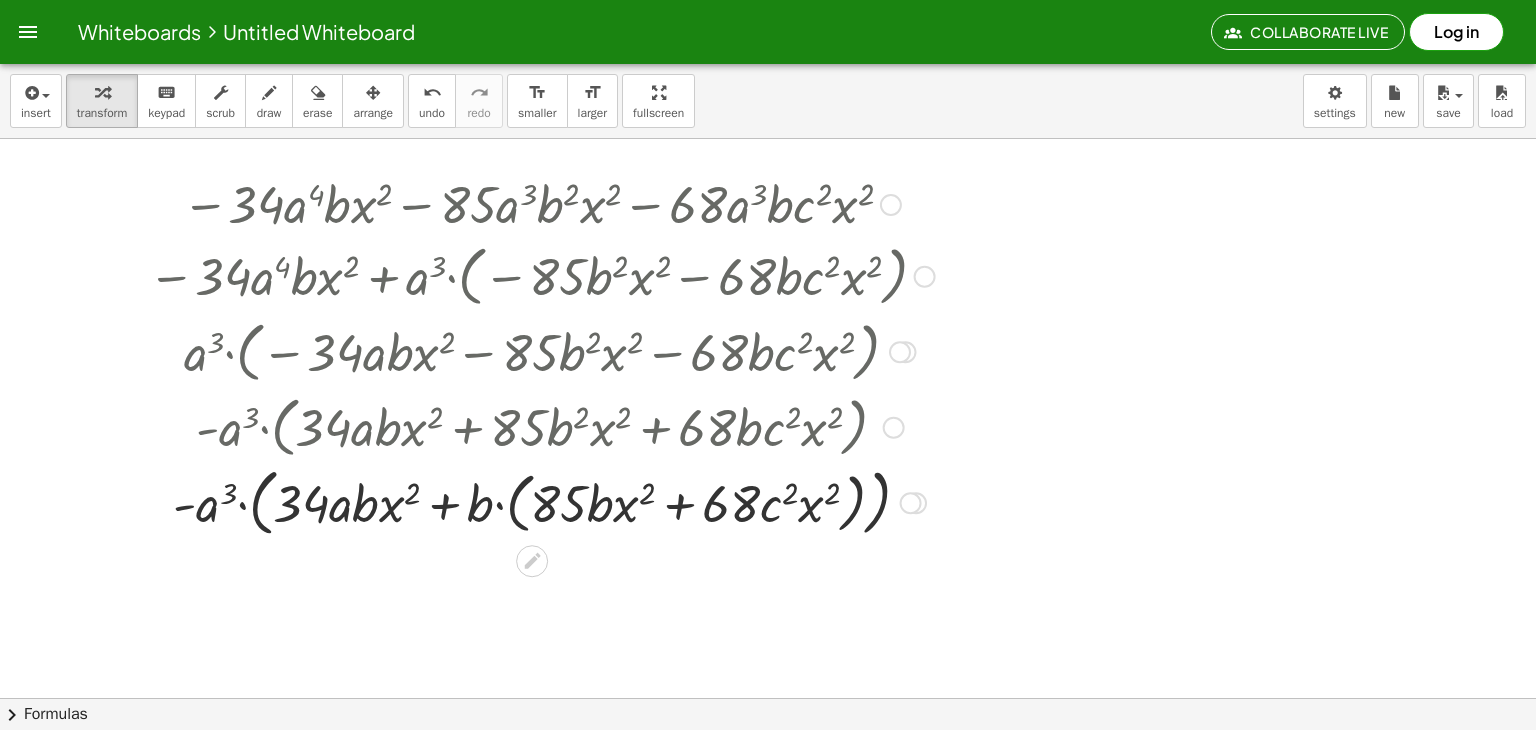 click at bounding box center [541, 426] 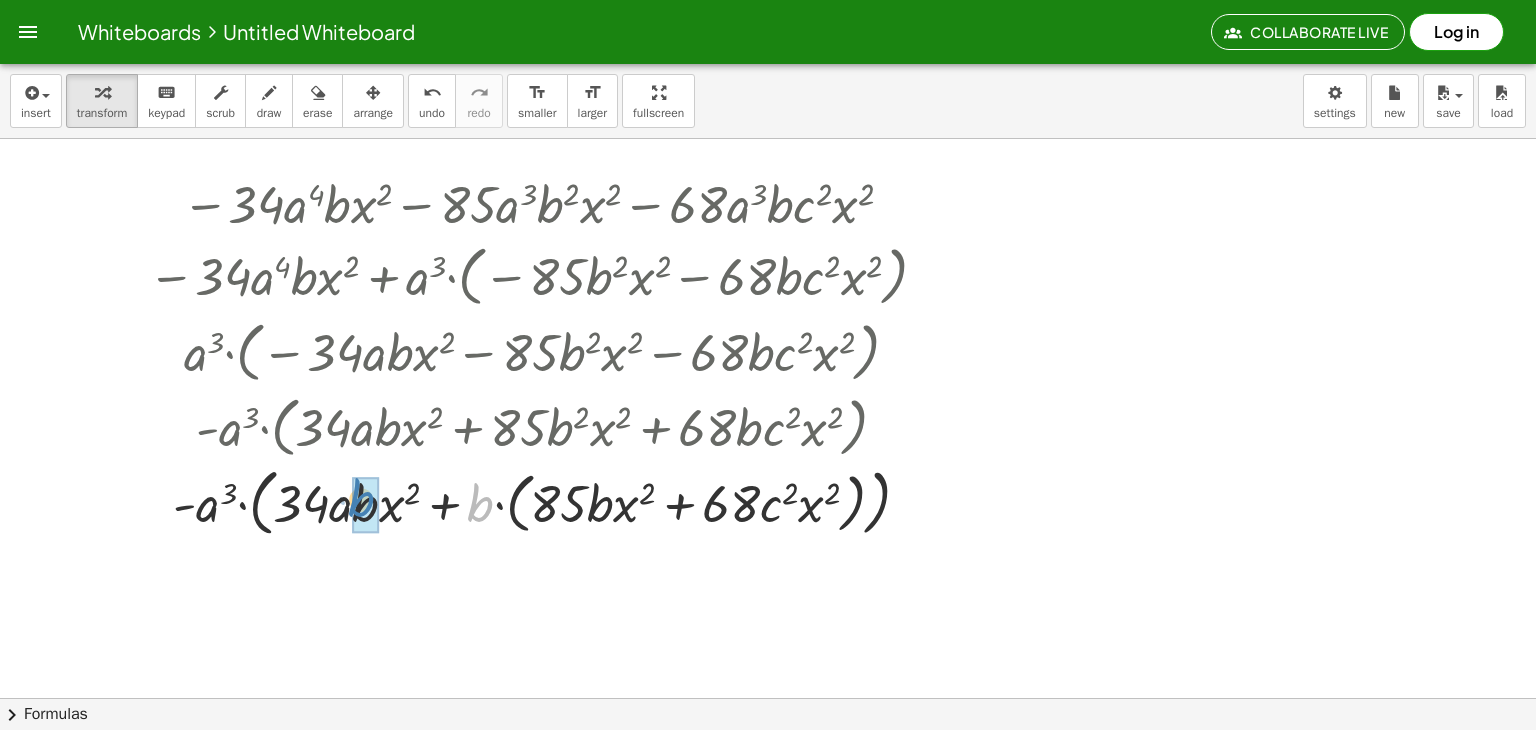 drag, startPoint x: 480, startPoint y: 509, endPoint x: 361, endPoint y: 504, distance: 119.104996 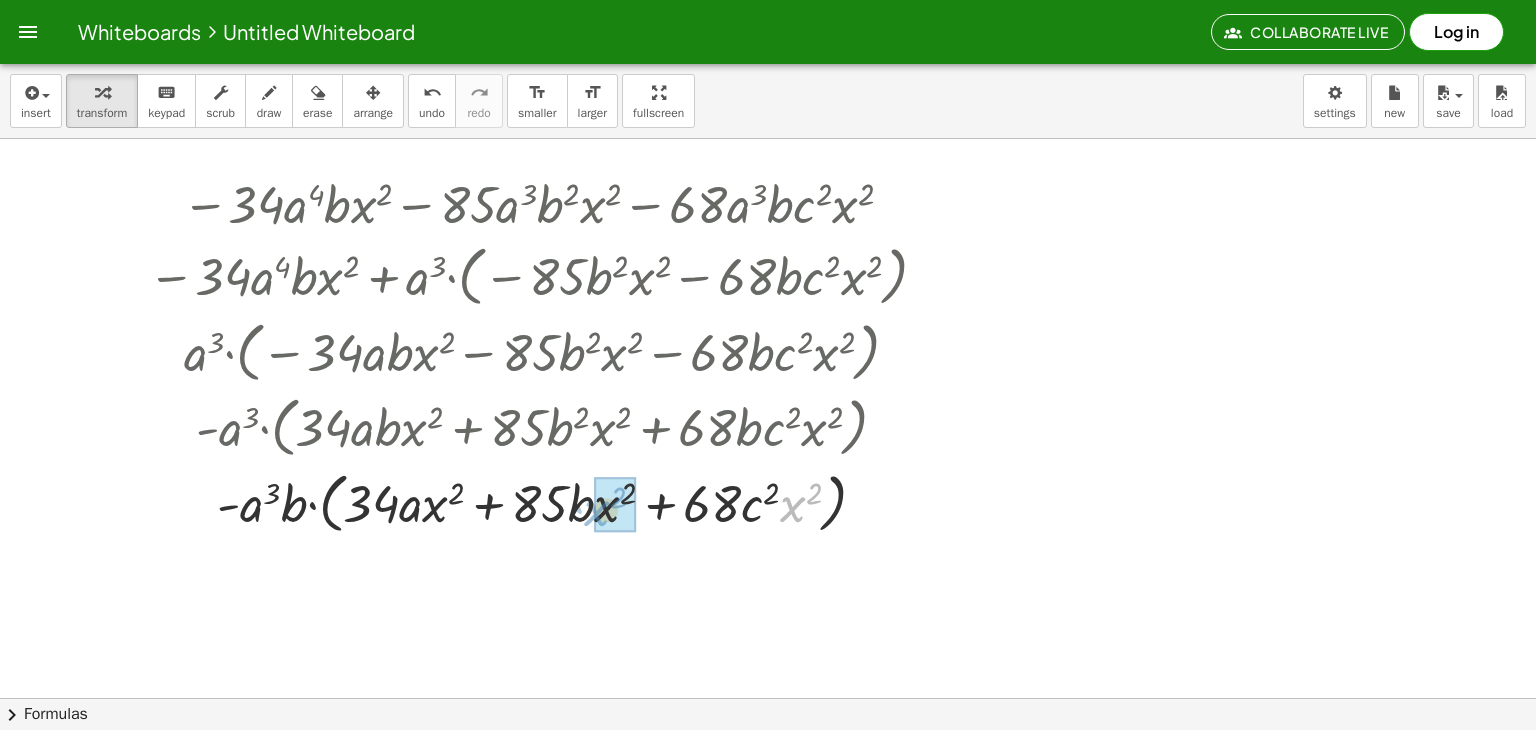 drag, startPoint x: 796, startPoint y: 513, endPoint x: 596, endPoint y: 515, distance: 200.01 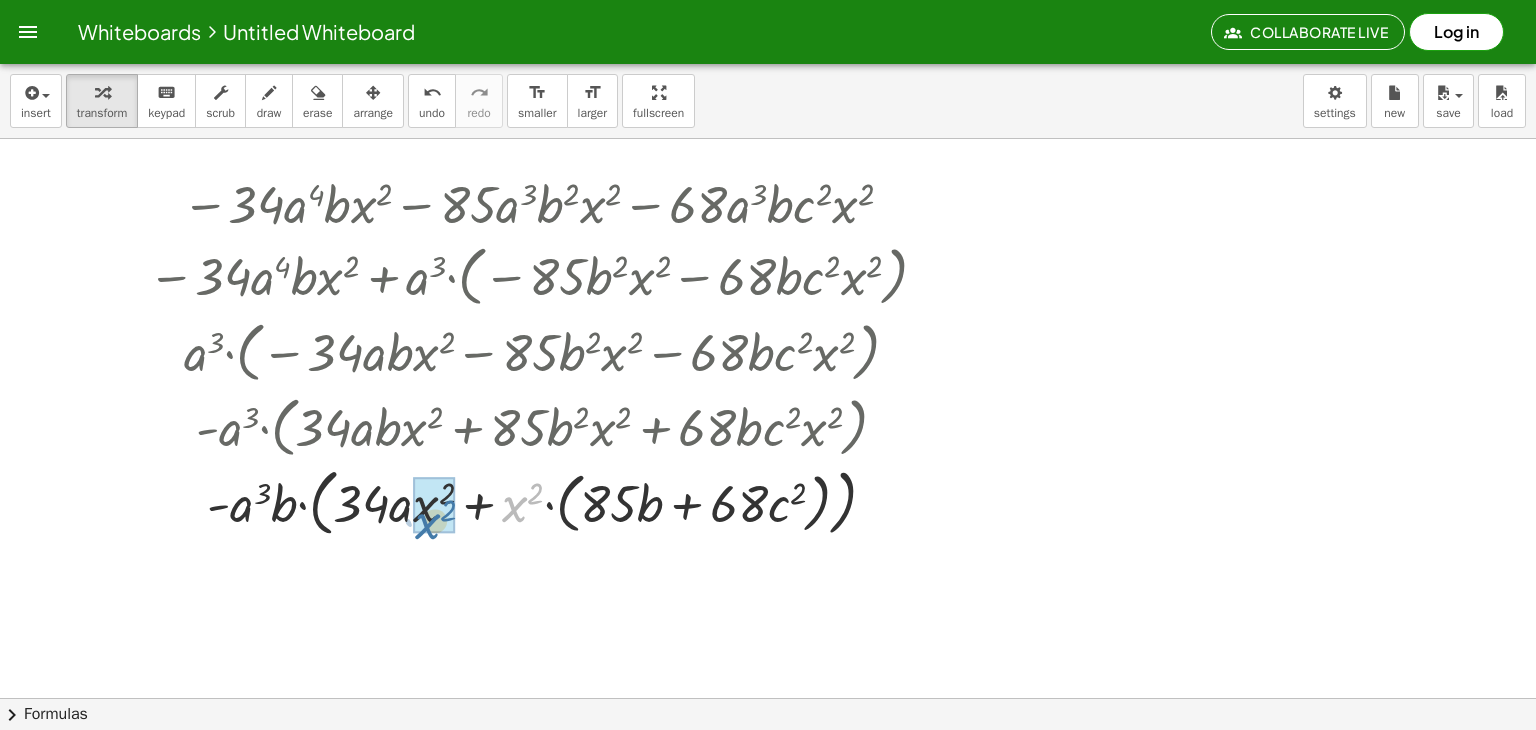drag, startPoint x: 525, startPoint y: 507, endPoint x: 421, endPoint y: 513, distance: 104.172935 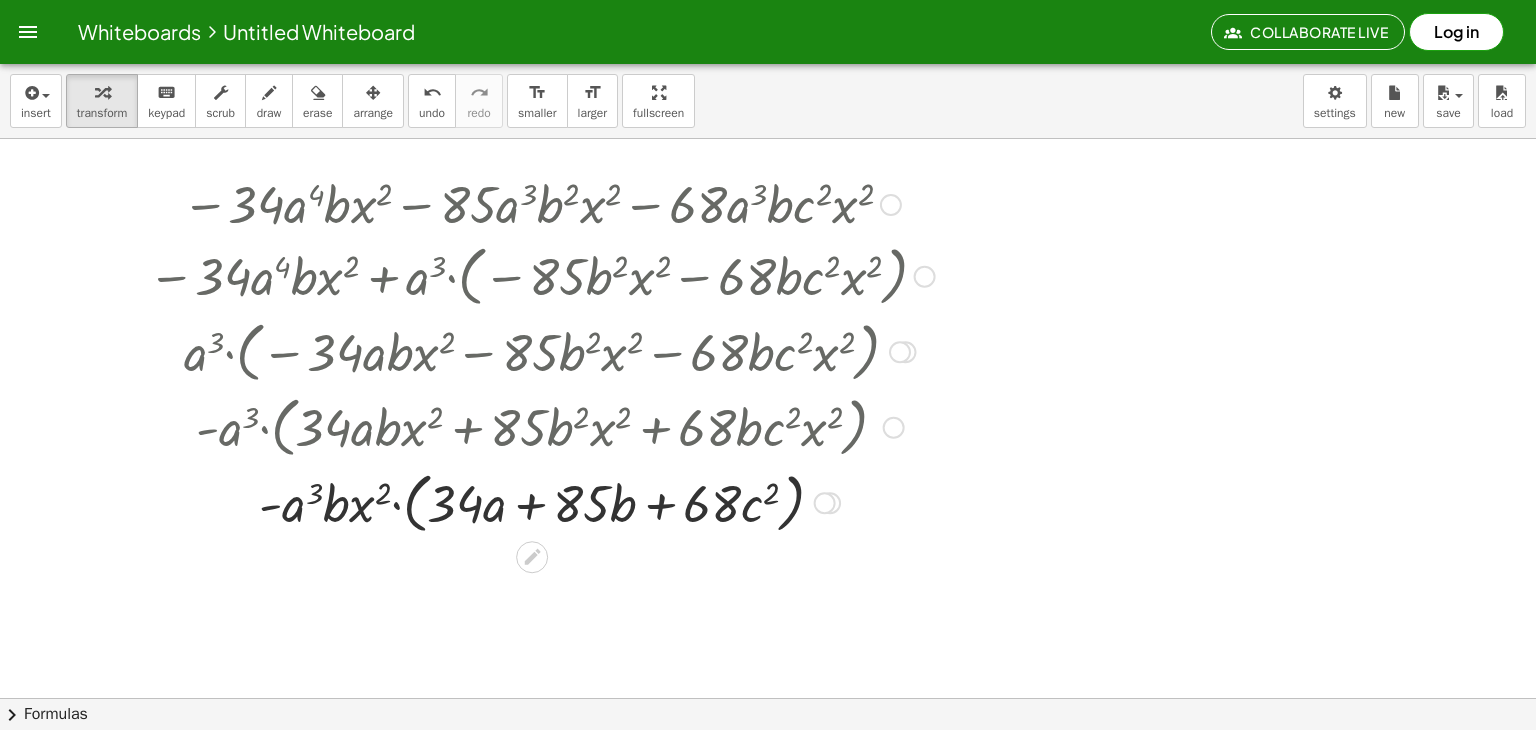 drag, startPoint x: 682, startPoint y: 533, endPoint x: 654, endPoint y: 533, distance: 28 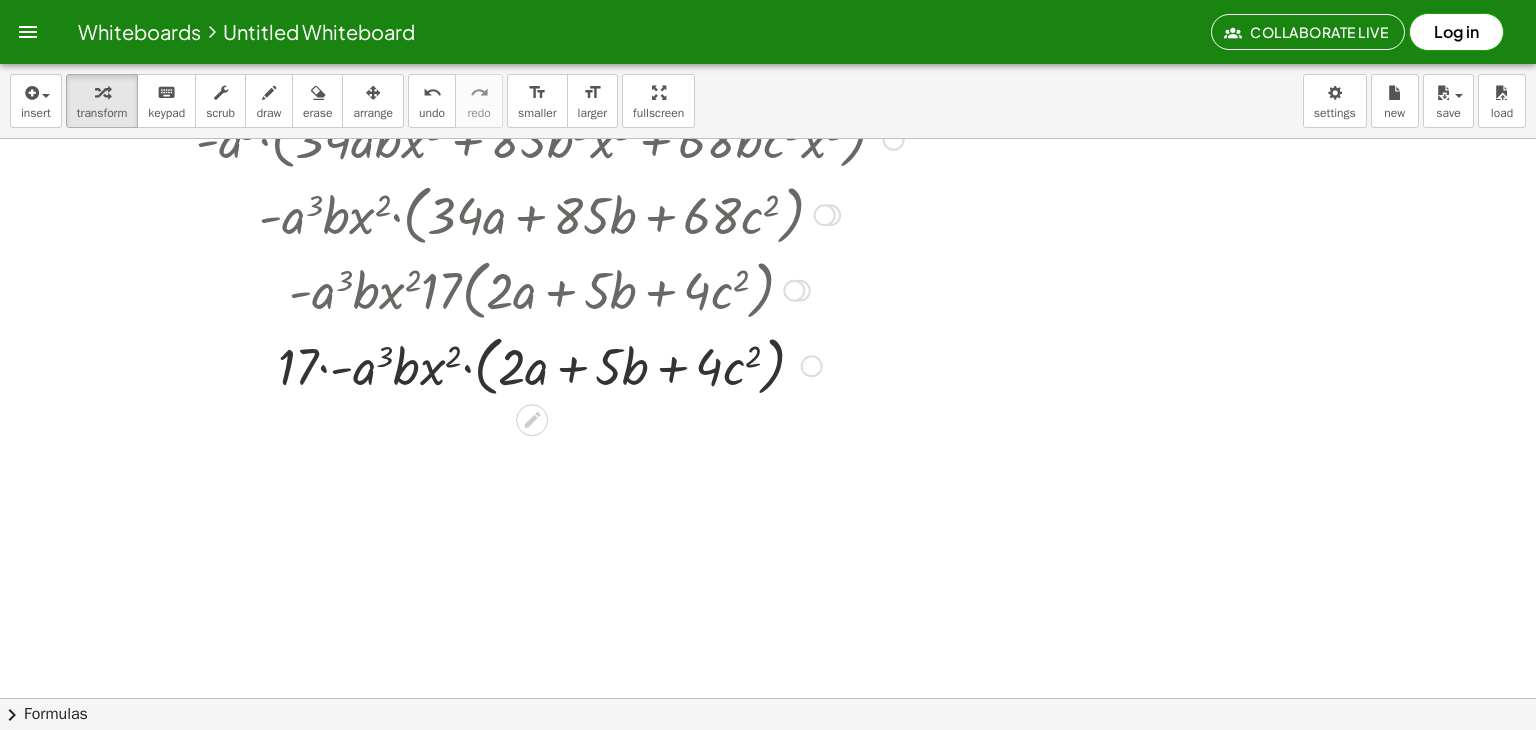 scroll, scrollTop: 300, scrollLeft: 0, axis: vertical 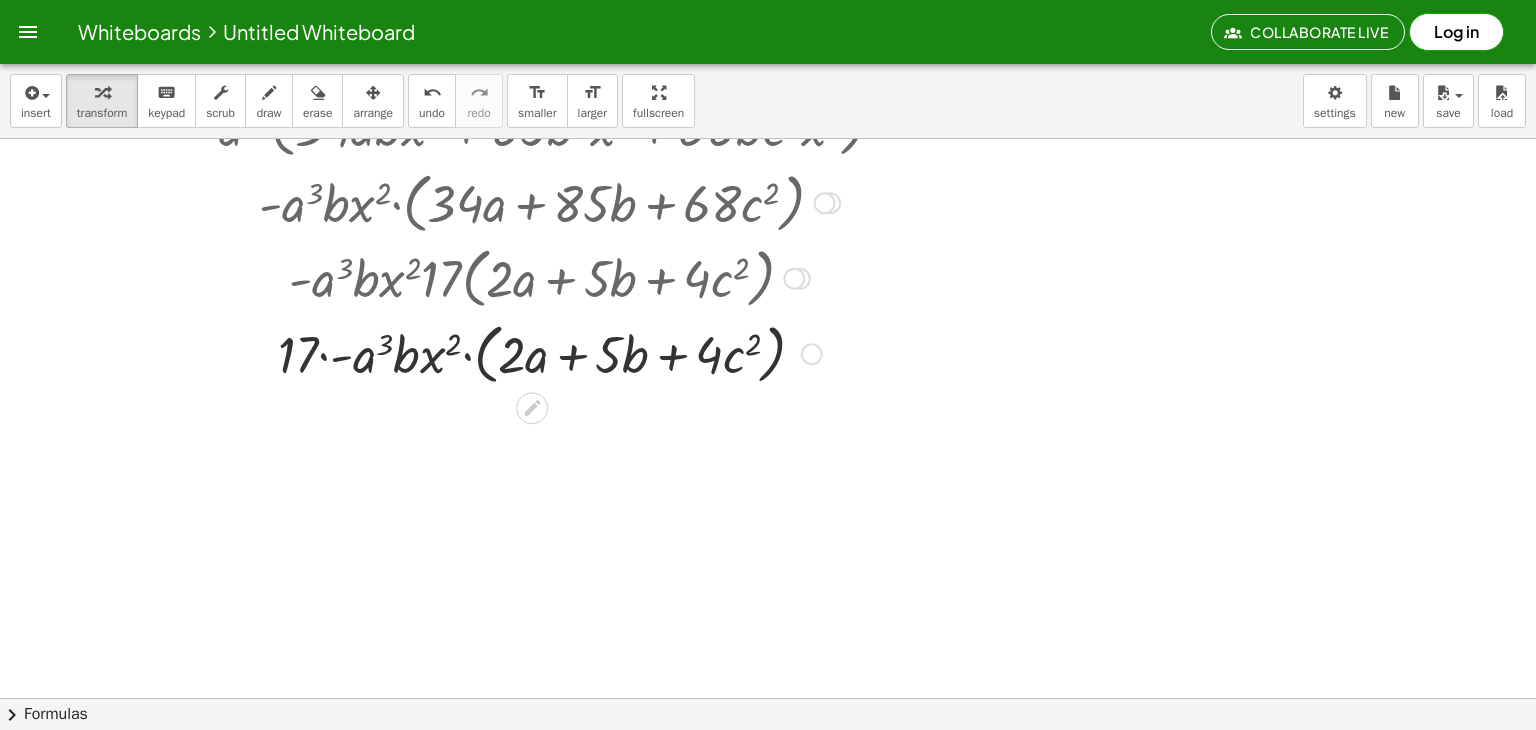 click at bounding box center [768, 398] 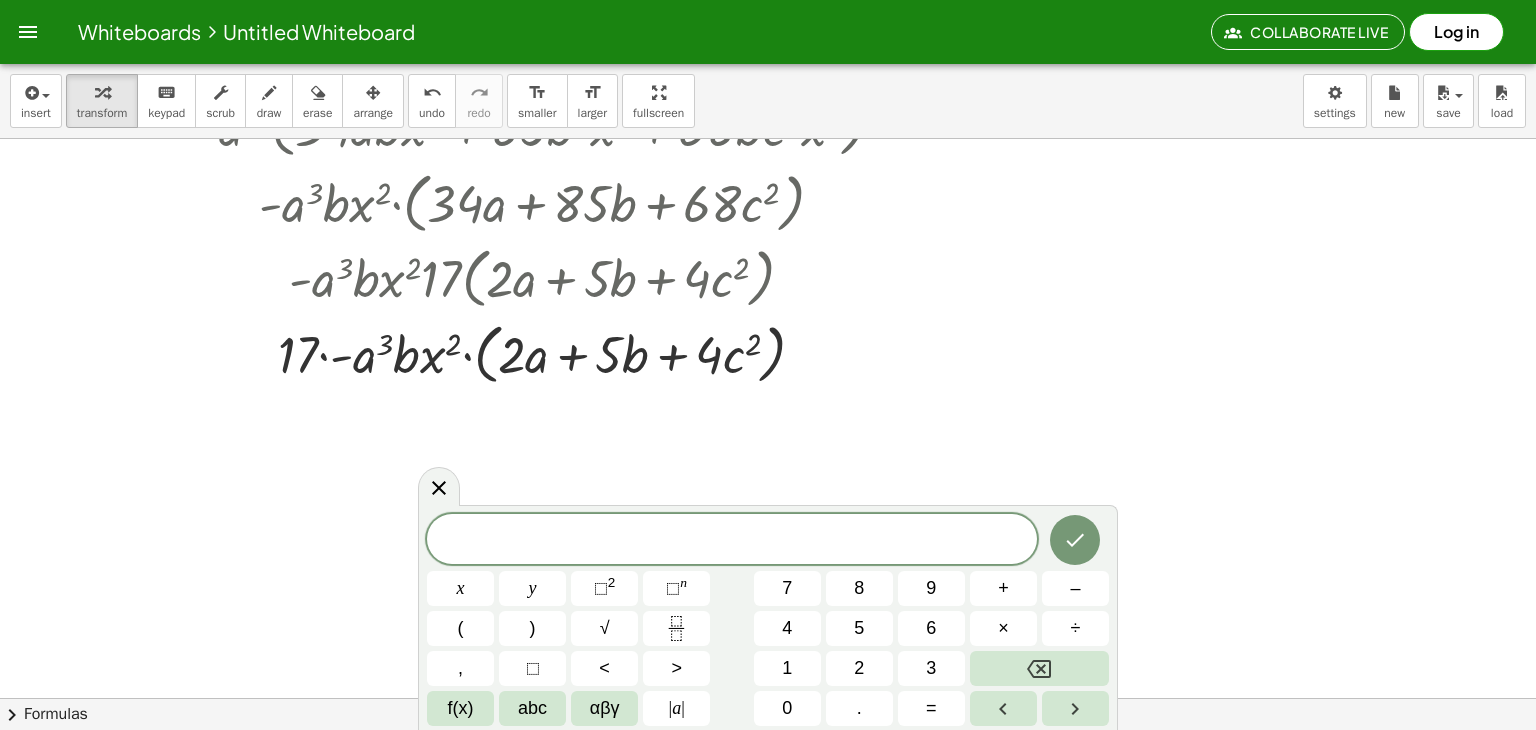 click at bounding box center (768, 398) 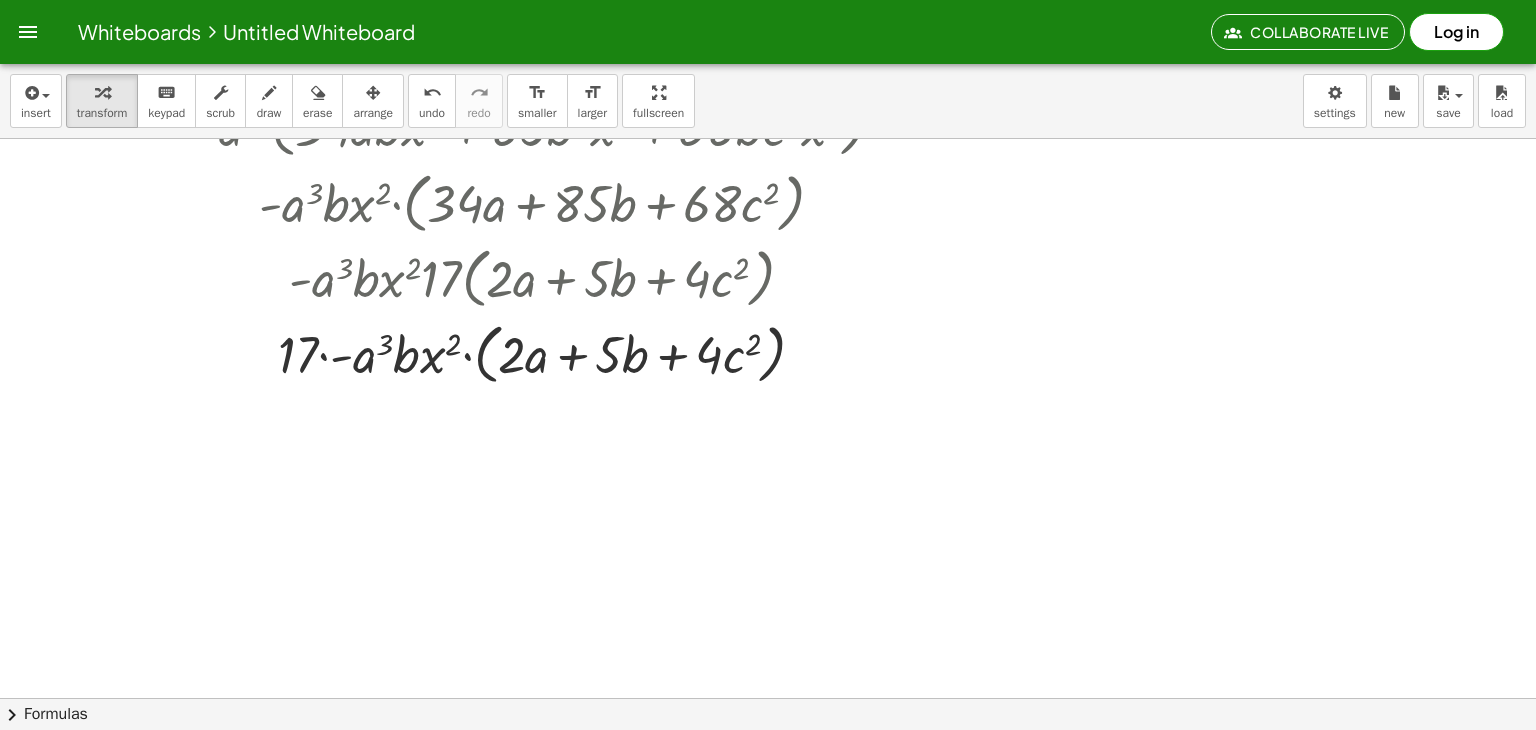 scroll, scrollTop: 0, scrollLeft: 0, axis: both 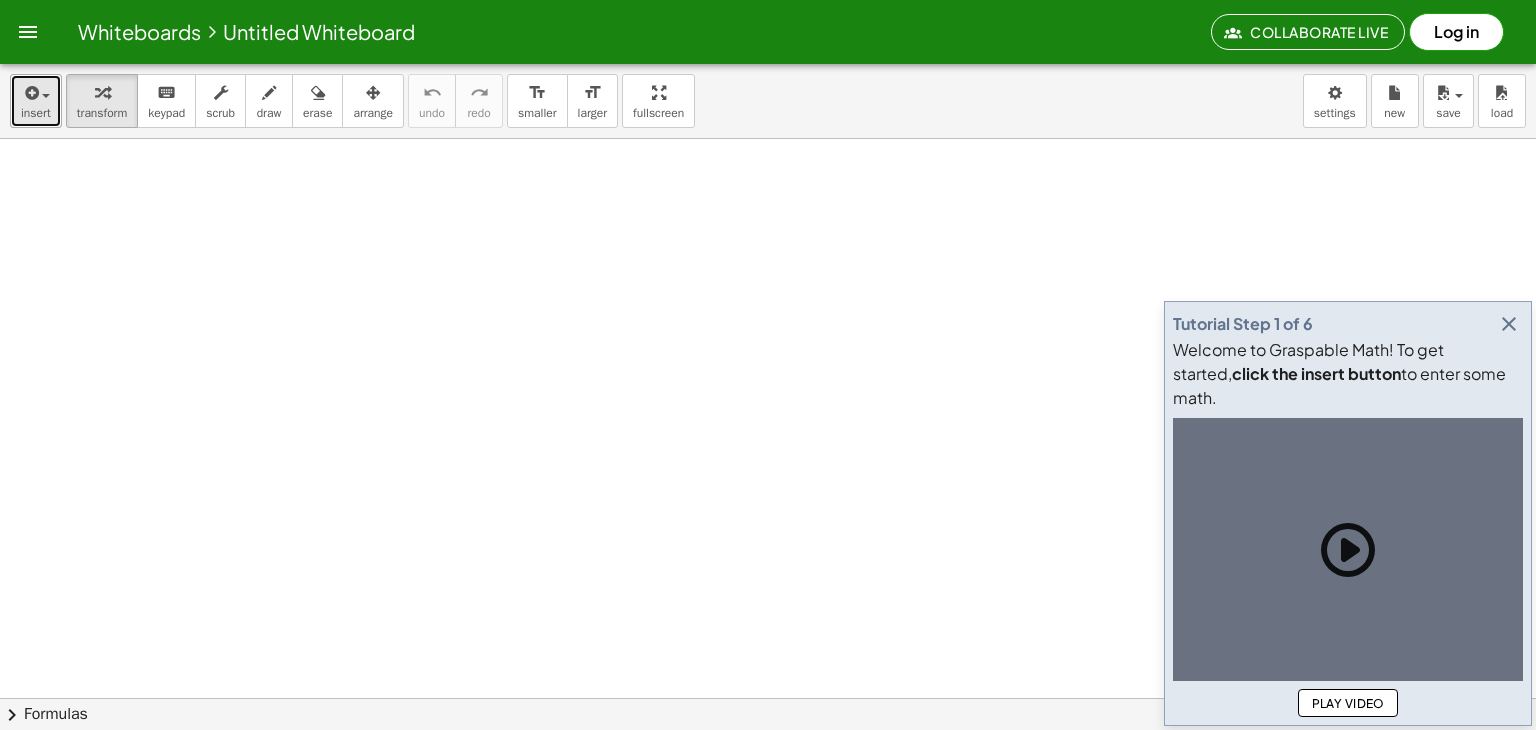 click on "insert" at bounding box center (36, 113) 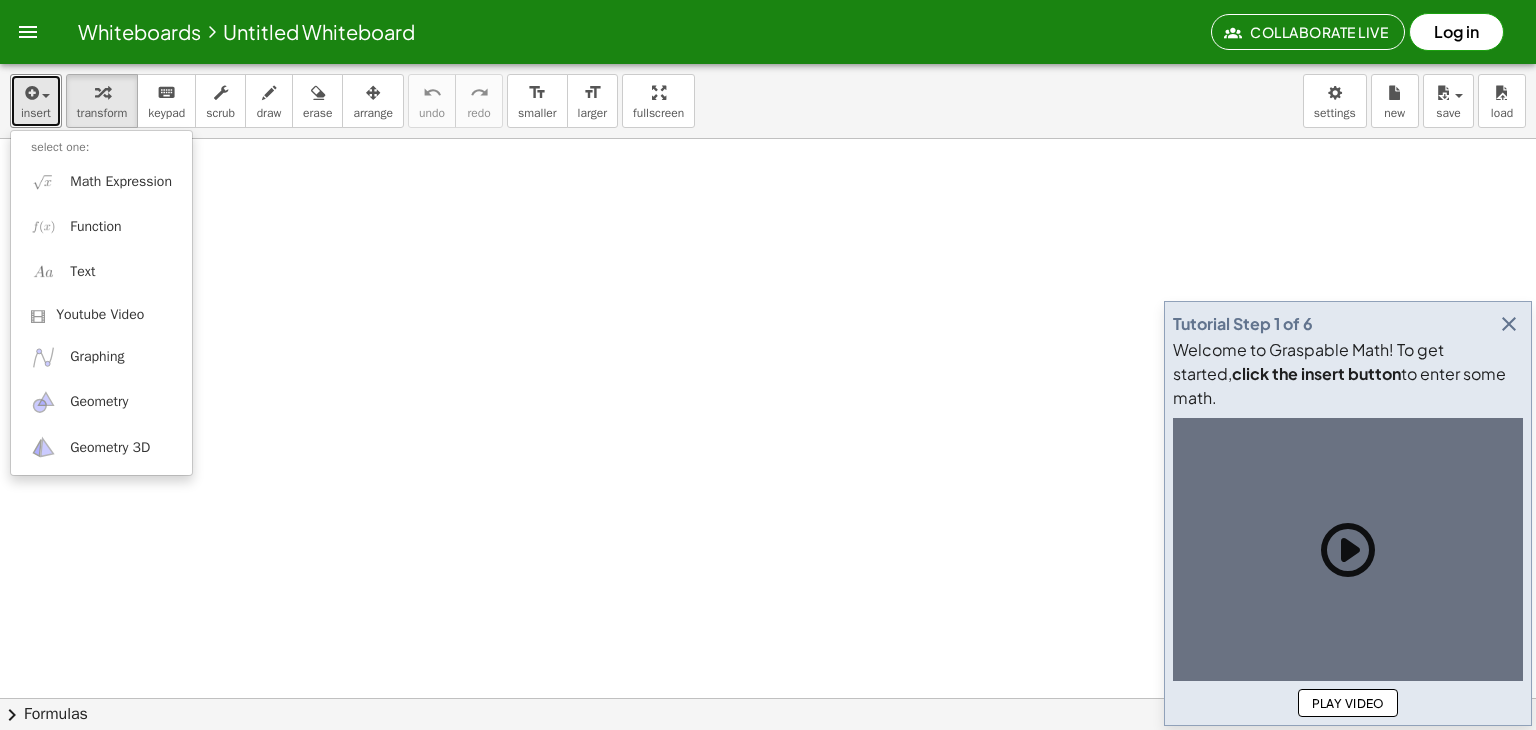 scroll, scrollTop: 0, scrollLeft: 0, axis: both 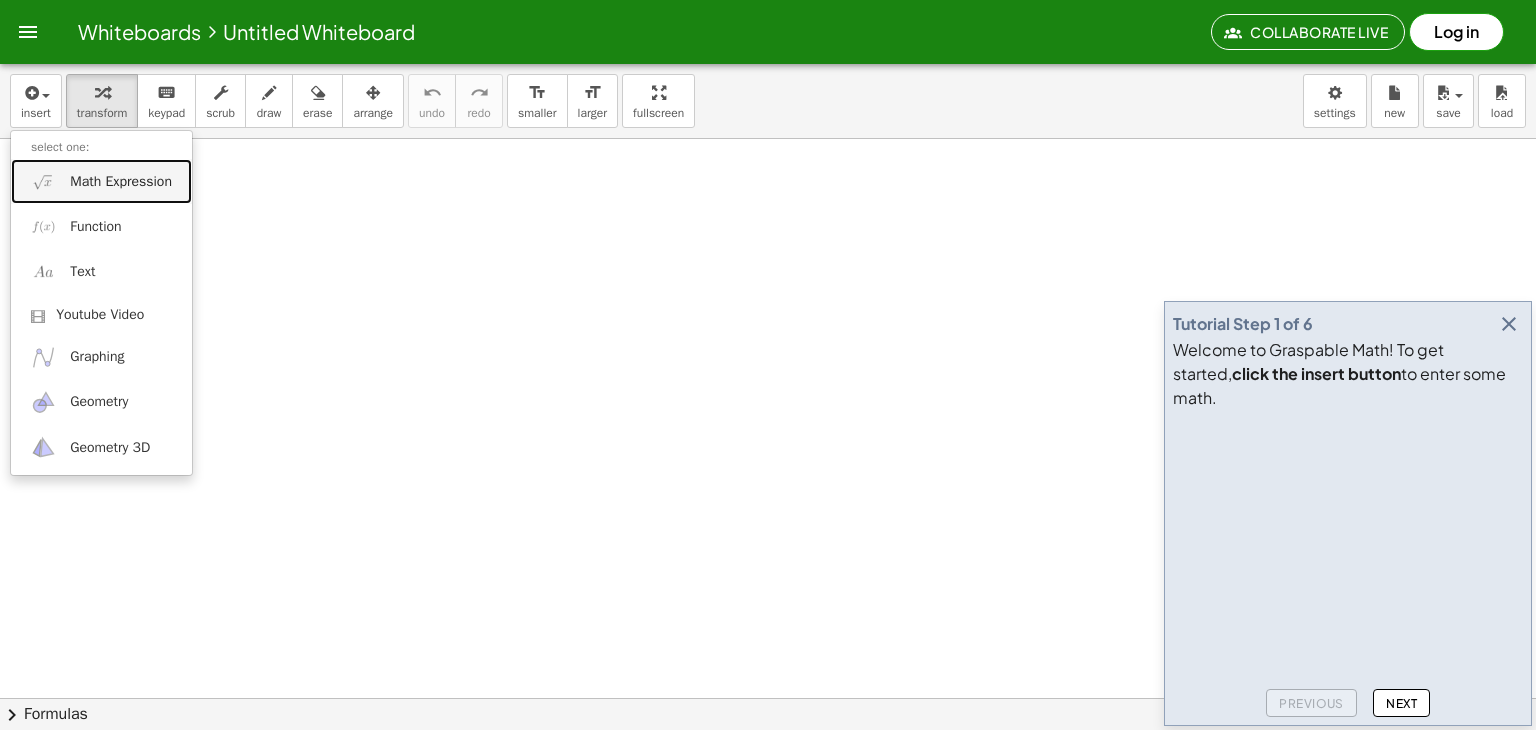 click on "Math Expression" at bounding box center (101, 181) 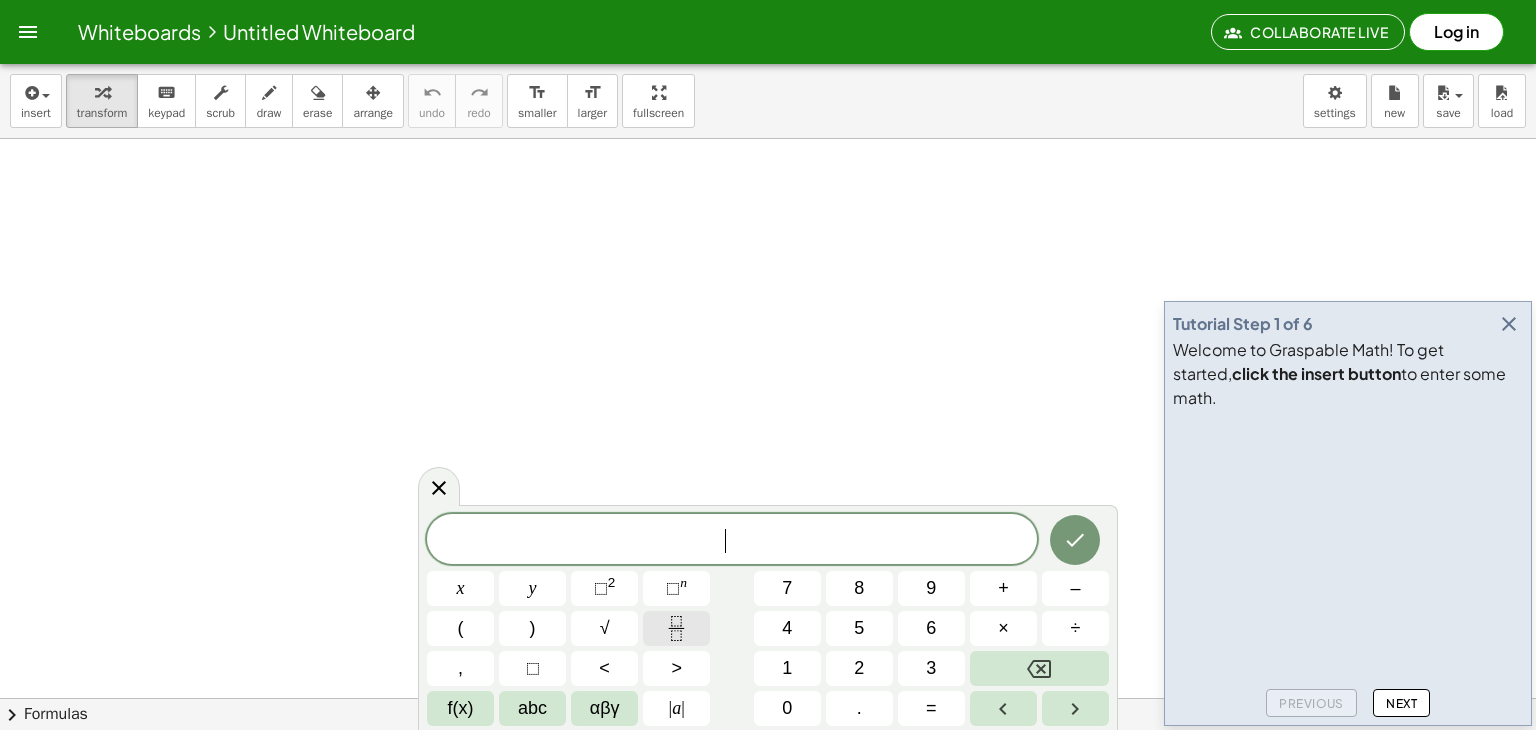 click at bounding box center [676, 628] 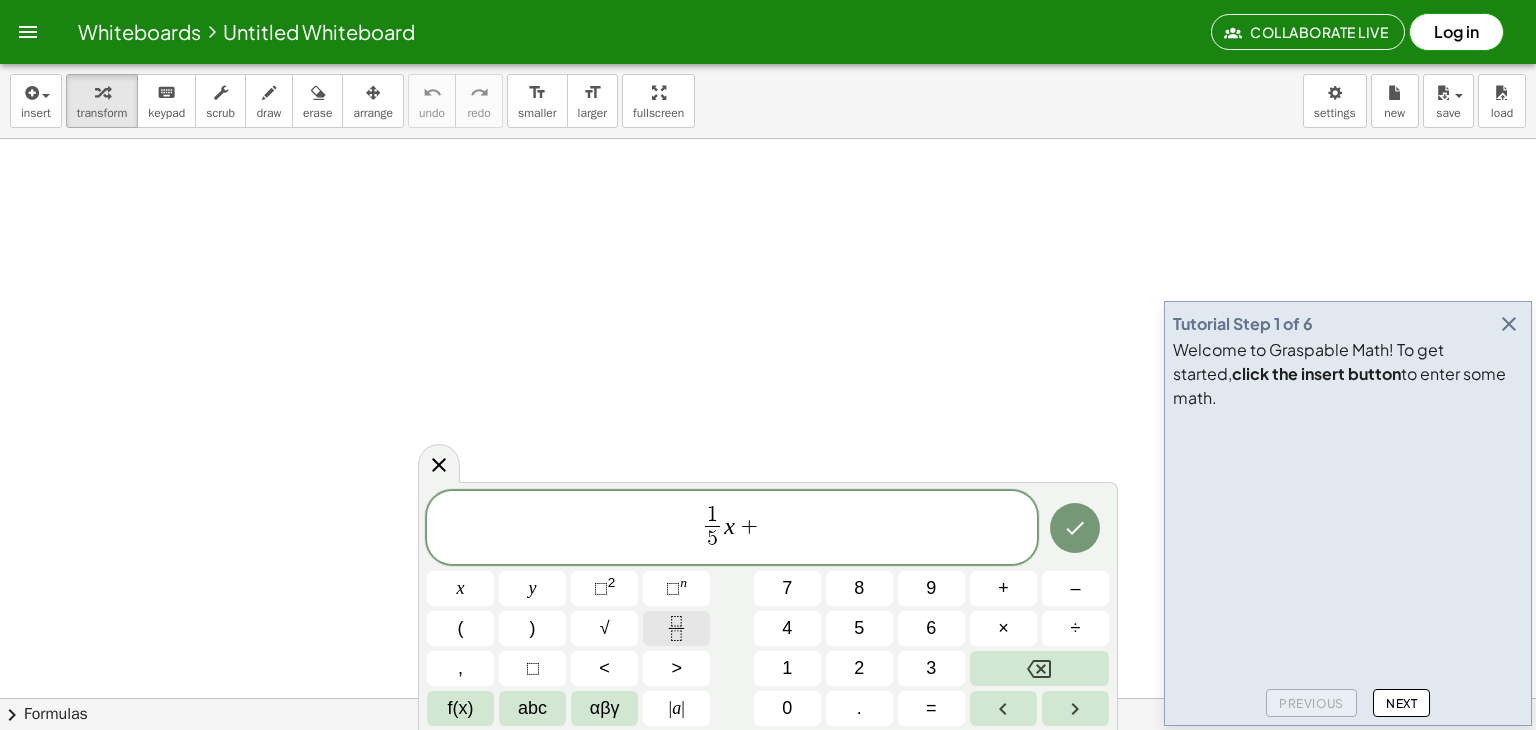 click 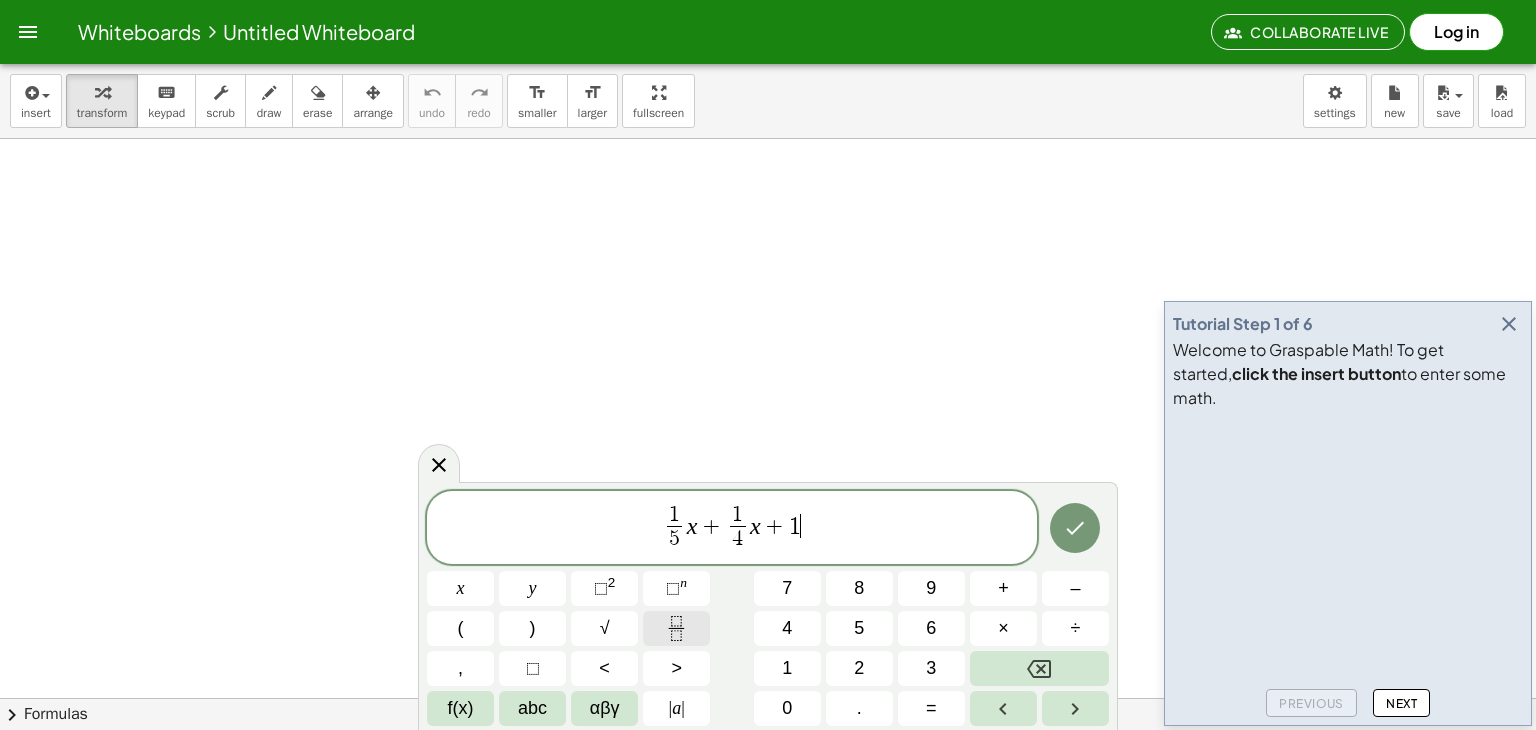 click 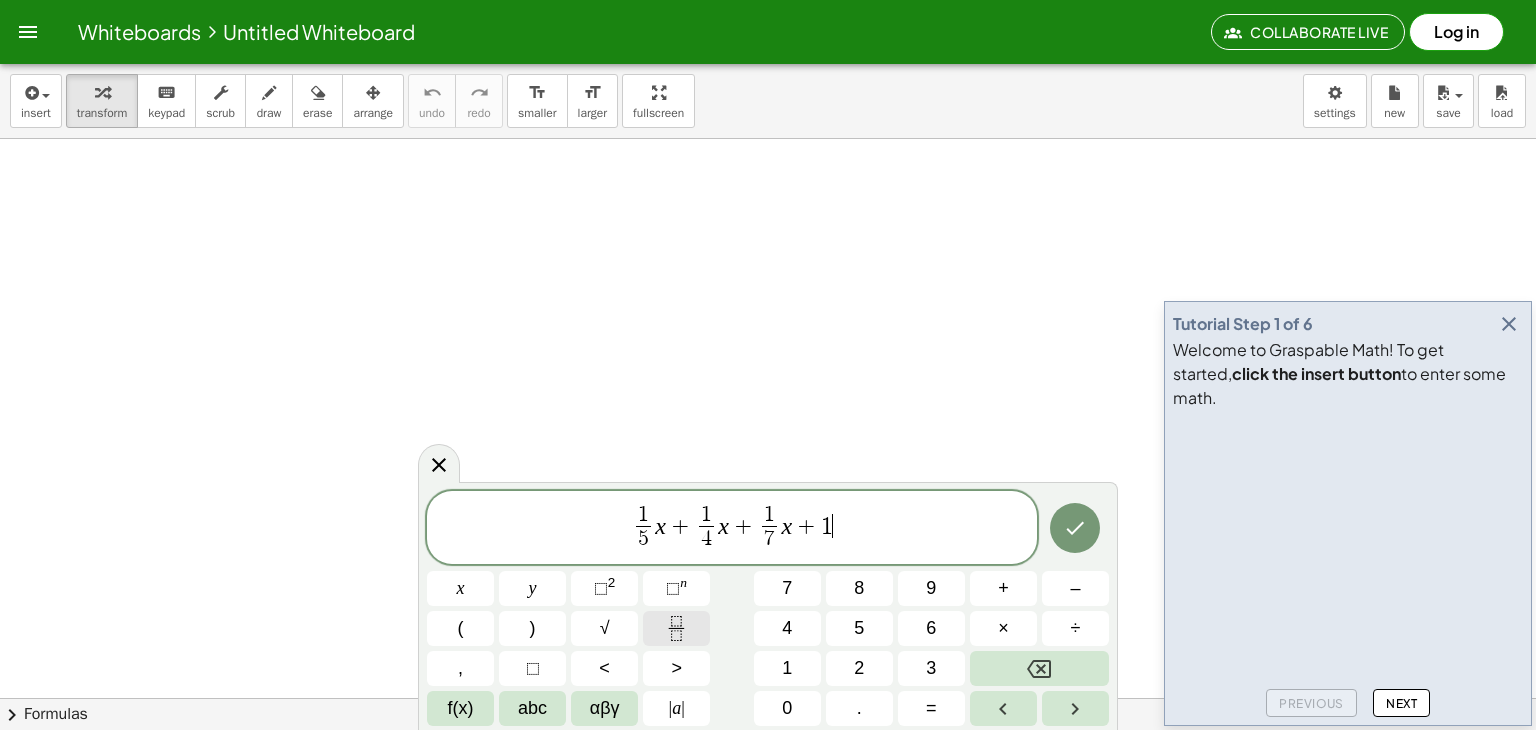 click 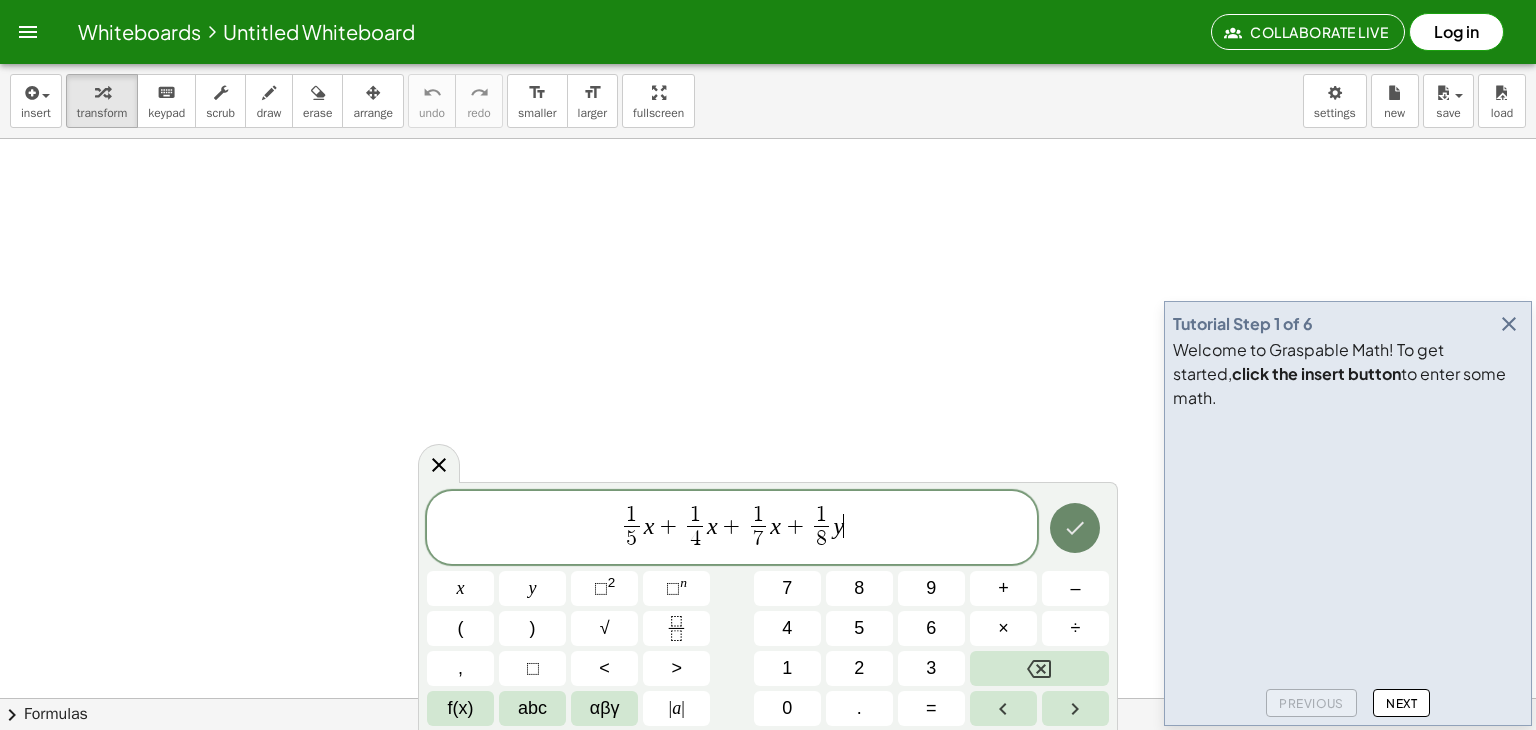 click 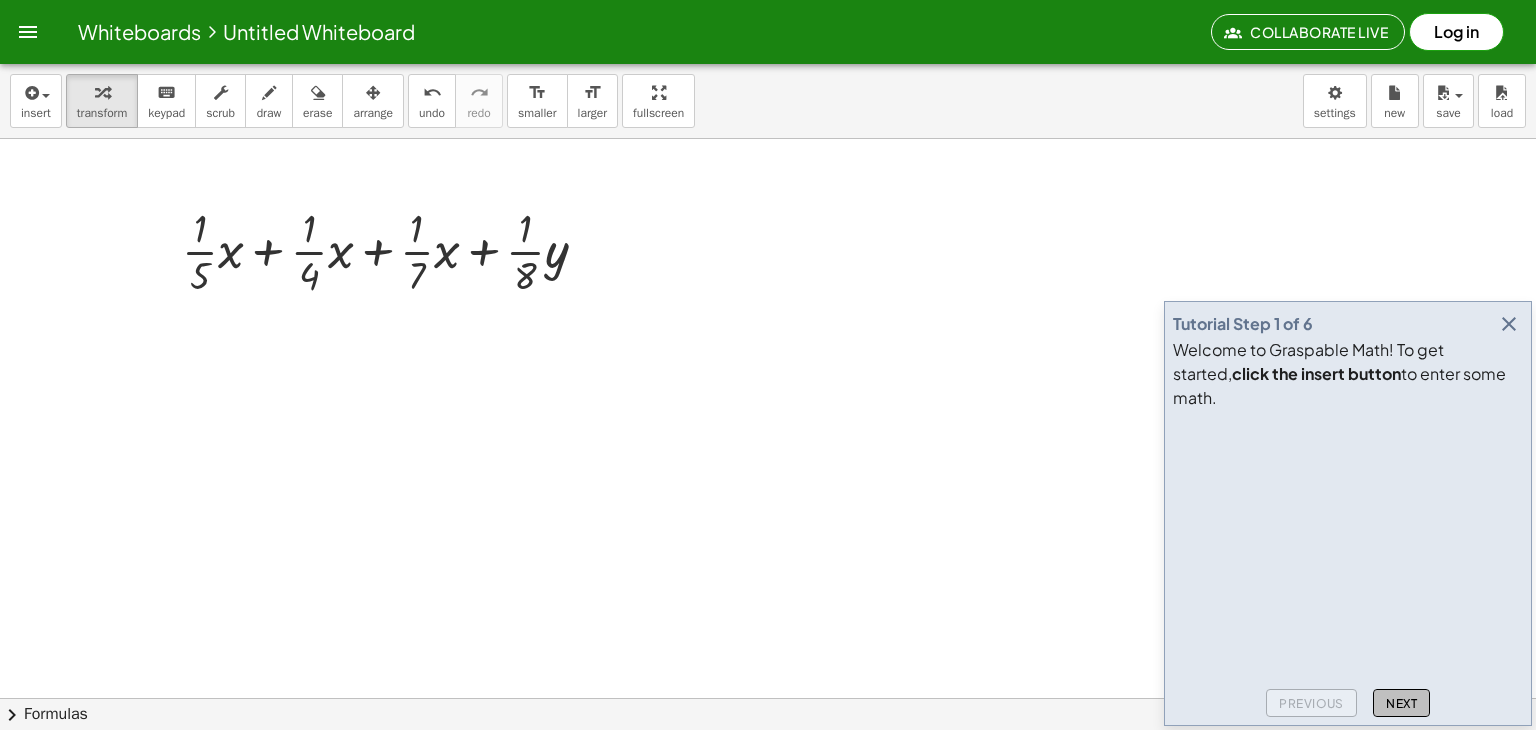 click on "Next" at bounding box center [1401, 703] 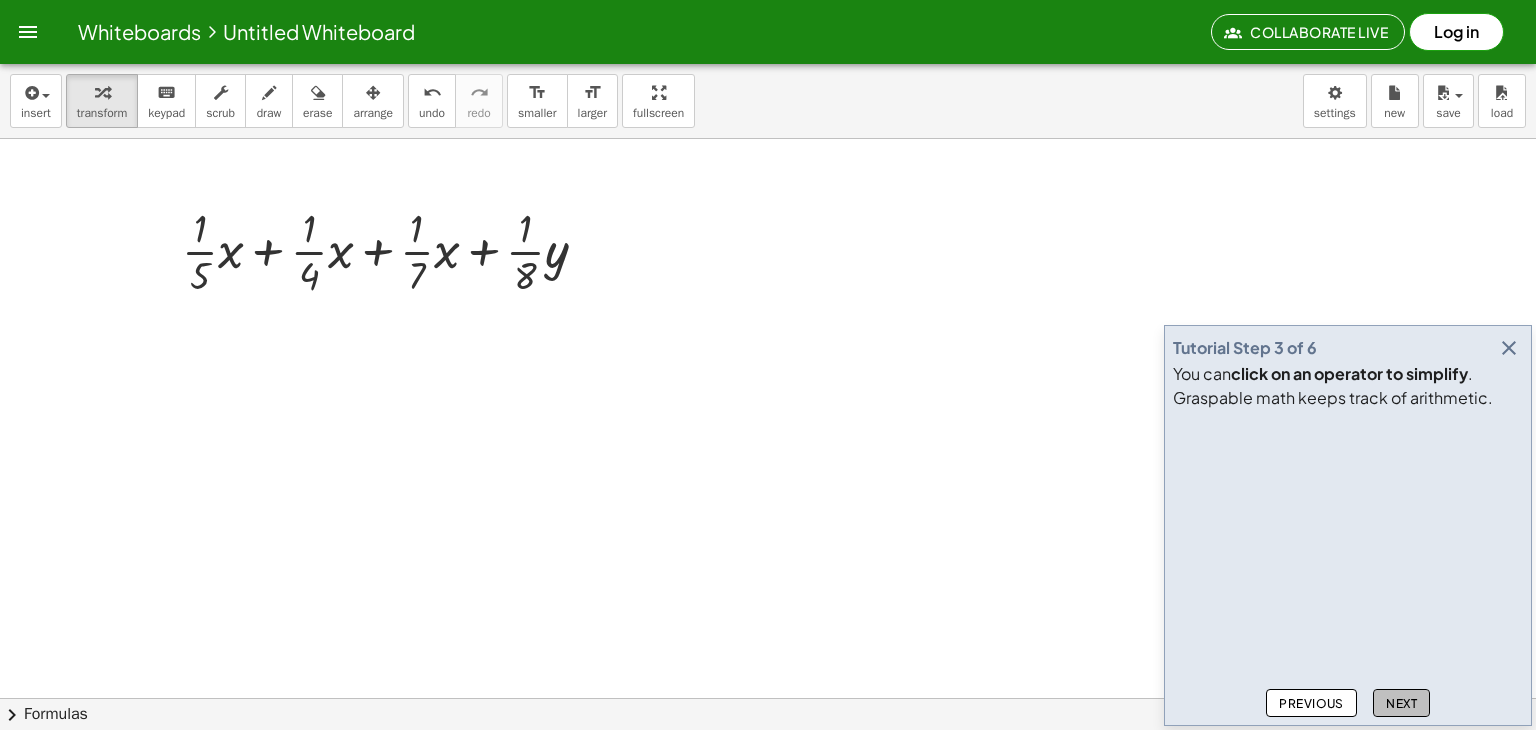 click on "Next" at bounding box center [1401, 703] 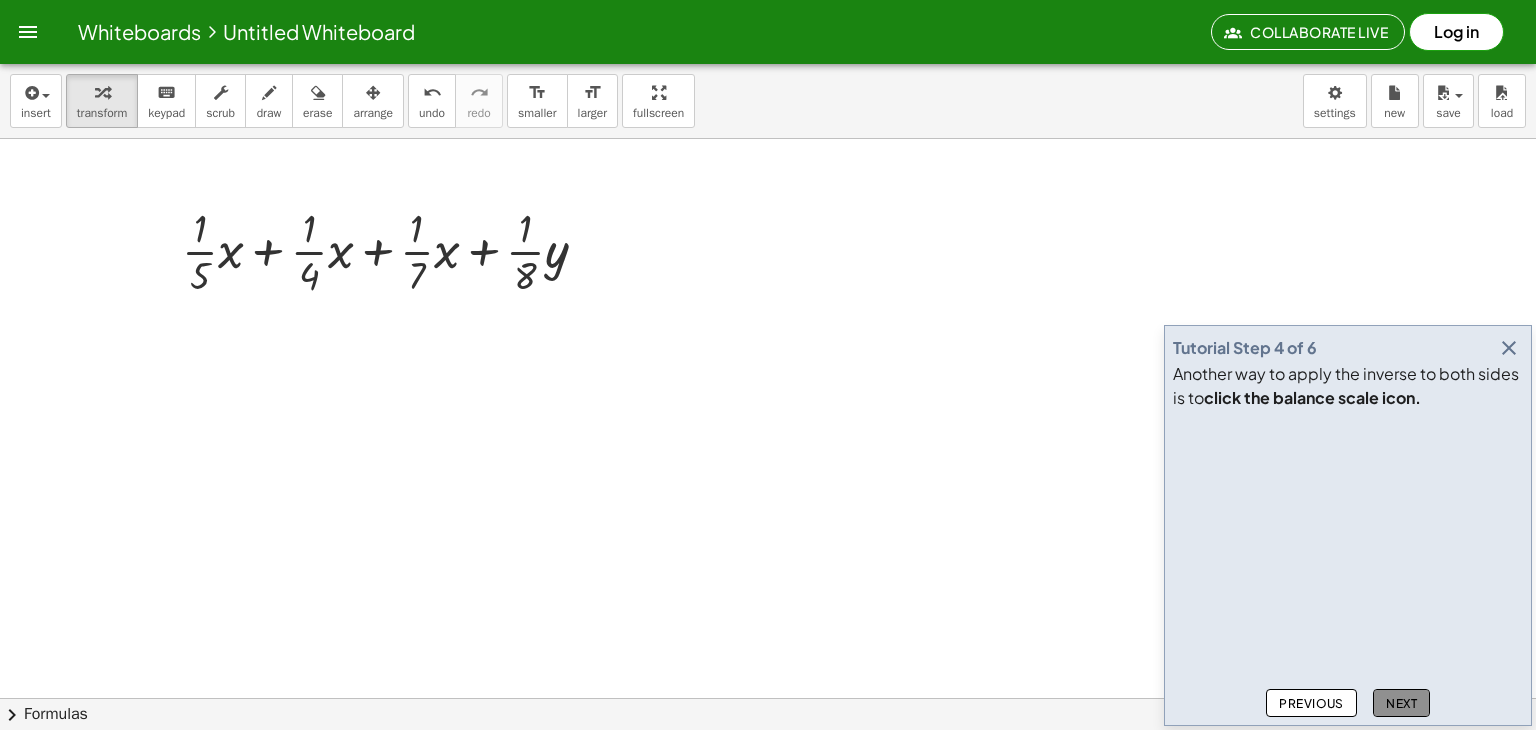click on "Next" at bounding box center [1401, 703] 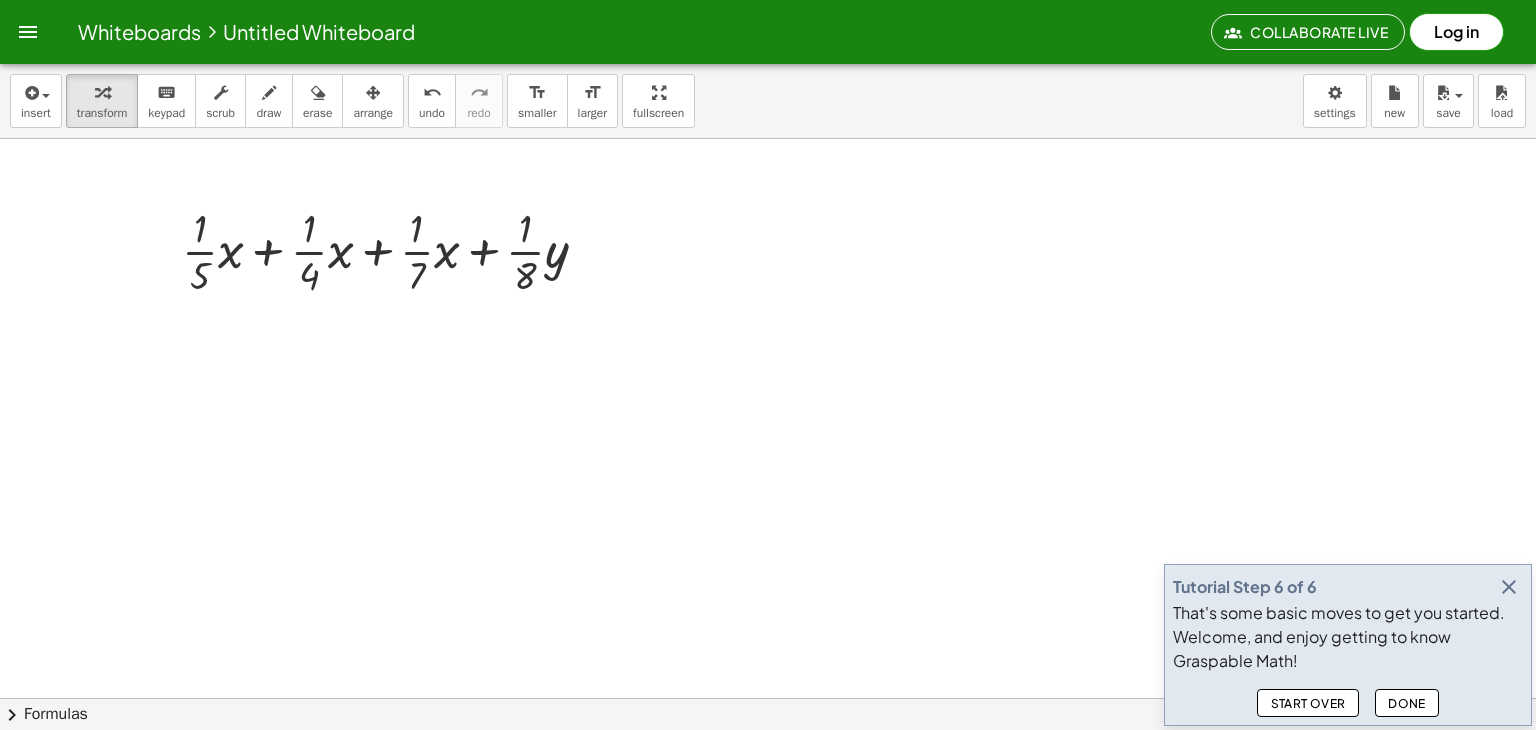 click on "Done" at bounding box center (1407, 703) 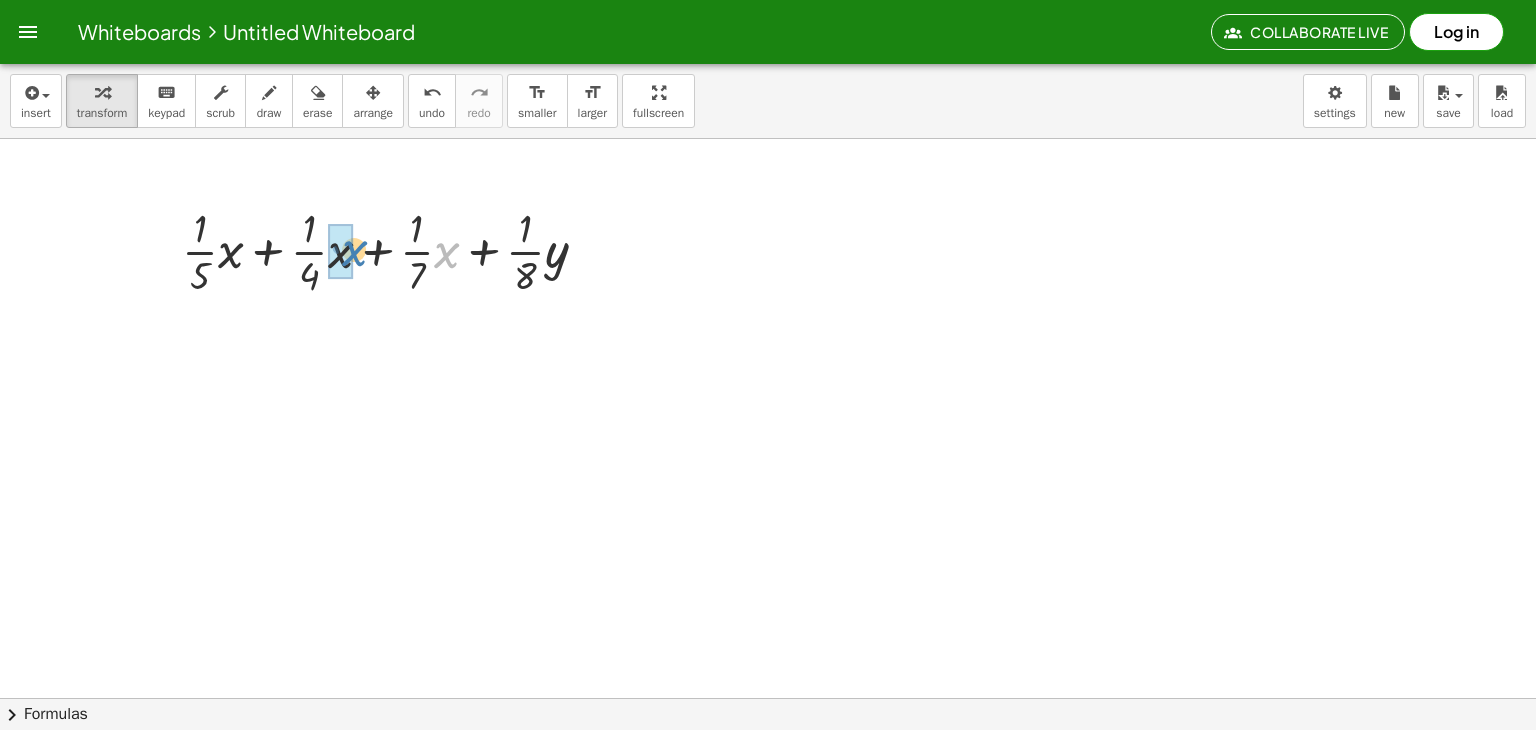 drag, startPoint x: 441, startPoint y: 251, endPoint x: 346, endPoint y: 247, distance: 95.084175 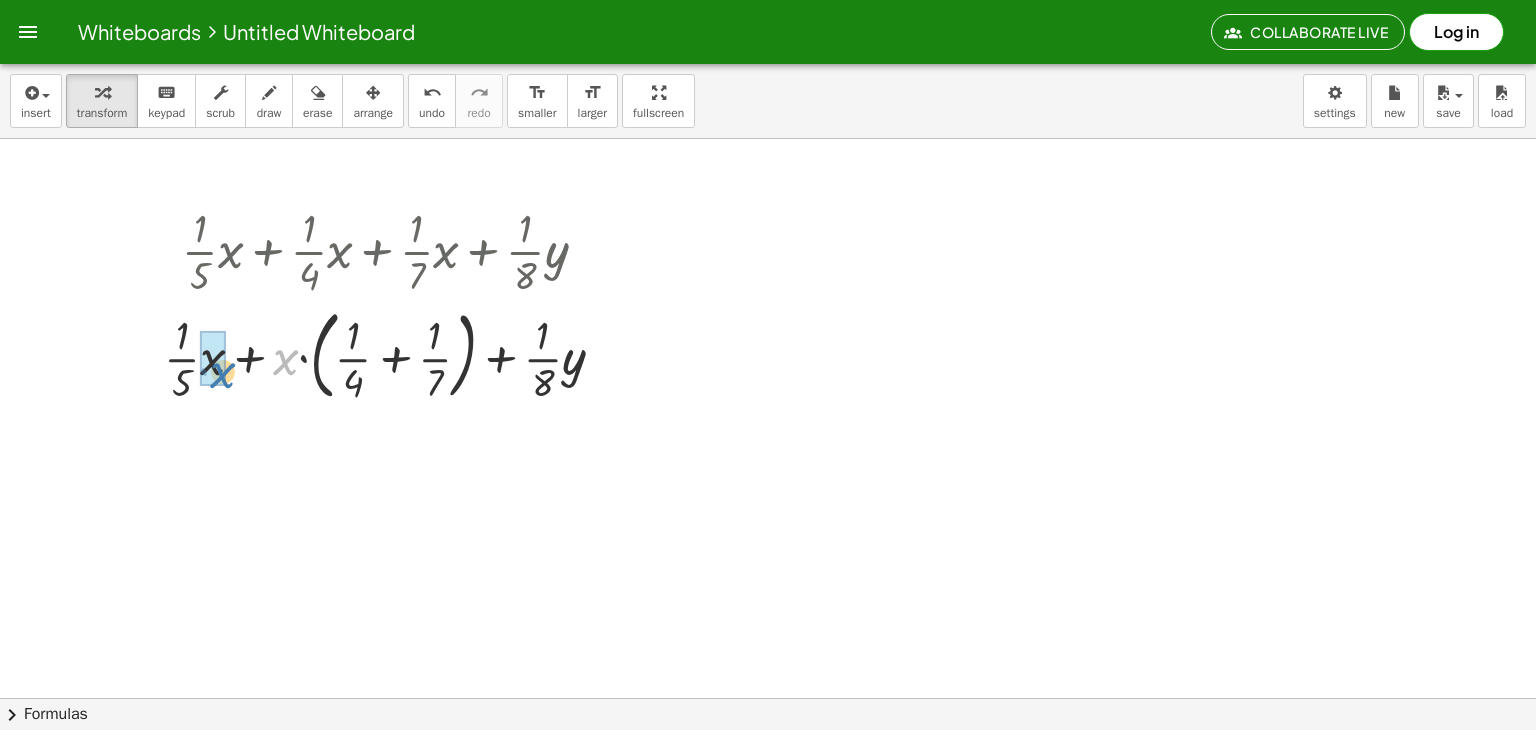 drag, startPoint x: 288, startPoint y: 361, endPoint x: 228, endPoint y: 364, distance: 60.074955 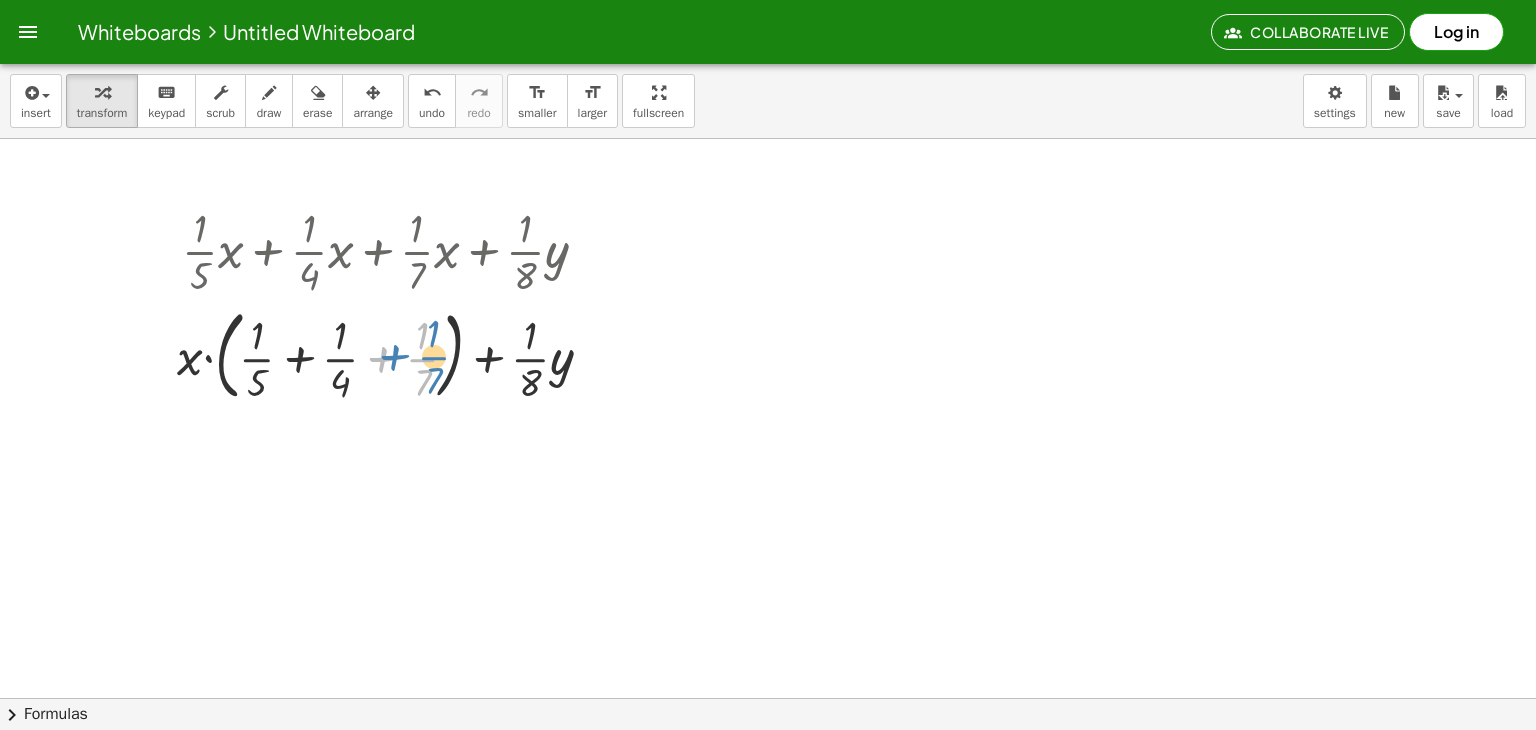 drag, startPoint x: 424, startPoint y: 357, endPoint x: 439, endPoint y: 355, distance: 15.132746 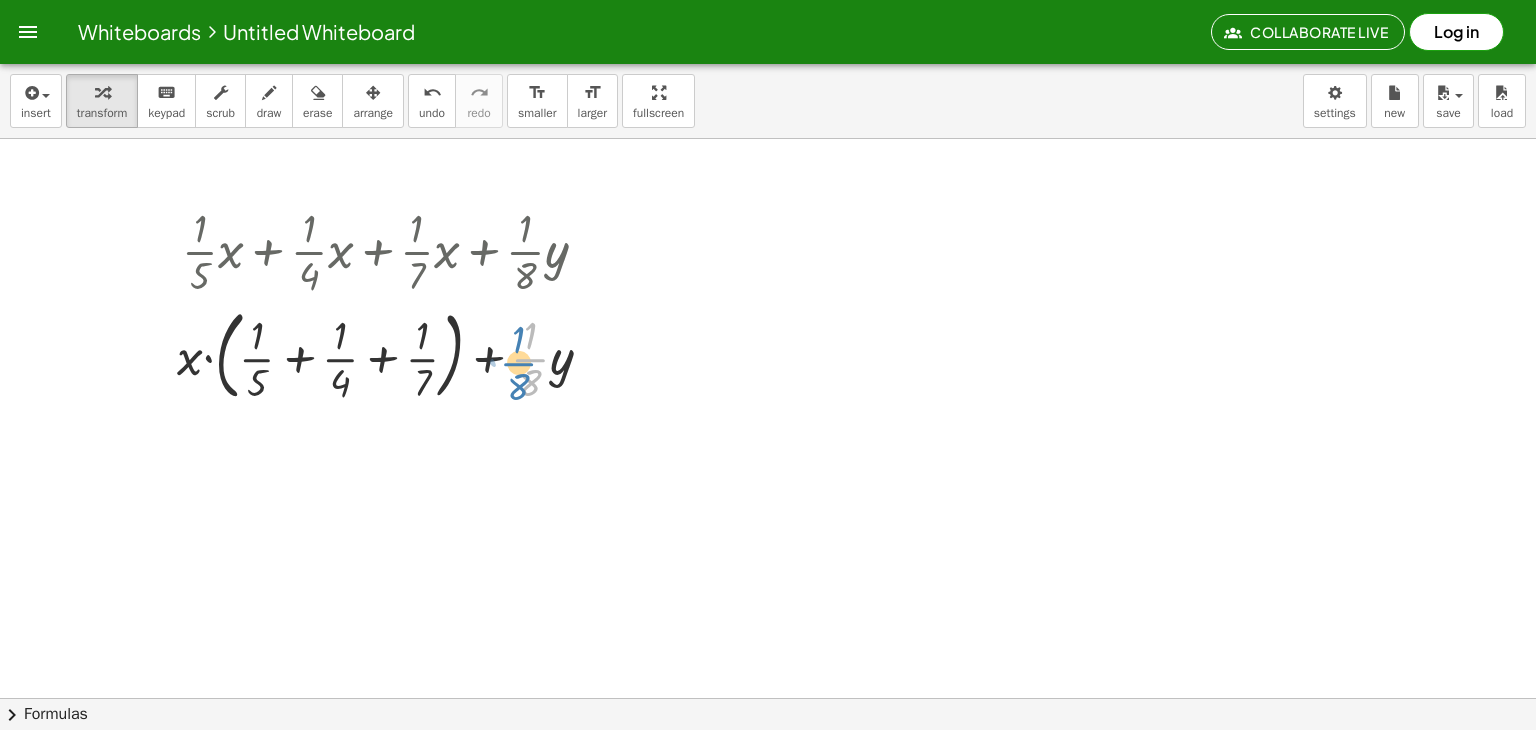 click at bounding box center (392, 354) 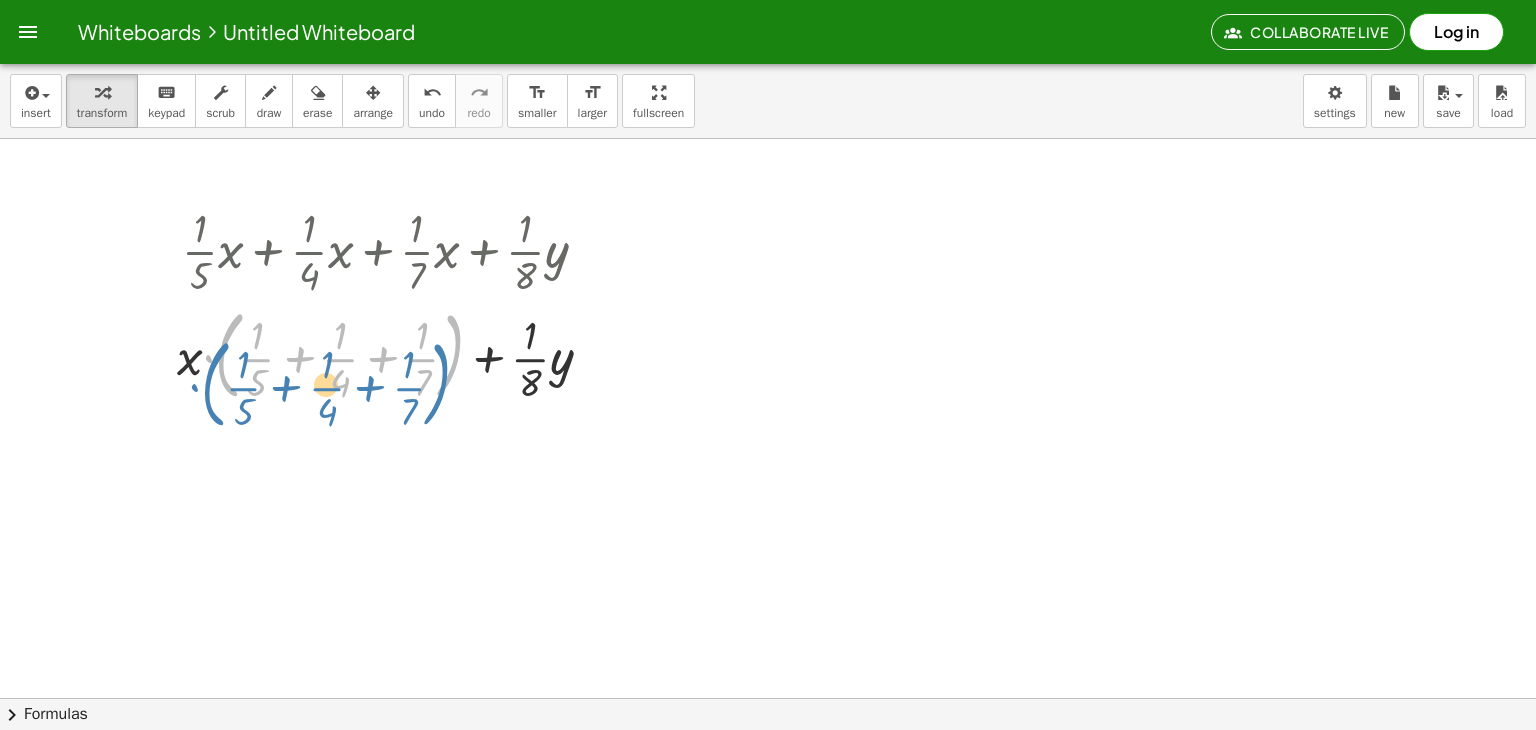 drag, startPoint x: 448, startPoint y: 352, endPoint x: 454, endPoint y: 368, distance: 17.088007 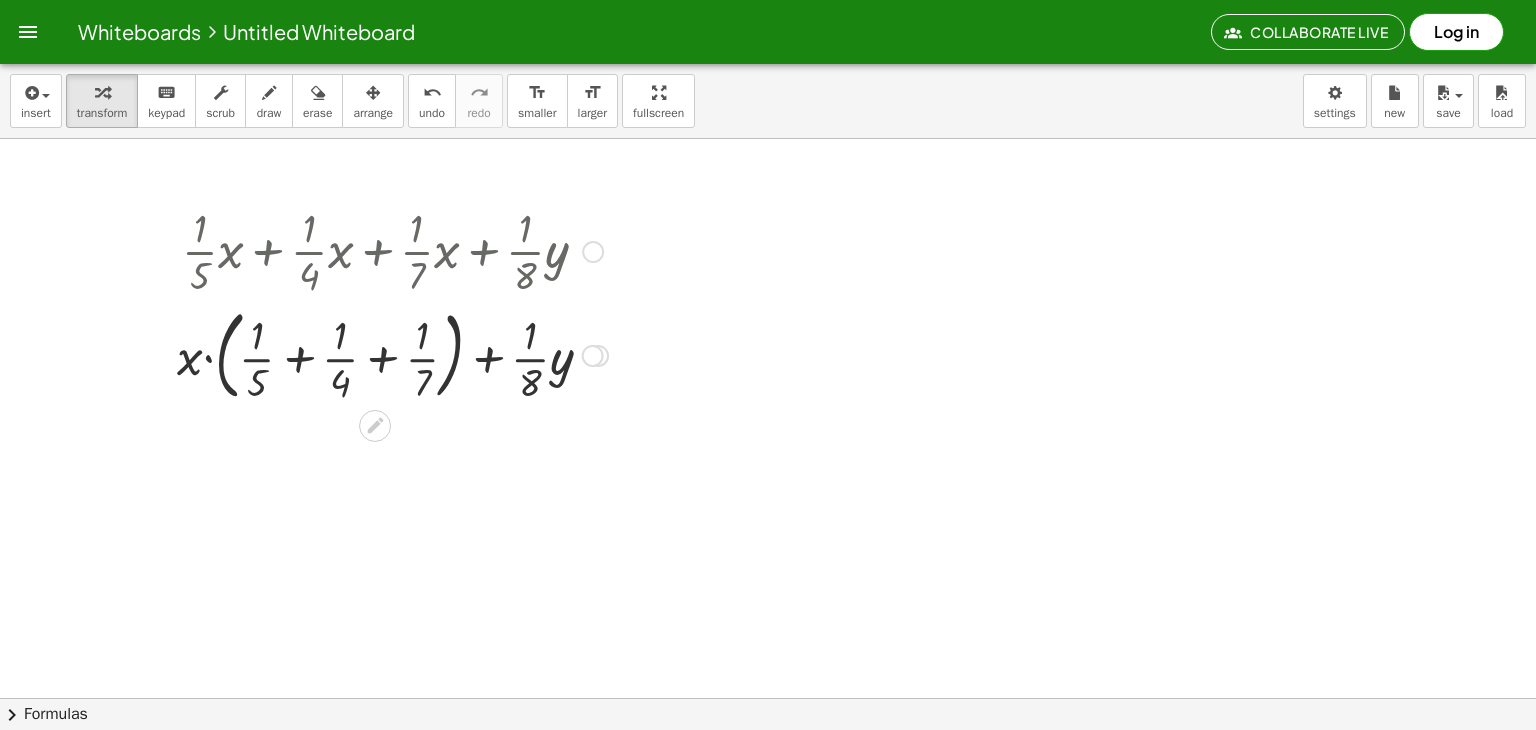 click at bounding box center [392, 354] 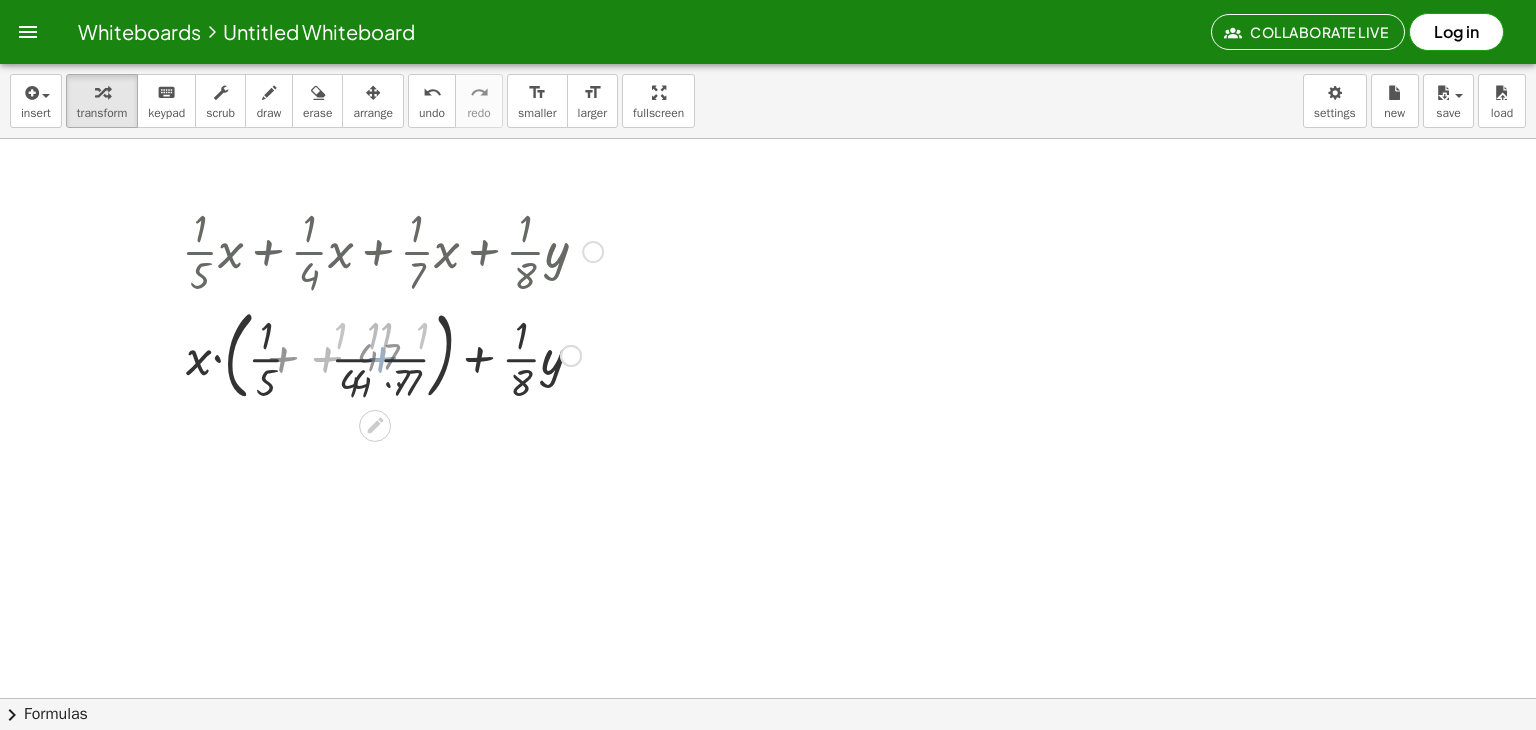 click at bounding box center (392, 354) 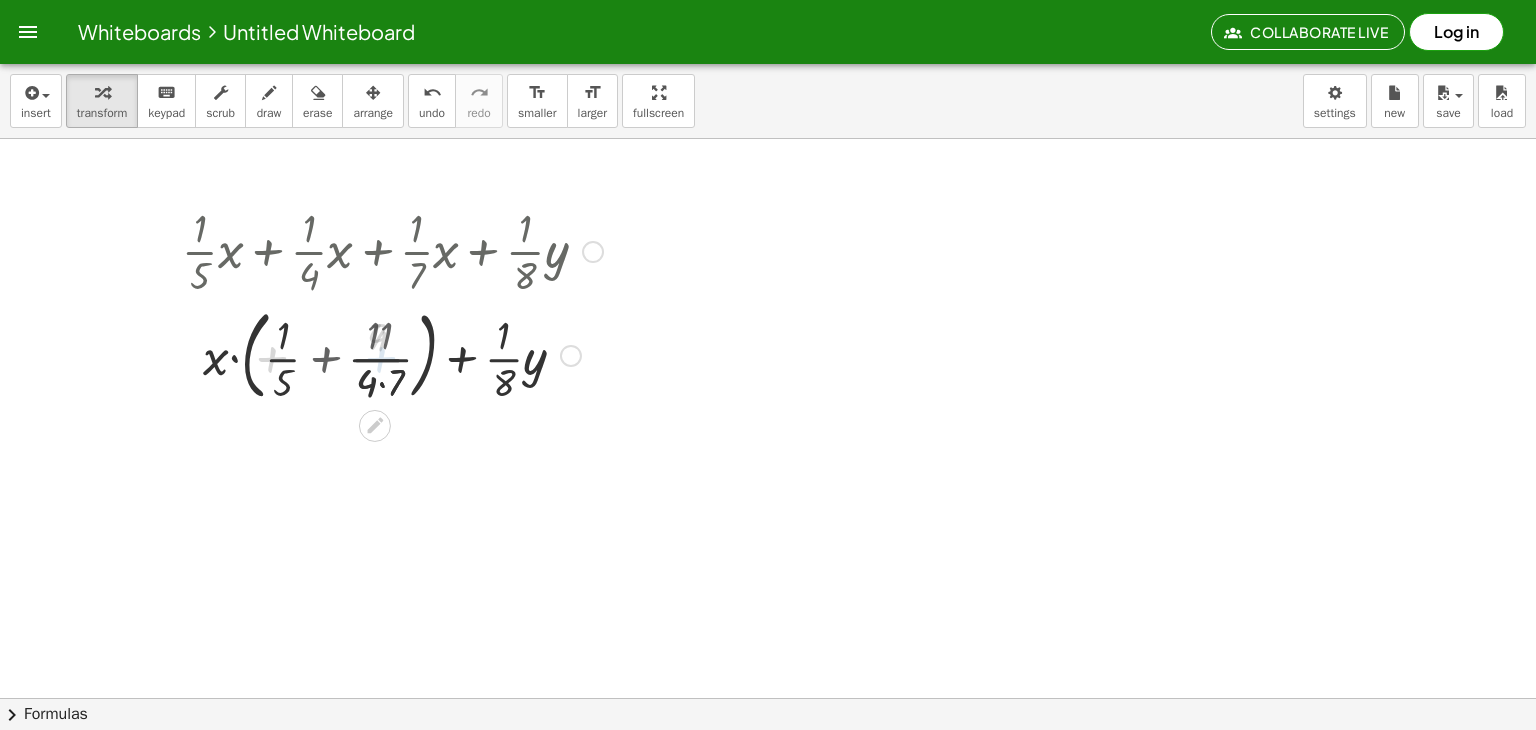 click at bounding box center (392, 354) 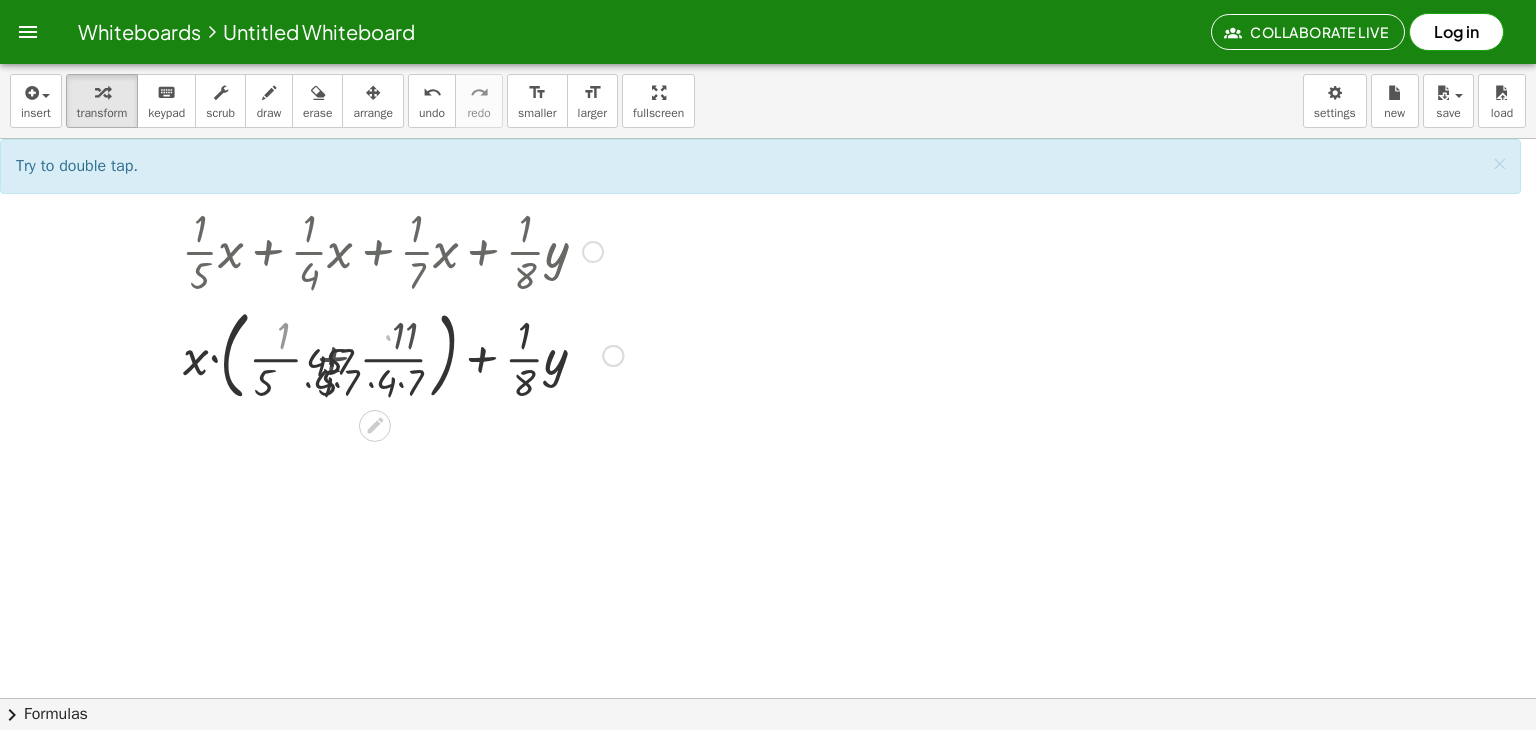 click at bounding box center (392, 354) 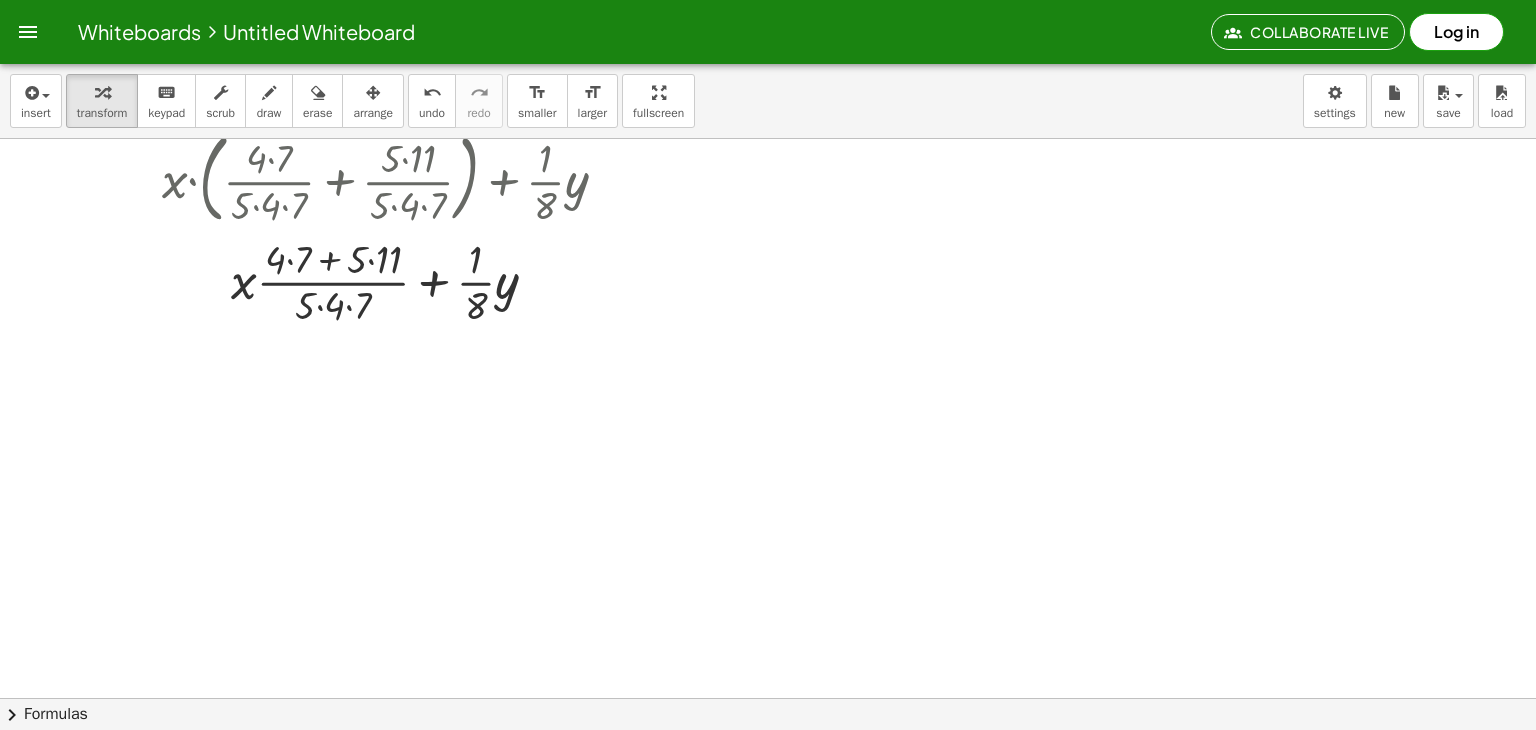scroll, scrollTop: 300, scrollLeft: 0, axis: vertical 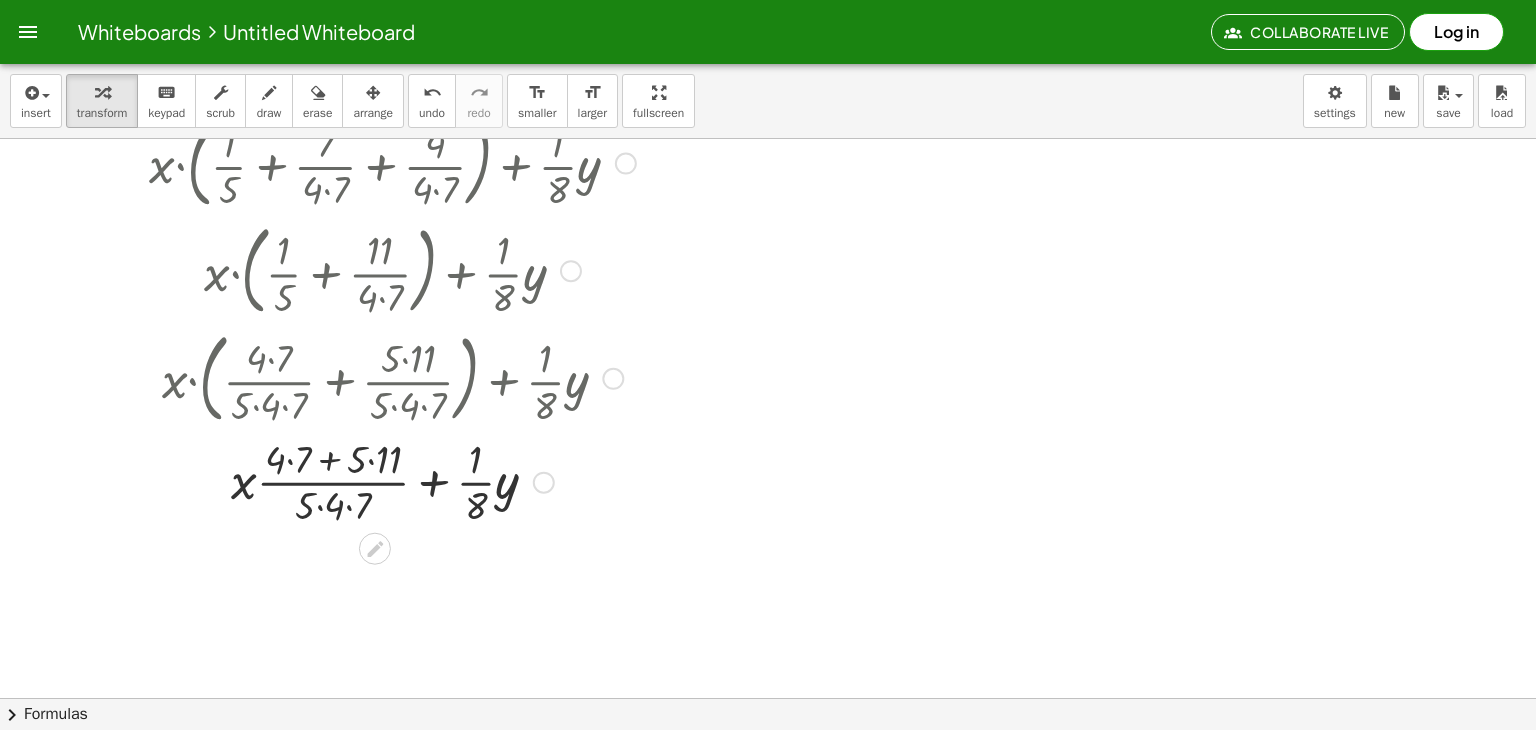 click at bounding box center [392, 481] 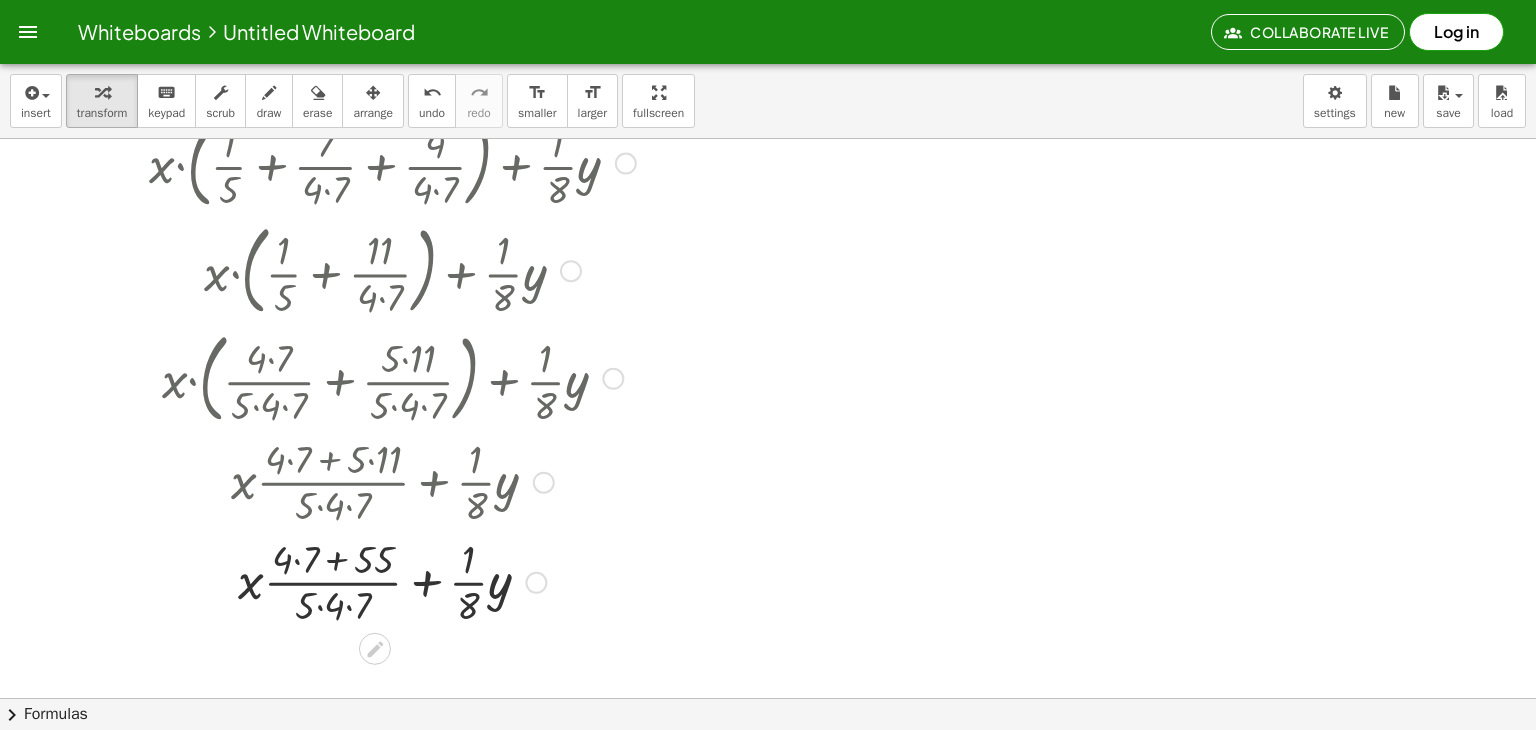 click at bounding box center [393, 481] 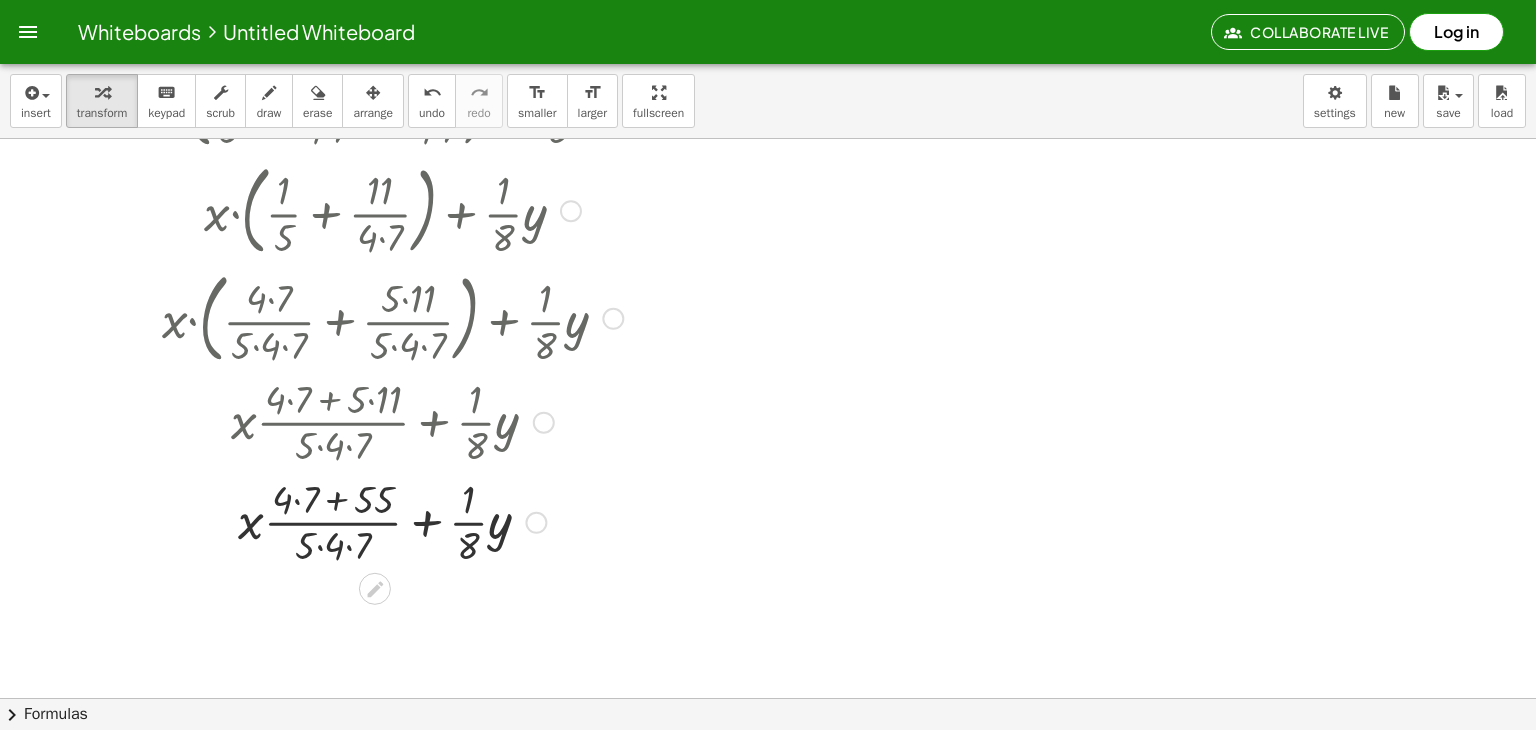 scroll, scrollTop: 500, scrollLeft: 0, axis: vertical 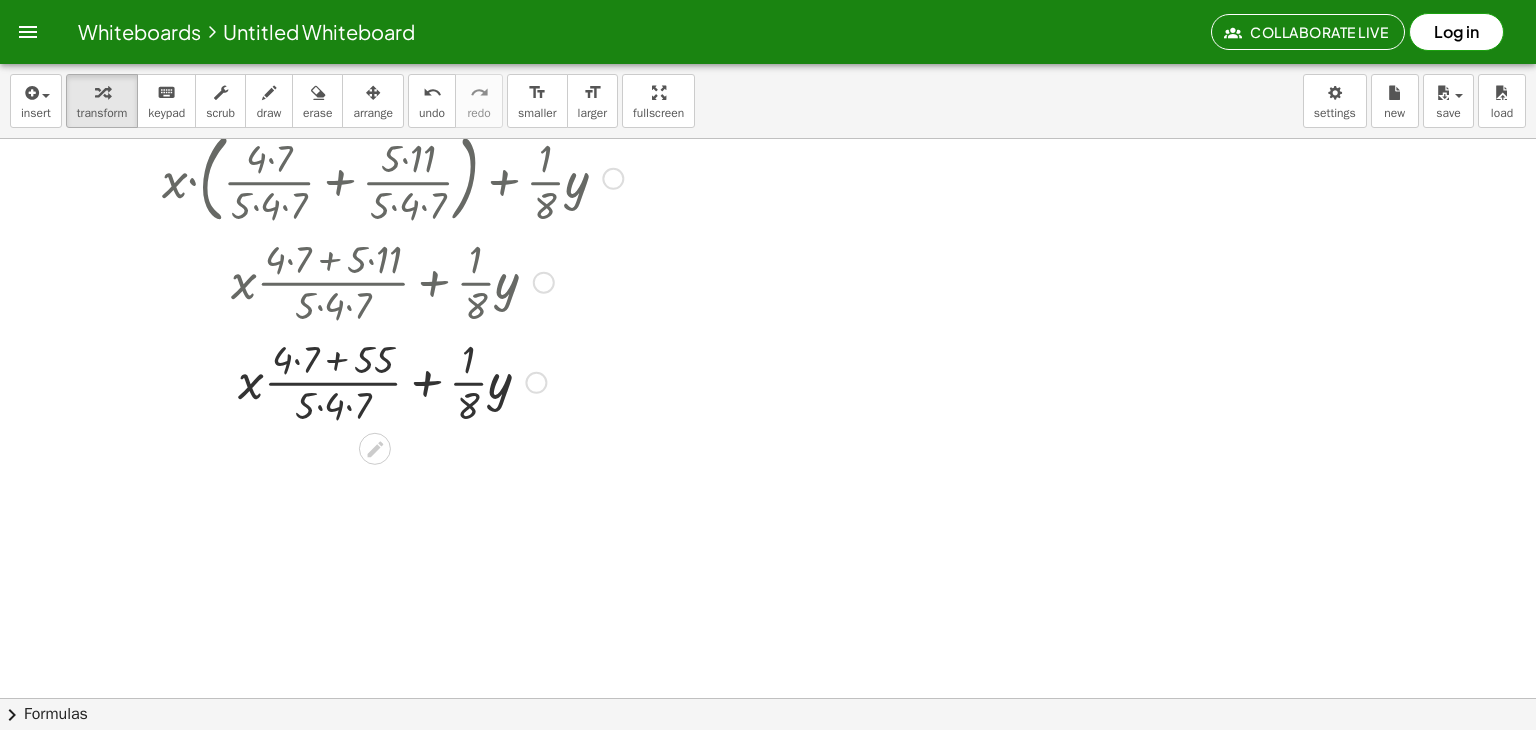 click at bounding box center [392, 381] 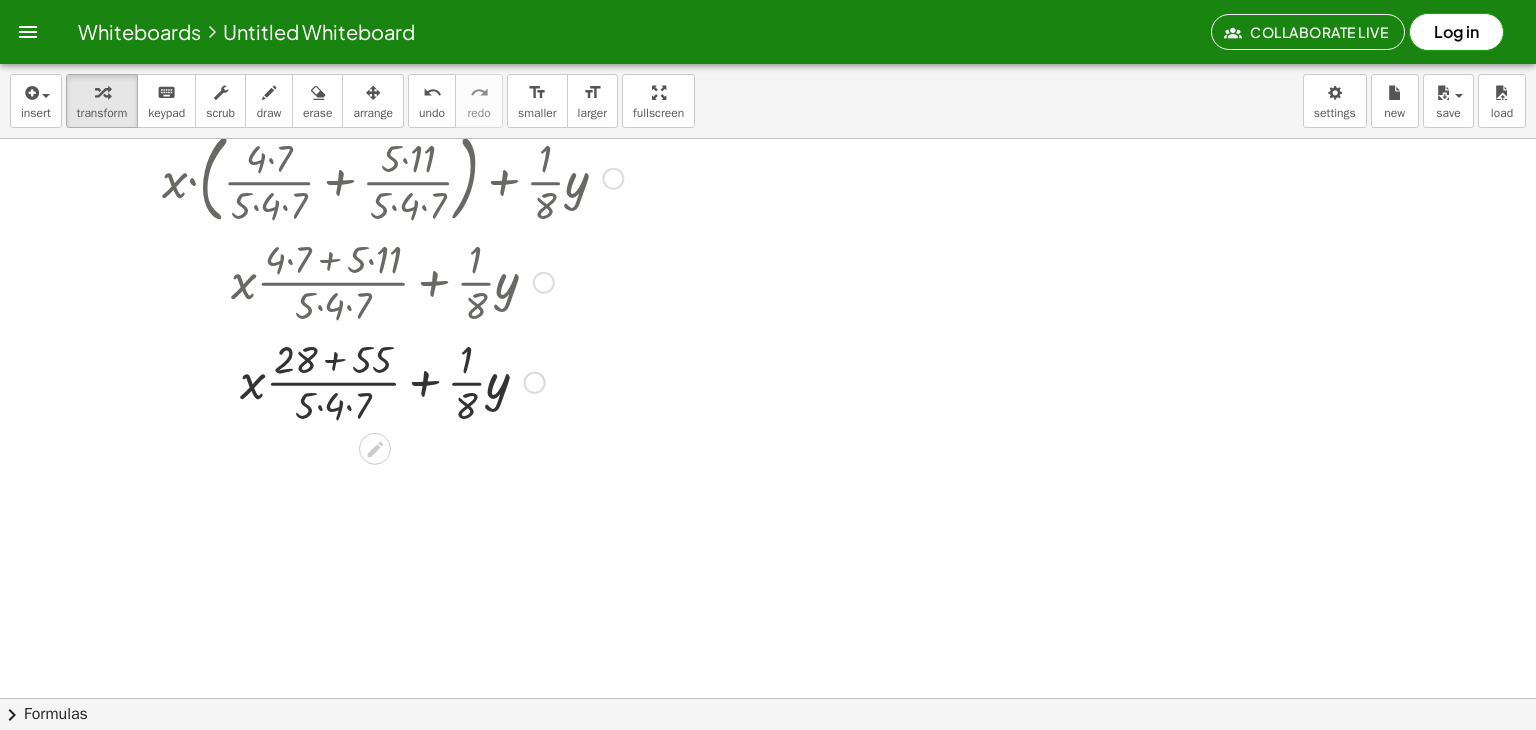 click at bounding box center (392, 381) 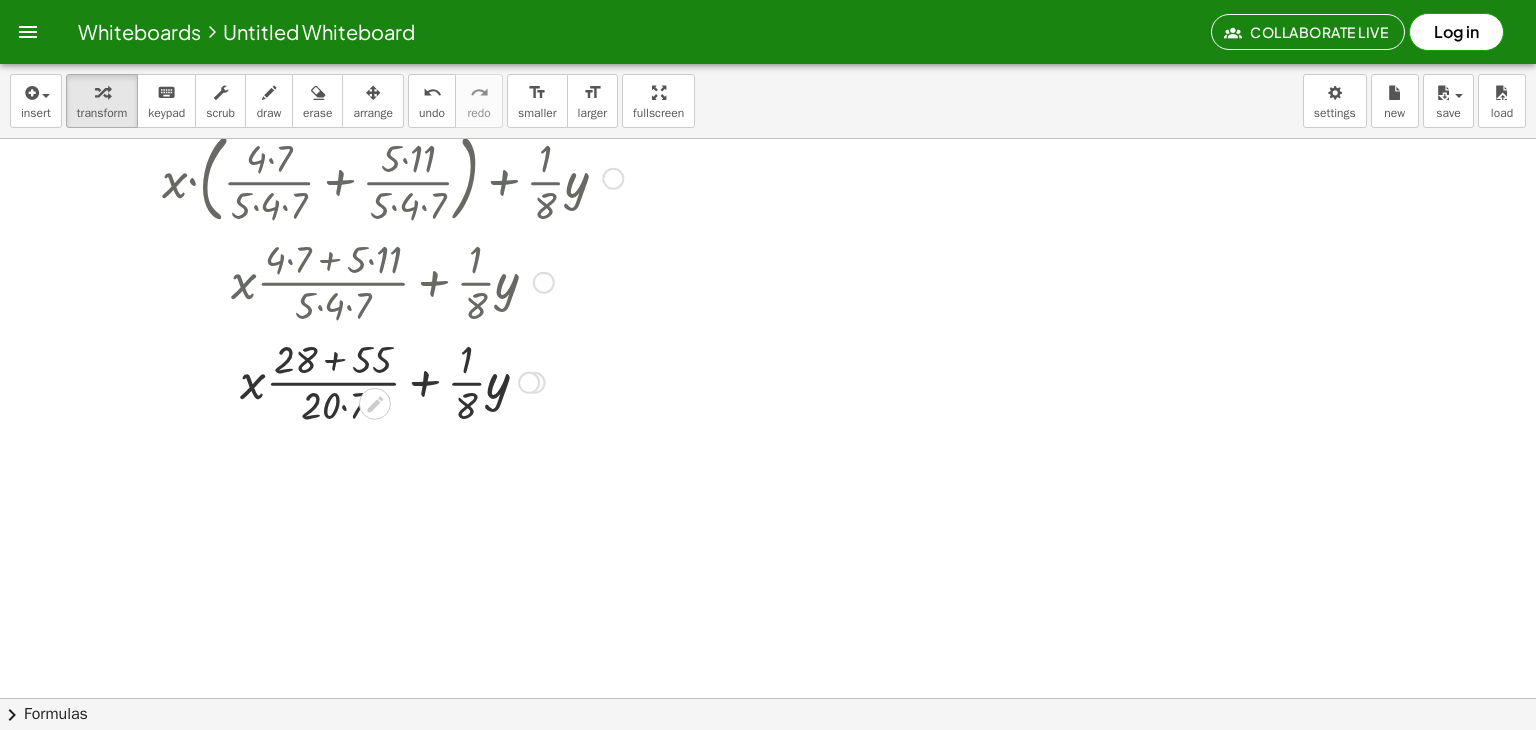 click at bounding box center [392, 381] 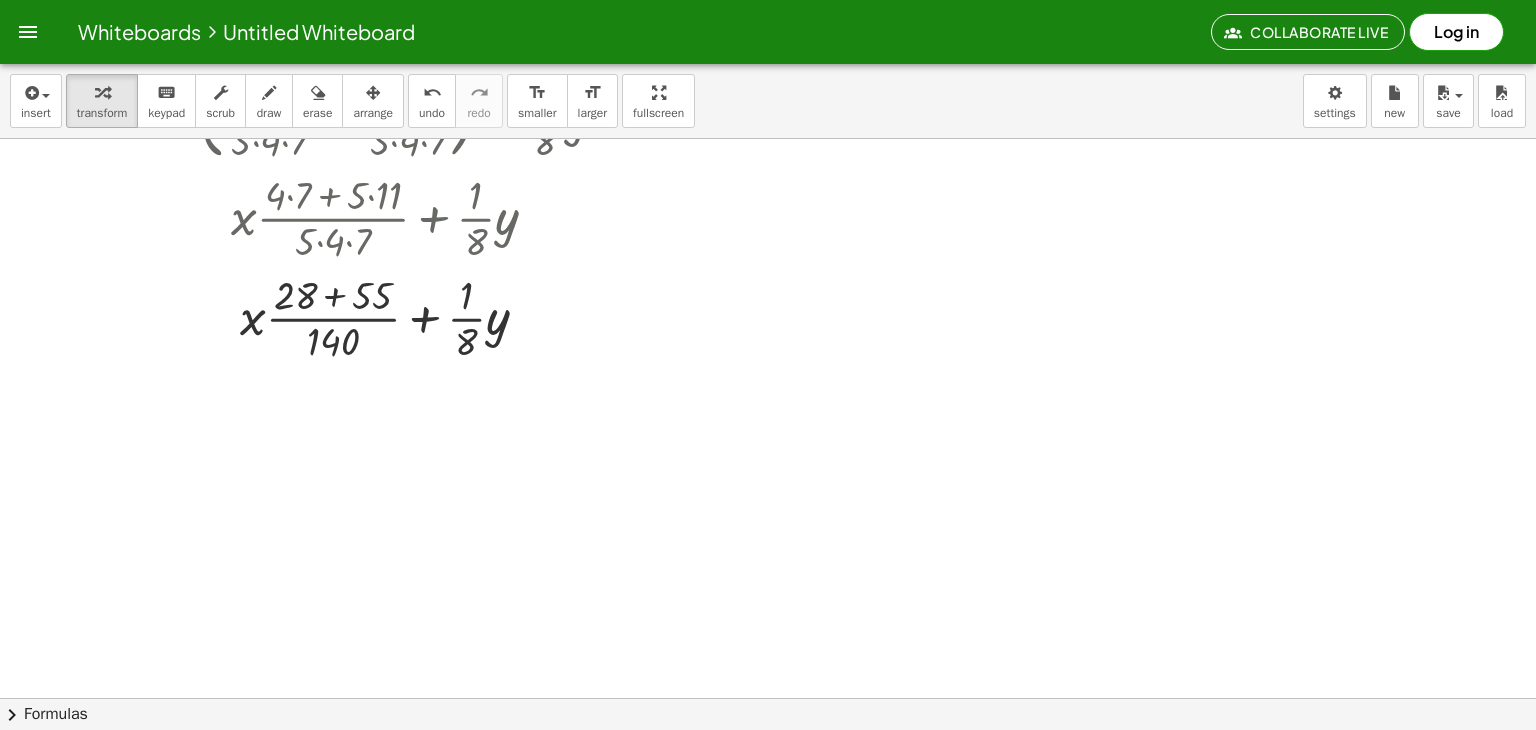 scroll, scrollTop: 600, scrollLeft: 0, axis: vertical 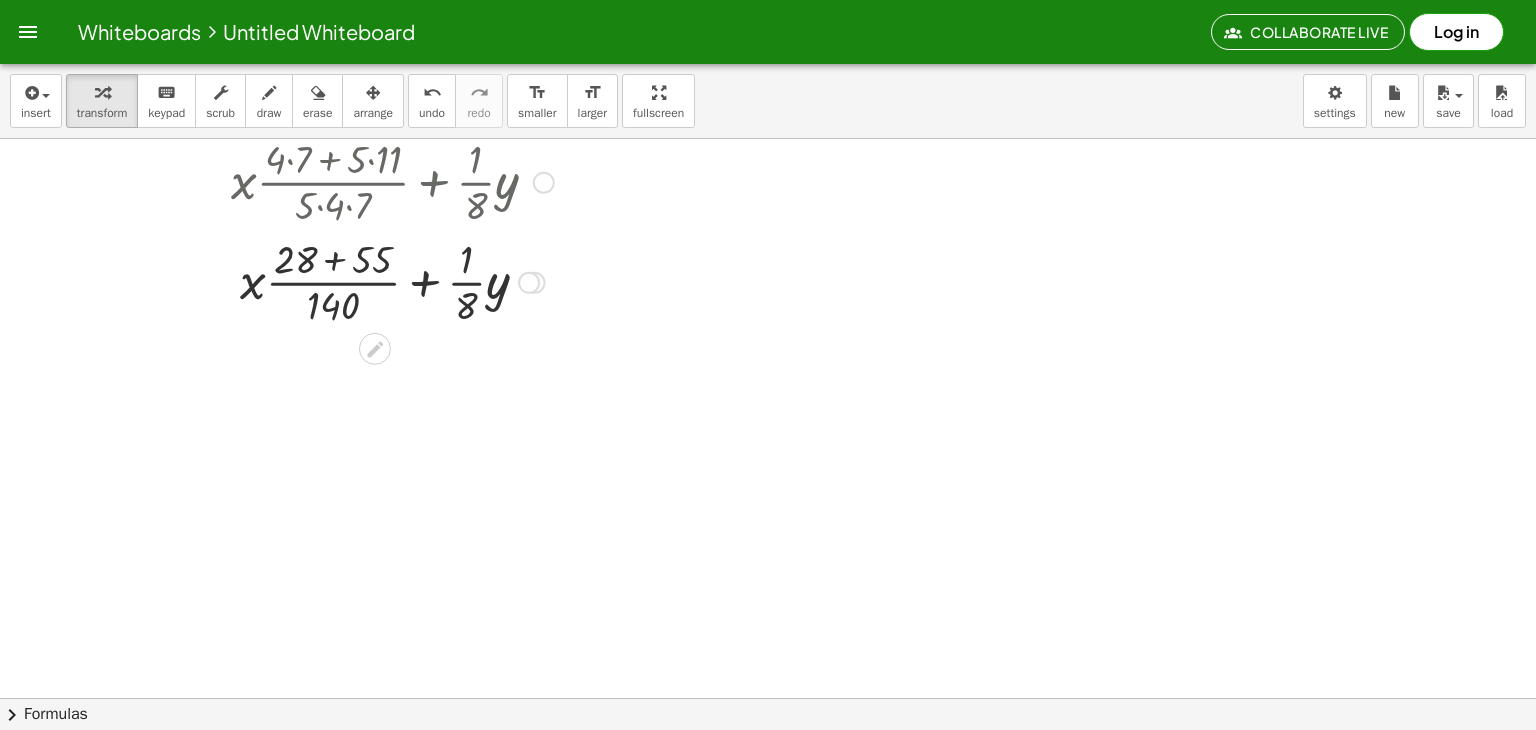 click at bounding box center (392, 281) 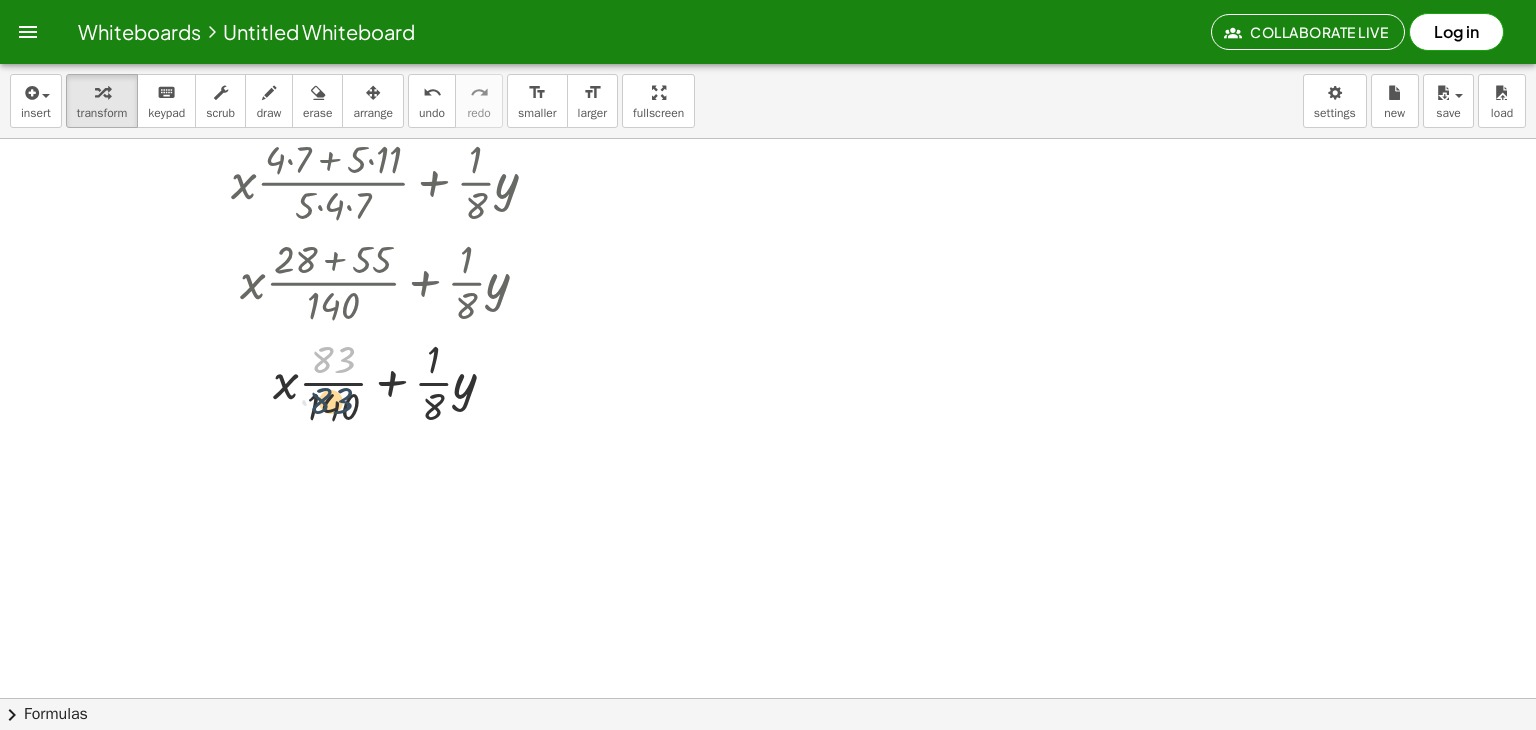 drag, startPoint x: 334, startPoint y: 353, endPoint x: 328, endPoint y: 404, distance: 51.351727 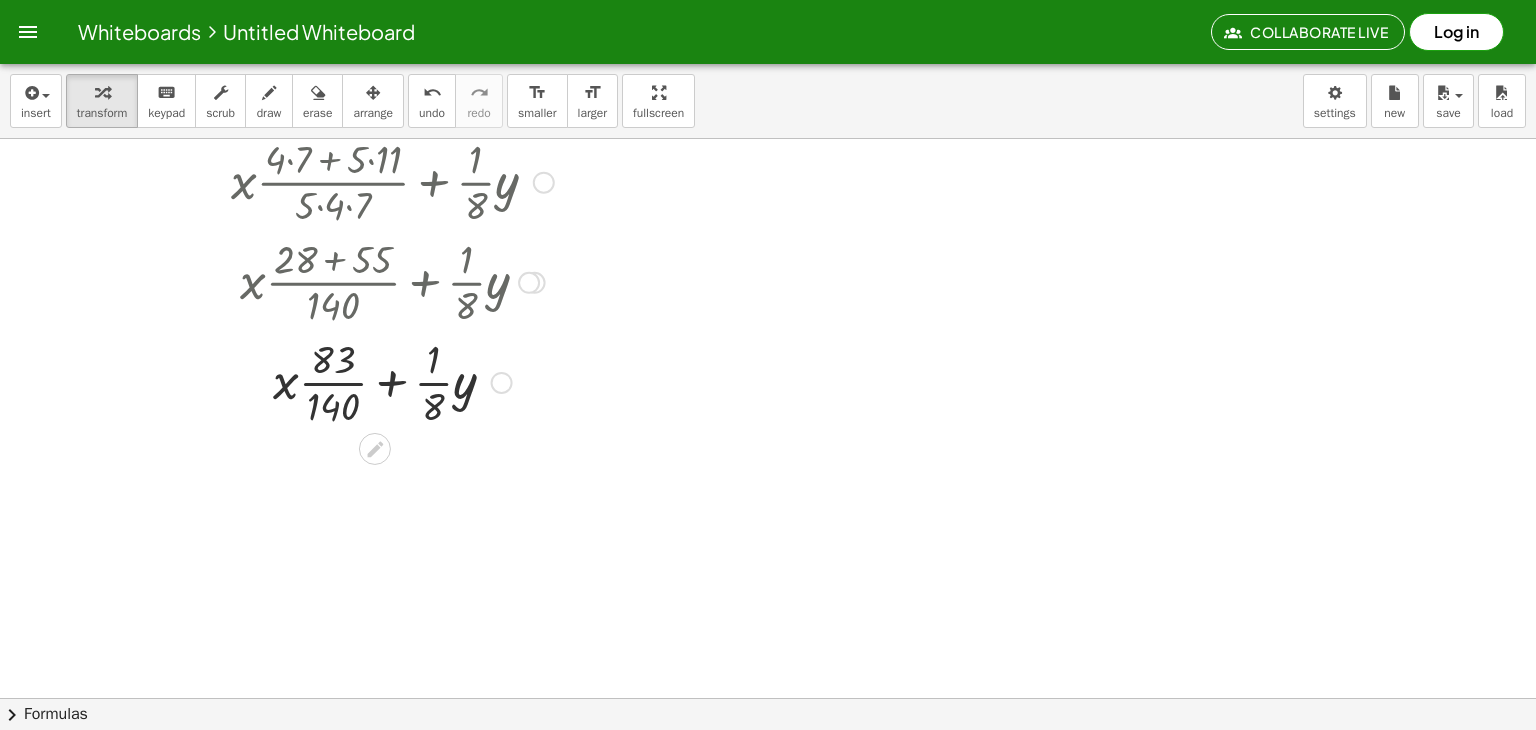 click at bounding box center [392, 381] 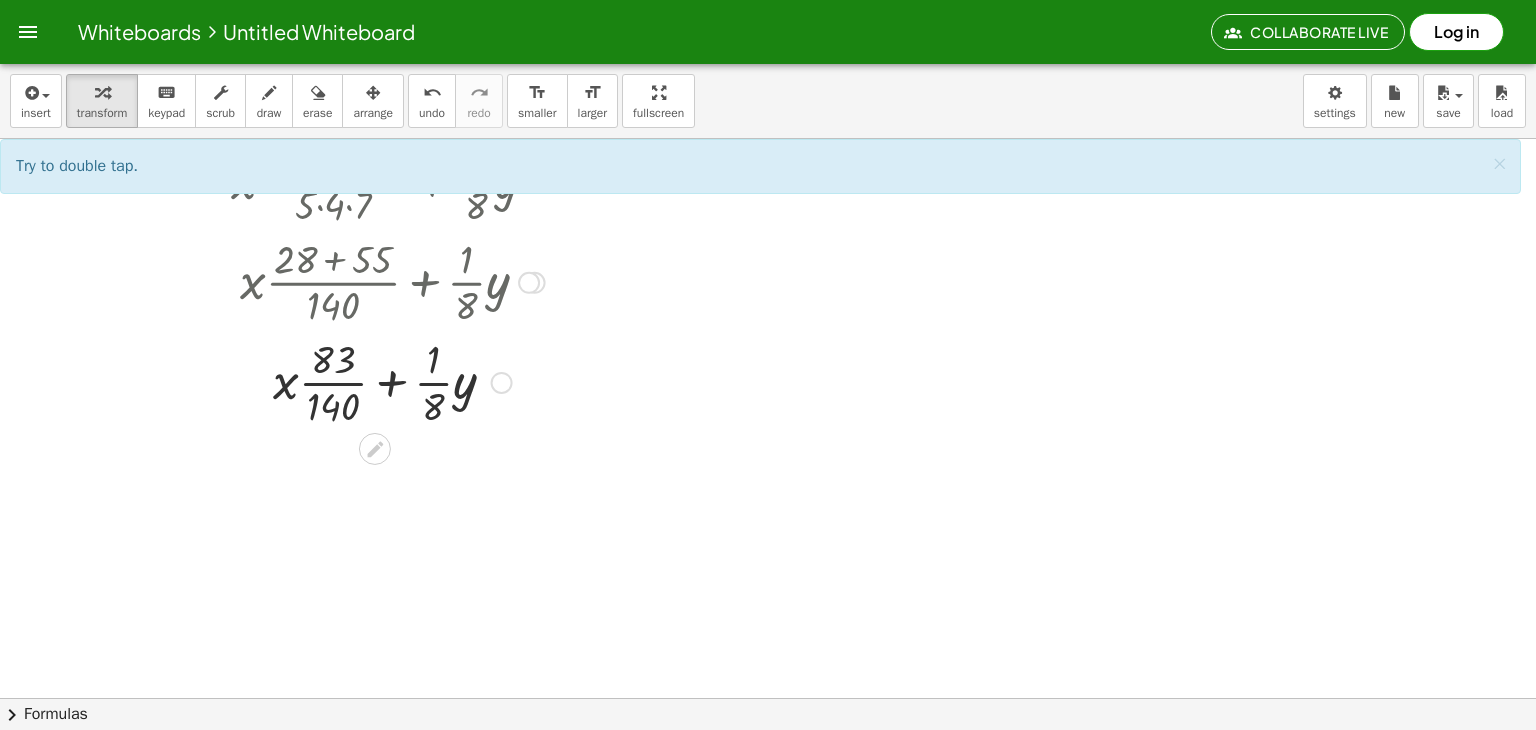 click at bounding box center (392, 381) 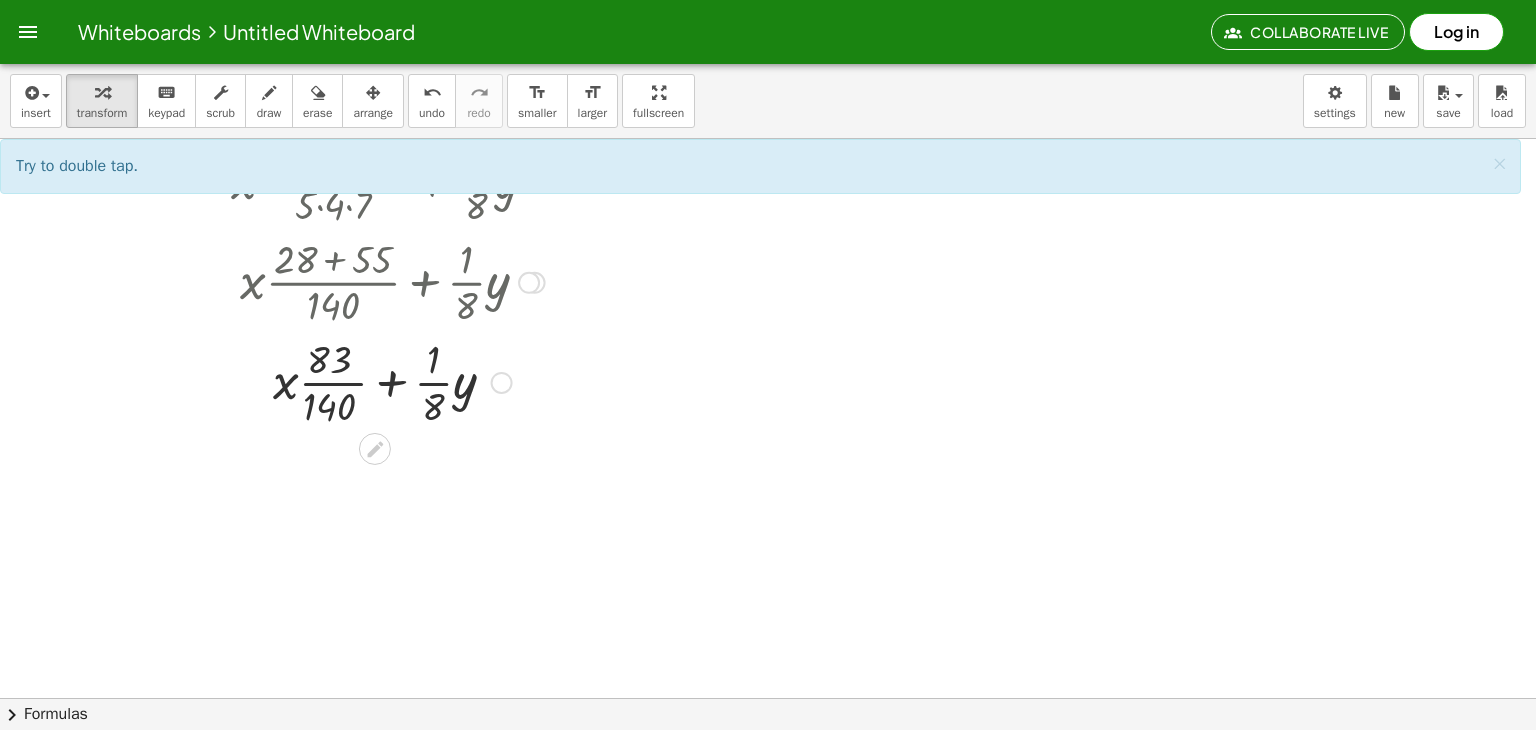 click at bounding box center (392, 381) 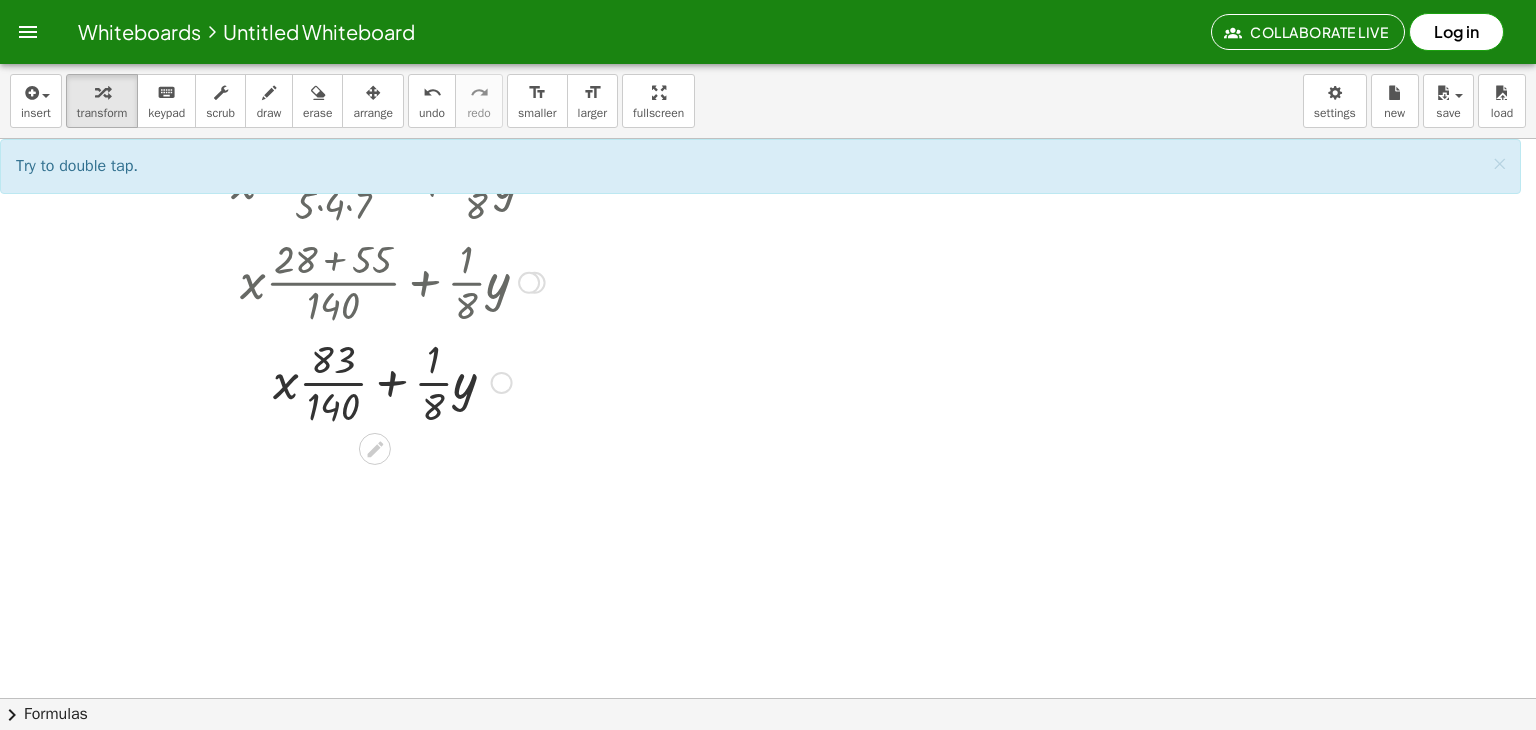 click at bounding box center [392, 381] 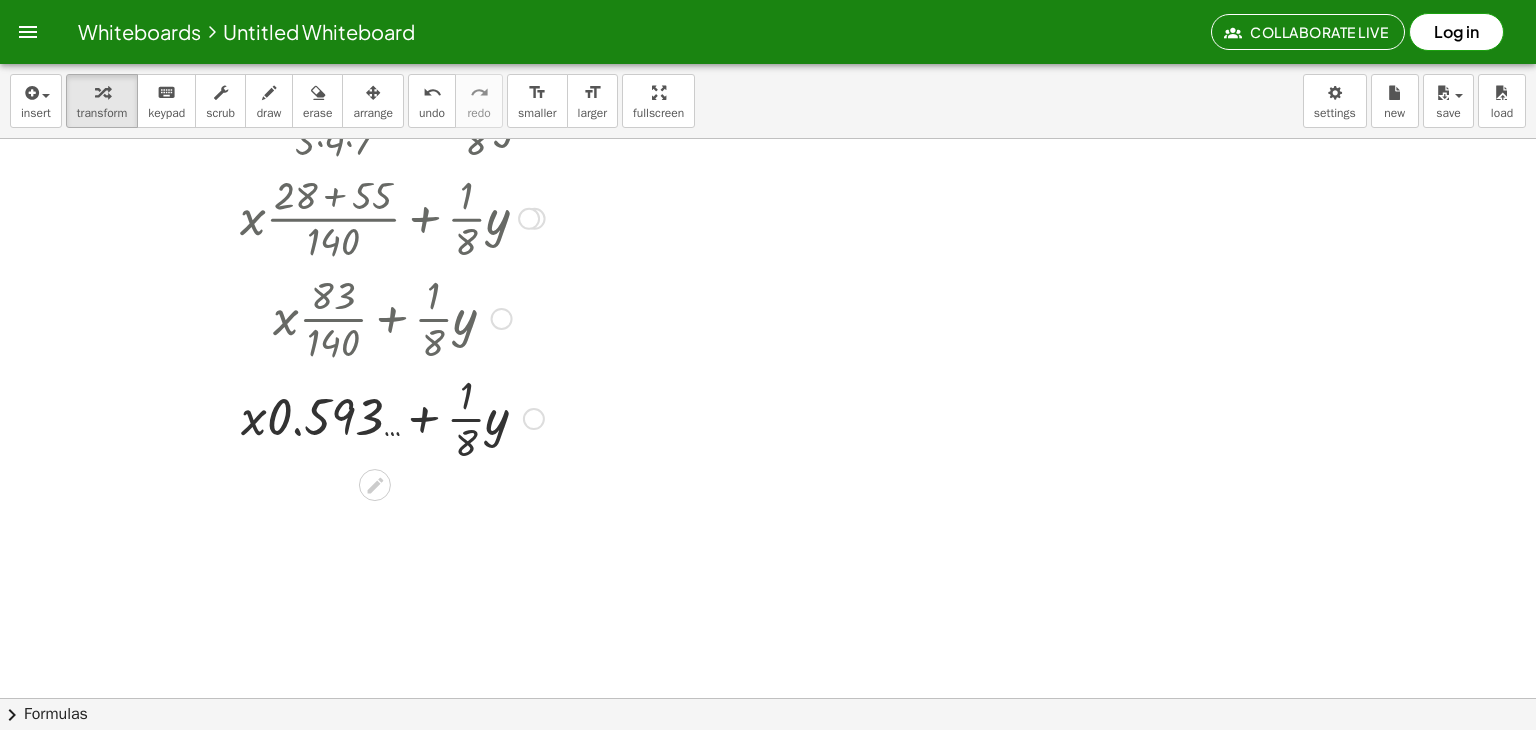 scroll, scrollTop: 687, scrollLeft: 0, axis: vertical 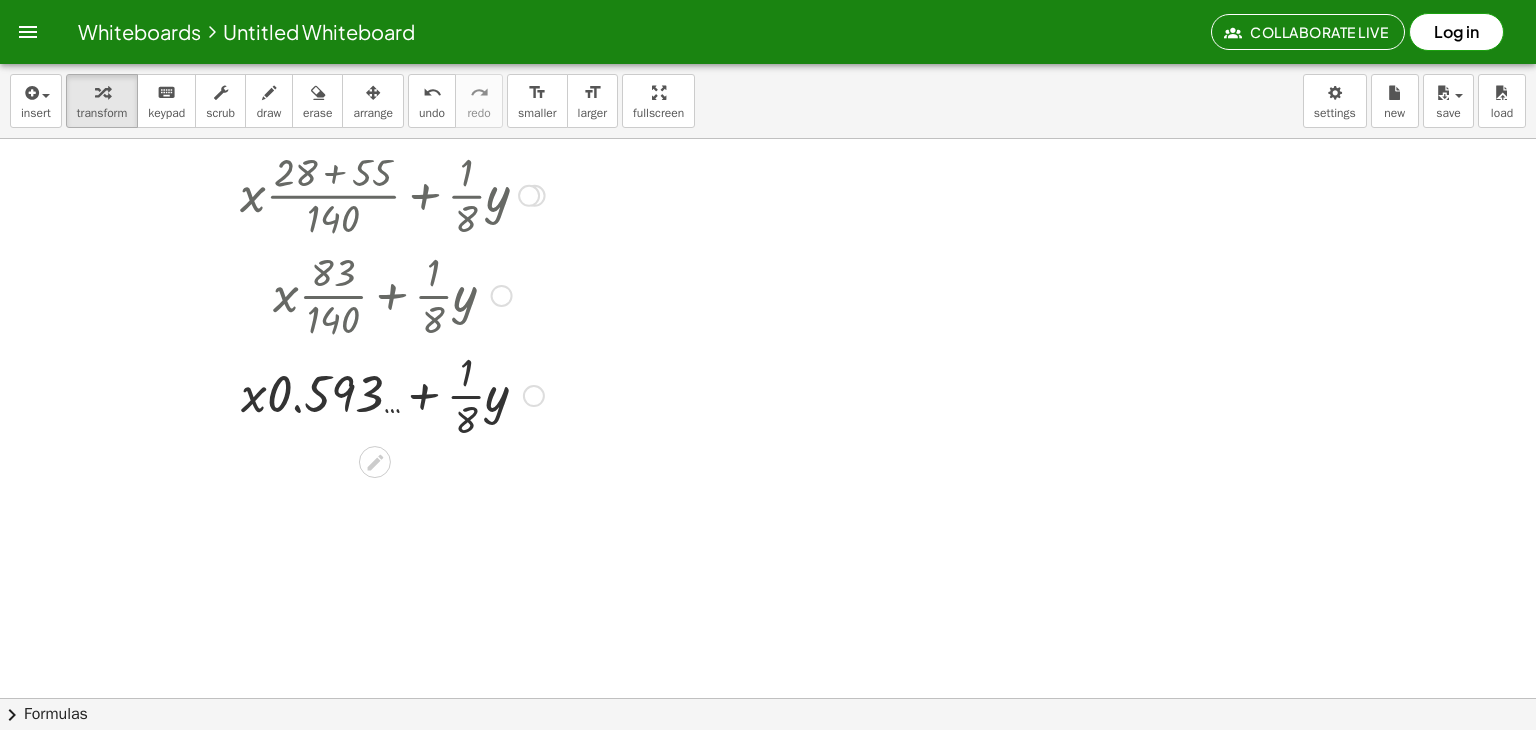 click at bounding box center [392, 394] 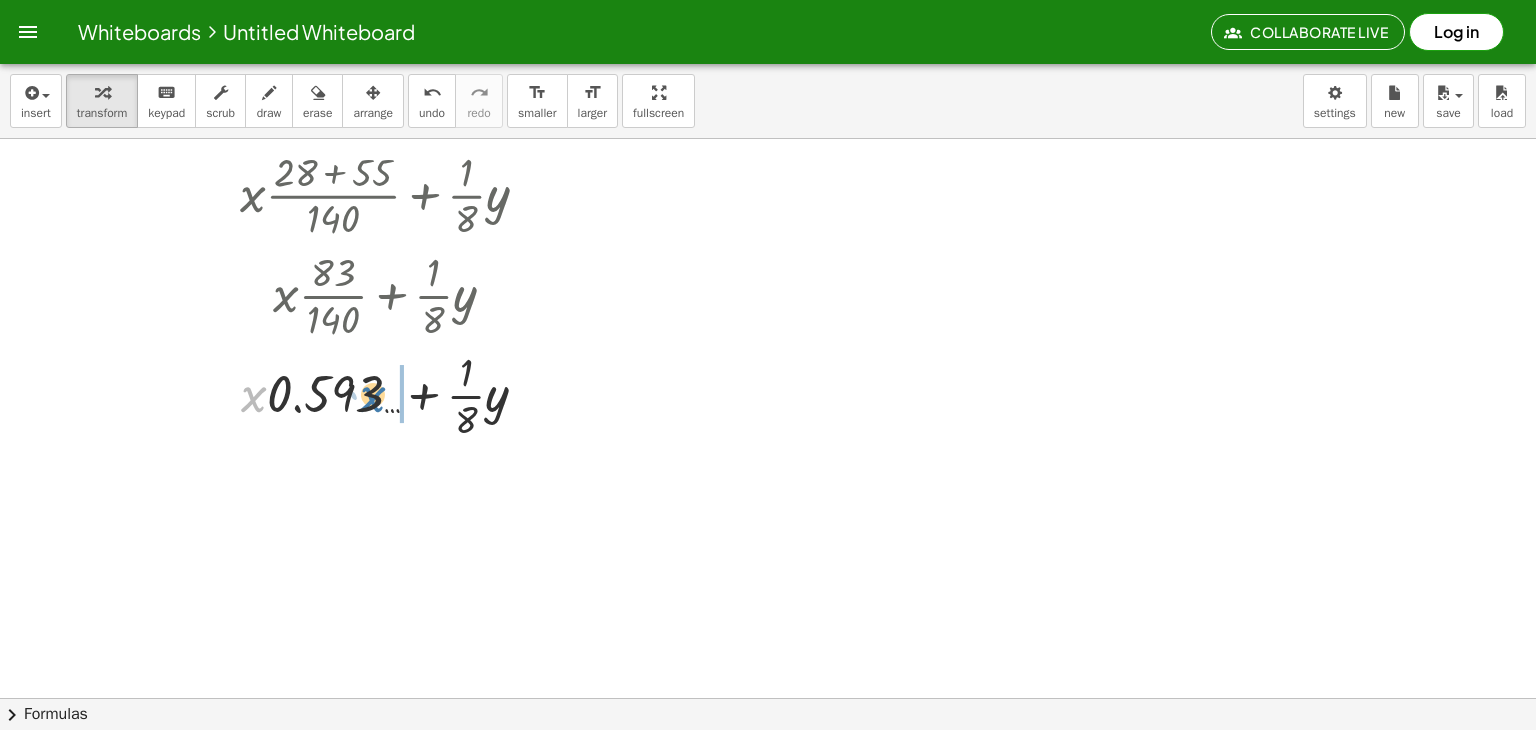 drag, startPoint x: 260, startPoint y: 403, endPoint x: 388, endPoint y: 403, distance: 128 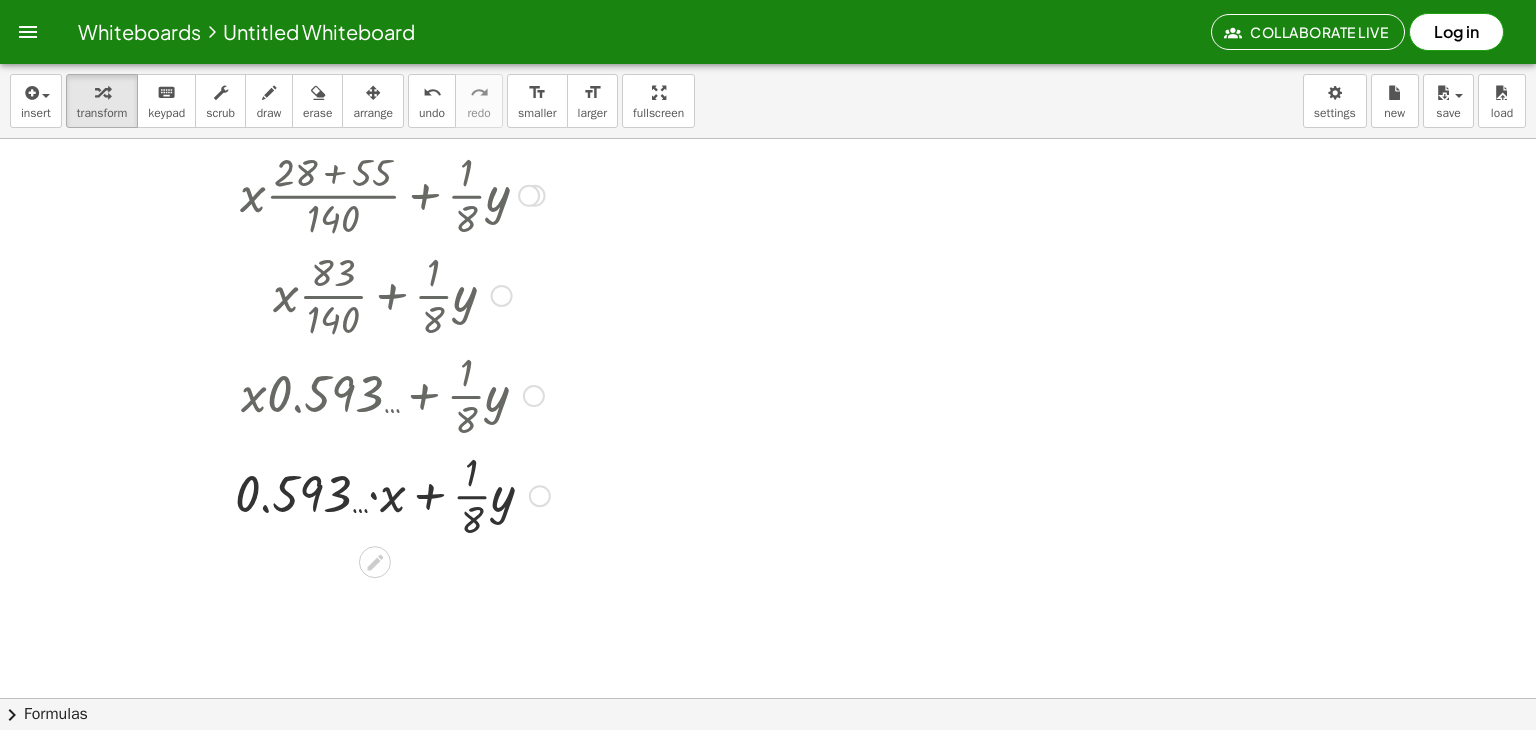 click at bounding box center (392, 494) 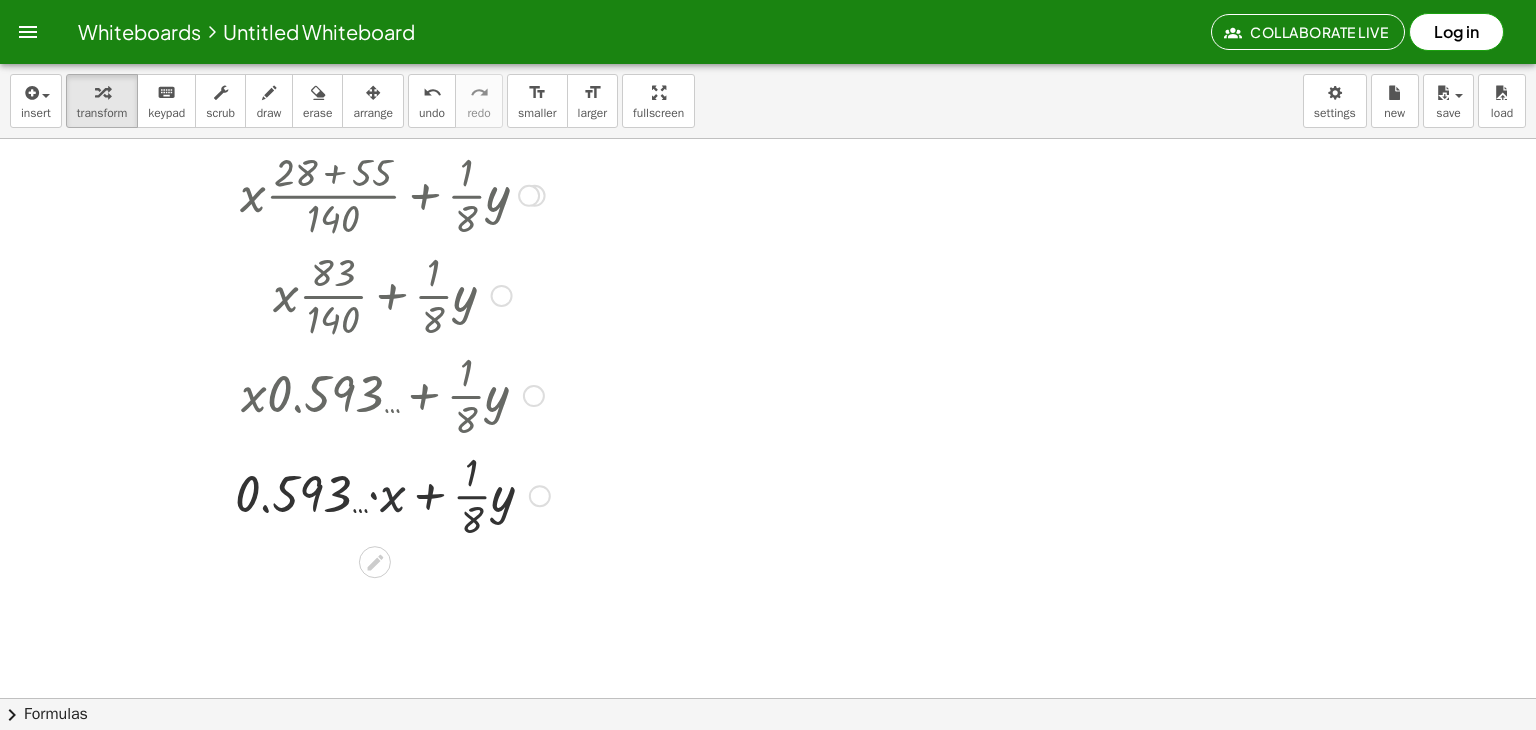 click at bounding box center (392, 494) 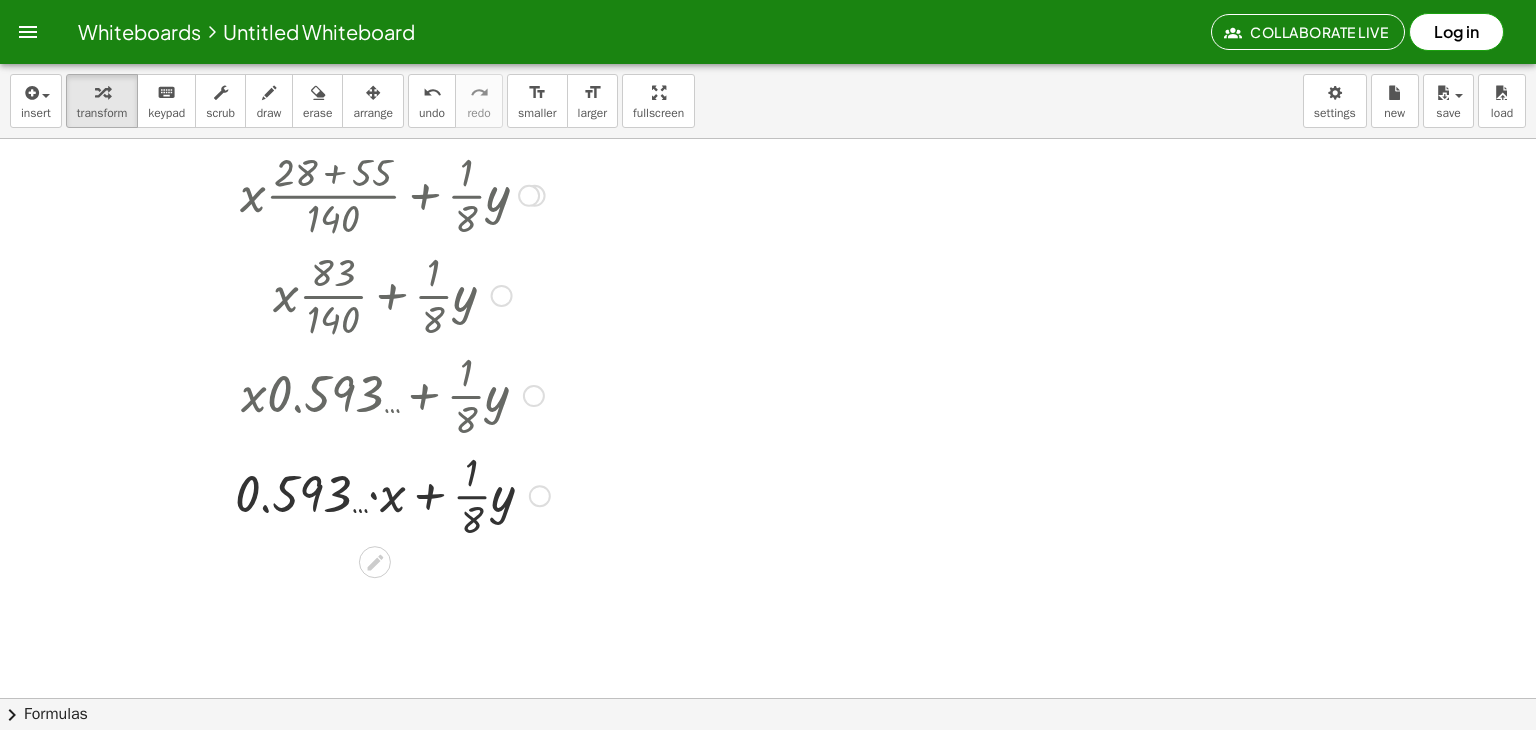 click at bounding box center (392, 494) 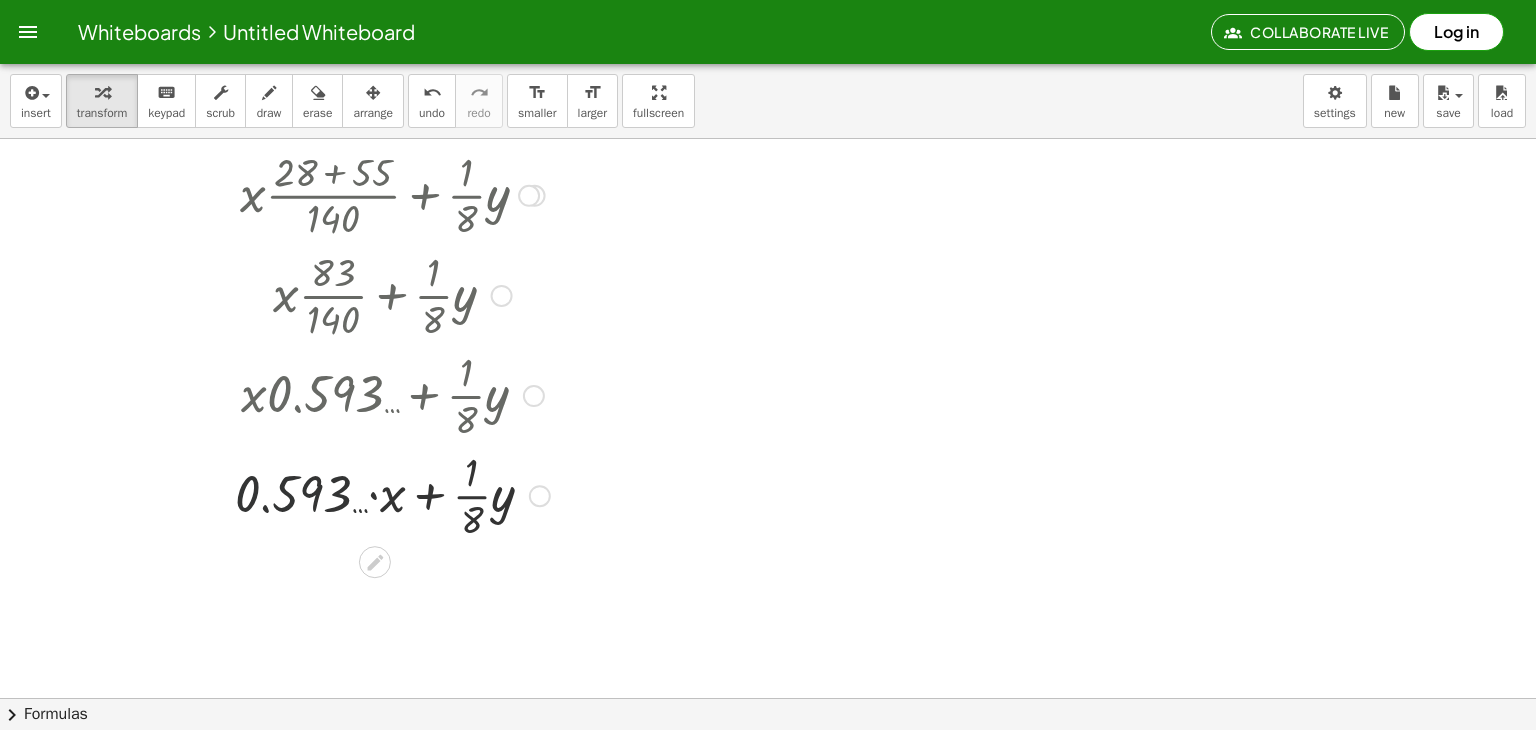 click at bounding box center (392, 494) 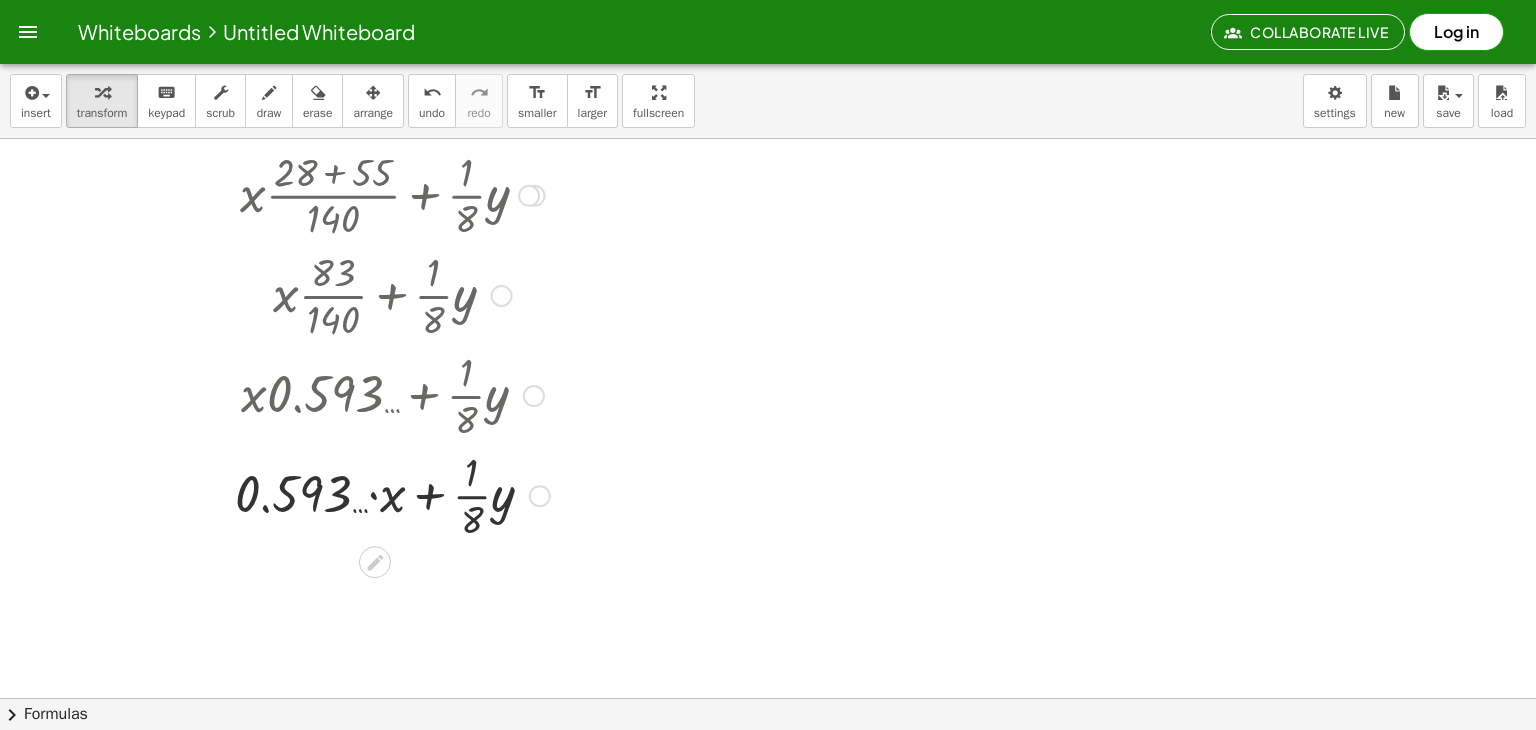 click at bounding box center [392, 494] 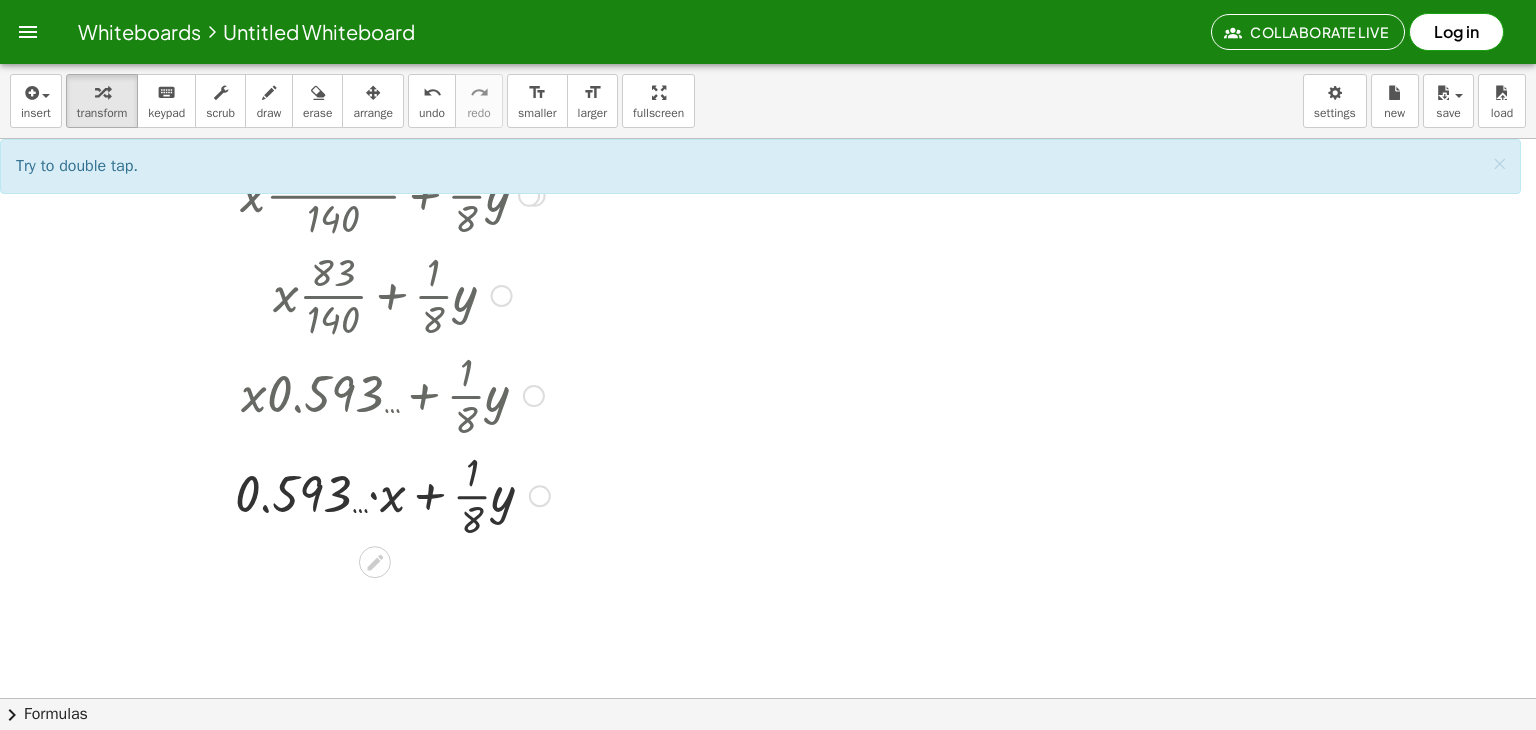 click at bounding box center [392, 494] 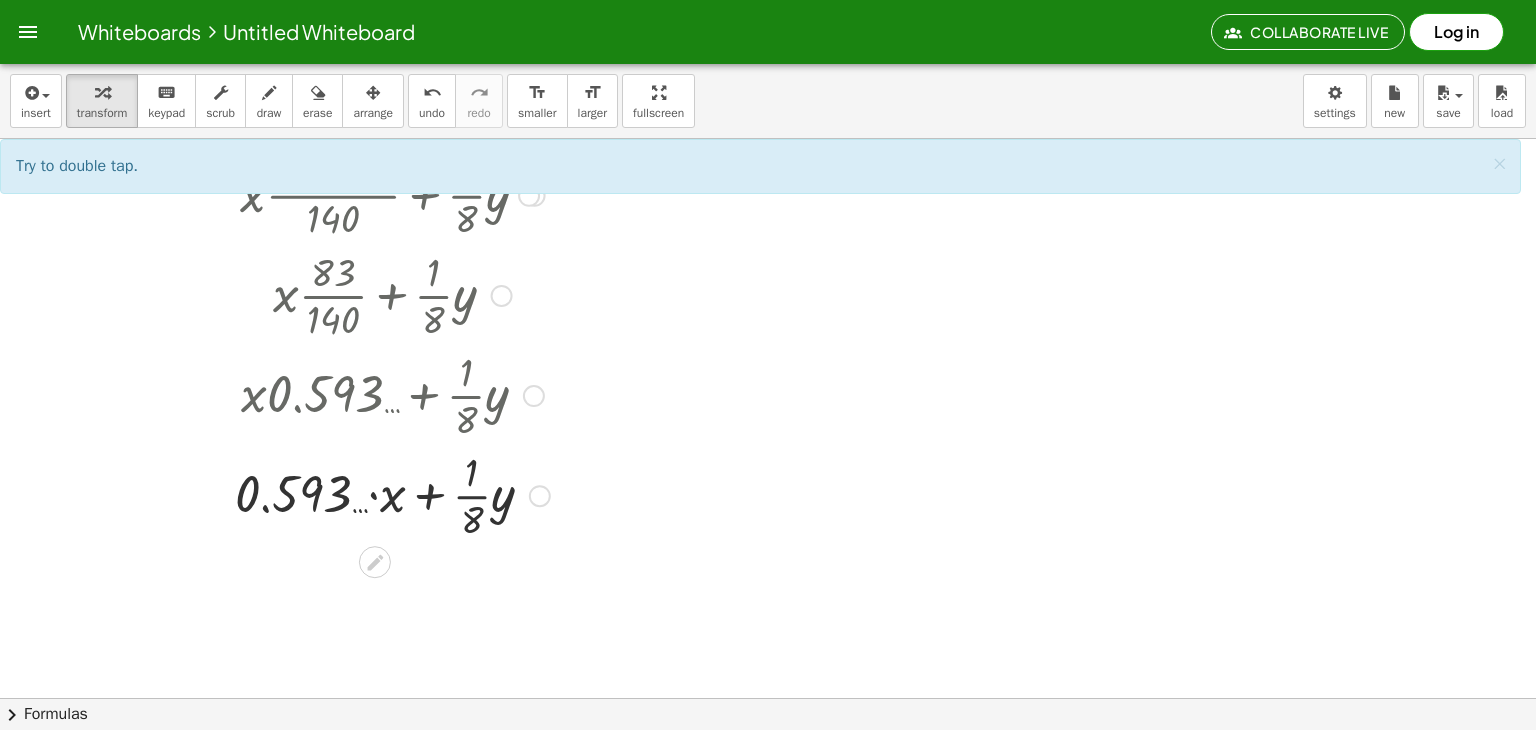 click at bounding box center [392, 494] 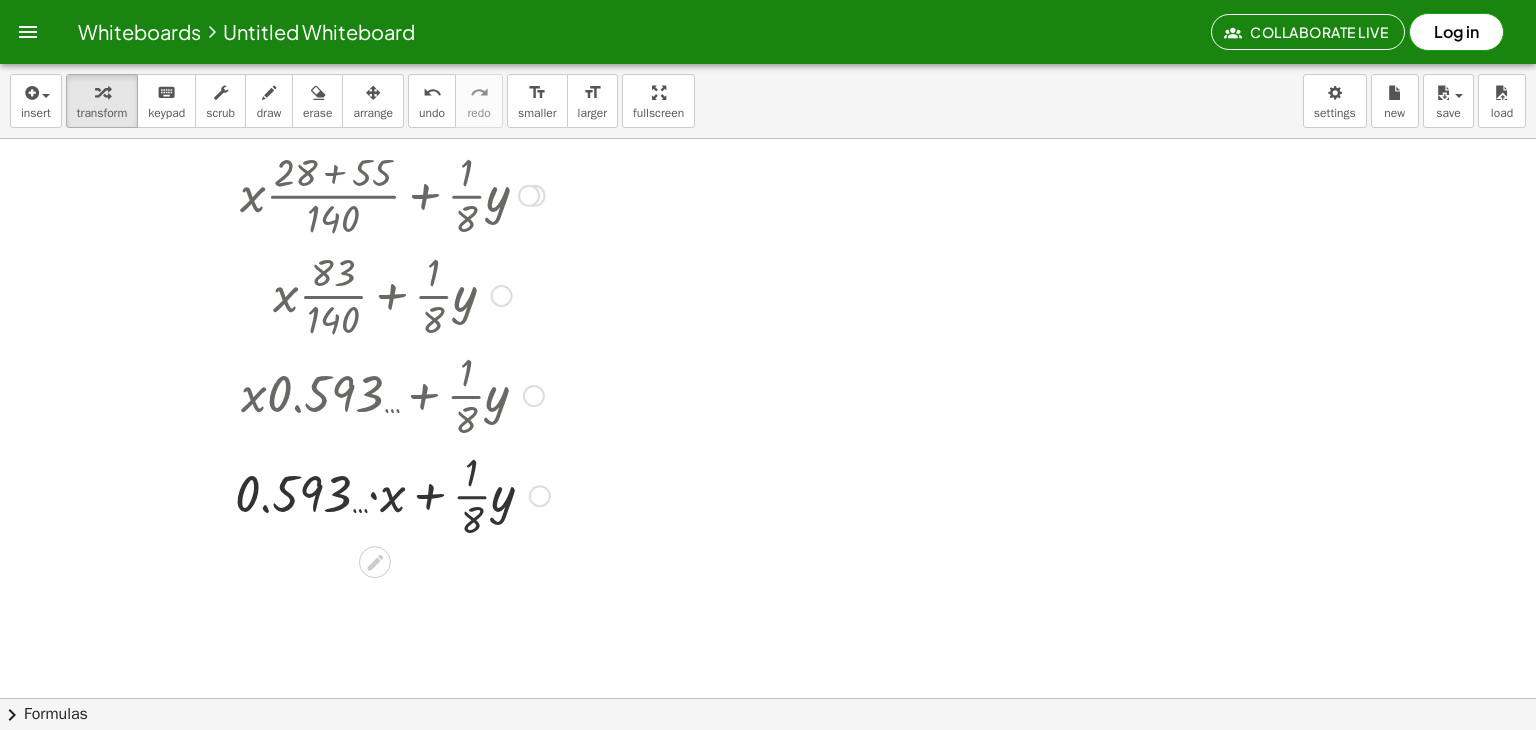 click at bounding box center [392, 494] 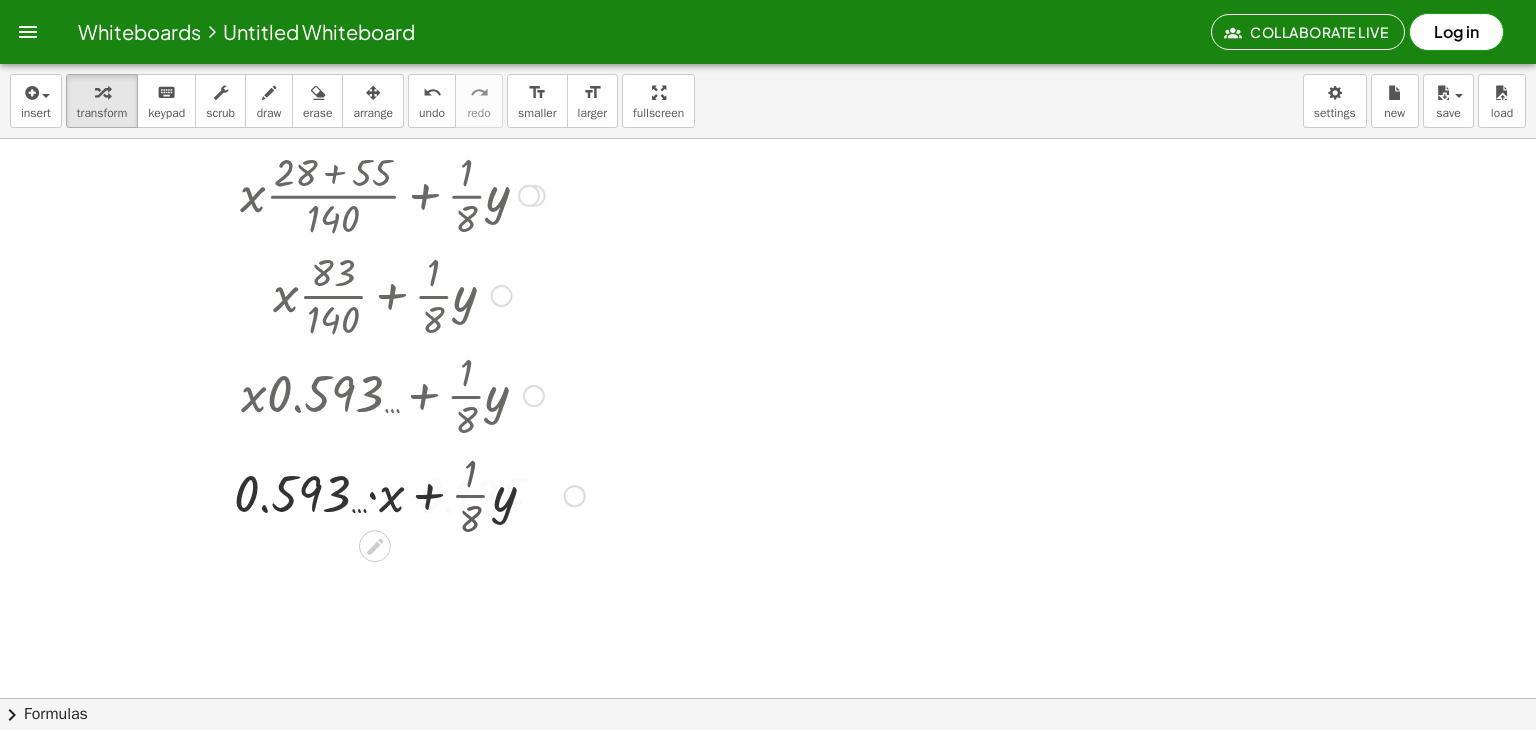 click at bounding box center (392, 494) 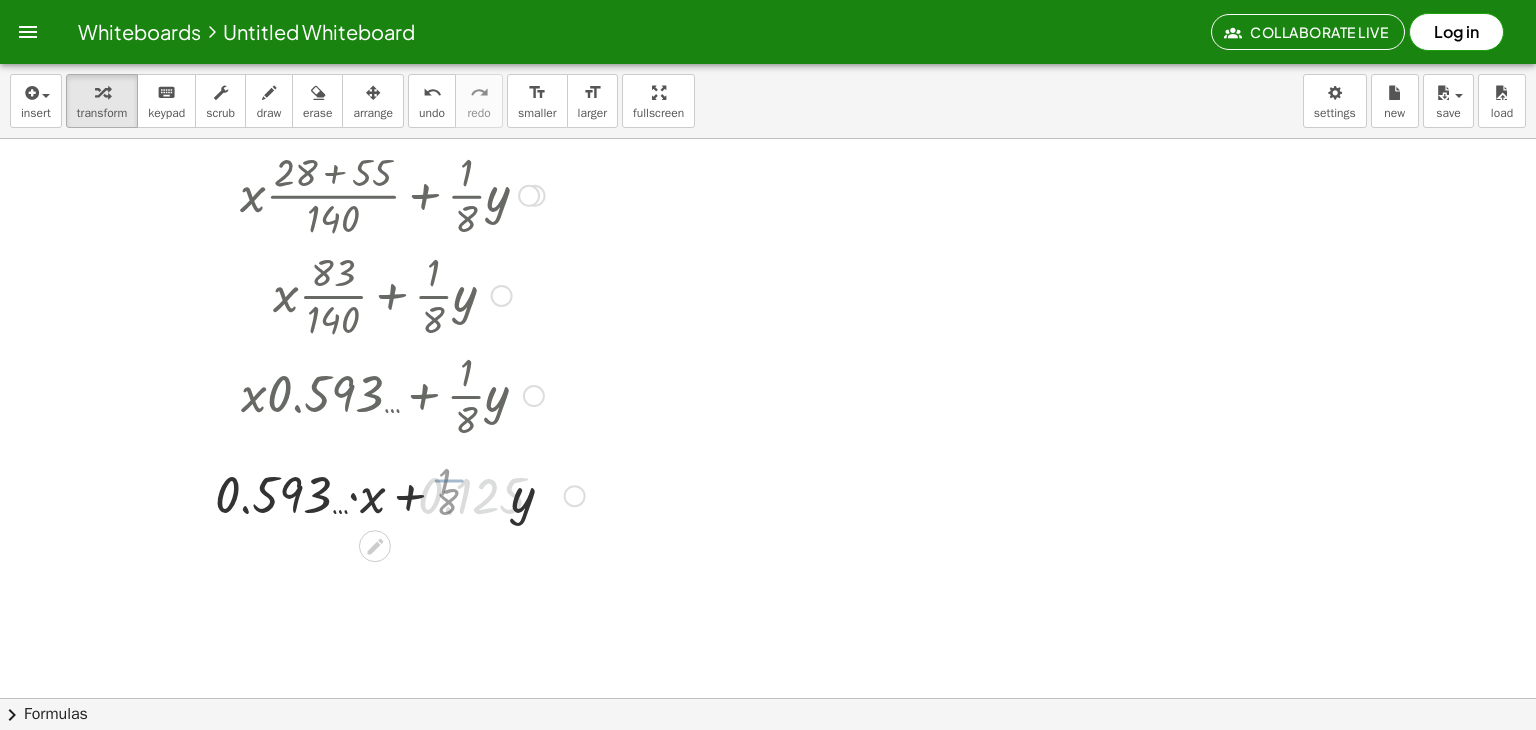 click at bounding box center (392, 494) 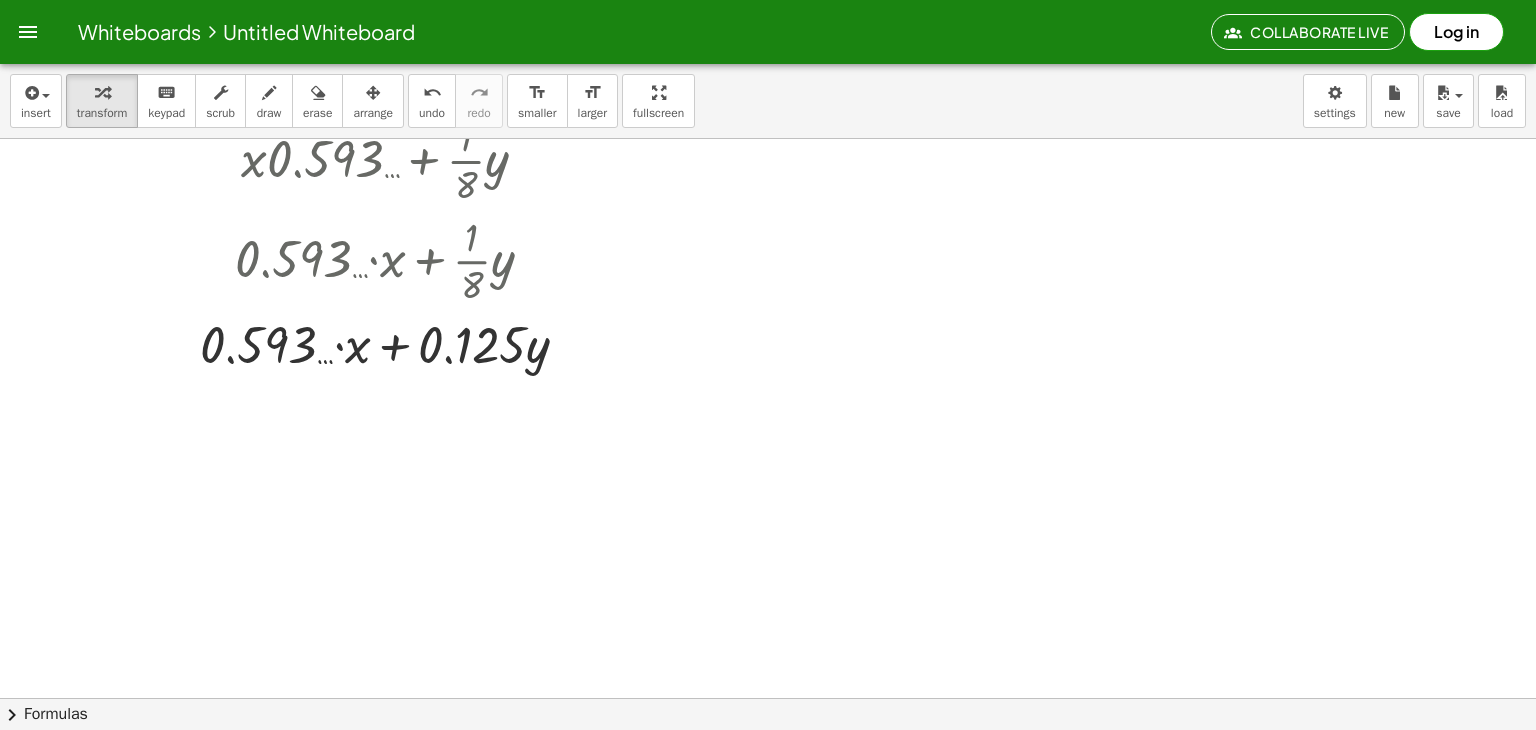 scroll, scrollTop: 987, scrollLeft: 0, axis: vertical 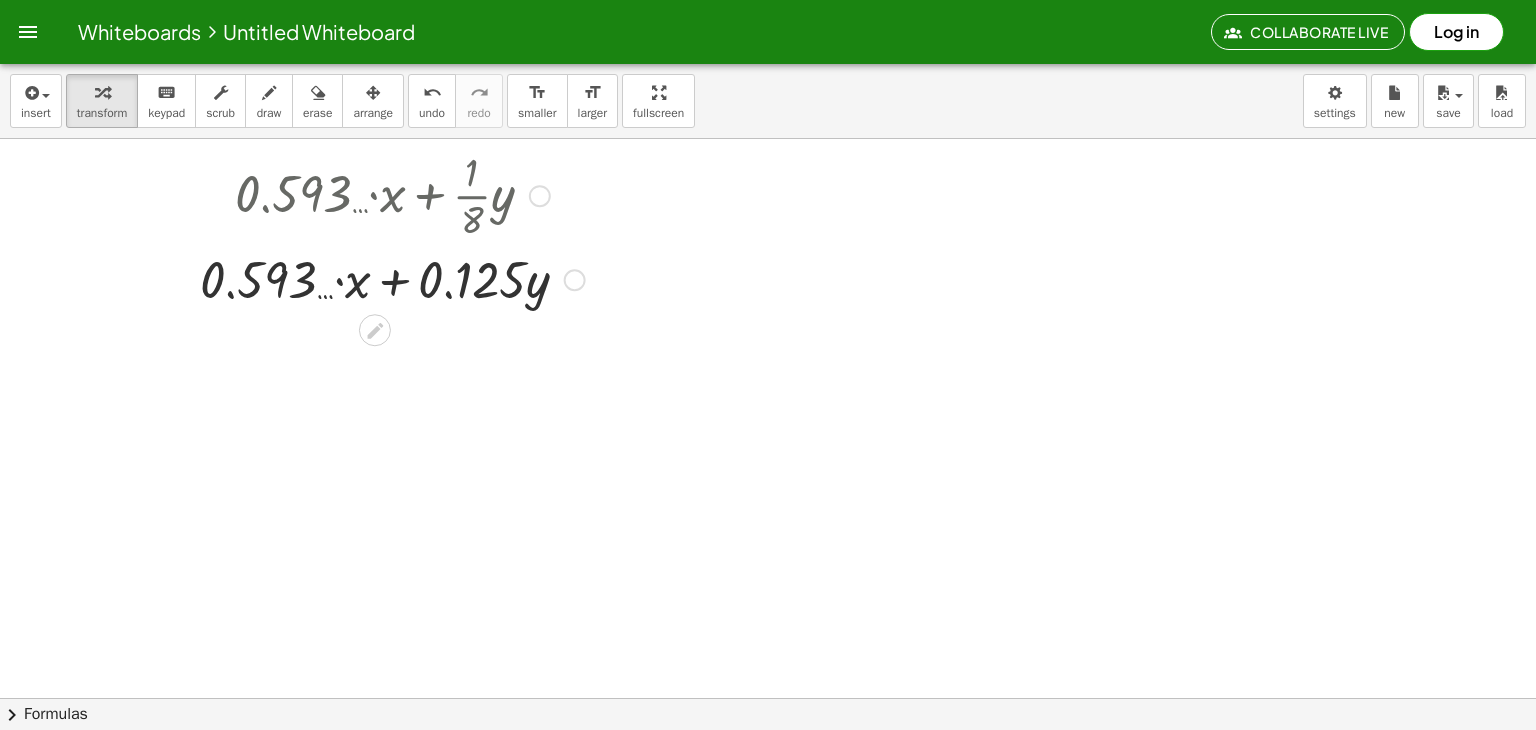 click at bounding box center (392, 278) 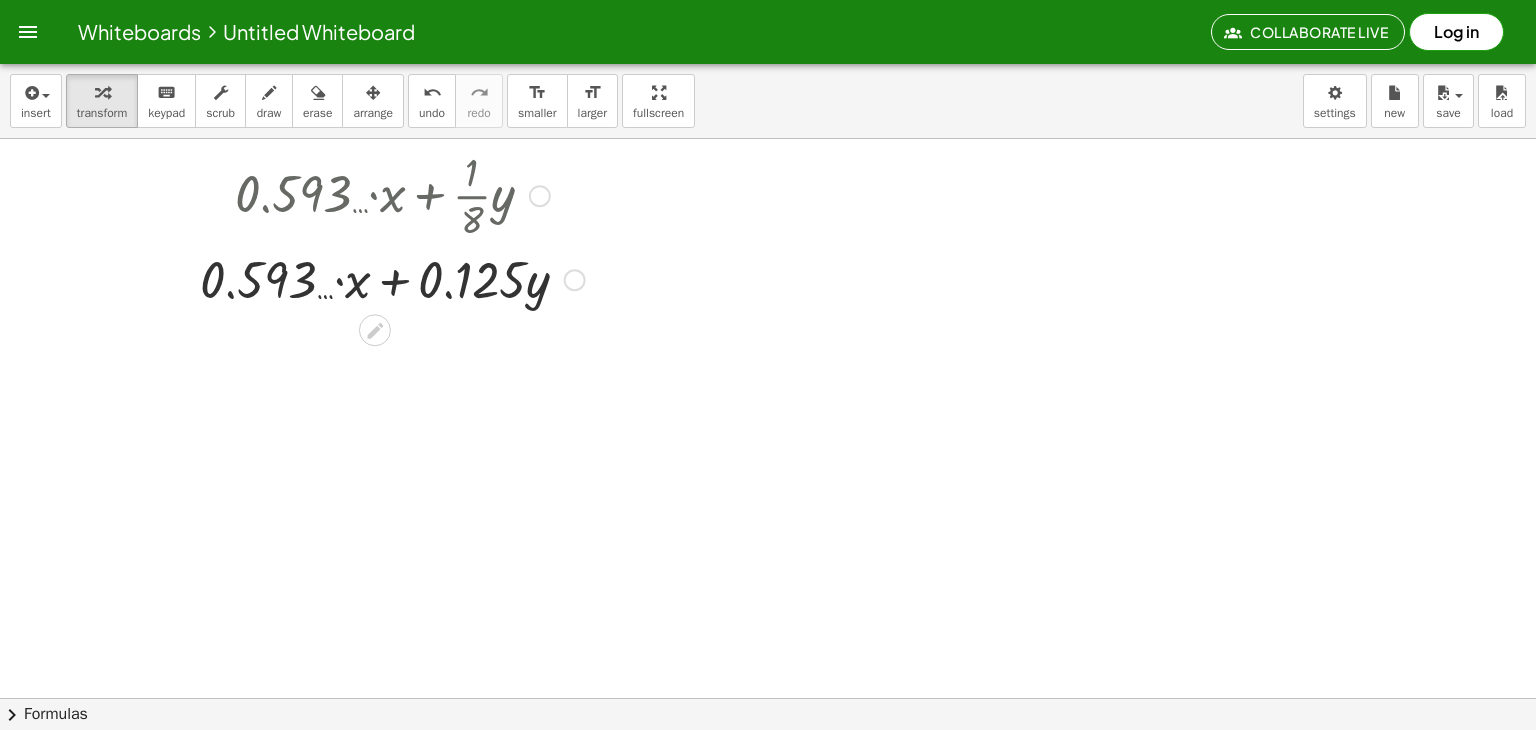 click at bounding box center [392, 278] 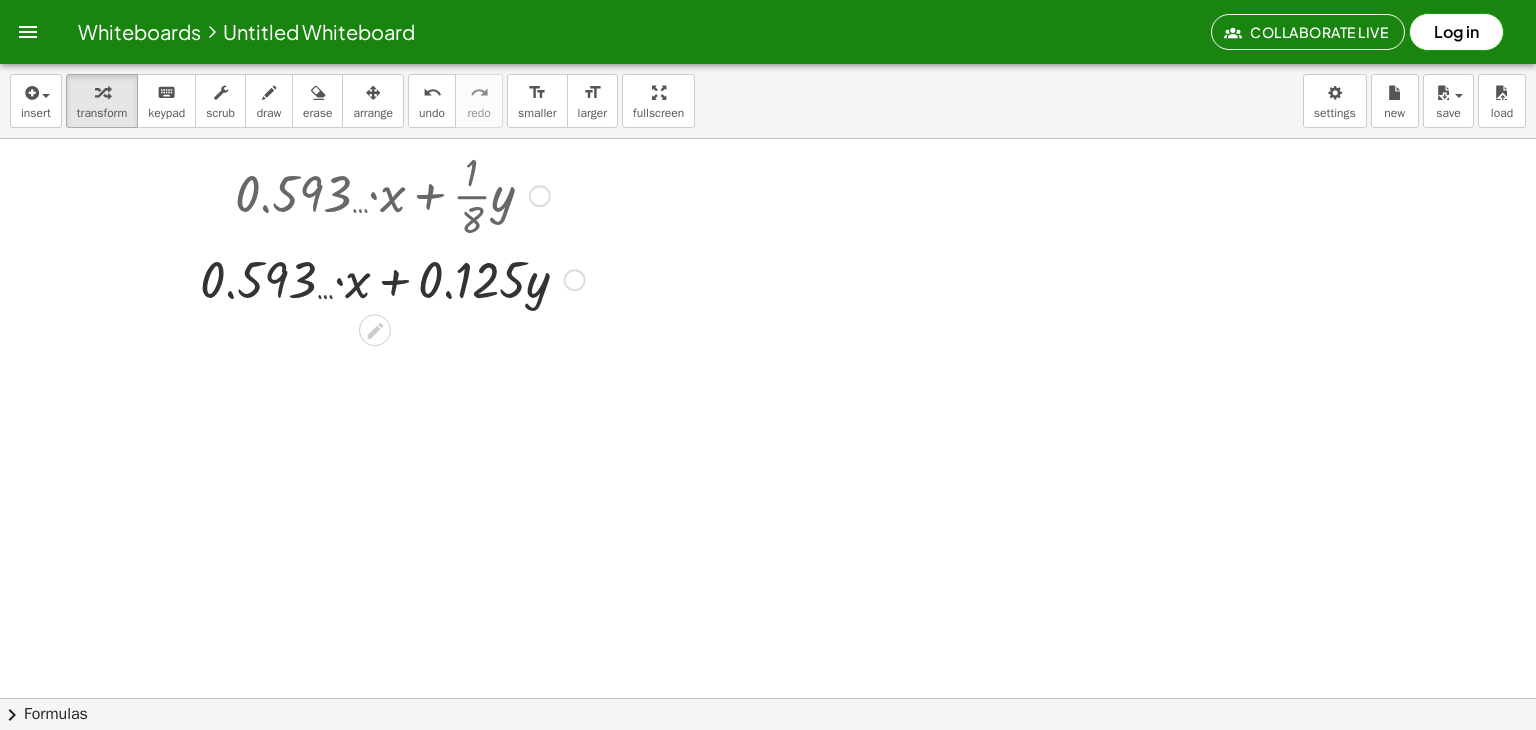 click at bounding box center (392, 278) 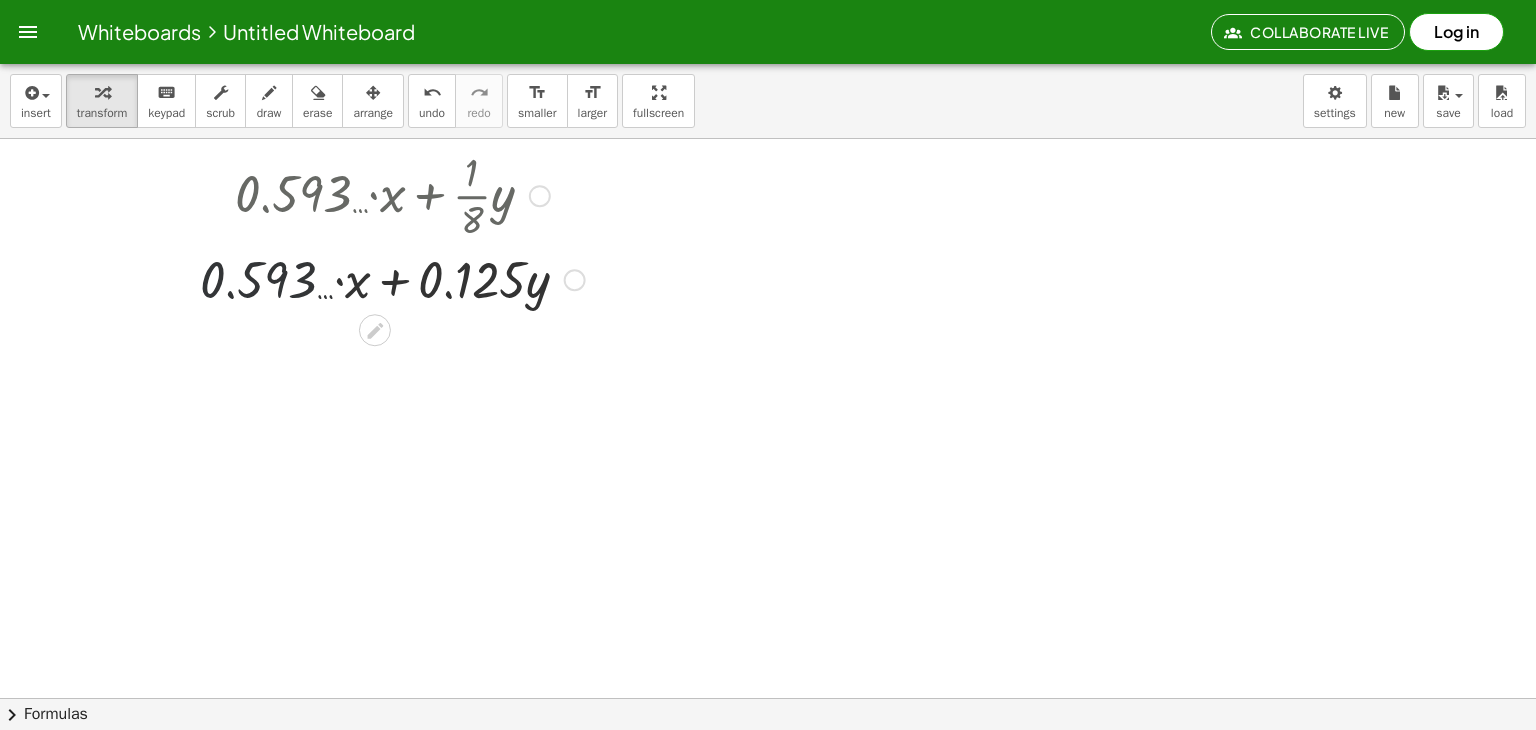 click at bounding box center (392, 278) 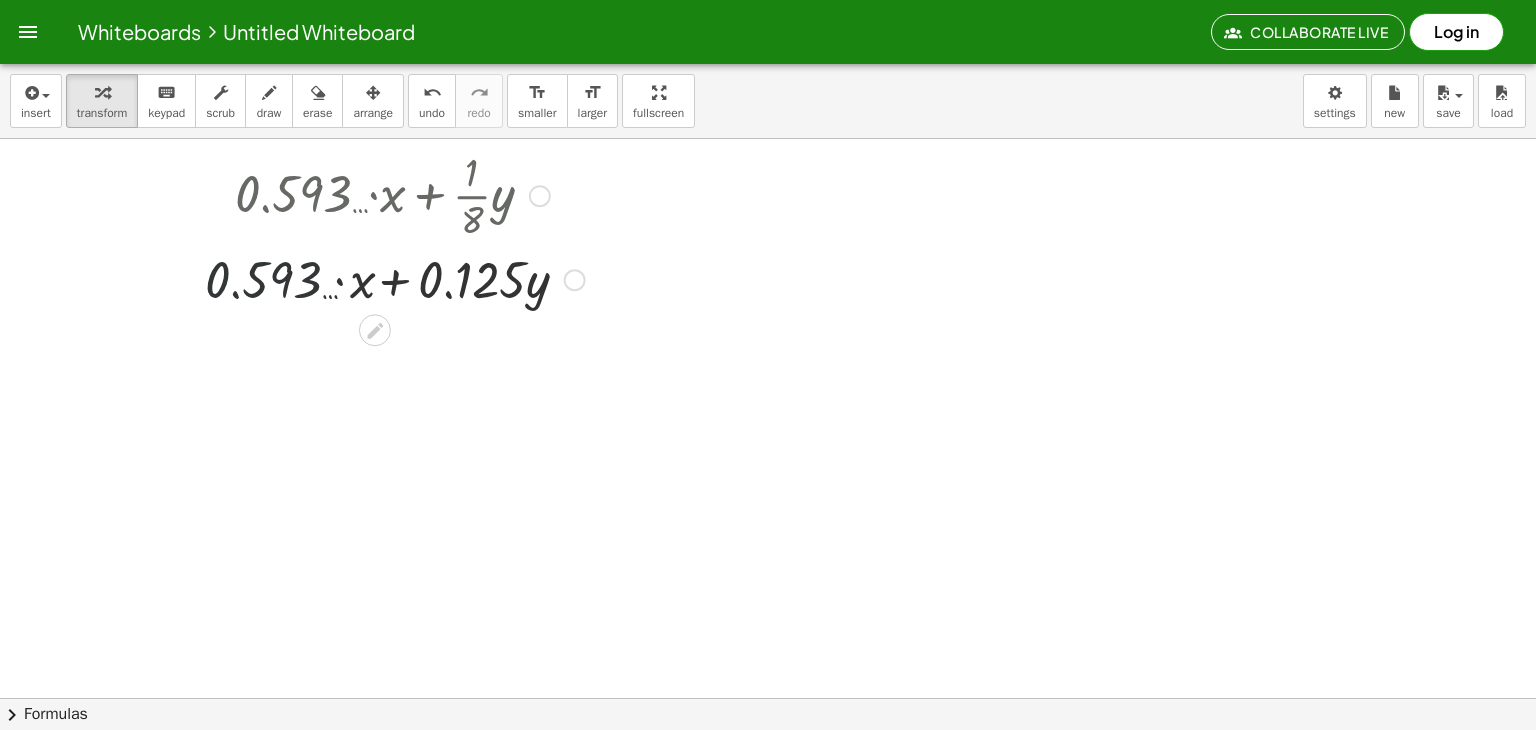 click at bounding box center (392, 278) 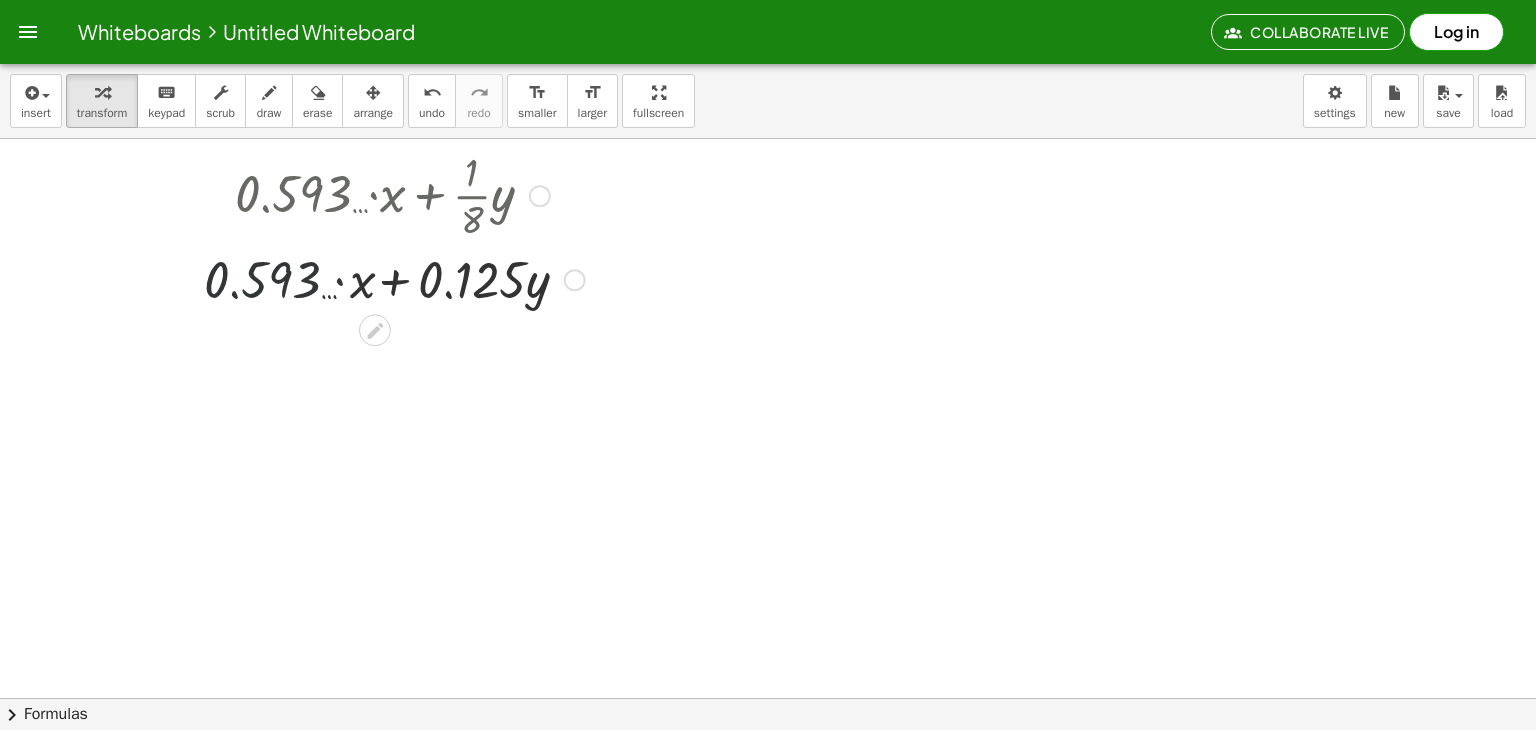 click at bounding box center (392, 278) 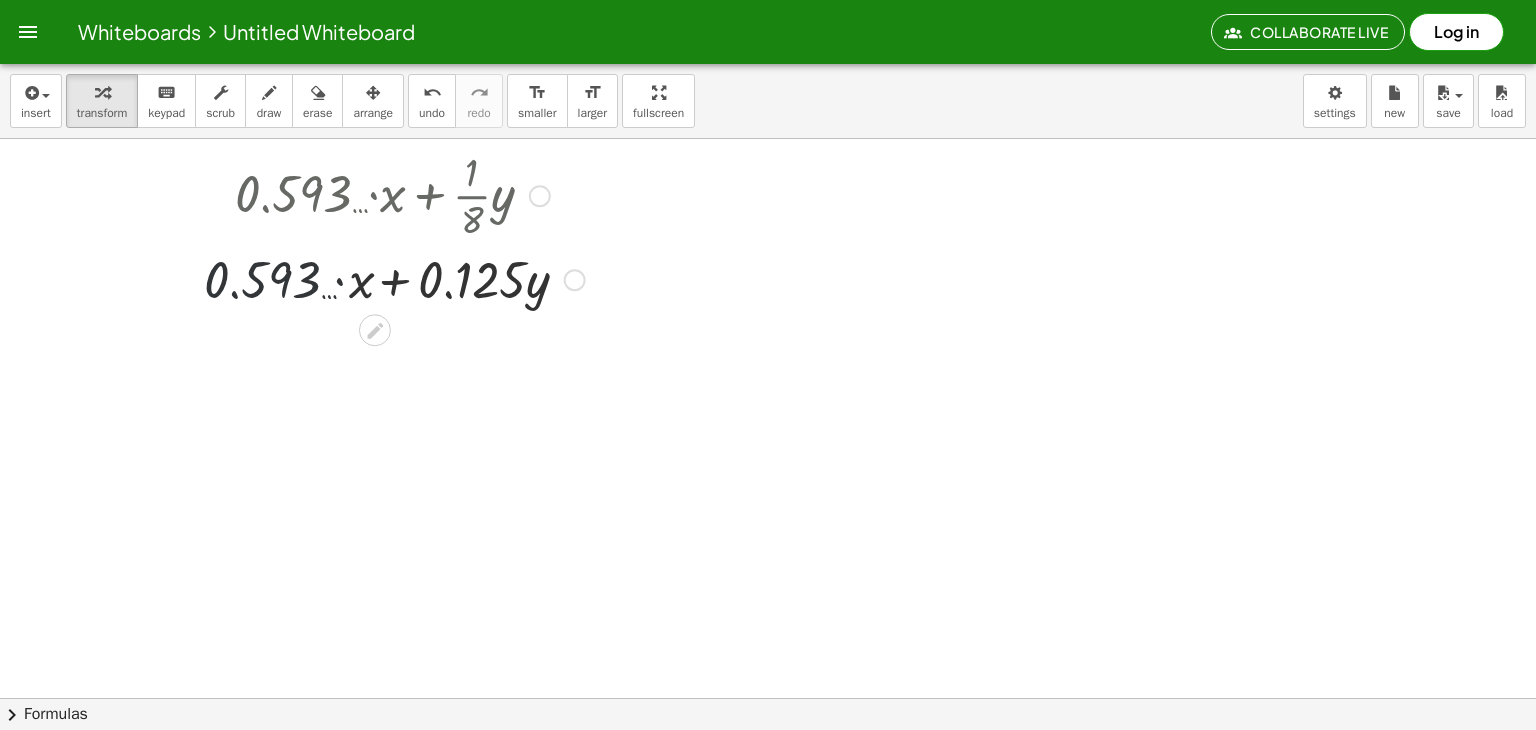 click at bounding box center [392, 278] 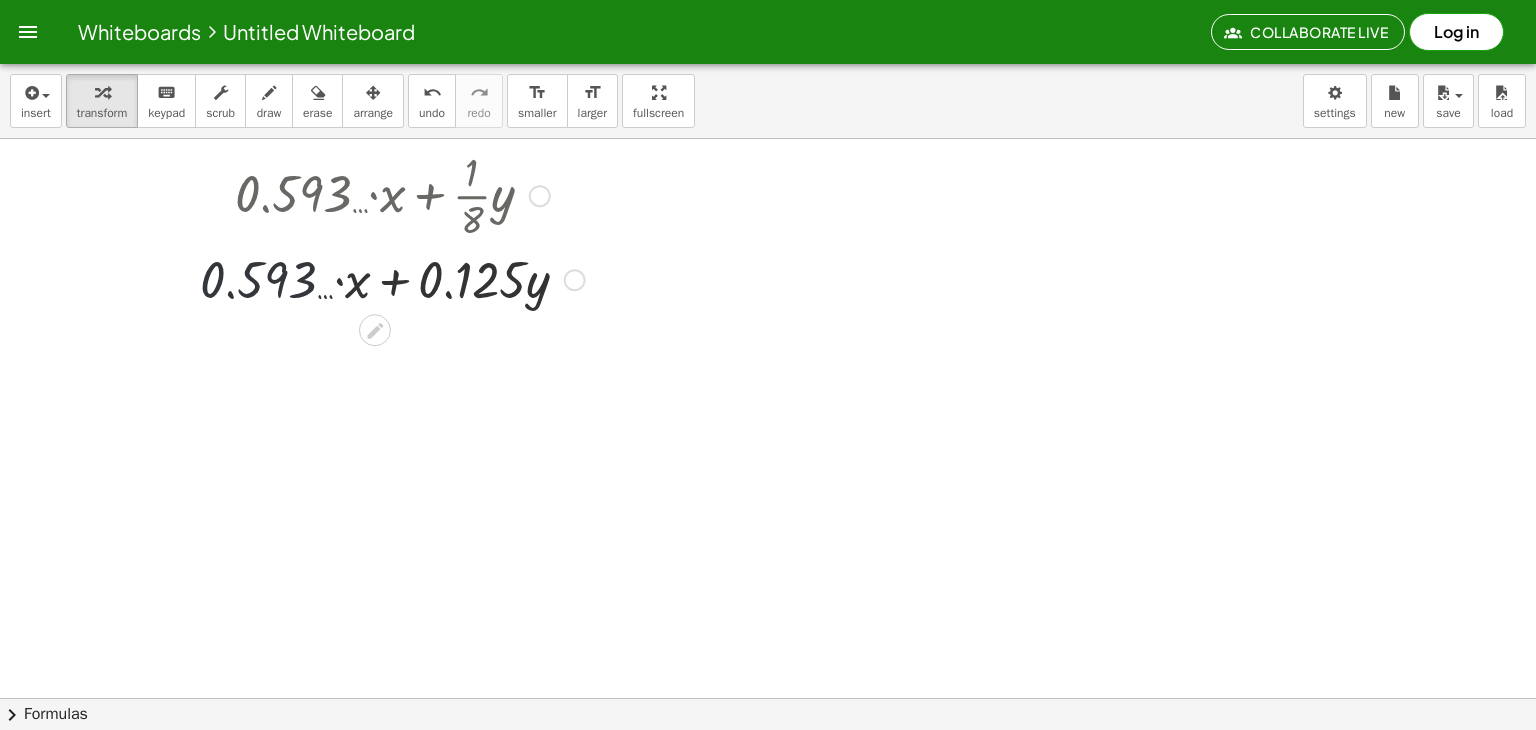 click at bounding box center [392, 278] 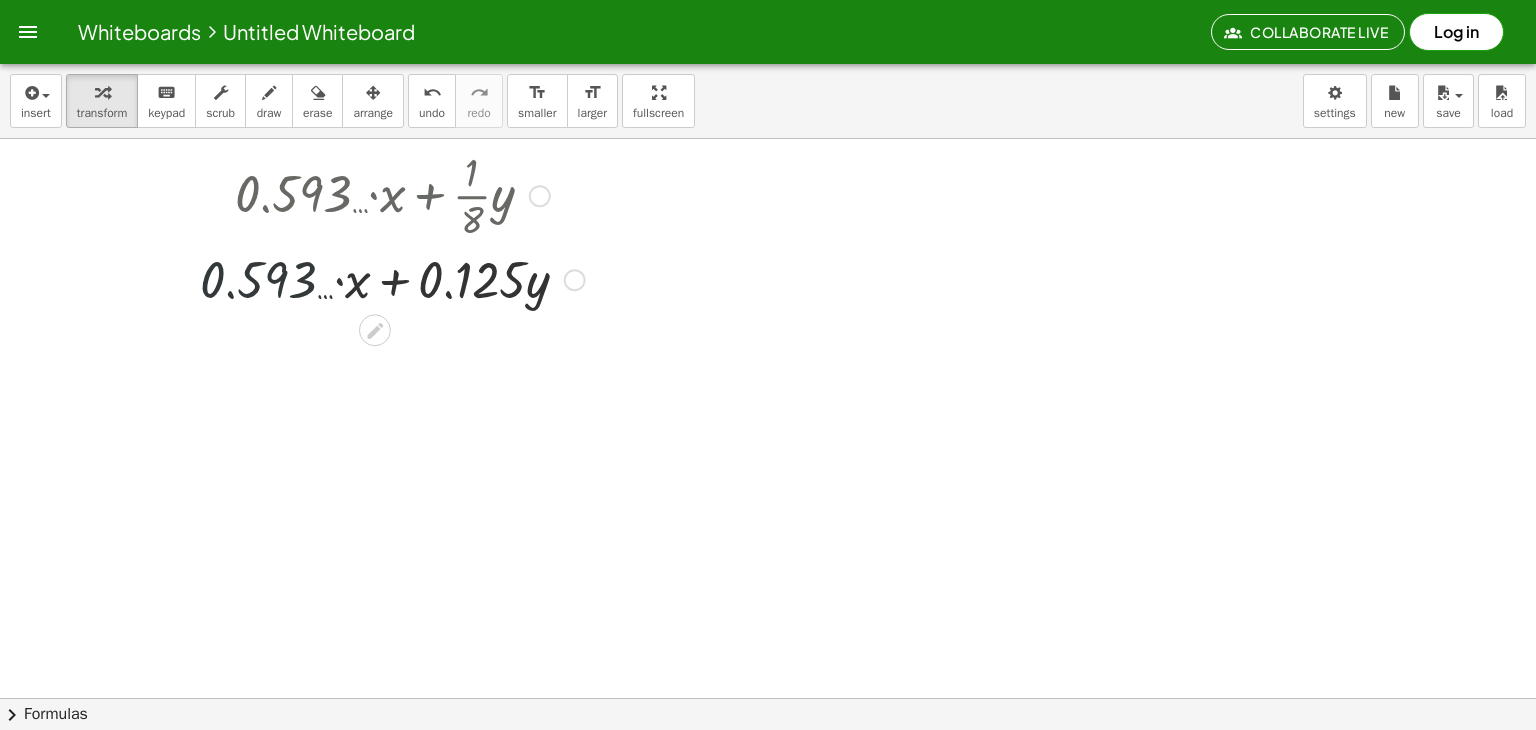 click at bounding box center (392, 278) 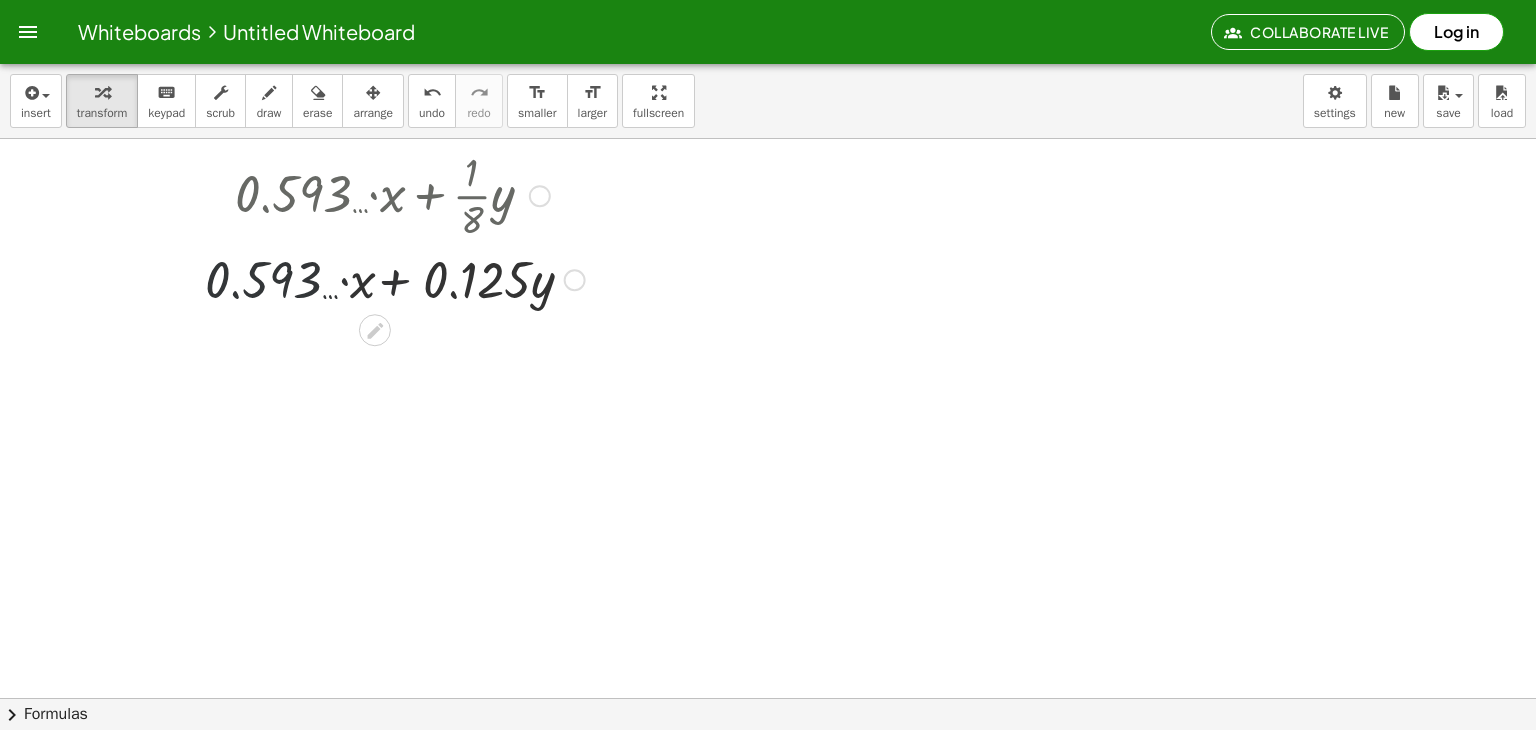click at bounding box center [392, 278] 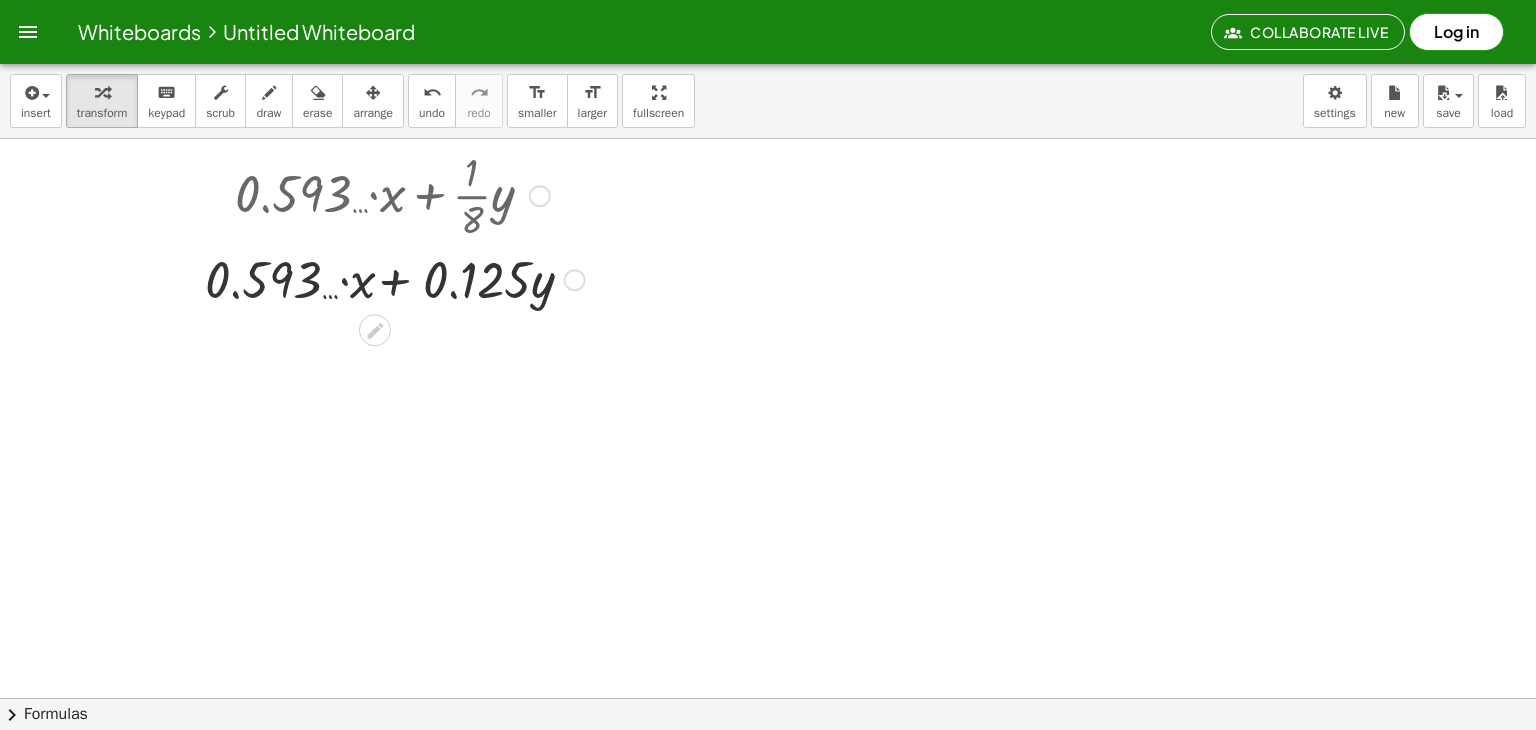 click at bounding box center [392, 278] 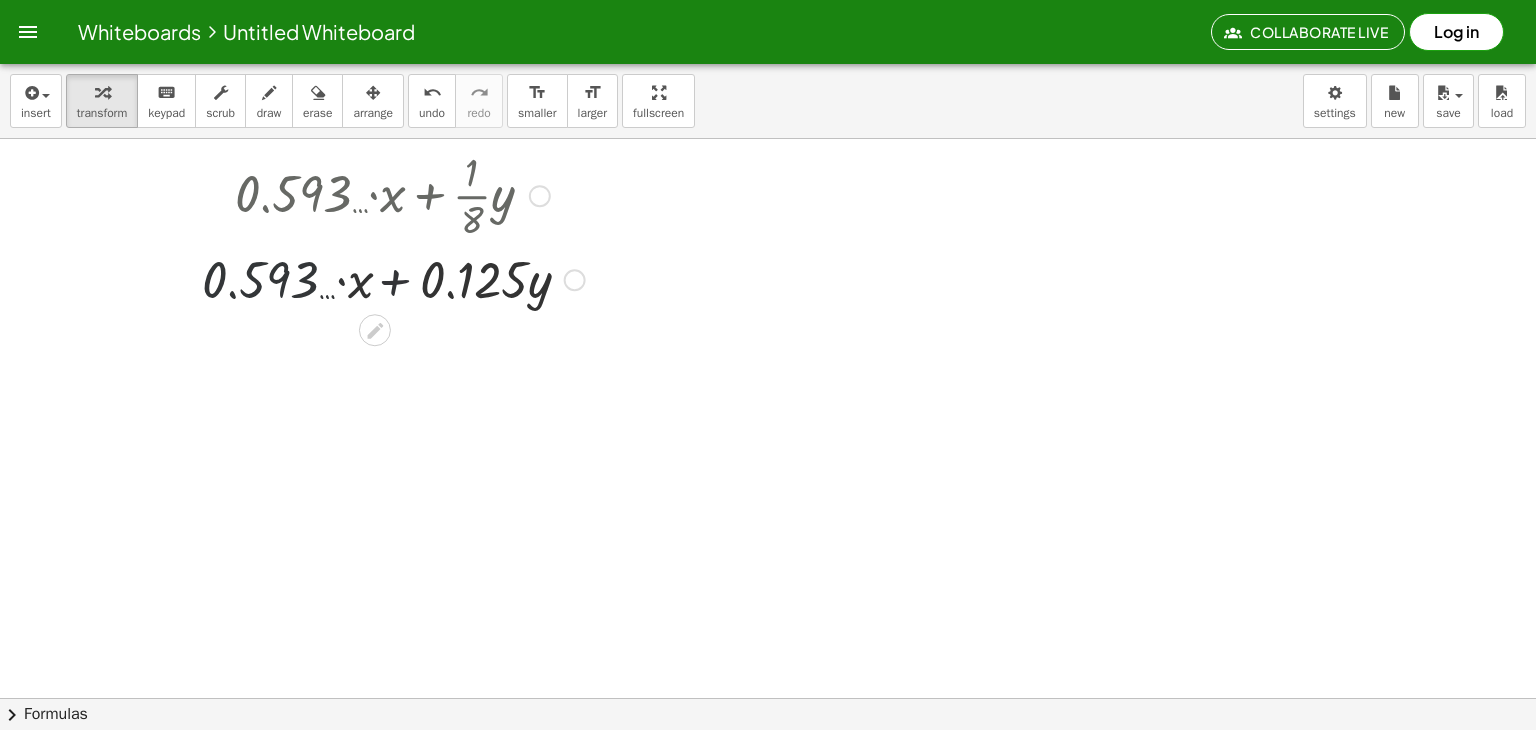 drag, startPoint x: 392, startPoint y: 281, endPoint x: 410, endPoint y: 280, distance: 18.027756 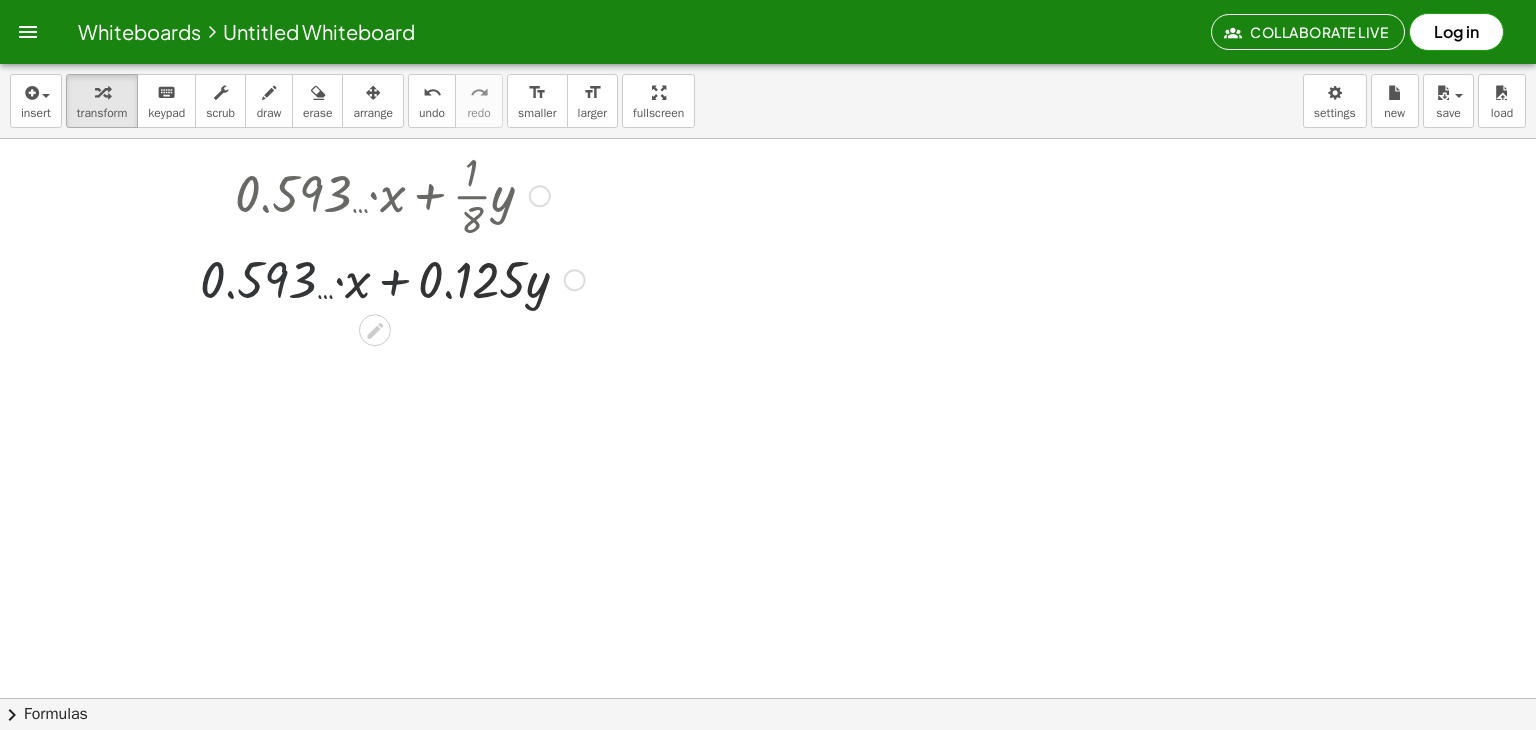 drag, startPoint x: 410, startPoint y: 280, endPoint x: 432, endPoint y: 280, distance: 22 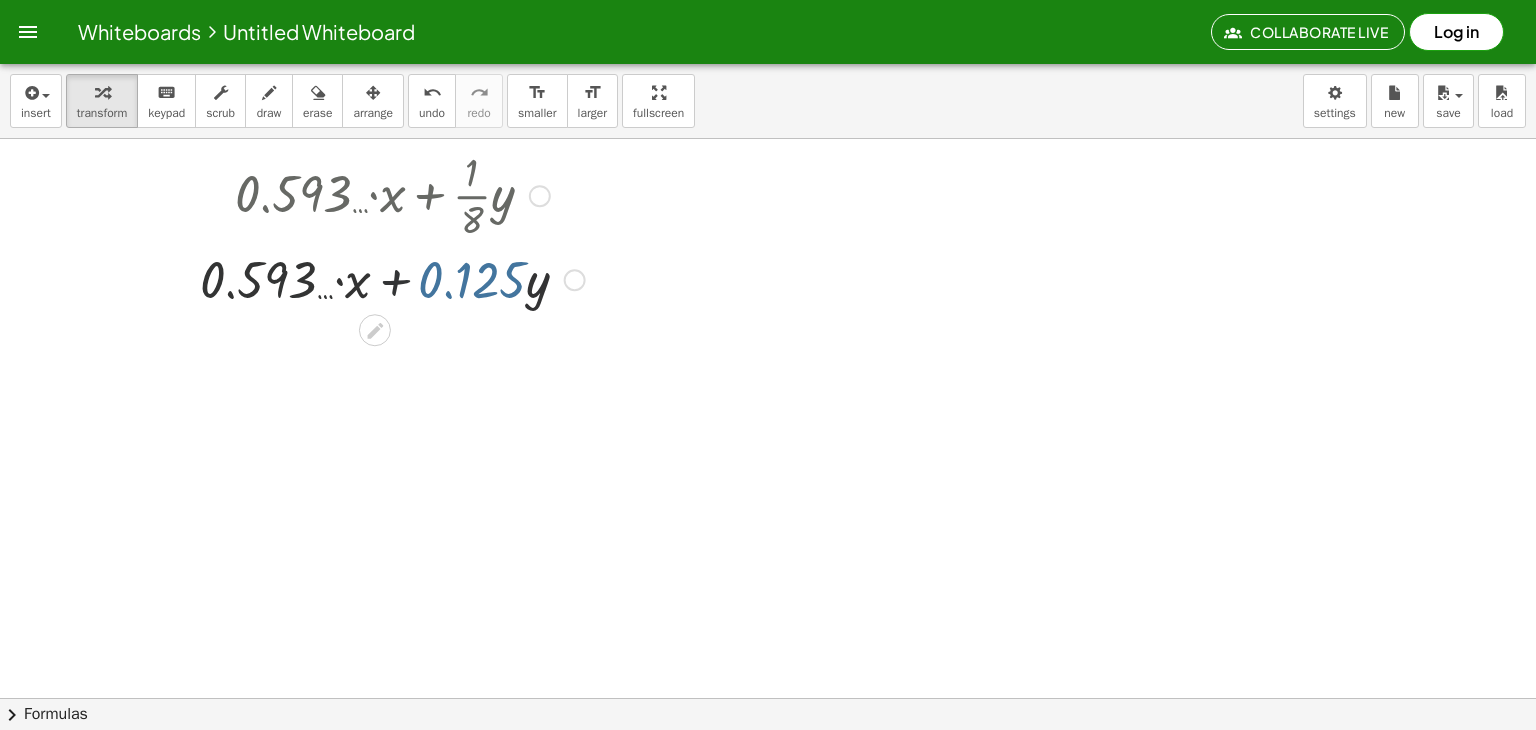 drag, startPoint x: 434, startPoint y: 280, endPoint x: 632, endPoint y: 485, distance: 285.00702 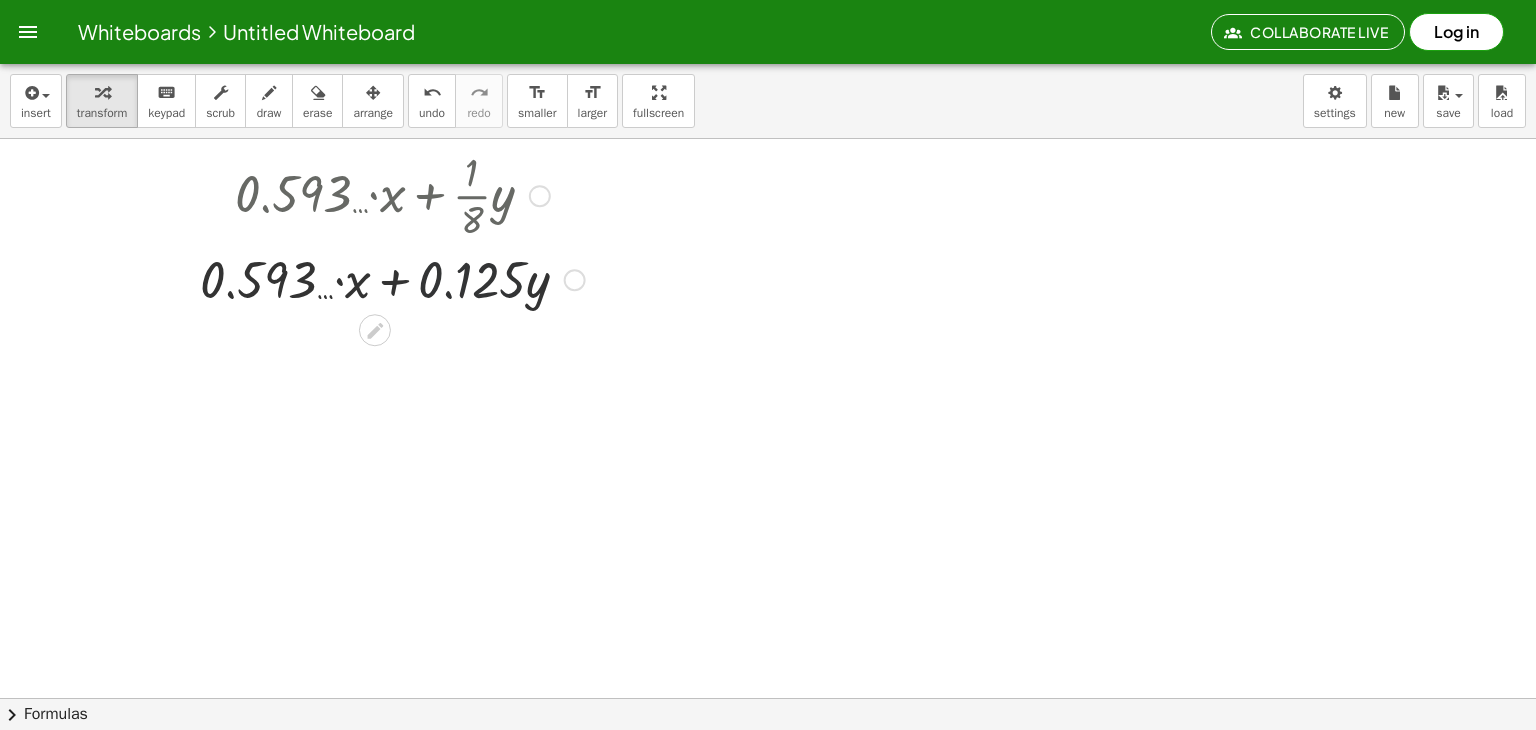 click at bounding box center [392, 278] 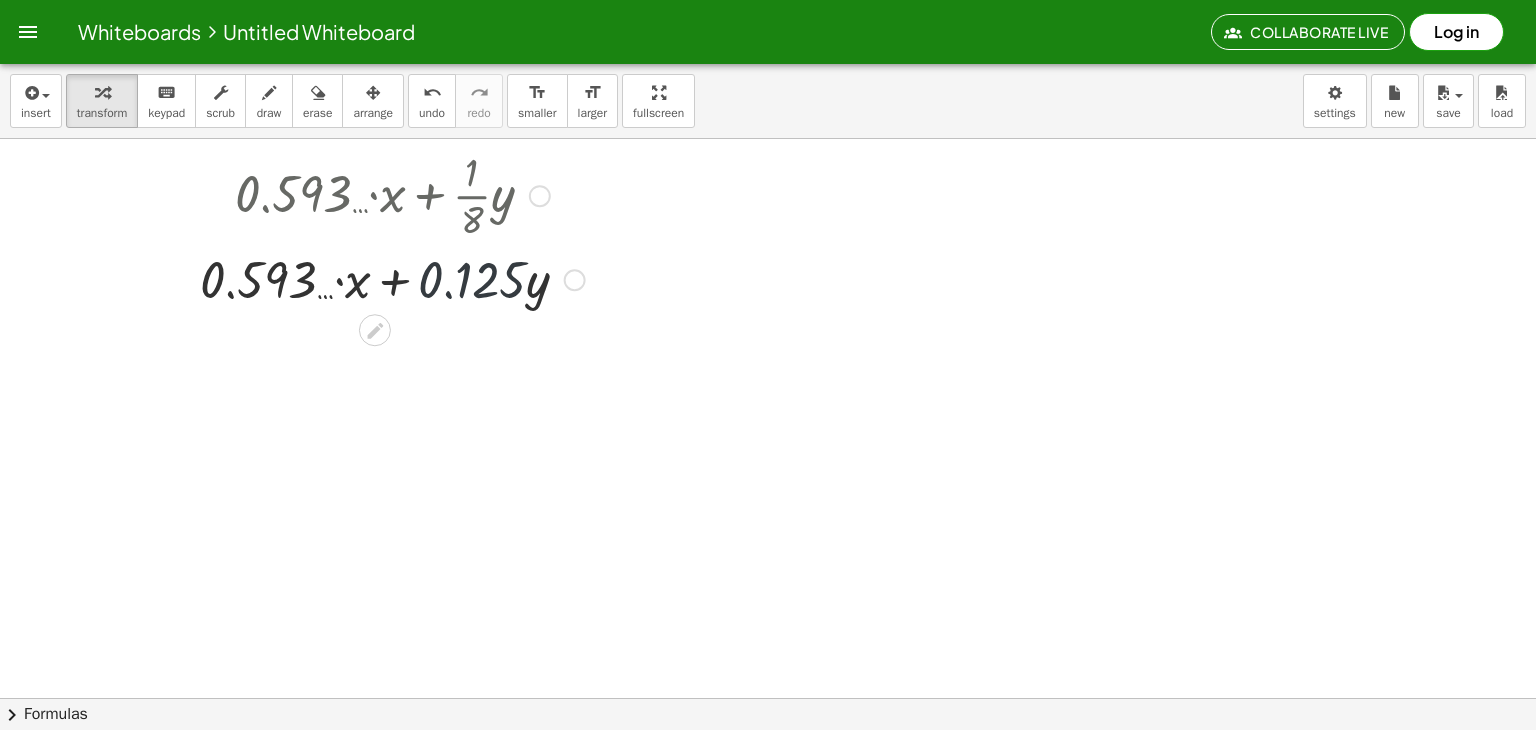 drag, startPoint x: 500, startPoint y: 293, endPoint x: 452, endPoint y: 286, distance: 48.507732 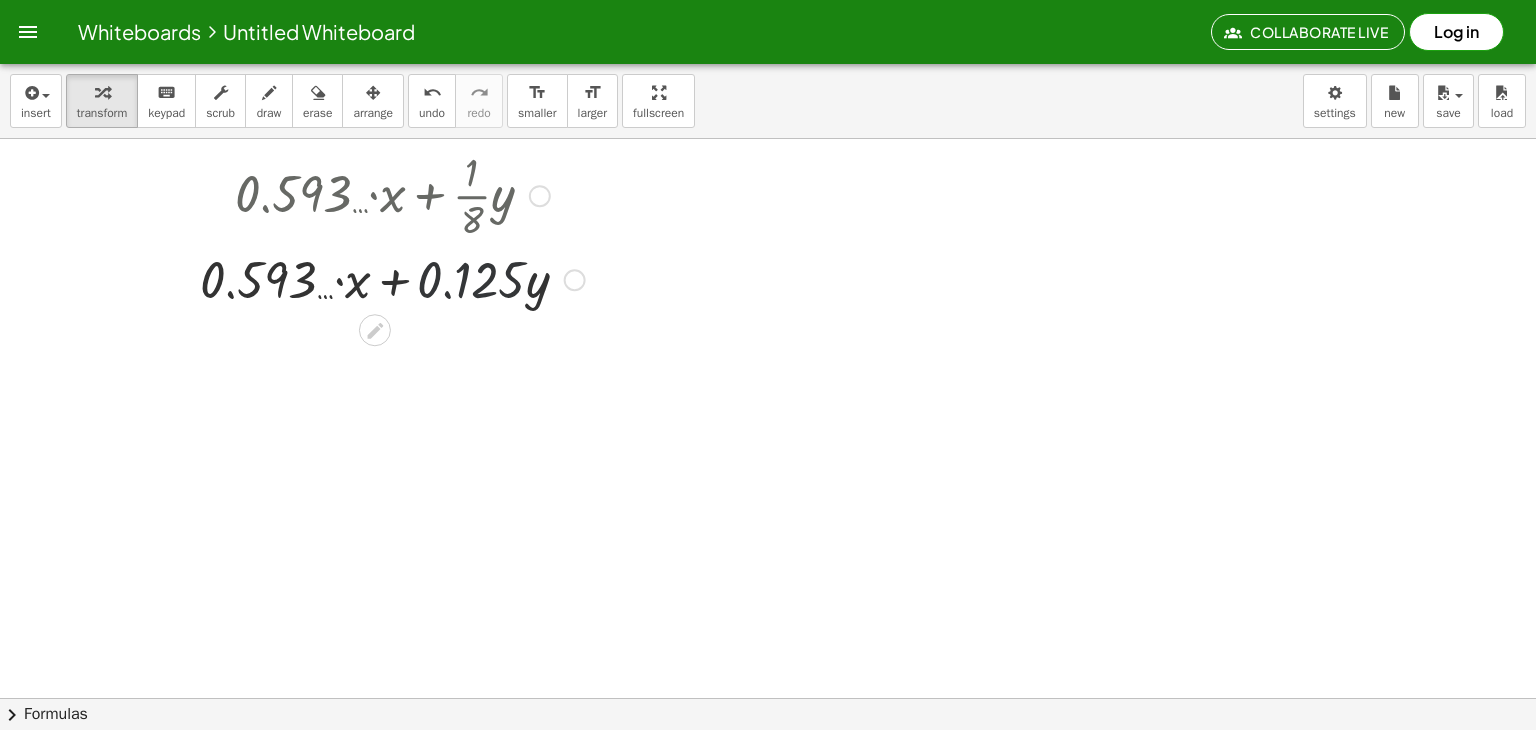 click at bounding box center [392, 278] 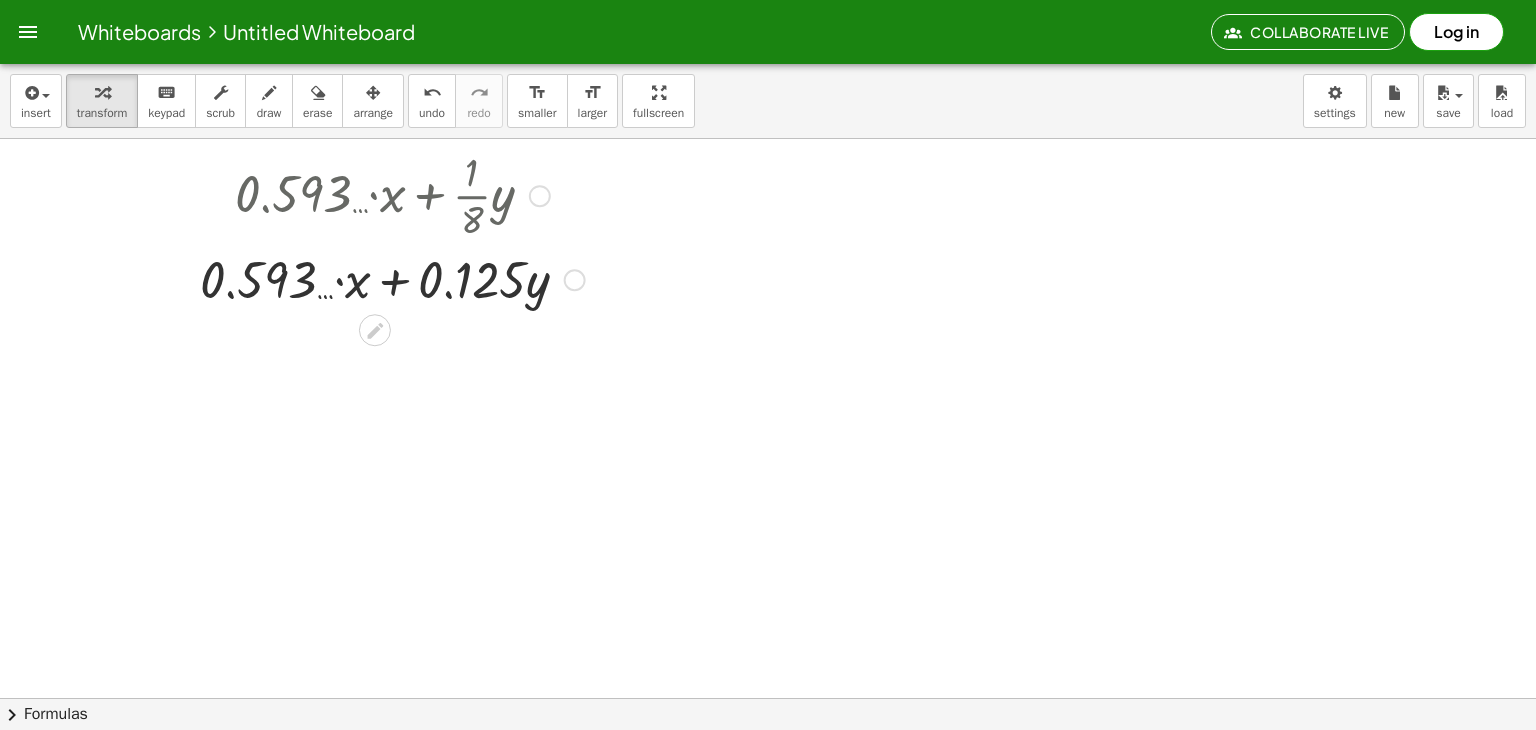 click at bounding box center (392, 278) 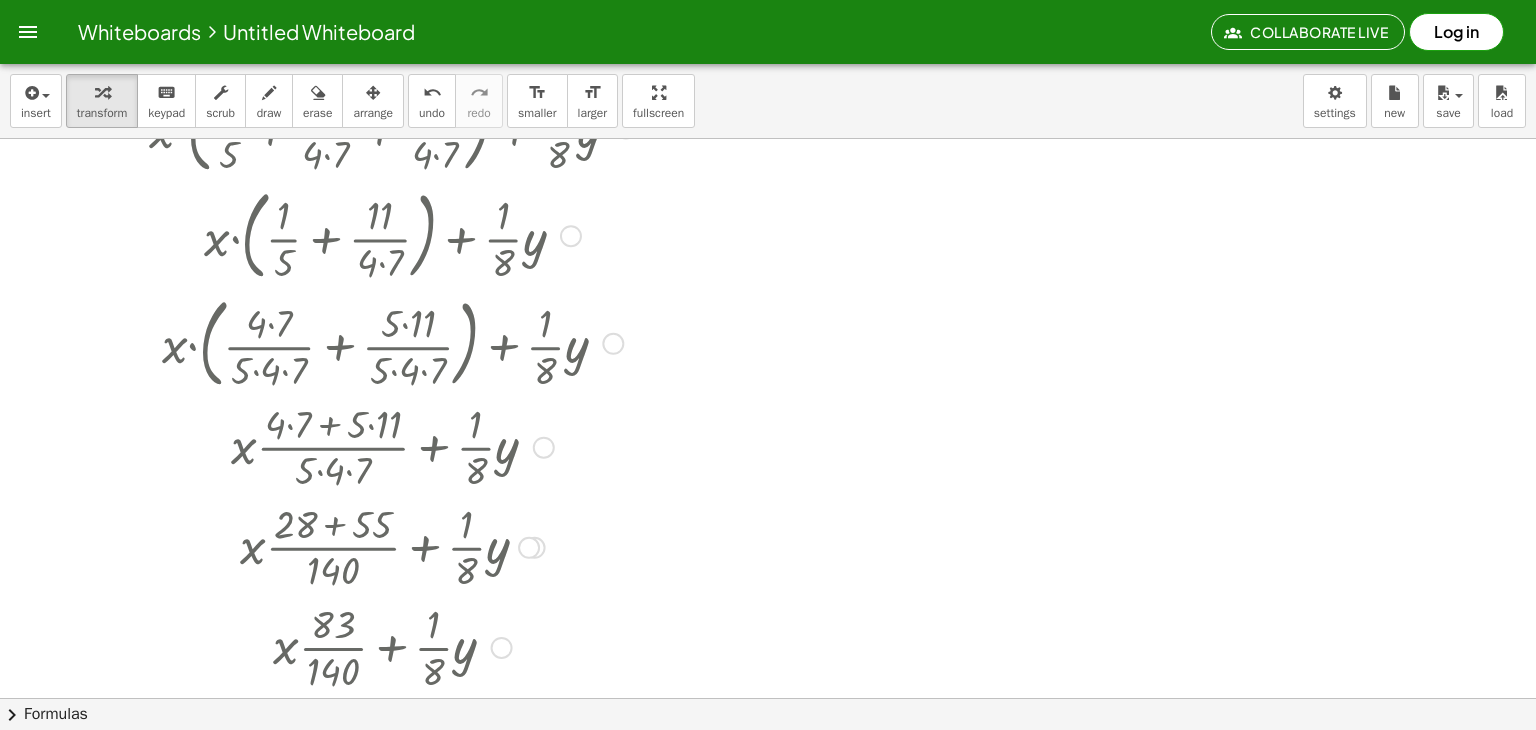 scroll, scrollTop: 0, scrollLeft: 0, axis: both 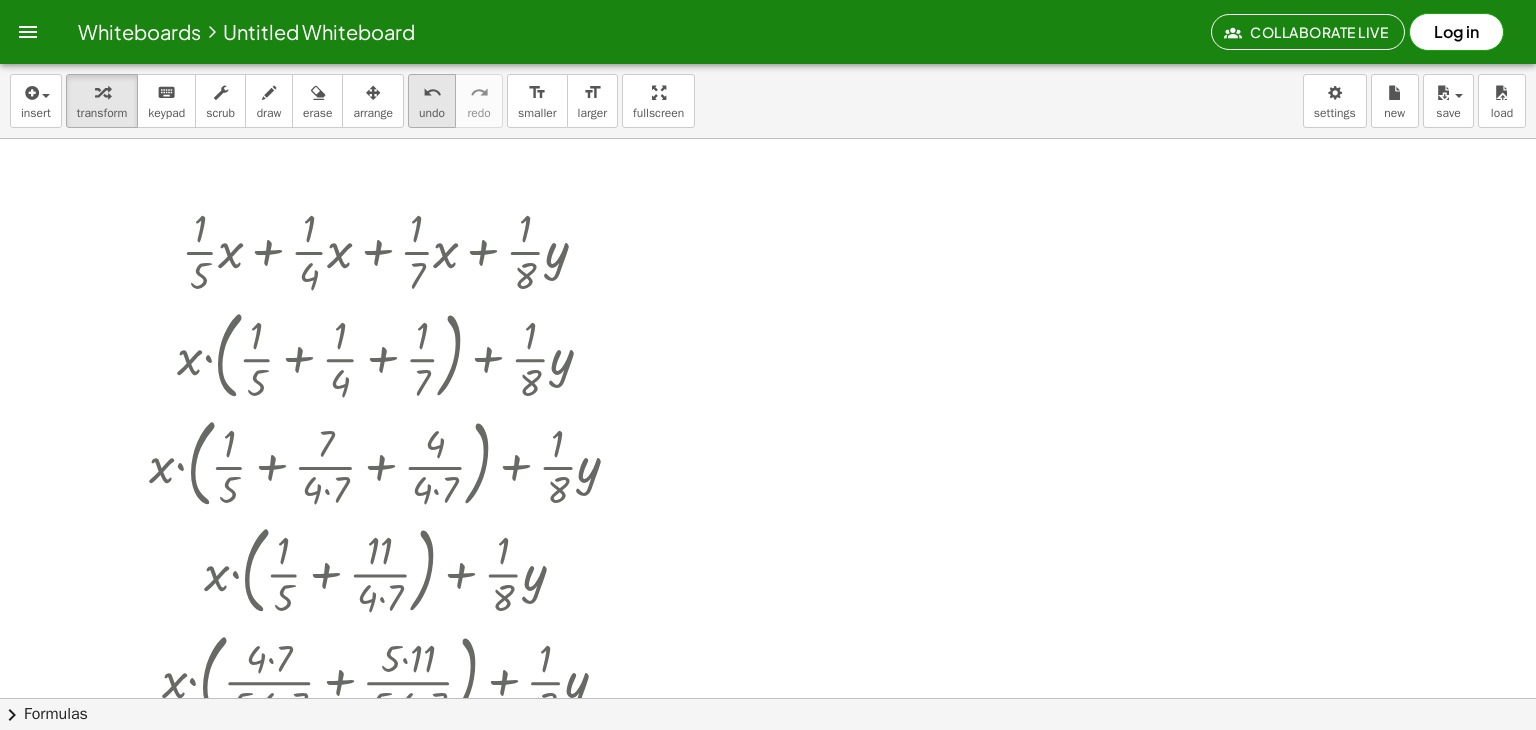 click on "undo undo" at bounding box center (432, 101) 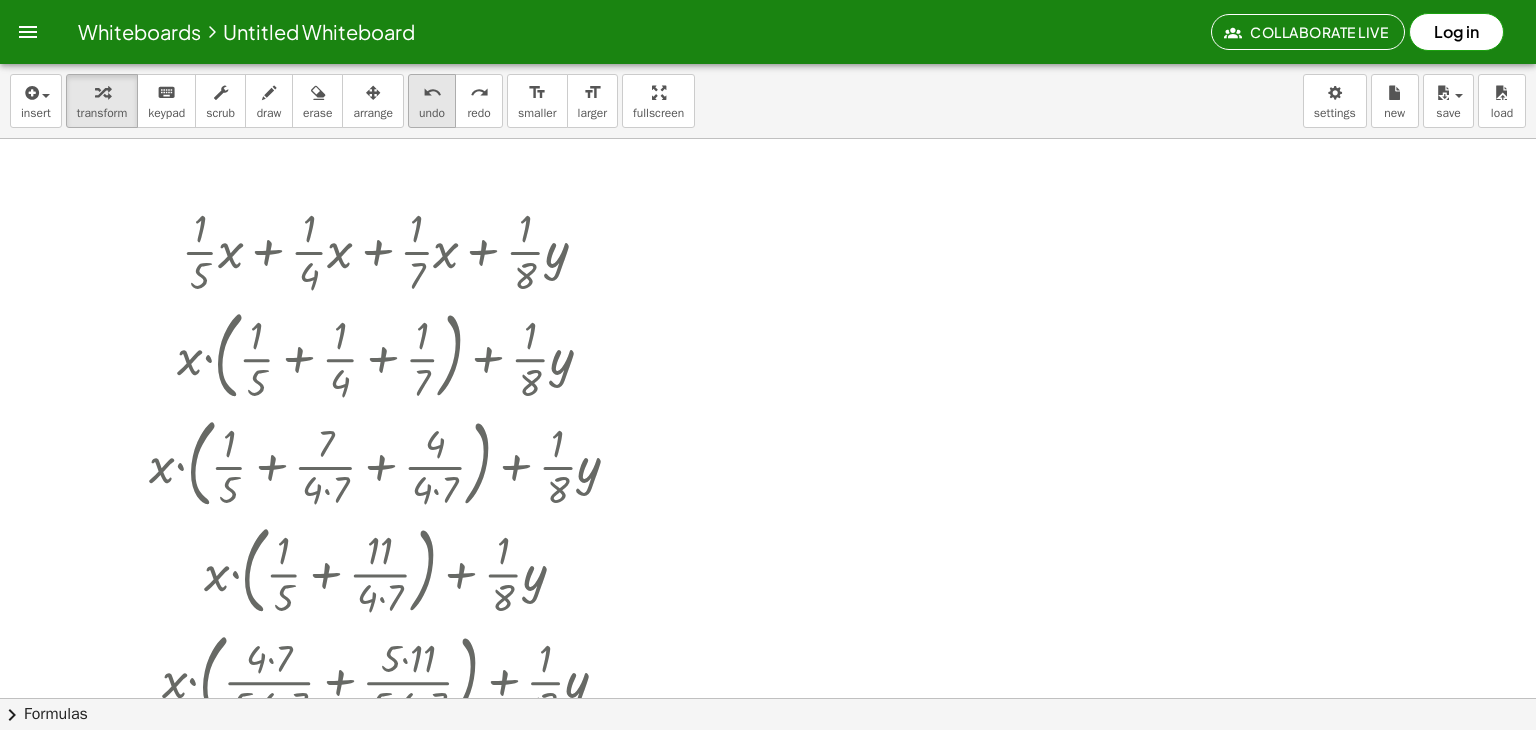 click on "undo undo" at bounding box center (432, 101) 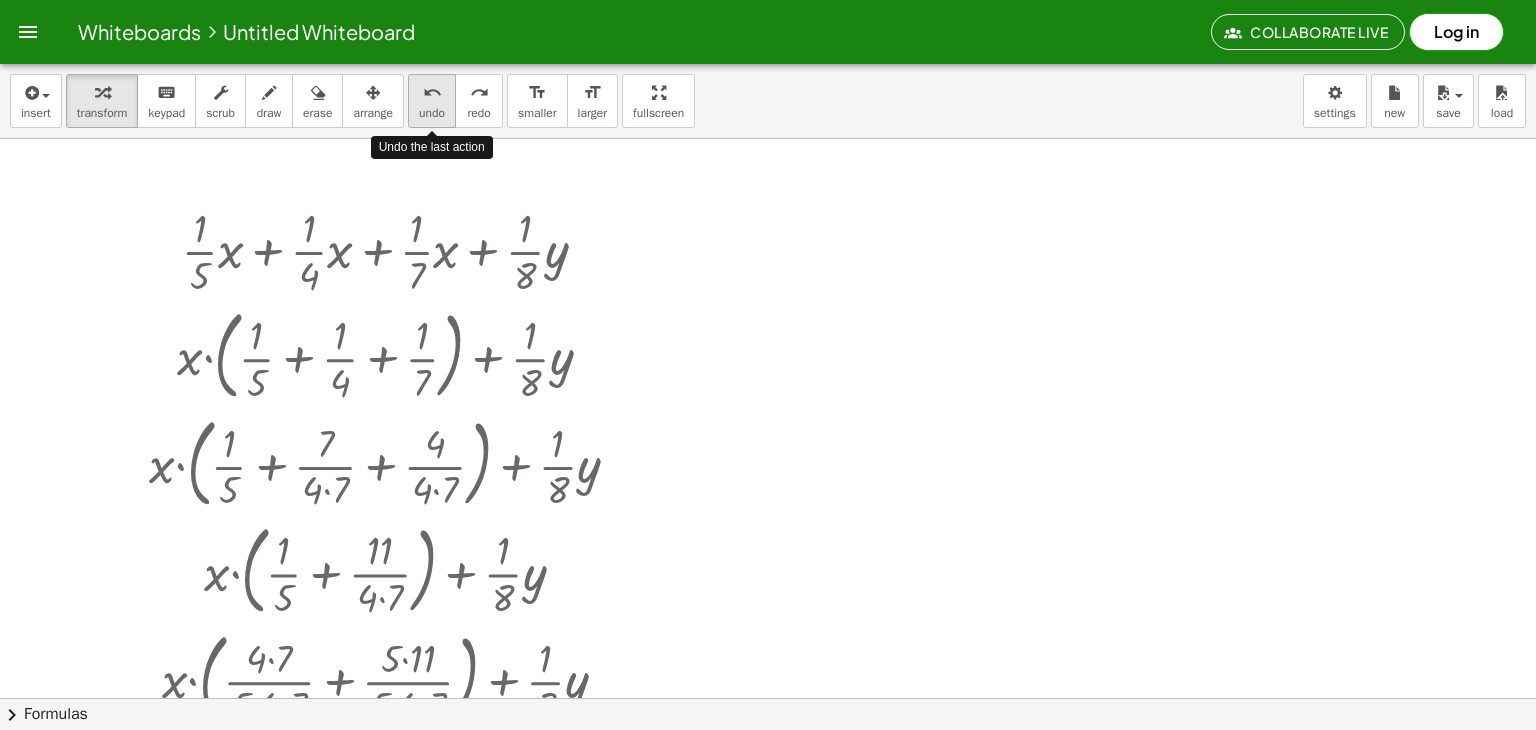 click on "undo undo" at bounding box center [432, 101] 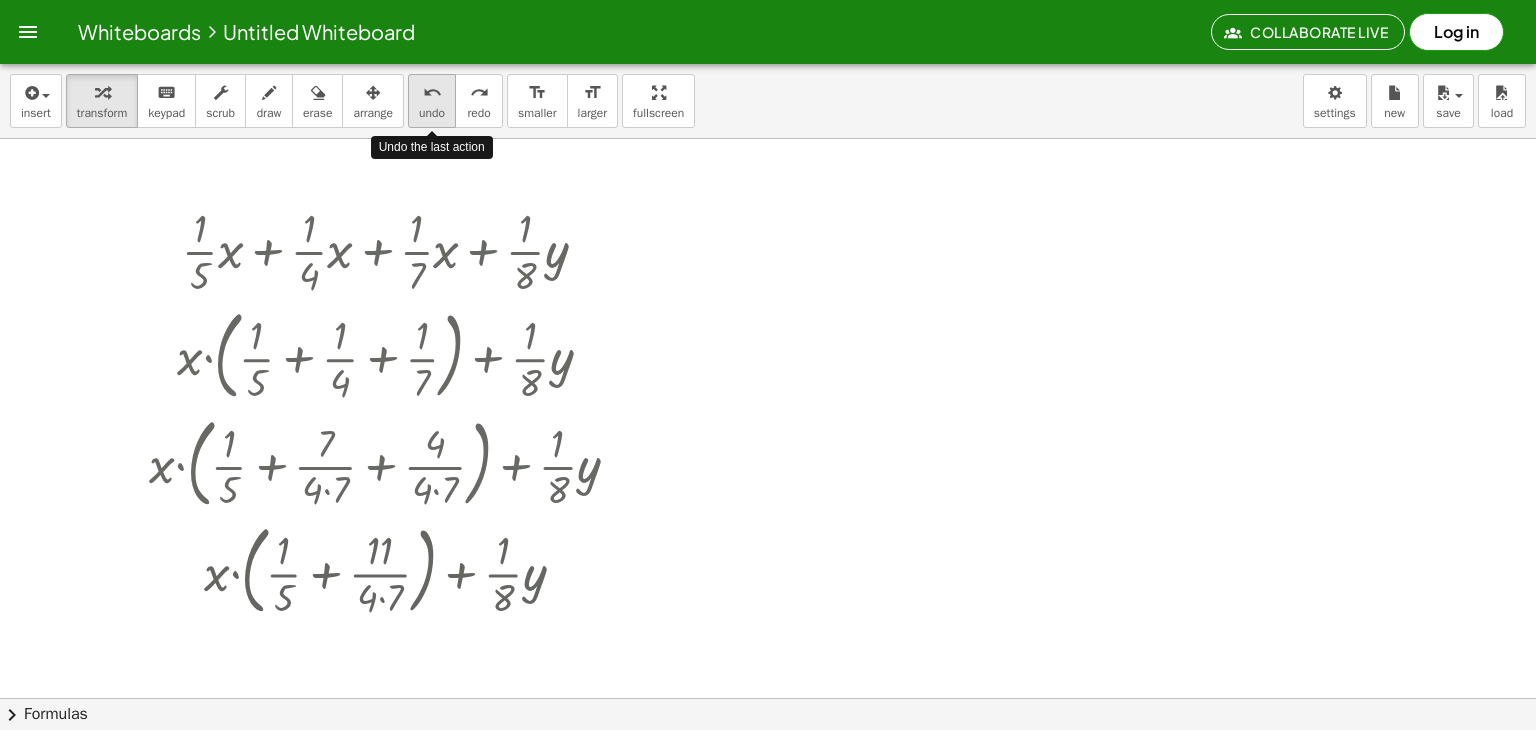 click on "undo undo" at bounding box center [432, 101] 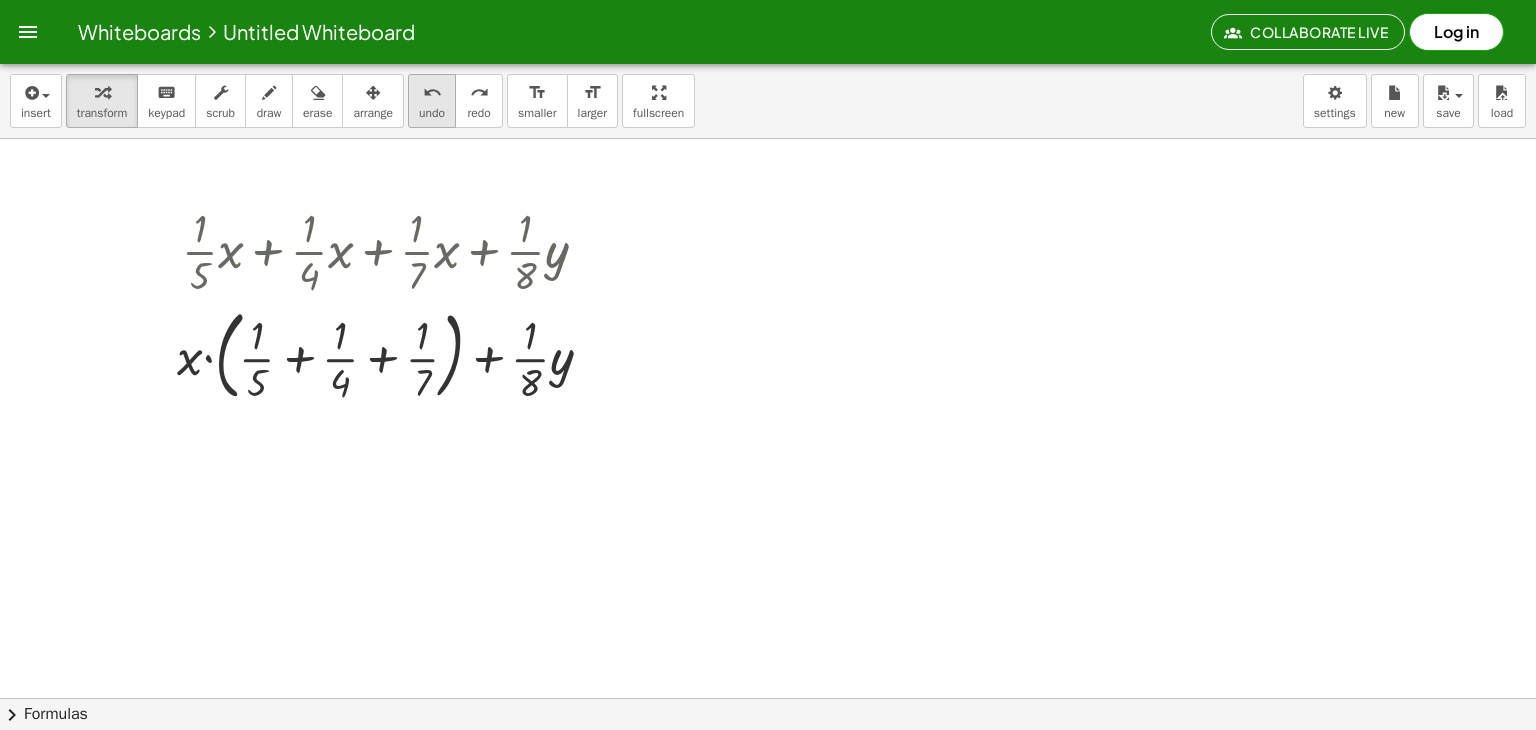 click on "undo" at bounding box center (432, 93) 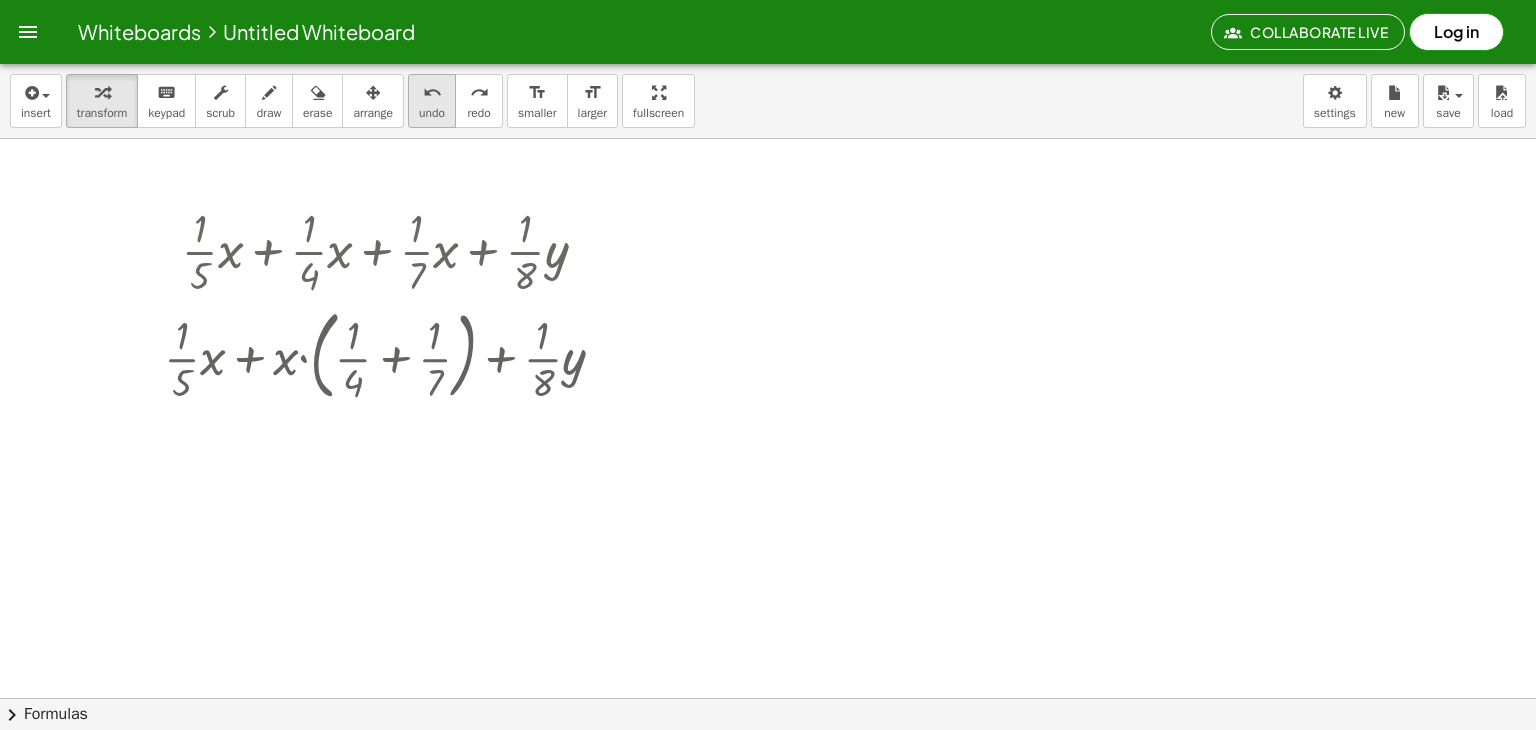click on "undo" at bounding box center (432, 93) 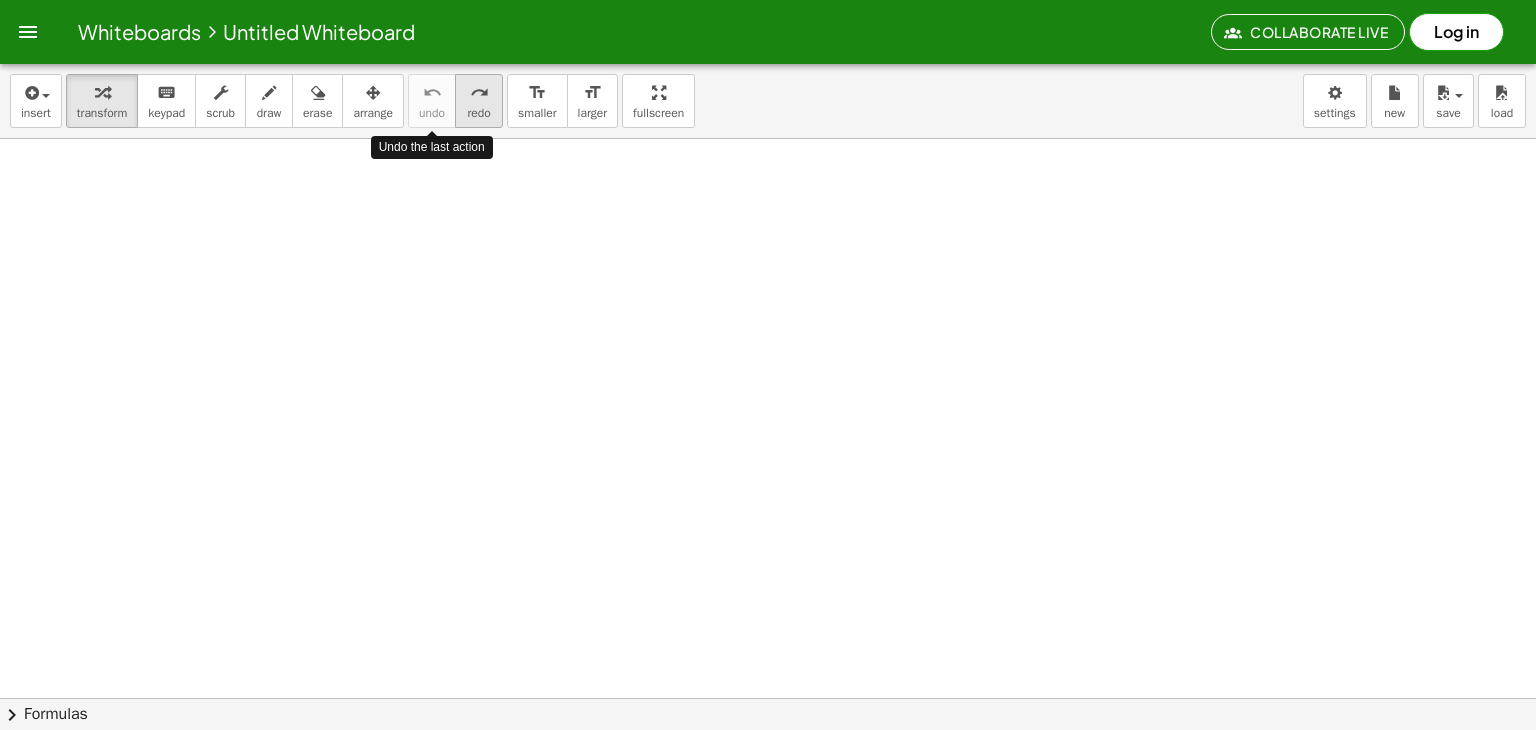 click on "redo" at bounding box center (479, 93) 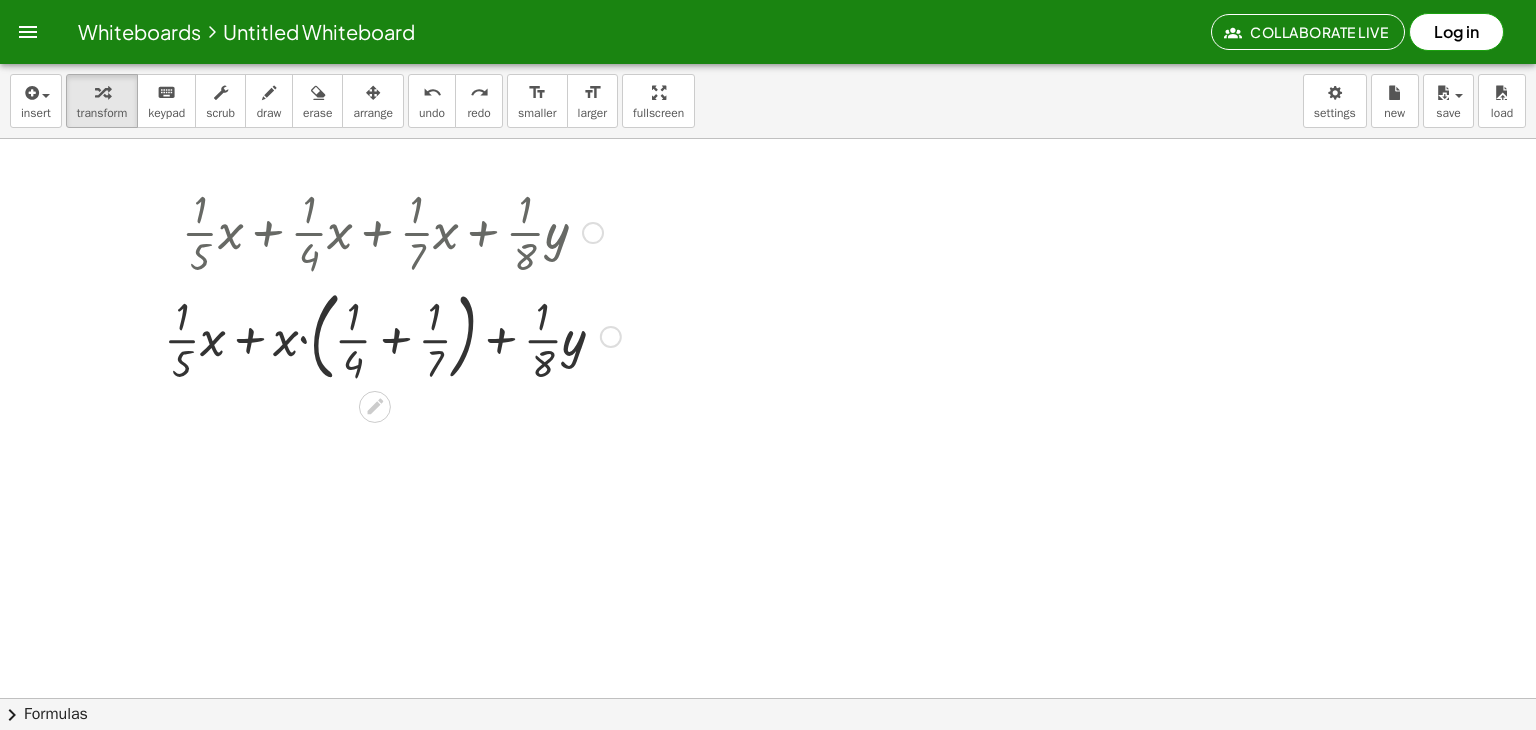 scroll, scrollTop: 20, scrollLeft: 0, axis: vertical 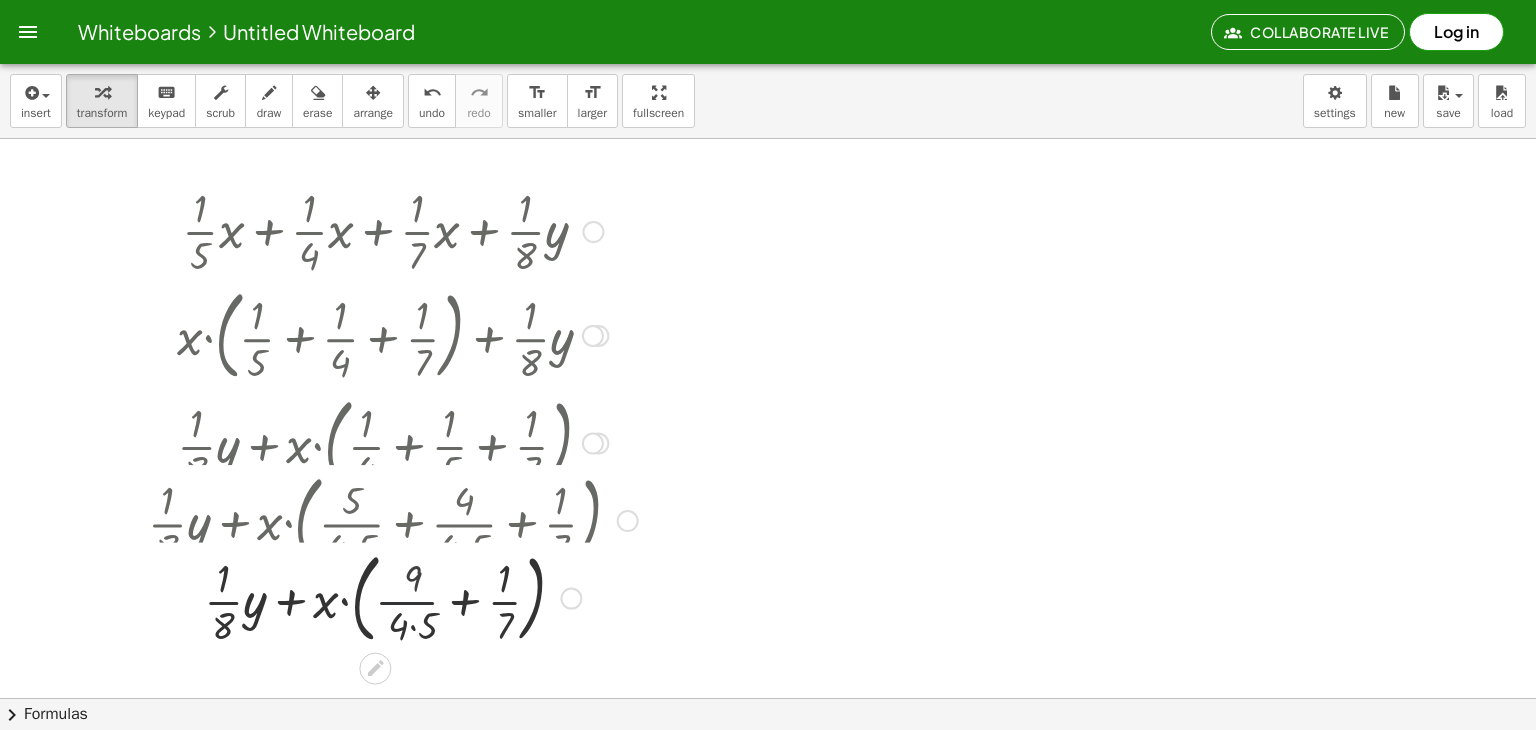 click at bounding box center [393, 442] 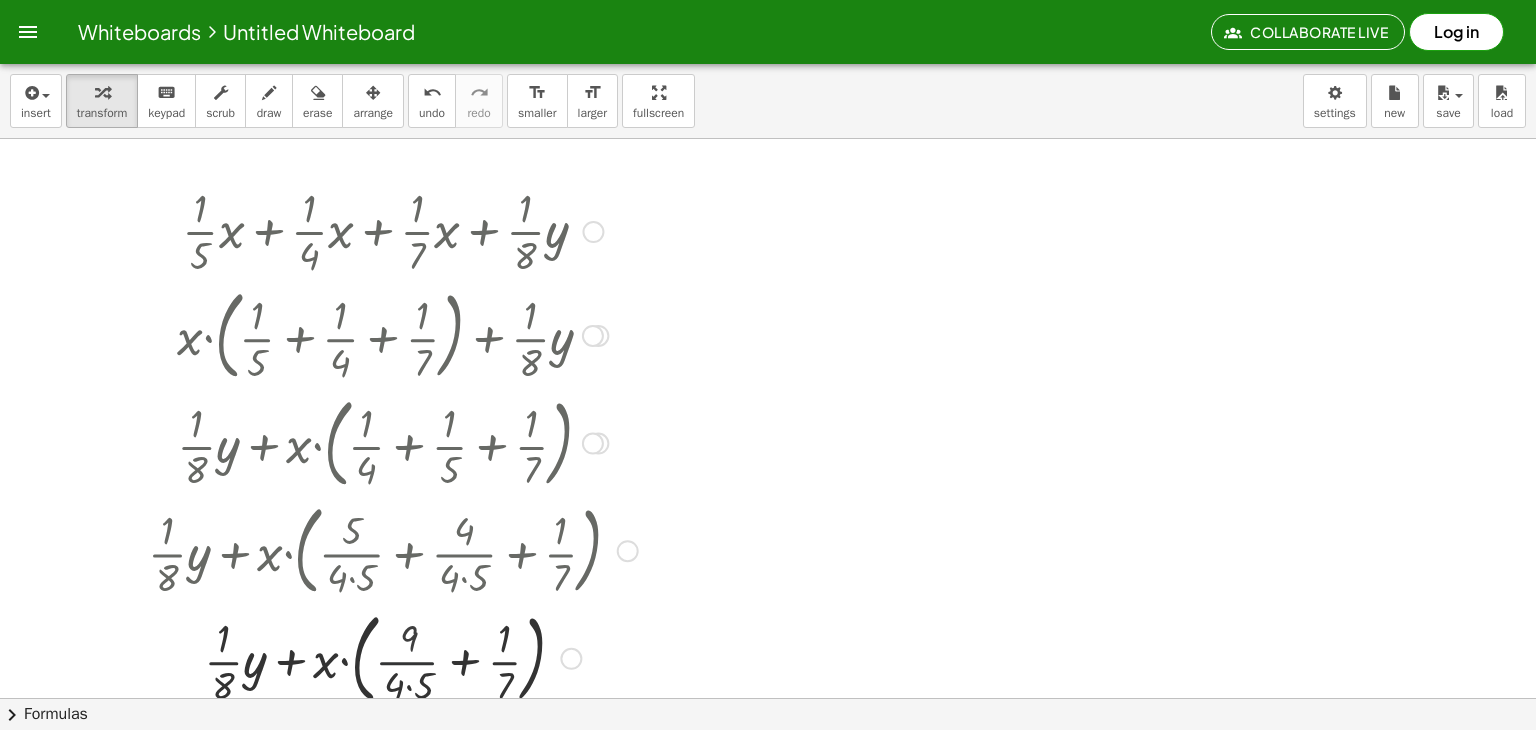 click at bounding box center [393, 442] 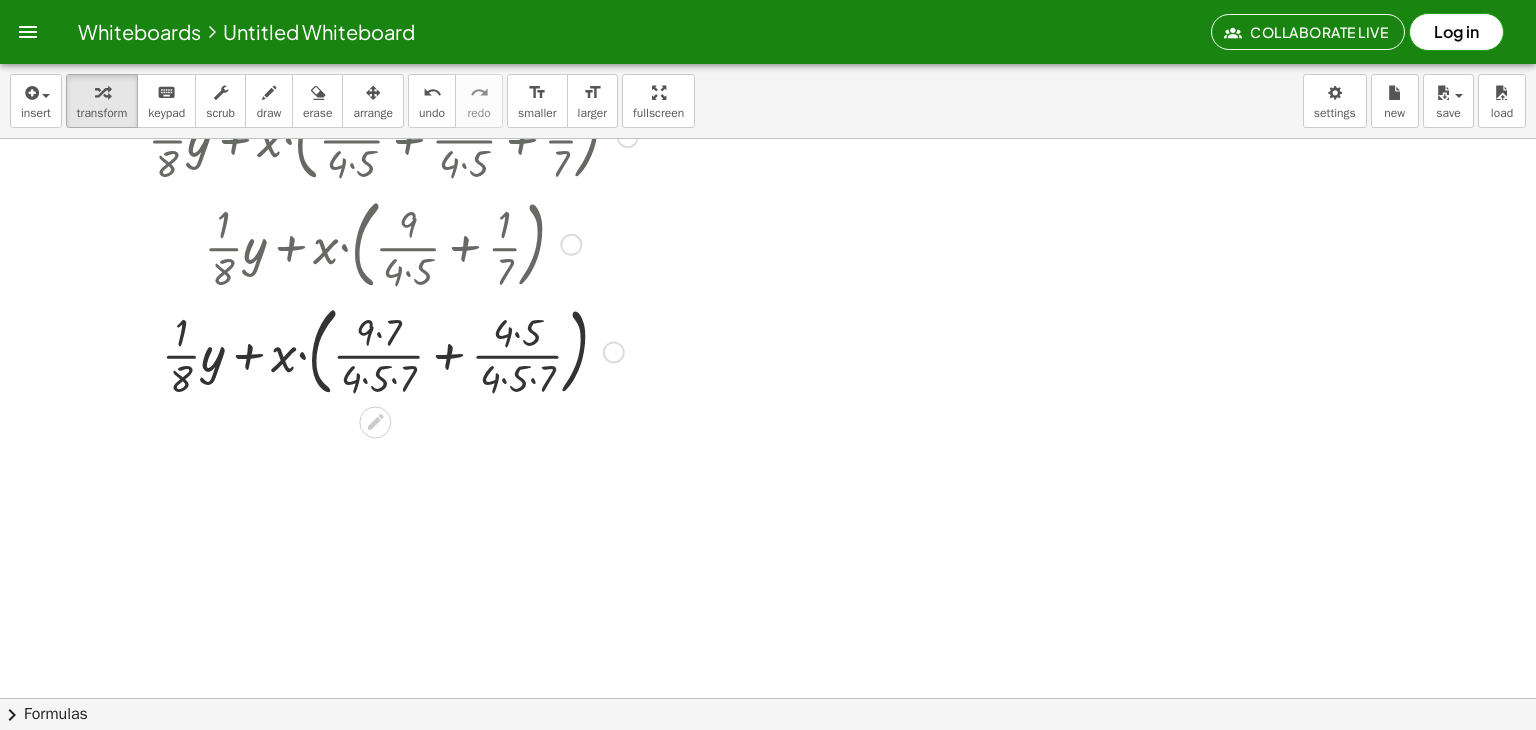 scroll, scrollTop: 433, scrollLeft: 0, axis: vertical 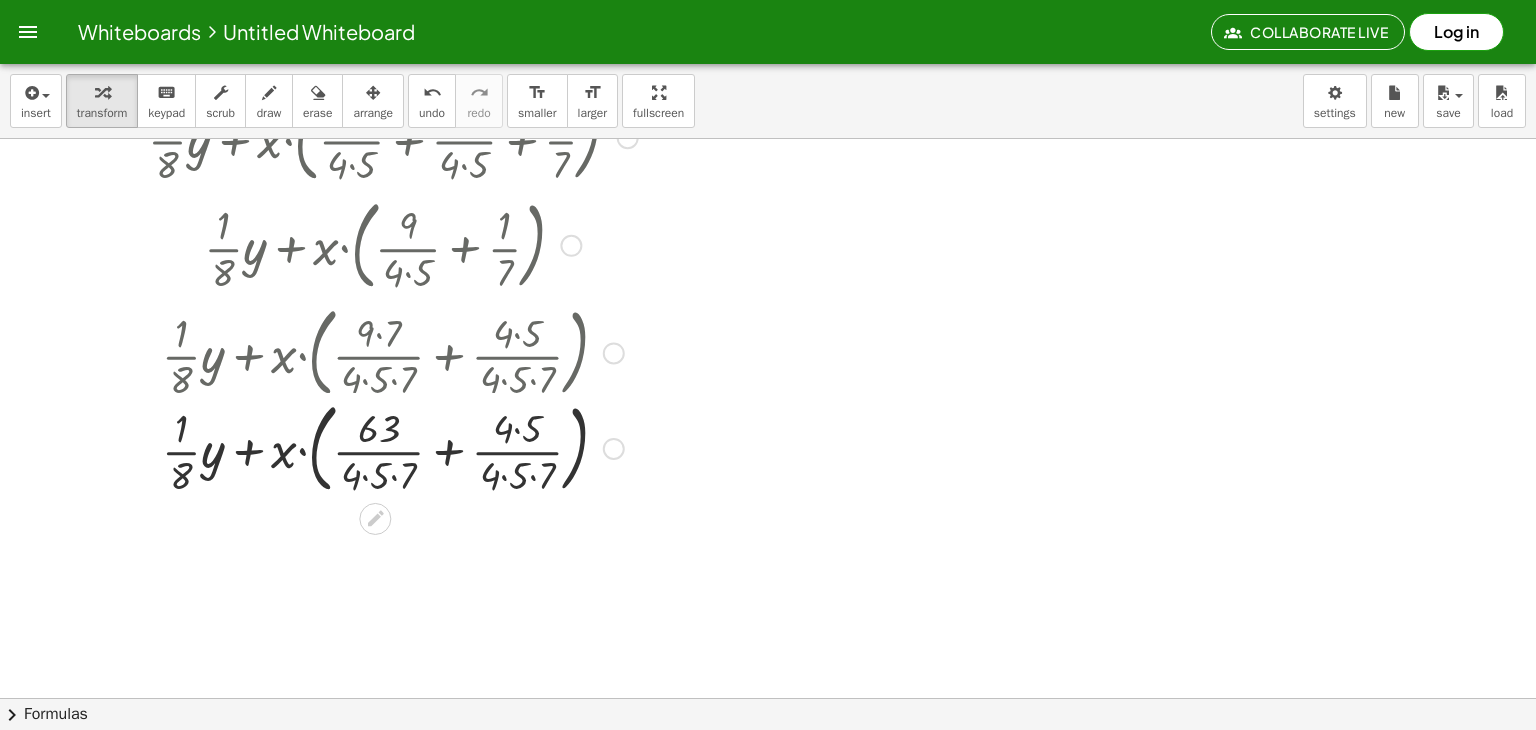 click at bounding box center [393, 352] 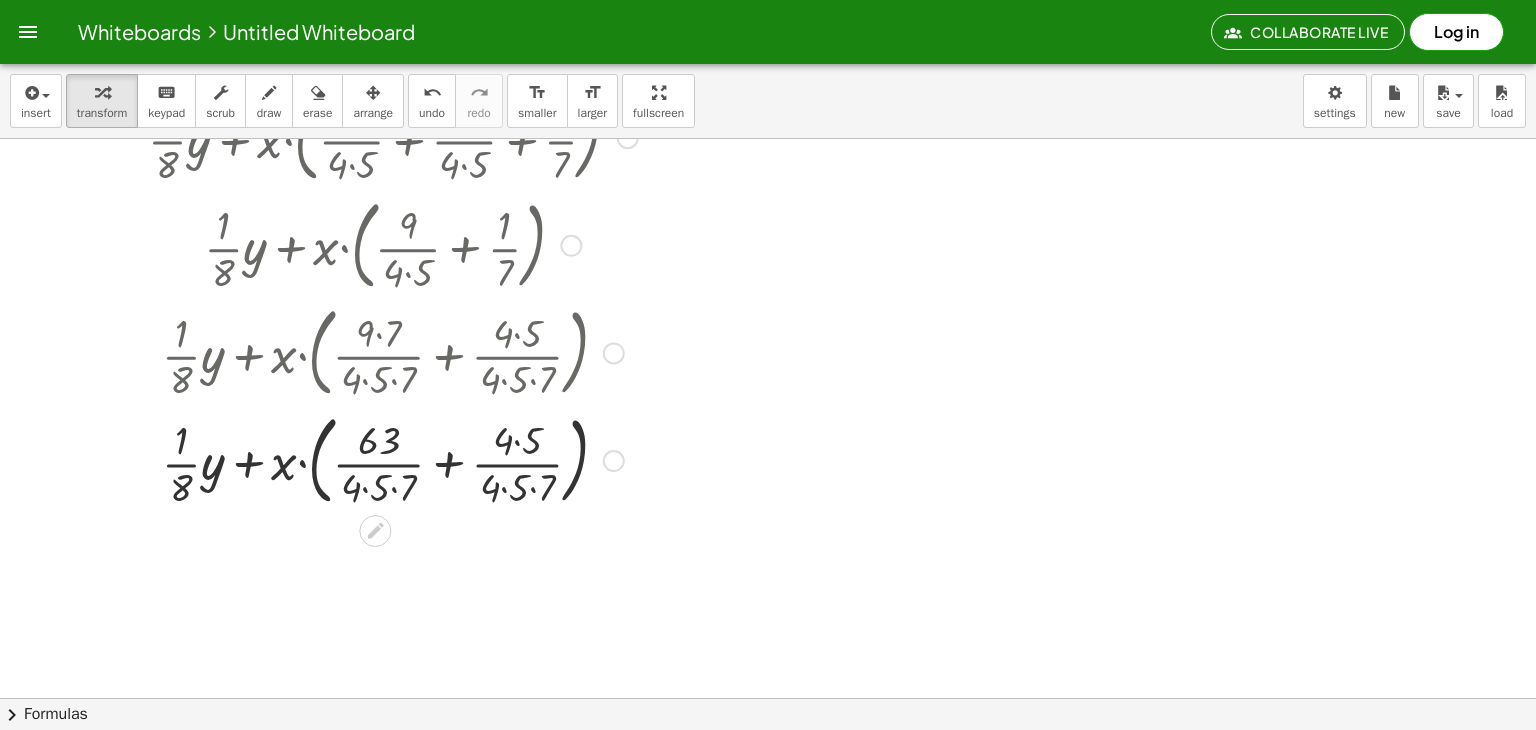 click at bounding box center [393, 352] 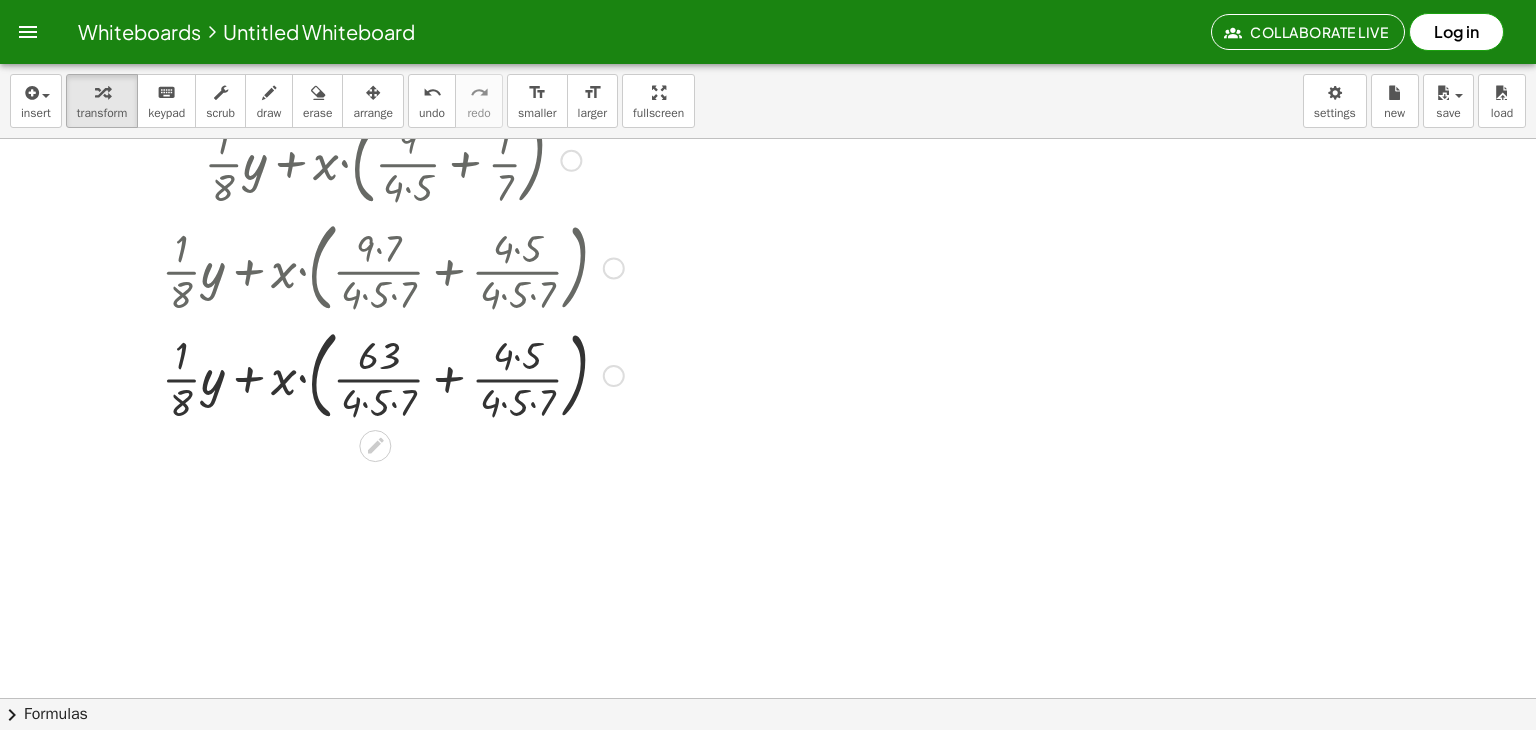 scroll, scrollTop: 523, scrollLeft: 0, axis: vertical 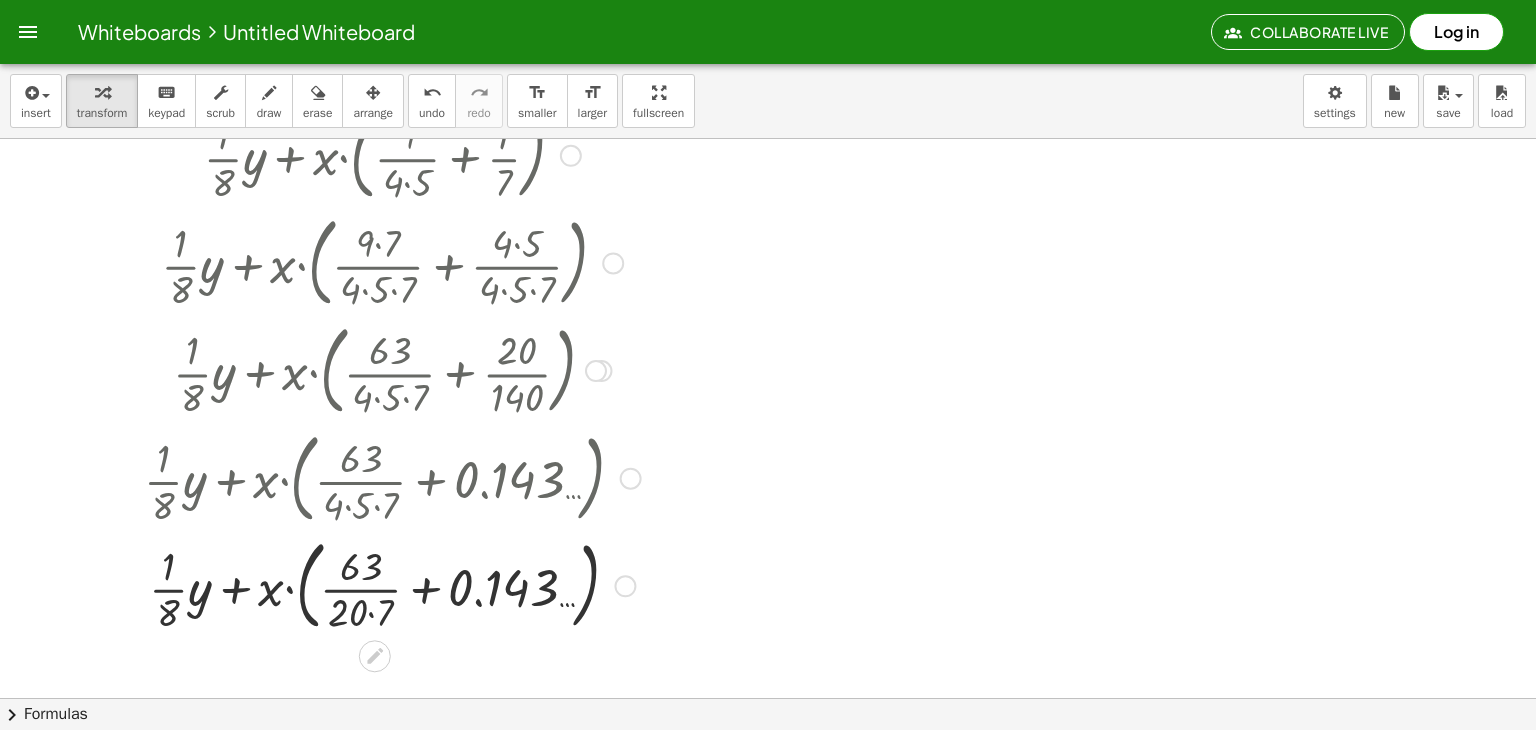 click at bounding box center (392, 477) 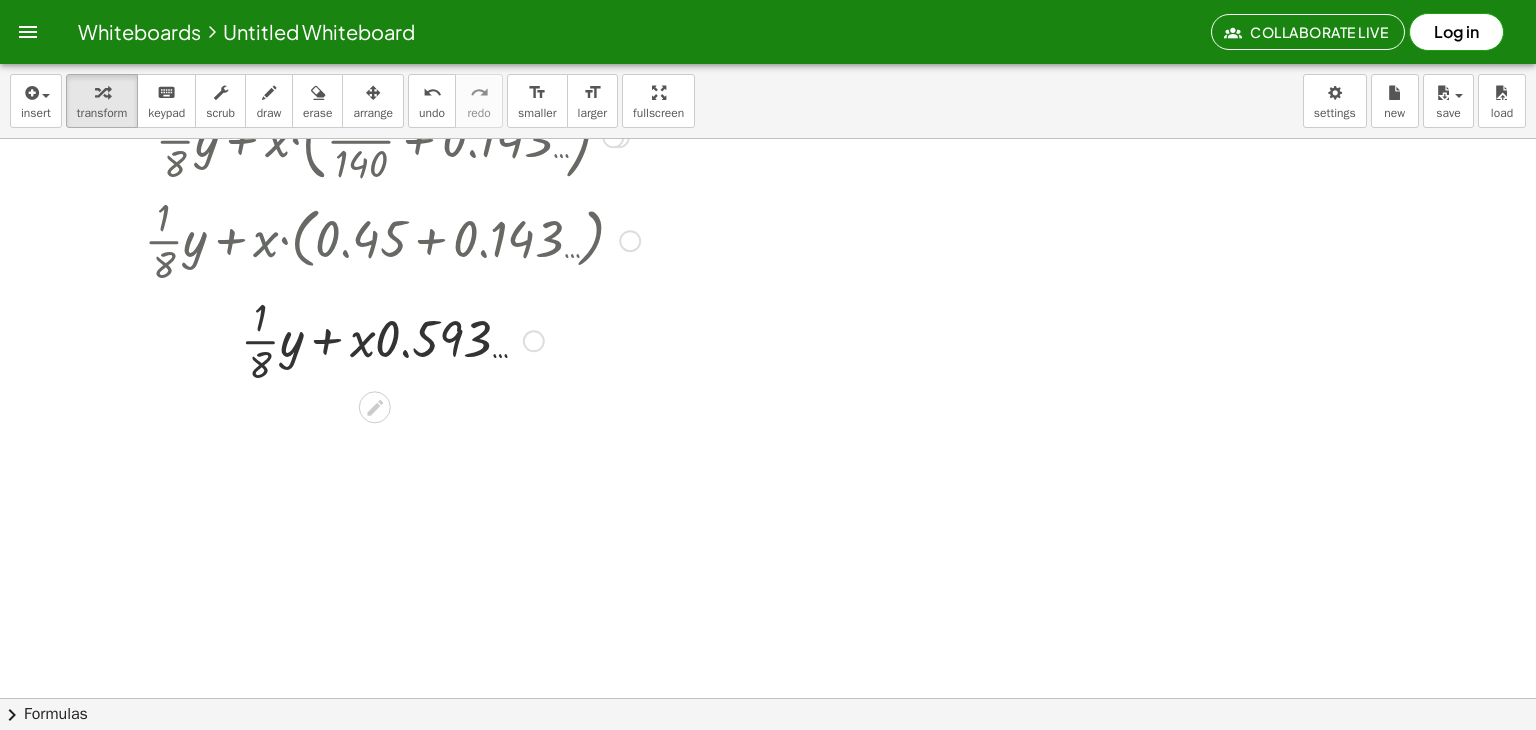 scroll, scrollTop: 969, scrollLeft: 0, axis: vertical 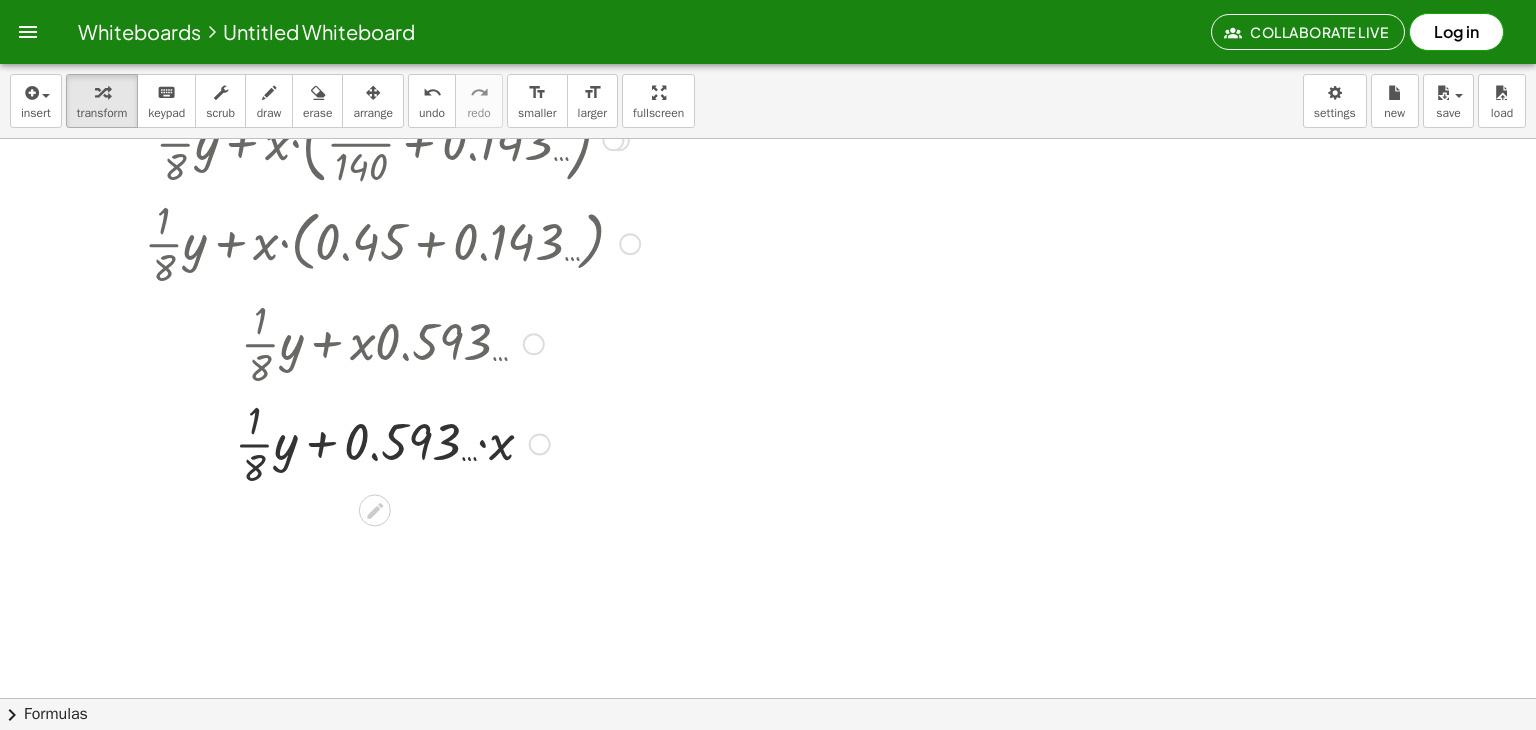 click at bounding box center (392, 342) 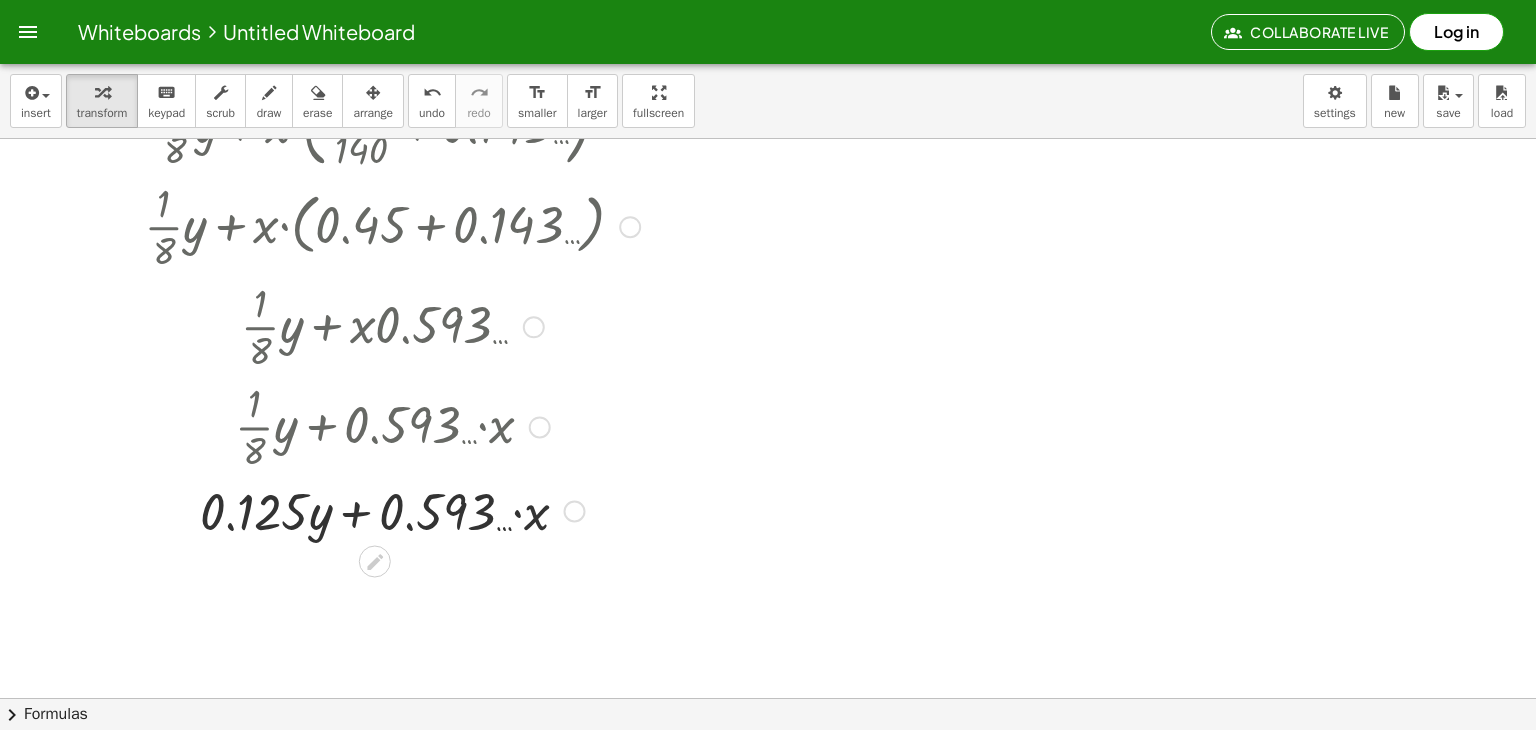 scroll, scrollTop: 1018, scrollLeft: 0, axis: vertical 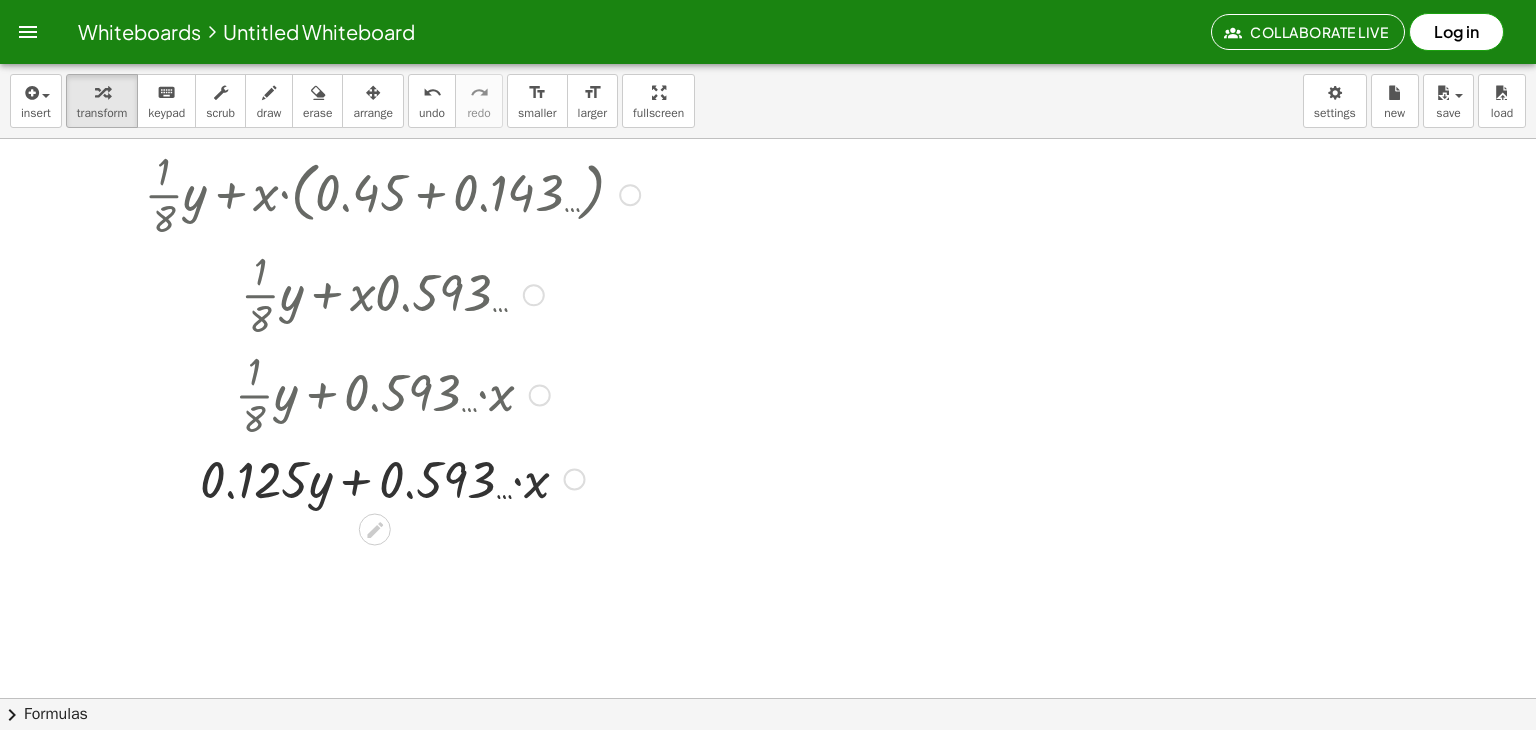 click 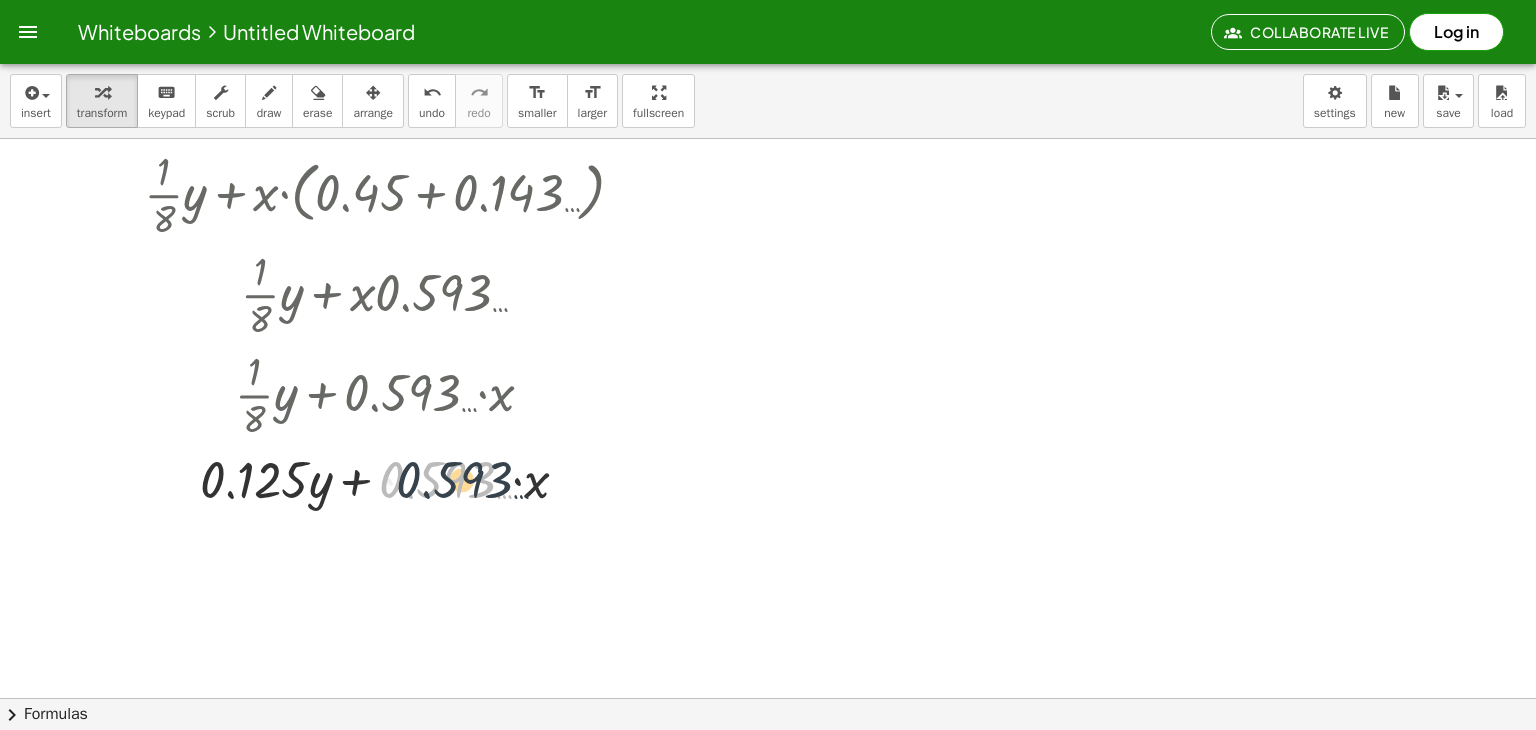 drag, startPoint x: 504, startPoint y: 484, endPoint x: 516, endPoint y: 484, distance: 12 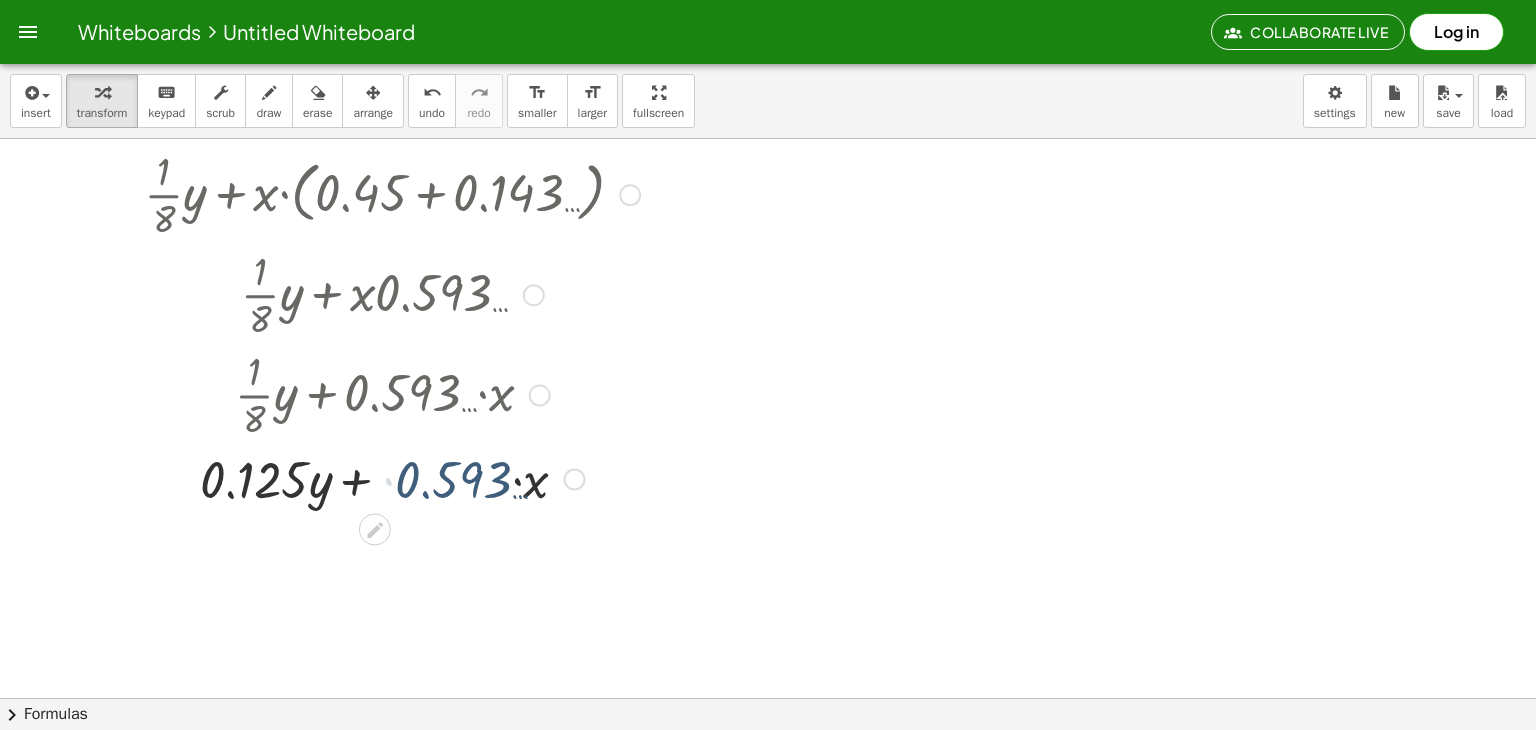 click 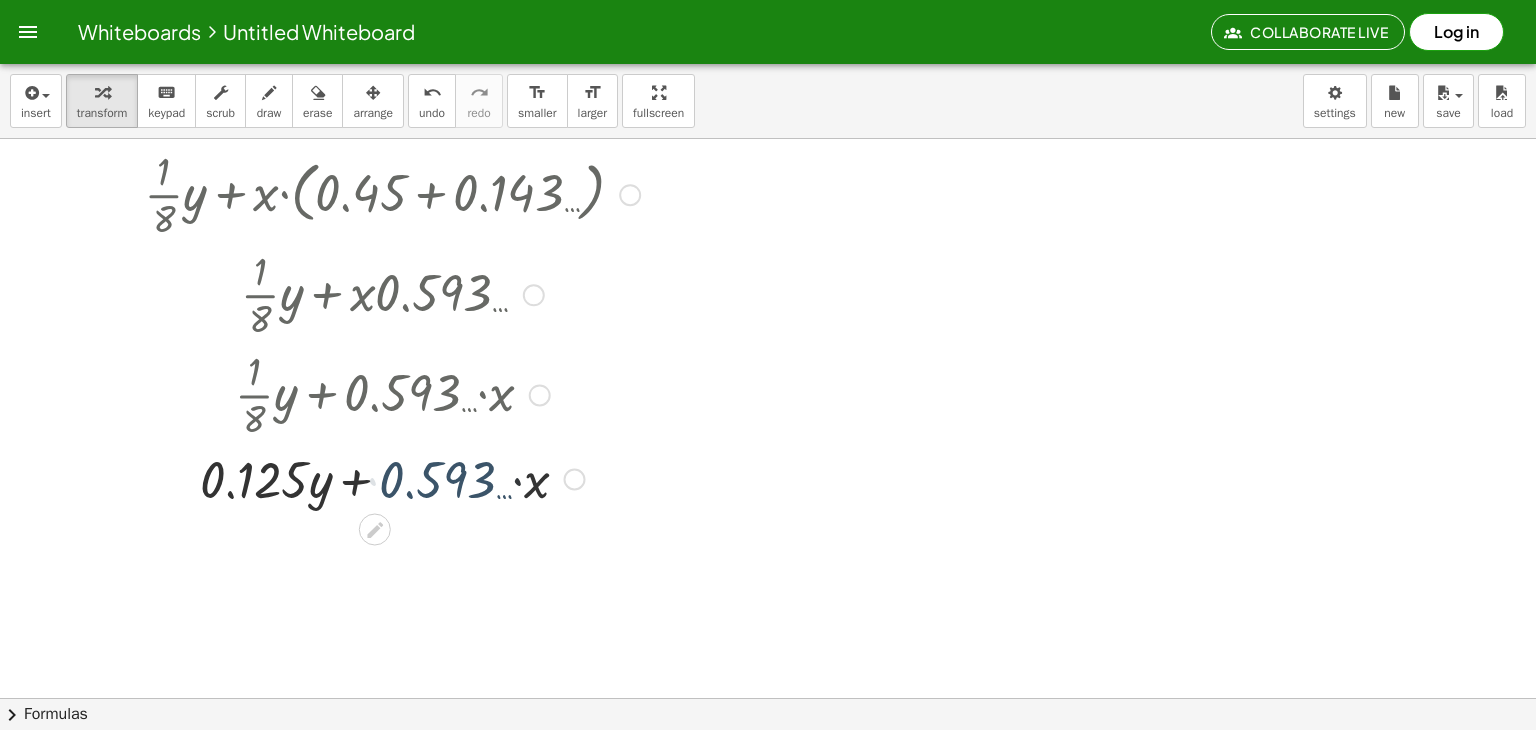click 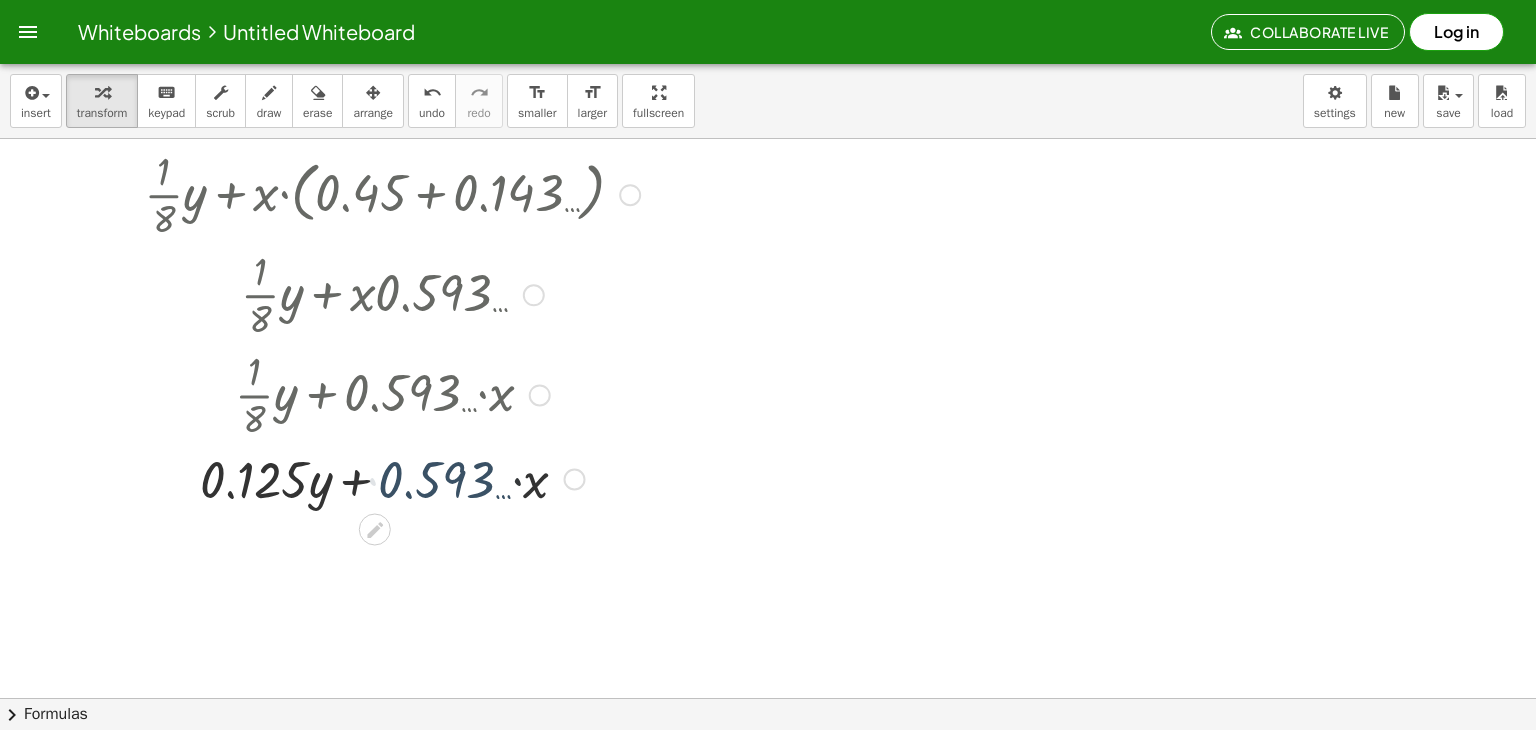 click 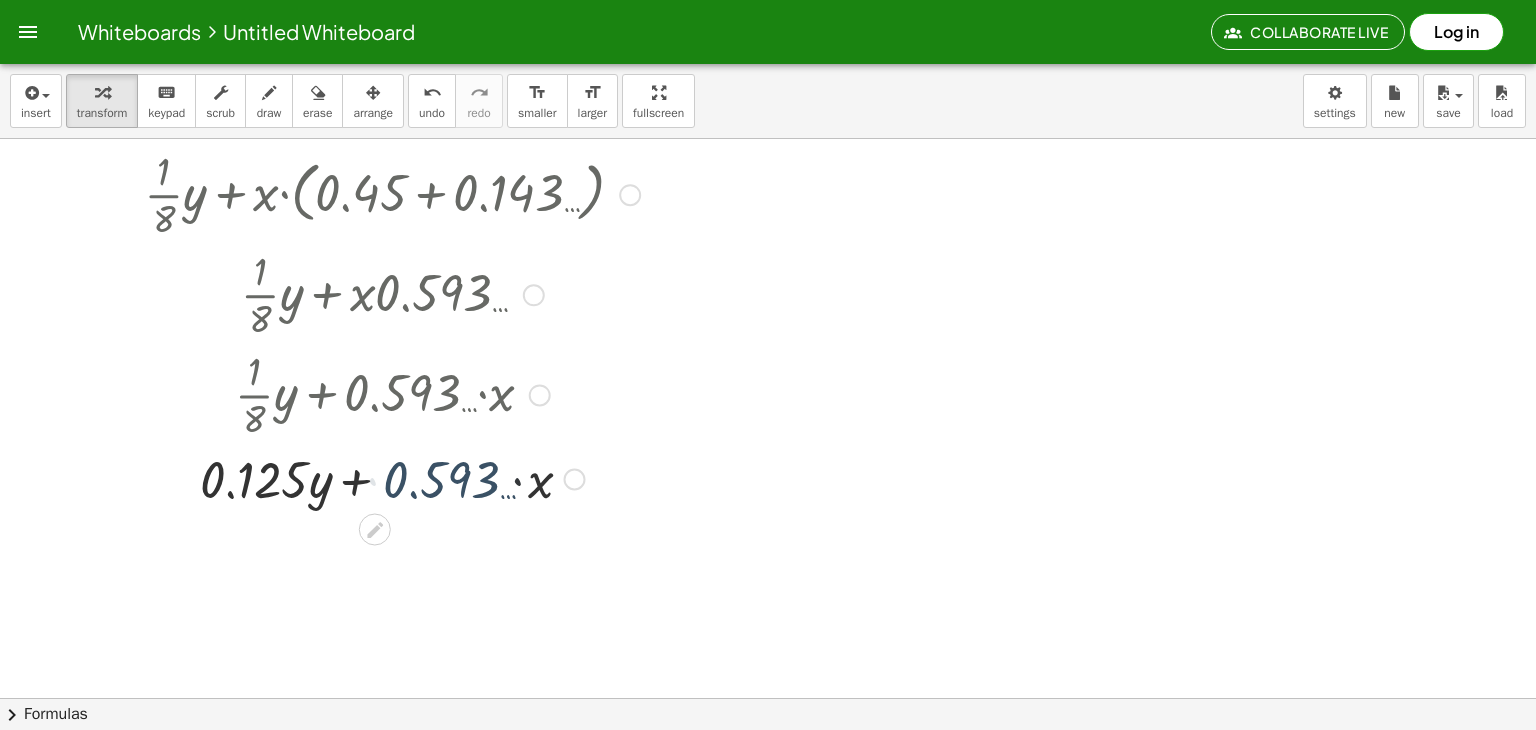 click 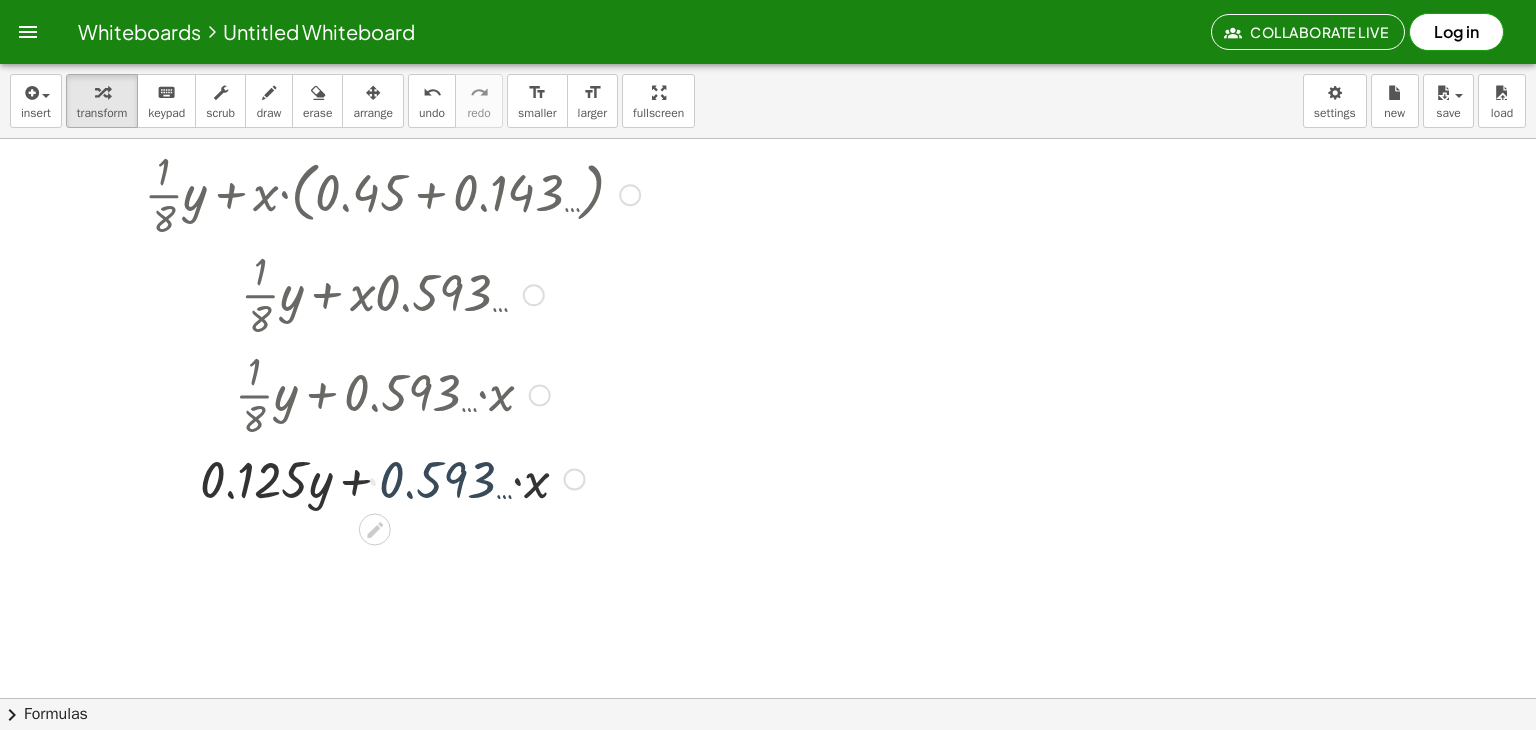 click 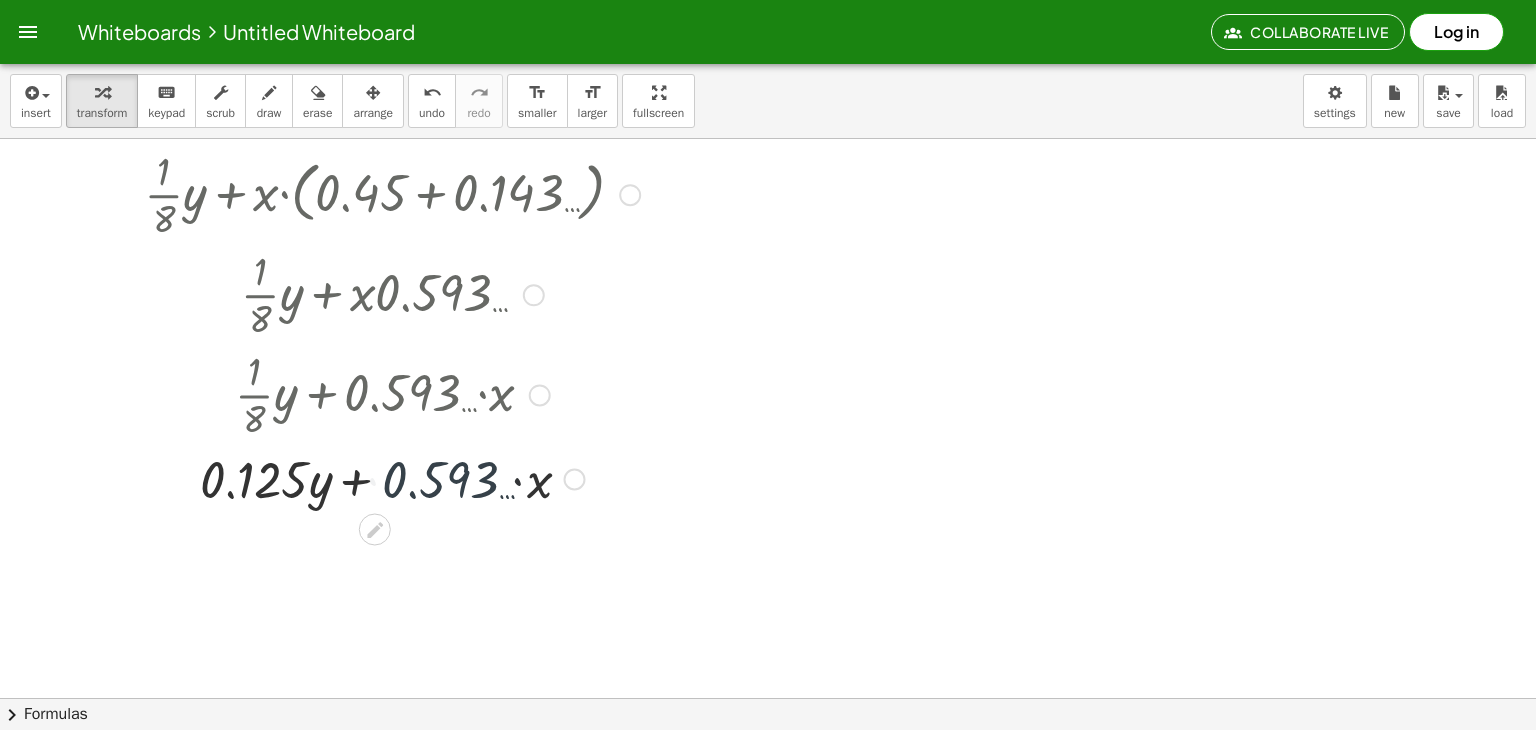 click 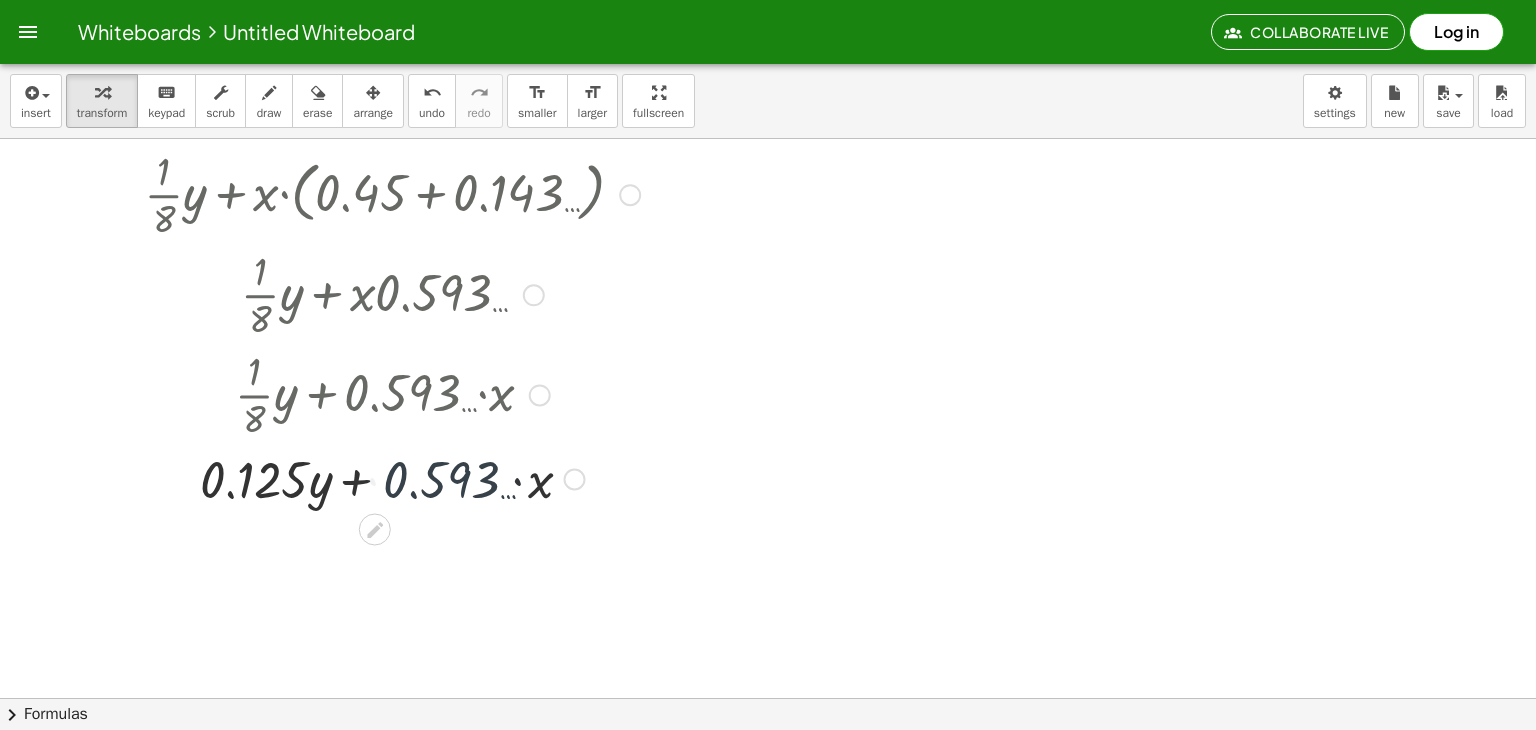 click 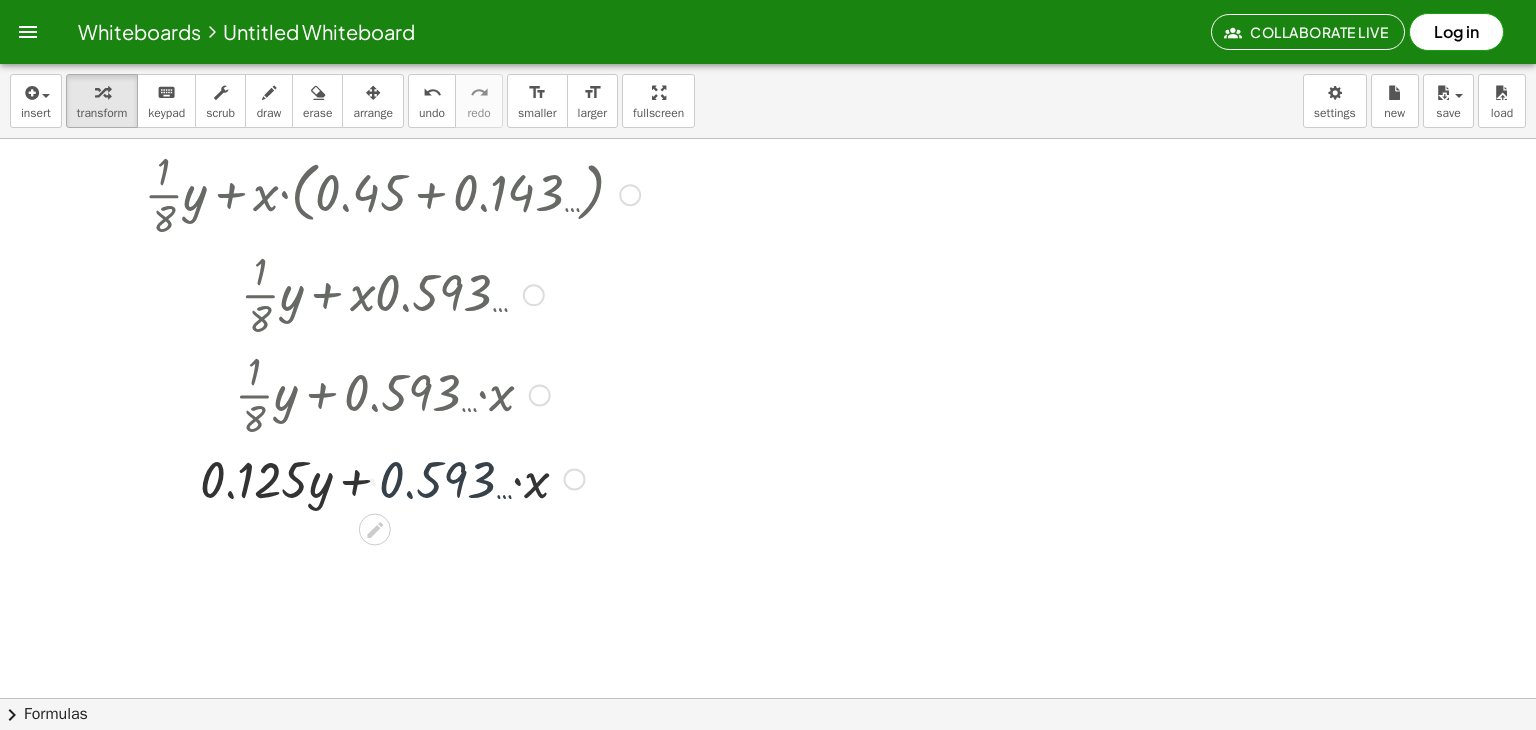click 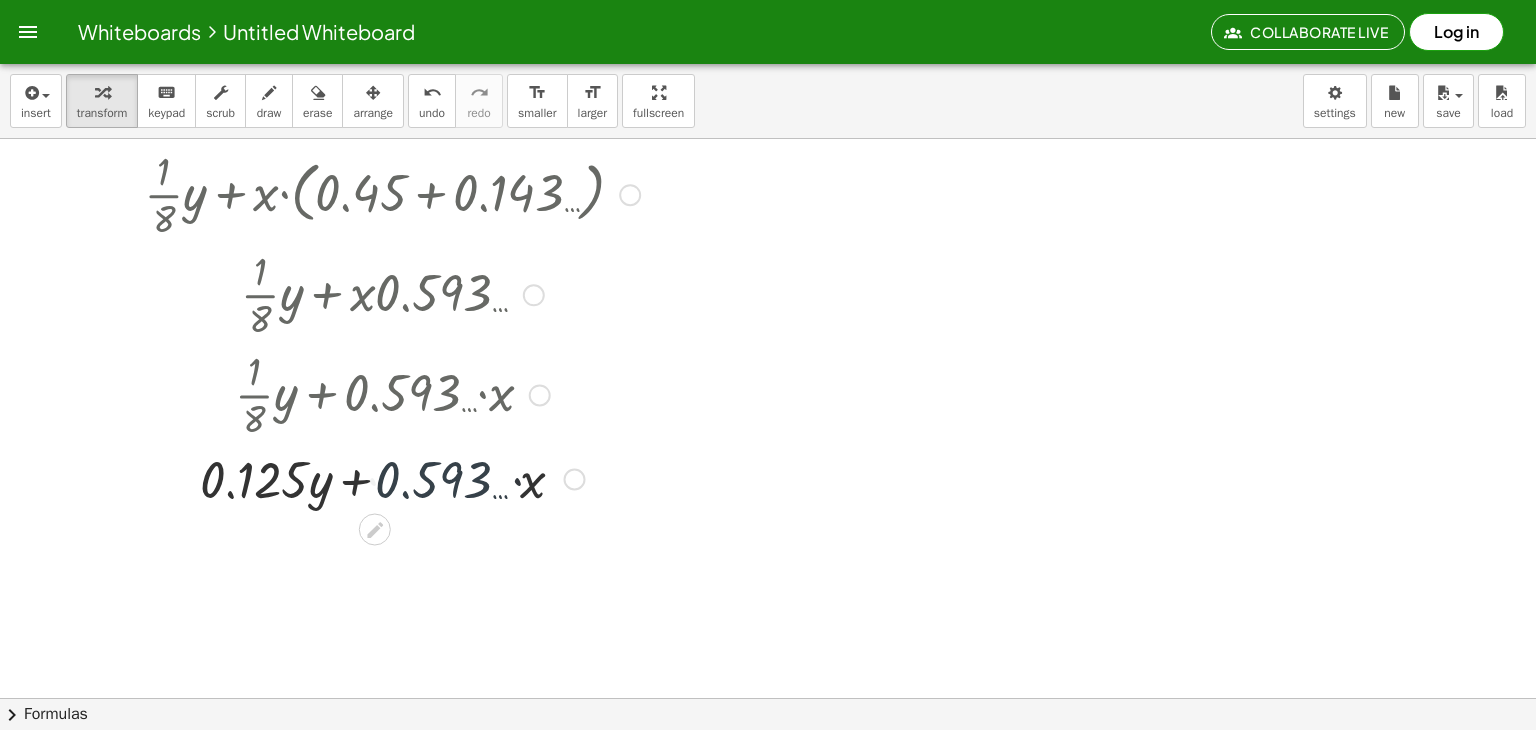 click 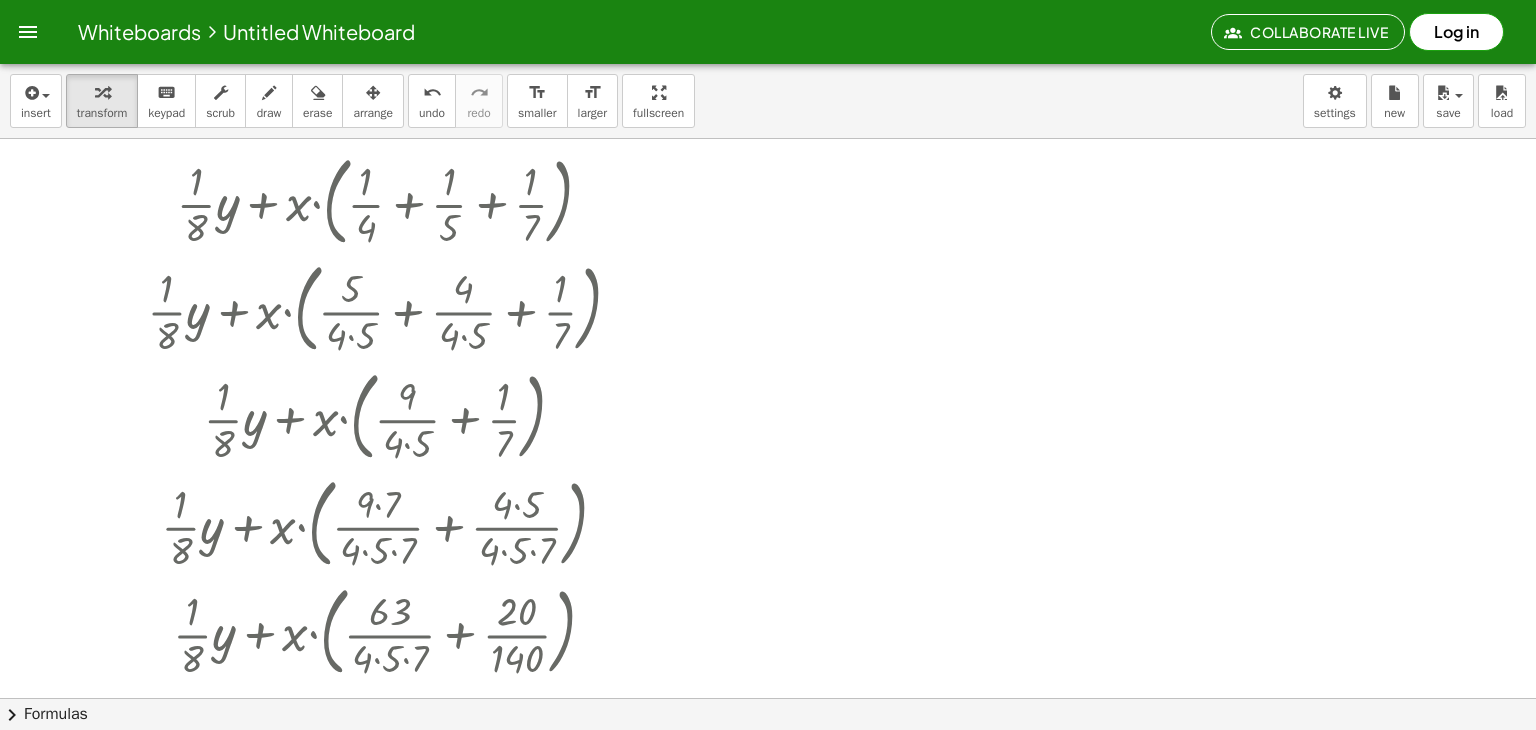 scroll, scrollTop: 218, scrollLeft: 0, axis: vertical 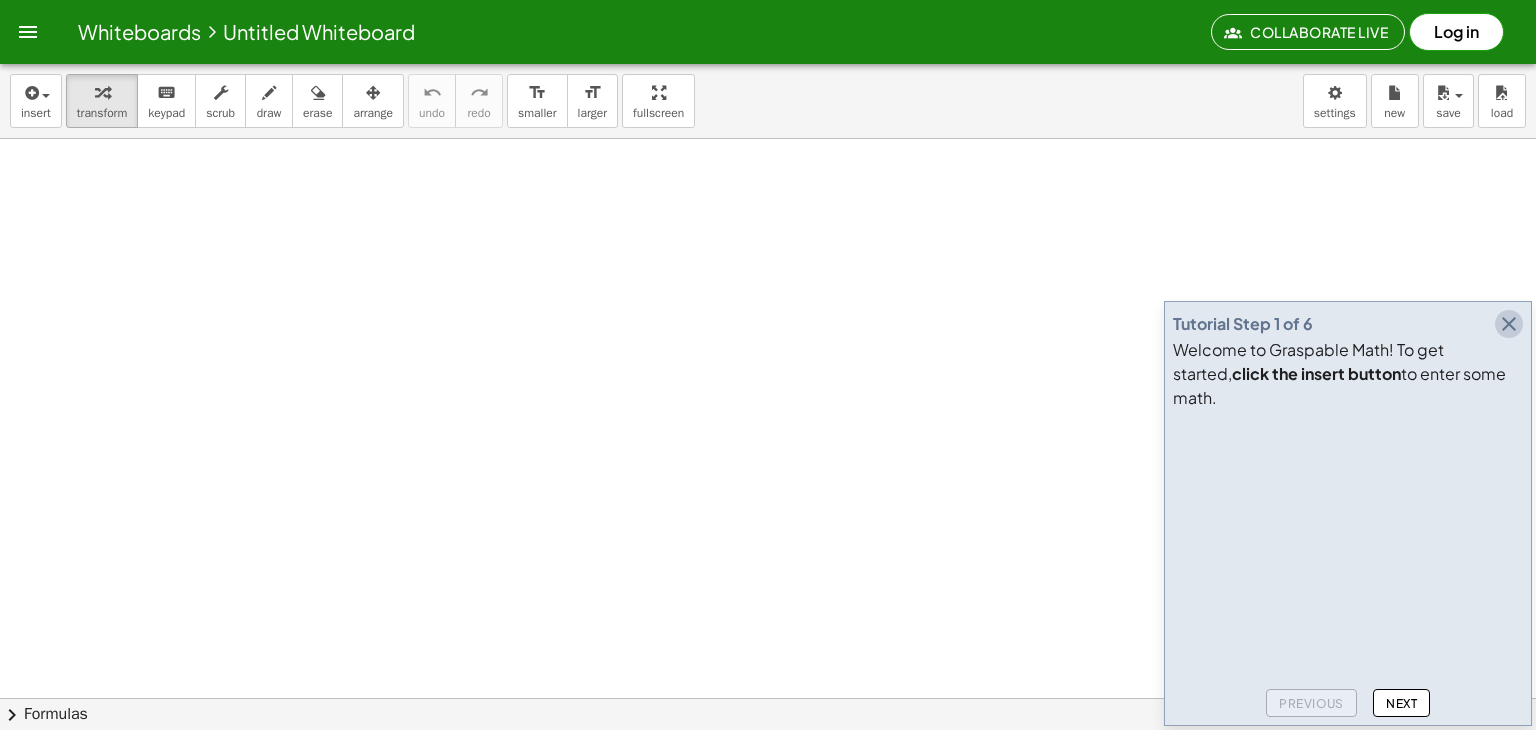 click at bounding box center [1509, 324] 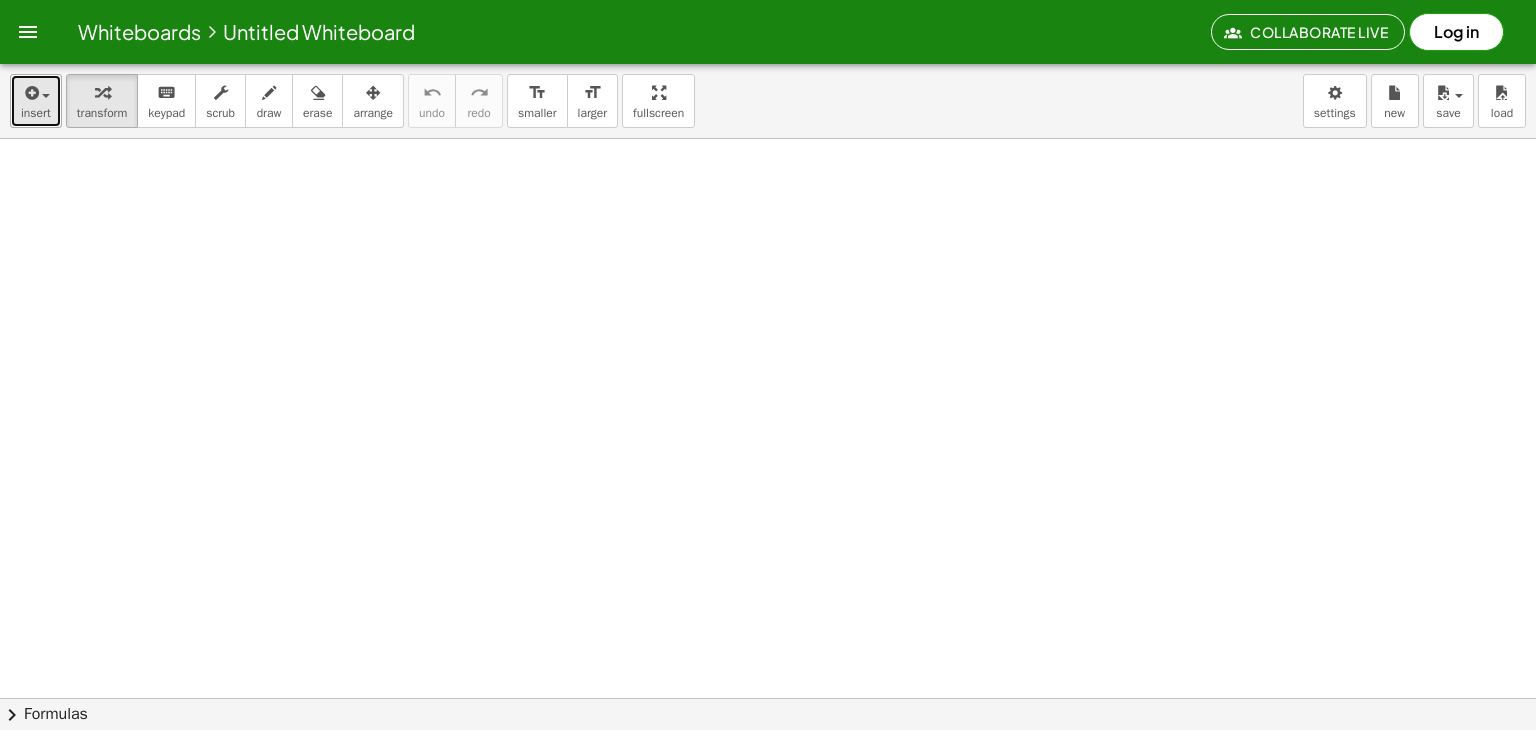 click on "insert" at bounding box center (36, 113) 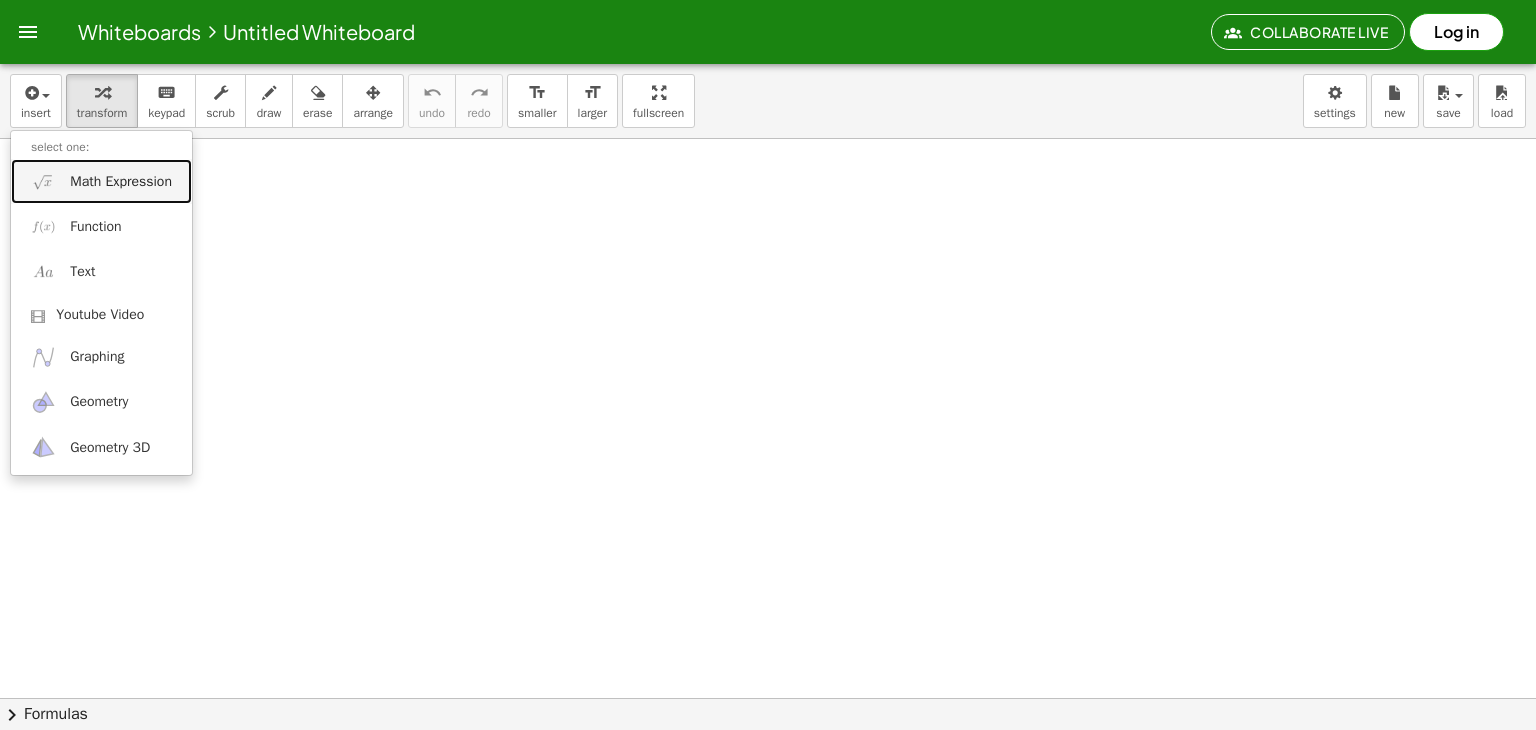 click on "Math Expression" at bounding box center (121, 182) 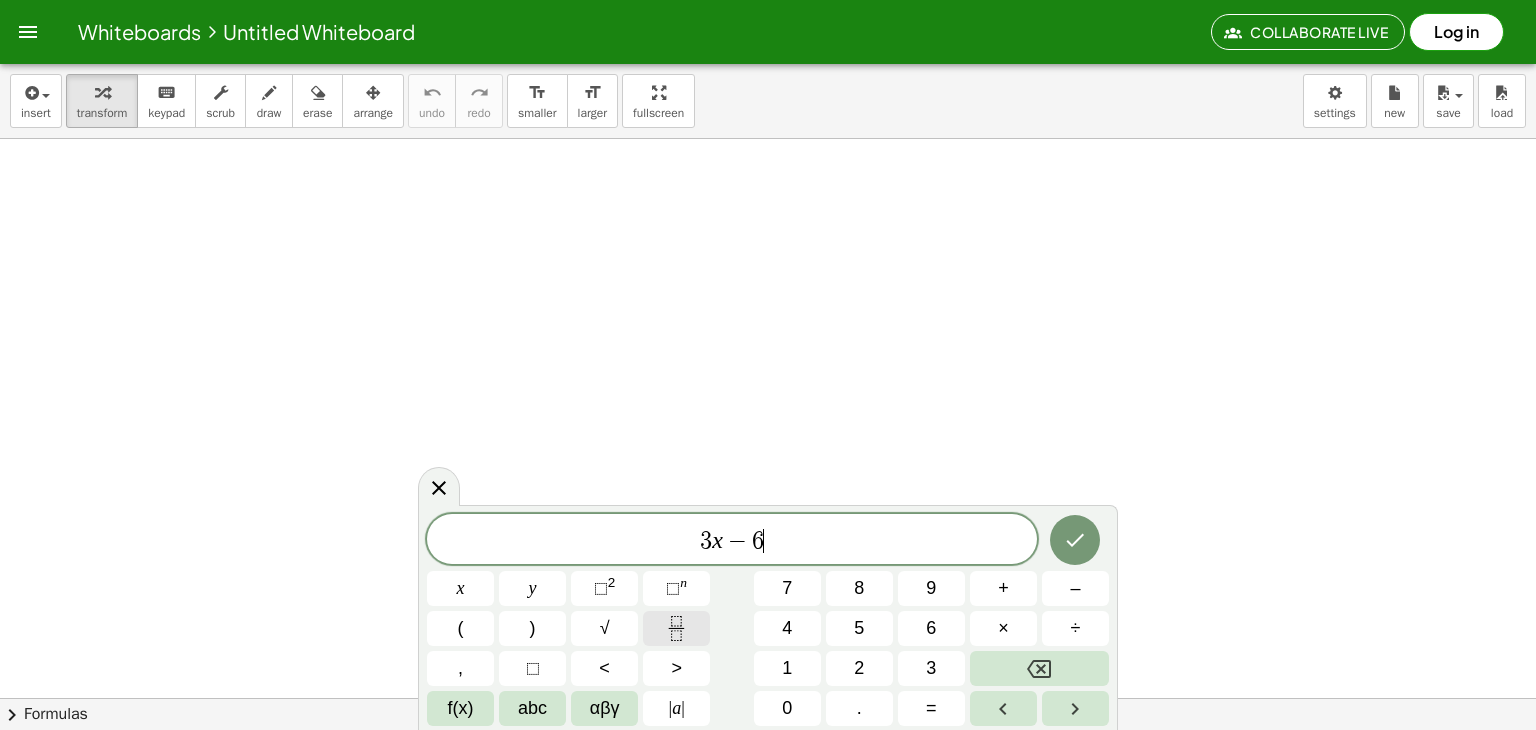 click 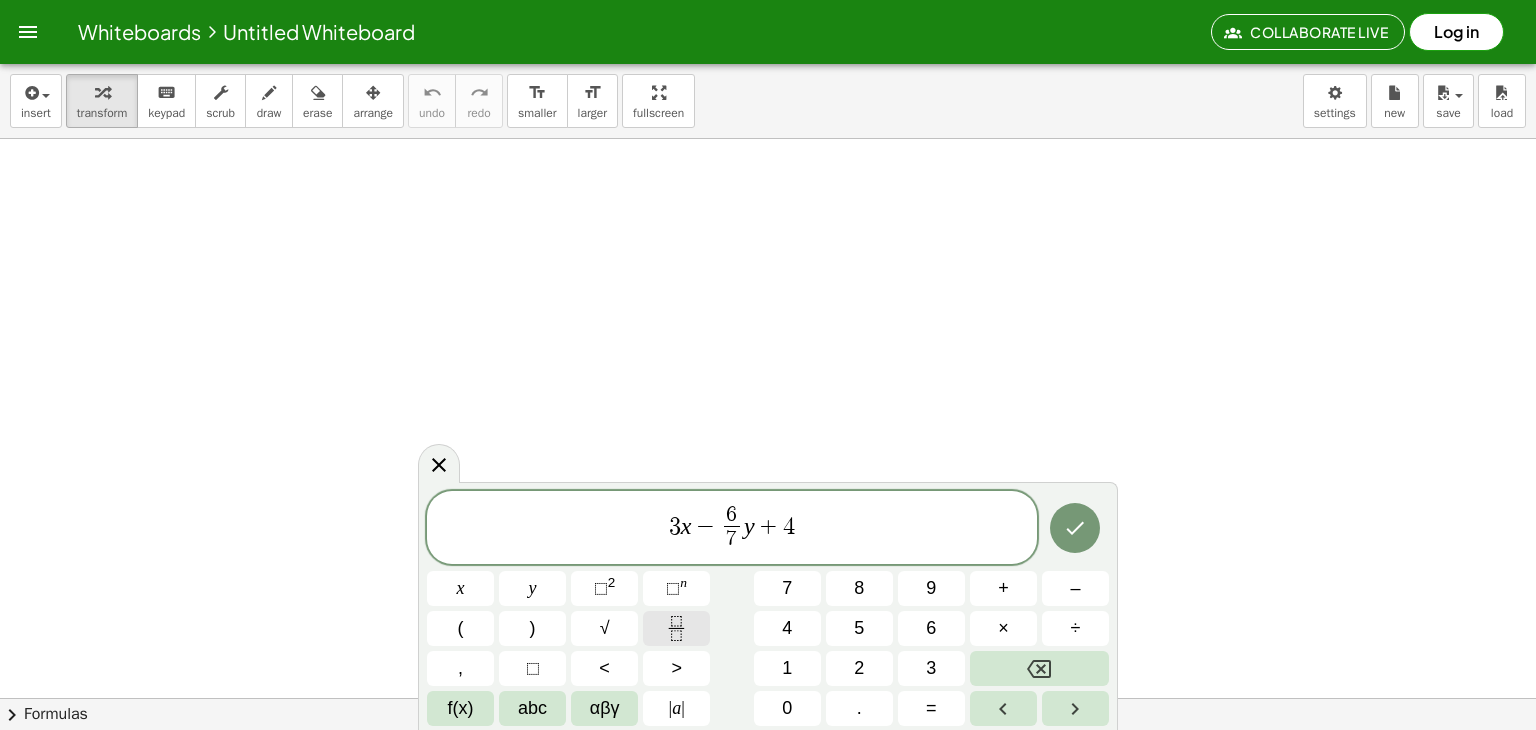click 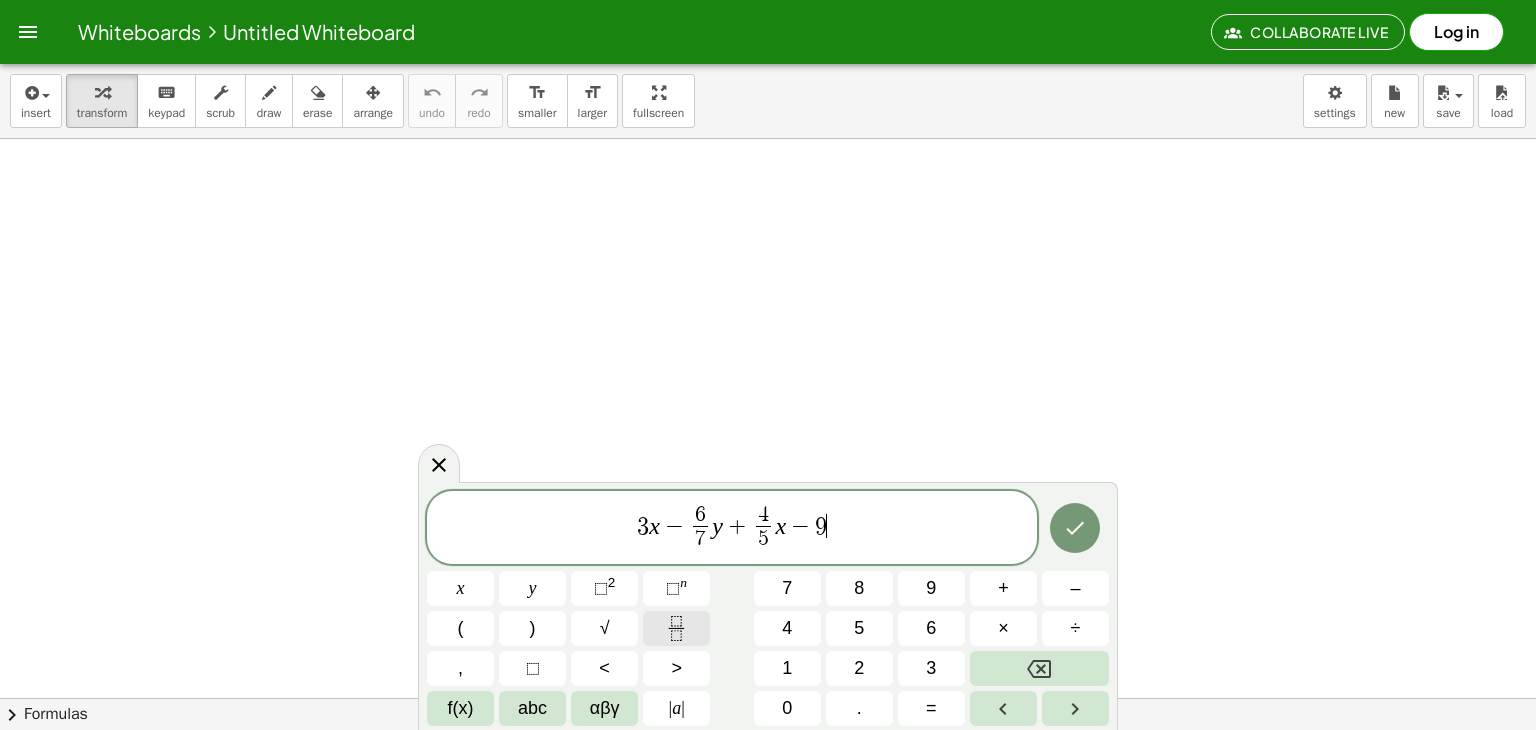 click 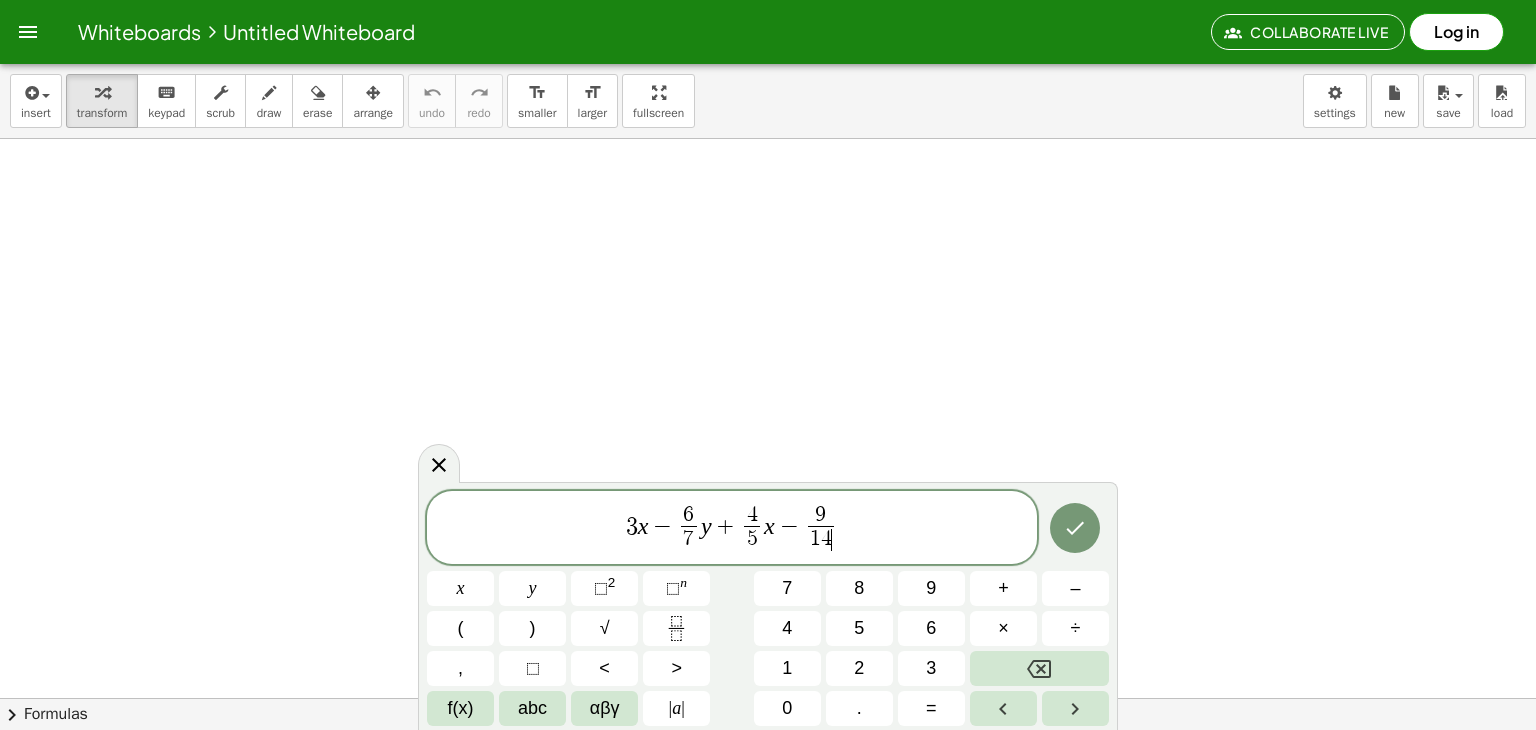 click 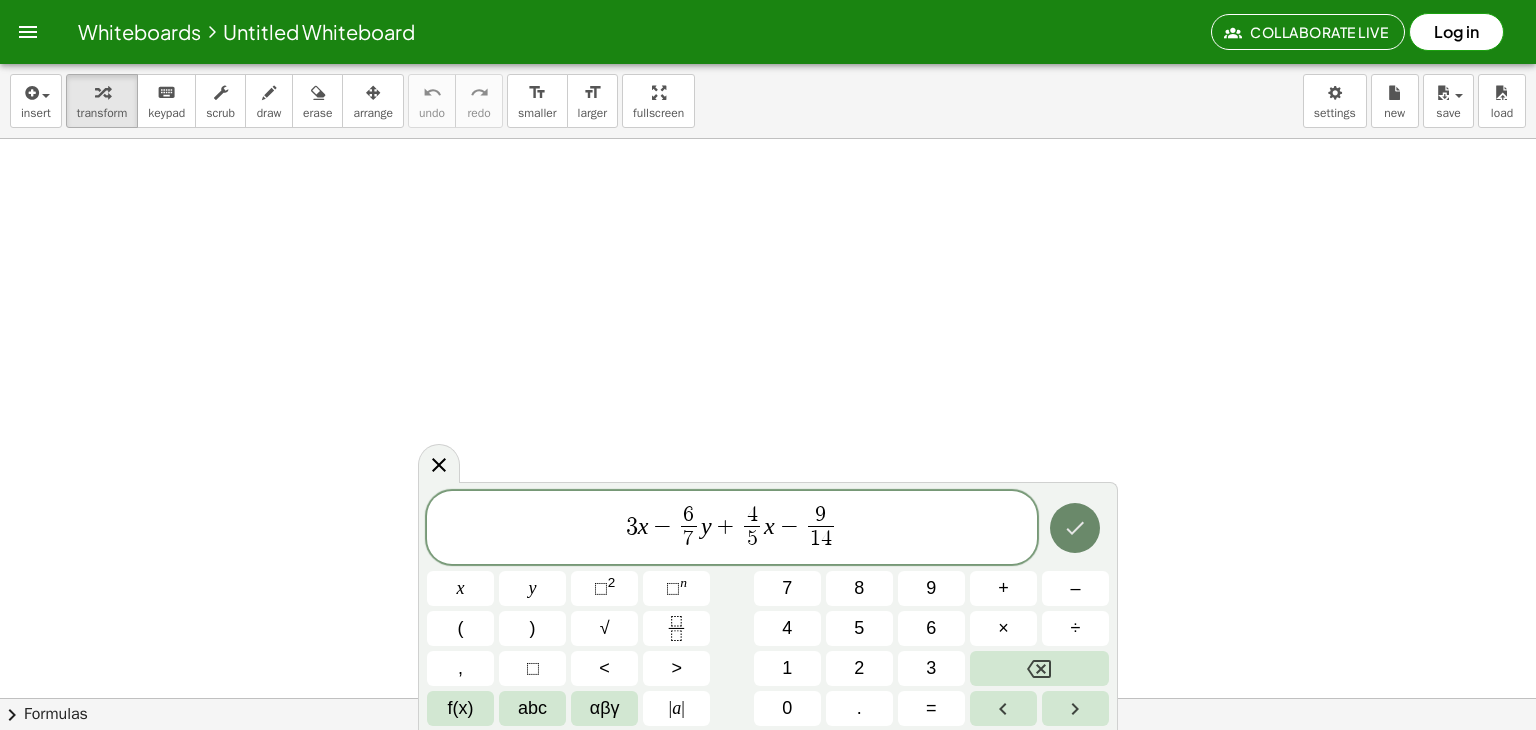 click at bounding box center [1075, 528] 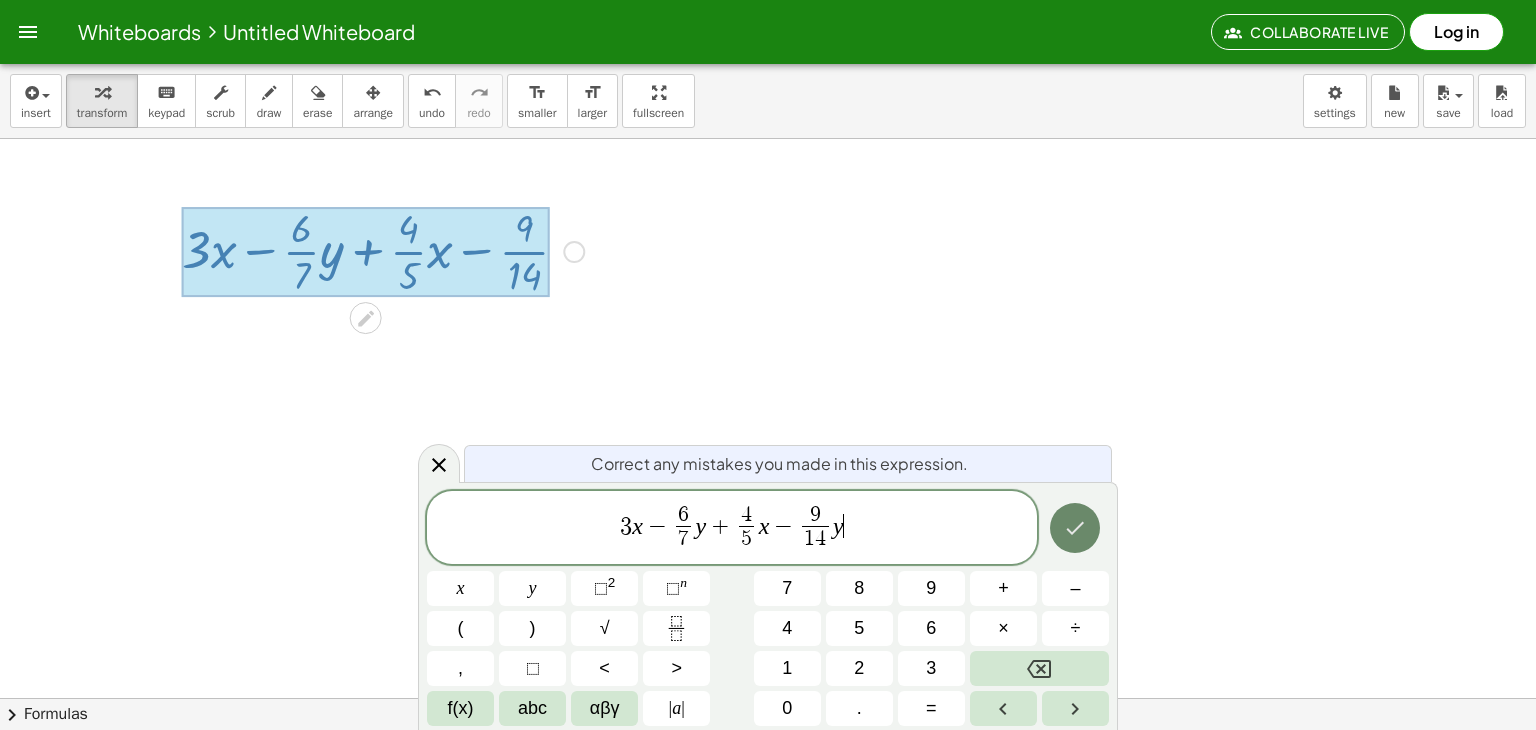 click at bounding box center (1075, 528) 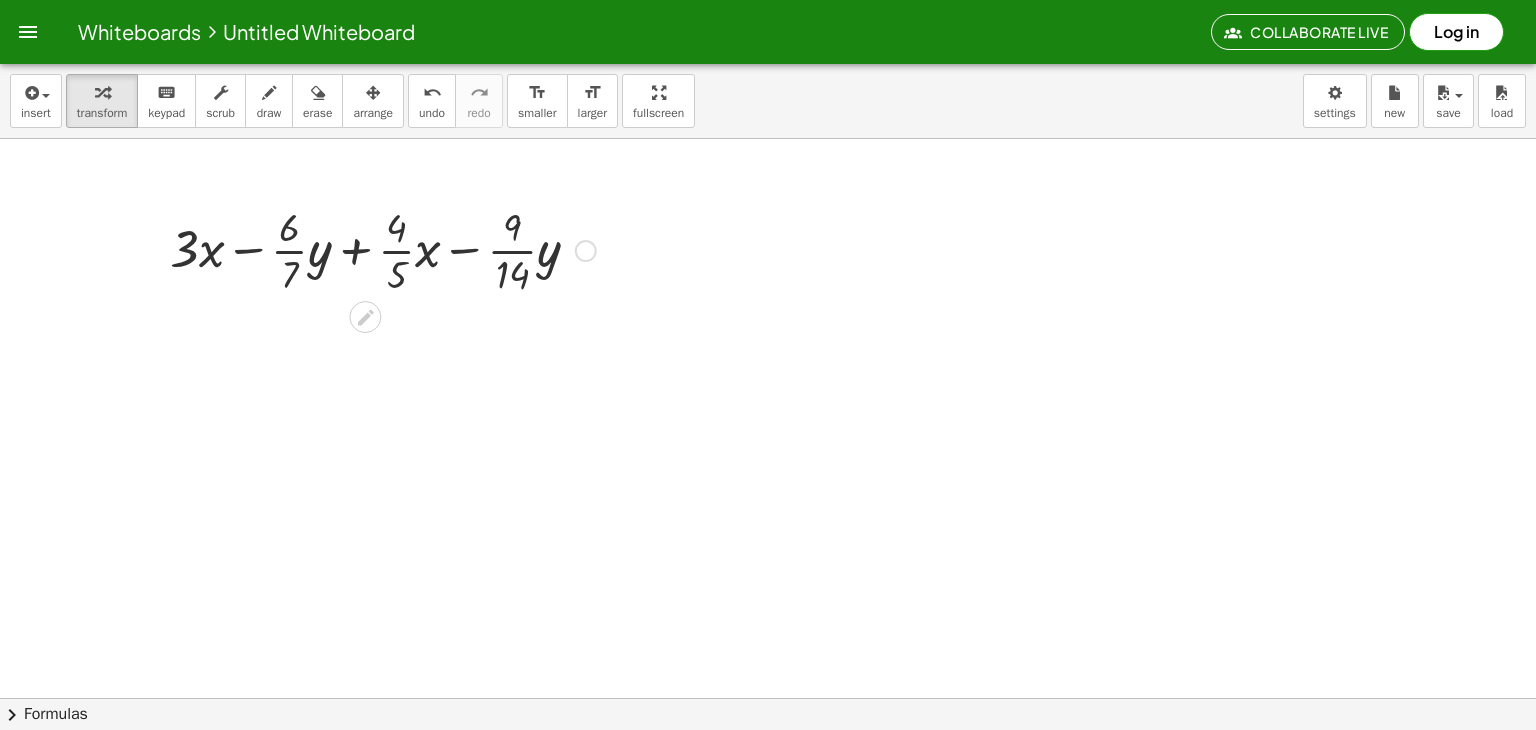 scroll, scrollTop: 5, scrollLeft: 0, axis: vertical 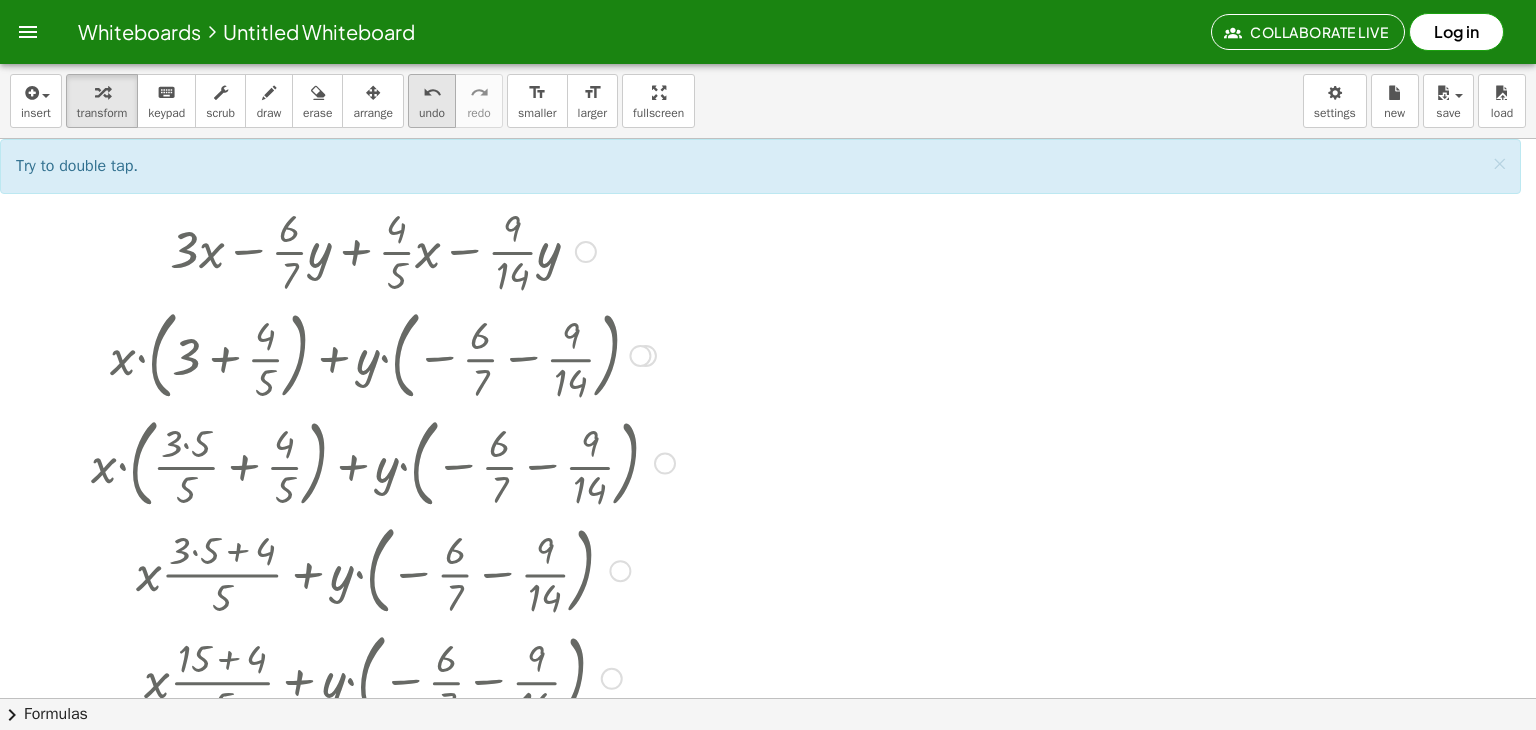 click on "undo" at bounding box center [432, 113] 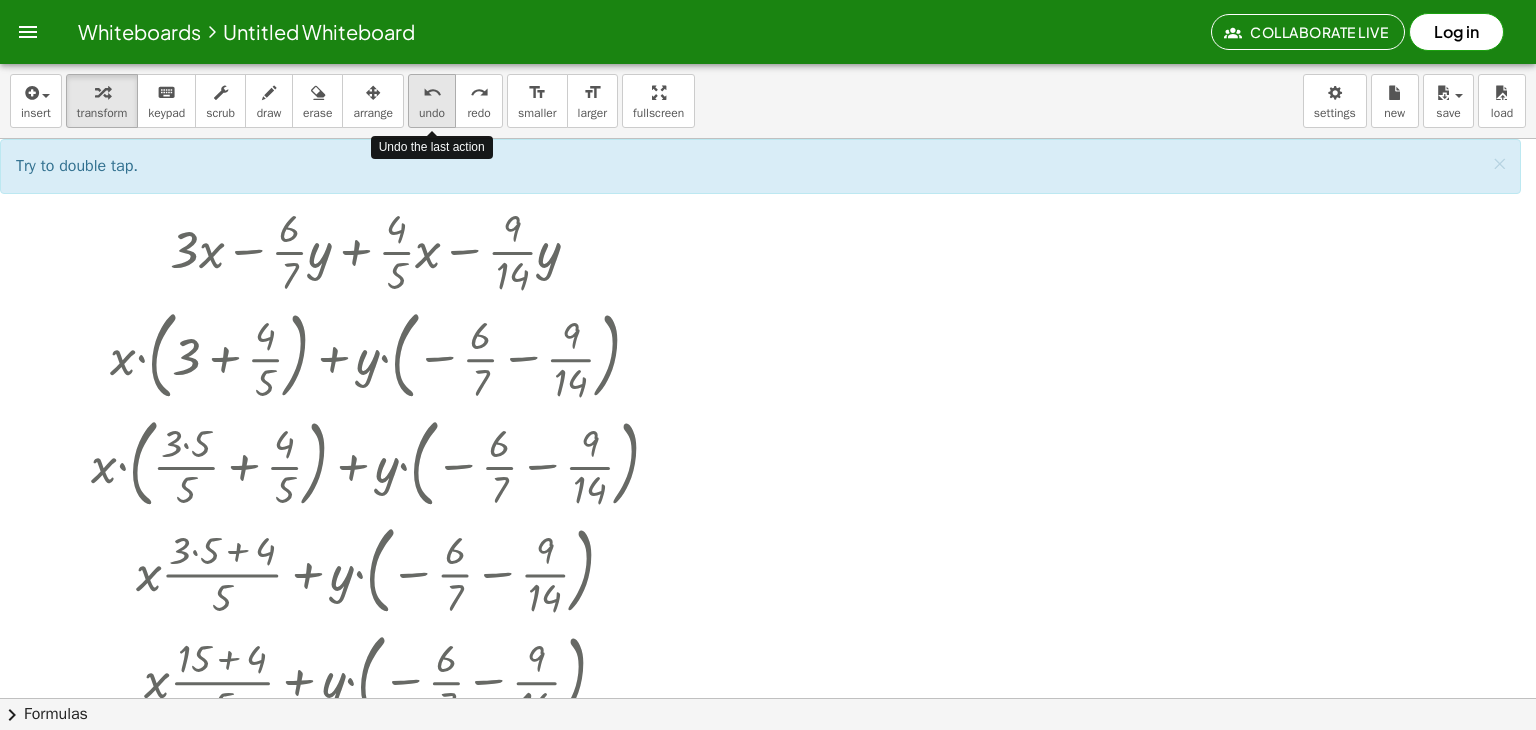 click on "undo" at bounding box center [432, 113] 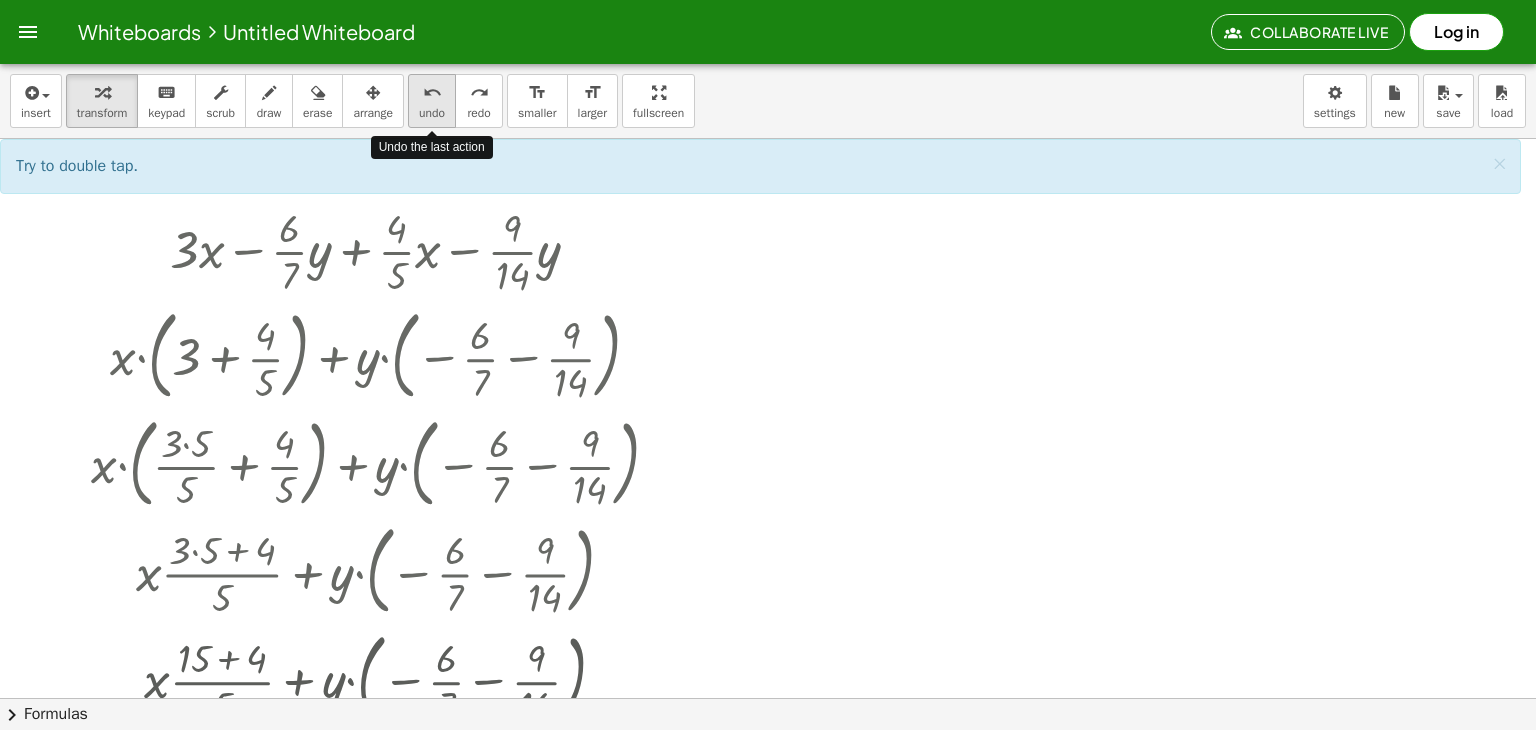 click on "undo" at bounding box center [432, 113] 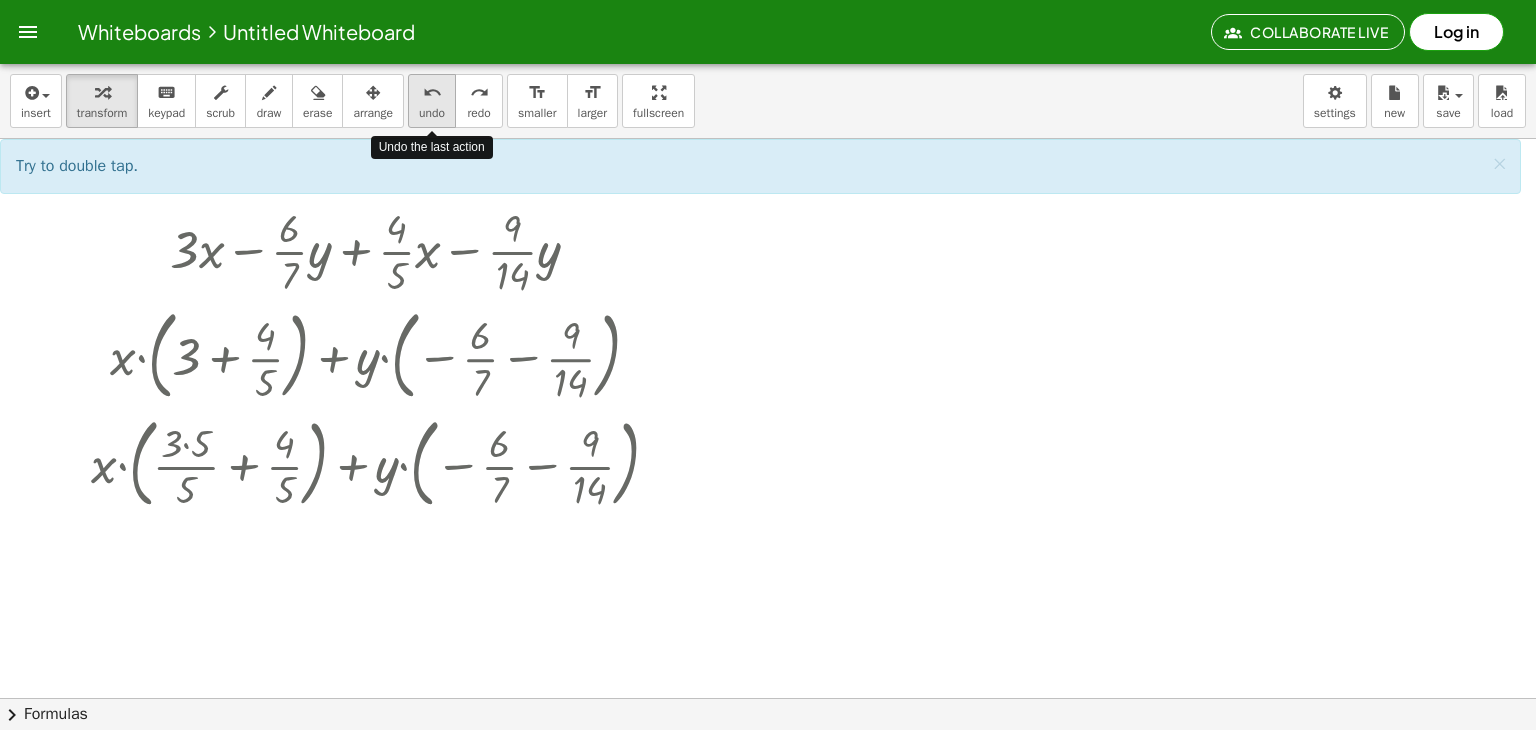 click on "undo" at bounding box center [432, 113] 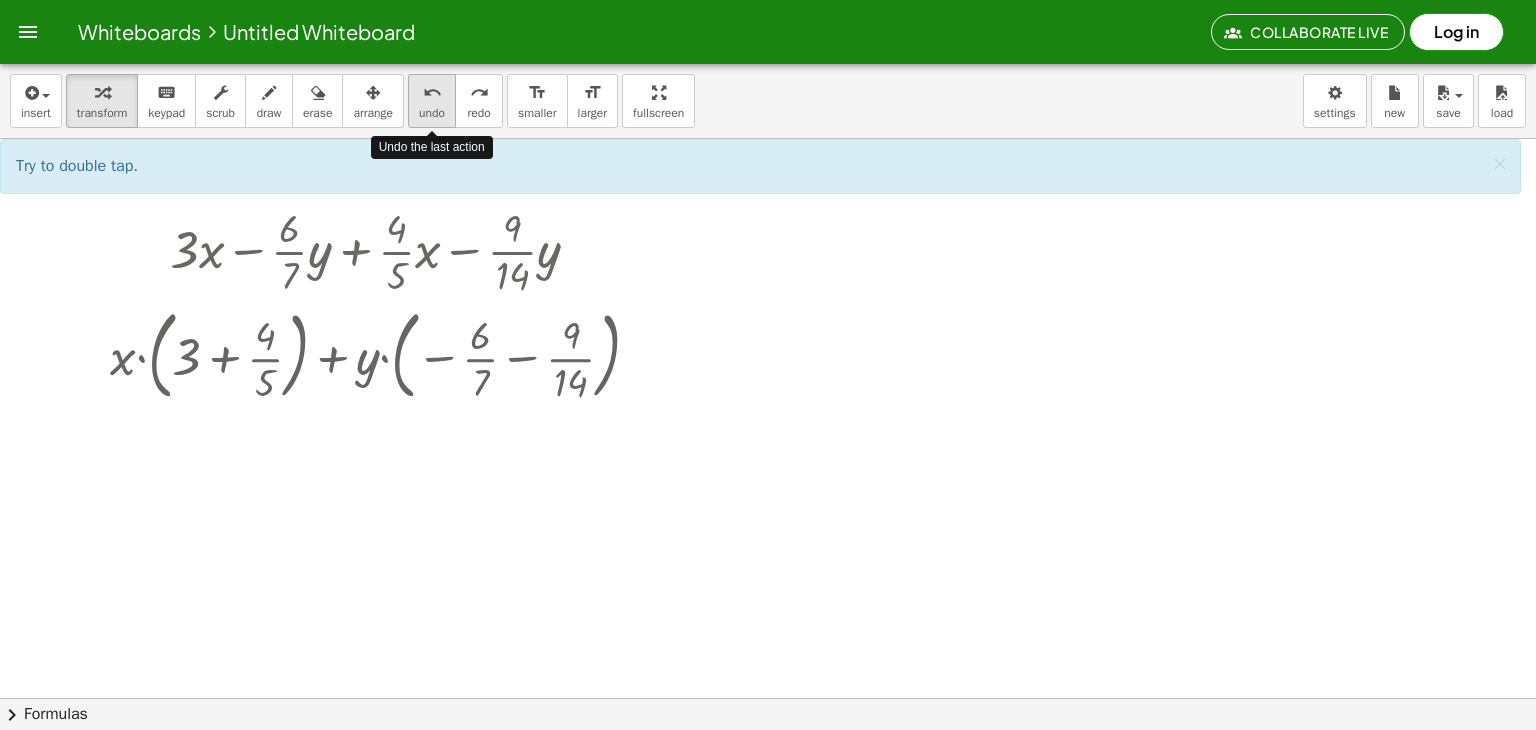 click on "undo" at bounding box center (432, 113) 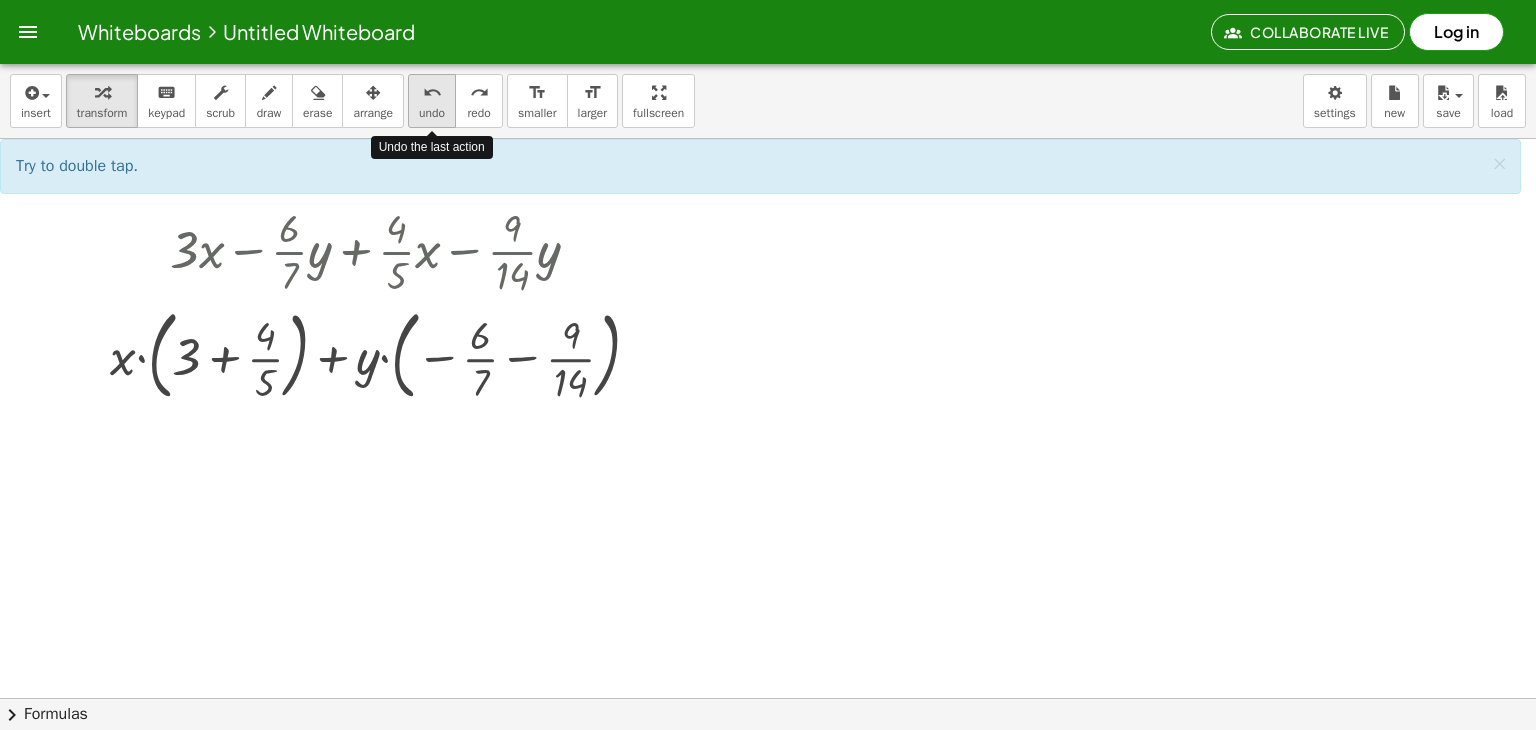click on "undo" at bounding box center (432, 113) 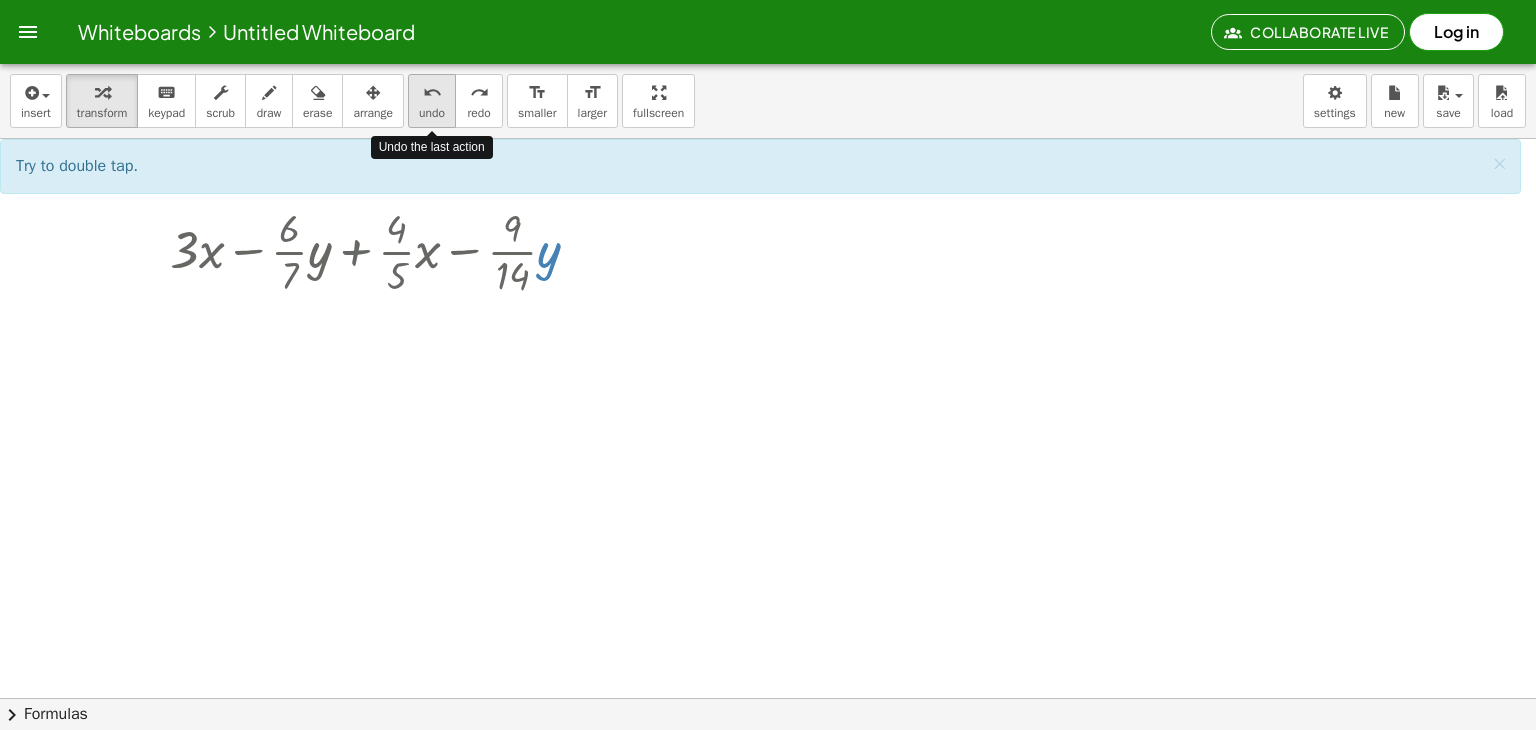 click on "undo" at bounding box center (432, 113) 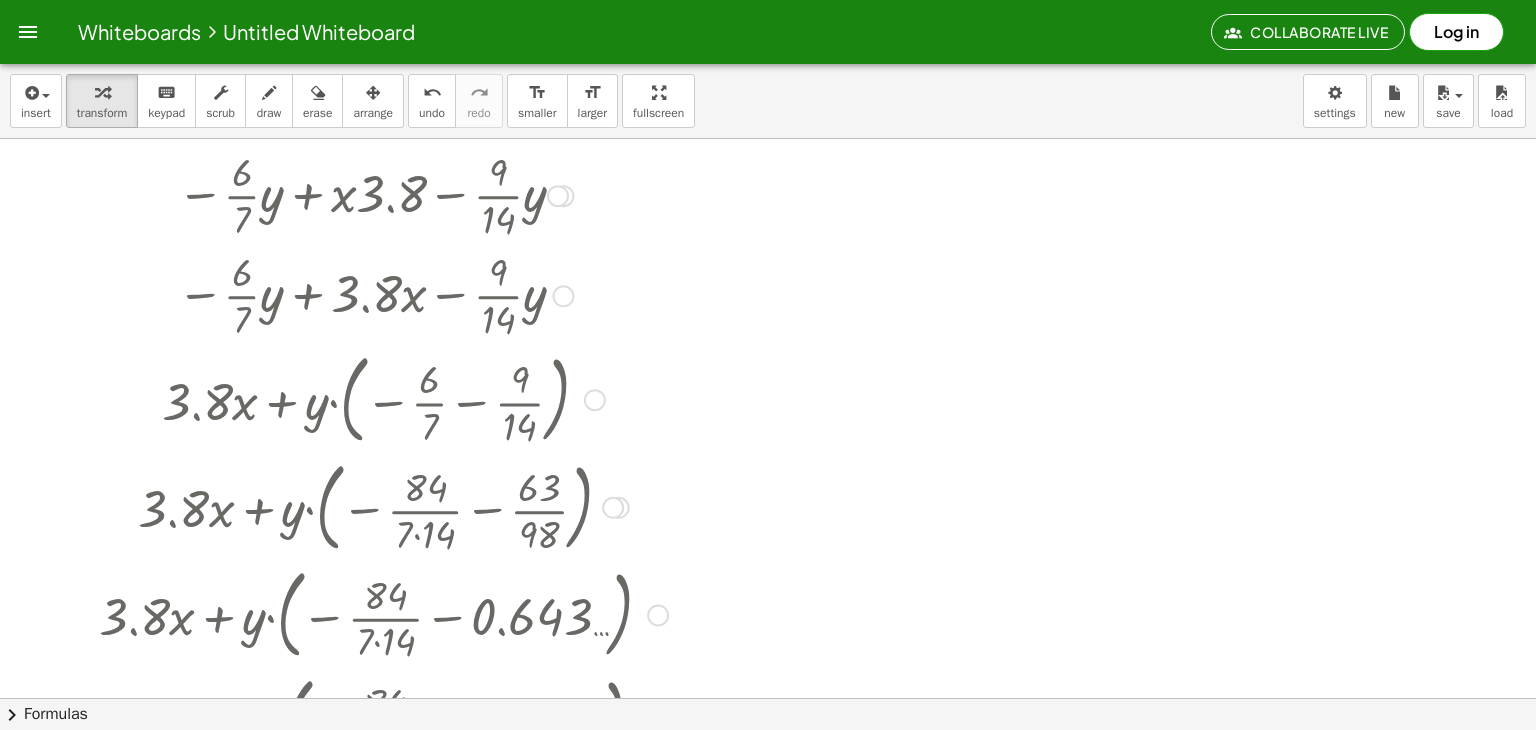 scroll, scrollTop: 344, scrollLeft: 0, axis: vertical 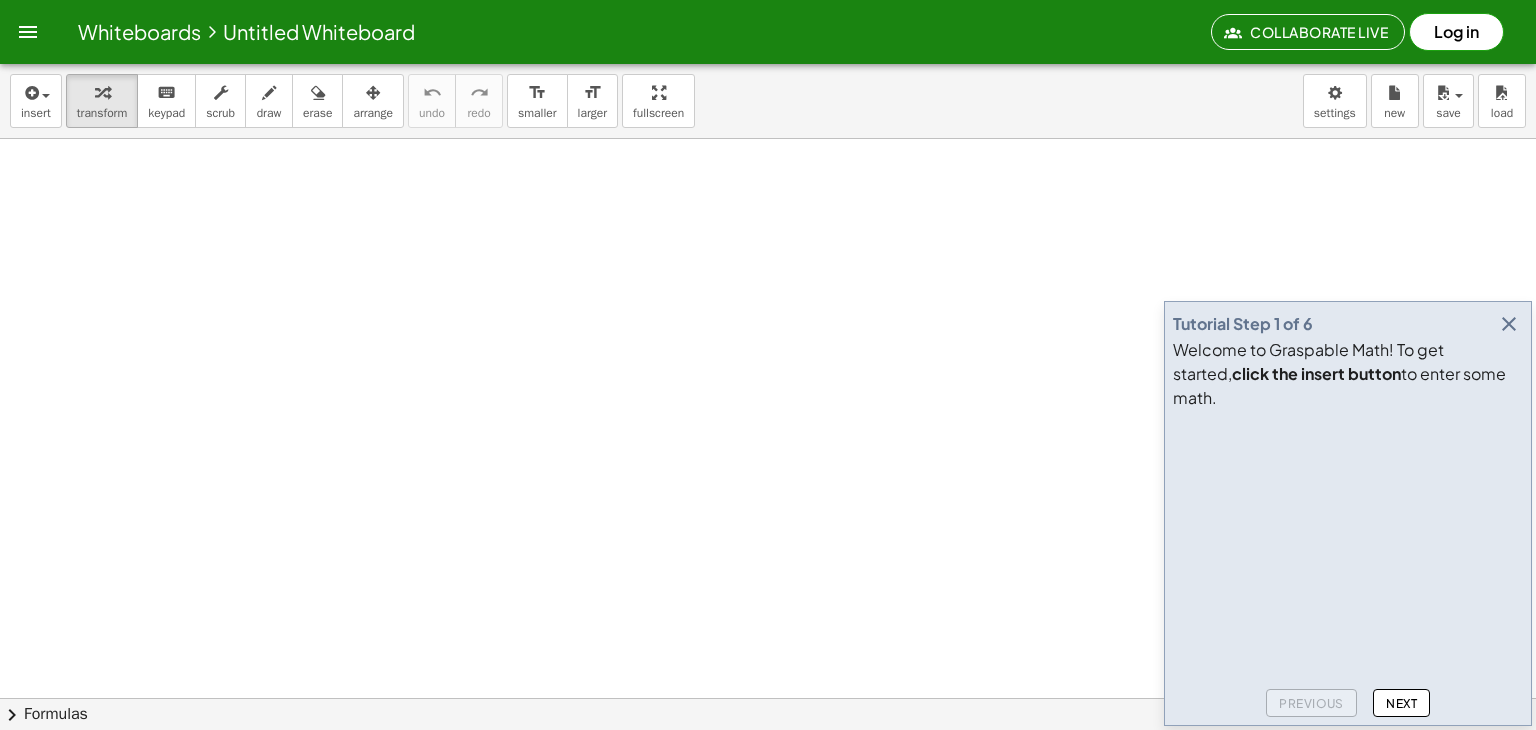 click on "Next" 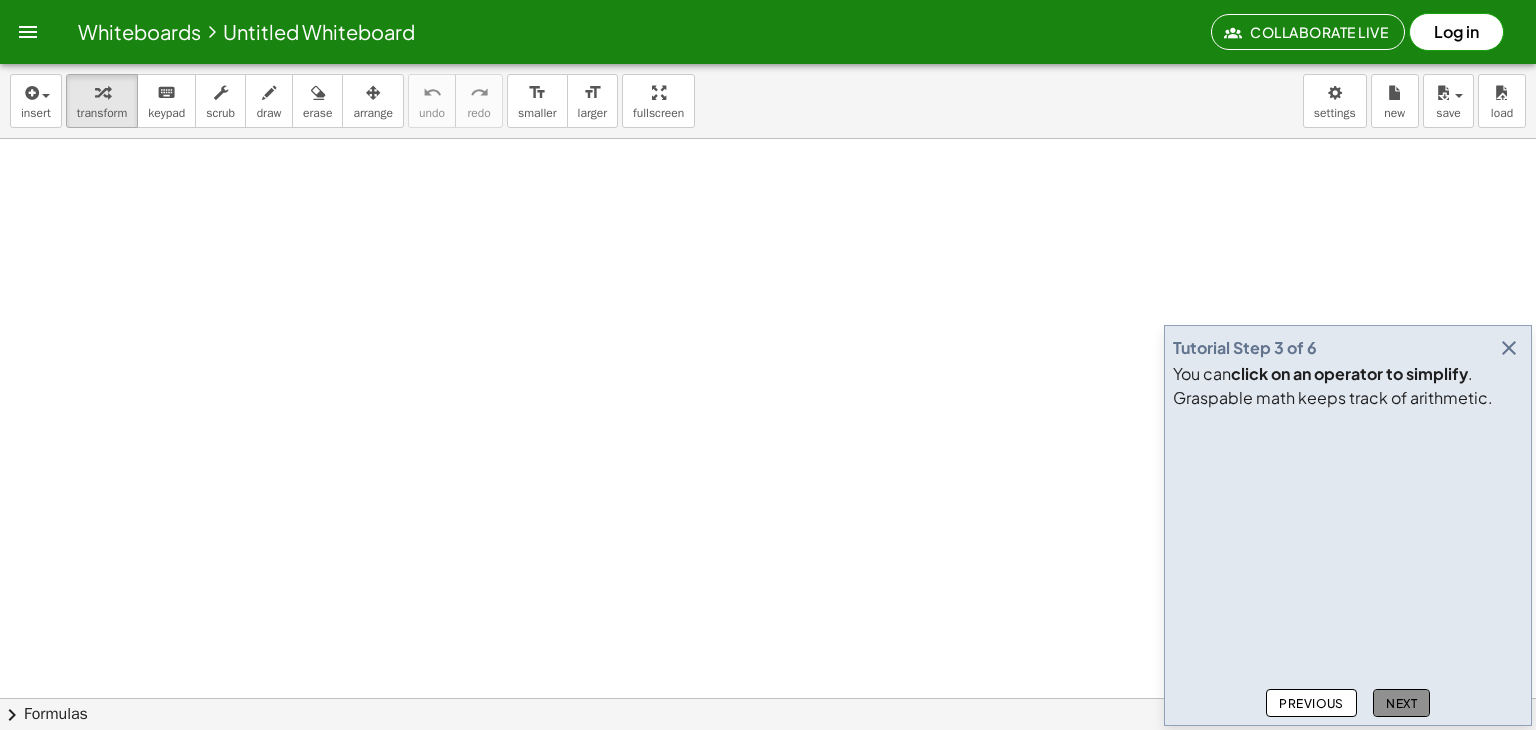 click on "Next" 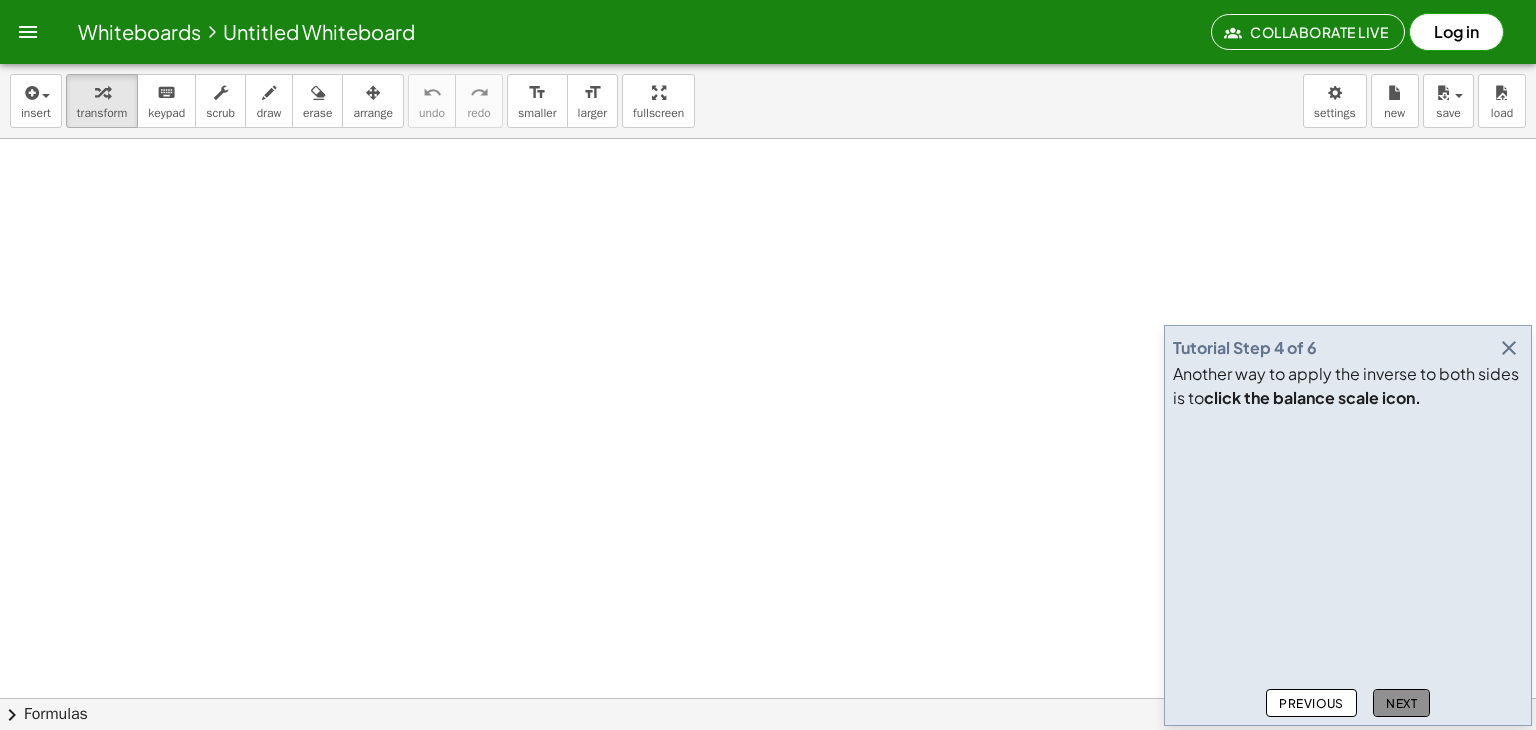 click on "Next" 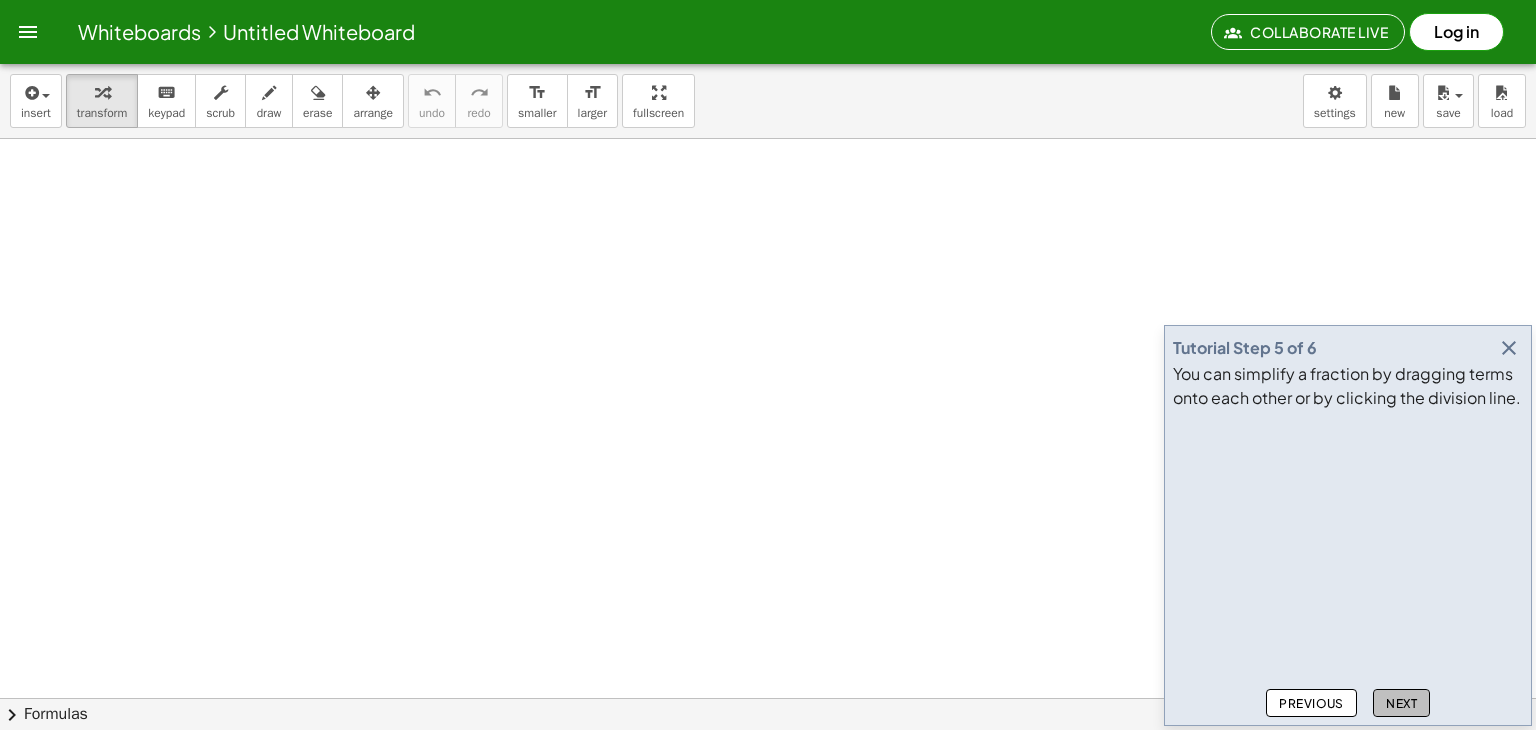 click on "Next" 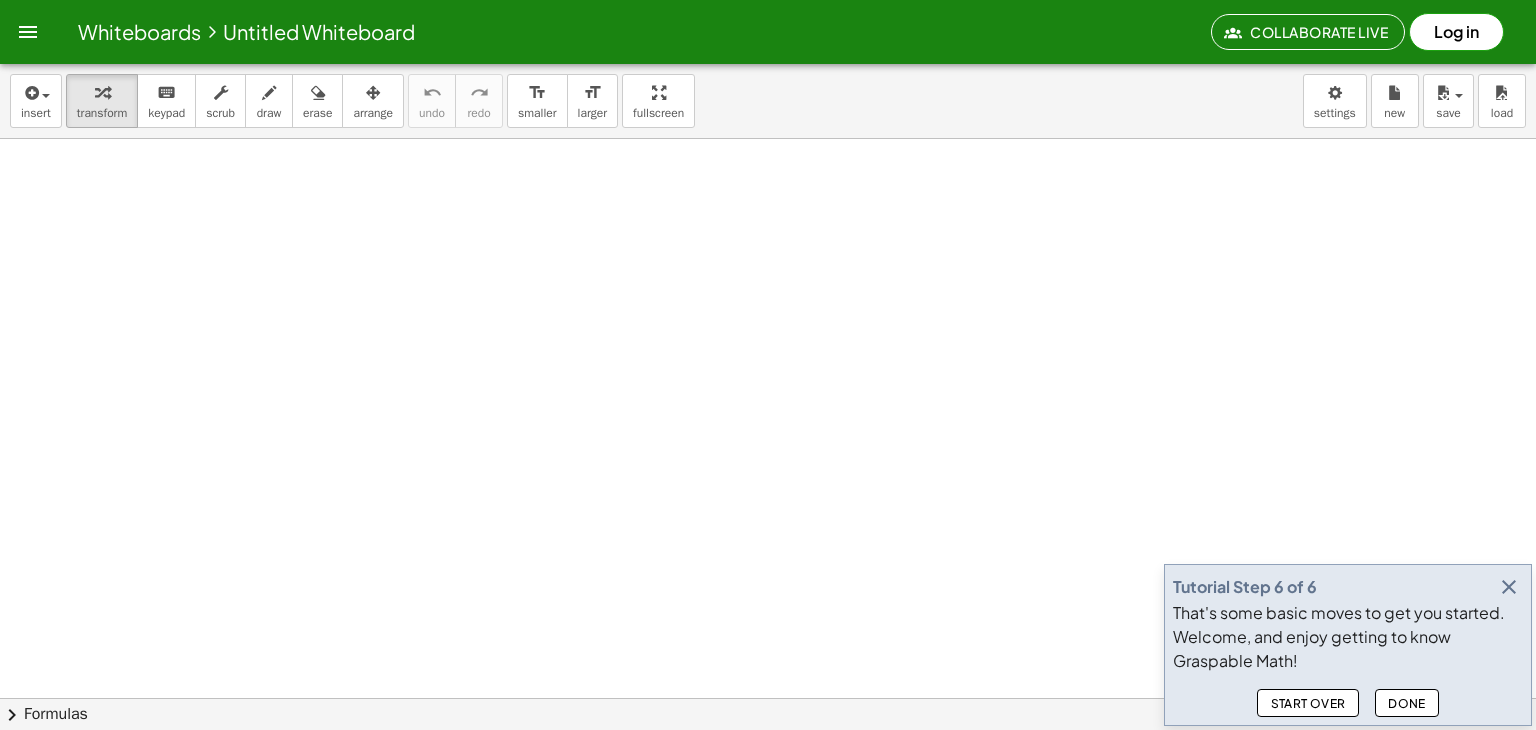 click on "Done" 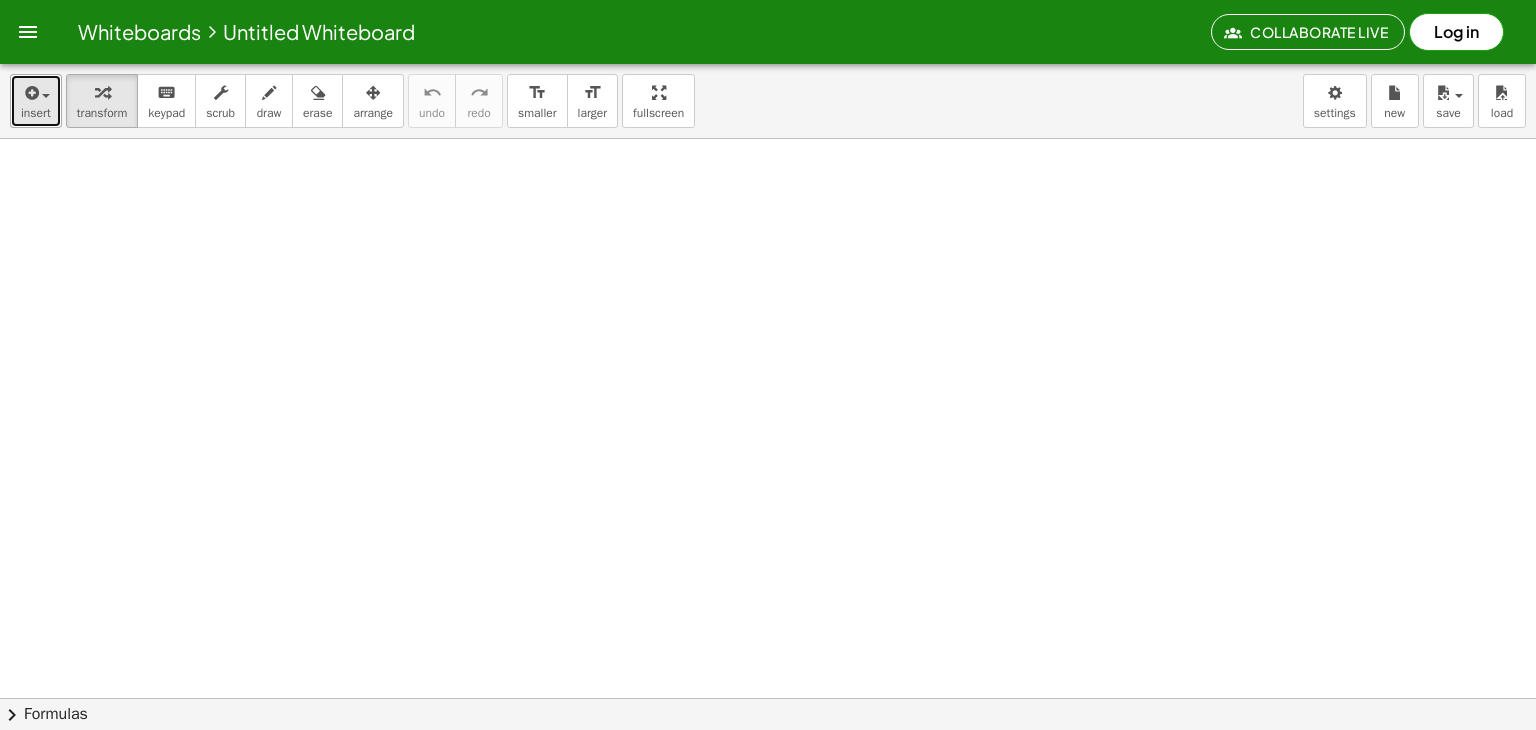 click at bounding box center (30, 93) 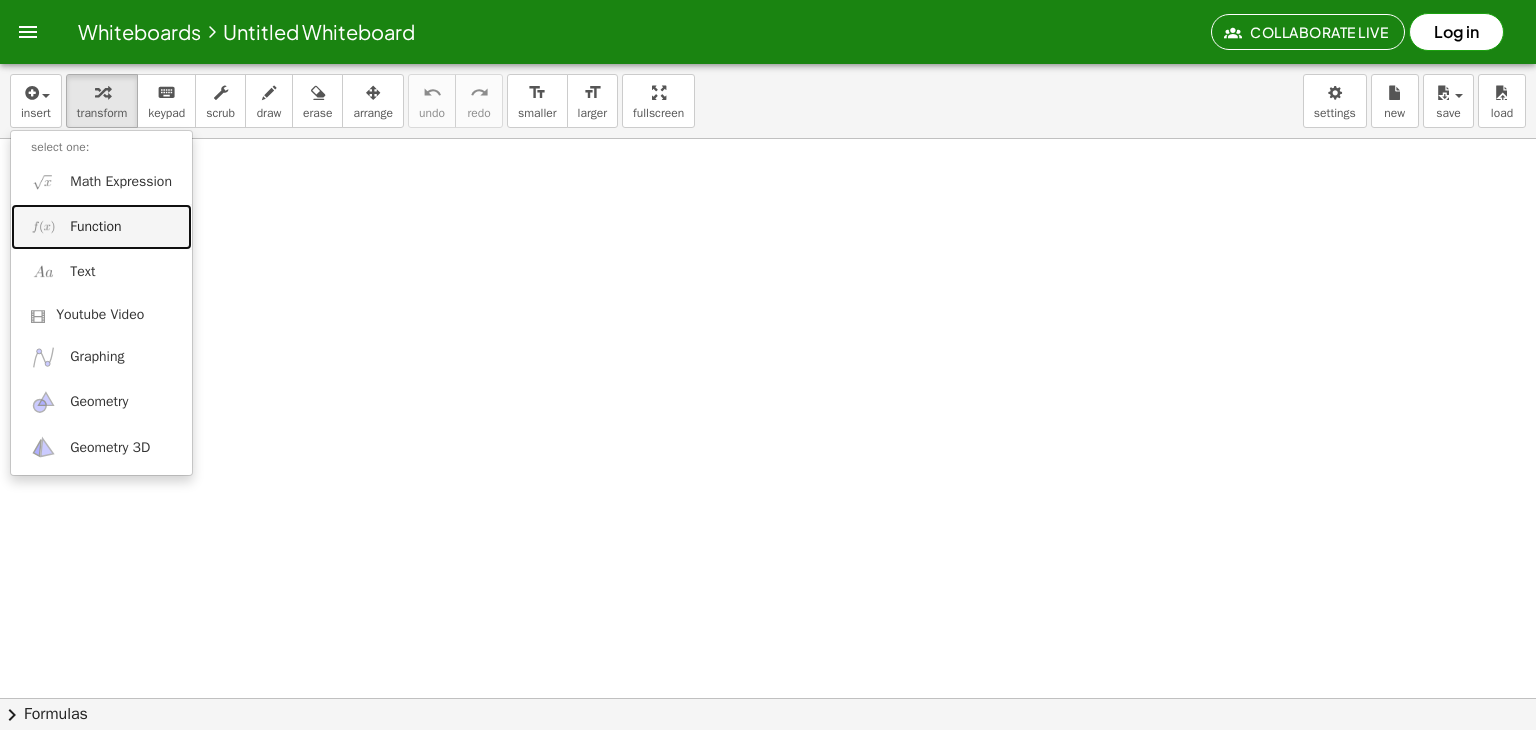 click on "Function" at bounding box center [101, 226] 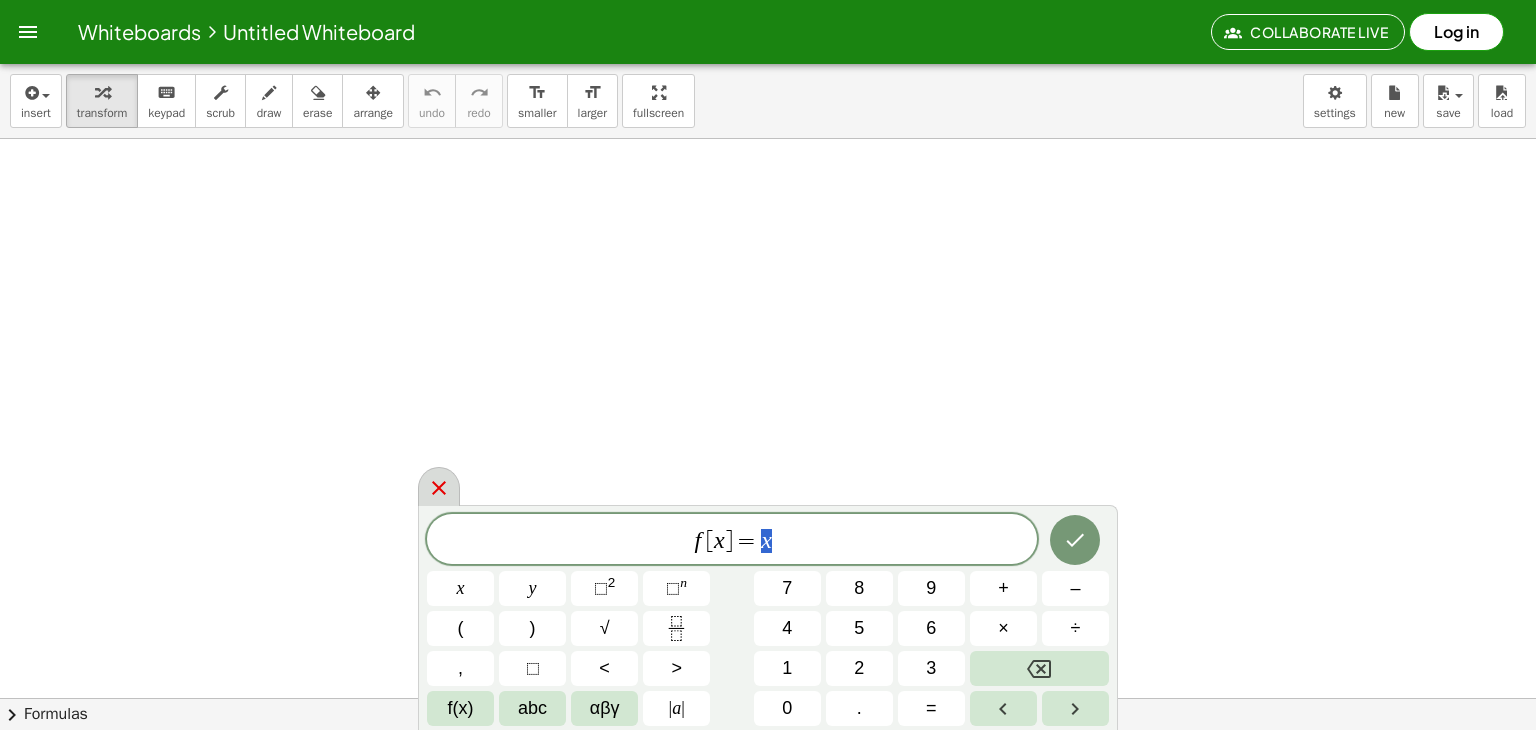 click at bounding box center (439, 486) 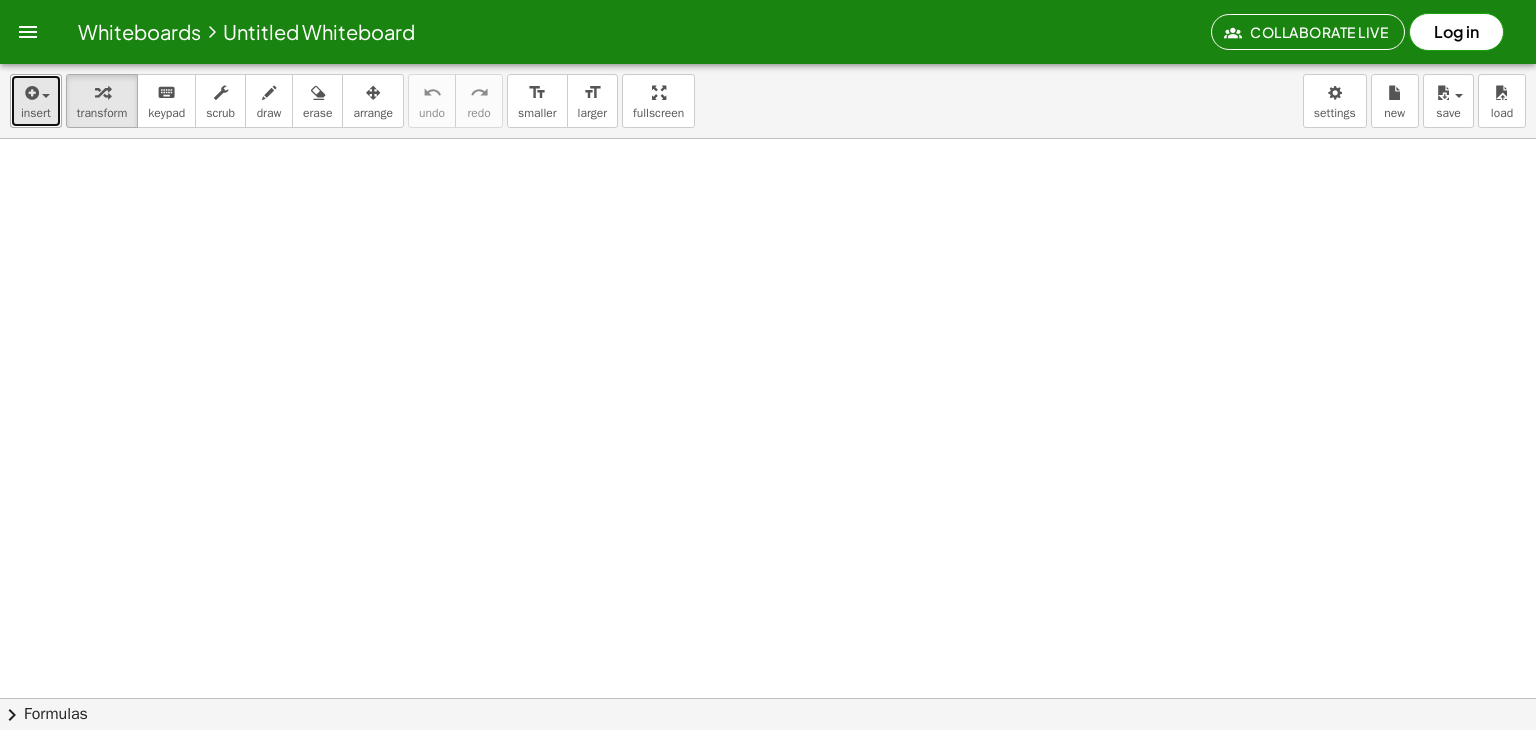 click on "insert" at bounding box center [36, 101] 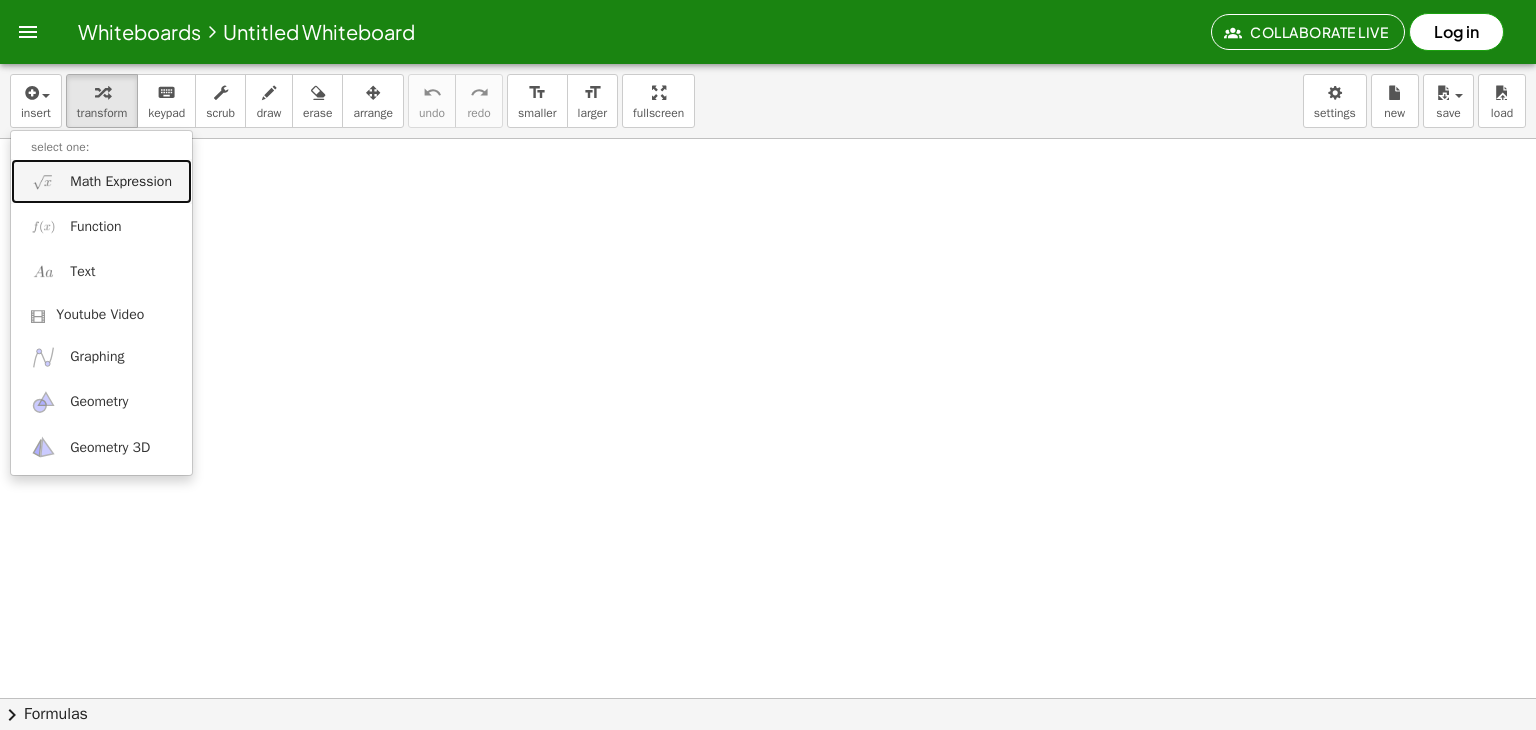 click on "Math Expression" at bounding box center (121, 182) 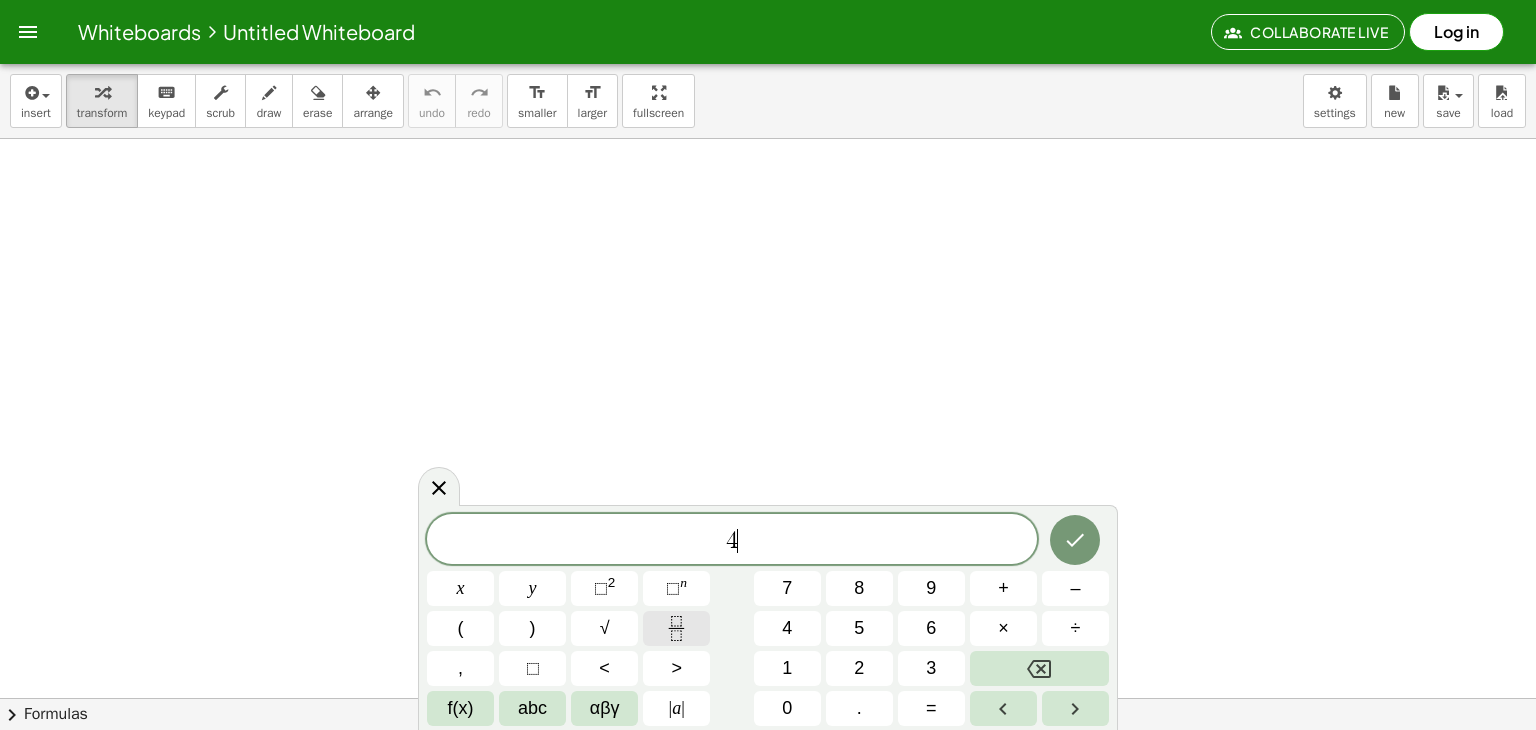click 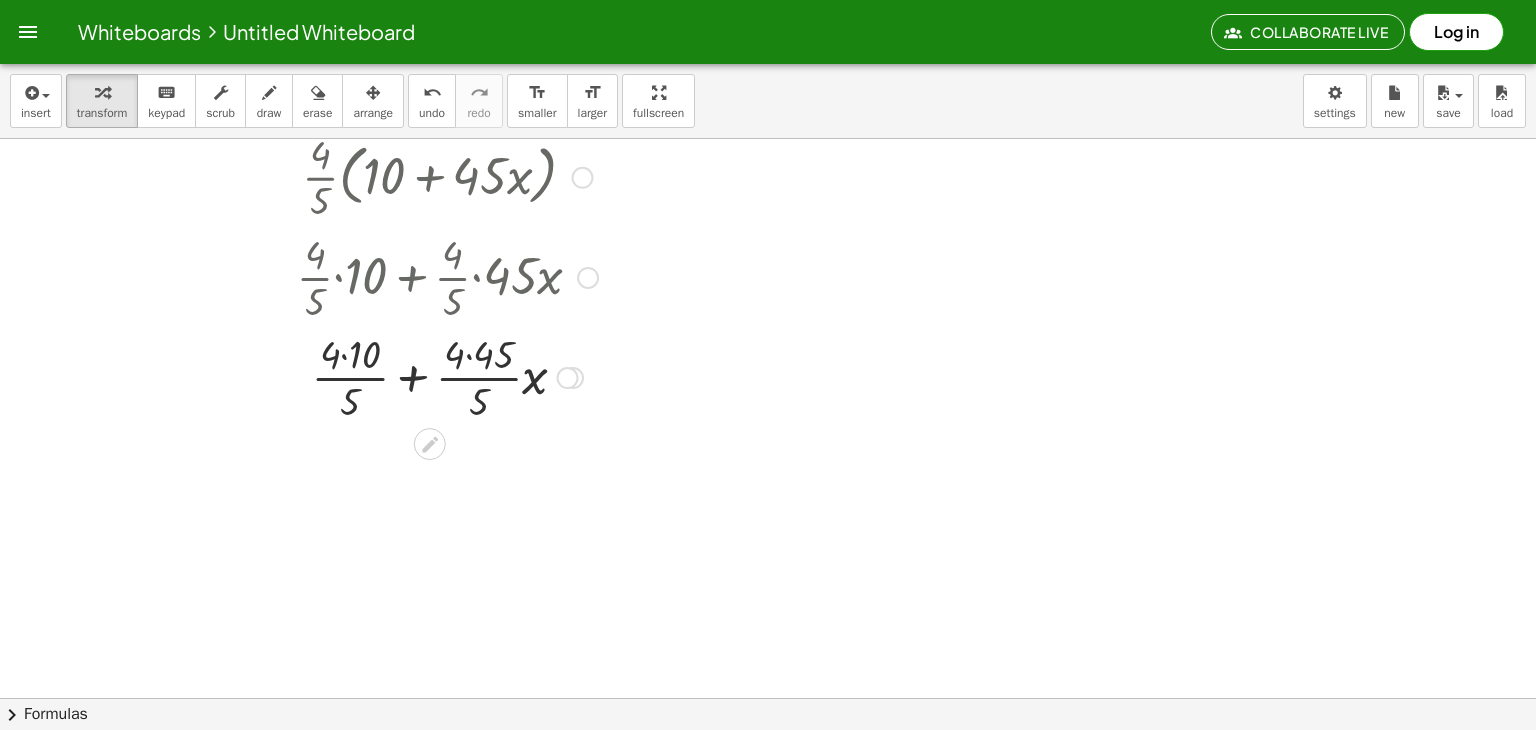 scroll, scrollTop: 682, scrollLeft: 0, axis: vertical 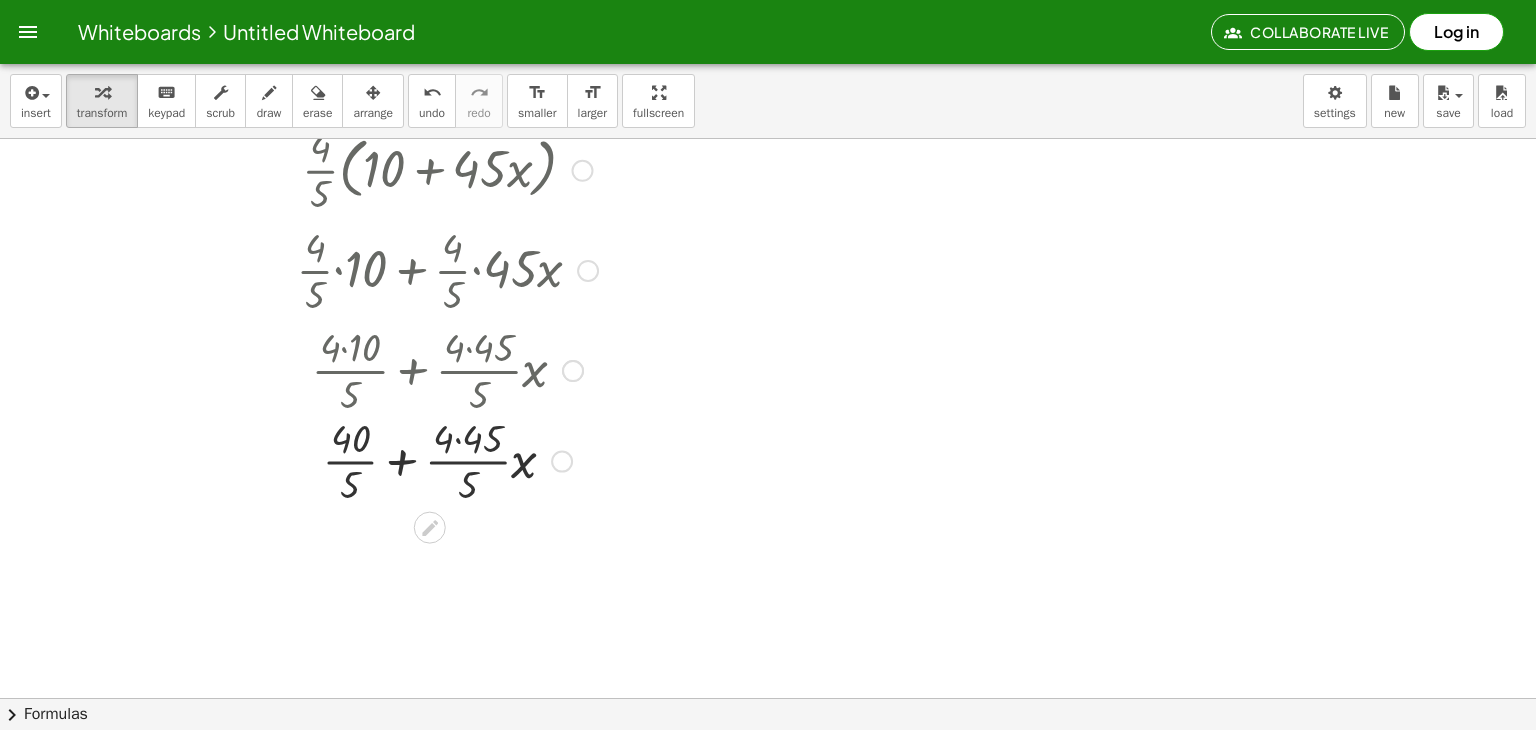 click at bounding box center [447, 369] 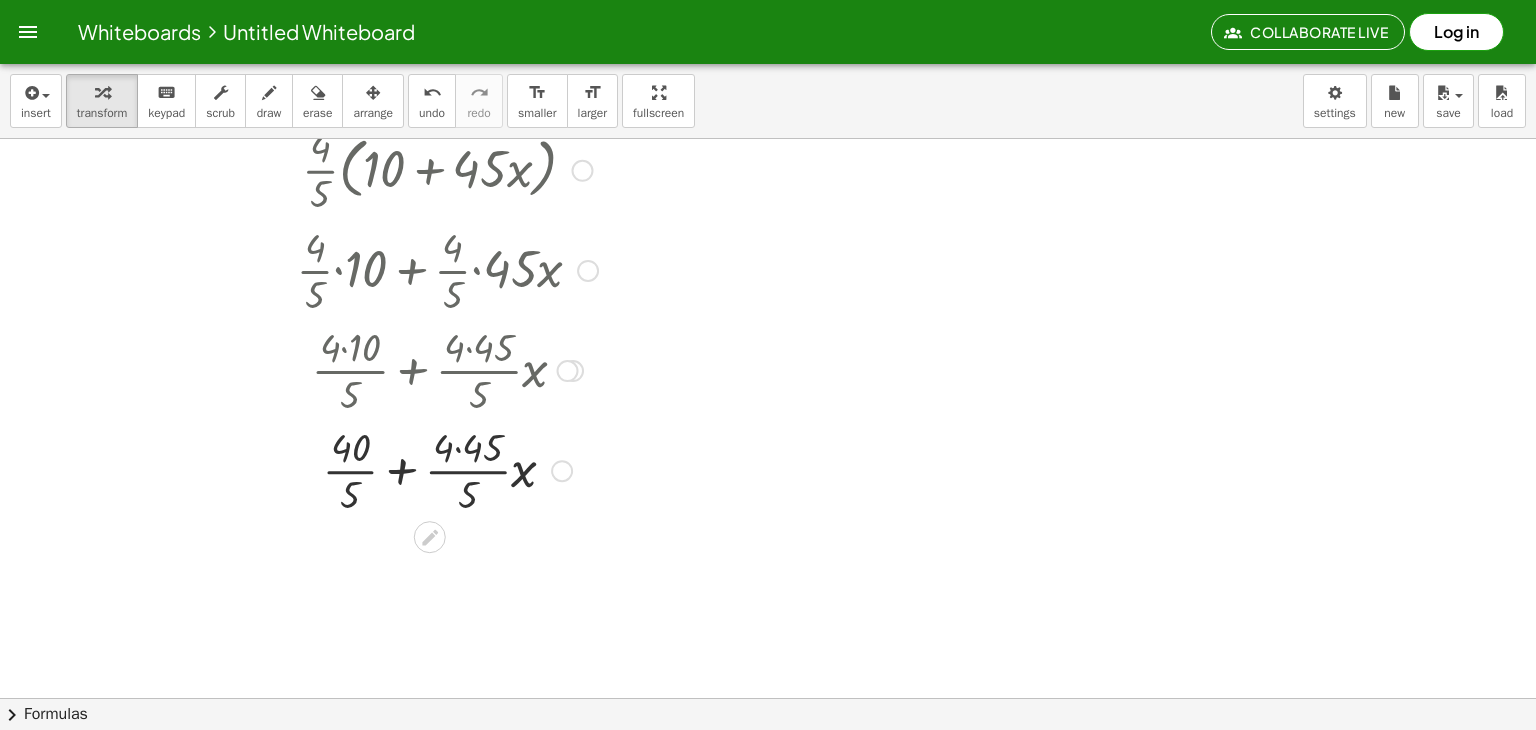 scroll, scrollTop: 840, scrollLeft: 0, axis: vertical 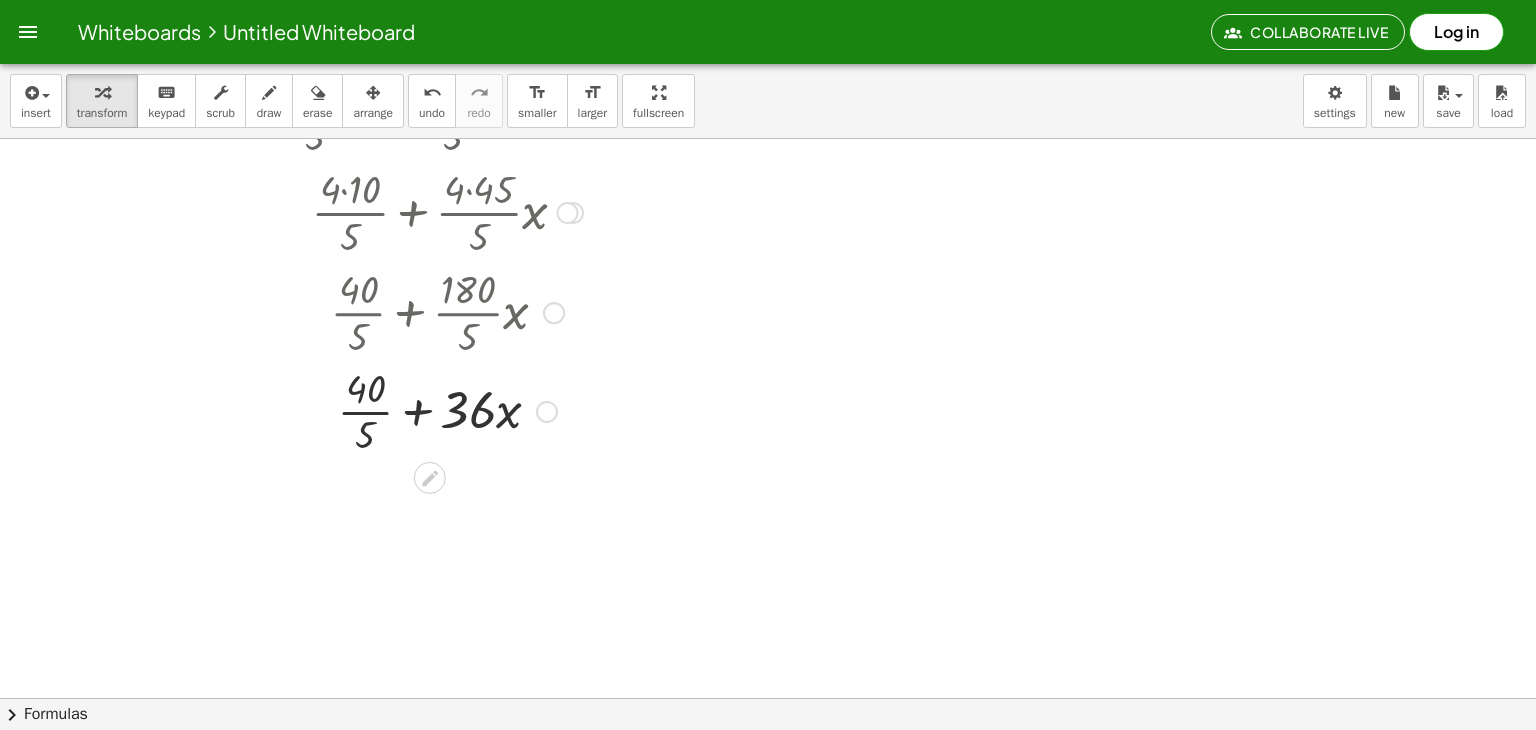 click at bounding box center [447, 311] 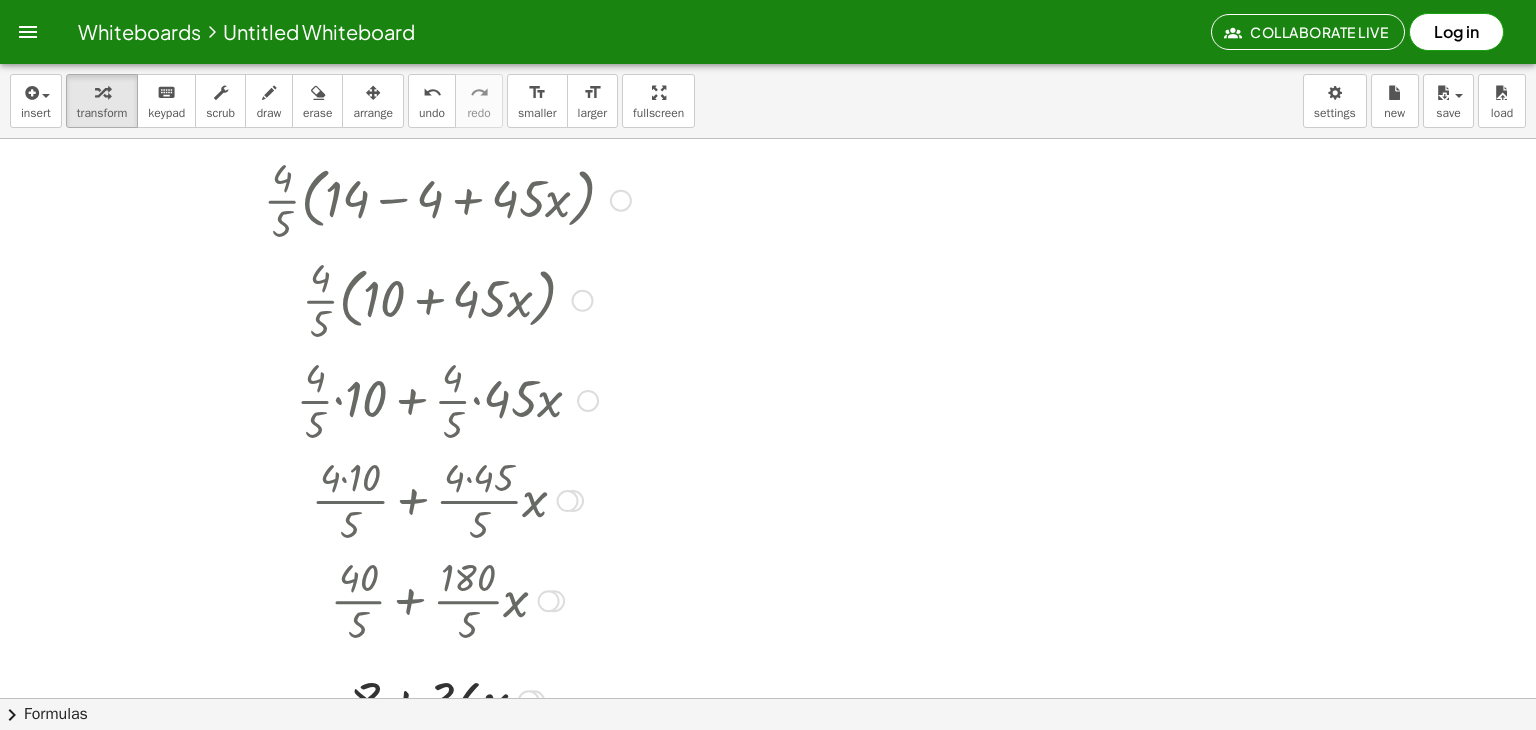 scroll, scrollTop: 548, scrollLeft: 0, axis: vertical 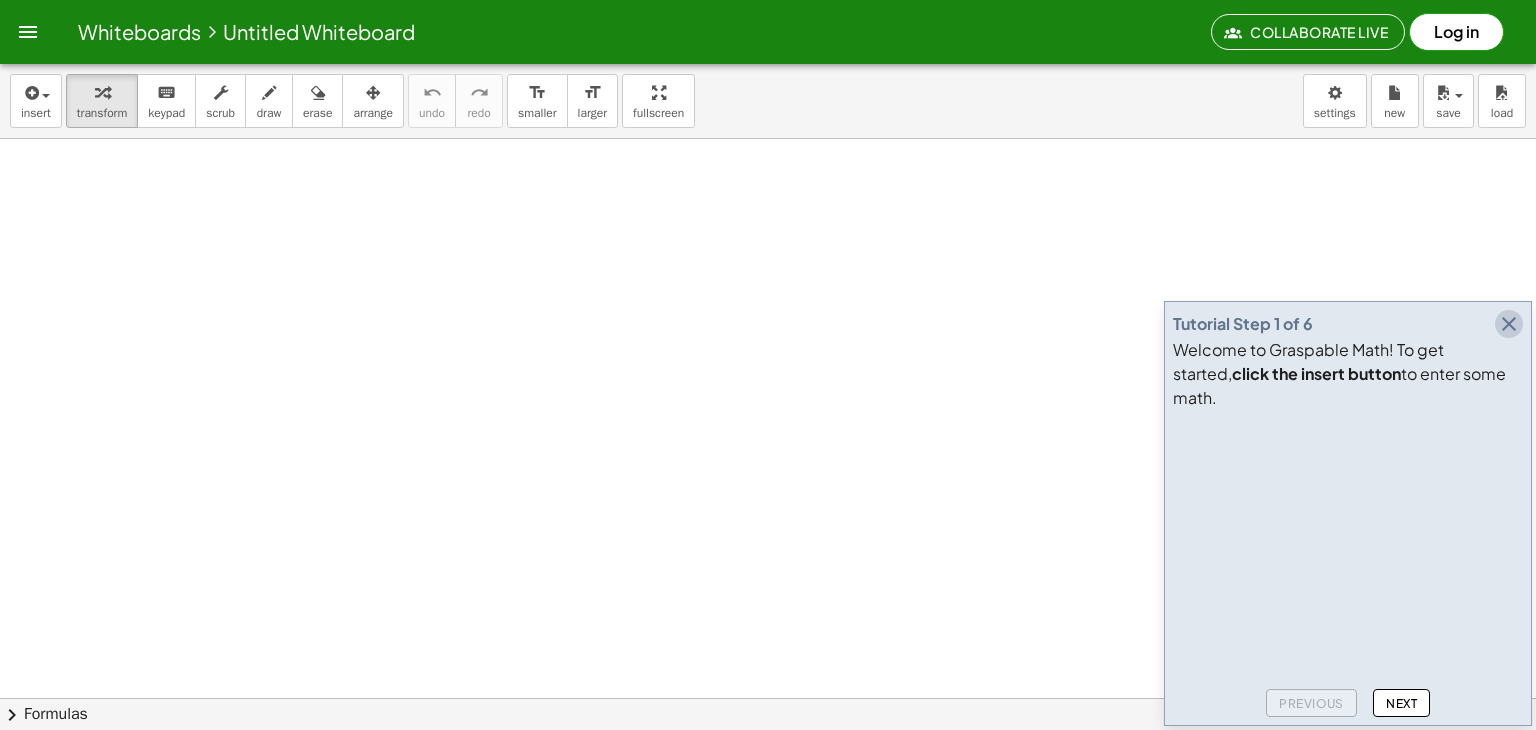 click at bounding box center (1509, 324) 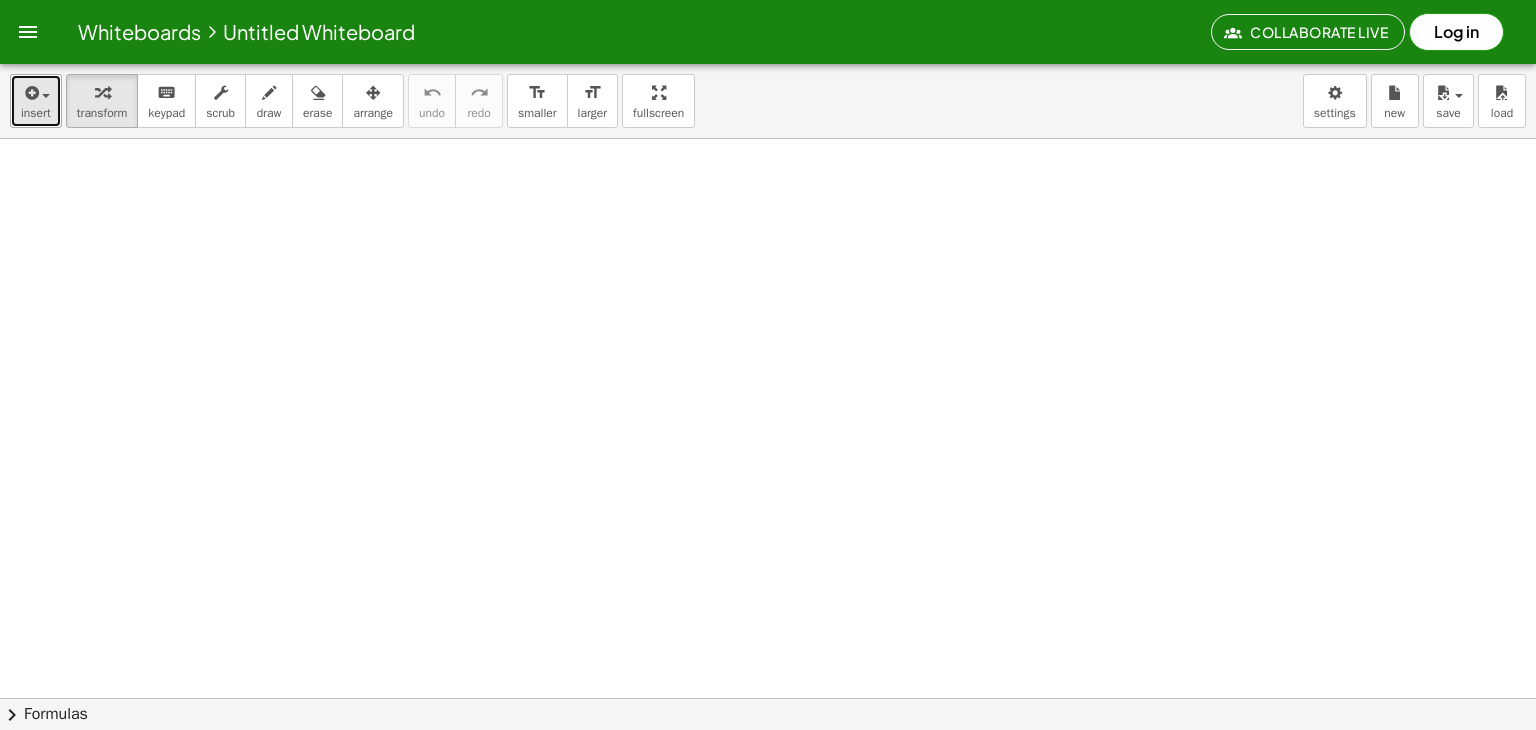 click on "insert" at bounding box center (36, 101) 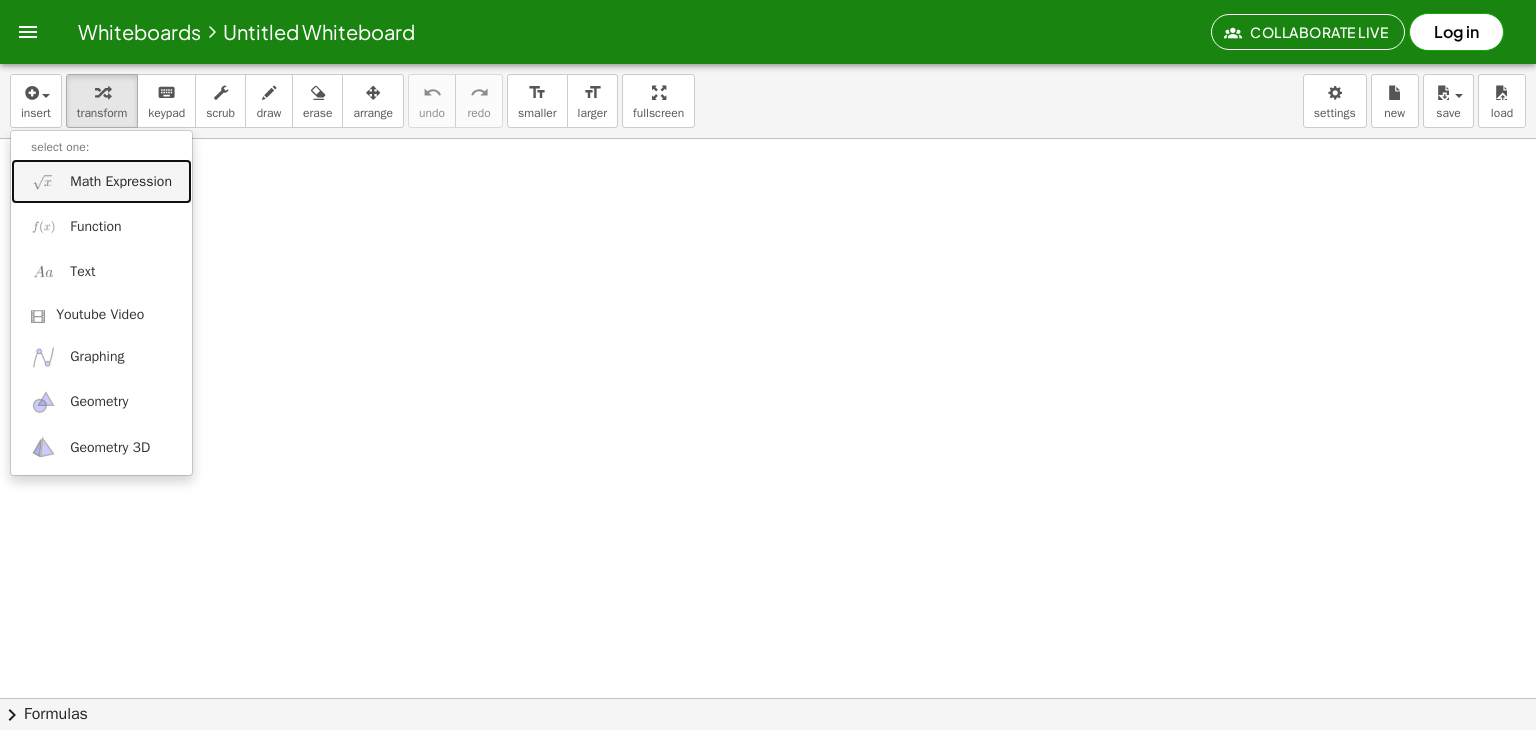 click on "Math Expression" at bounding box center [121, 182] 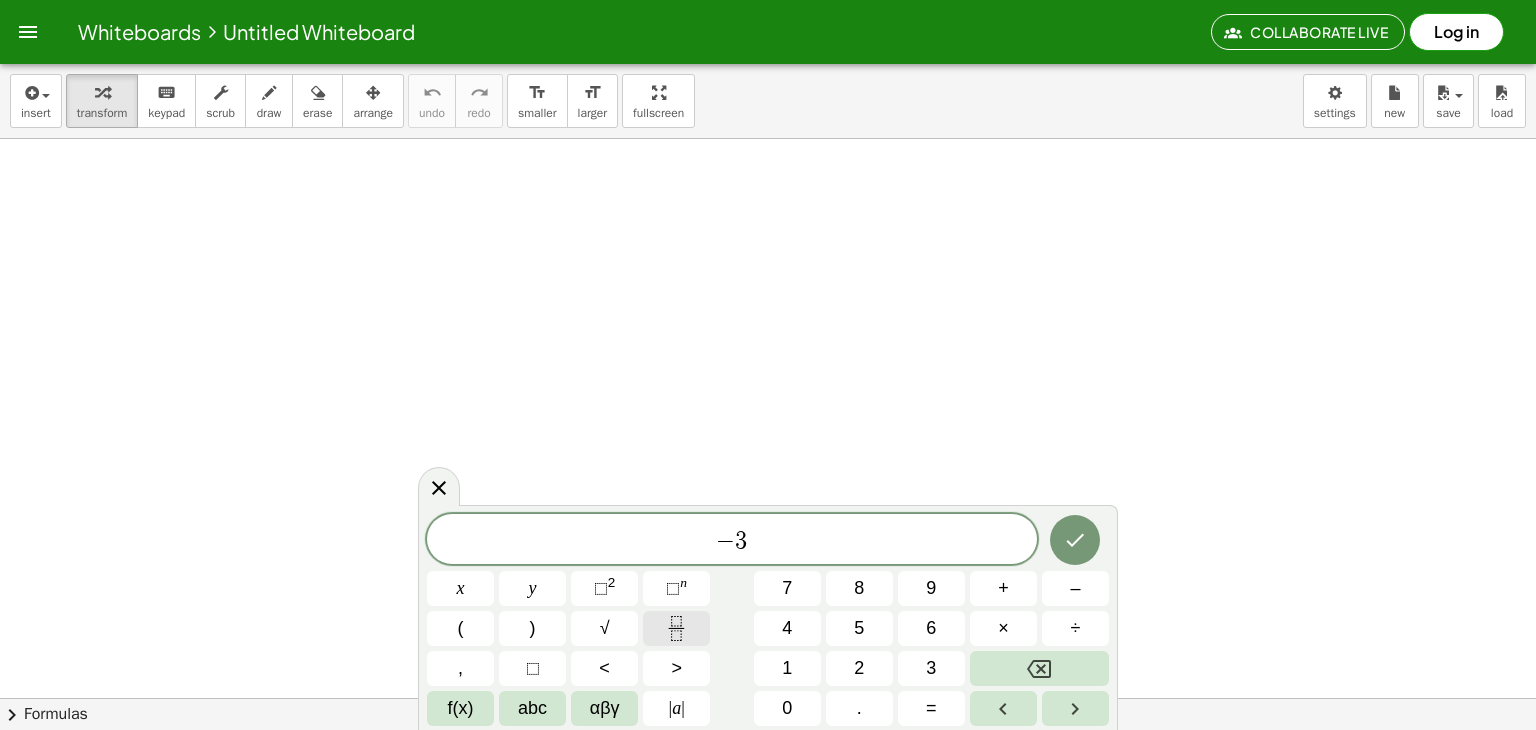 click 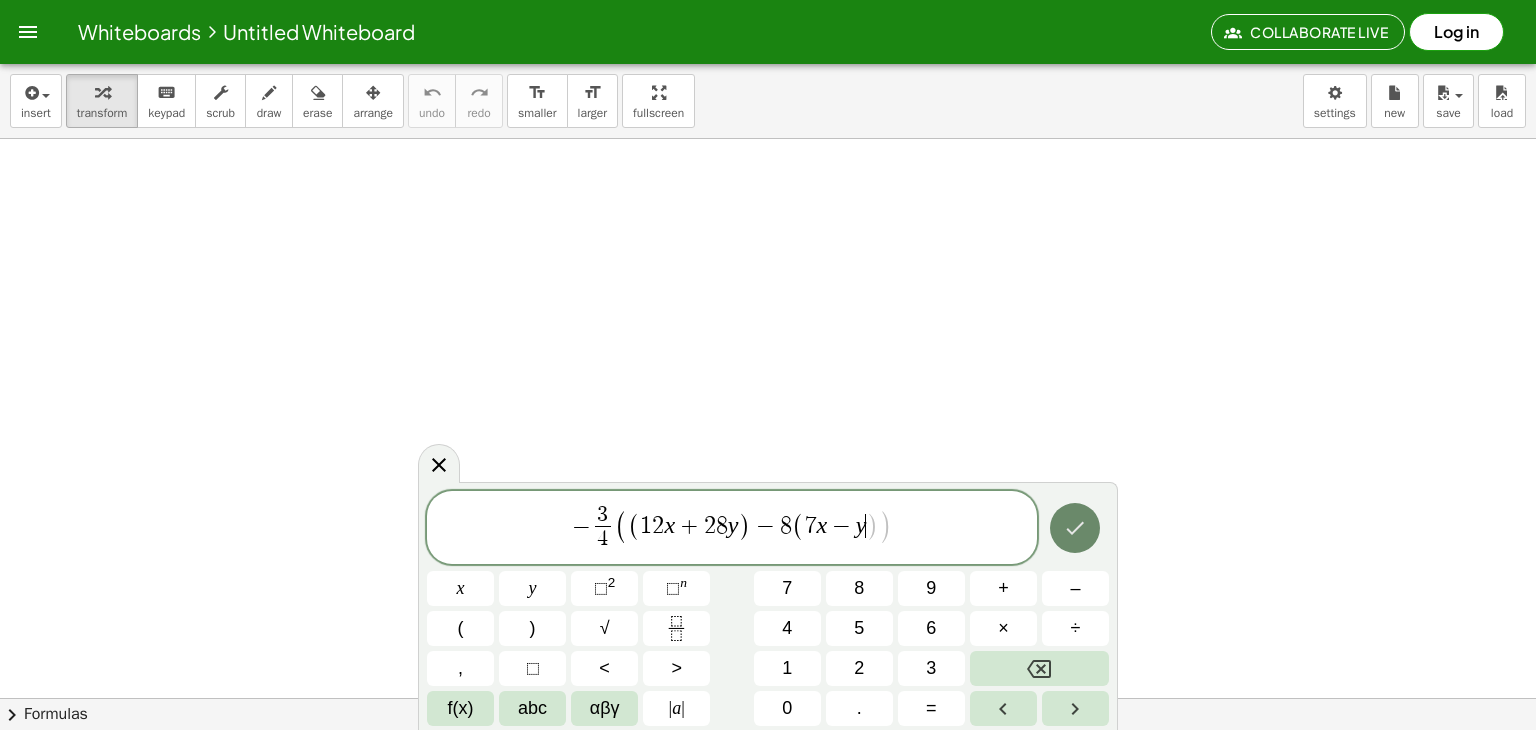 click 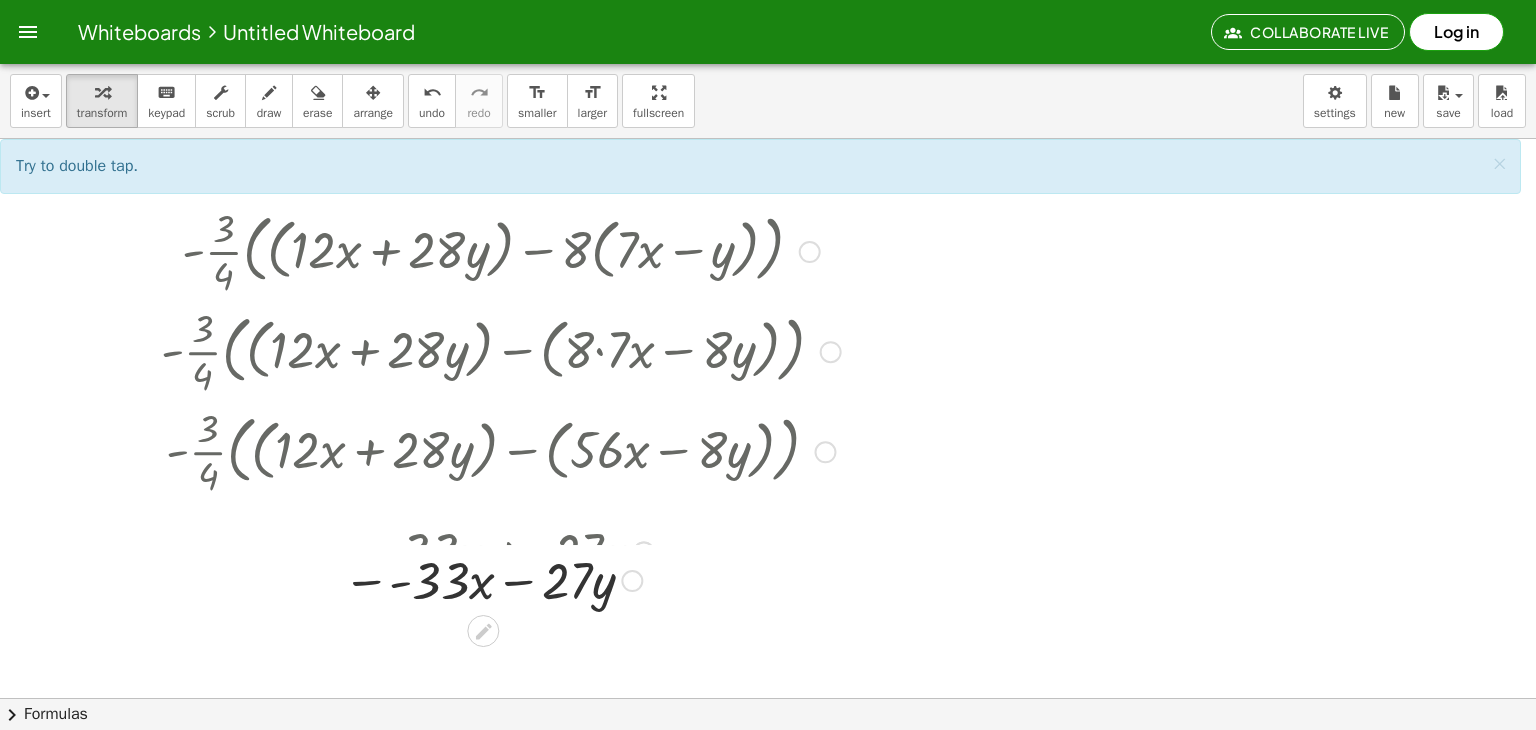 click at bounding box center (501, 550) 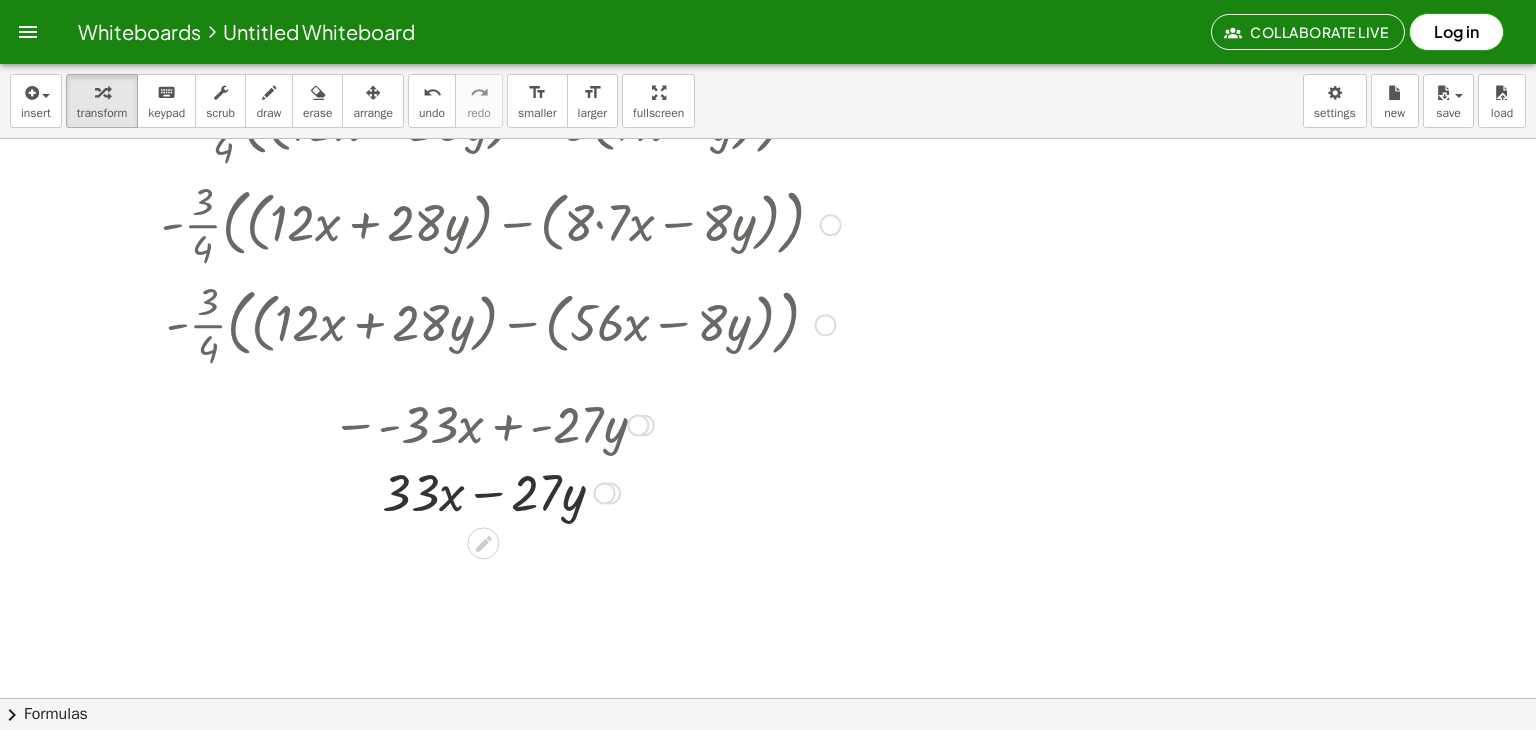 scroll, scrollTop: 0, scrollLeft: 0, axis: both 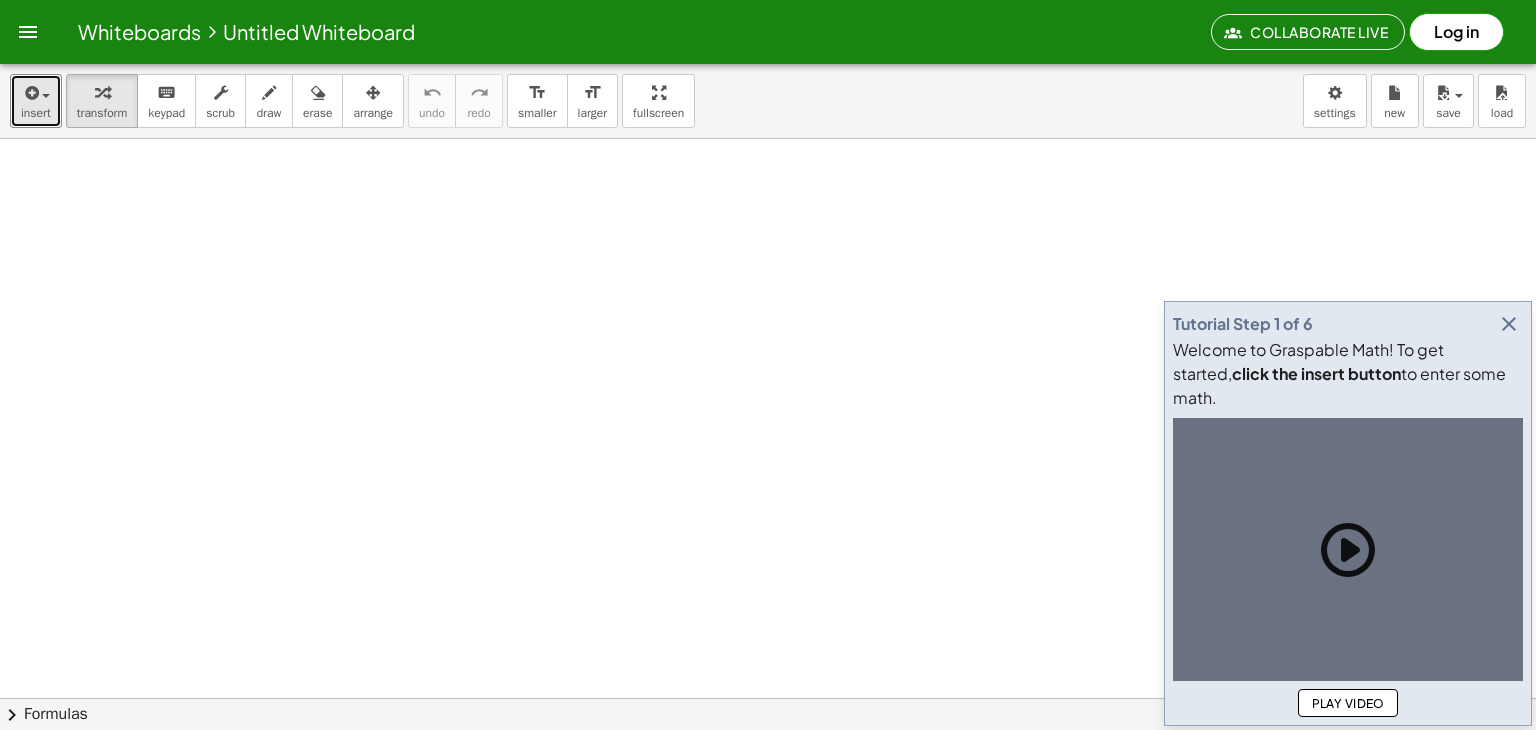 click on "insert" at bounding box center (36, 101) 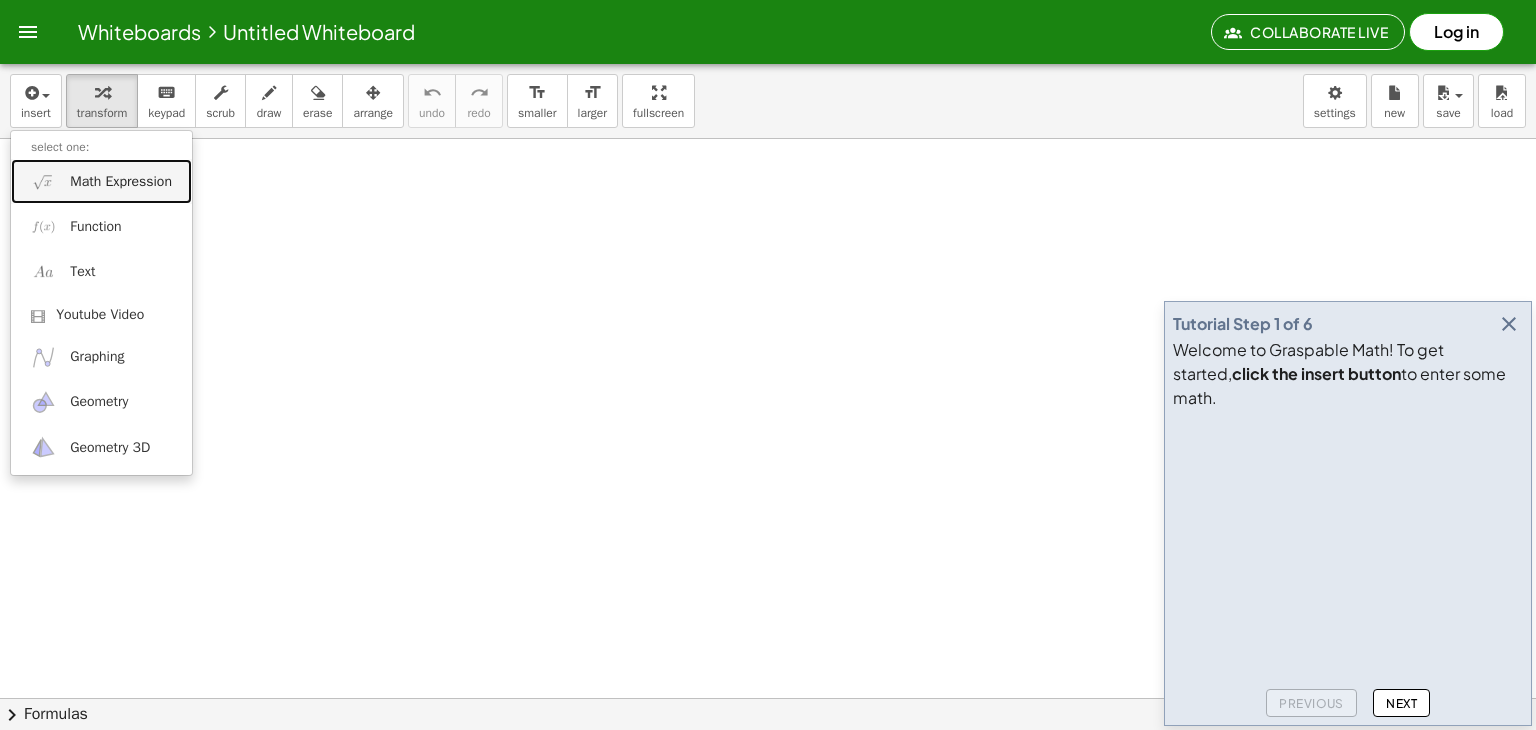 click at bounding box center (43, 181) 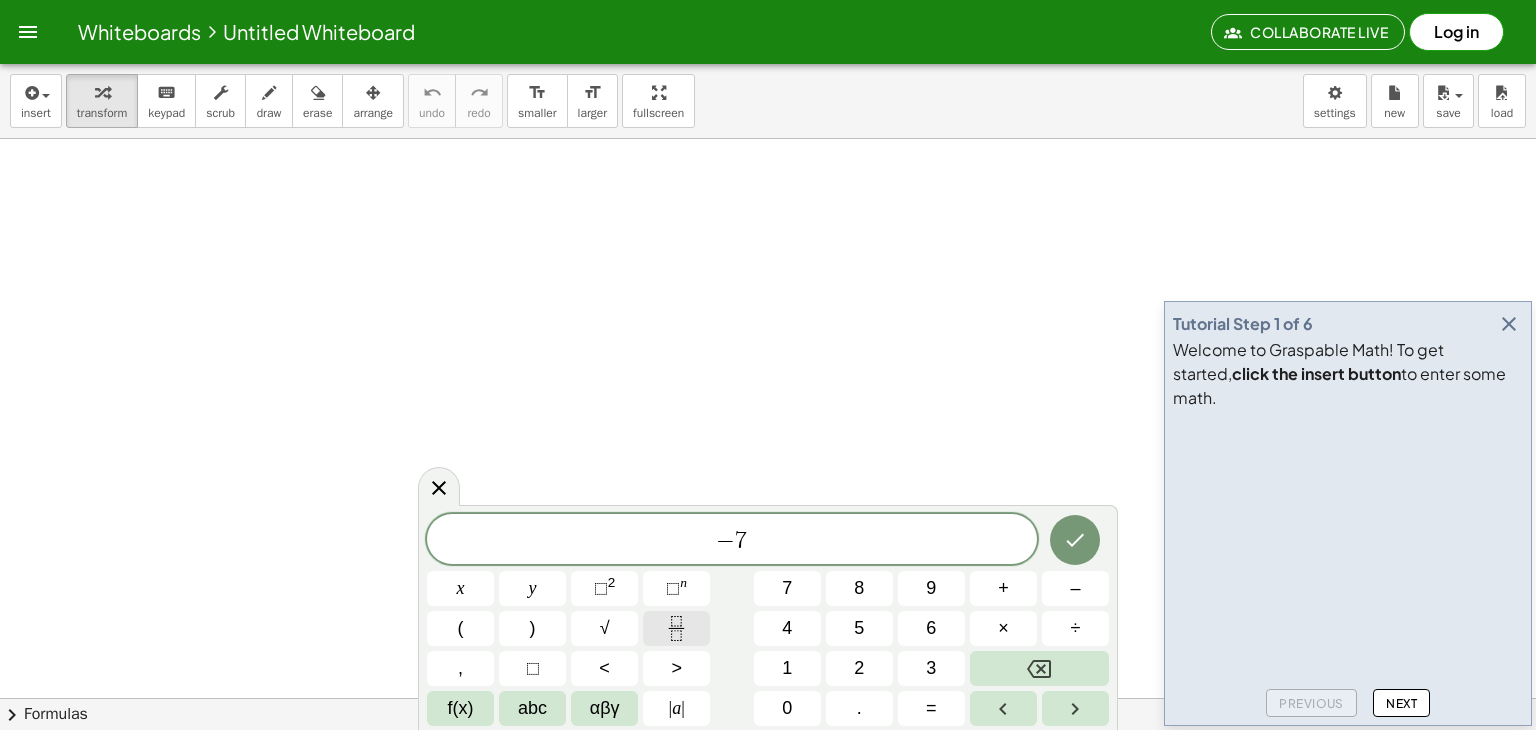 click 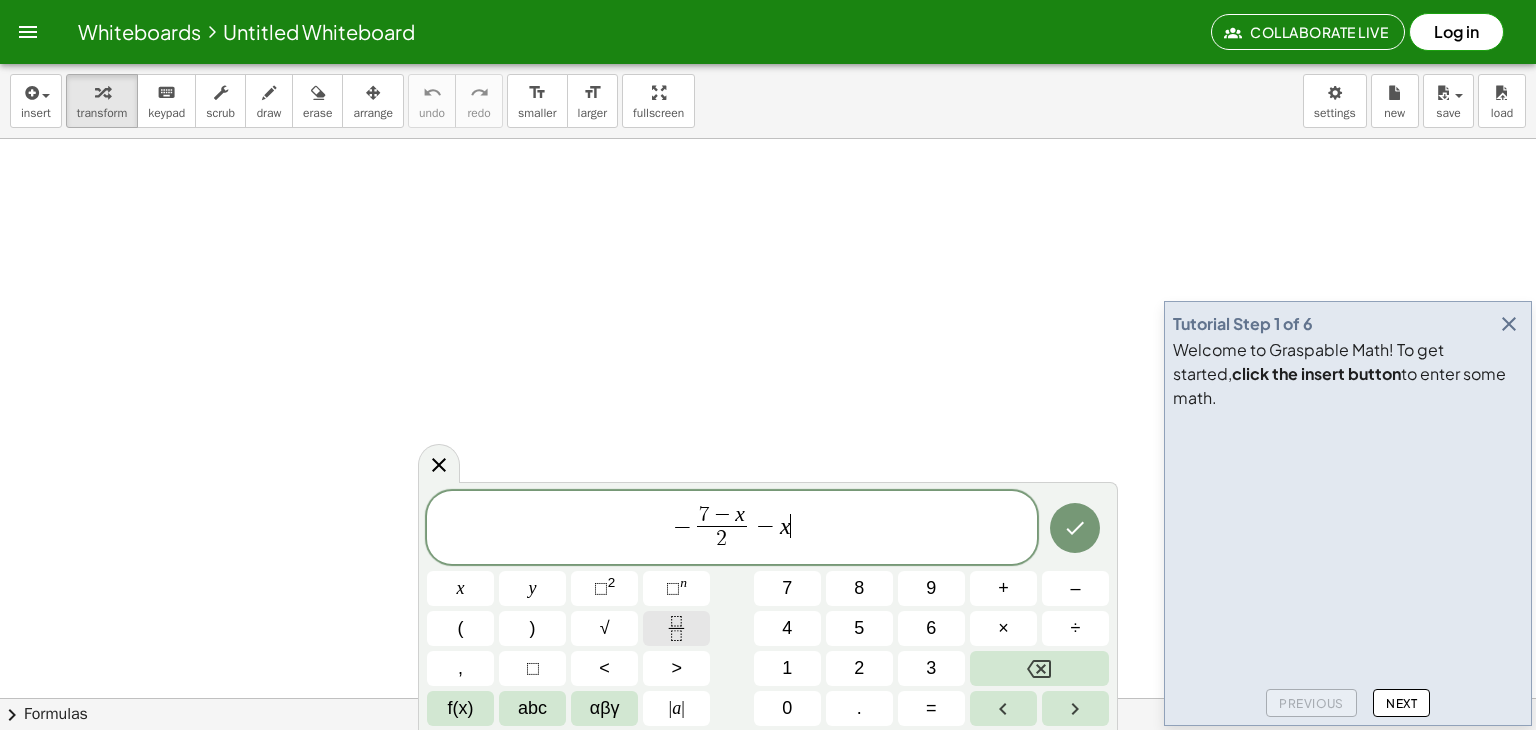 click 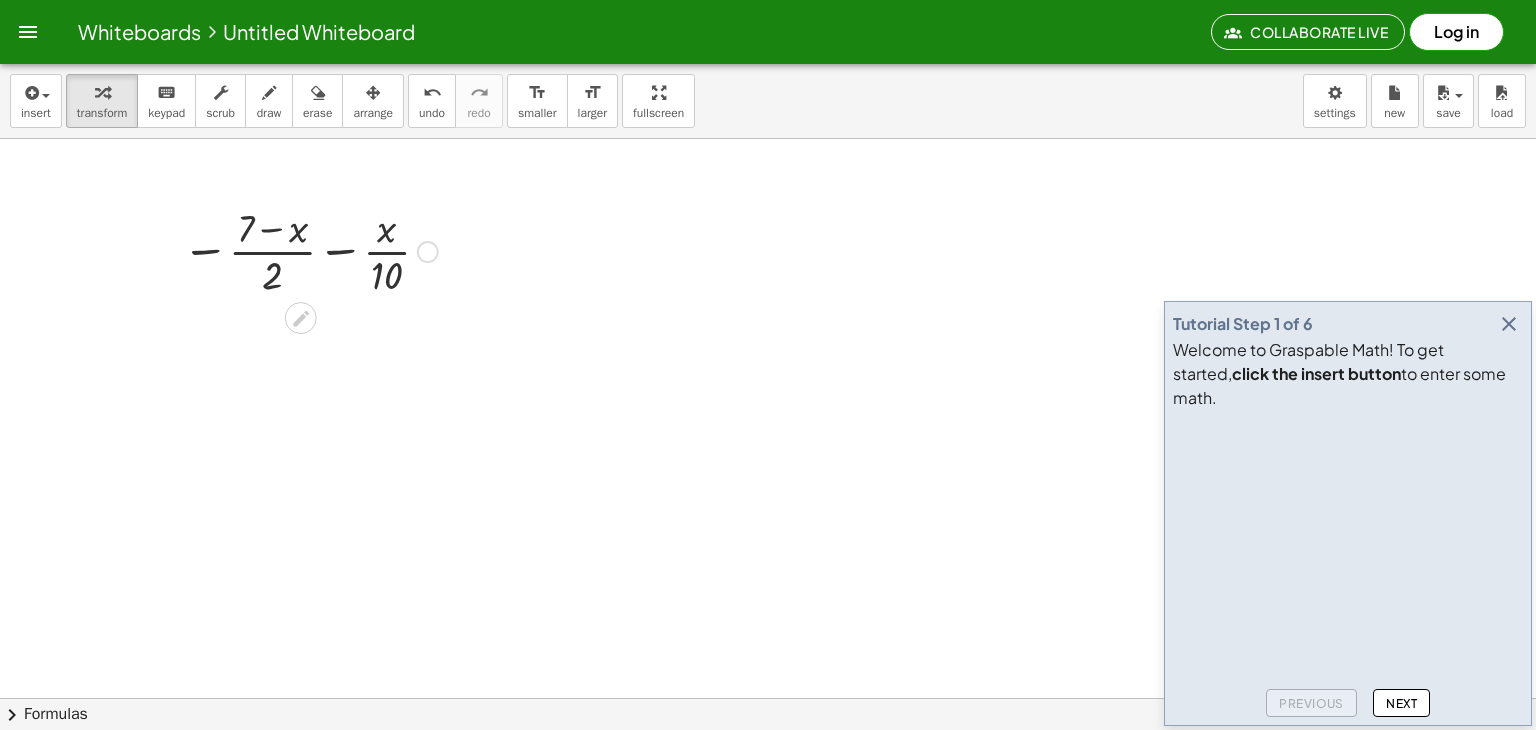 click at bounding box center (310, 250) 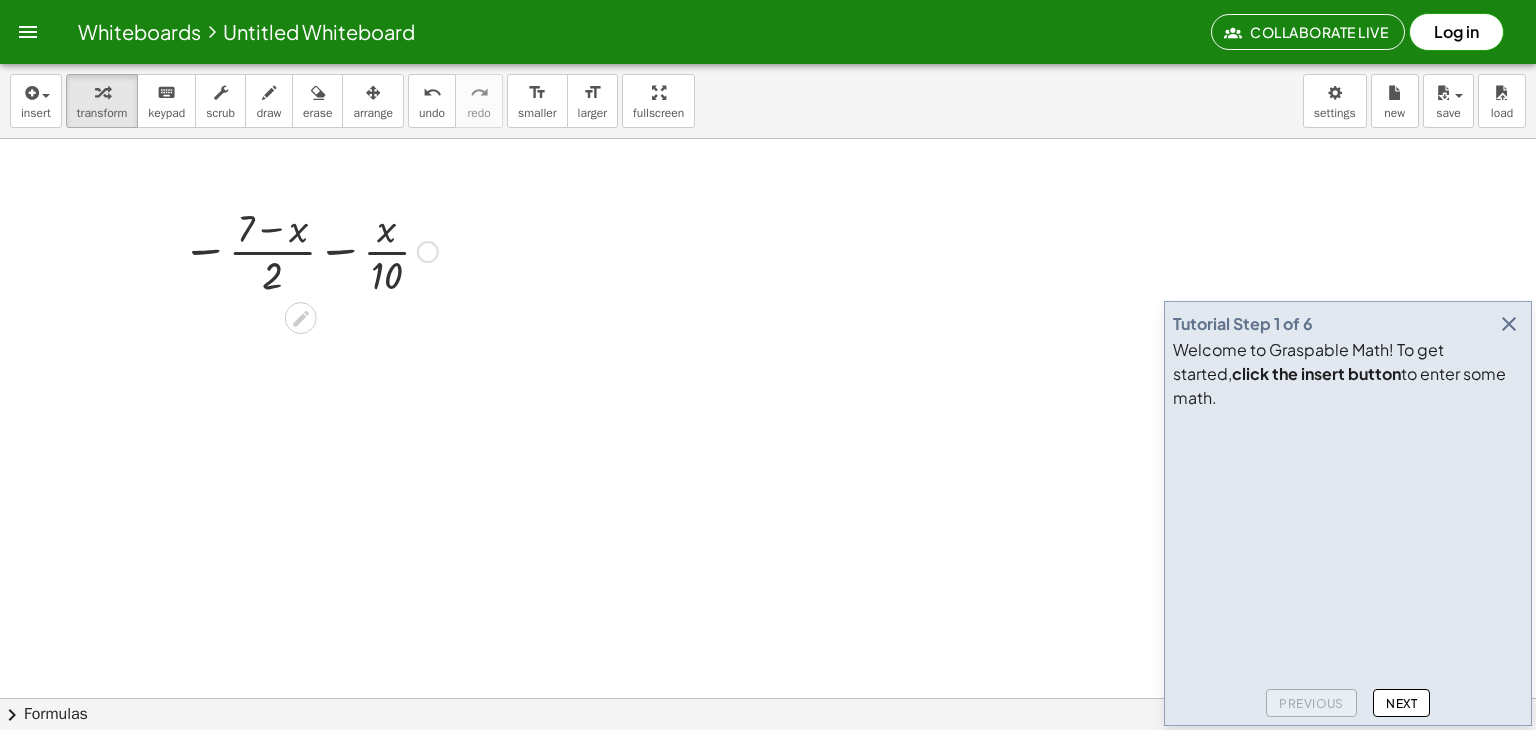 click at bounding box center [310, 250] 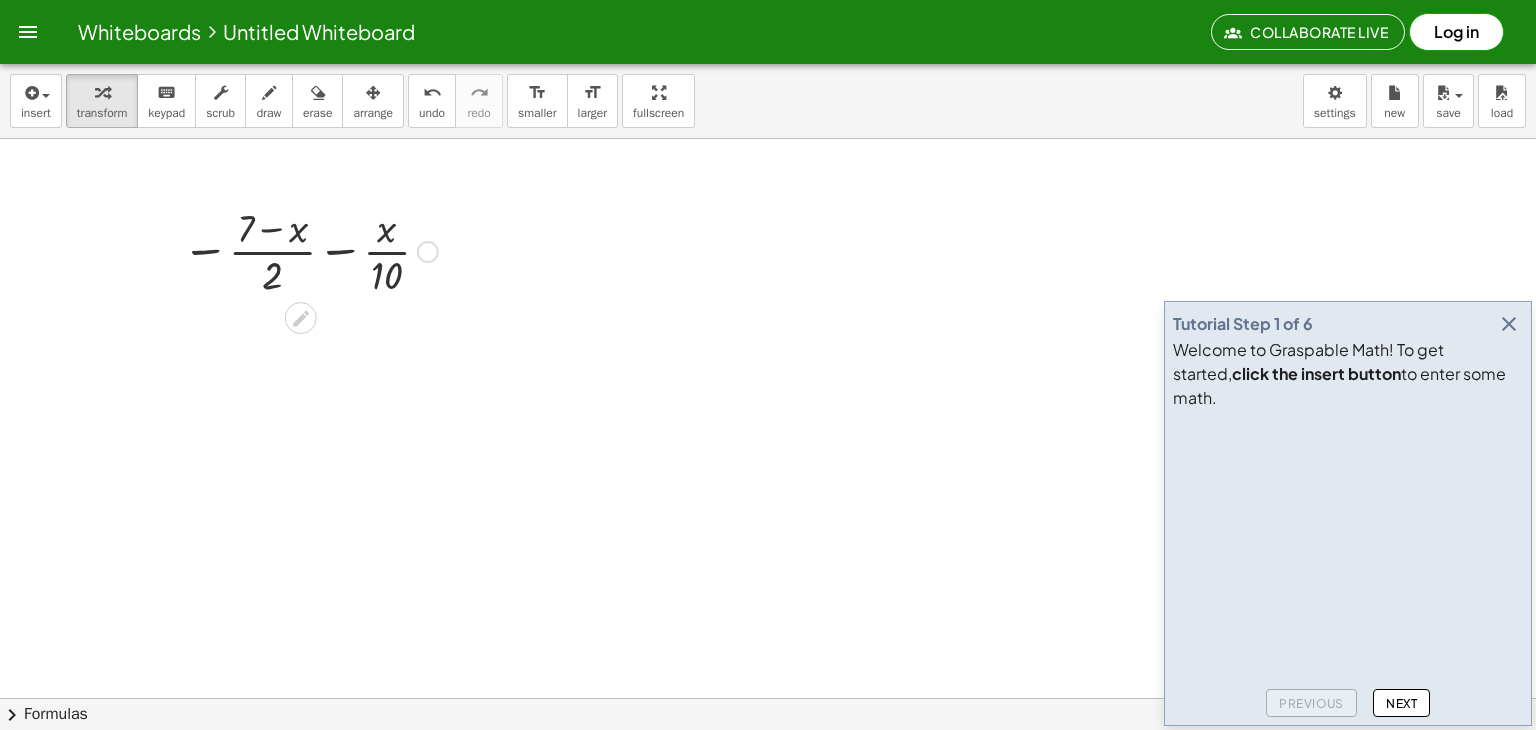 click at bounding box center (310, 250) 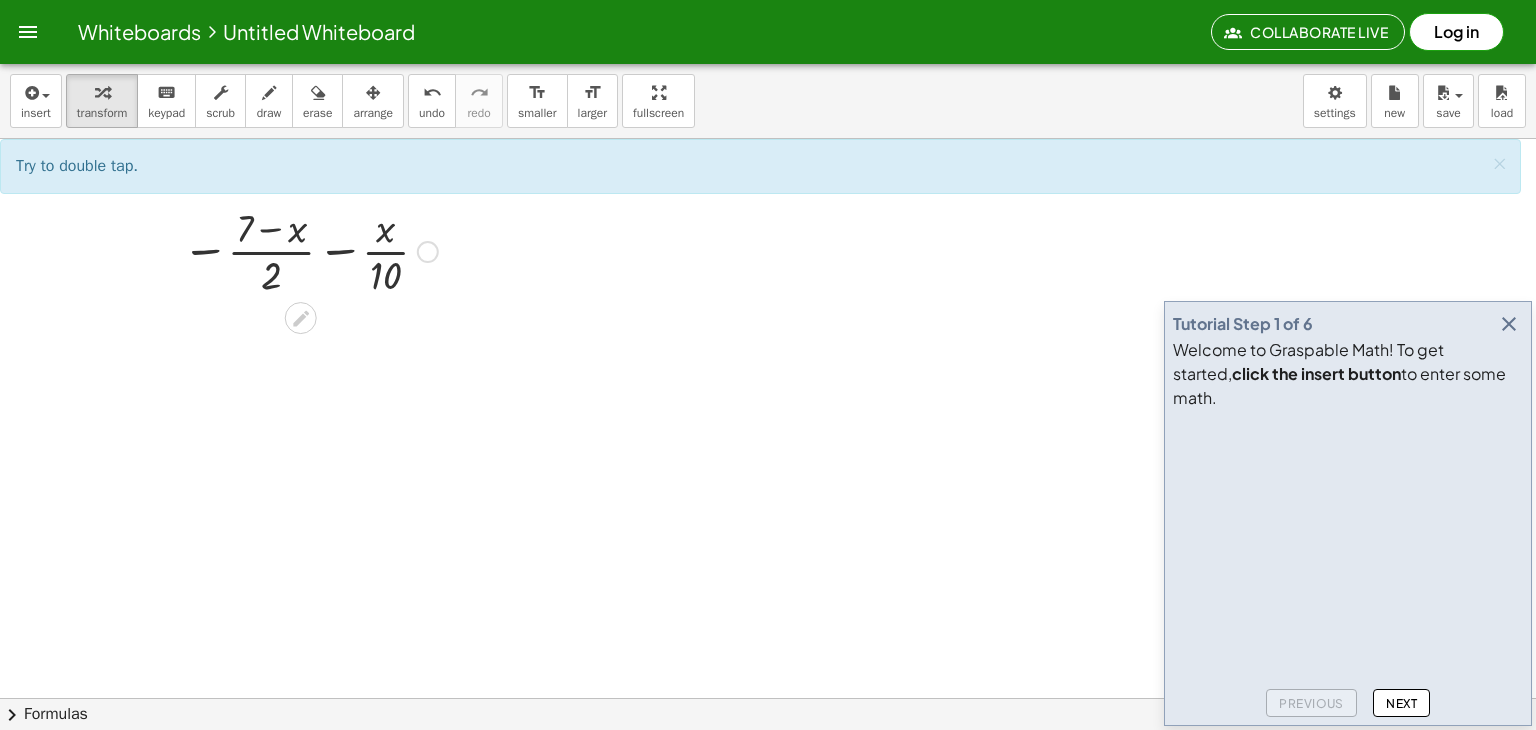 click at bounding box center (310, 250) 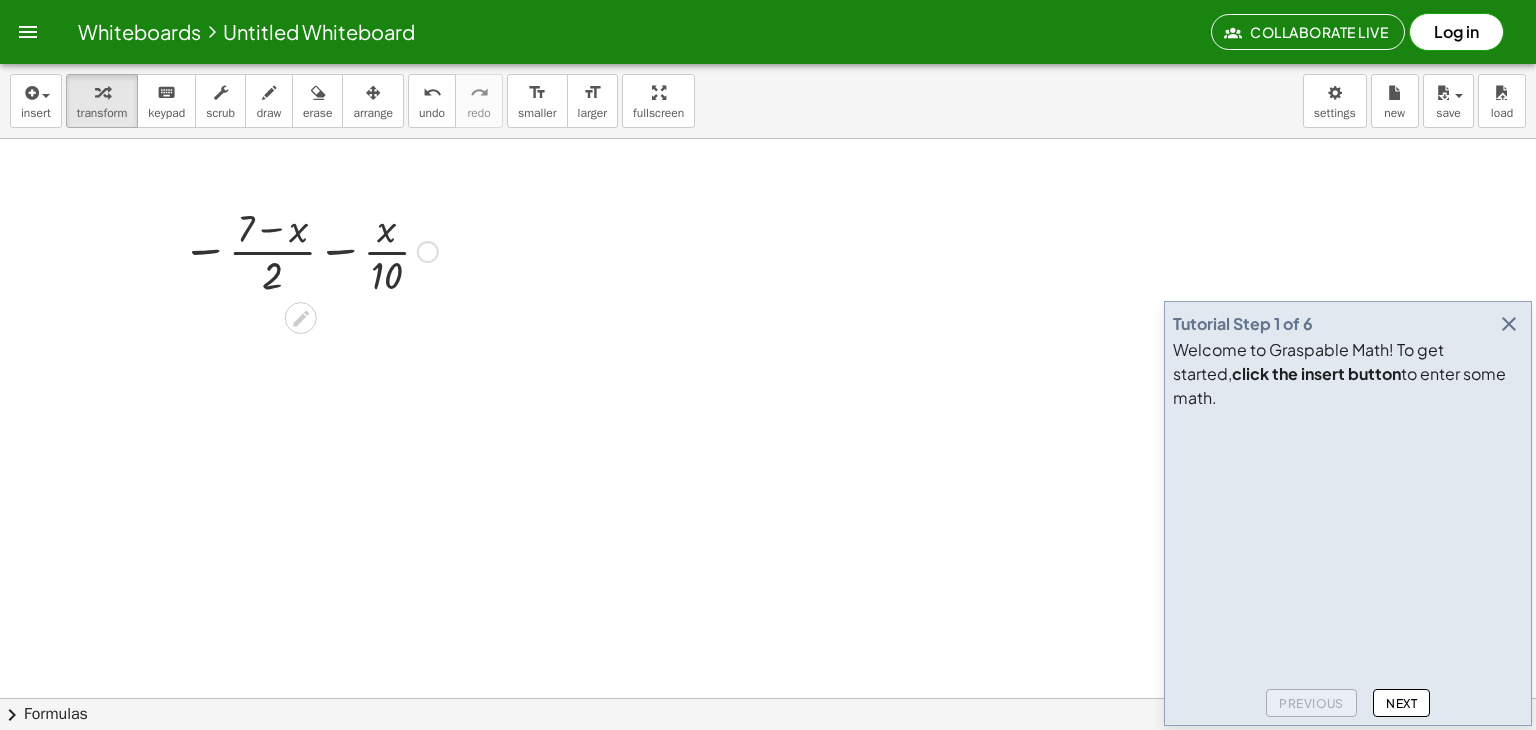 click at bounding box center (310, 250) 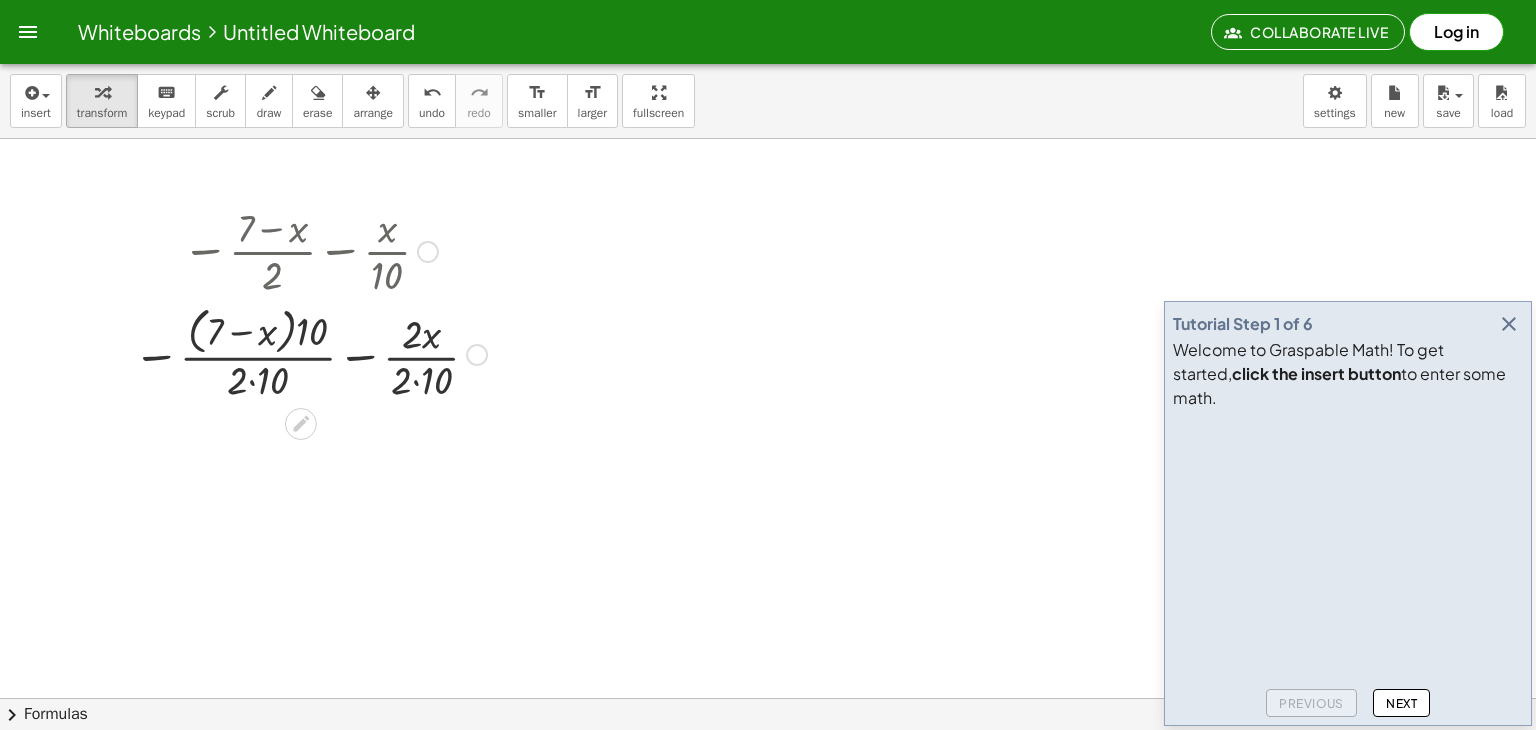click at bounding box center (310, 353) 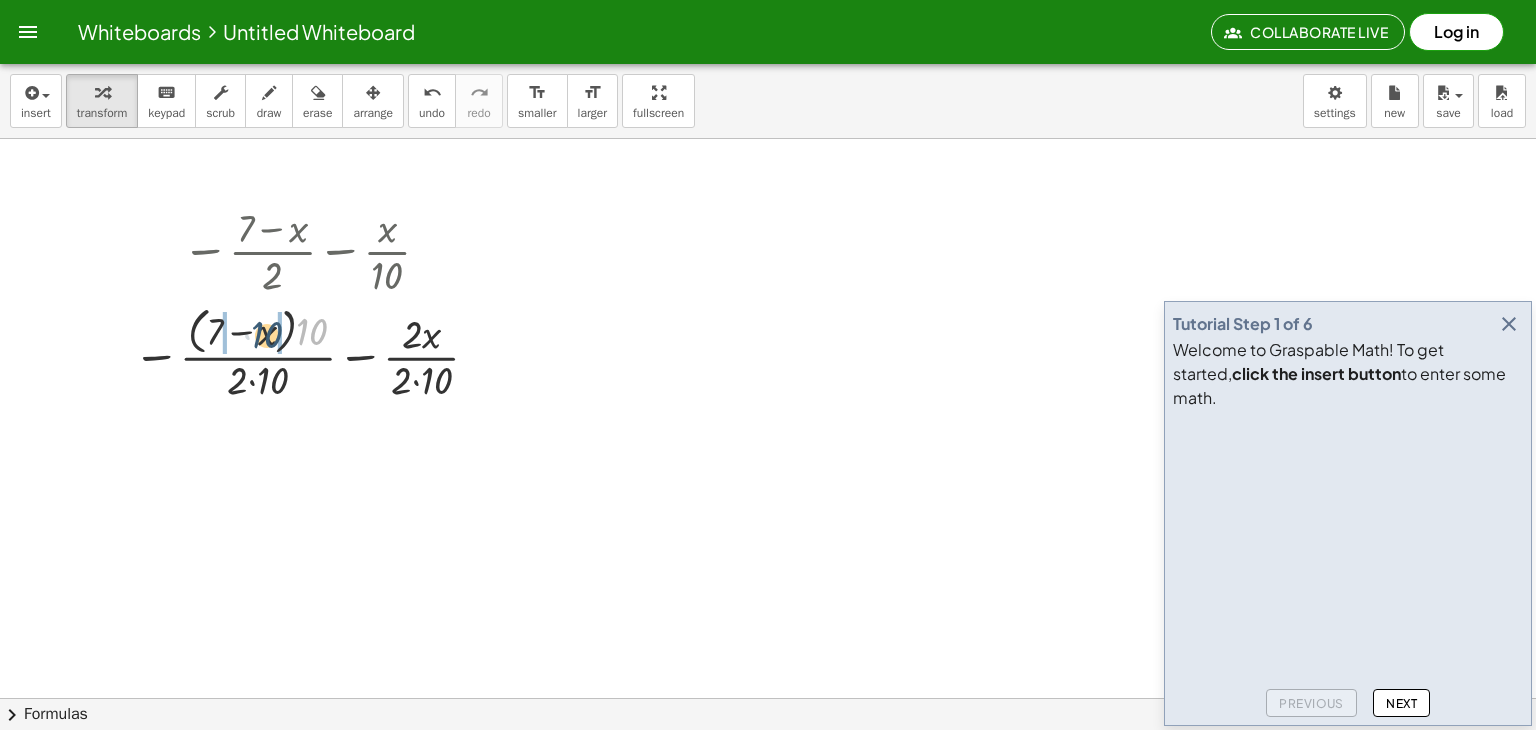 drag, startPoint x: 308, startPoint y: 332, endPoint x: 263, endPoint y: 335, distance: 45.099888 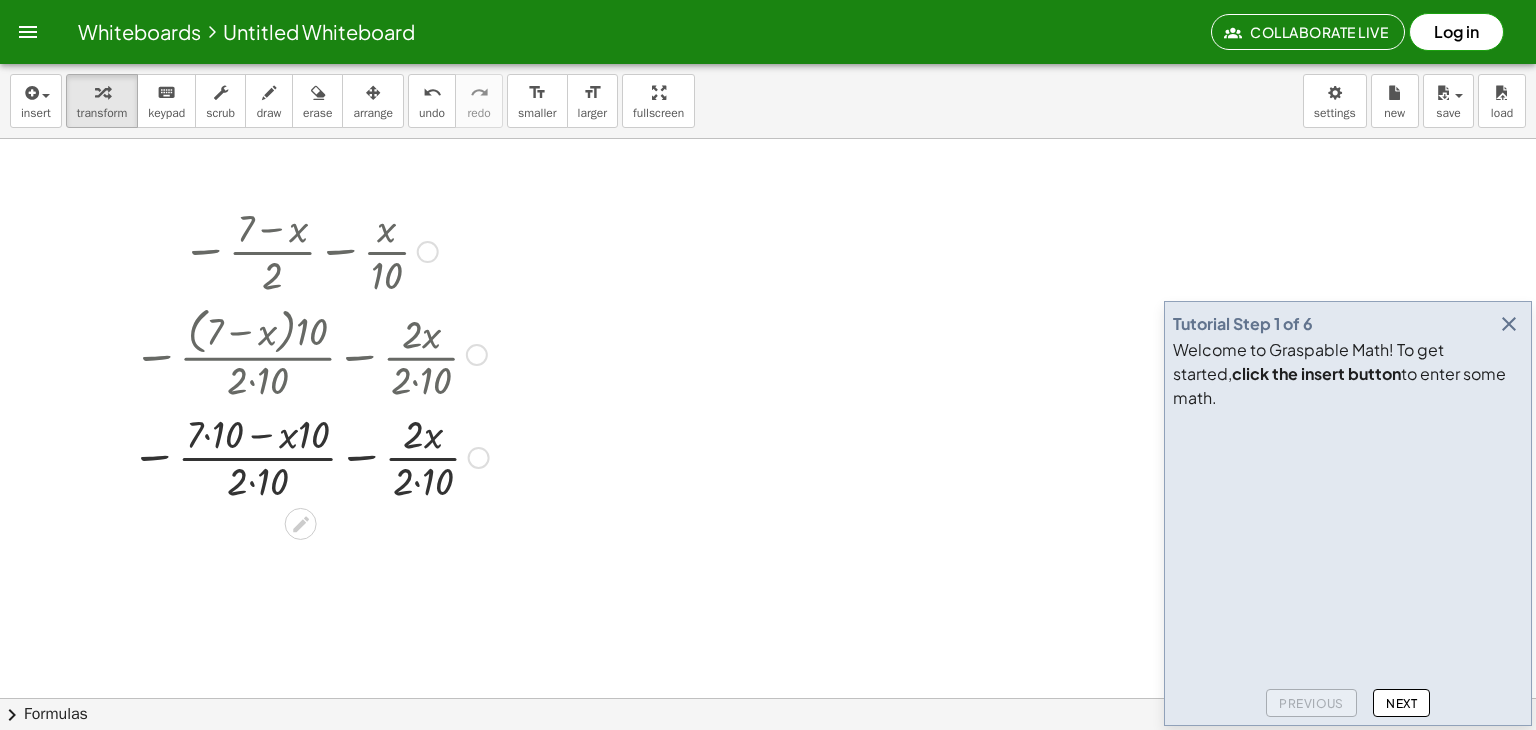 click at bounding box center [310, 456] 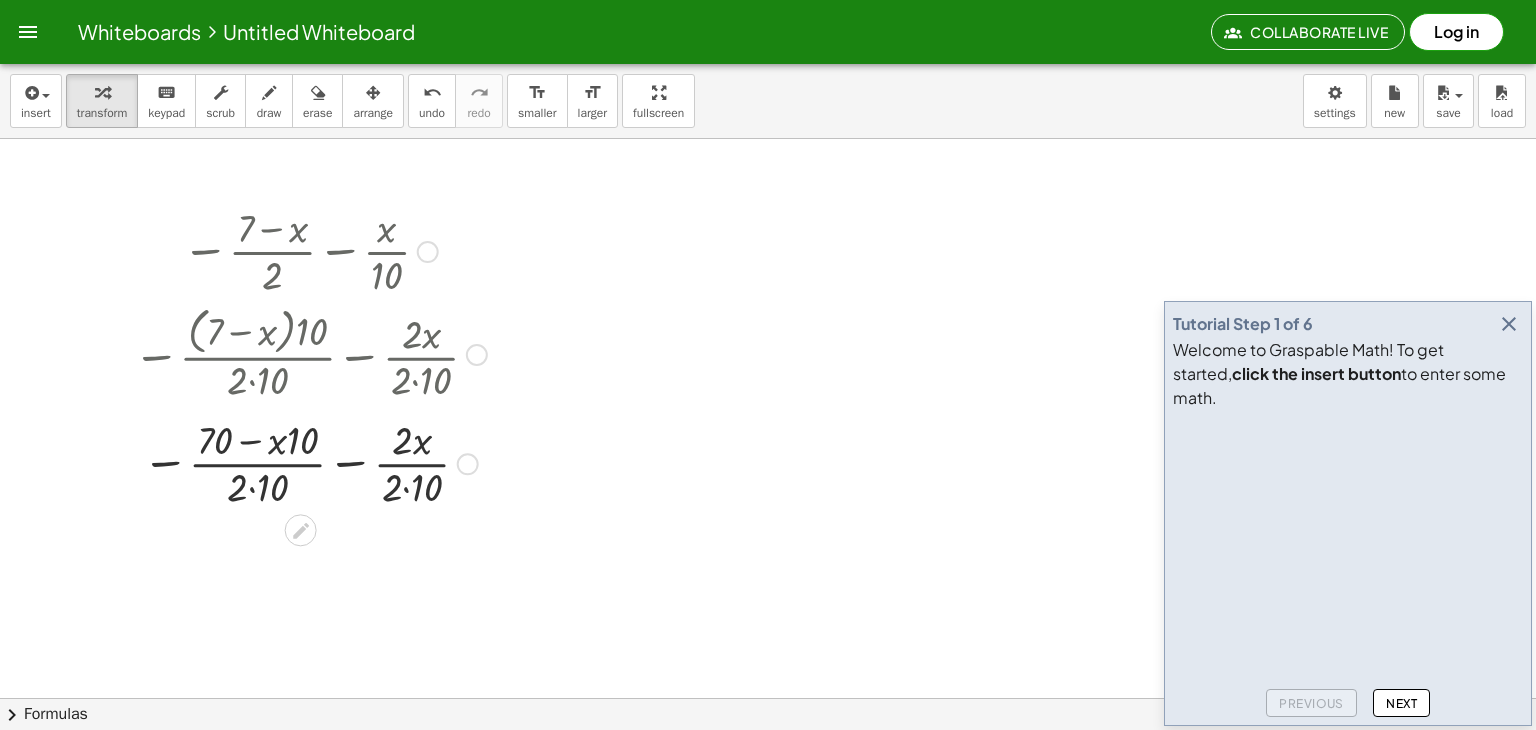 click at bounding box center [310, 456] 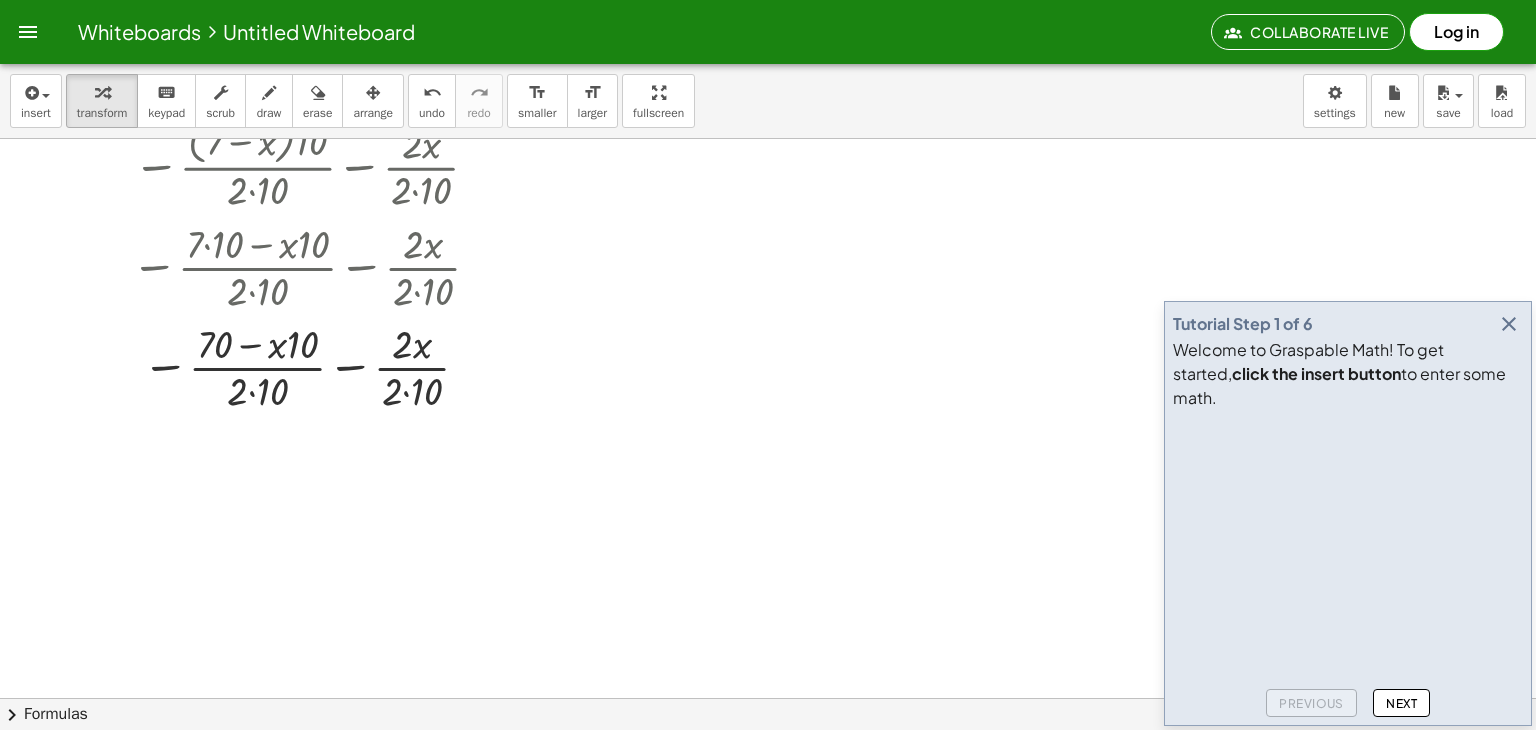 scroll, scrollTop: 200, scrollLeft: 0, axis: vertical 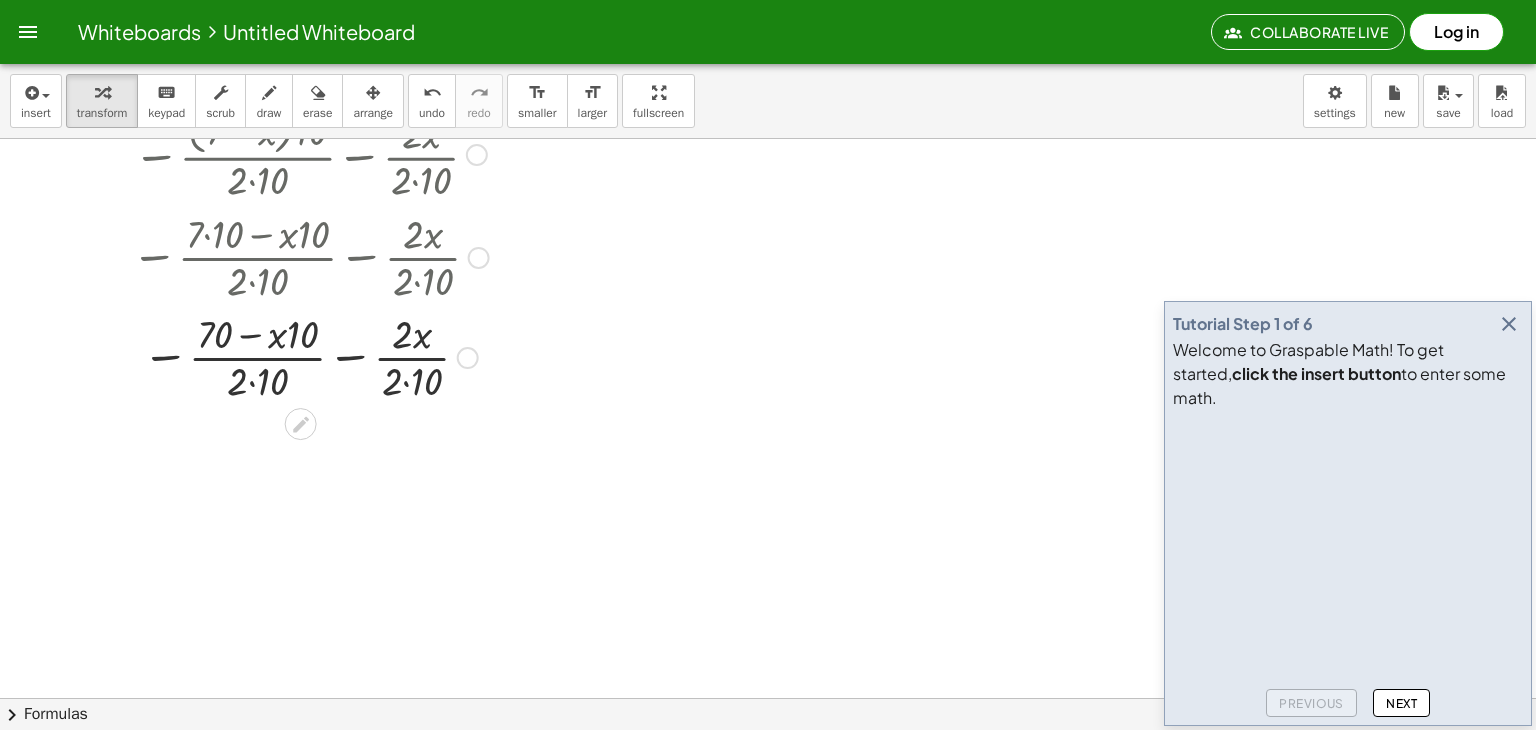 click at bounding box center (310, 356) 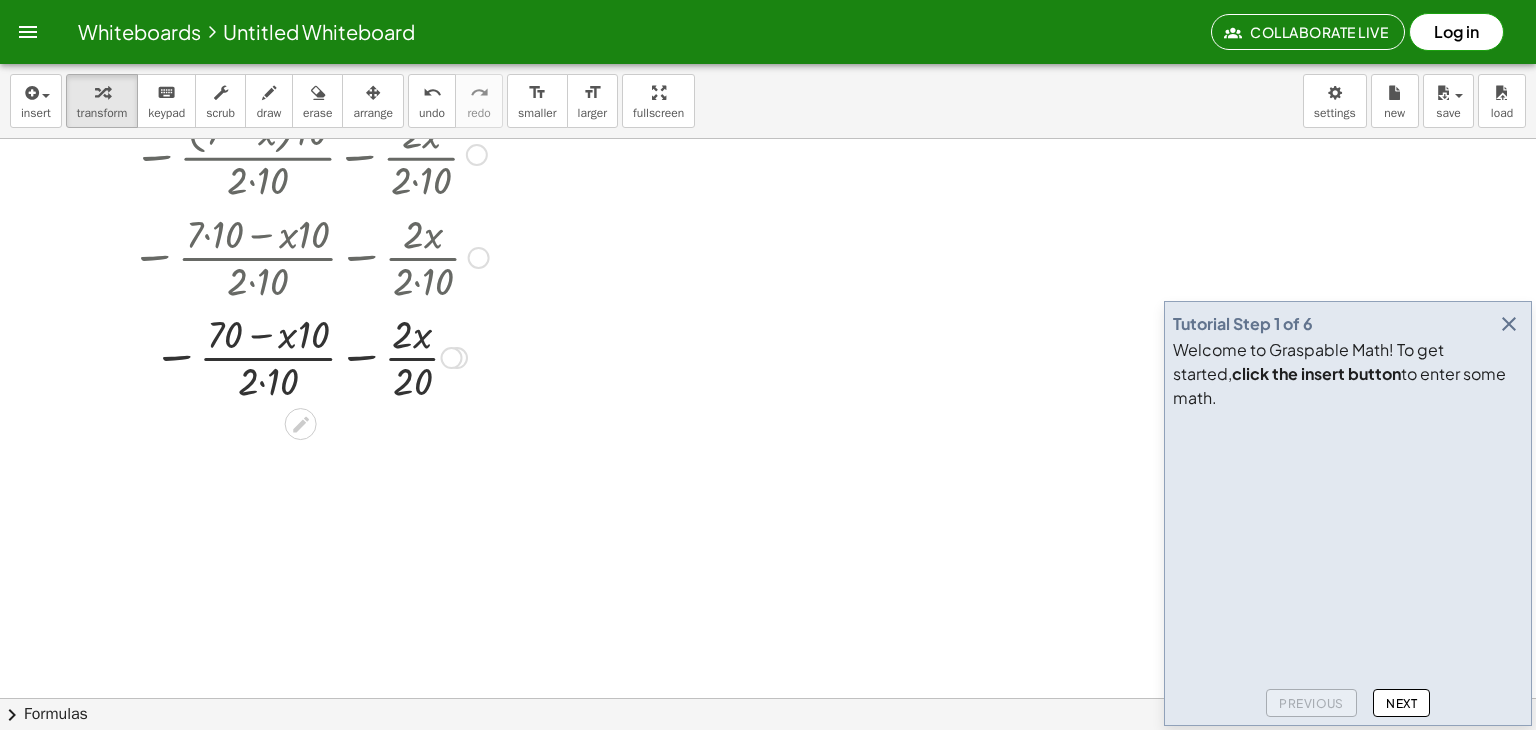 click at bounding box center (310, 356) 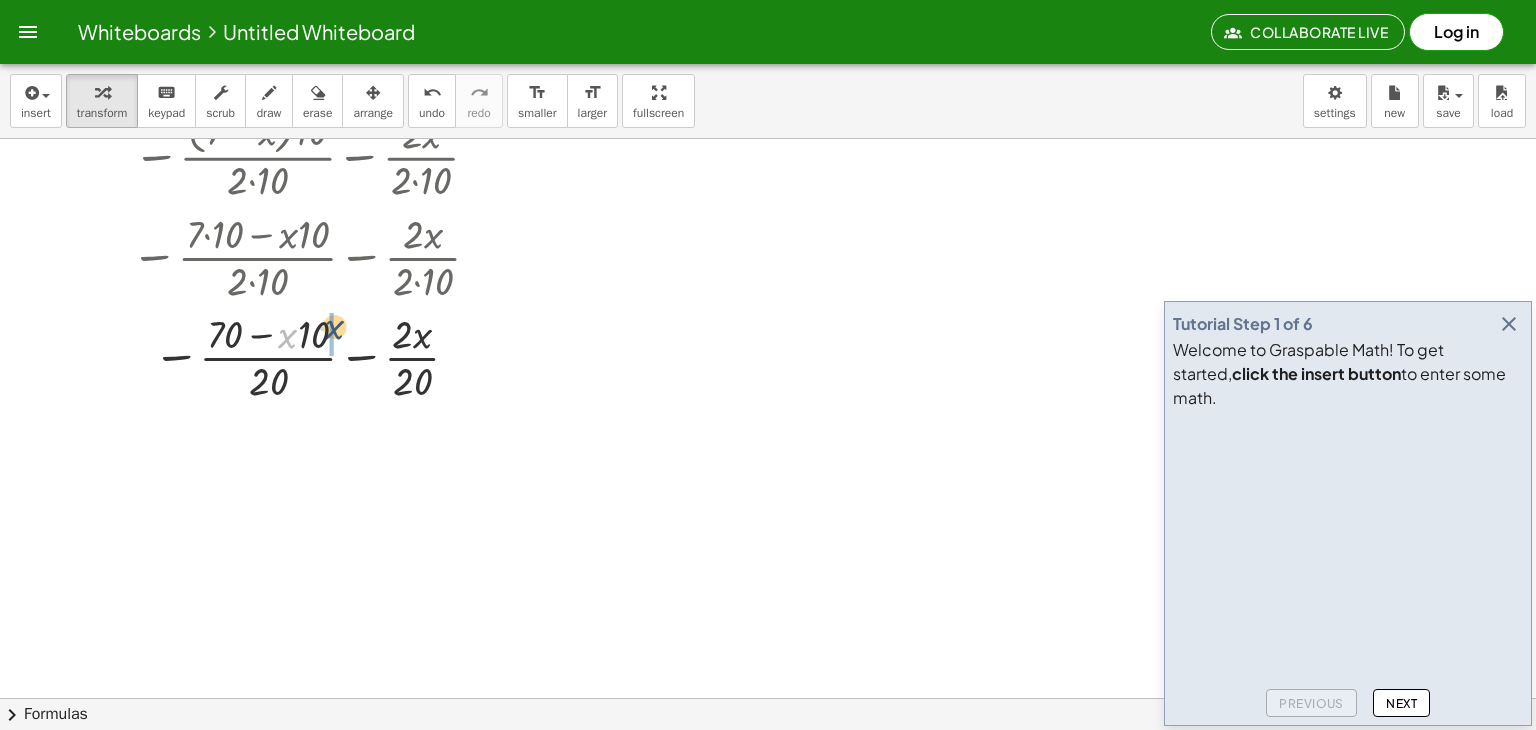 drag, startPoint x: 284, startPoint y: 342, endPoint x: 335, endPoint y: 333, distance: 51.78803 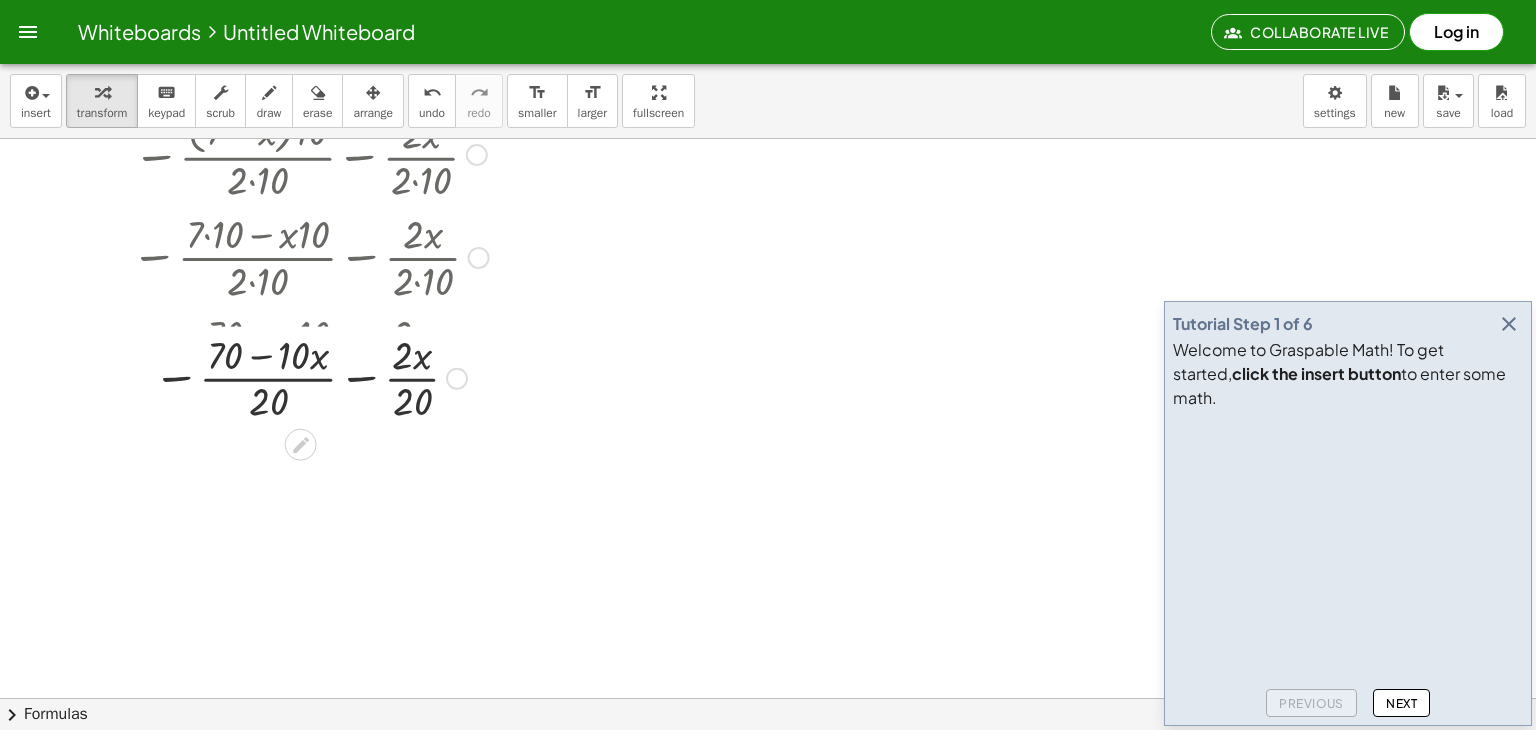 click at bounding box center [310, 356] 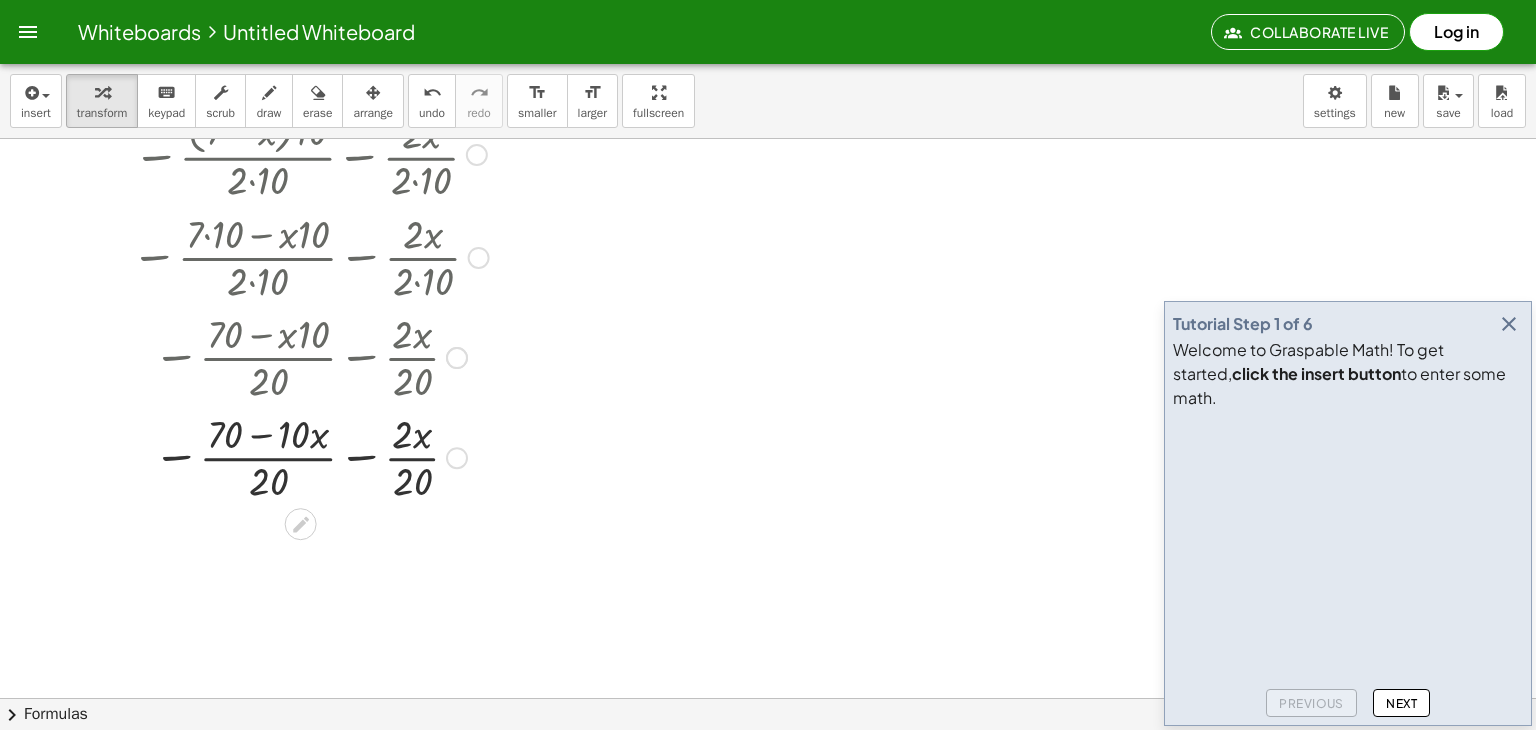 click at bounding box center [310, 456] 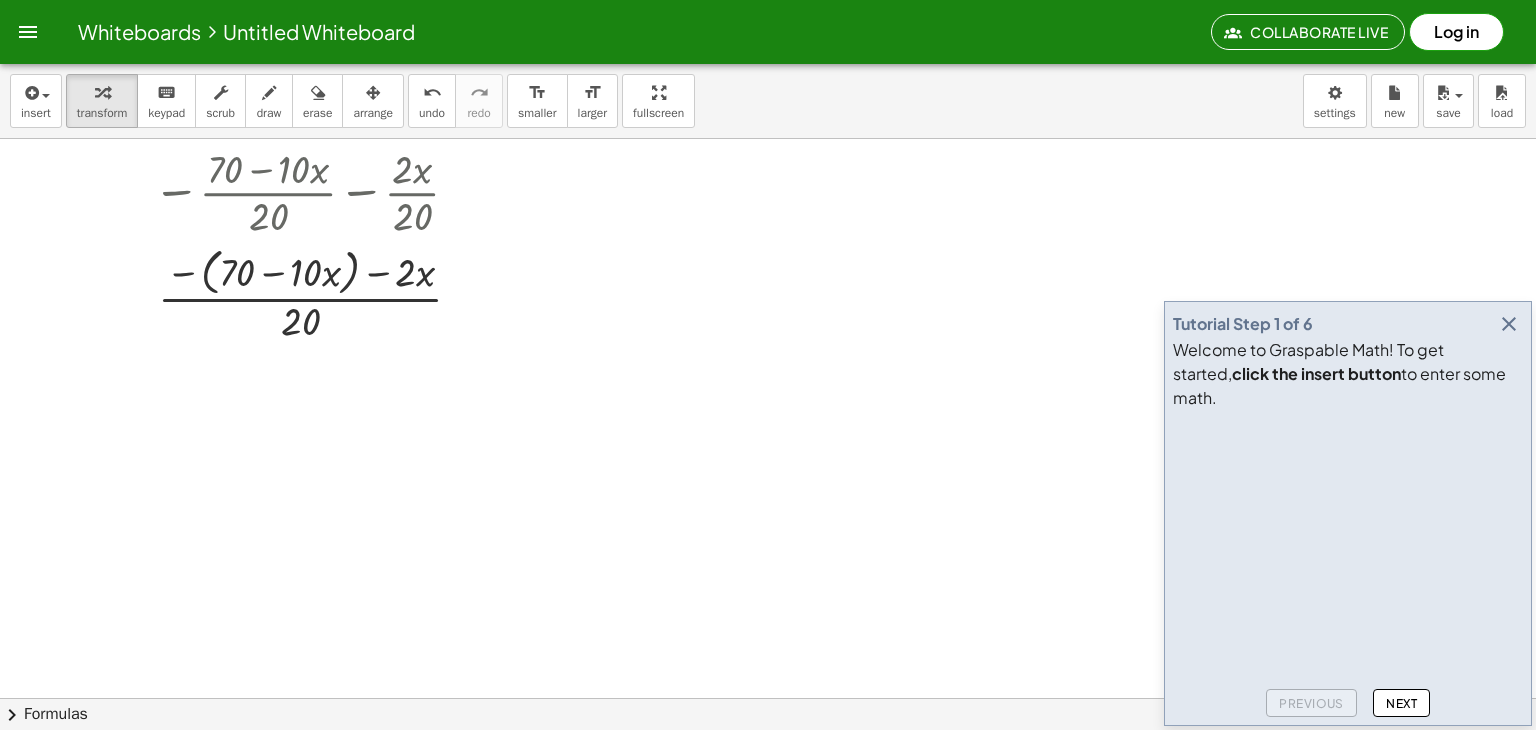 scroll, scrollTop: 500, scrollLeft: 0, axis: vertical 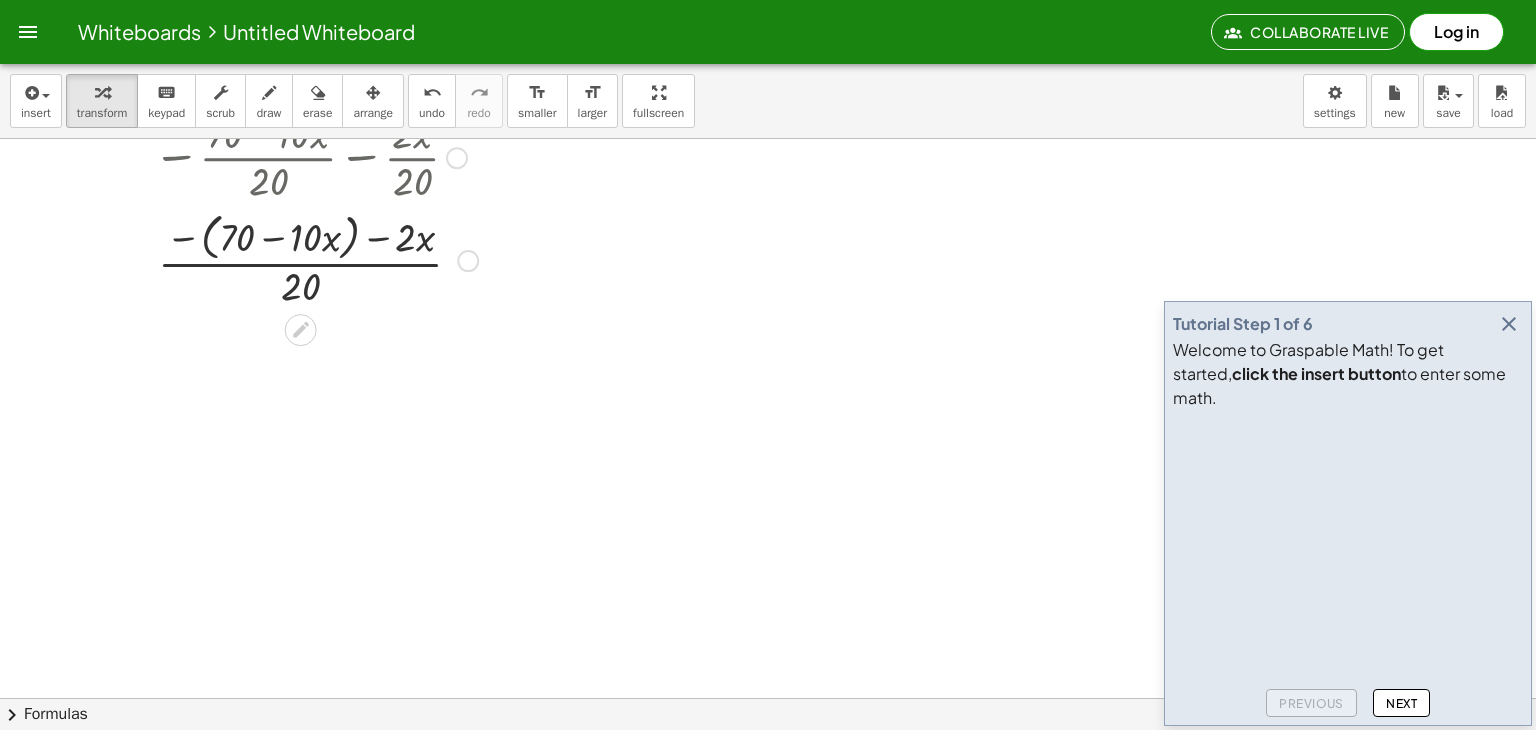 click at bounding box center [310, 259] 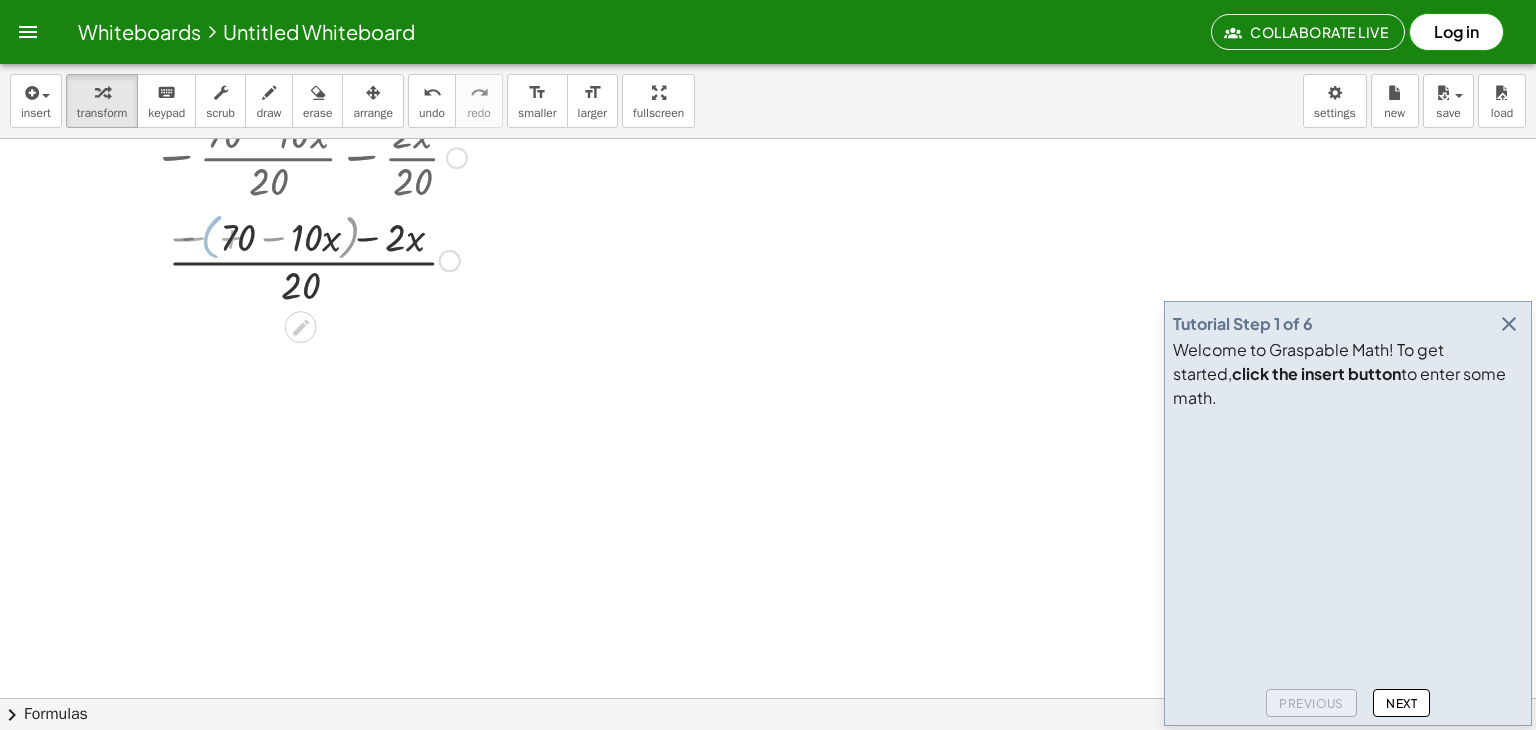 click at bounding box center (310, 259) 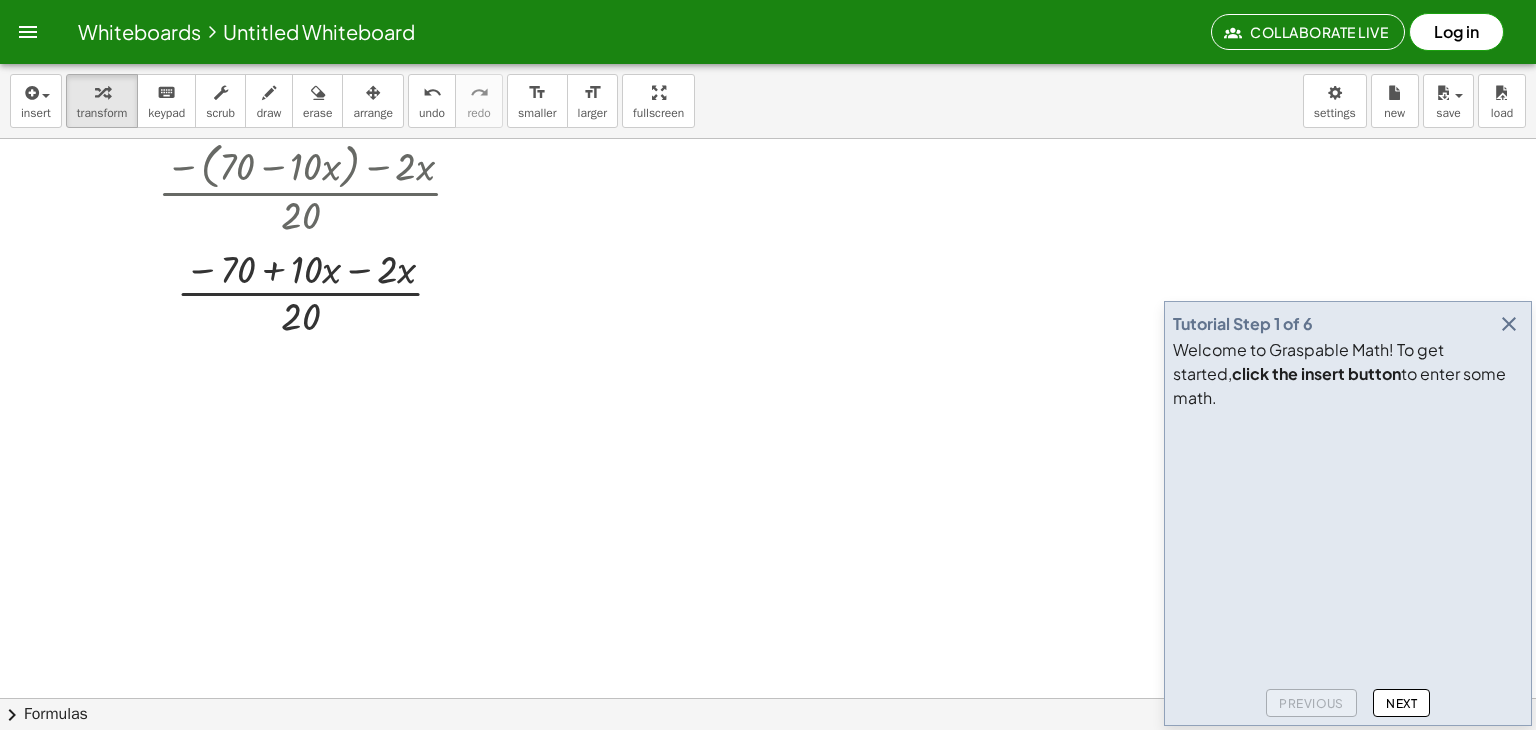 scroll, scrollTop: 600, scrollLeft: 0, axis: vertical 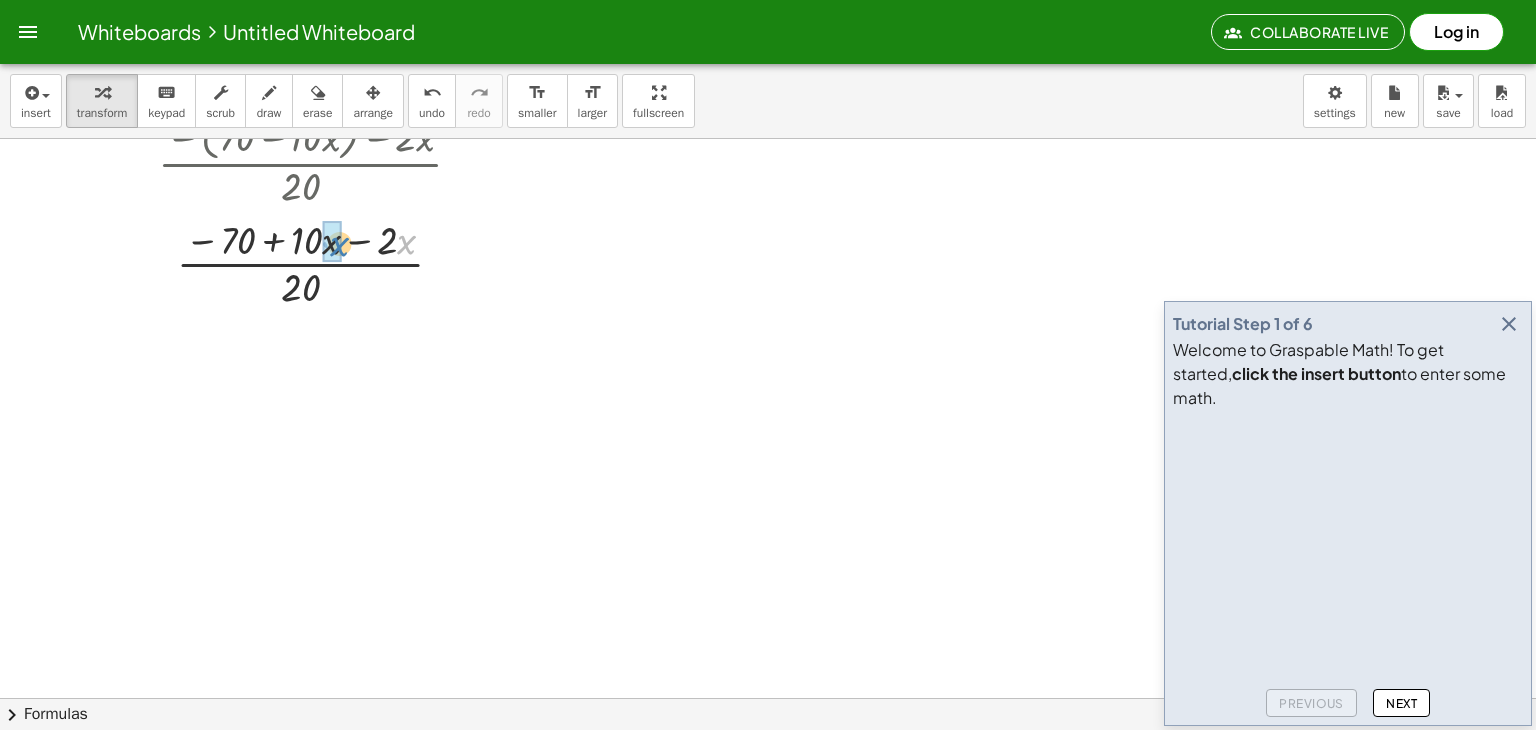 drag, startPoint x: 406, startPoint y: 243, endPoint x: 348, endPoint y: 245, distance: 58.034473 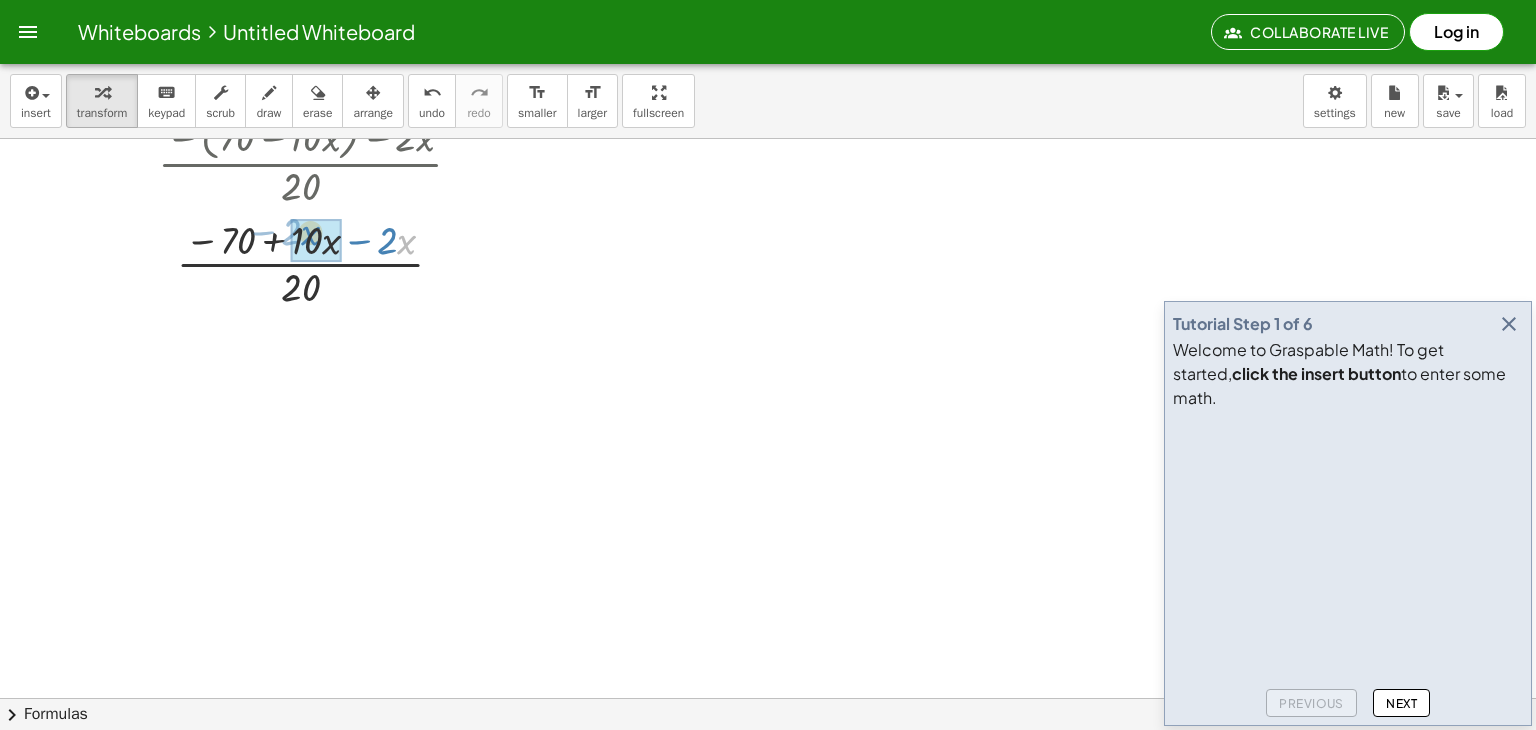 drag, startPoint x: 407, startPoint y: 246, endPoint x: 312, endPoint y: 237, distance: 95.42536 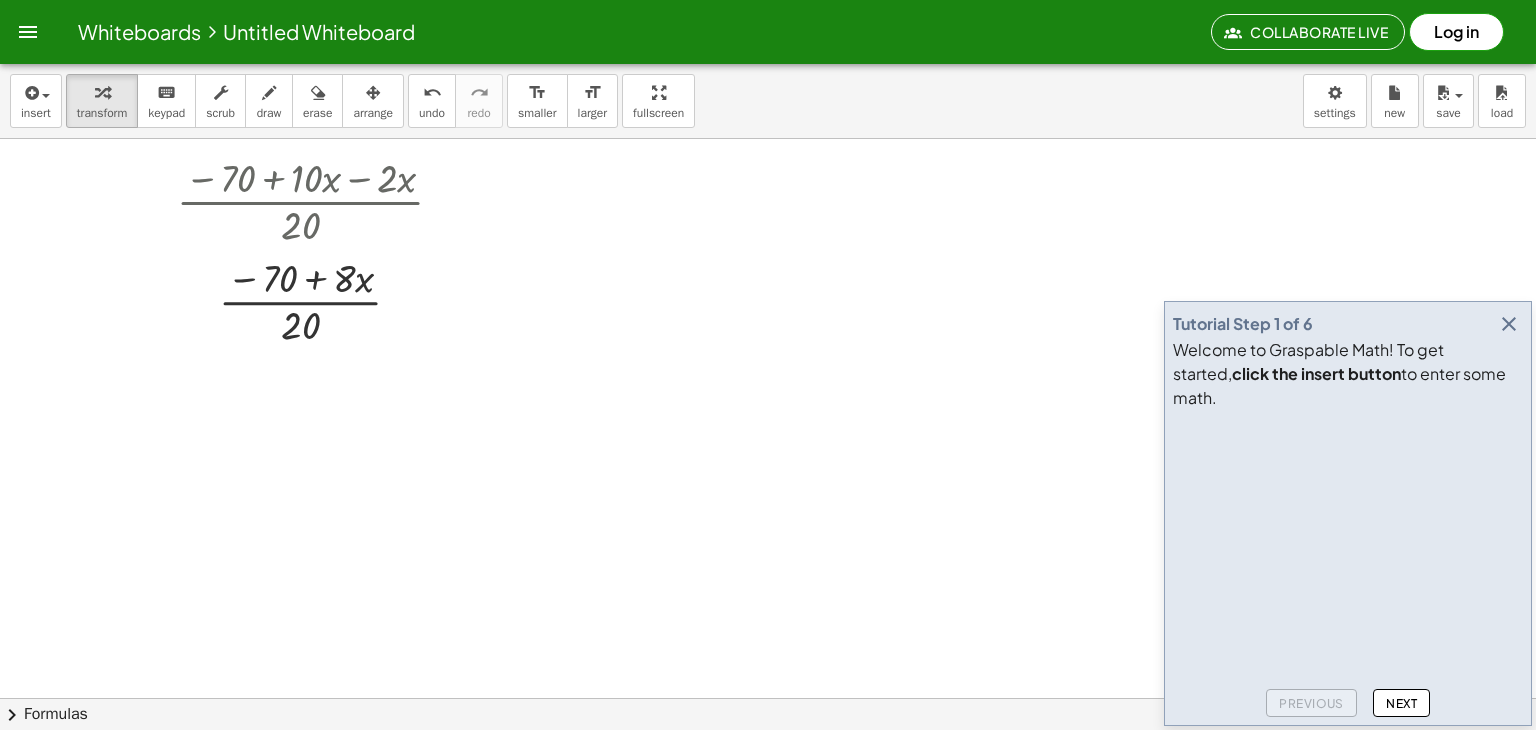 scroll, scrollTop: 687, scrollLeft: 0, axis: vertical 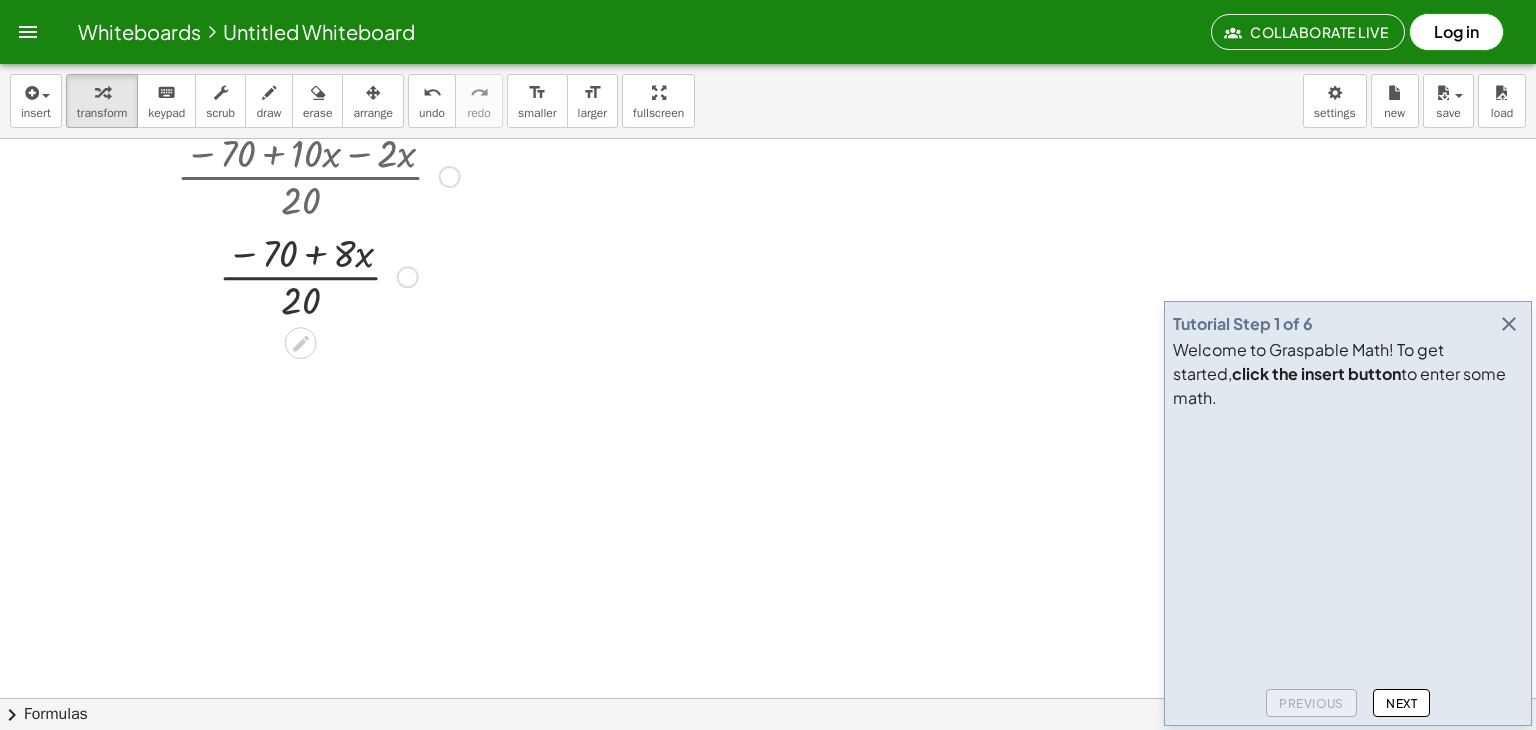 click at bounding box center (310, 275) 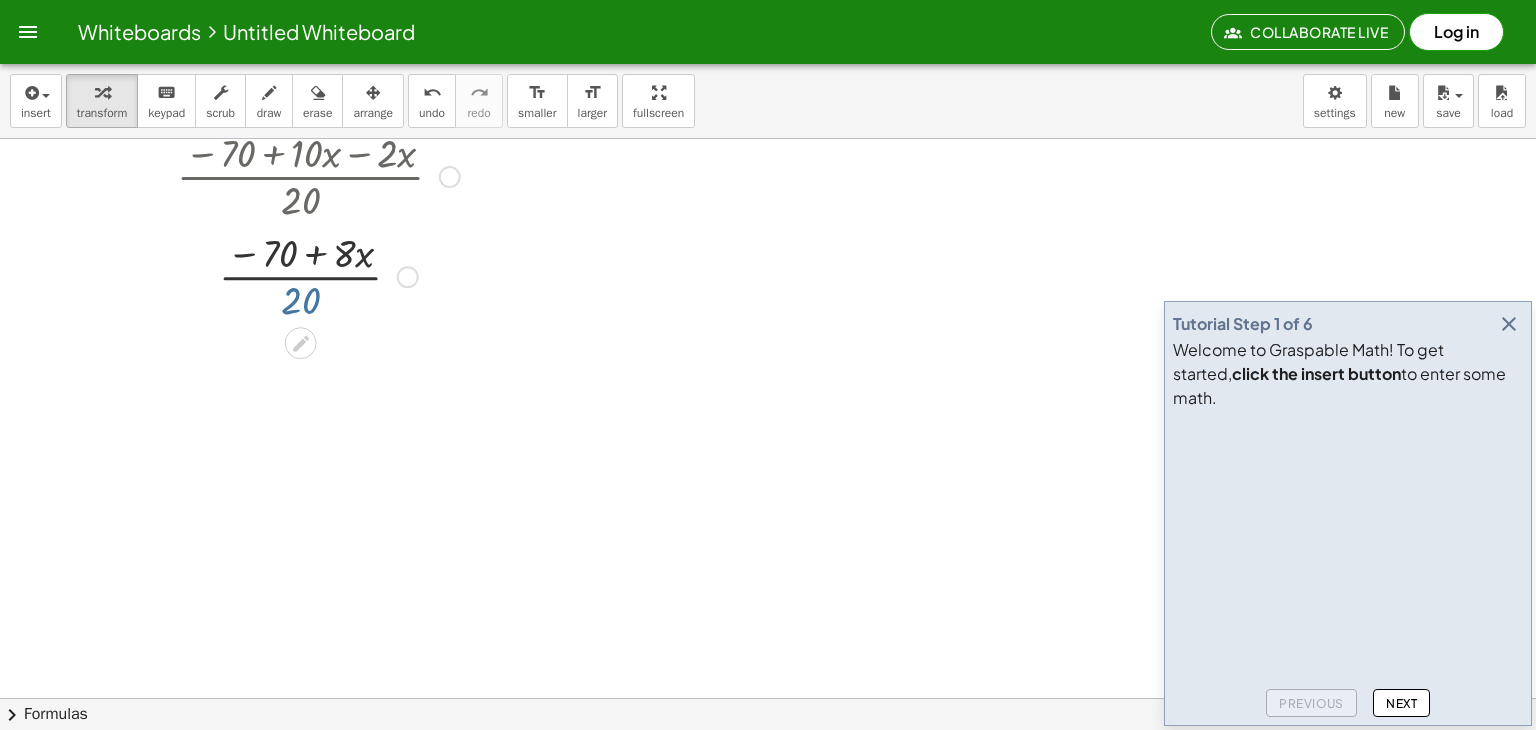 click at bounding box center [310, 275] 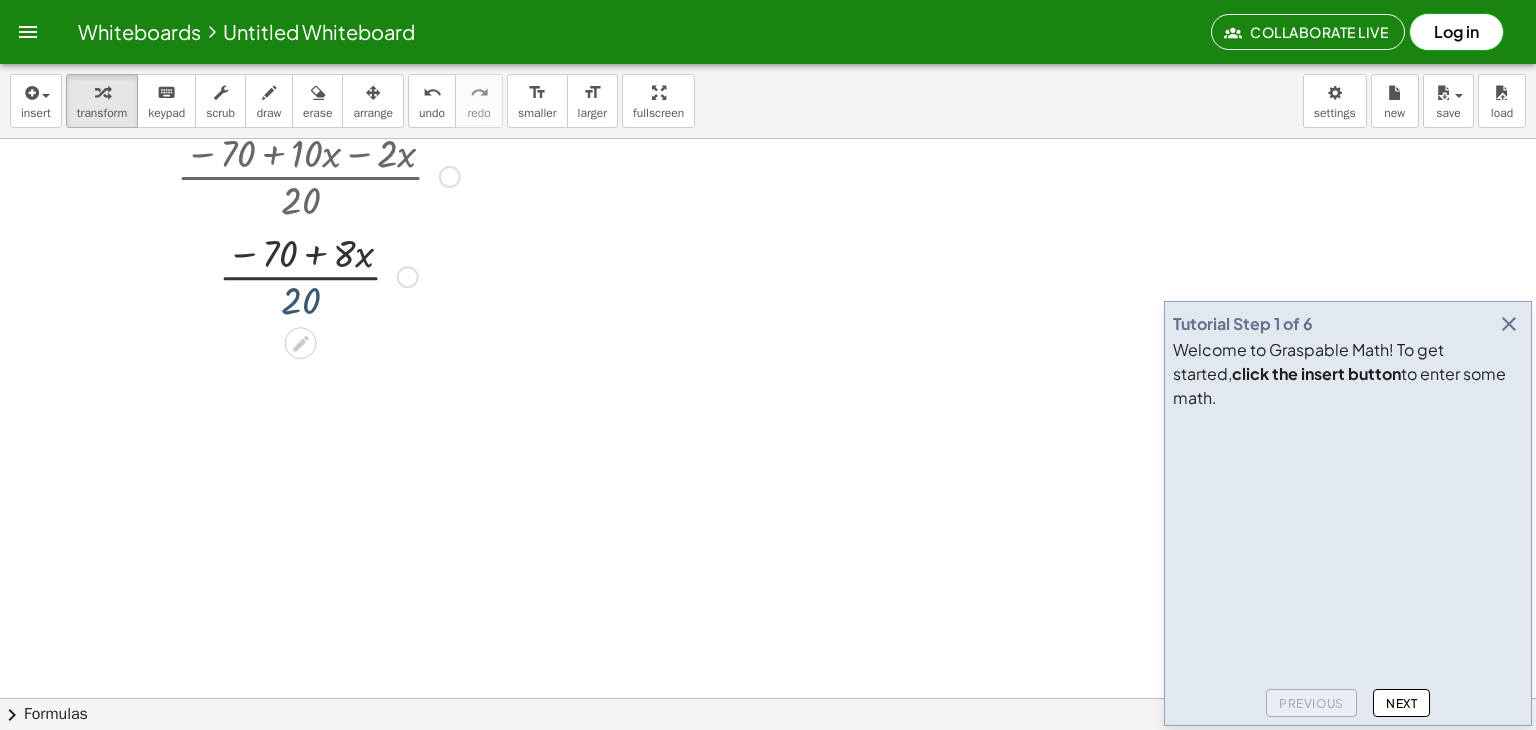 click at bounding box center [310, 275] 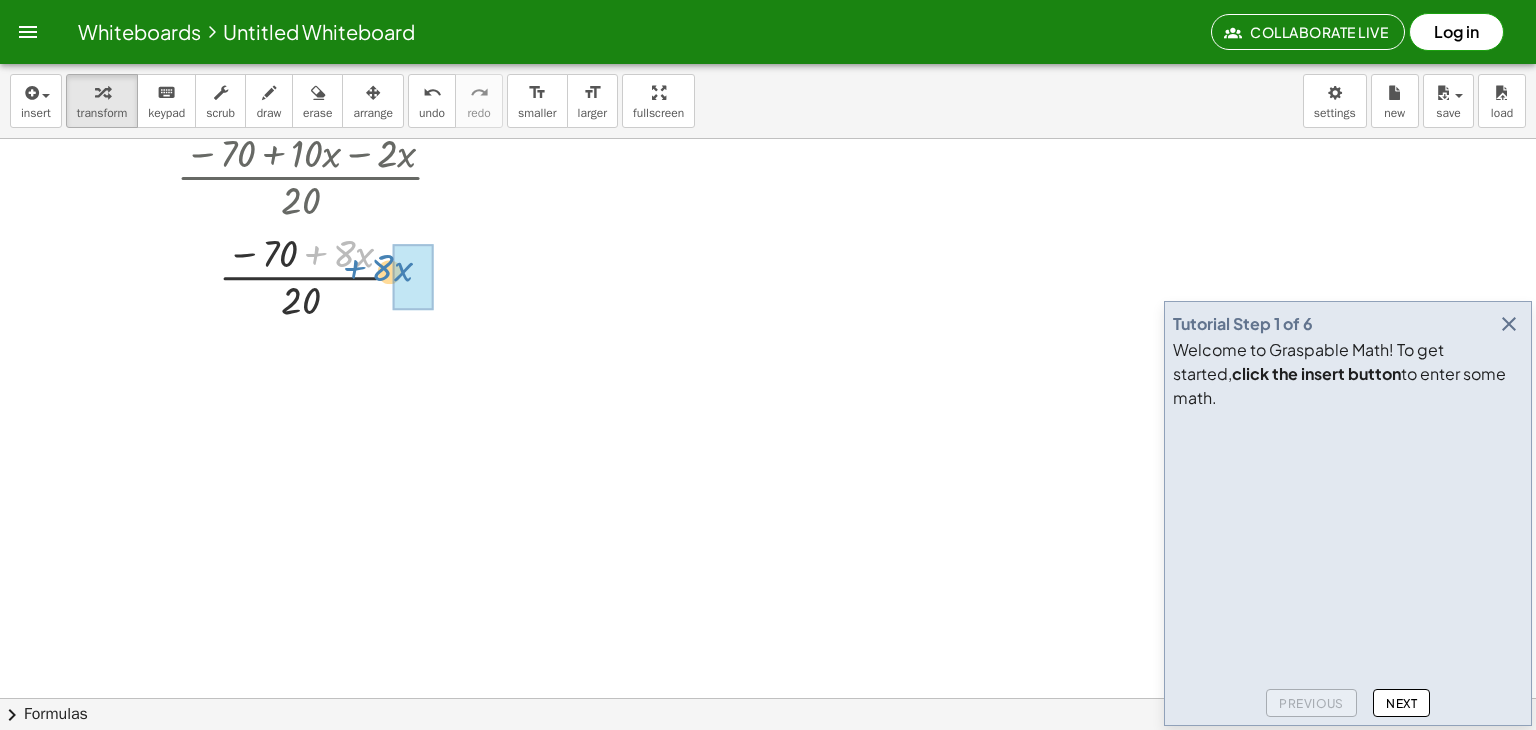 drag, startPoint x: 317, startPoint y: 245, endPoint x: 360, endPoint y: 256, distance: 44.38468 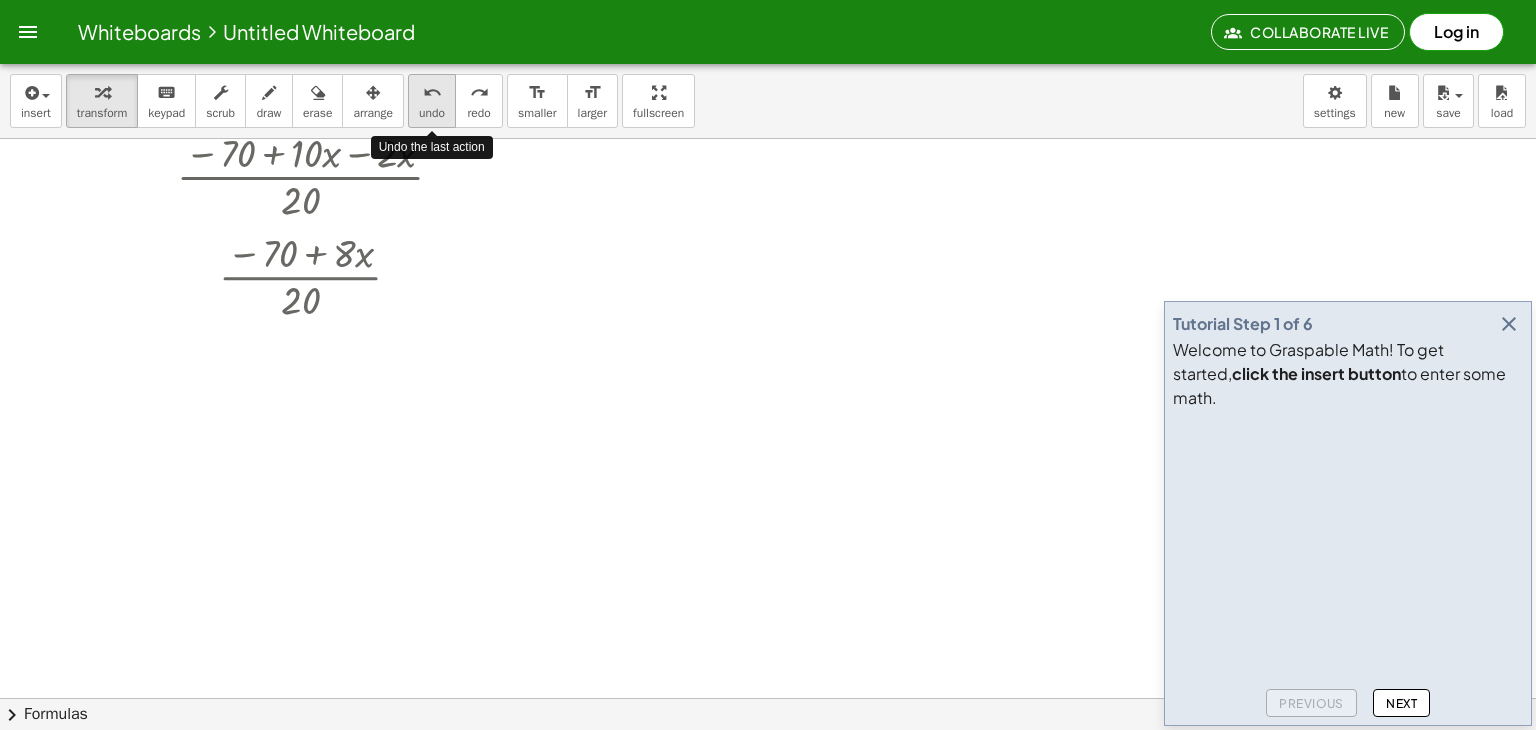 click on "undo undo" at bounding box center [432, 101] 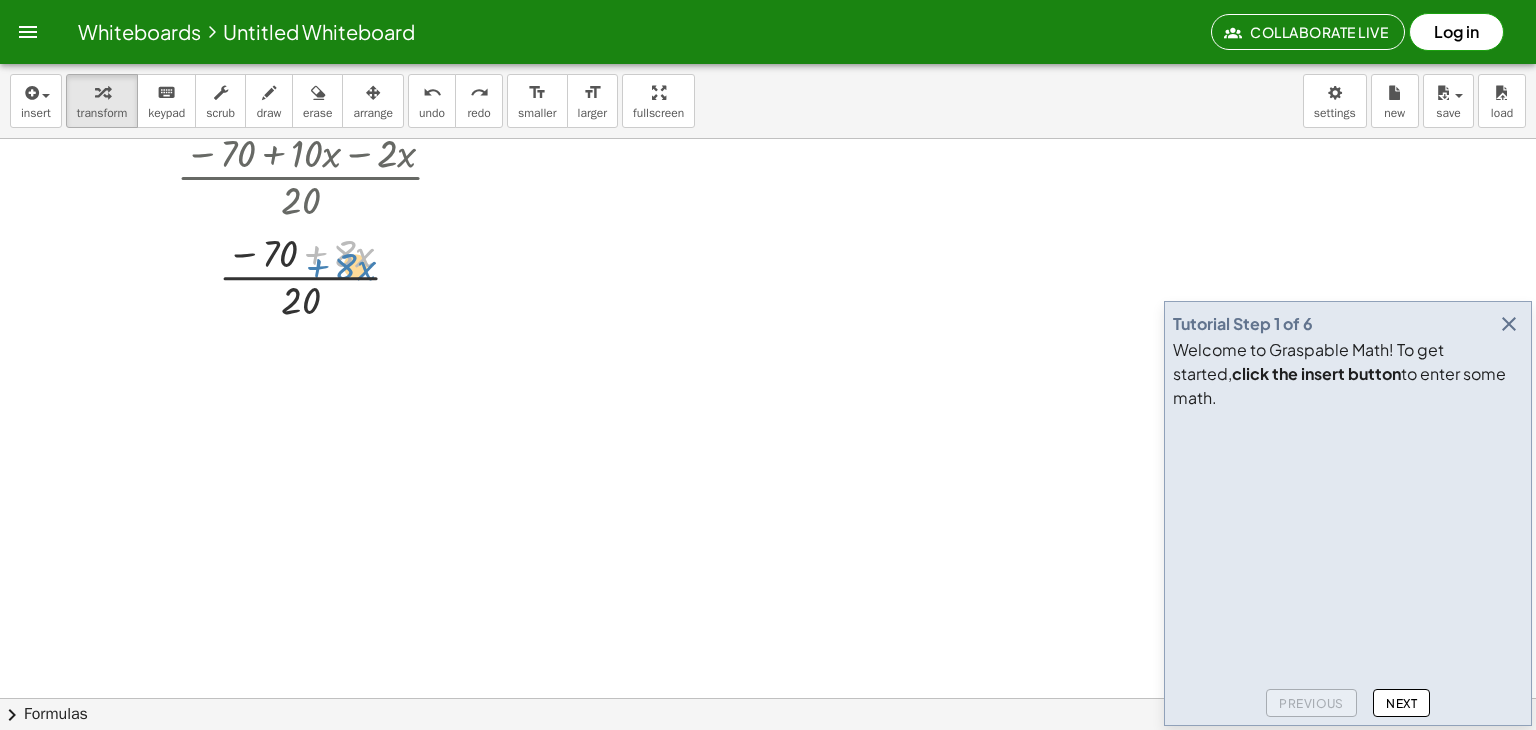 click at bounding box center (318, 275) 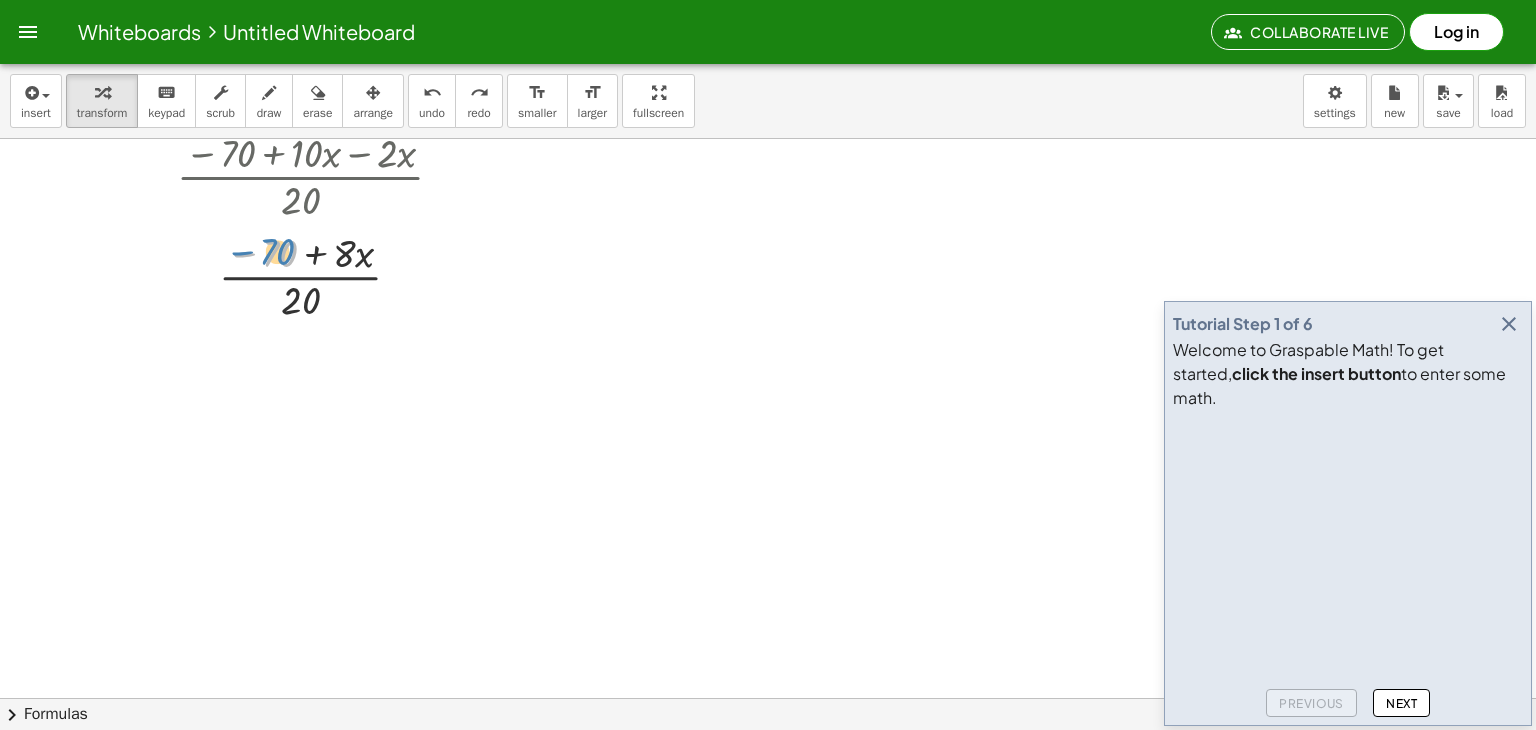 click at bounding box center [318, 275] 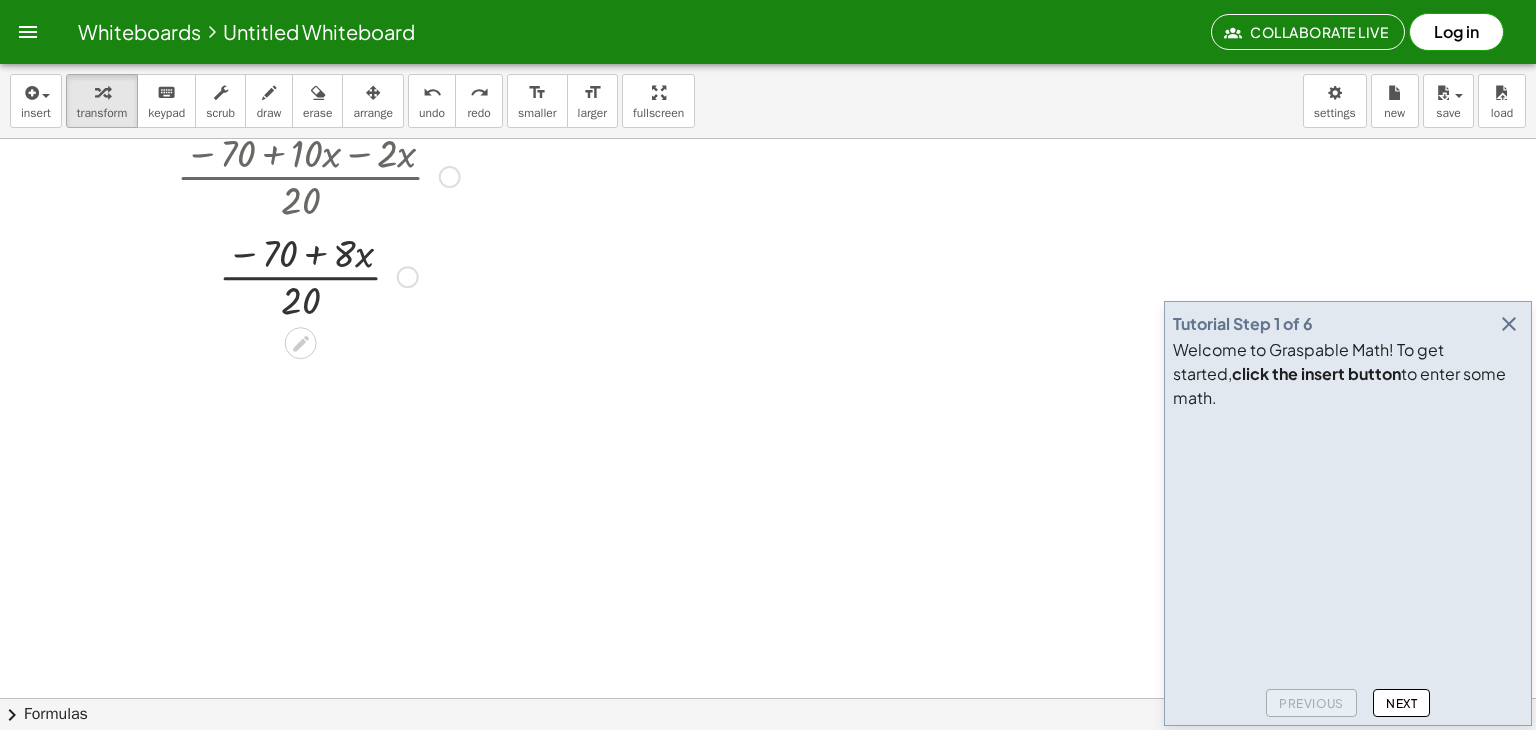 drag, startPoint x: 304, startPoint y: 304, endPoint x: 309, endPoint y: 295, distance: 10.29563 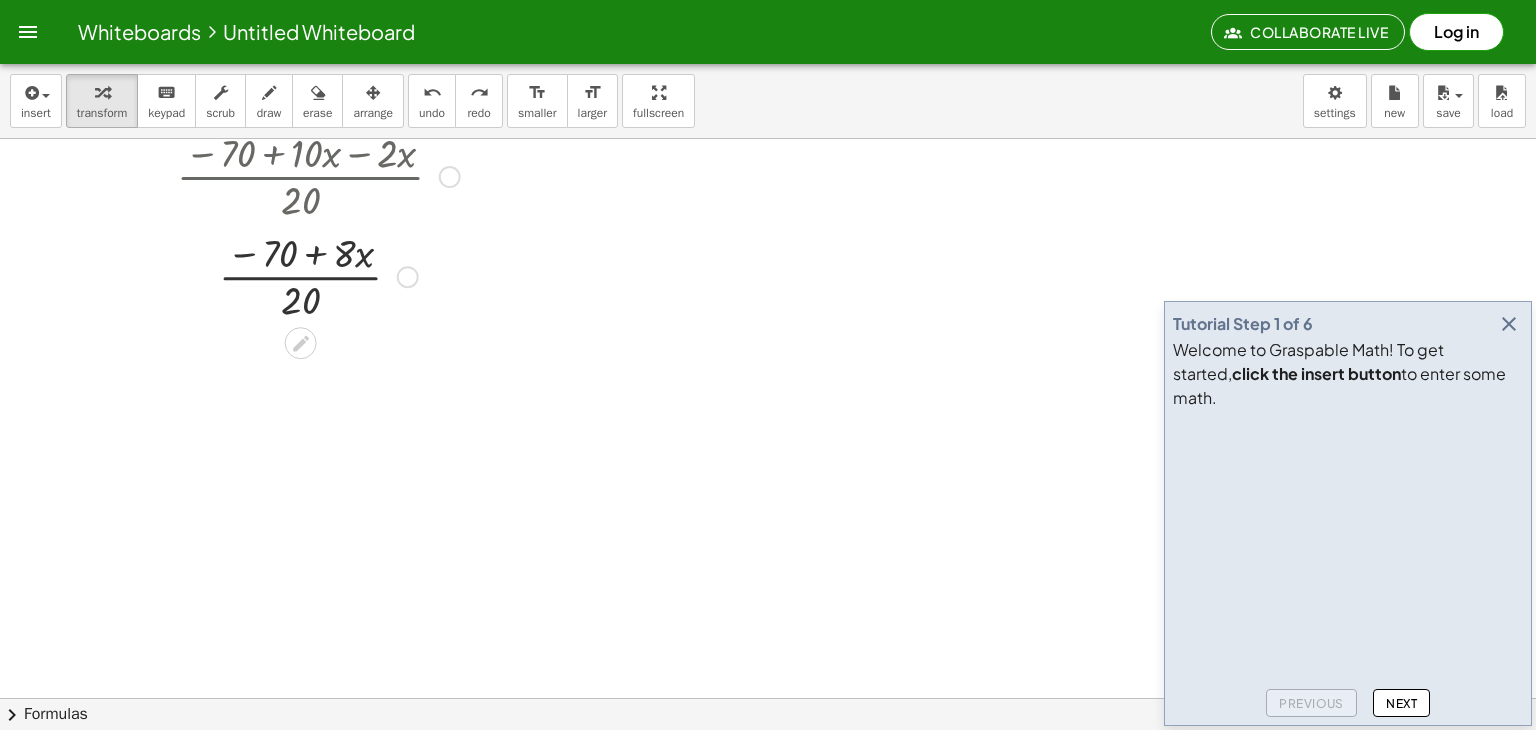 click at bounding box center (318, 275) 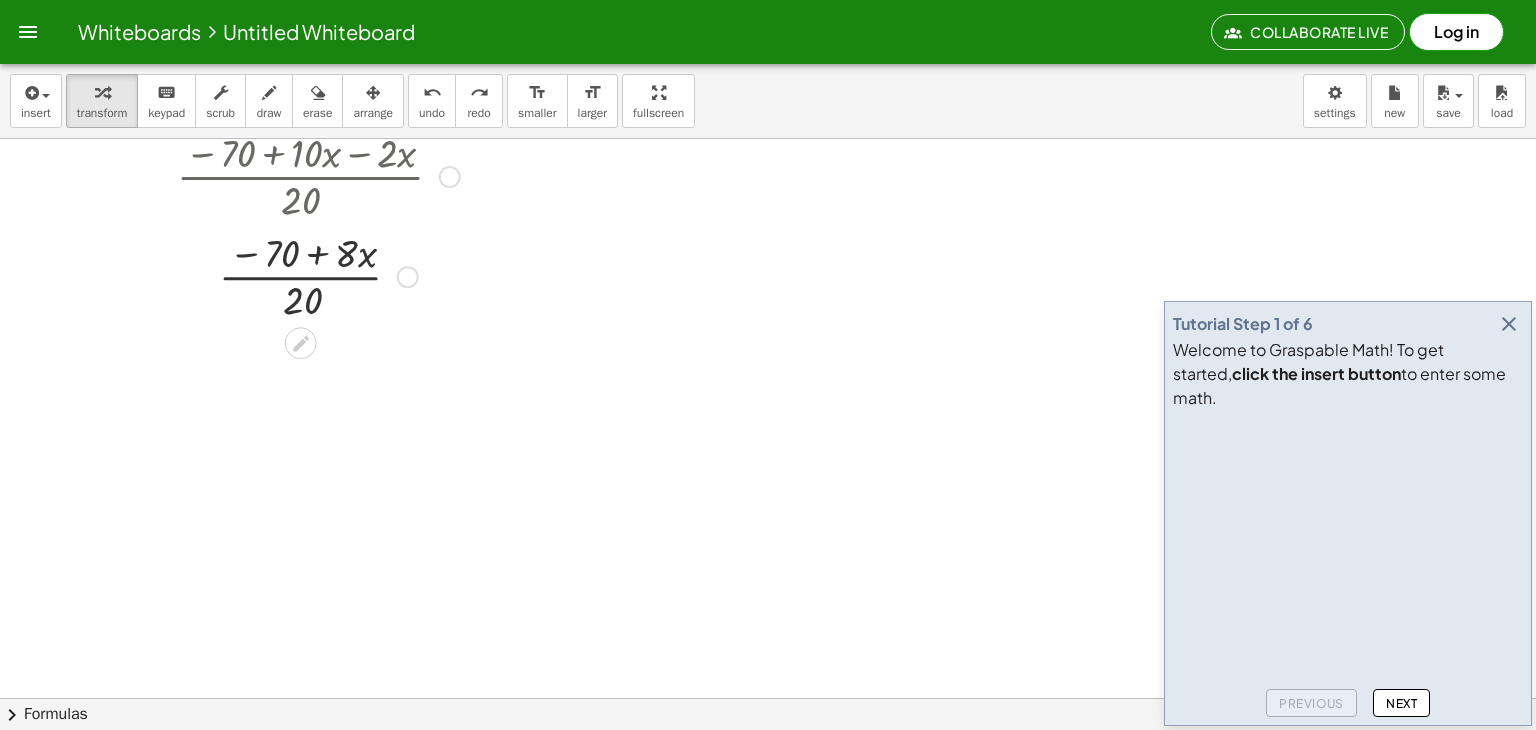 click at bounding box center (318, 275) 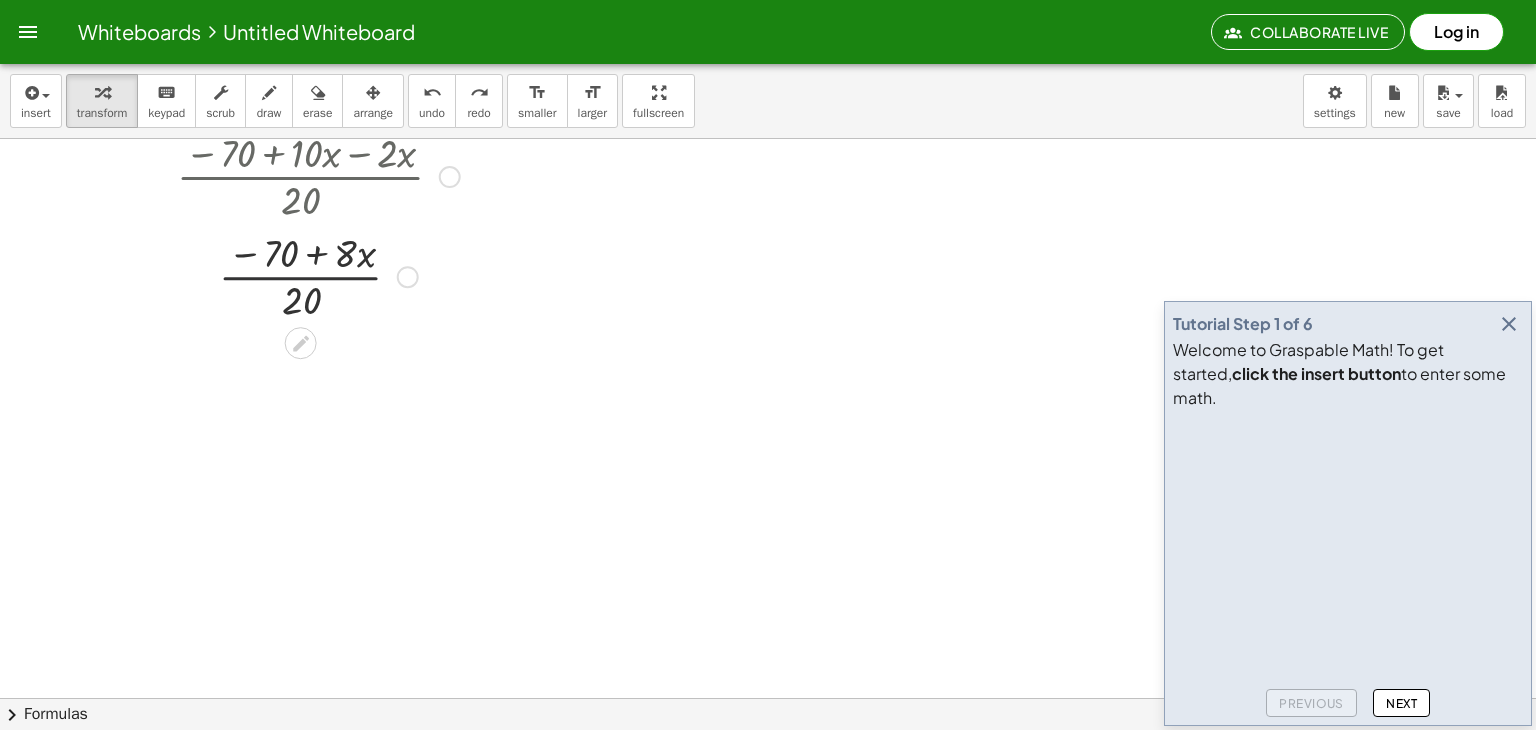 click at bounding box center [318, 275] 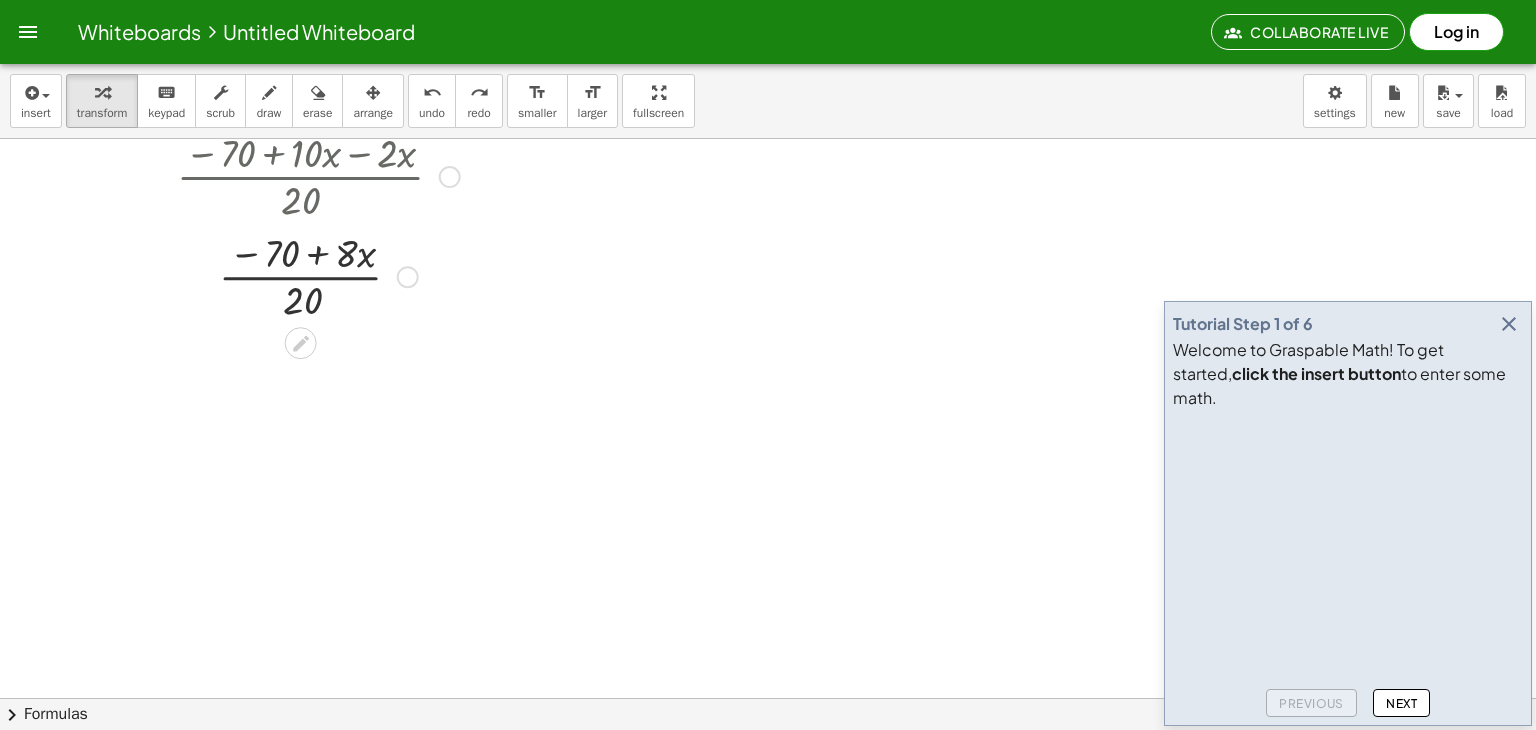 click at bounding box center [318, 275] 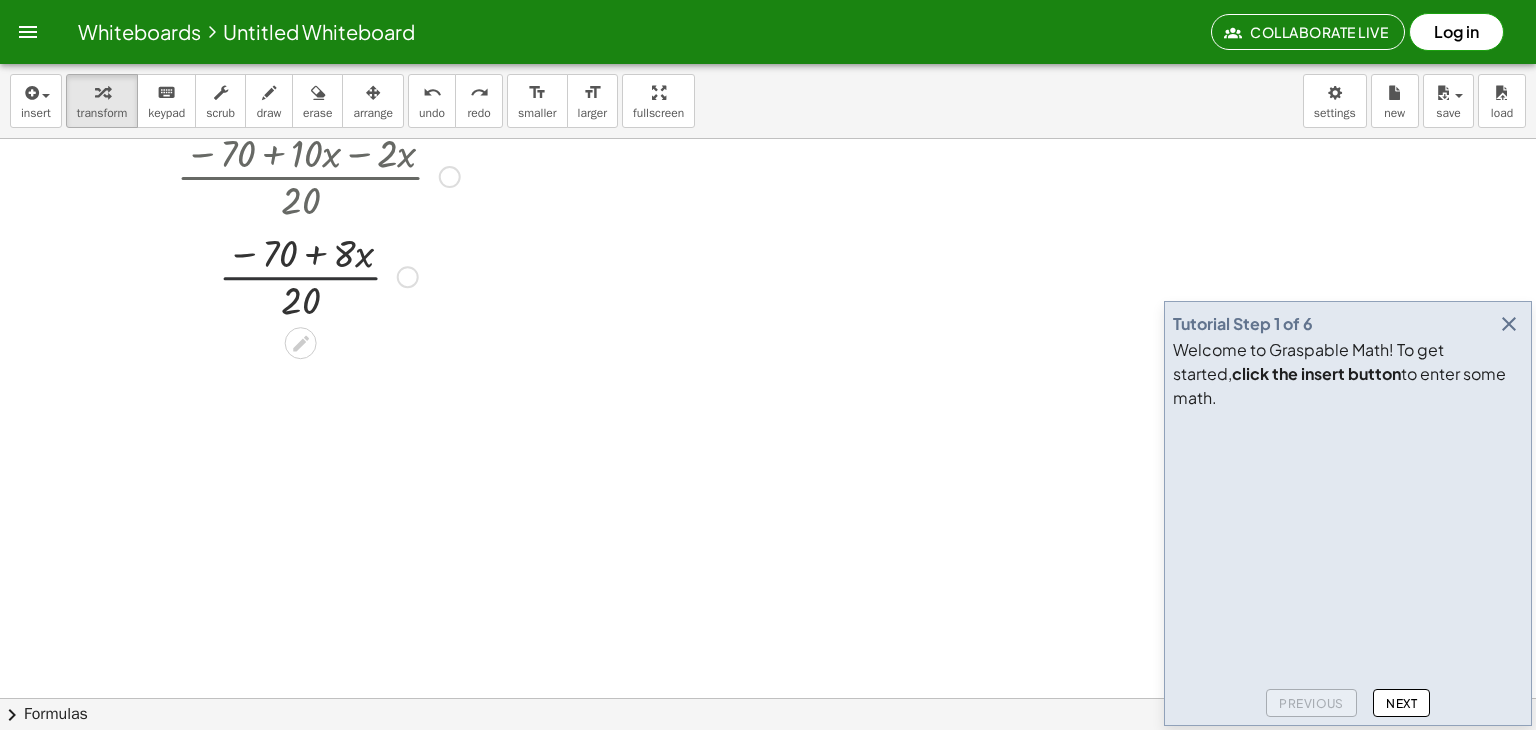click at bounding box center [318, 275] 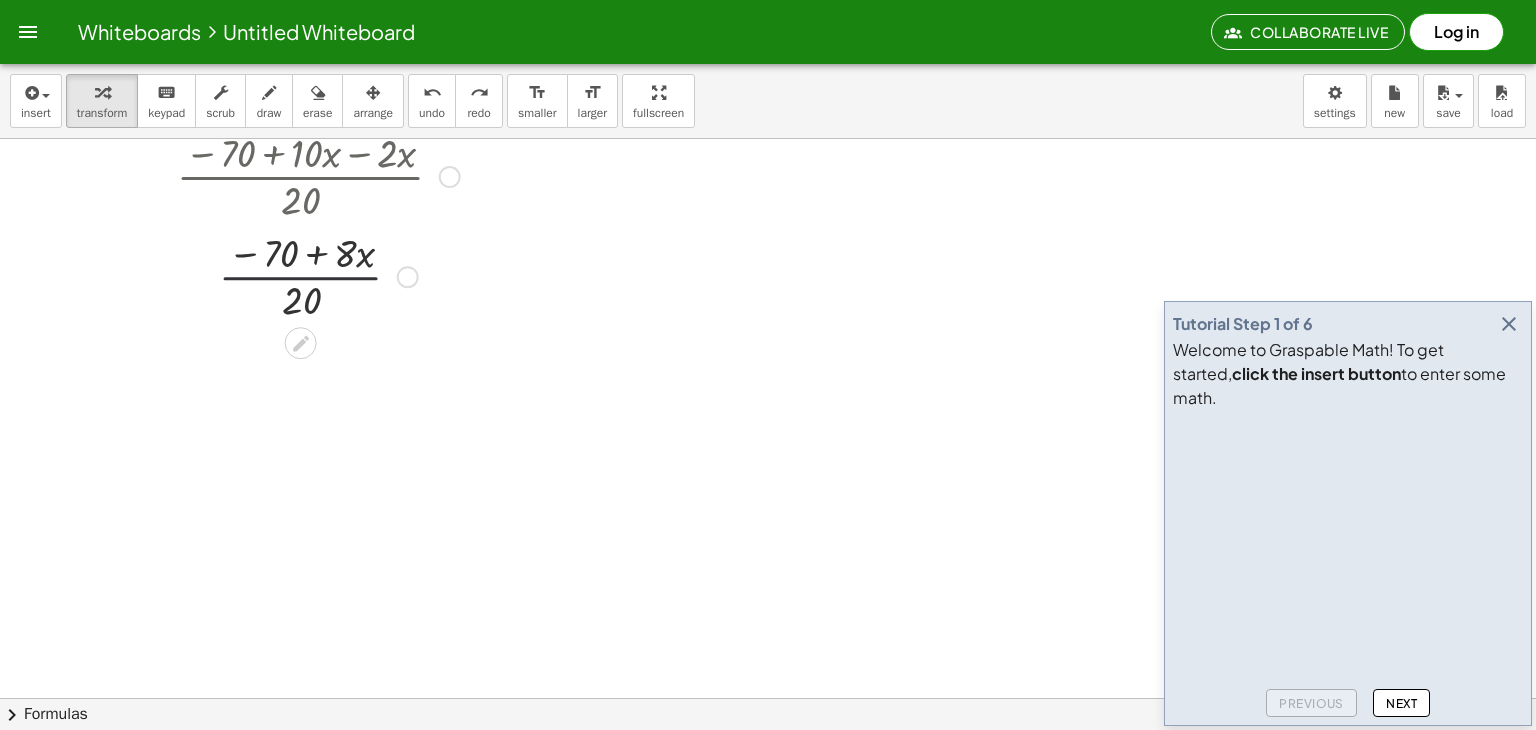 click at bounding box center [318, 275] 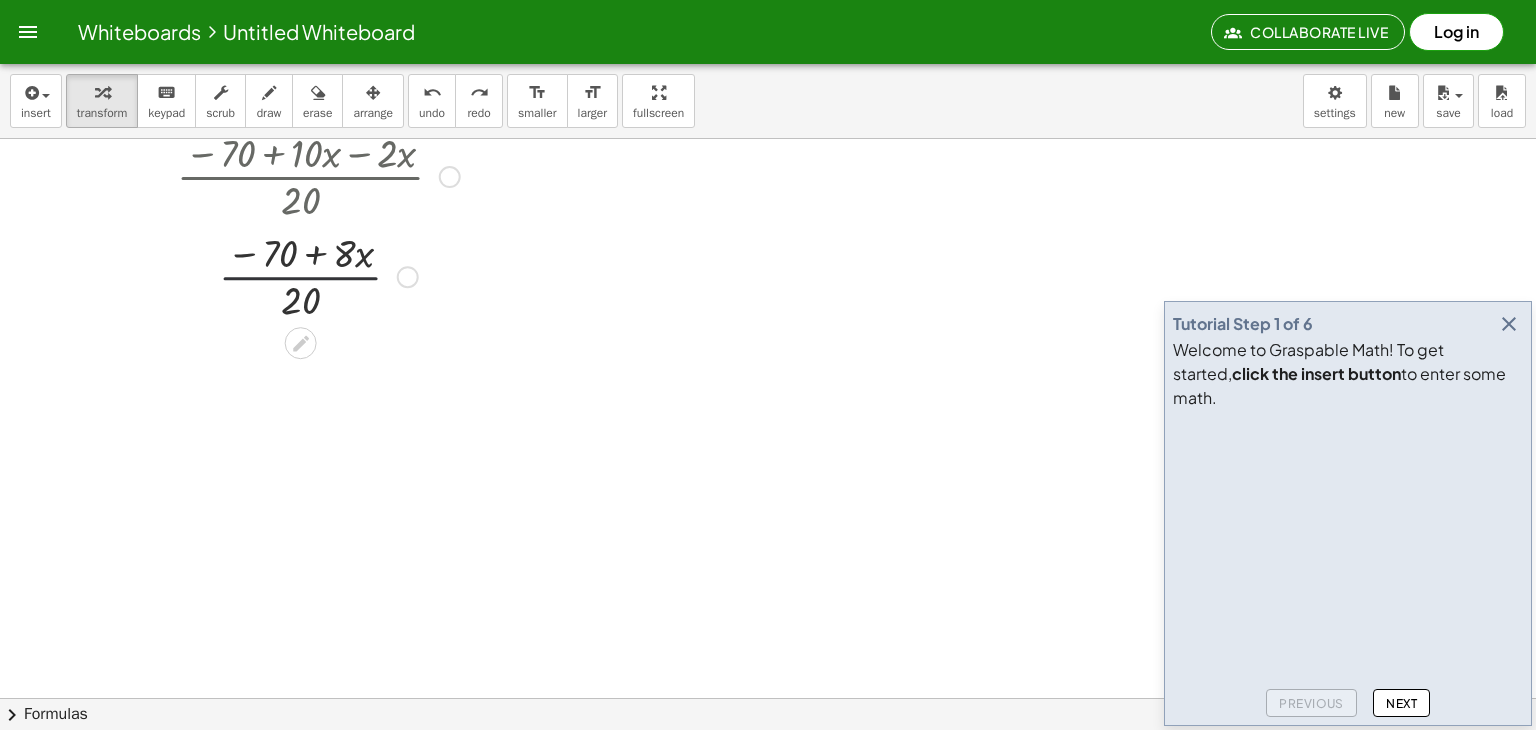 click at bounding box center (318, 275) 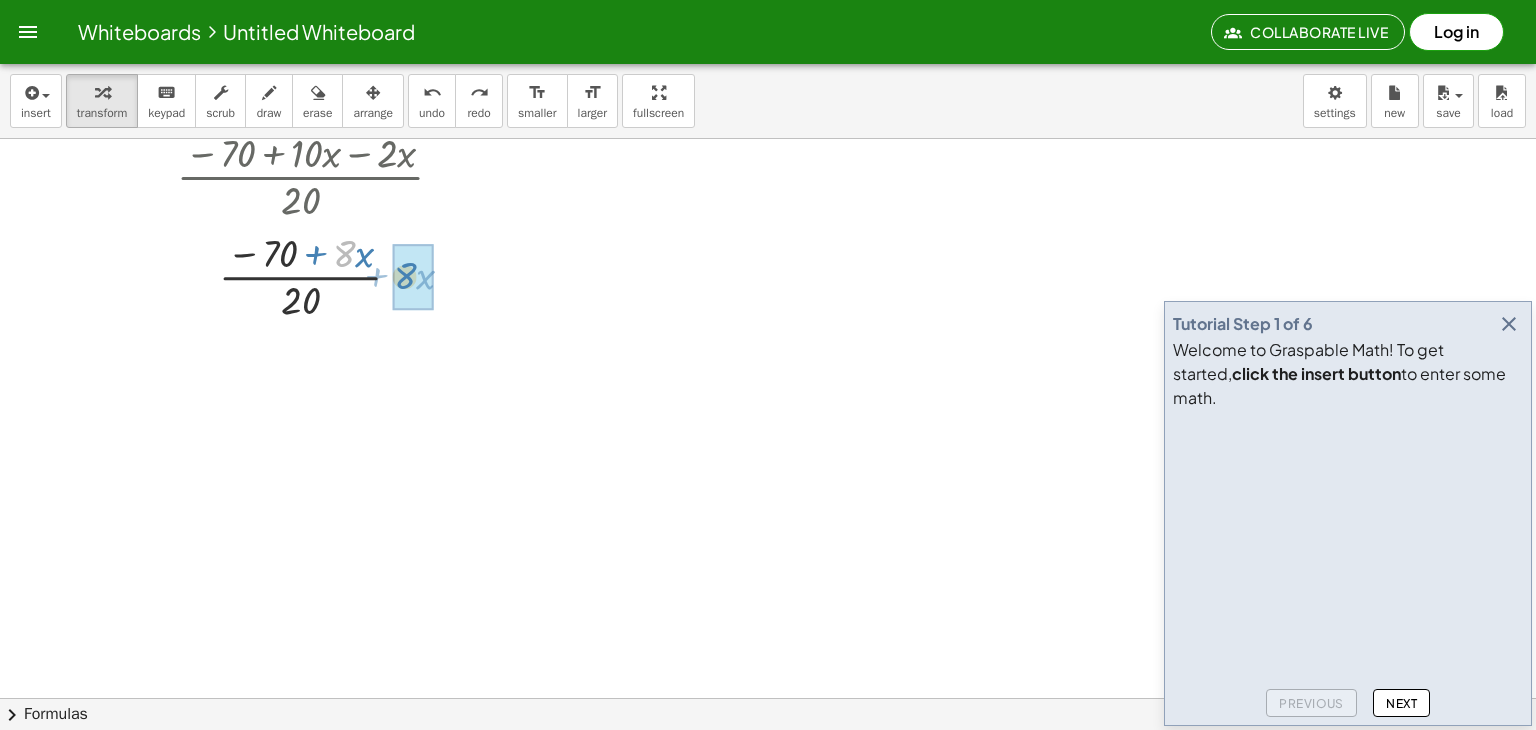drag, startPoint x: 354, startPoint y: 261, endPoint x: 415, endPoint y: 283, distance: 64.84597 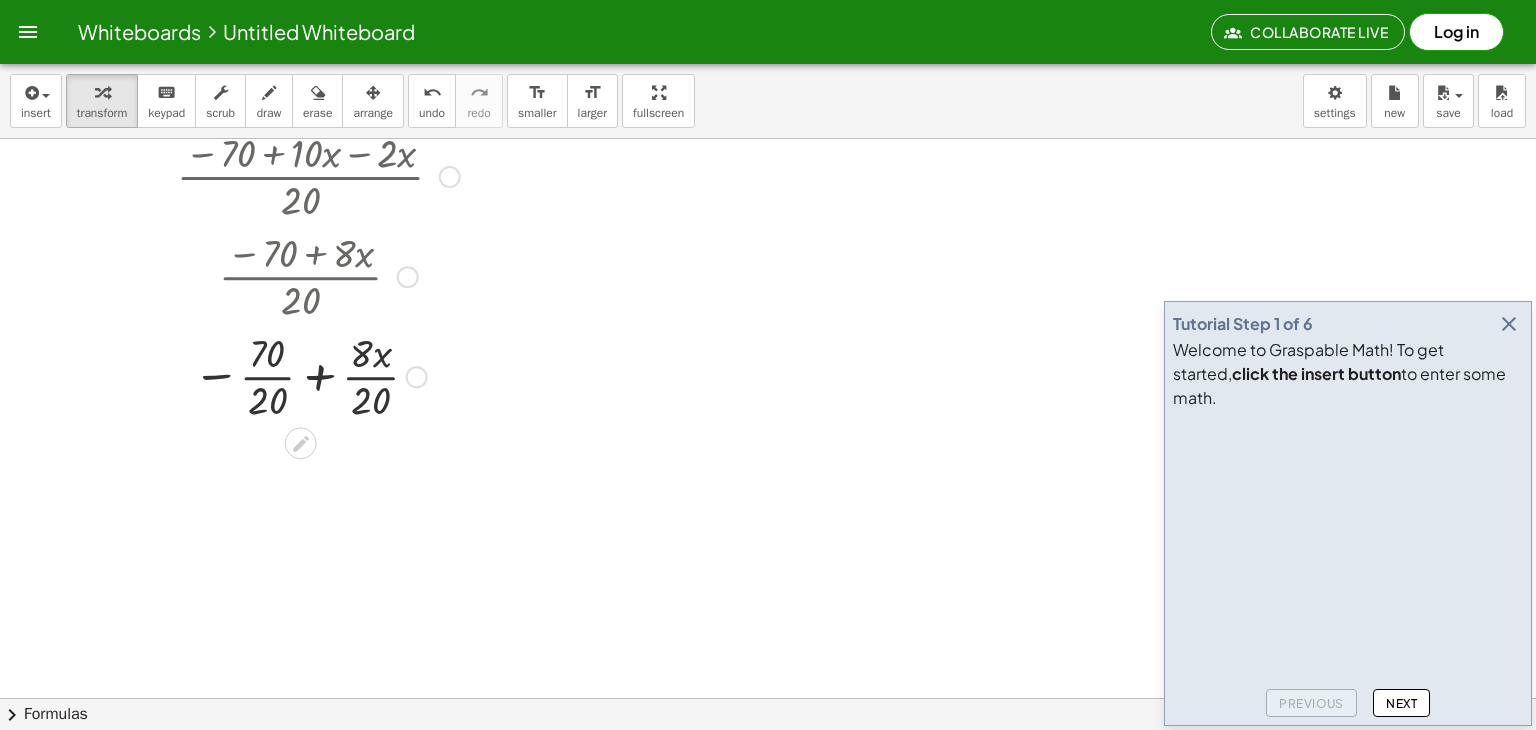 click at bounding box center [310, 375] 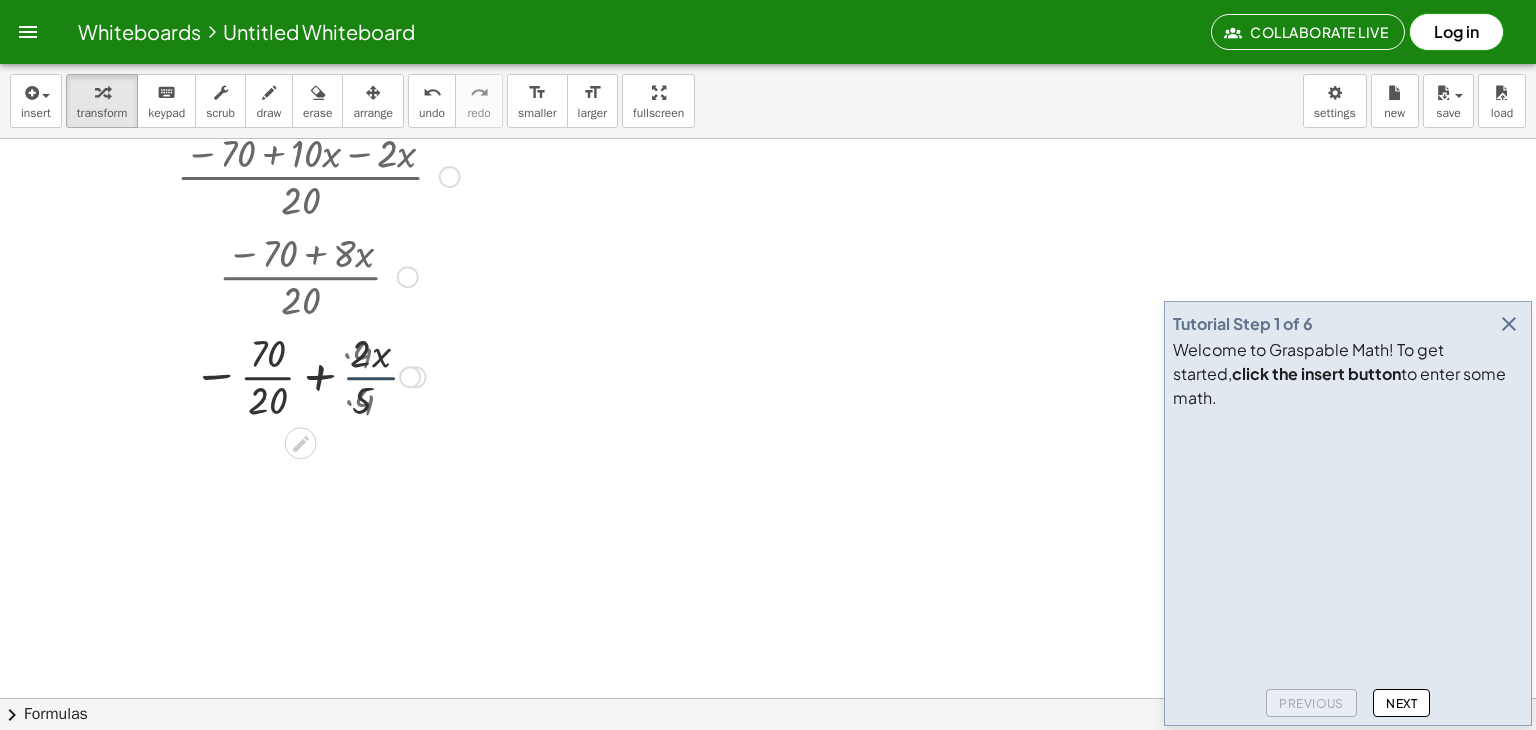 click at bounding box center (310, 375) 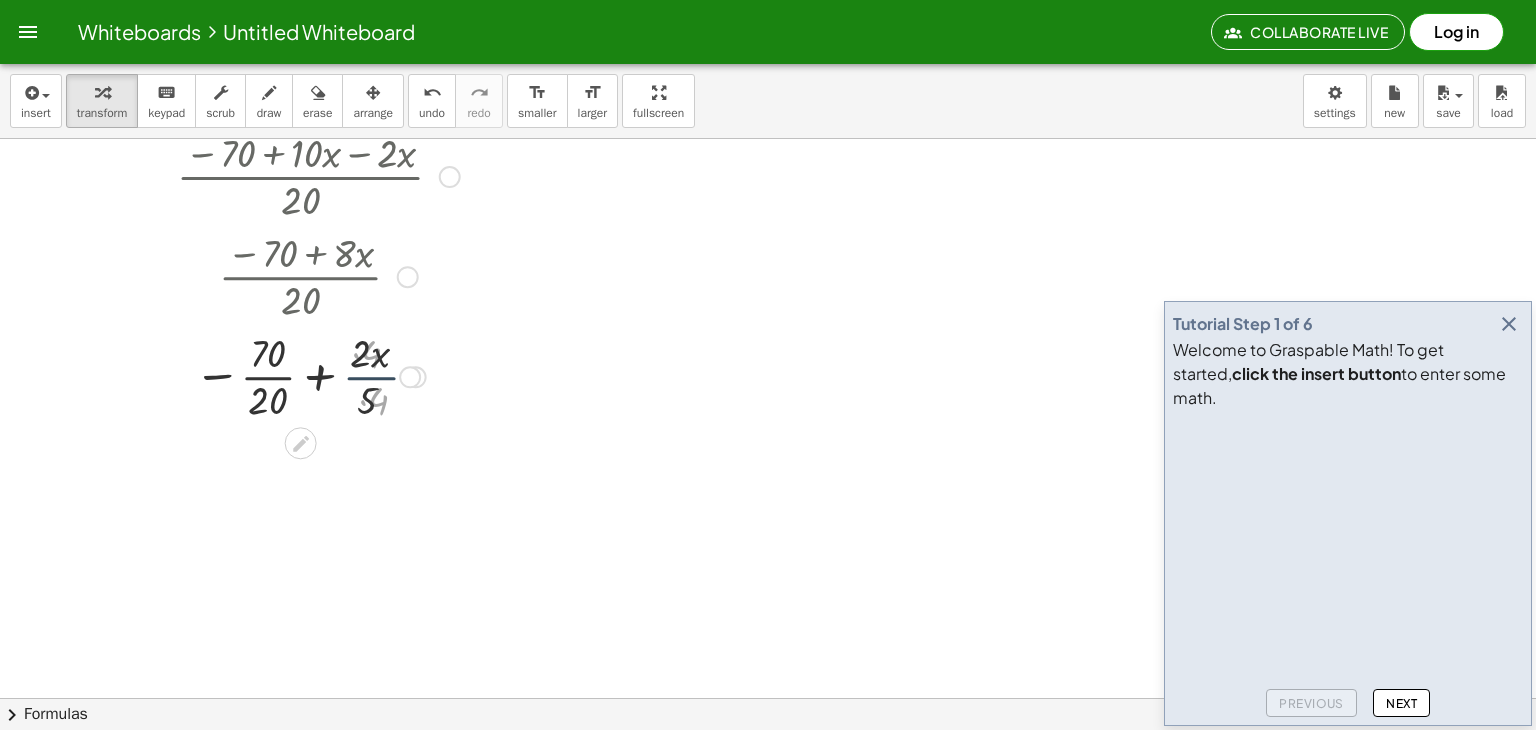 click at bounding box center [310, 375] 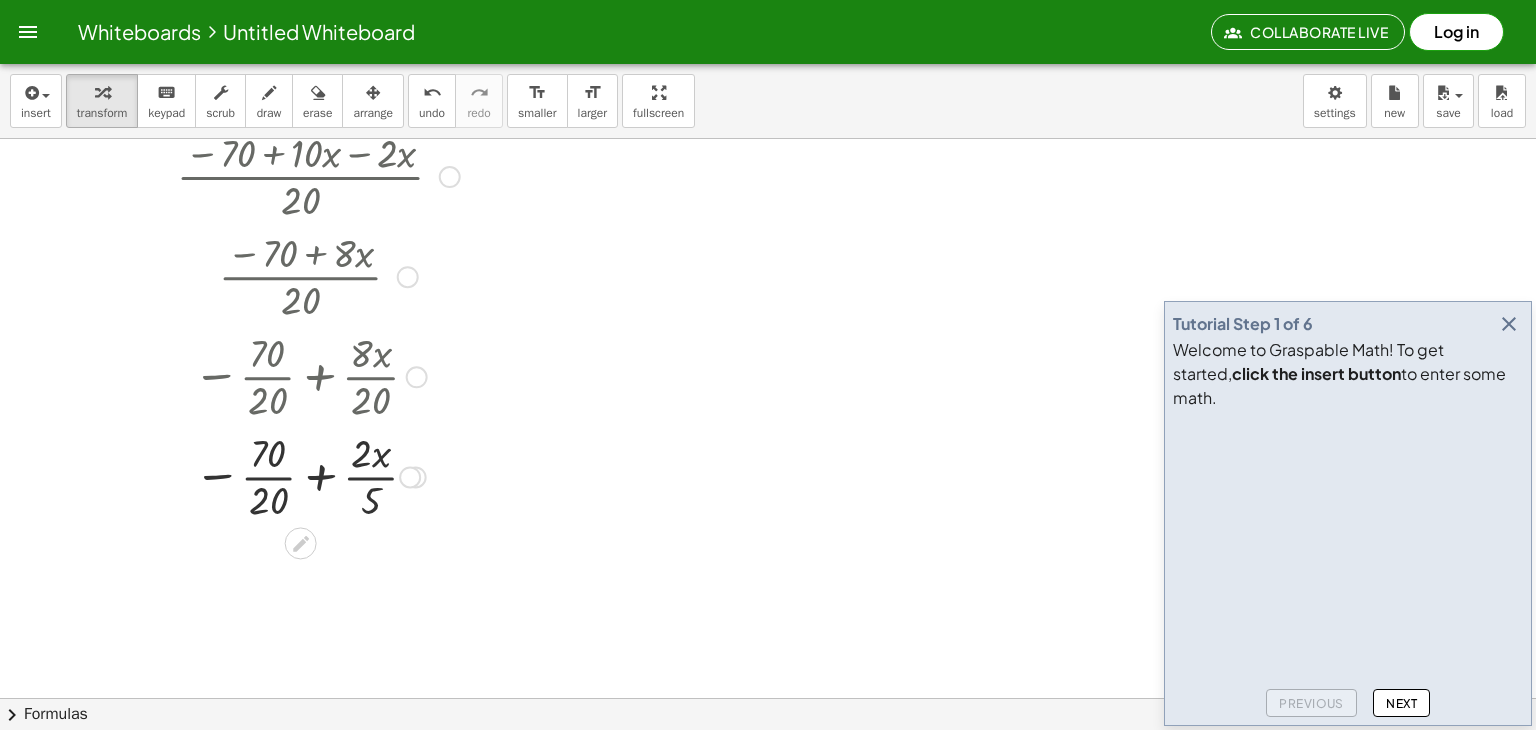 click at bounding box center [310, 475] 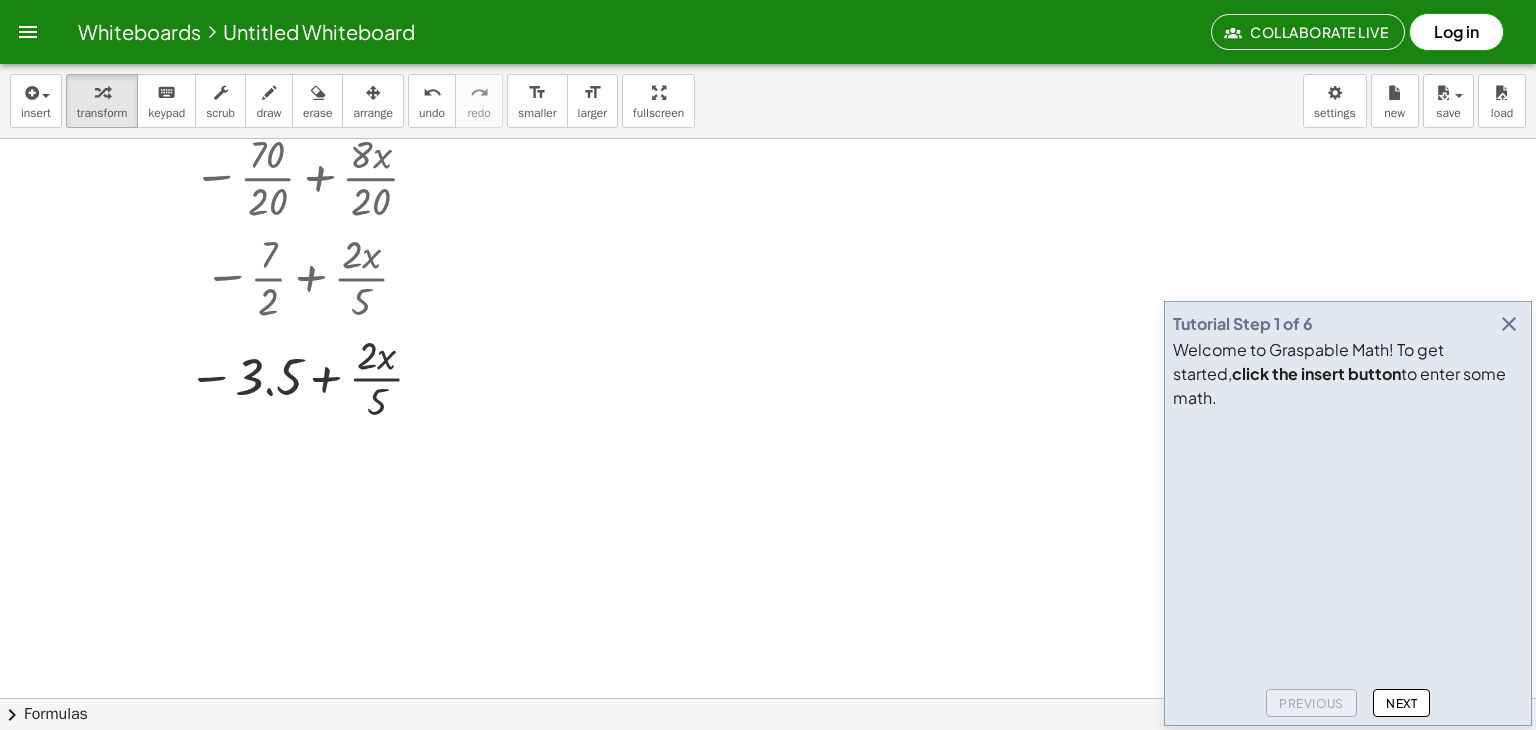 scroll, scrollTop: 887, scrollLeft: 0, axis: vertical 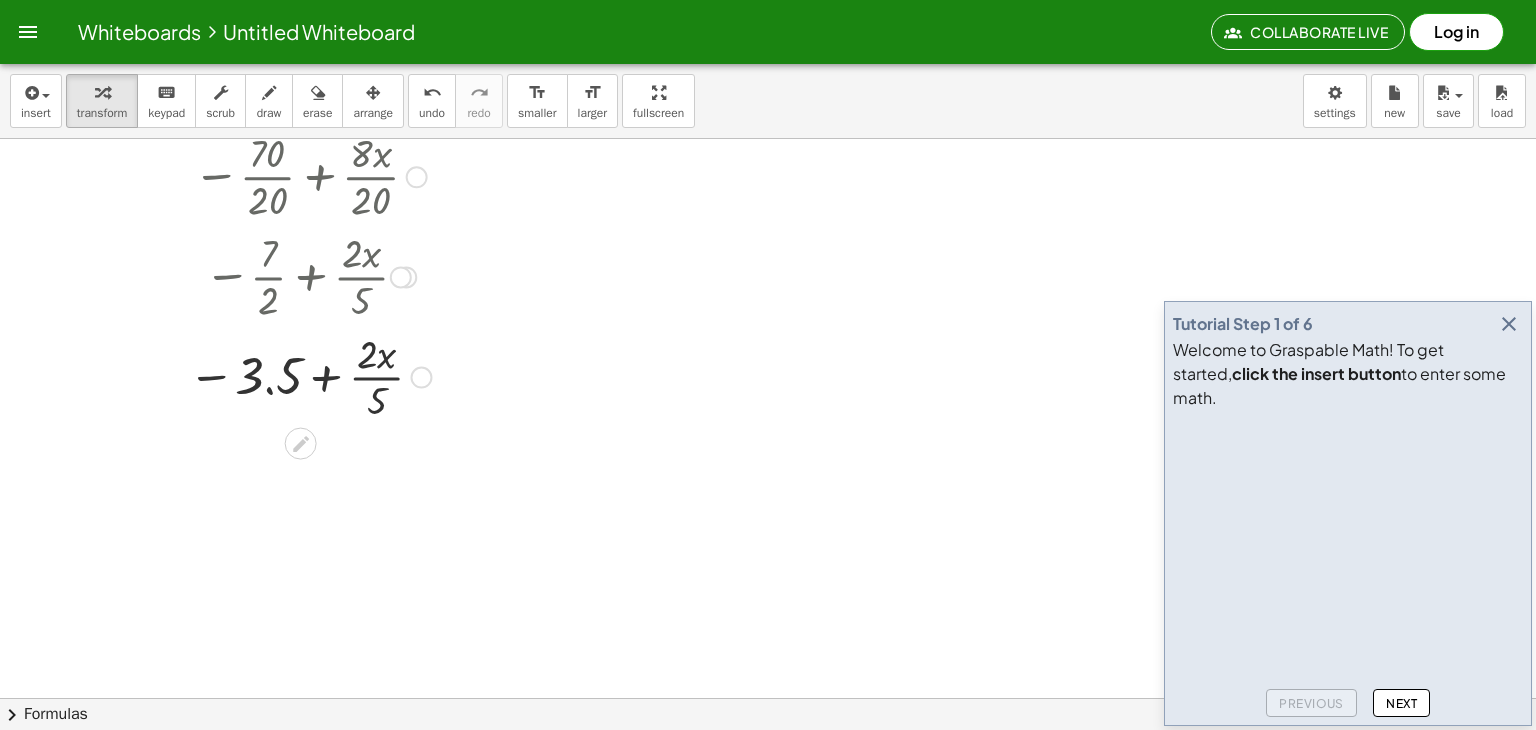 click at bounding box center [310, 376] 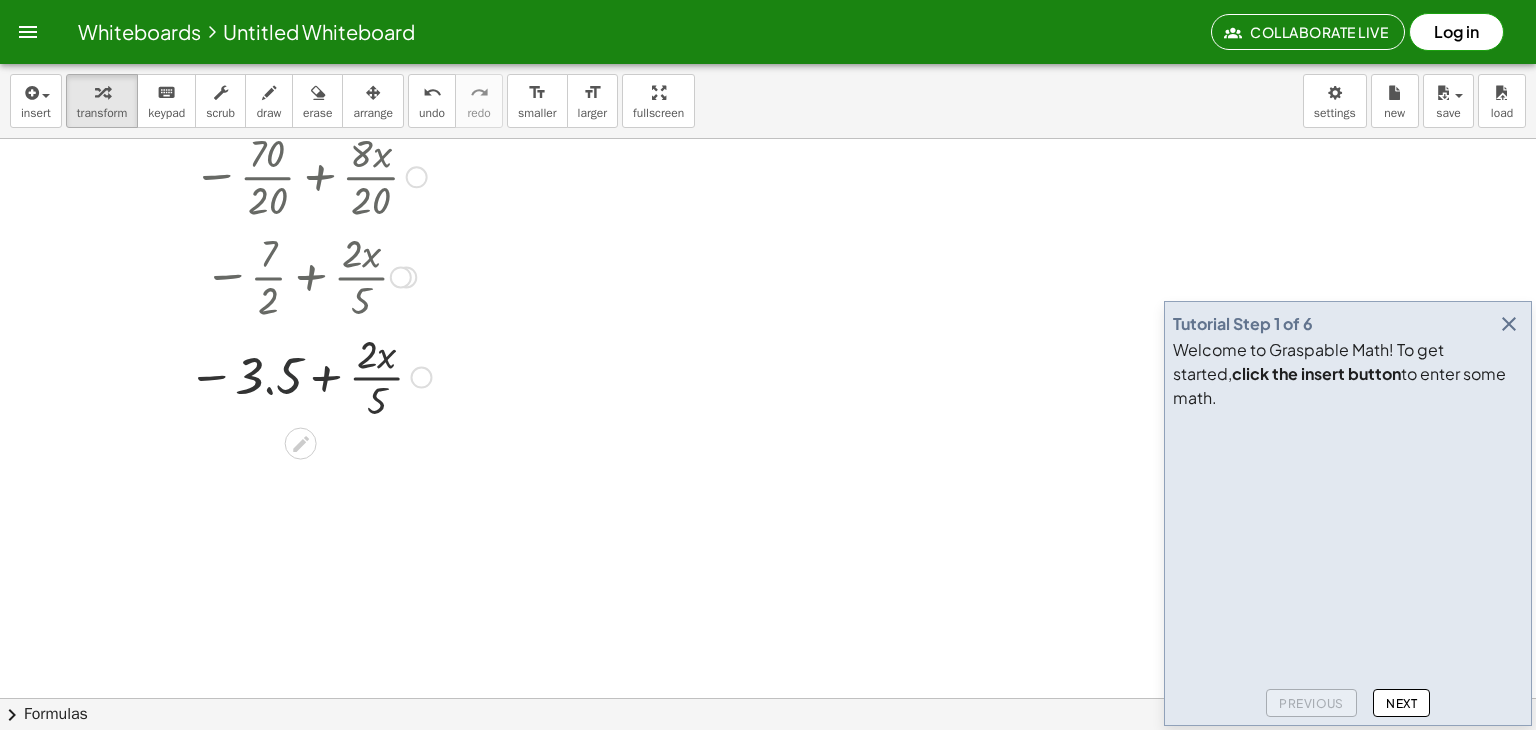 click at bounding box center [310, 376] 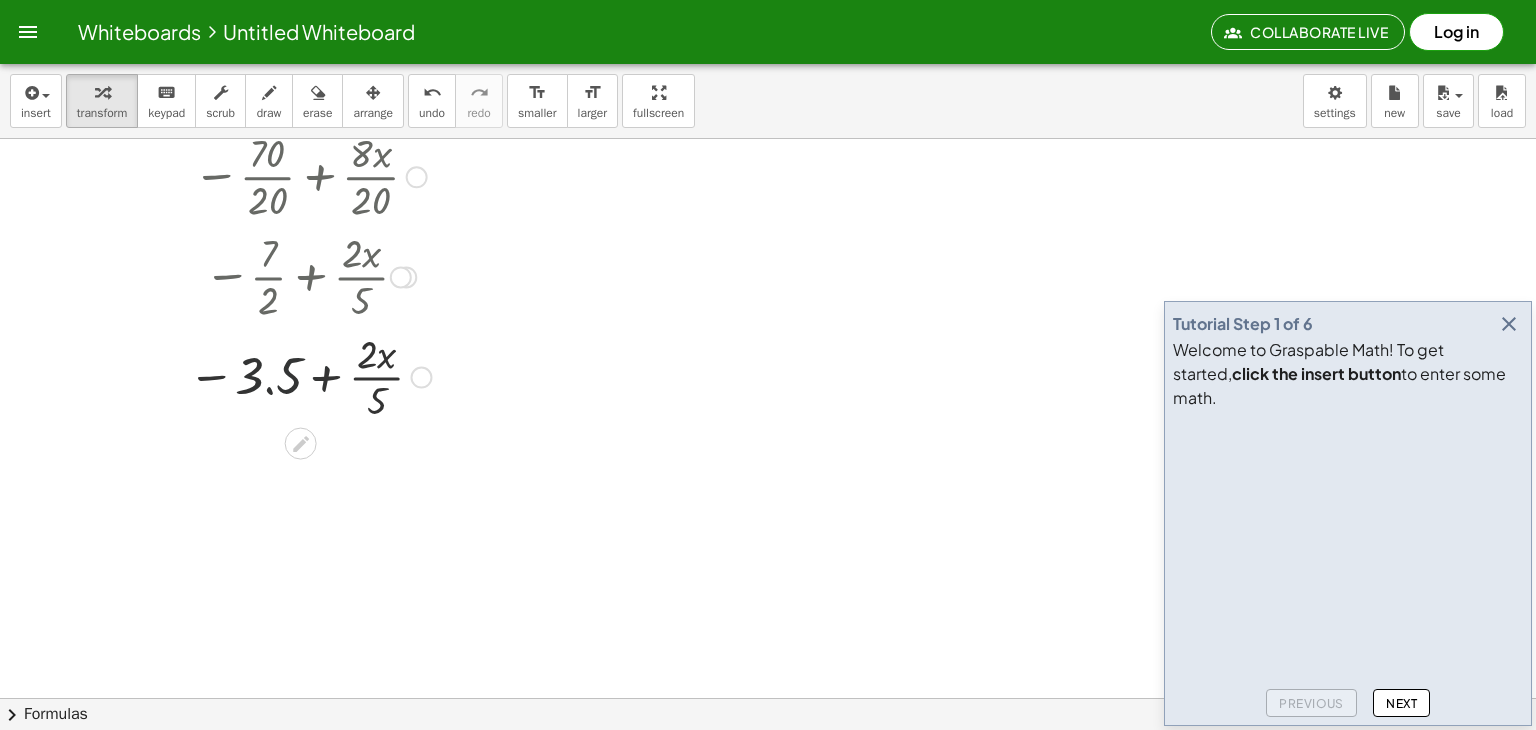 click at bounding box center (310, 376) 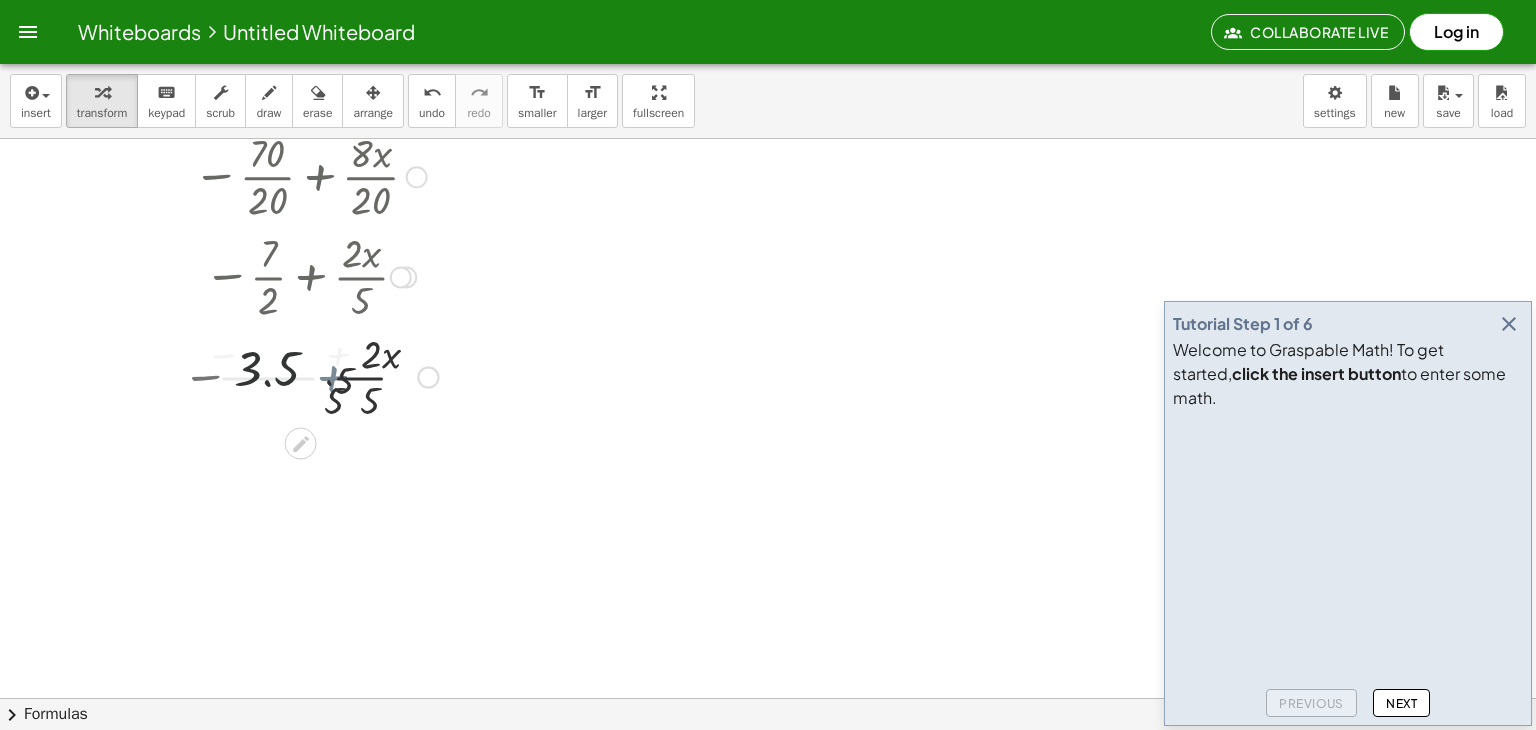 click at bounding box center (310, 376) 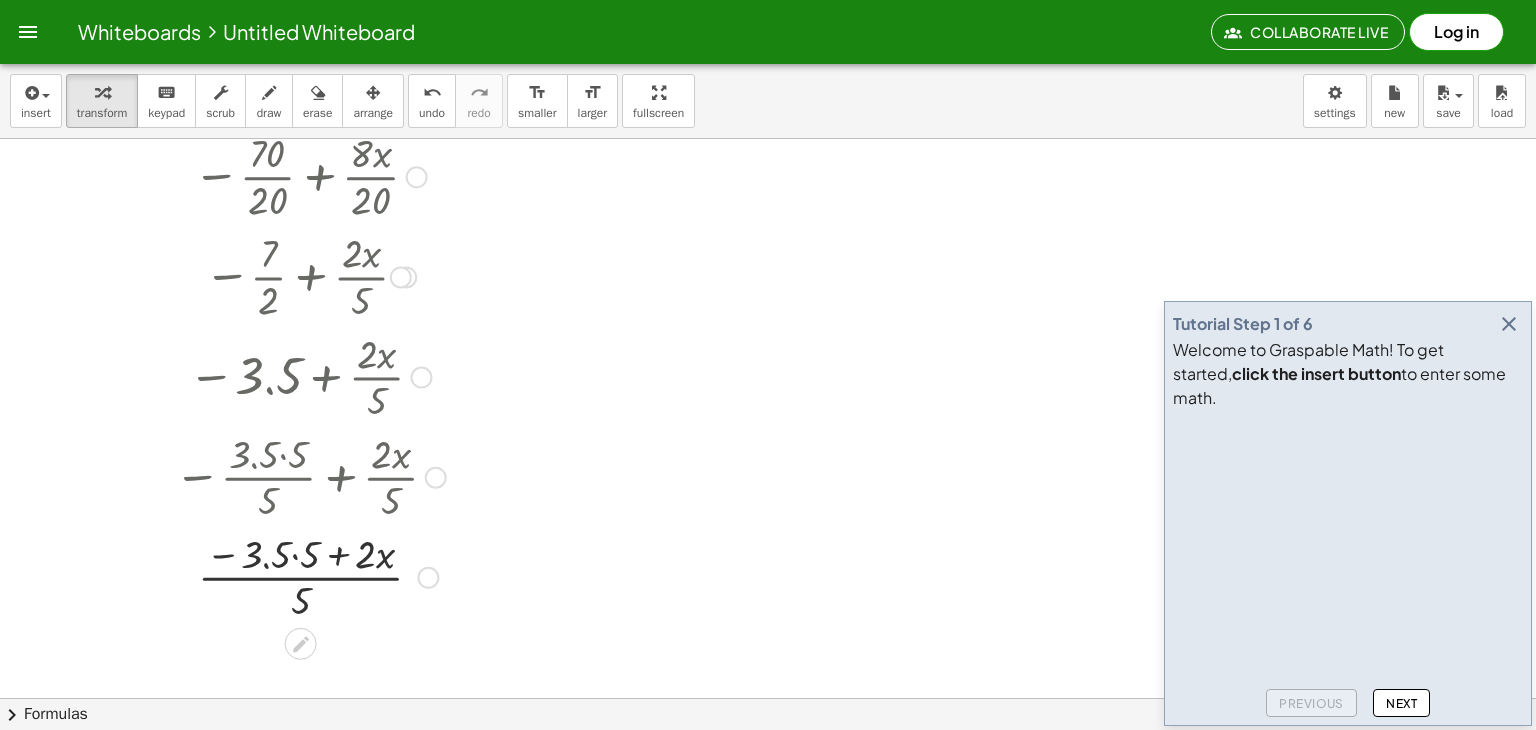 scroll, scrollTop: 1087, scrollLeft: 0, axis: vertical 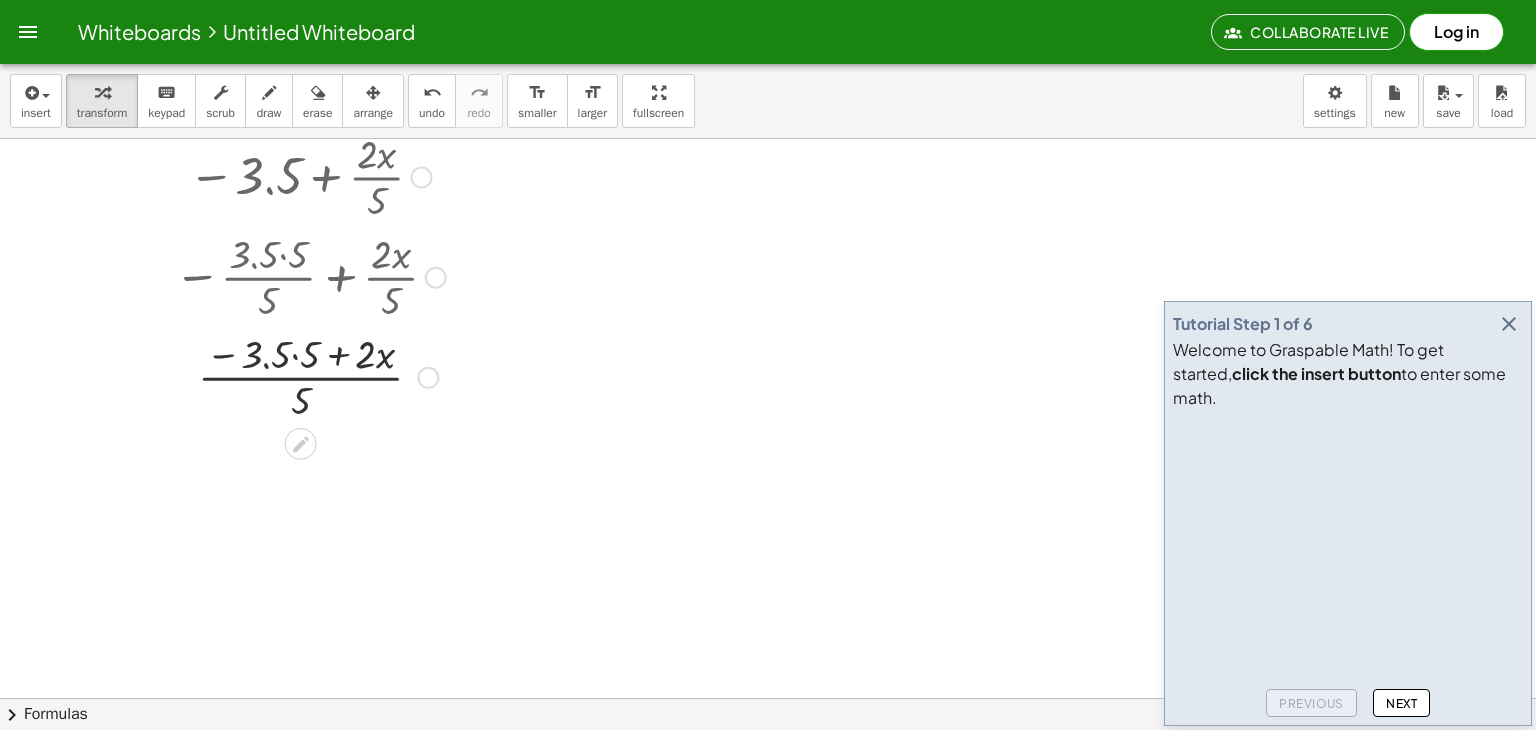 click at bounding box center [310, 376] 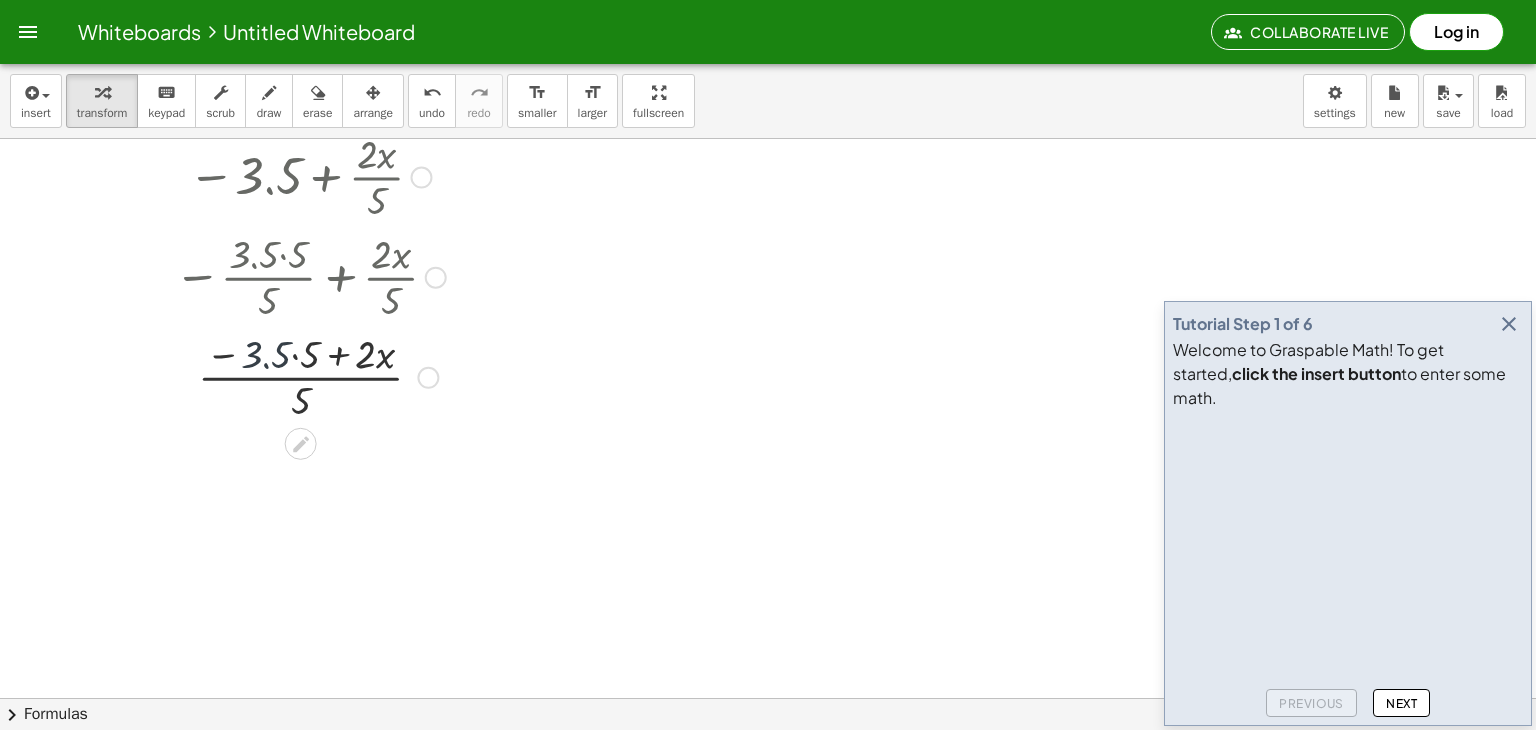 click at bounding box center (310, 376) 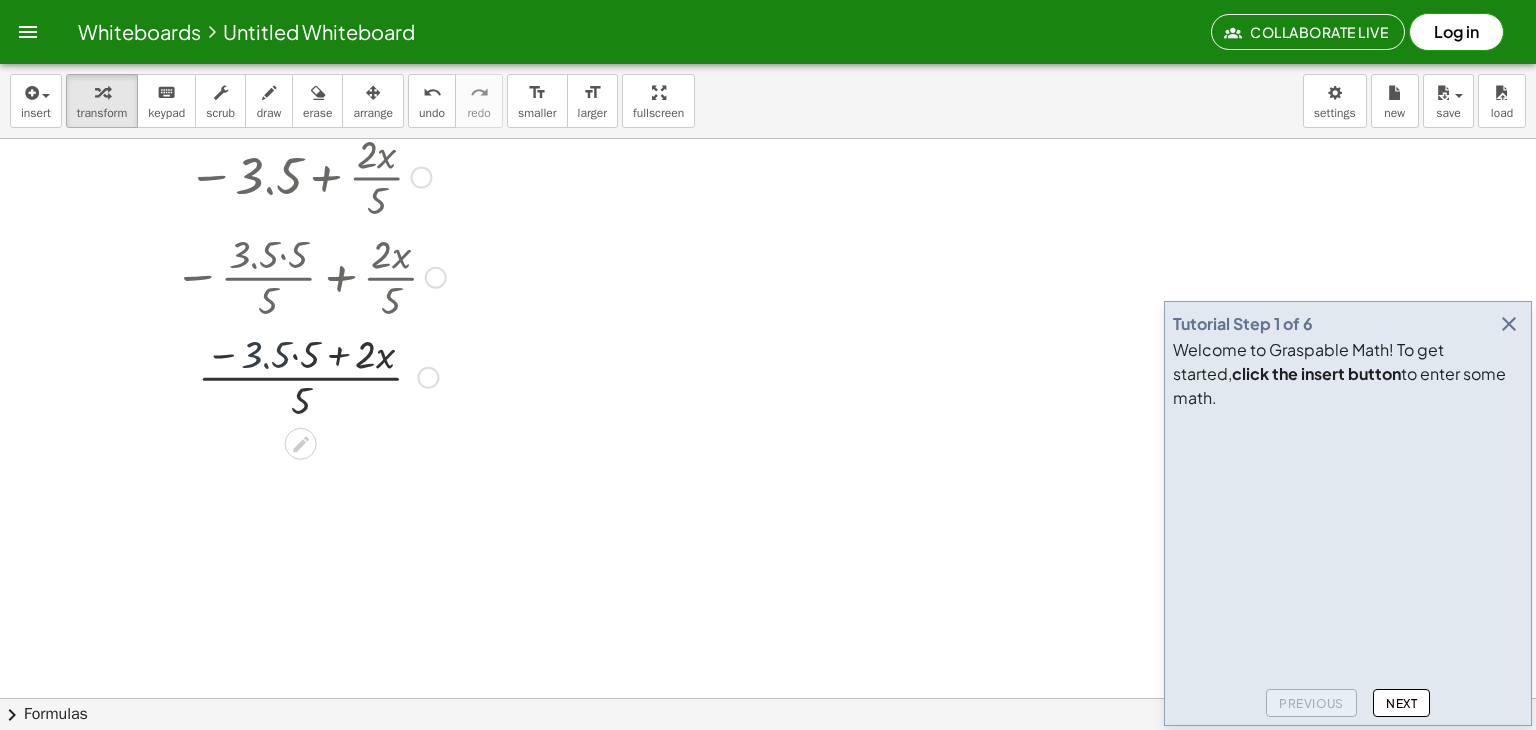 click at bounding box center (310, 376) 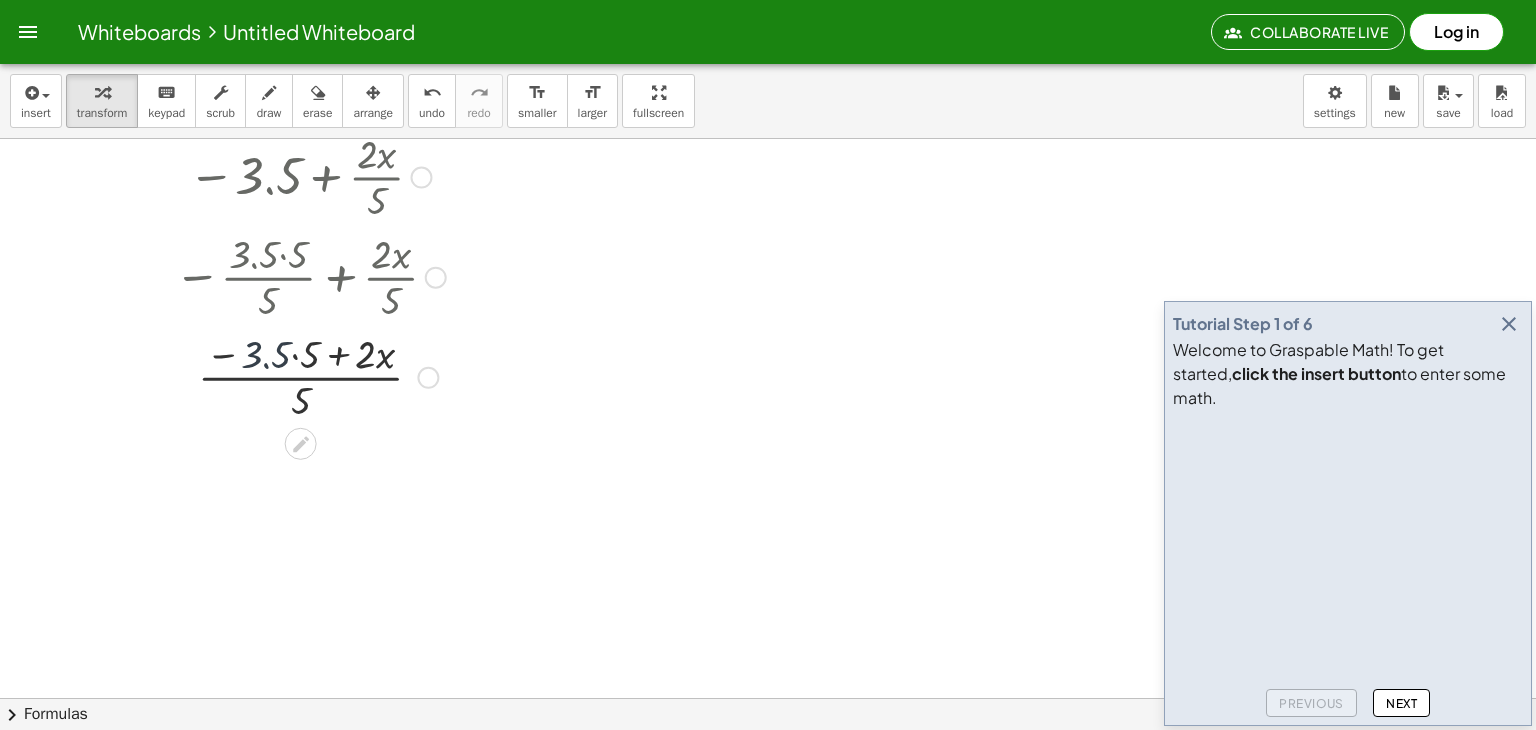 click at bounding box center (310, 376) 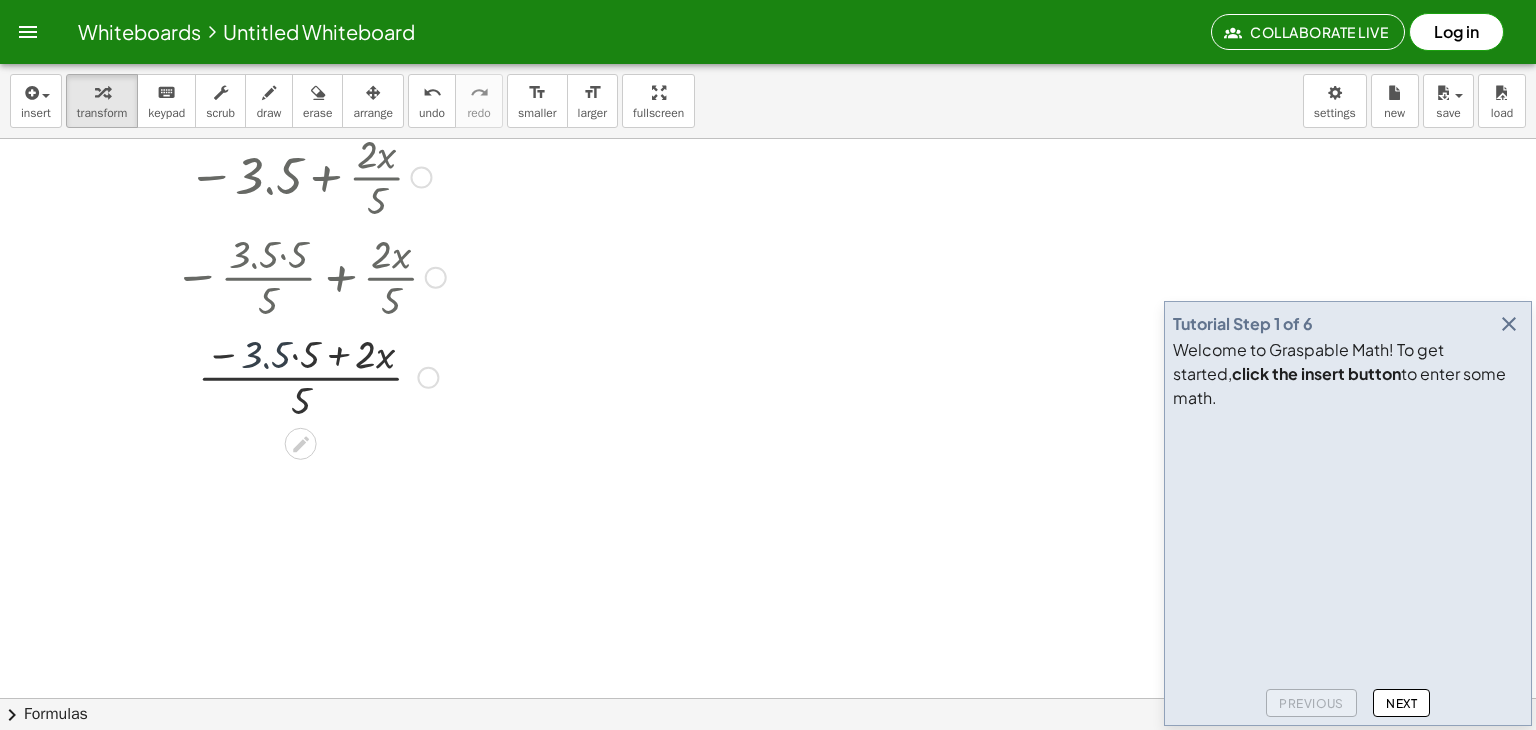 click at bounding box center [310, 376] 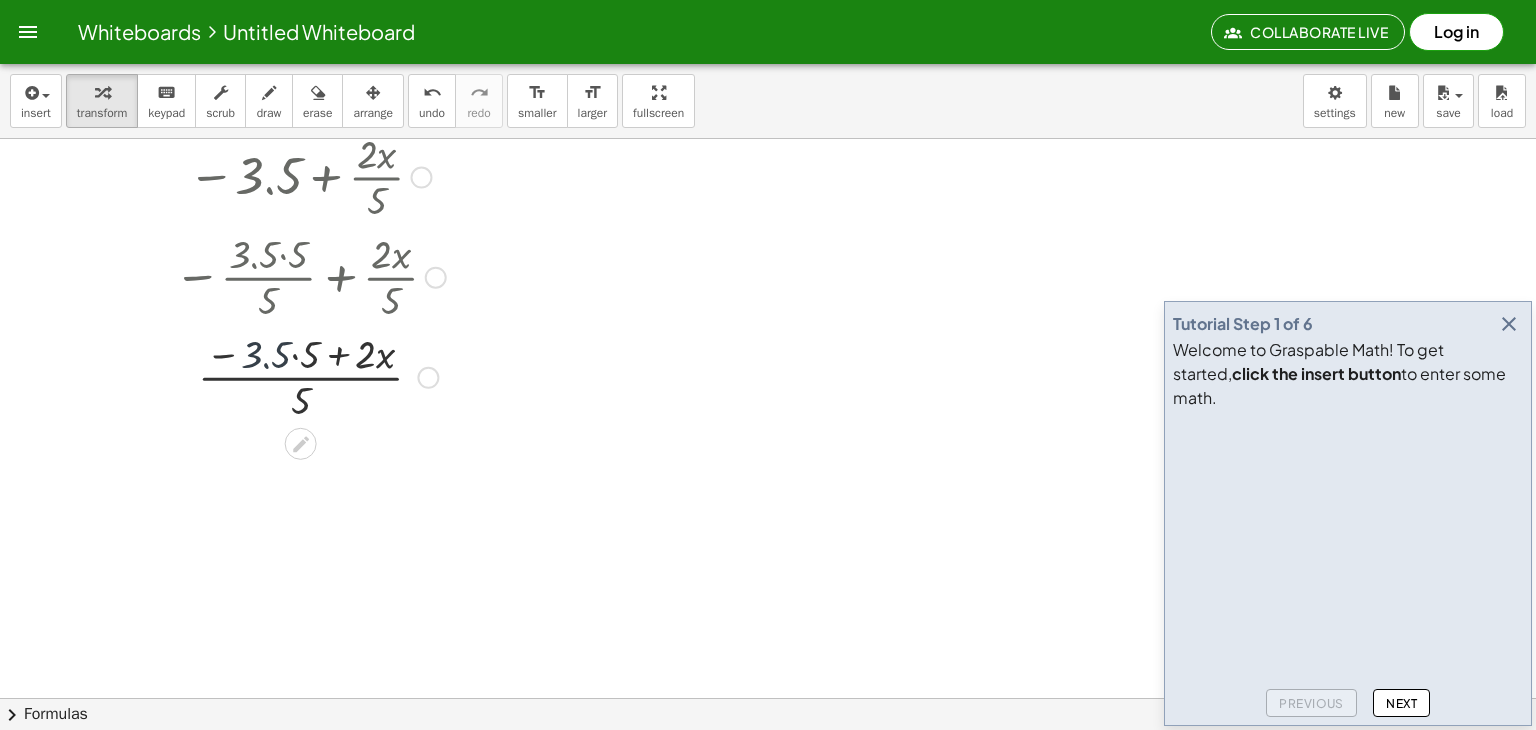 click at bounding box center [310, 376] 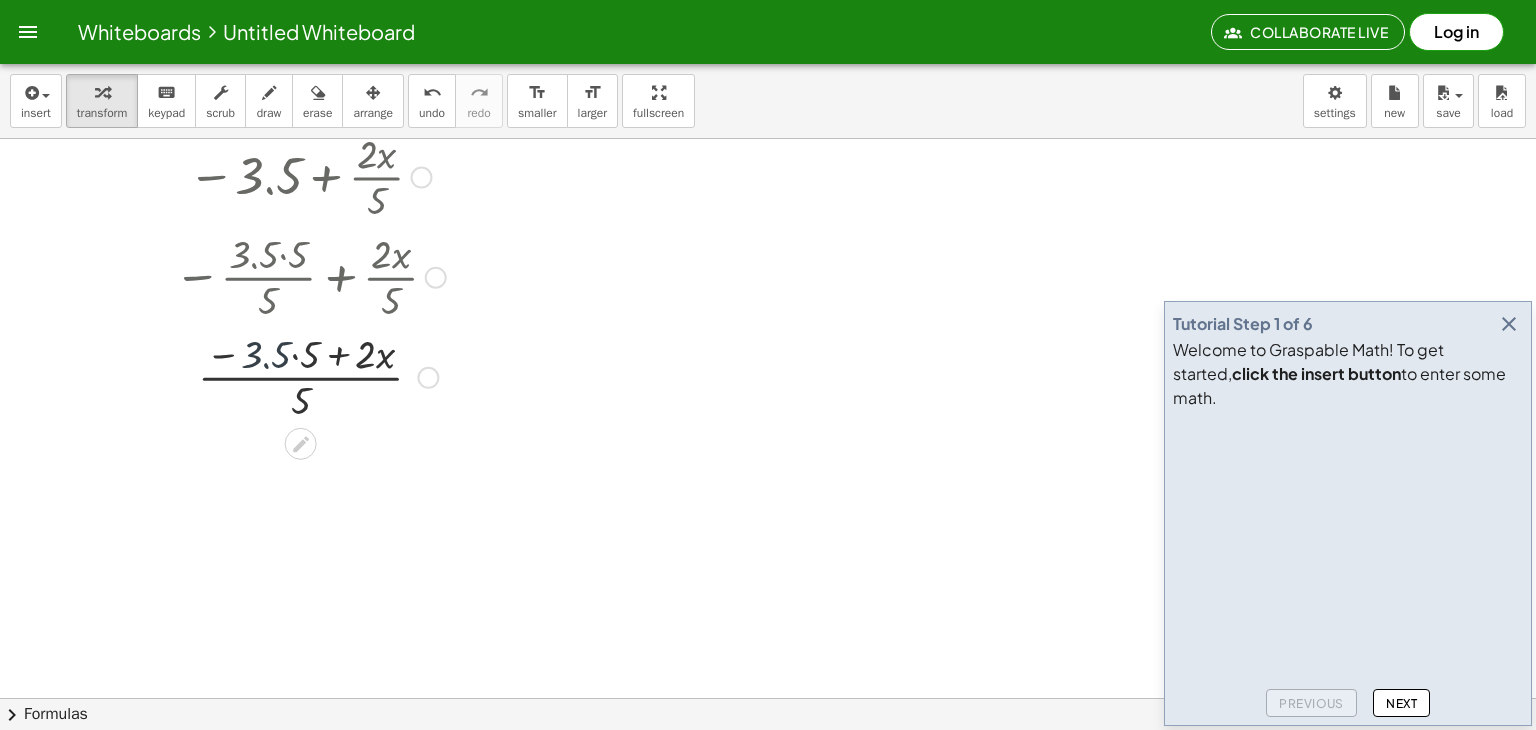 click at bounding box center [310, 376] 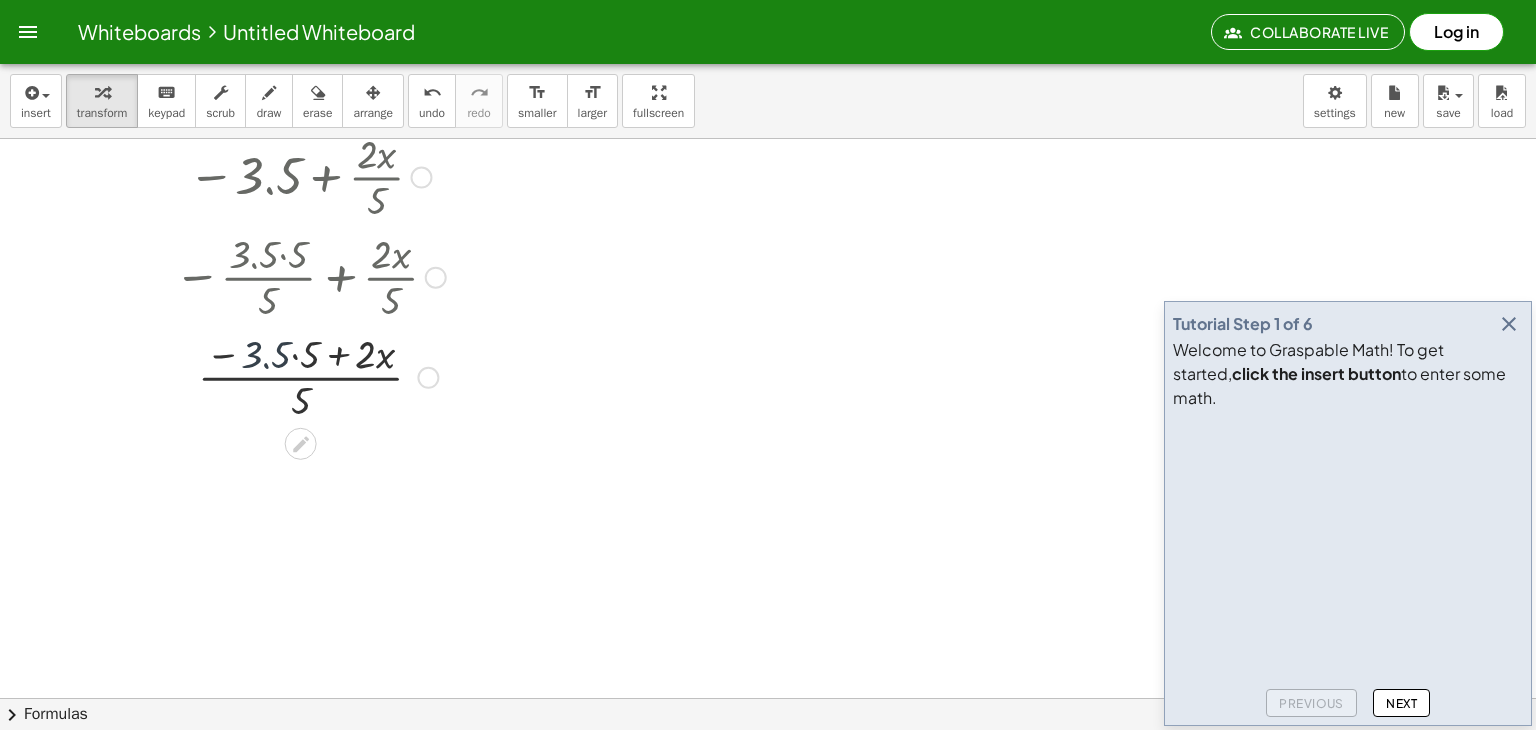 click at bounding box center (310, 376) 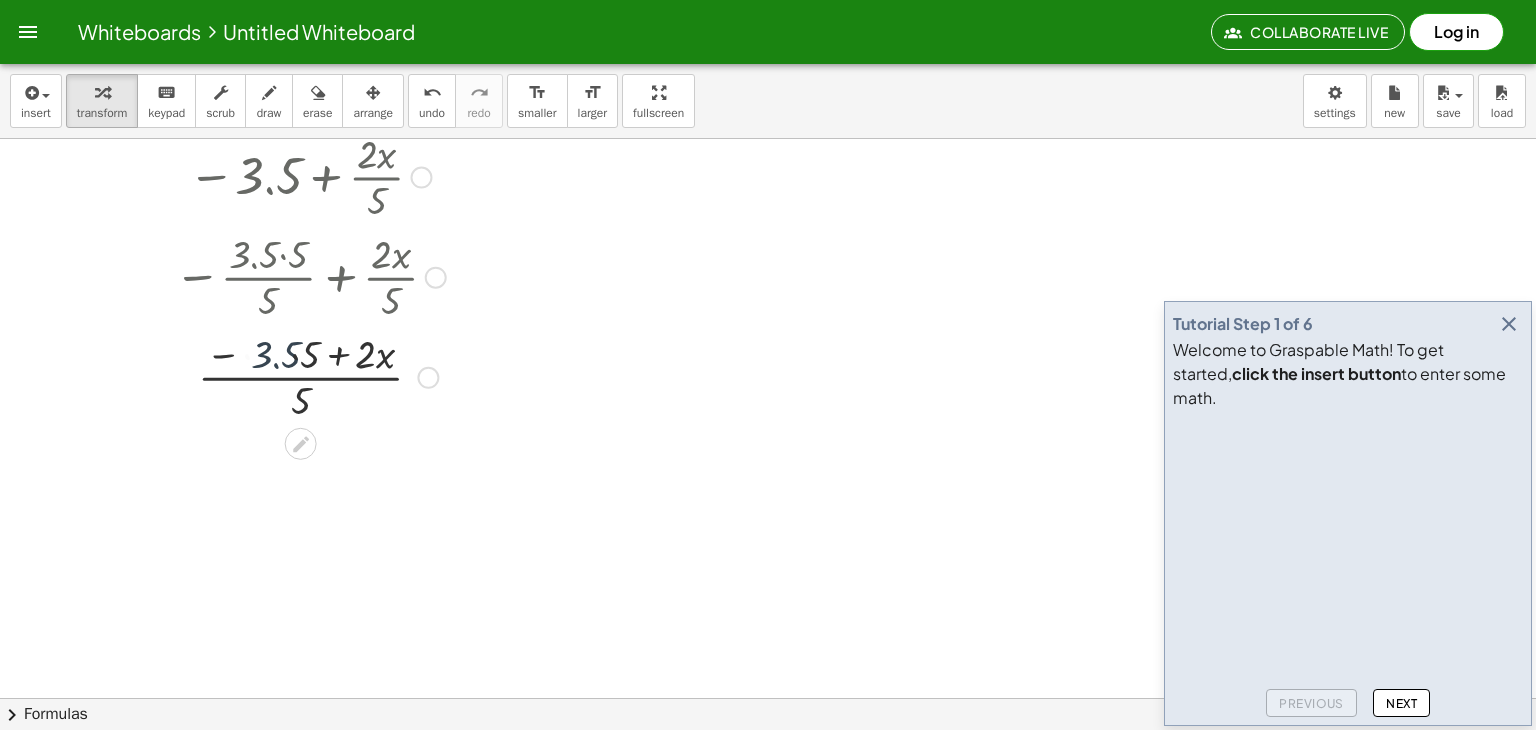 click at bounding box center [310, 376] 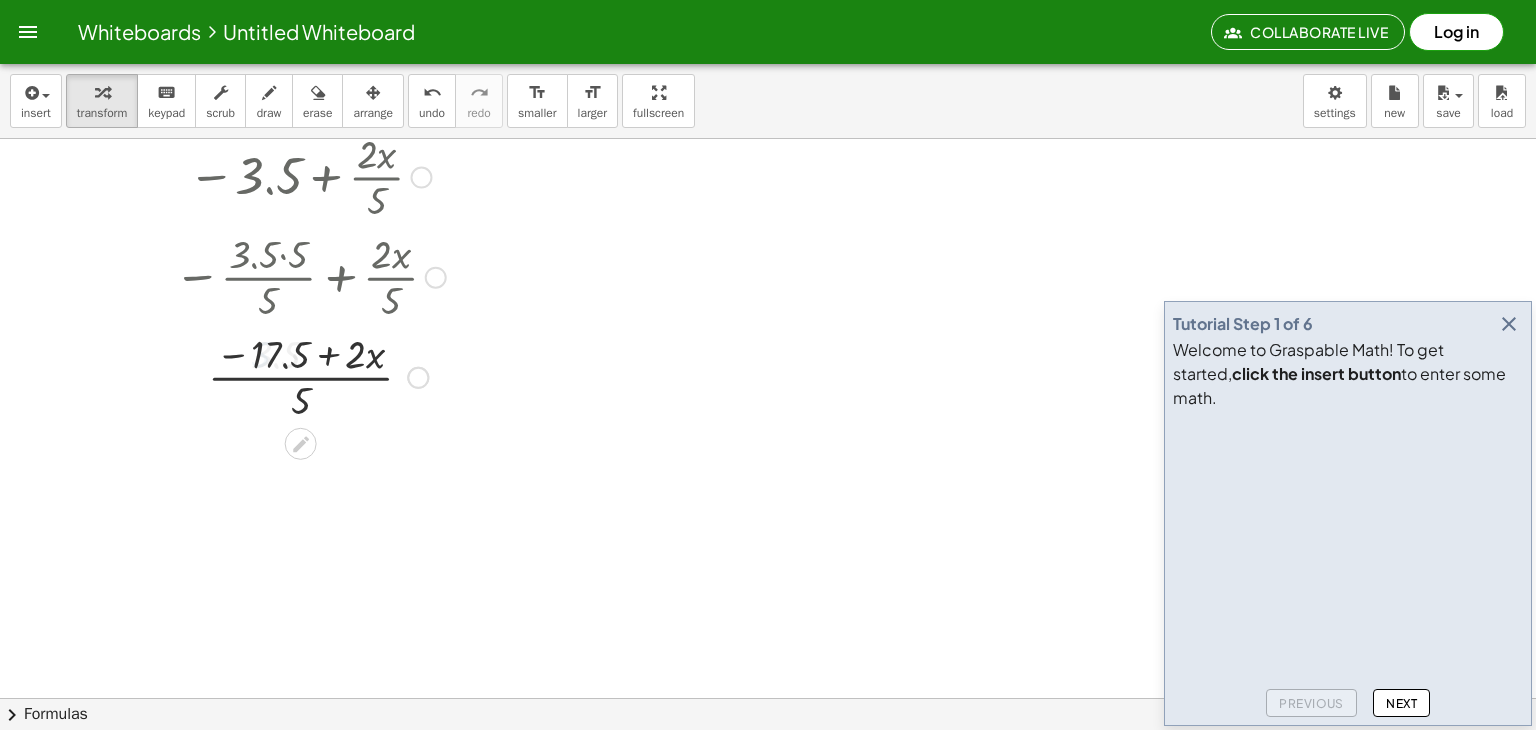 click at bounding box center [310, 376] 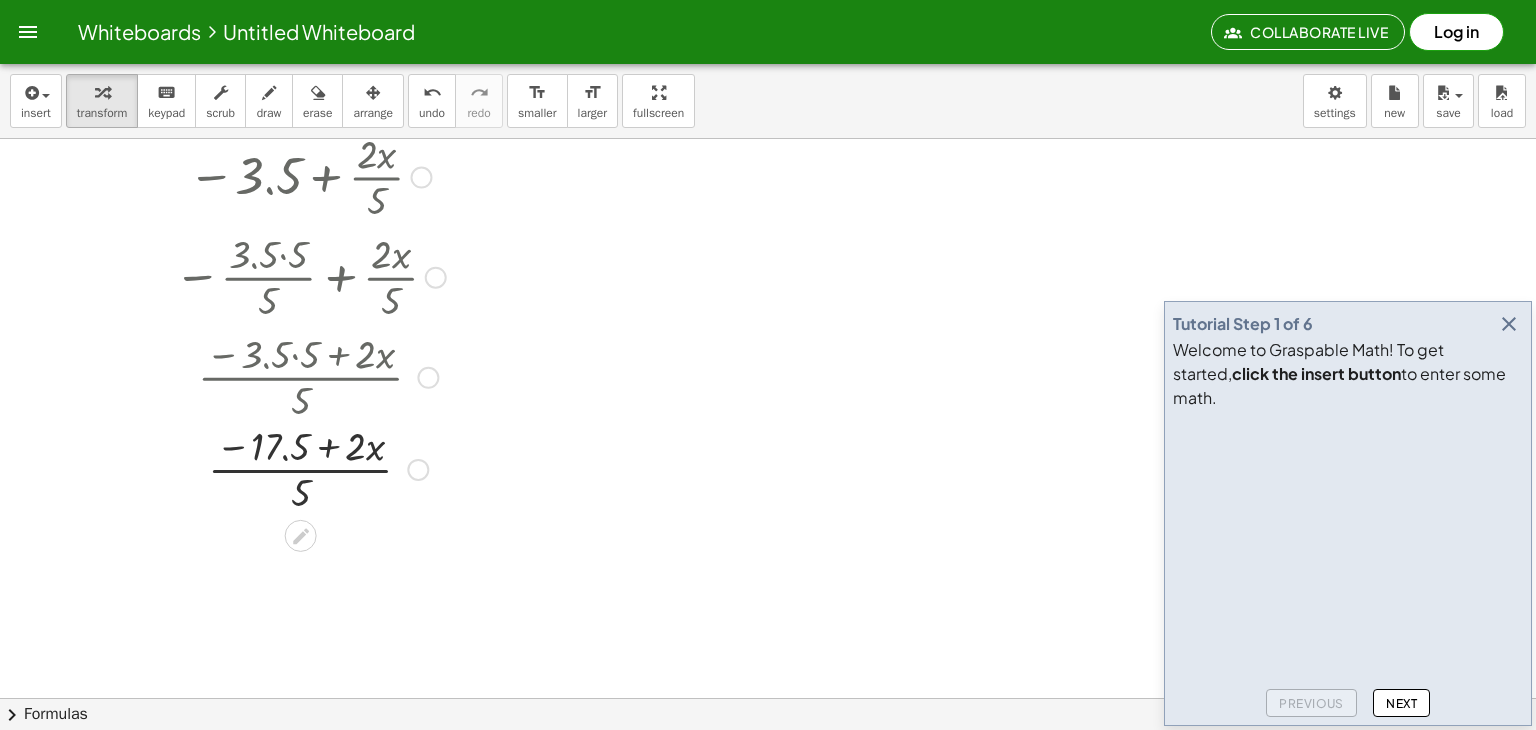 click at bounding box center (310, 376) 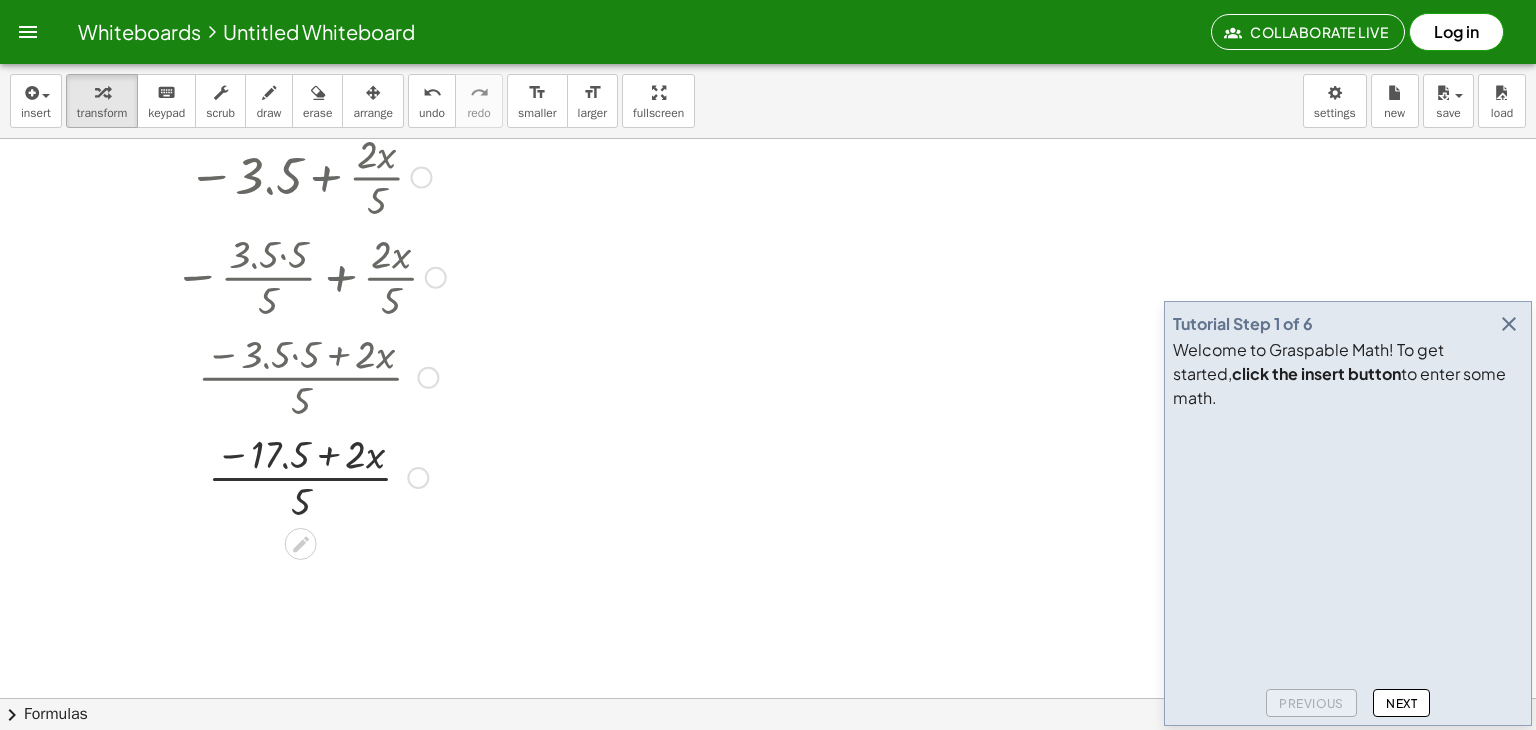 click at bounding box center [310, 476] 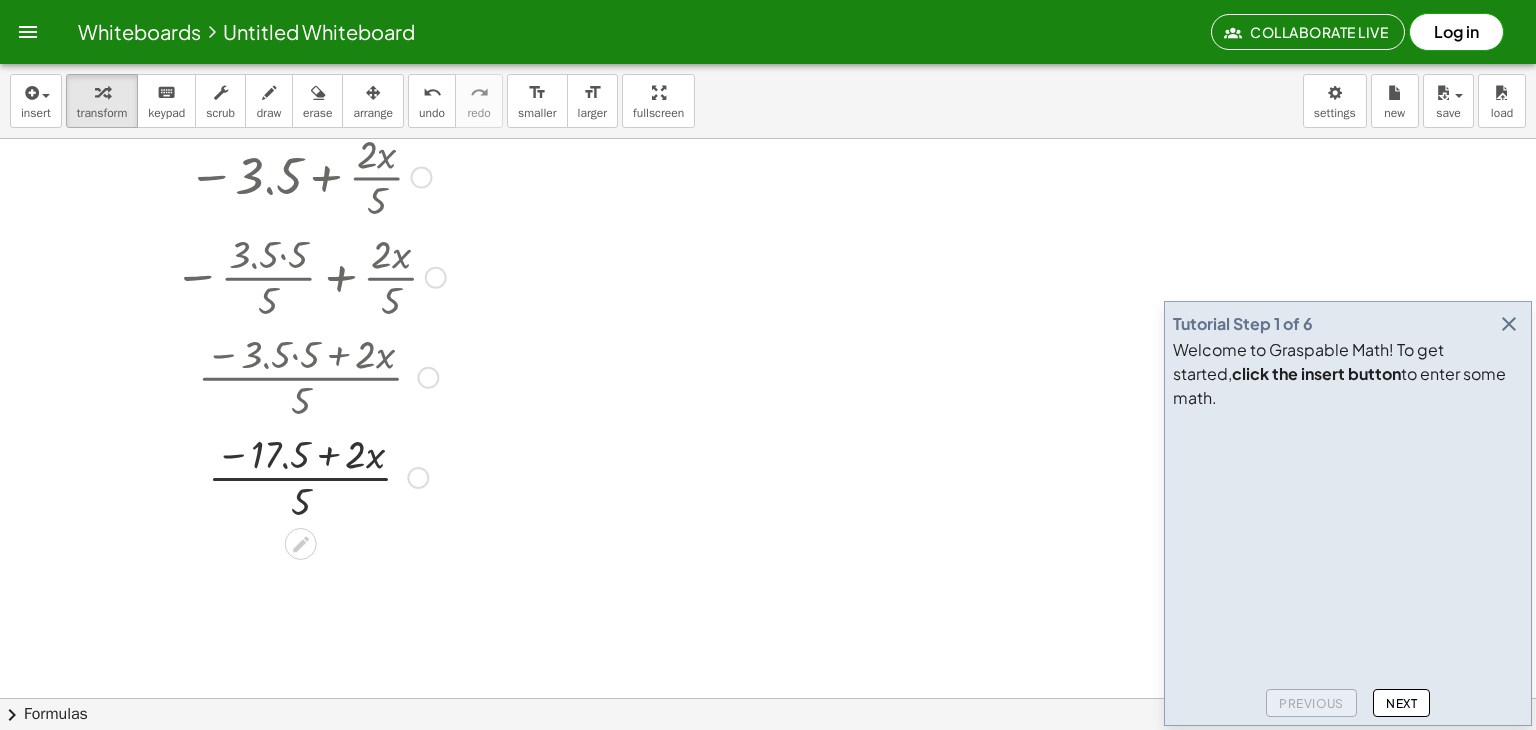 click at bounding box center [310, 476] 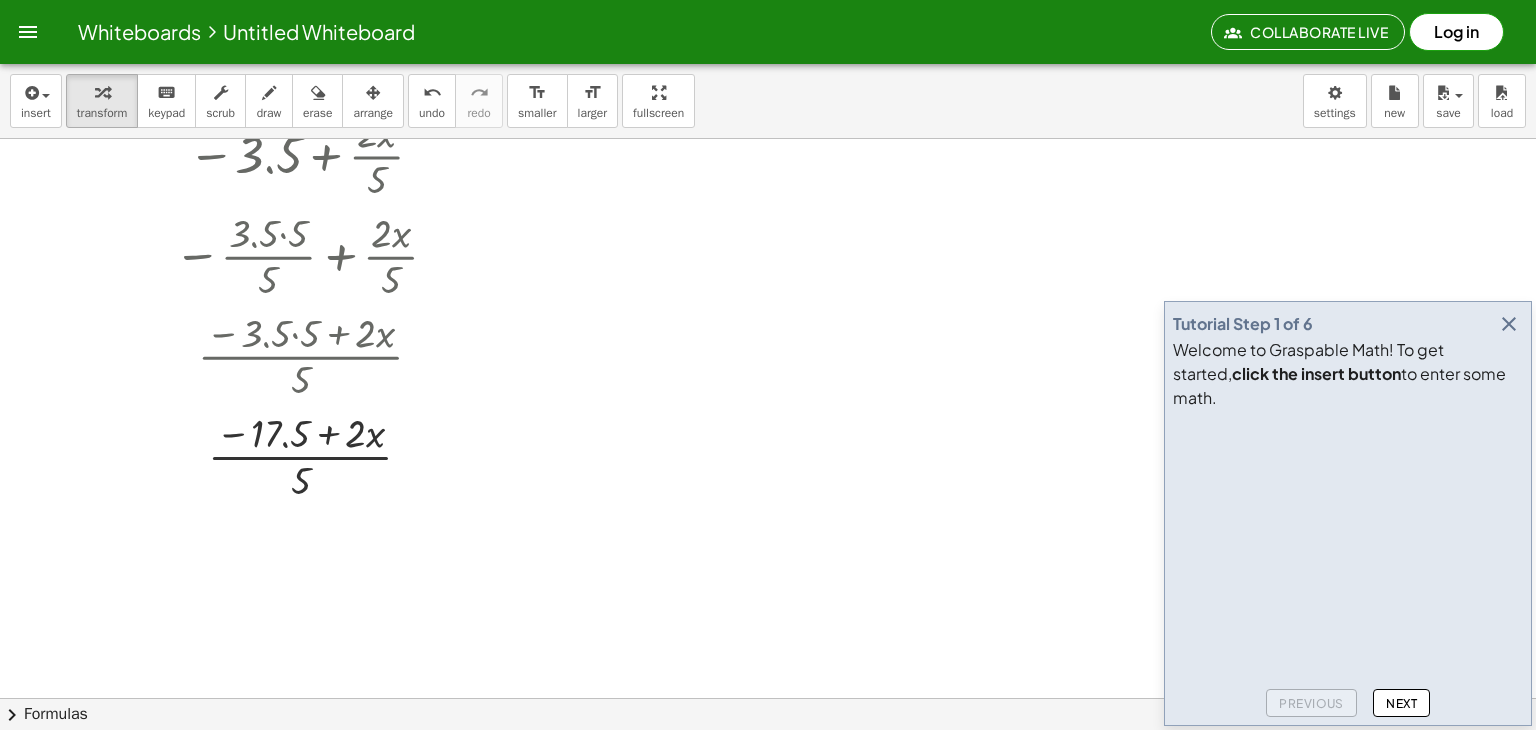 scroll, scrollTop: 1118, scrollLeft: 0, axis: vertical 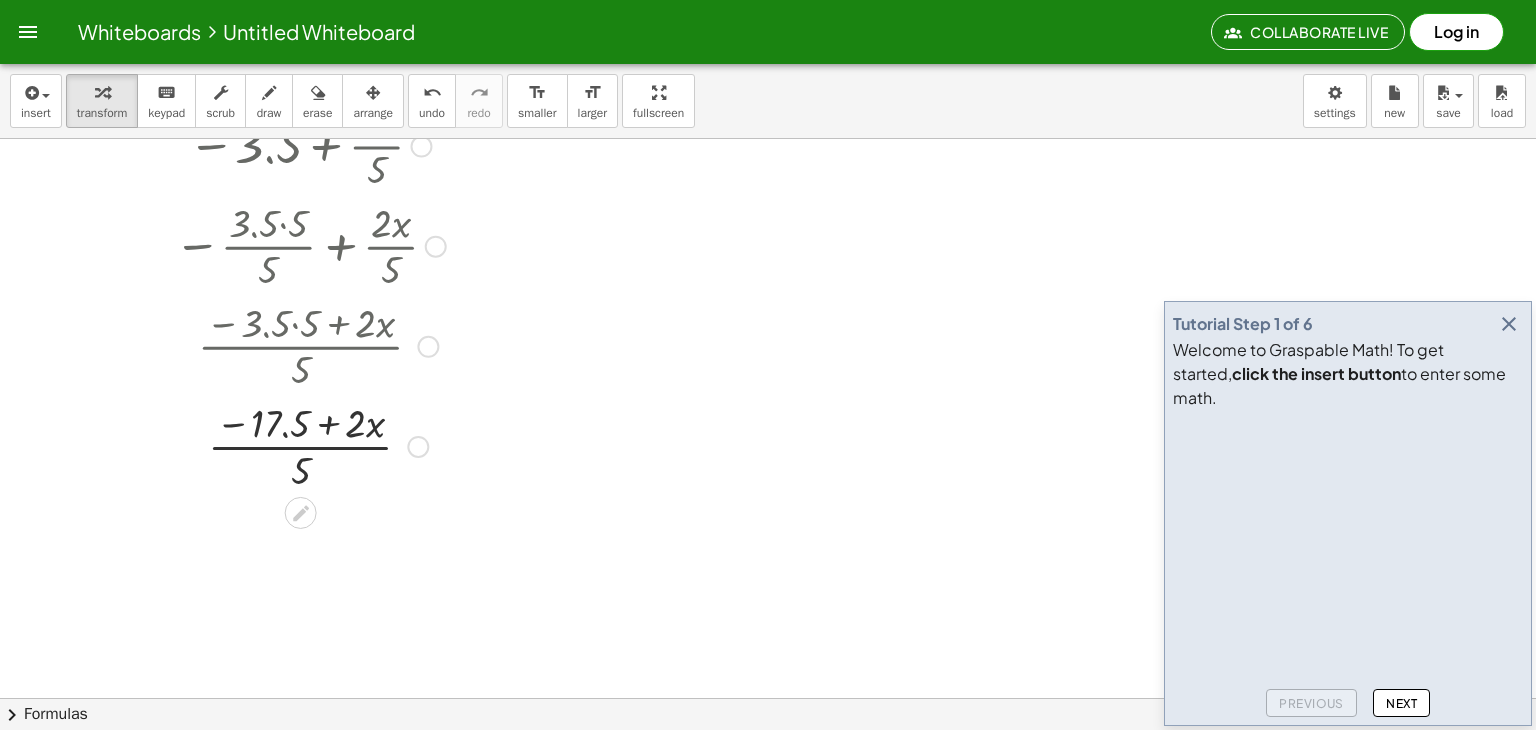 click at bounding box center [310, 445] 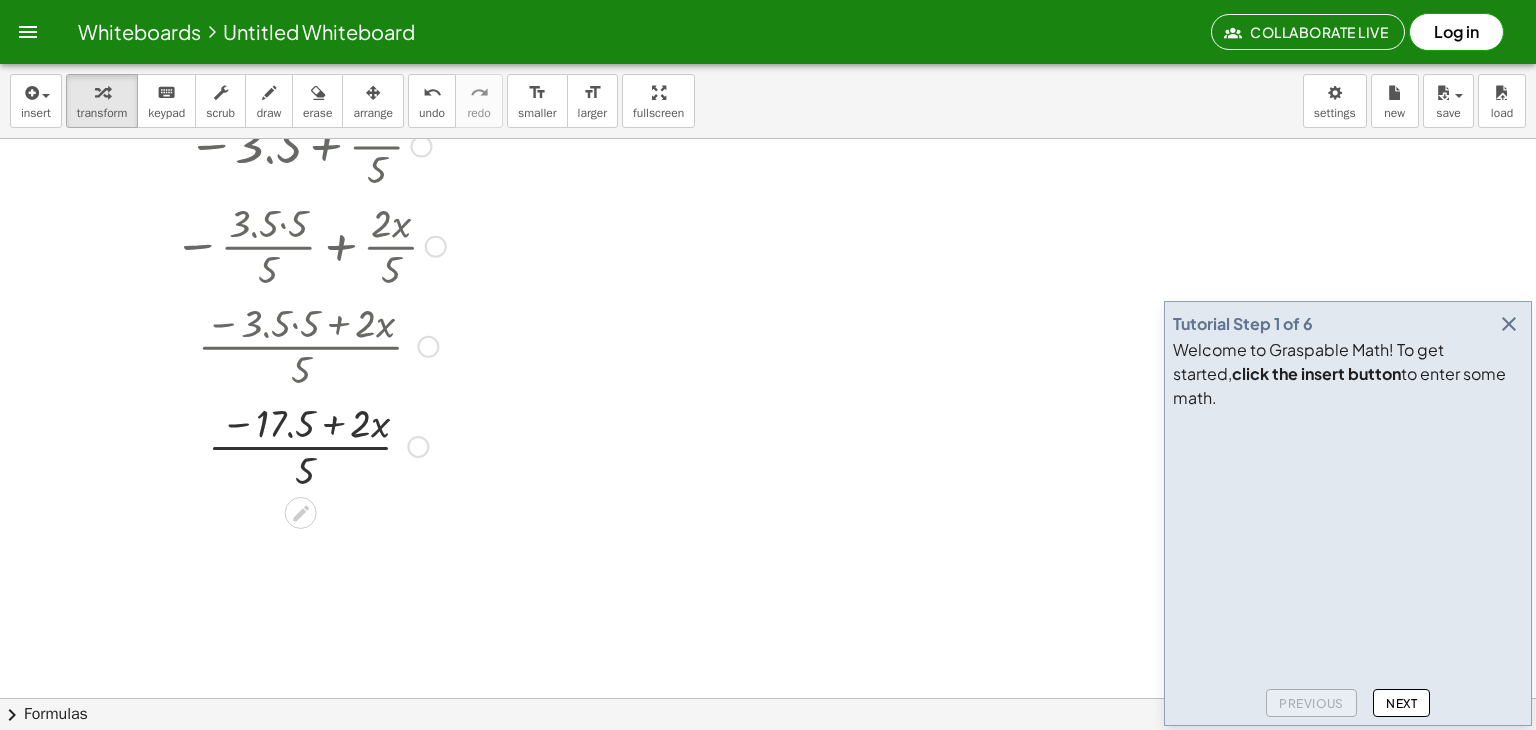 drag, startPoint x: 315, startPoint y: 440, endPoint x: 342, endPoint y: 438, distance: 27.073973 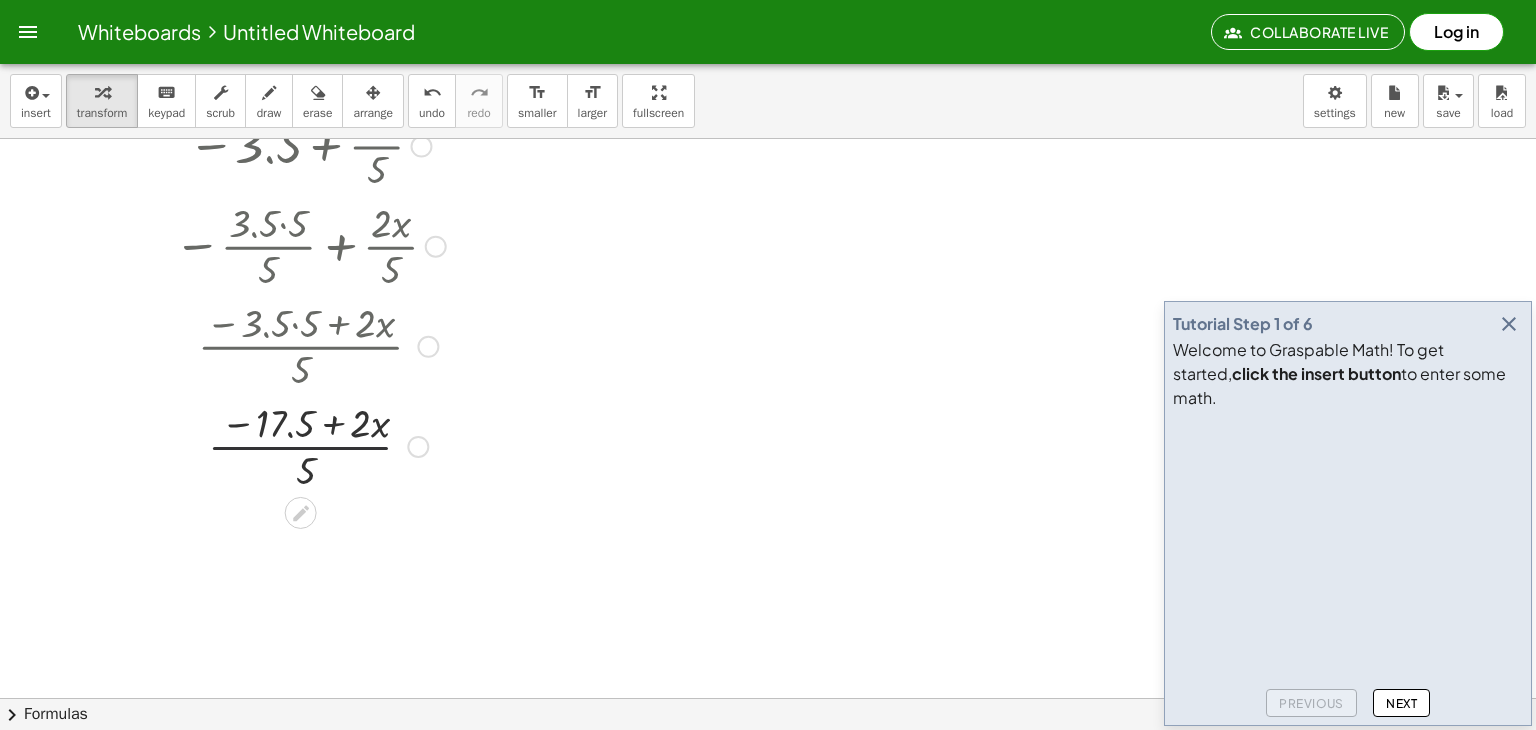 click at bounding box center (310, 445) 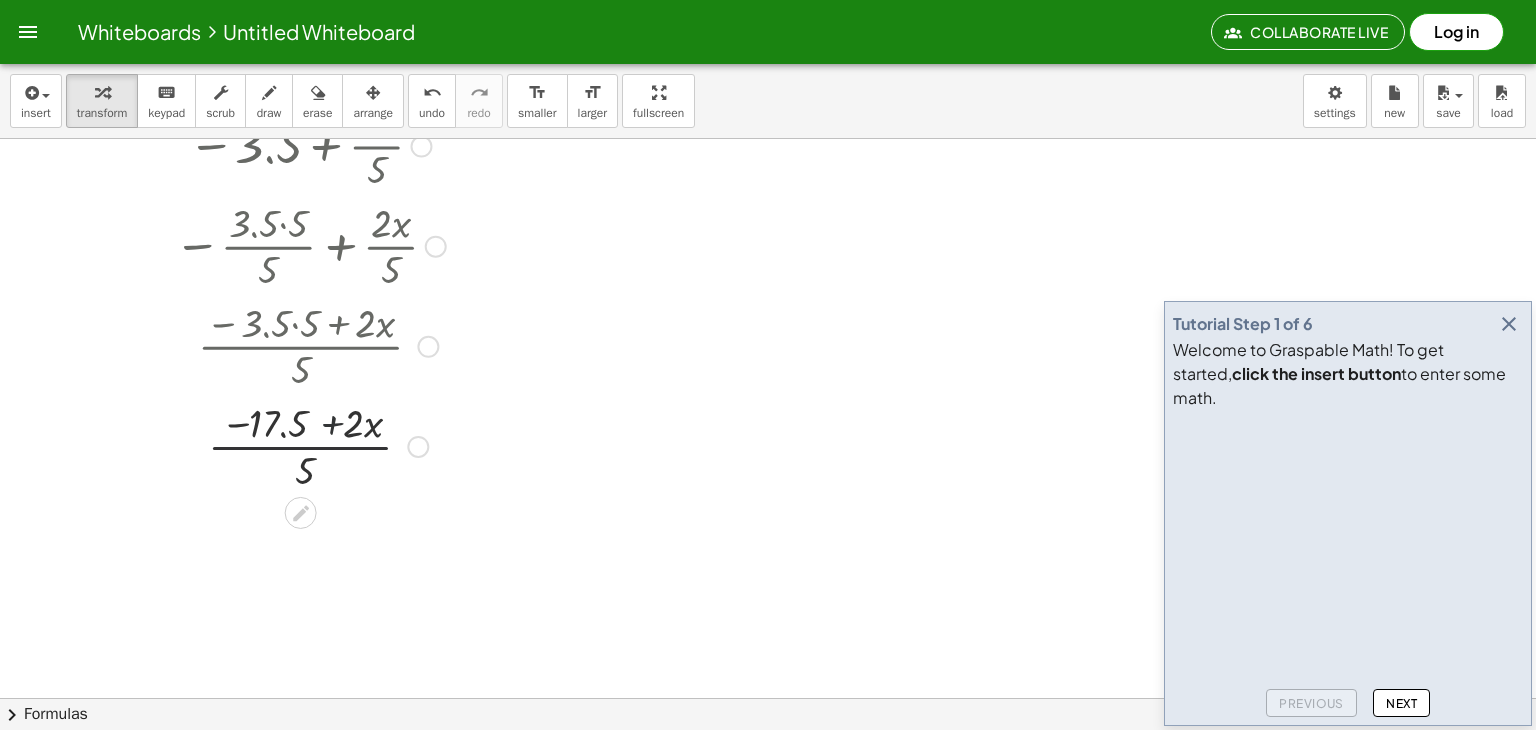 click at bounding box center (310, 445) 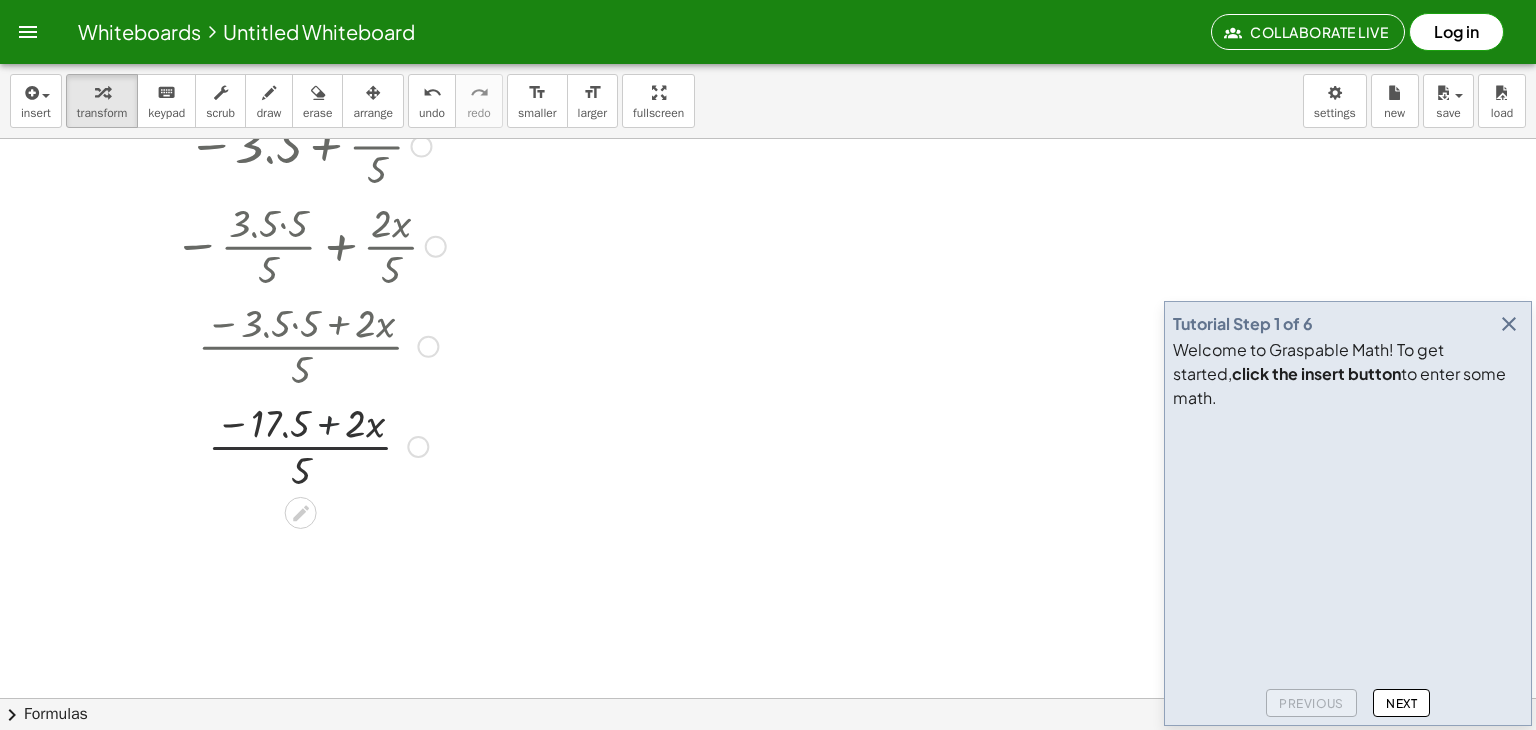 click at bounding box center (310, 445) 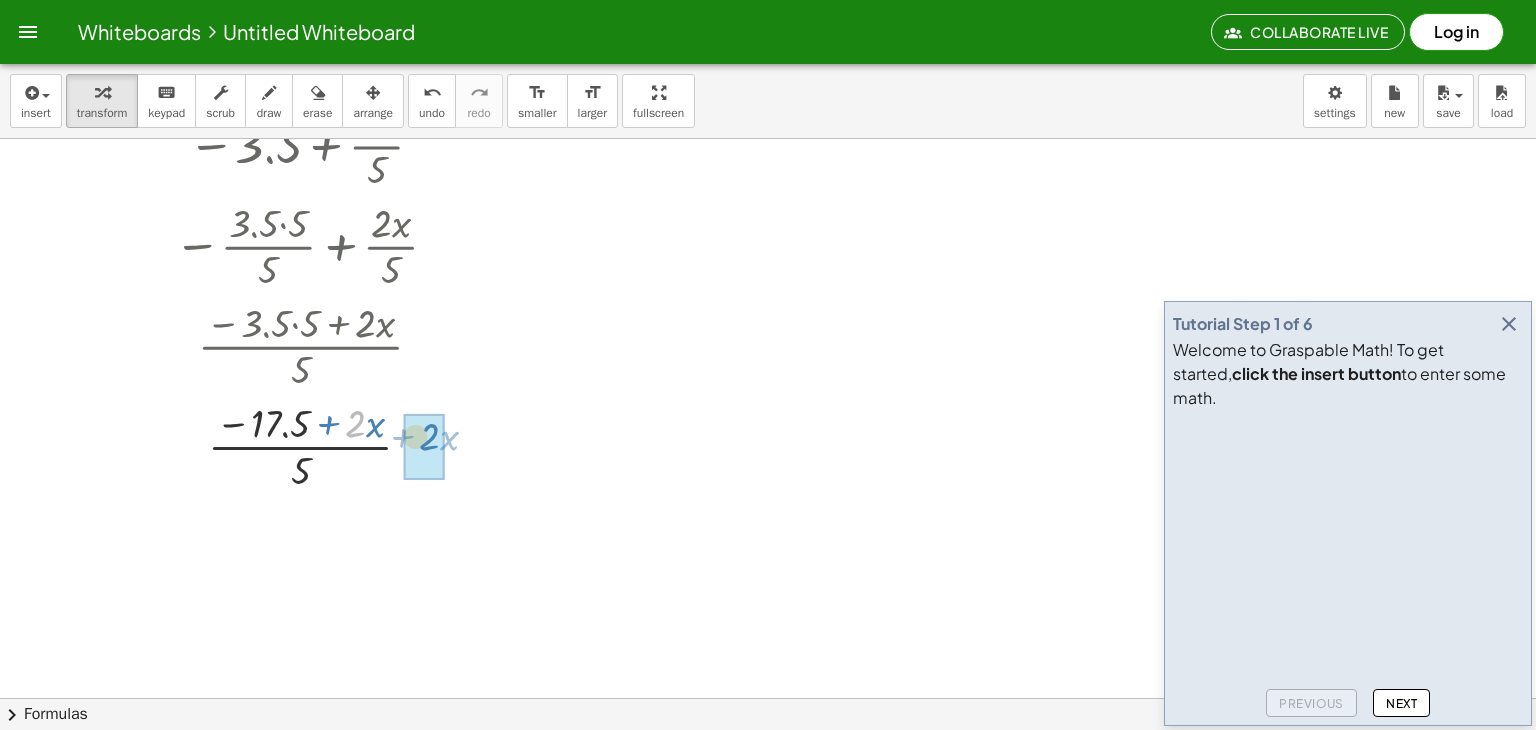 drag, startPoint x: 384, startPoint y: 428, endPoint x: 432, endPoint y: 430, distance: 48.04165 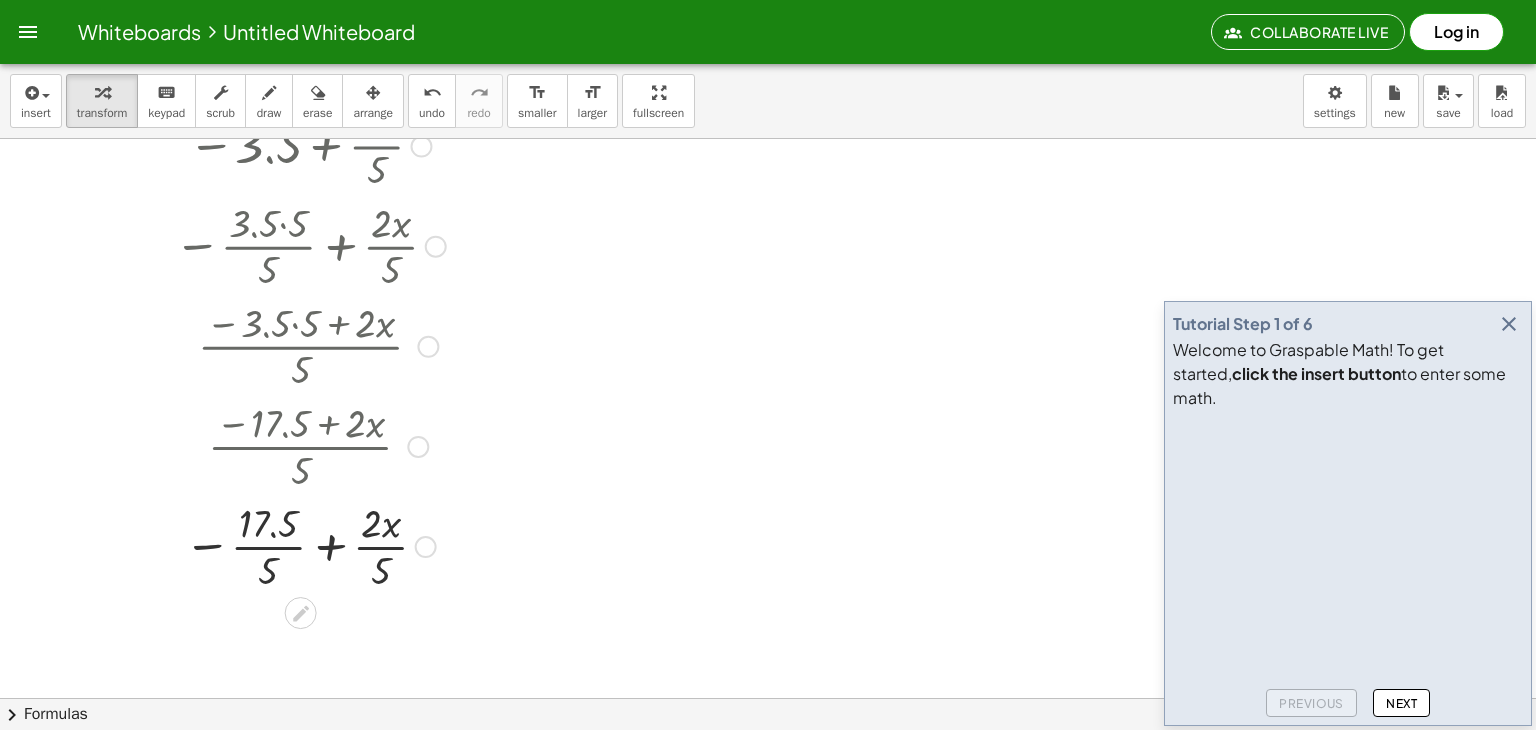 click at bounding box center (318, 445) 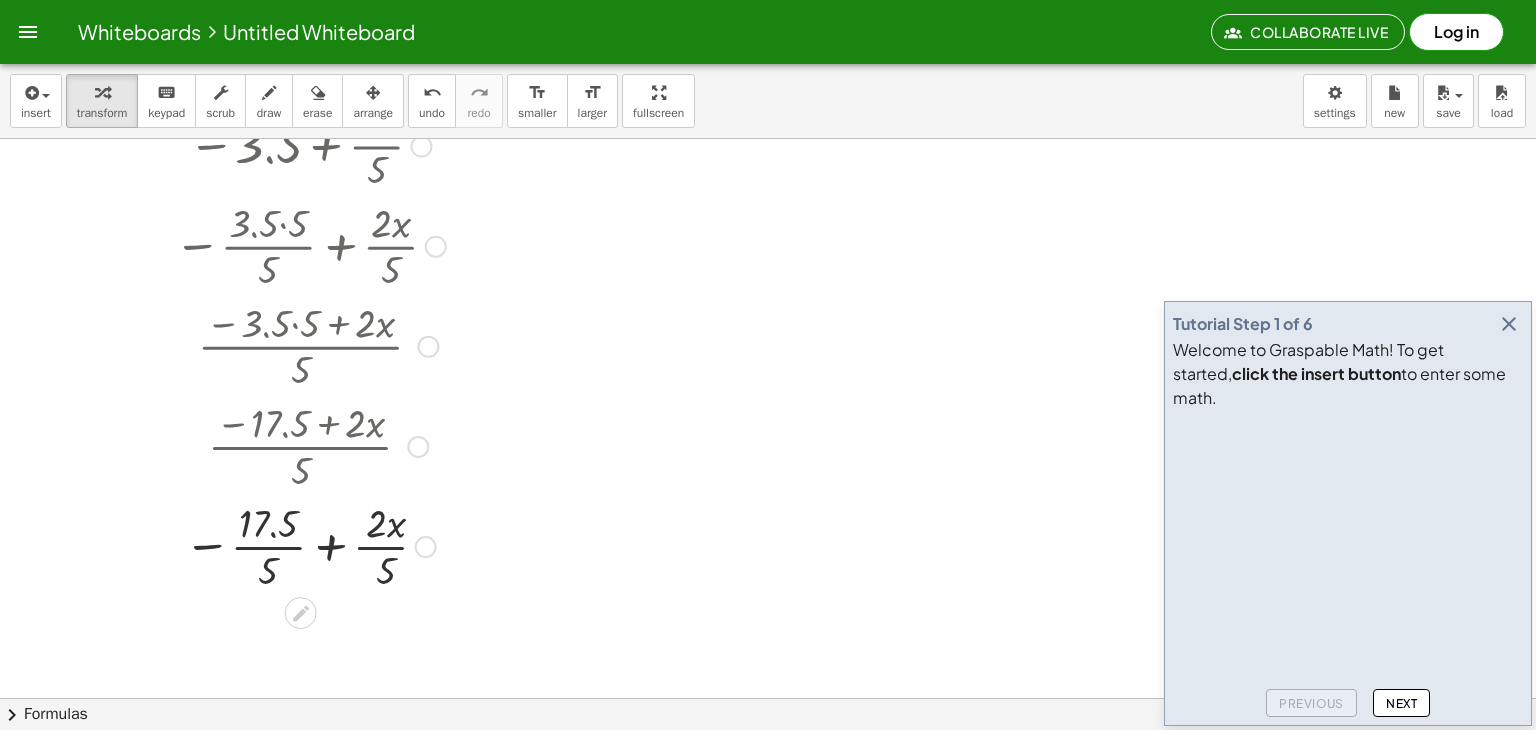click at bounding box center [310, 545] 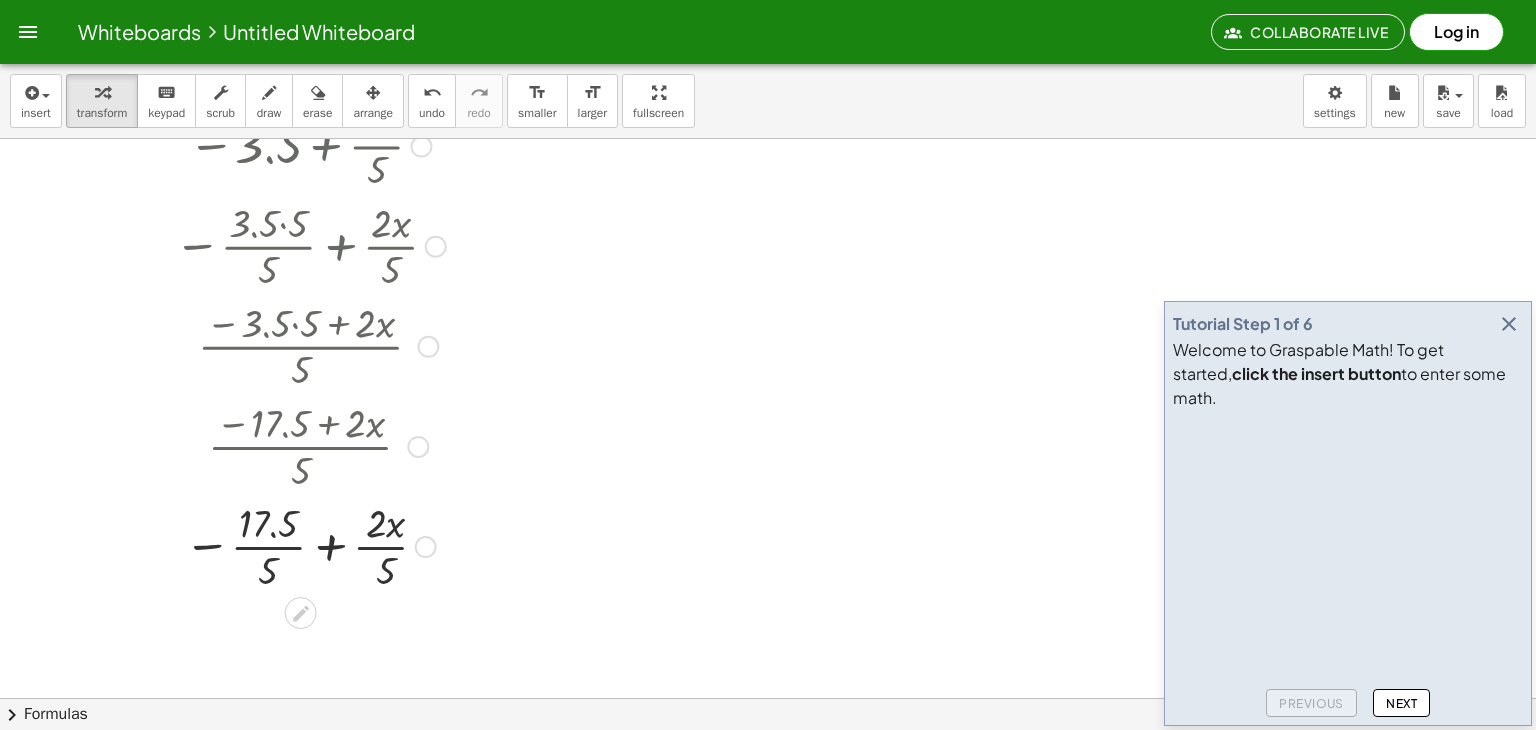click at bounding box center [310, 545] 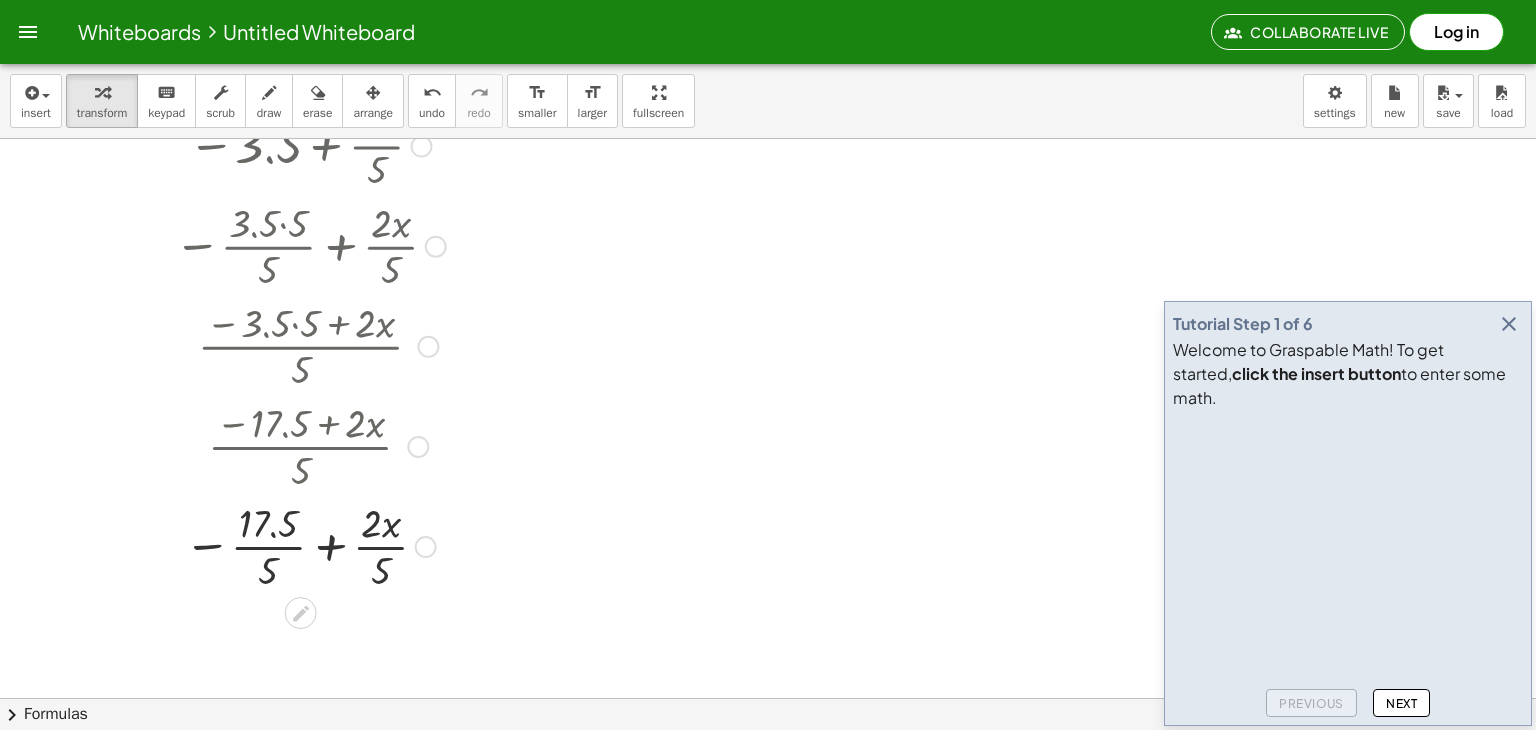 click at bounding box center [310, 545] 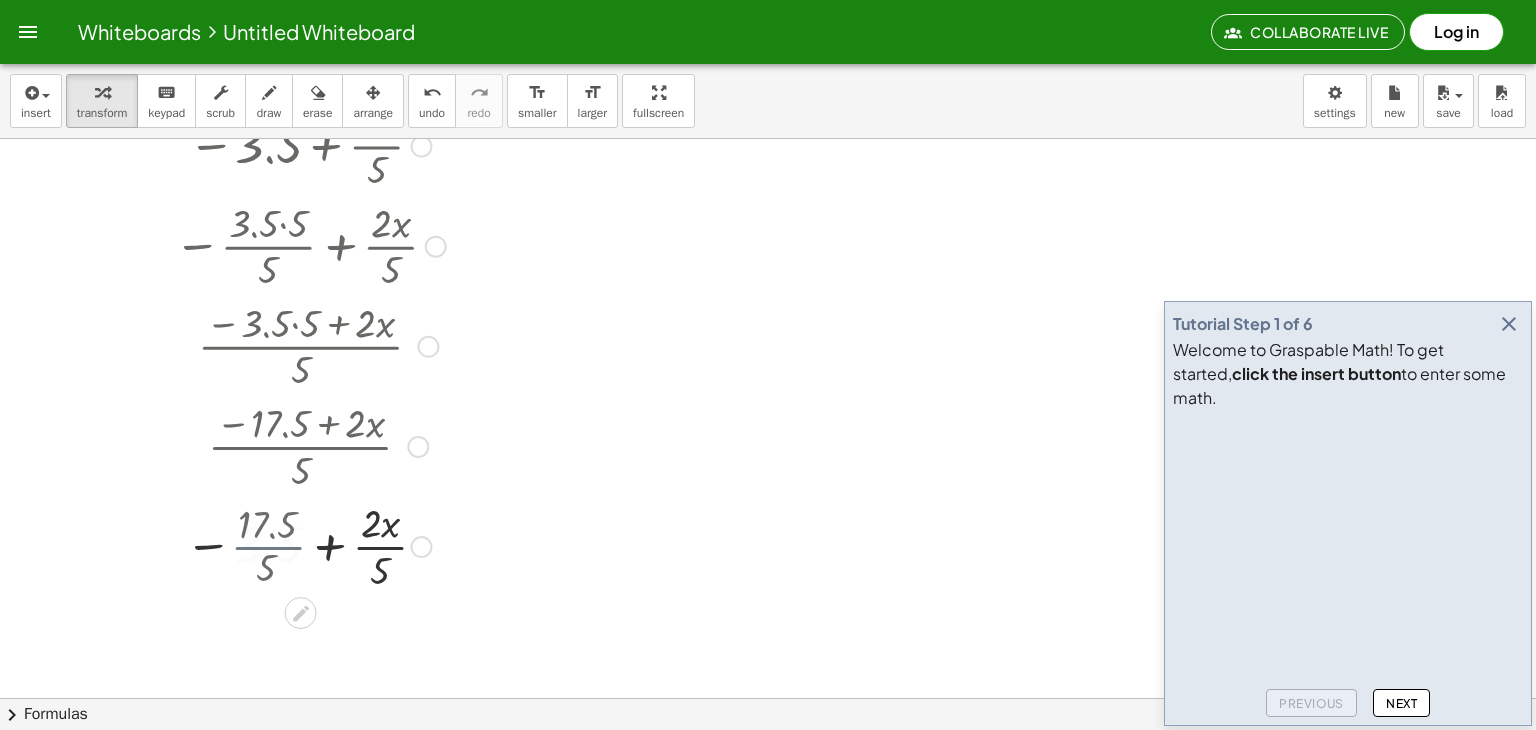 click at bounding box center (310, 545) 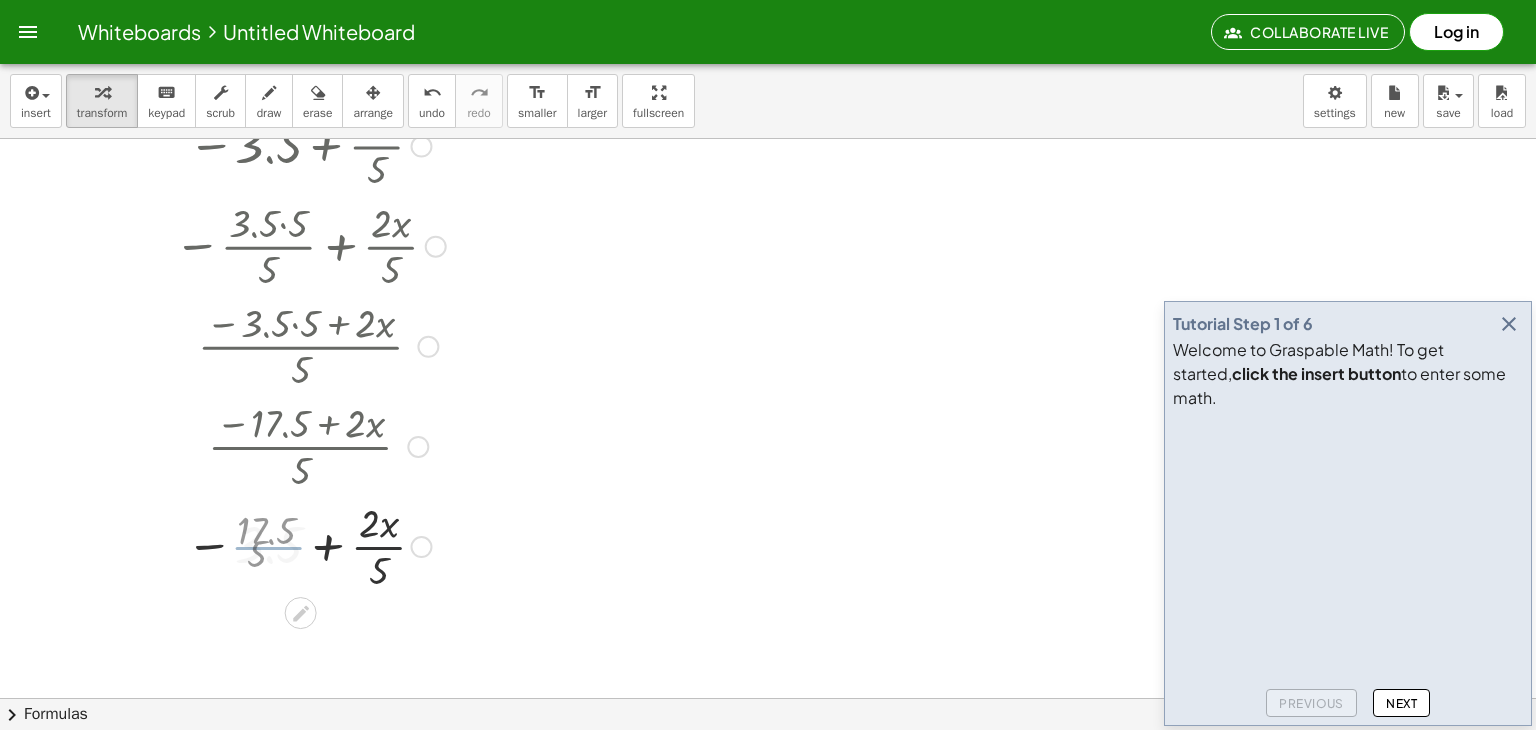 click at bounding box center (310, 545) 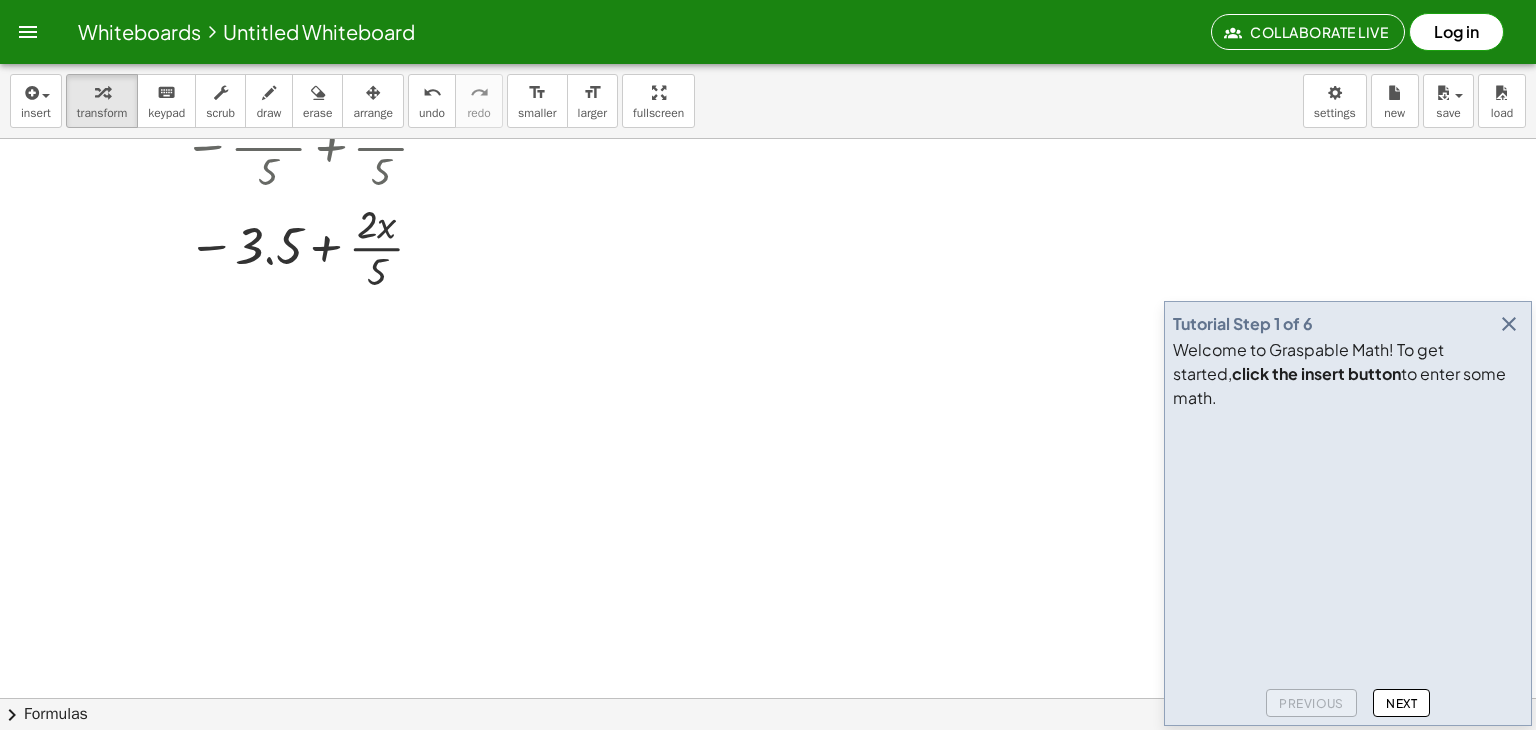 scroll, scrollTop: 1518, scrollLeft: 0, axis: vertical 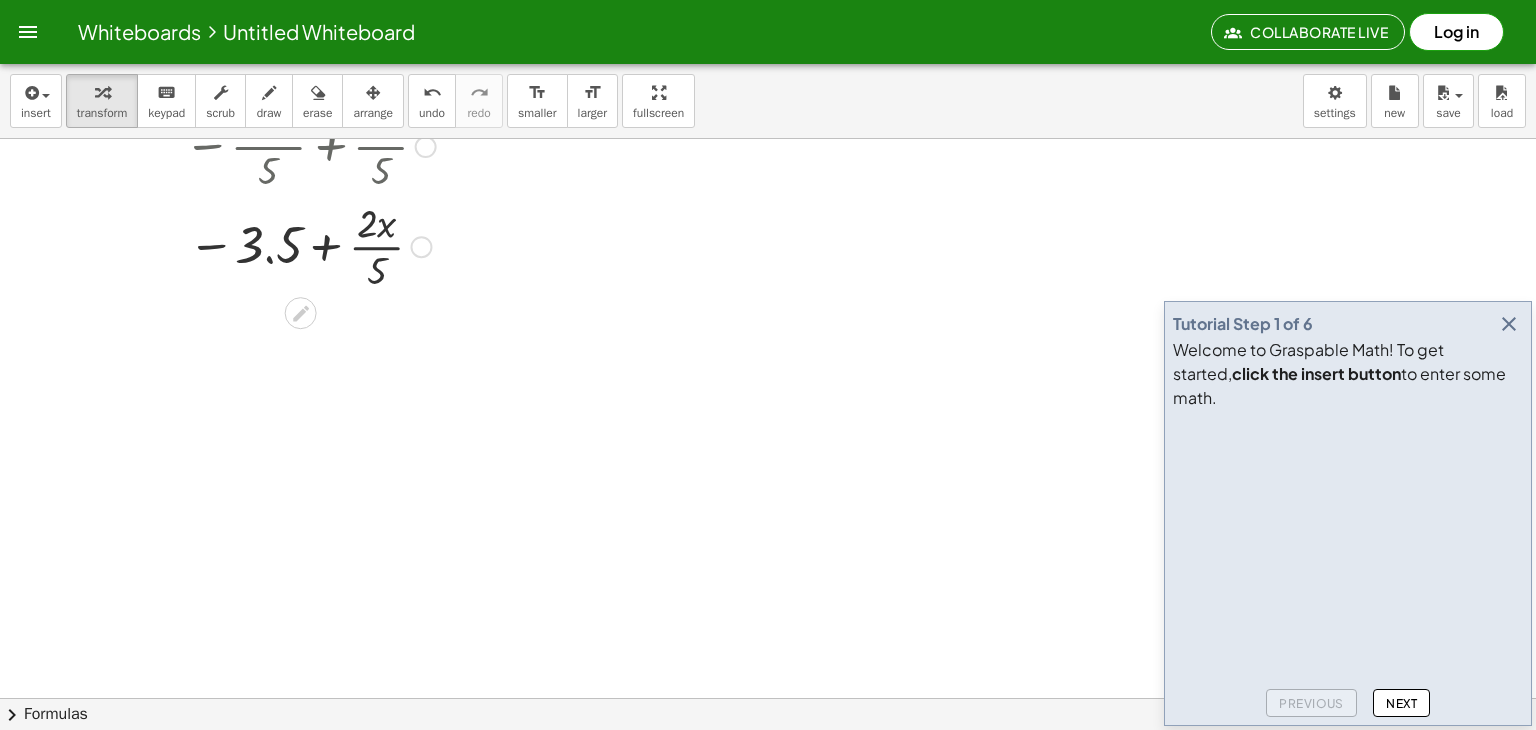 click at bounding box center (310, 245) 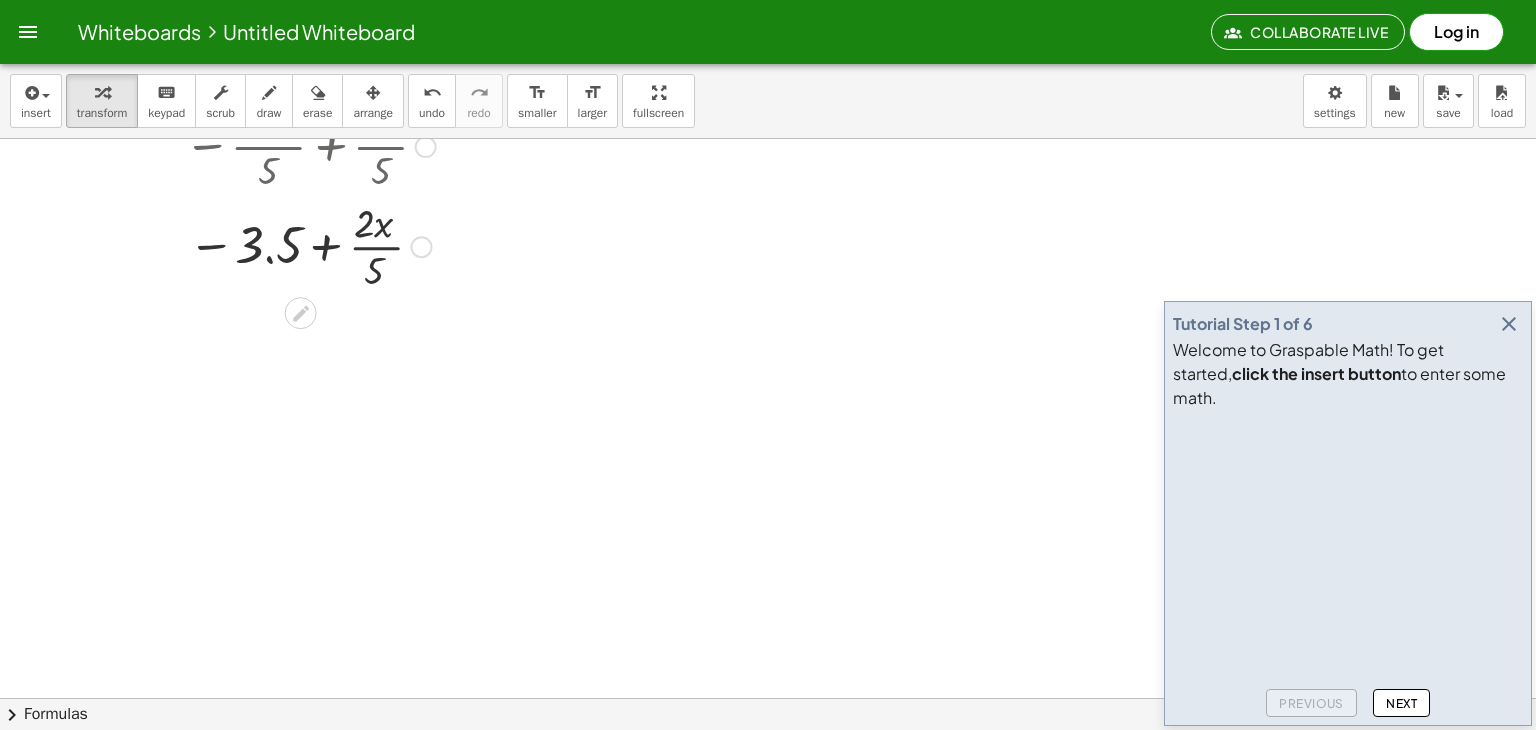 click at bounding box center [310, 245] 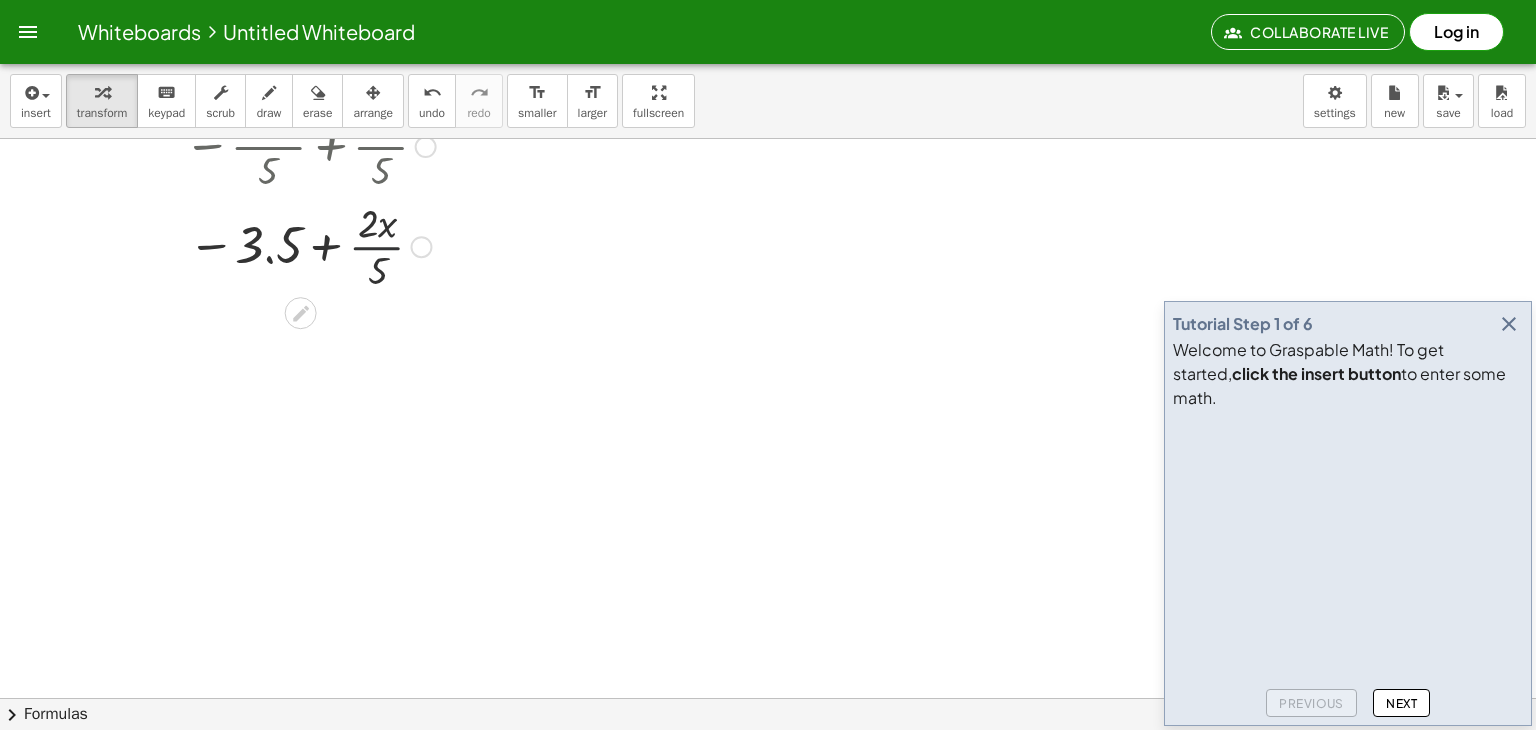 click at bounding box center (310, 245) 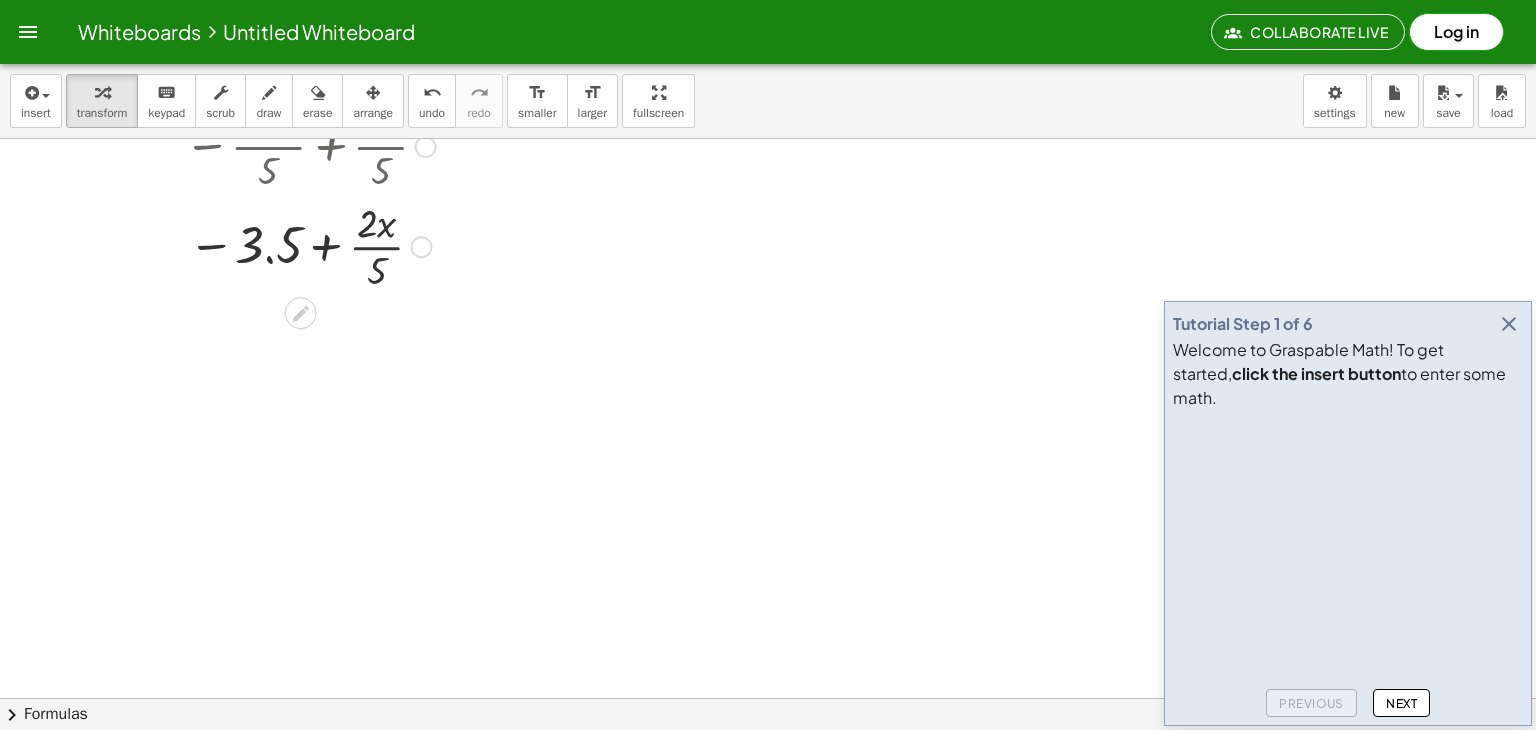 click at bounding box center (310, 245) 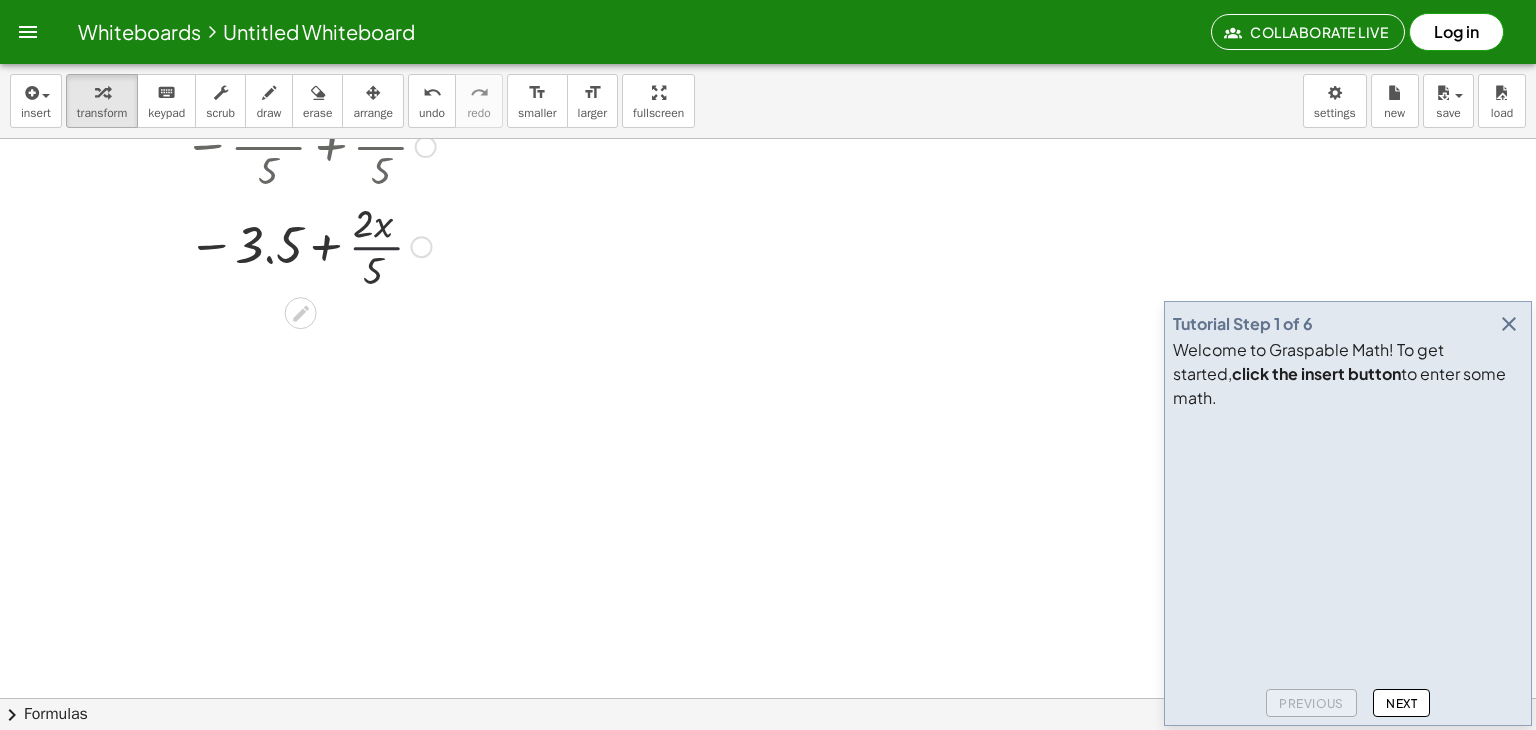 click at bounding box center (310, 245) 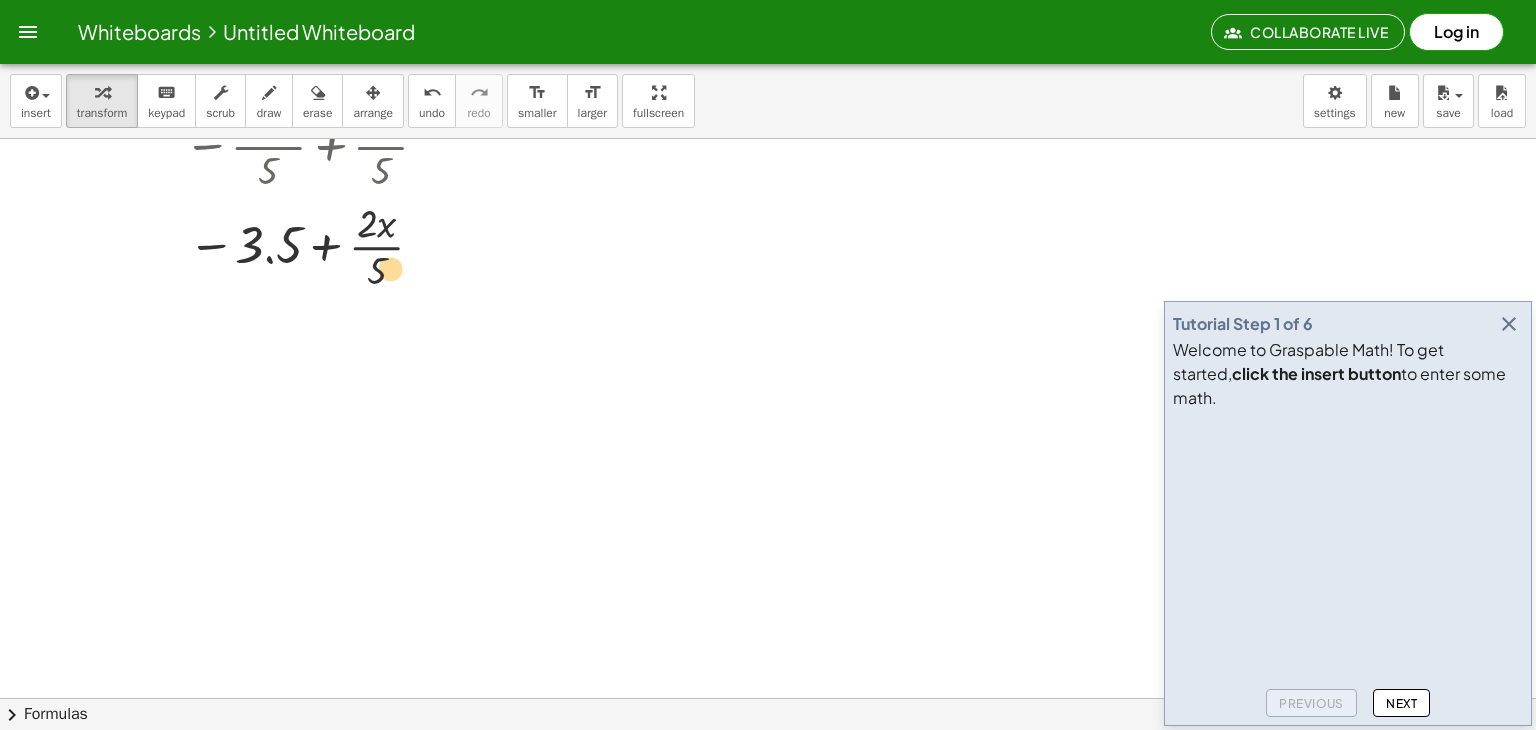 drag, startPoint x: 368, startPoint y: 275, endPoint x: 383, endPoint y: 277, distance: 15.132746 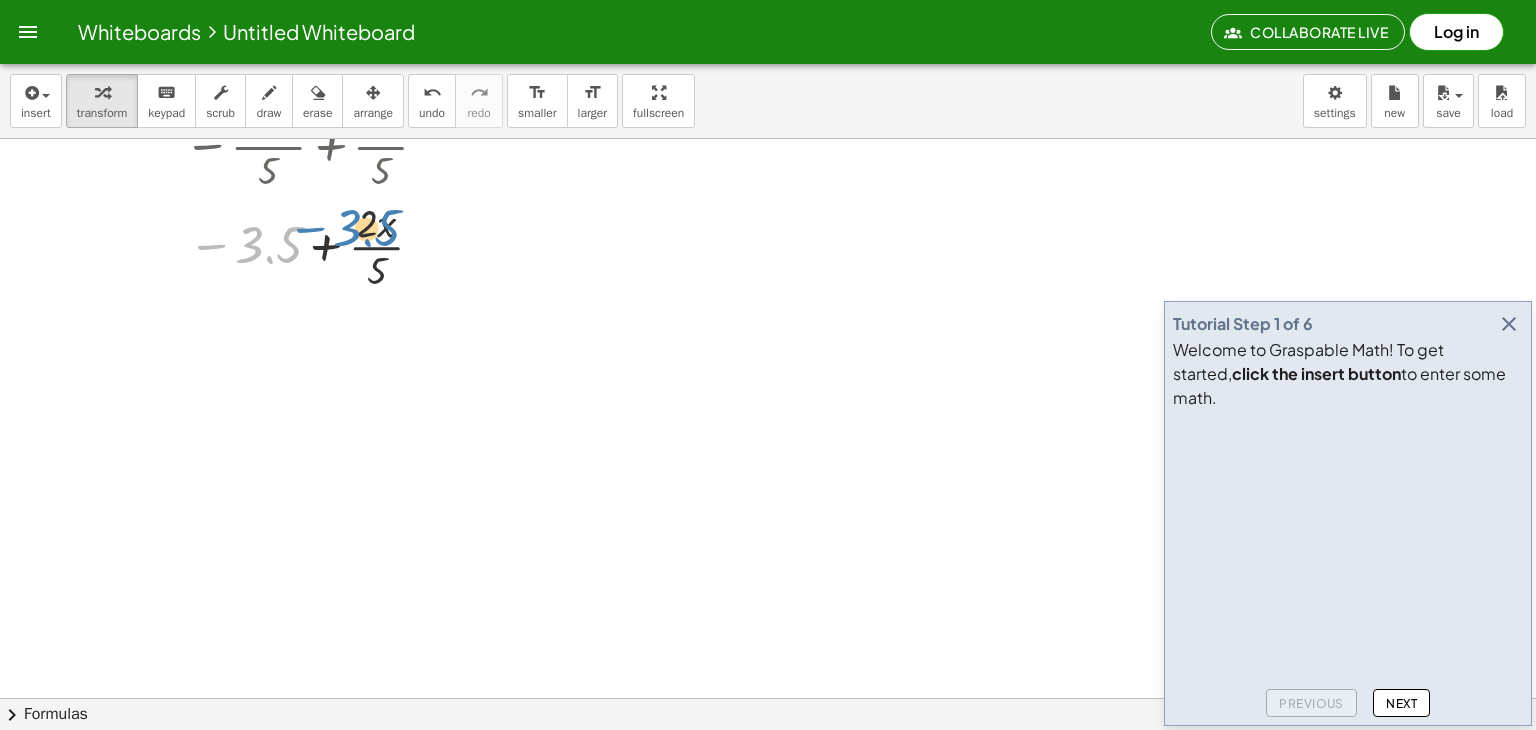 drag, startPoint x: 335, startPoint y: 234, endPoint x: 369, endPoint y: 257, distance: 41.04875 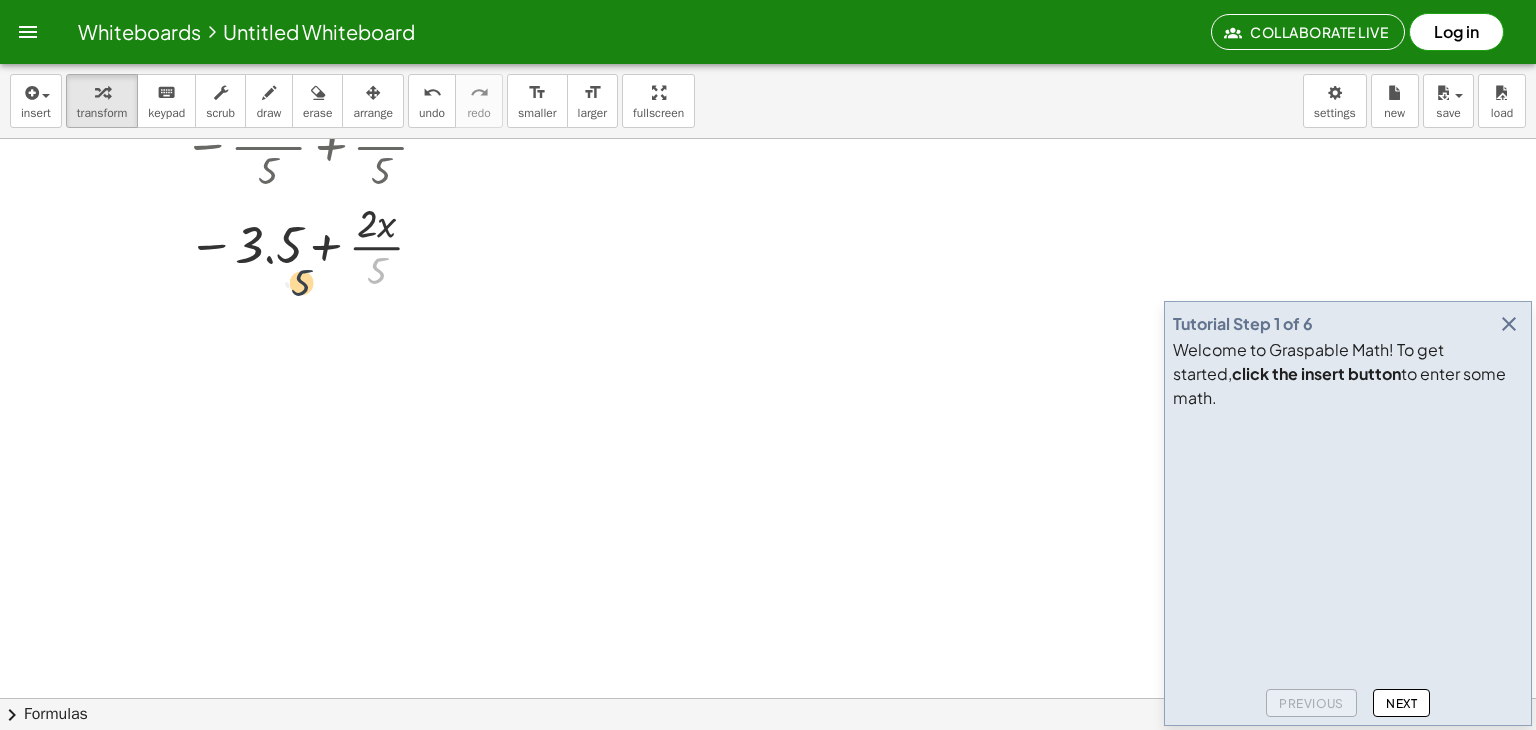 click at bounding box center (310, 245) 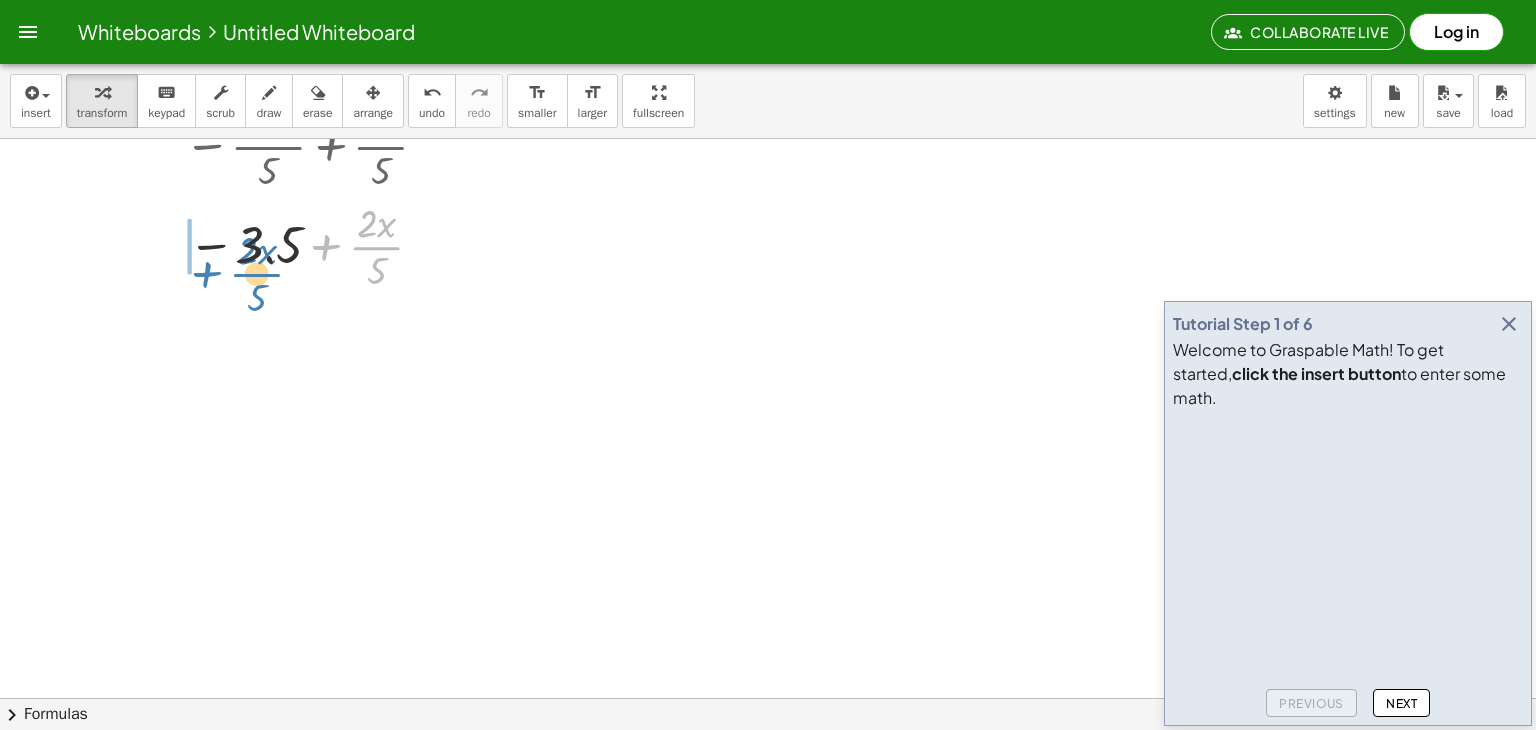 drag, startPoint x: 391, startPoint y: 242, endPoint x: 261, endPoint y: 268, distance: 132.57451 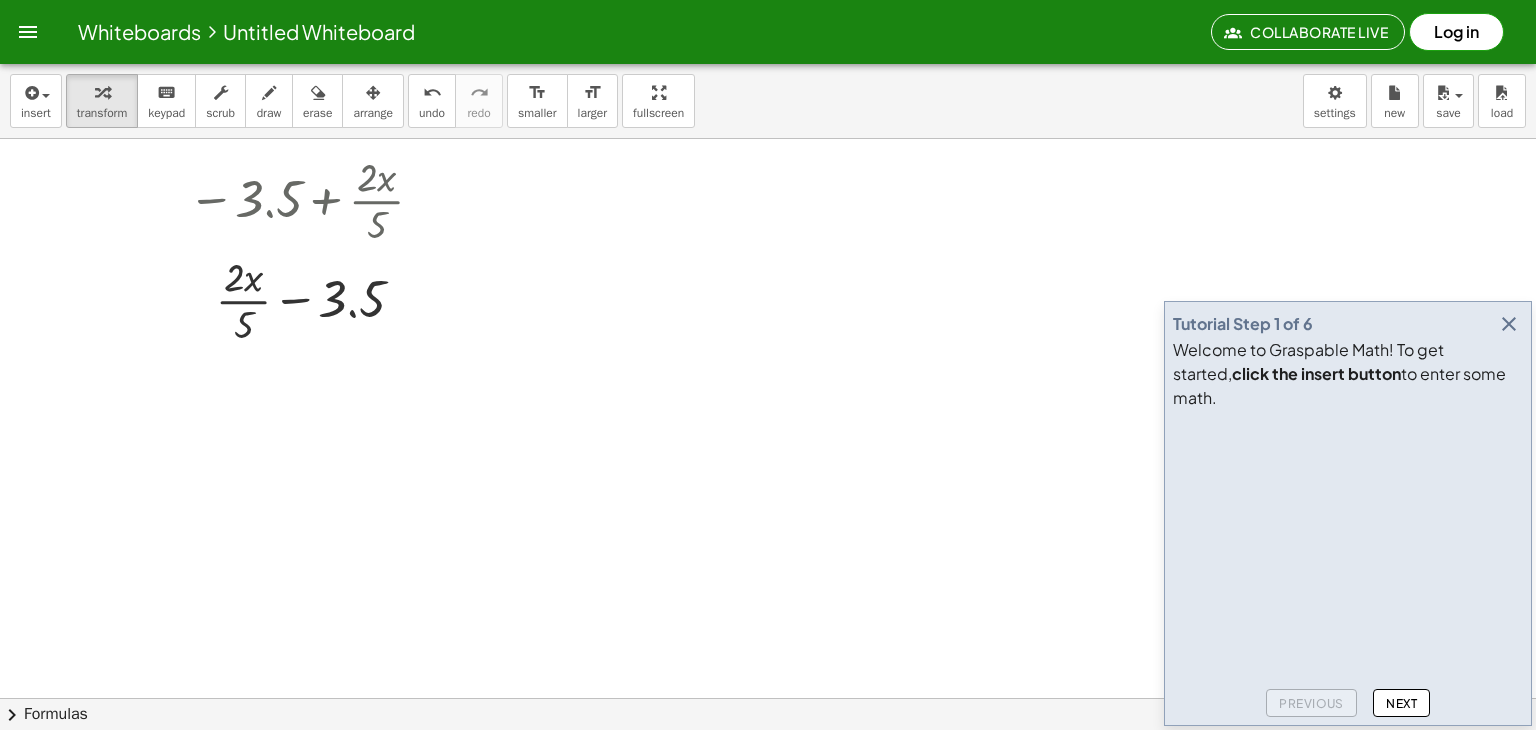 scroll, scrollTop: 1618, scrollLeft: 0, axis: vertical 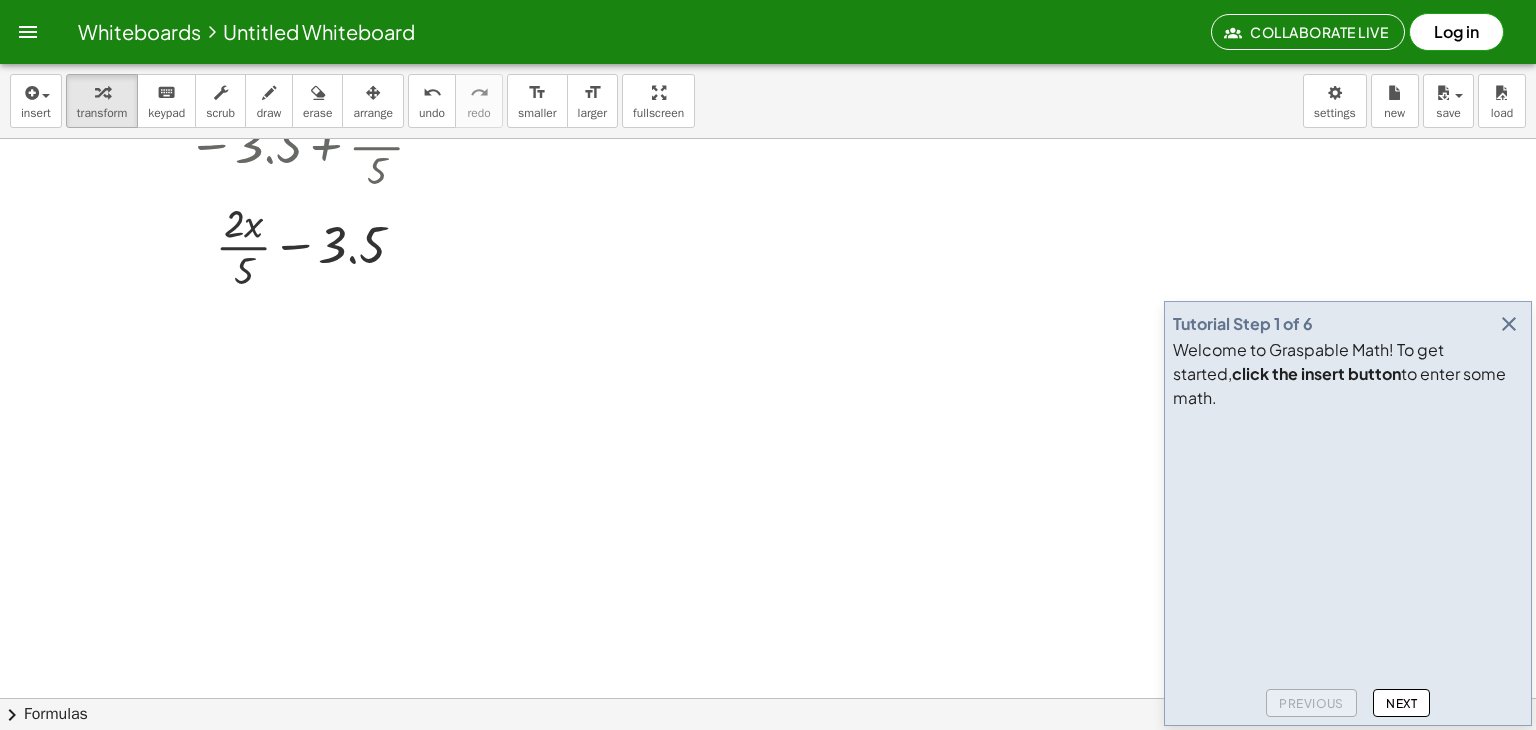 click on "Next" 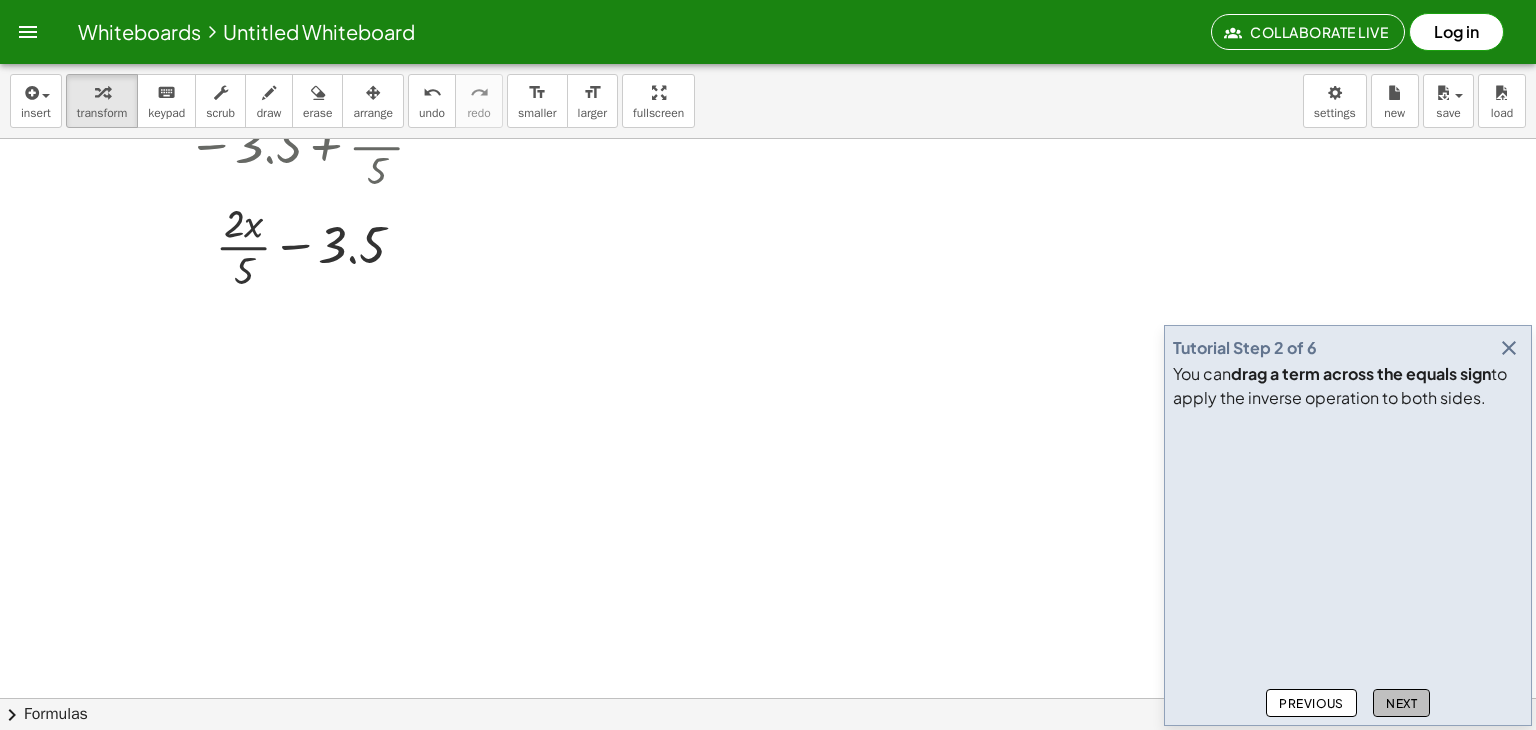 drag, startPoint x: 1388, startPoint y: 705, endPoint x: 1373, endPoint y: 703, distance: 15.132746 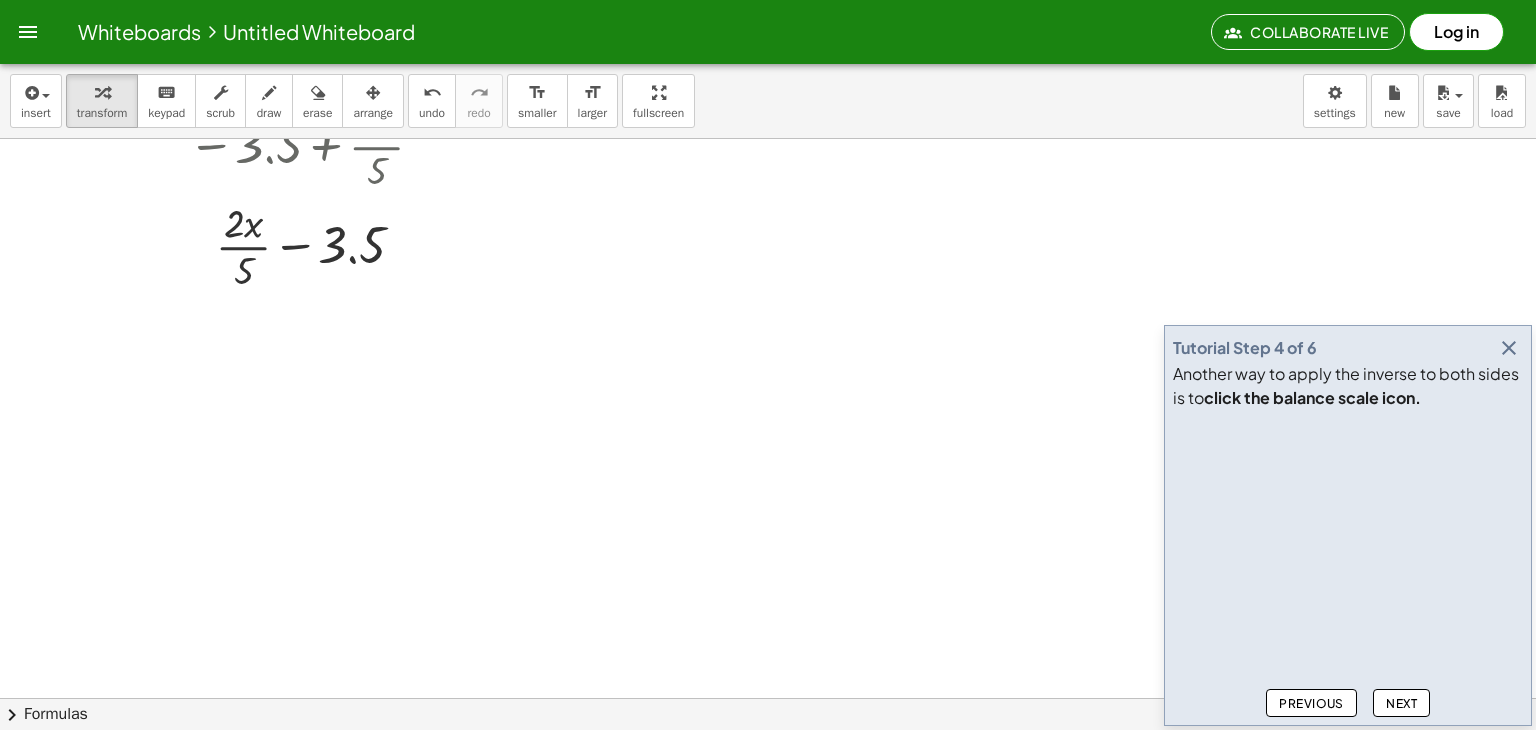 click on "Next" at bounding box center (1401, 703) 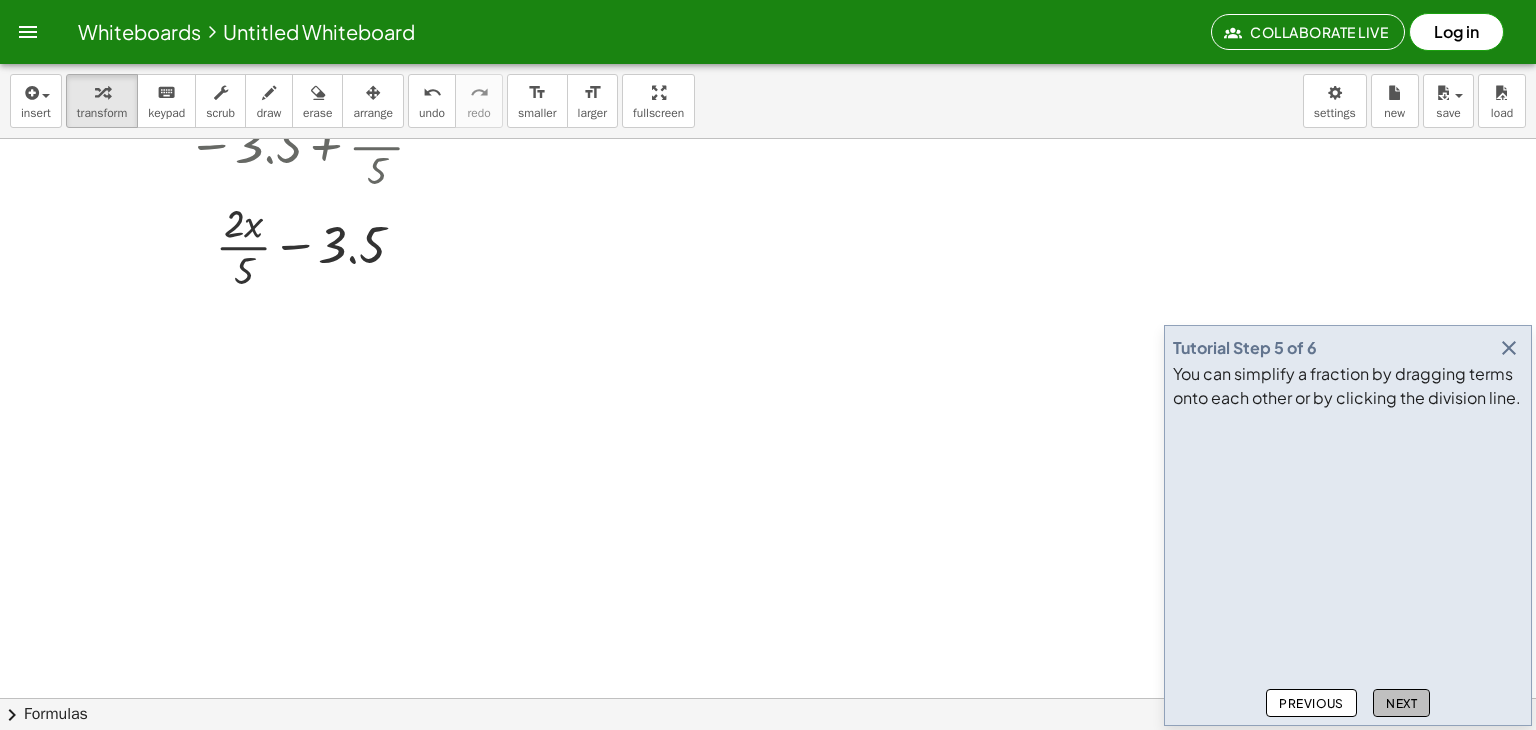 click on "Next" at bounding box center [1401, 703] 